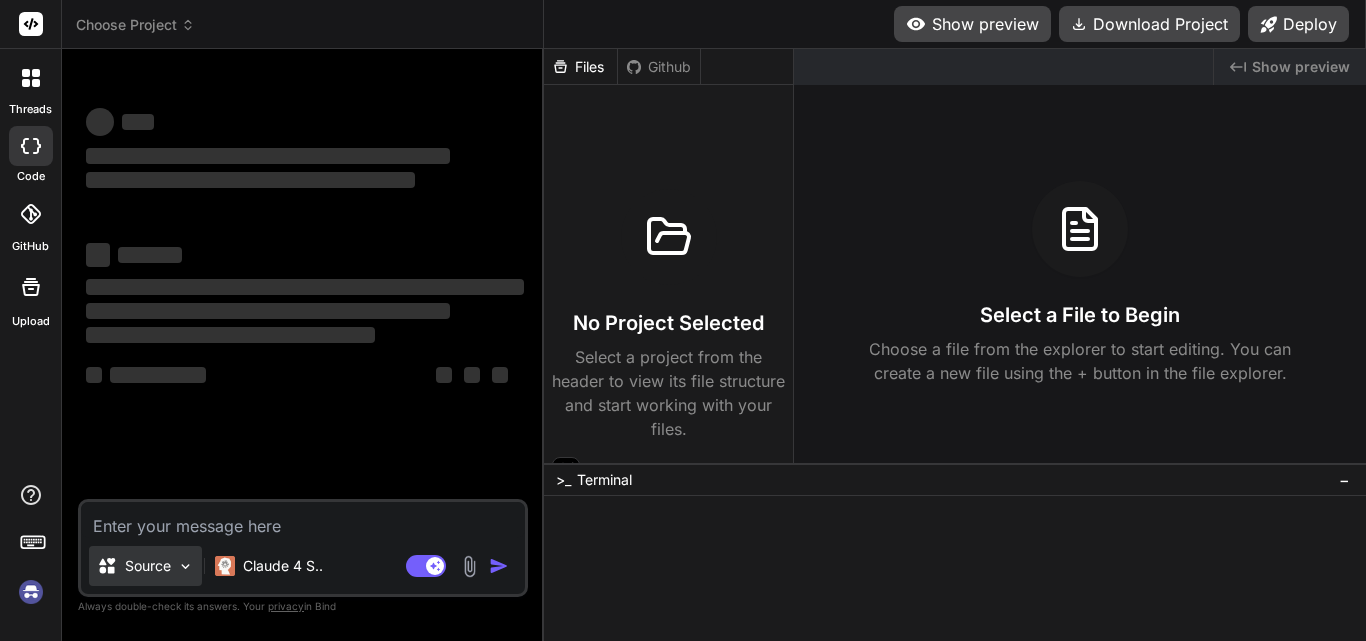 scroll, scrollTop: 0, scrollLeft: 0, axis: both 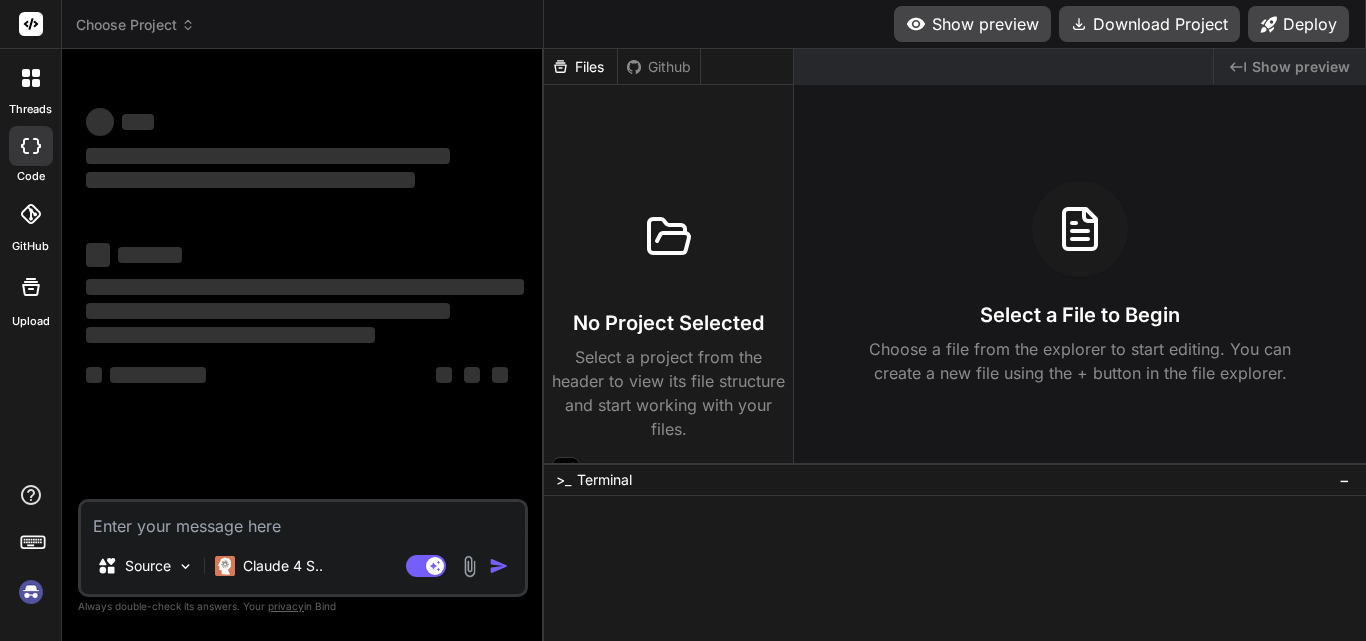 click at bounding box center (303, 520) 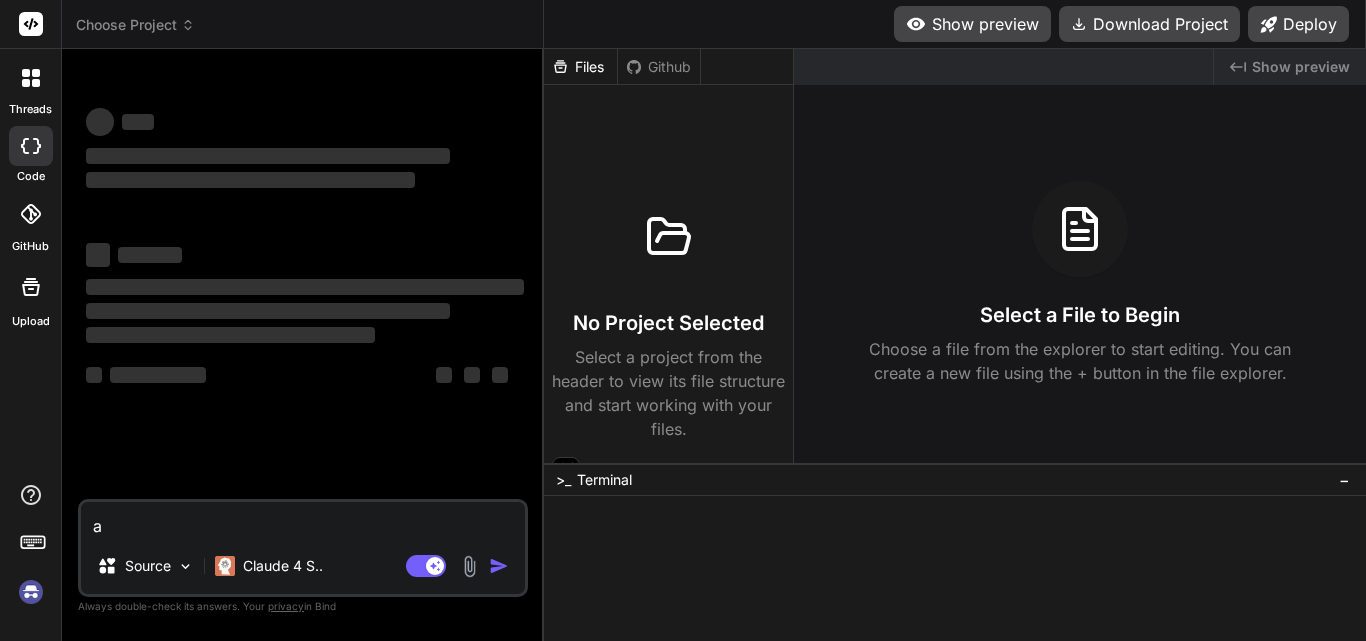 type on "as" 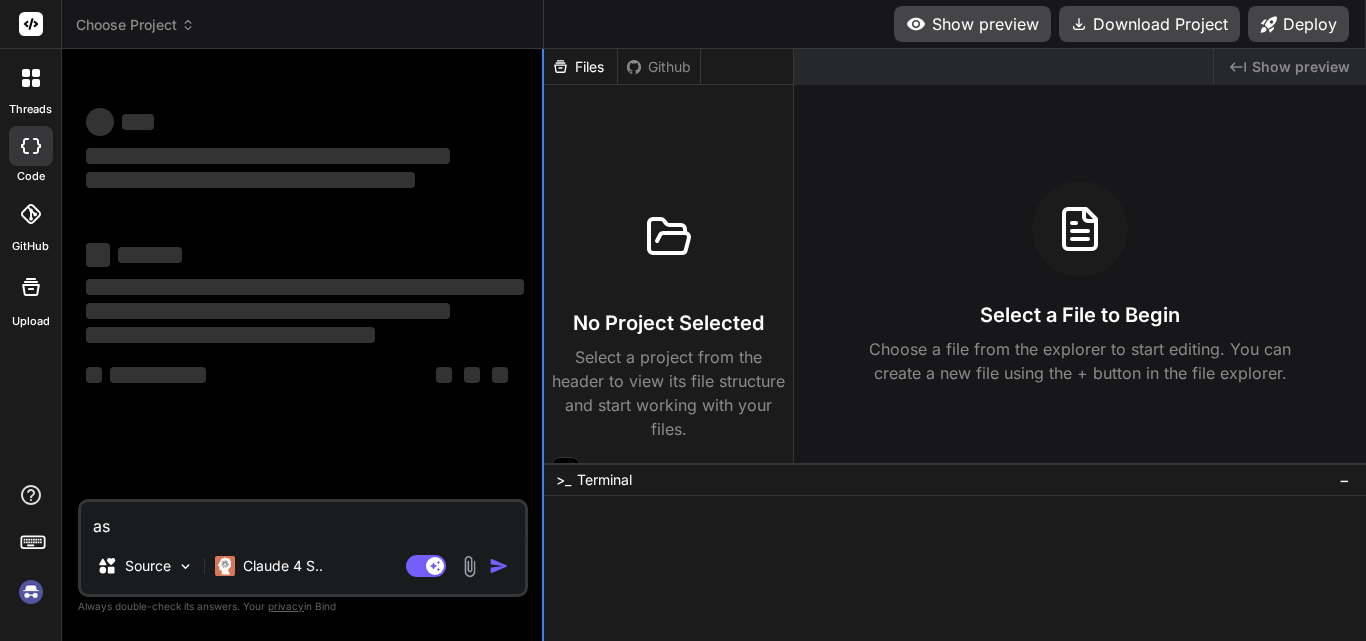type on "x" 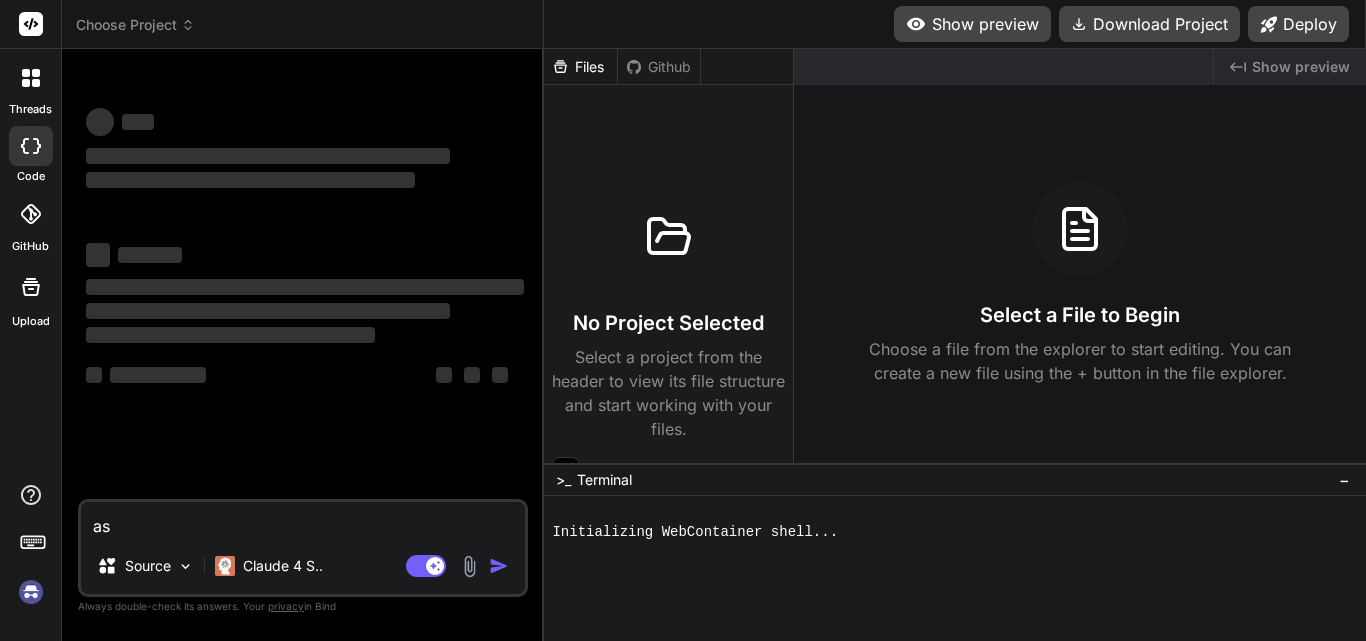 type on "as" 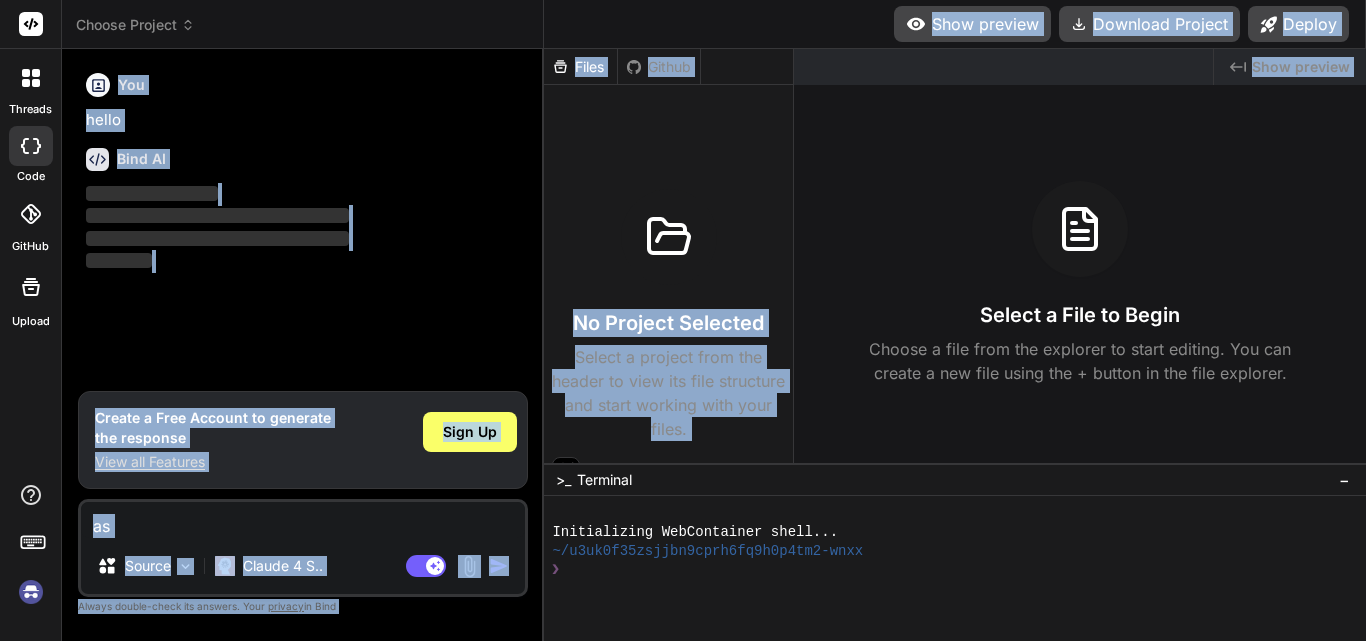 drag, startPoint x: 541, startPoint y: 179, endPoint x: 903, endPoint y: 175, distance: 362.0221 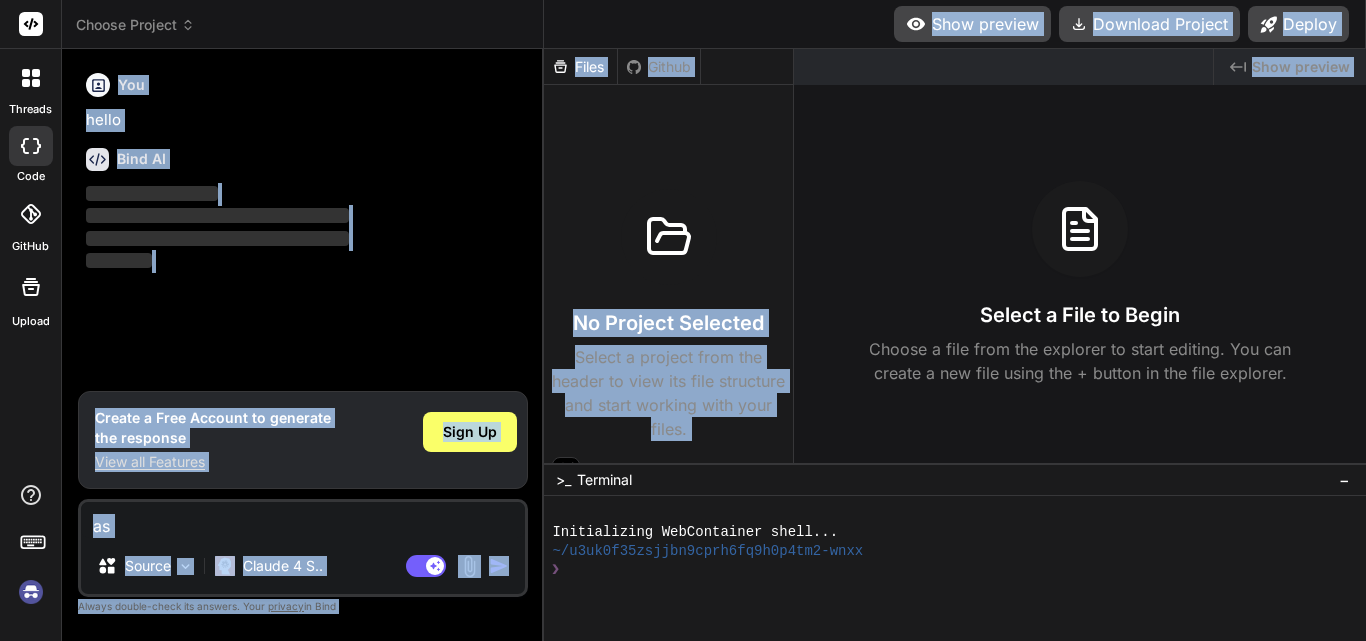 click on "threads code GitHub Upload   Choose Project Created with Pixso. Bind AI Web Search Created with Pixso. Code Generator You hello Bind AI ‌ ‌ ‌ ‌ Create a Free Account to generate   the response   View all Features Sign Up as Source   Claude 4 S.. Agent Mode. When this toggle is activated, AI automatically makes decisions, reasons, creates files, and runs terminal commands. Almost full autopilot. Created with Bind Always check its answers. Privacy  in Bind Always double-check its answers. Your   privacy  in Bind     Show preview Download Project Deploy /localhost:3000/ide Created with Pixso. No preview available Files Github   No Project Selected Select a project from the header to view its file structure and start working with your files. Created with Pixso. Show preview Select a File to Begin Choose a file from the explorer to start editing. You can create a new file using the + button in the file explorer. >_ Terminal − Initializing WebContainer shell... ~/u3uk0f35zsjjbn9cprh6fq9h0p4tm2-wnxx ❯" at bounding box center [683, 320] 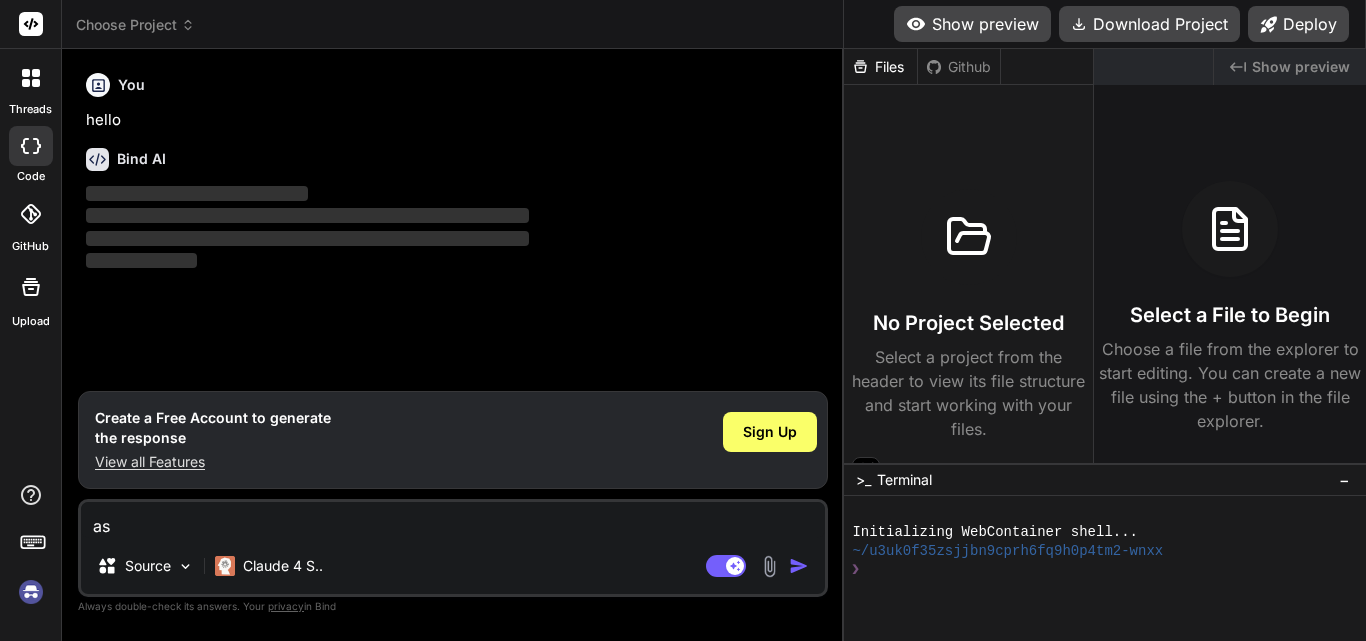 drag, startPoint x: 543, startPoint y: 211, endPoint x: 854, endPoint y: 211, distance: 311 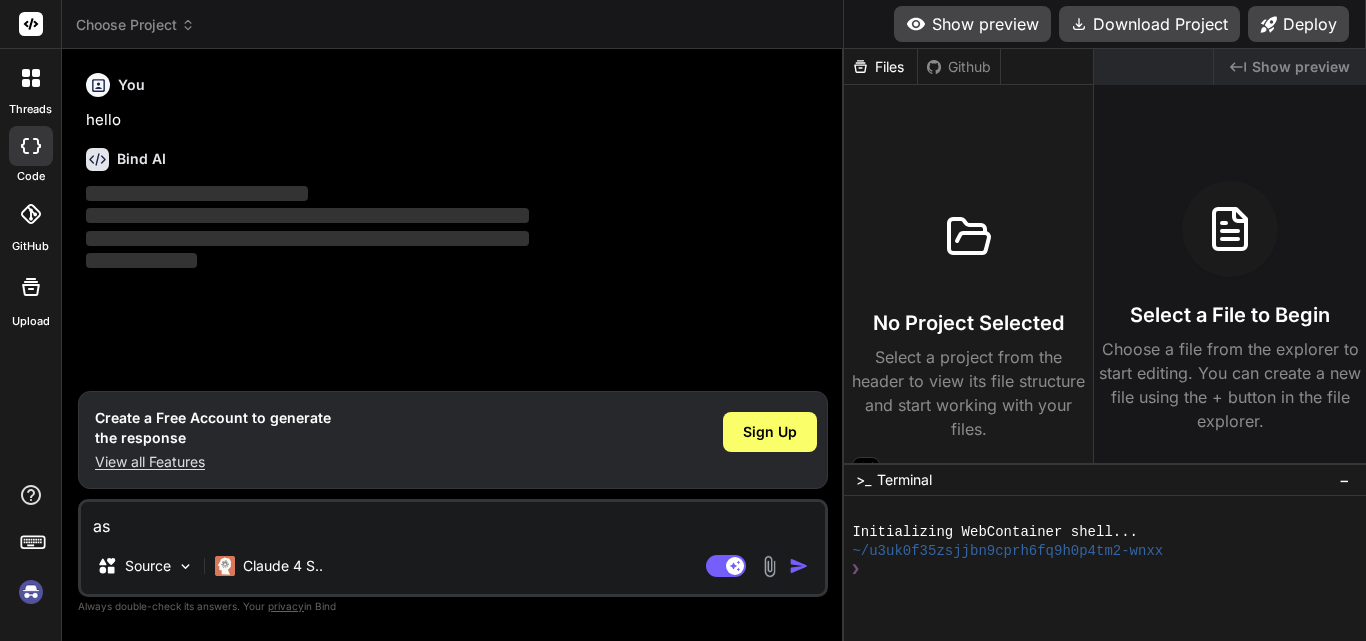click on "threads code GitHub Upload   Choose Project Created with Pixso. Bind AI Web Search Created with Pixso. Code Generator You hello Bind AI ‌ ‌ ‌ ‌ Create a Free Account to generate   the response   View all Features Sign Up as Source   Claude 4 S.. Agent Mode. When this toggle is activated, AI automatically makes decisions, reasons, creates files, and runs terminal commands. Almost full autopilot. Created with Bind Always check its answers. Privacy  in Bind Always double-check its answers. Your   privacy  in Bind     Show preview Download Project Deploy /localhost:3000/ide Created with Pixso. No preview available Files Github   No Project Selected Select a project from the header to view its file structure and start working with your files. Created with Pixso. Show preview Select a File to Begin Choose a file from the explorer to start editing. You can create a new file using the + button in the file explorer. >_ Terminal − Initializing WebContainer shell... ~/u3uk0f35zsjjbn9cprh6fq9h0p4tm2-wnxx ❯" at bounding box center [683, 320] 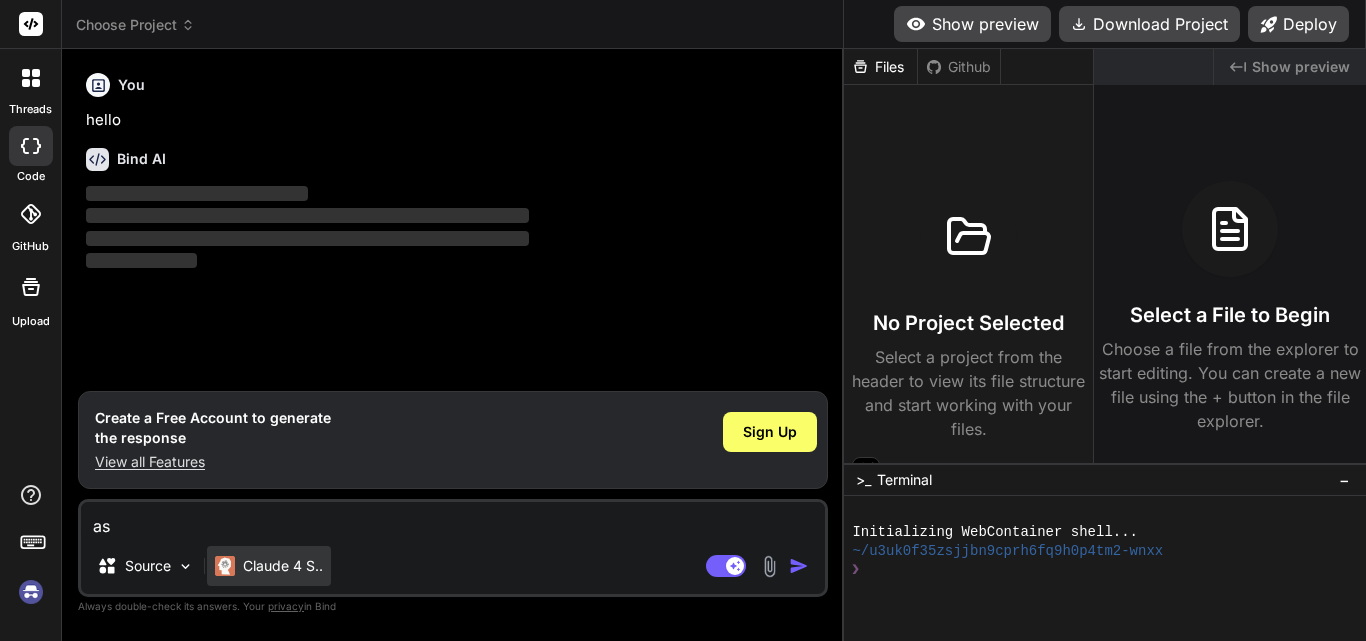 click on "Claude 4 S.." at bounding box center (283, 566) 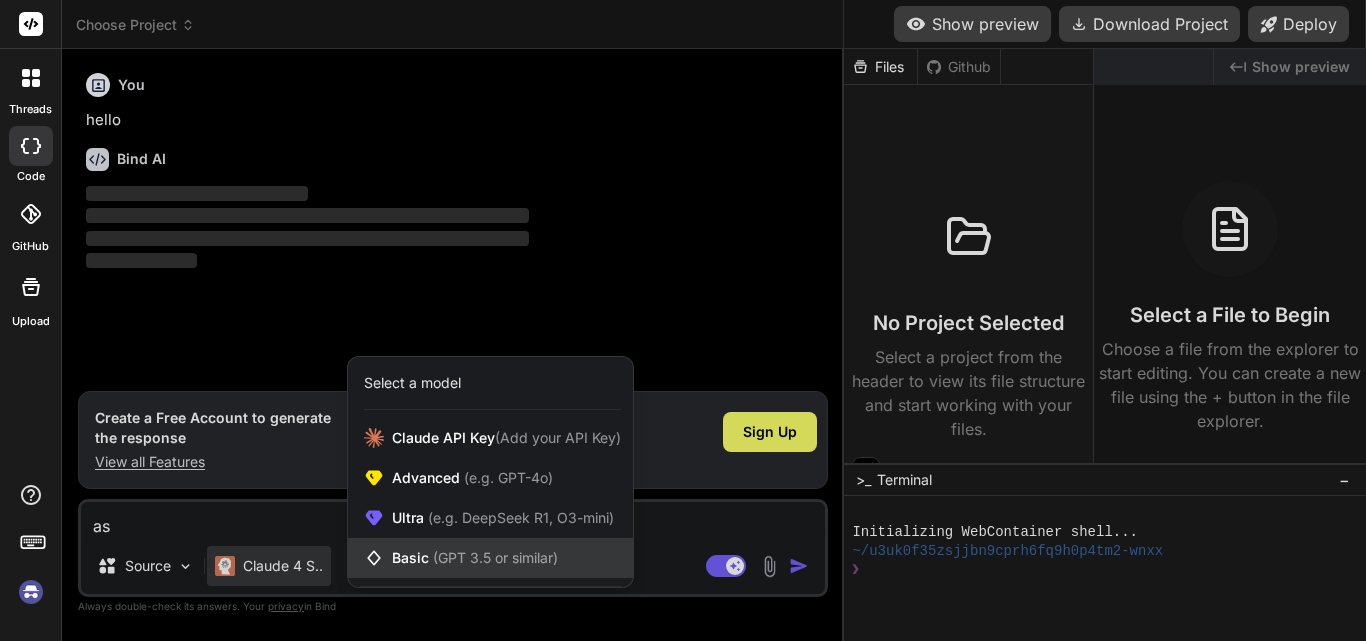 click at bounding box center [378, 558] 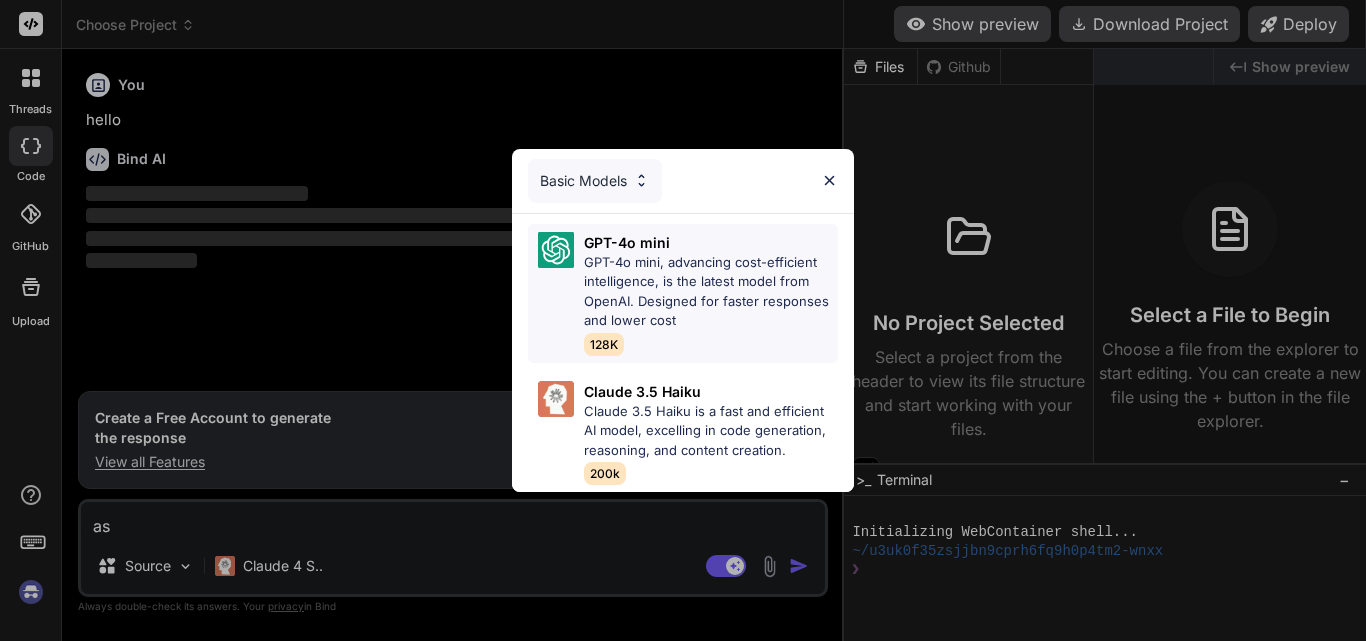 click on "GPT-4o mini, advancing cost-efficient intelligence, is the latest model from OpenAI. Designed for faster responses and lower cost" at bounding box center [711, 292] 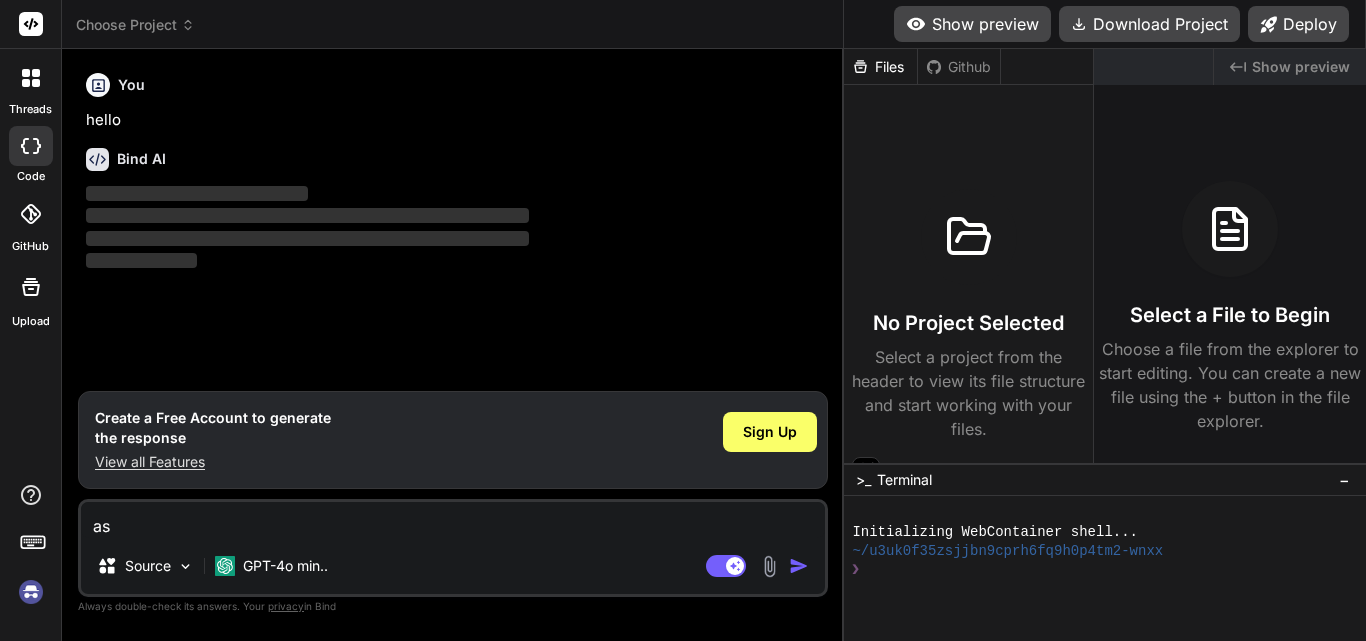 click on "as" at bounding box center [453, 520] 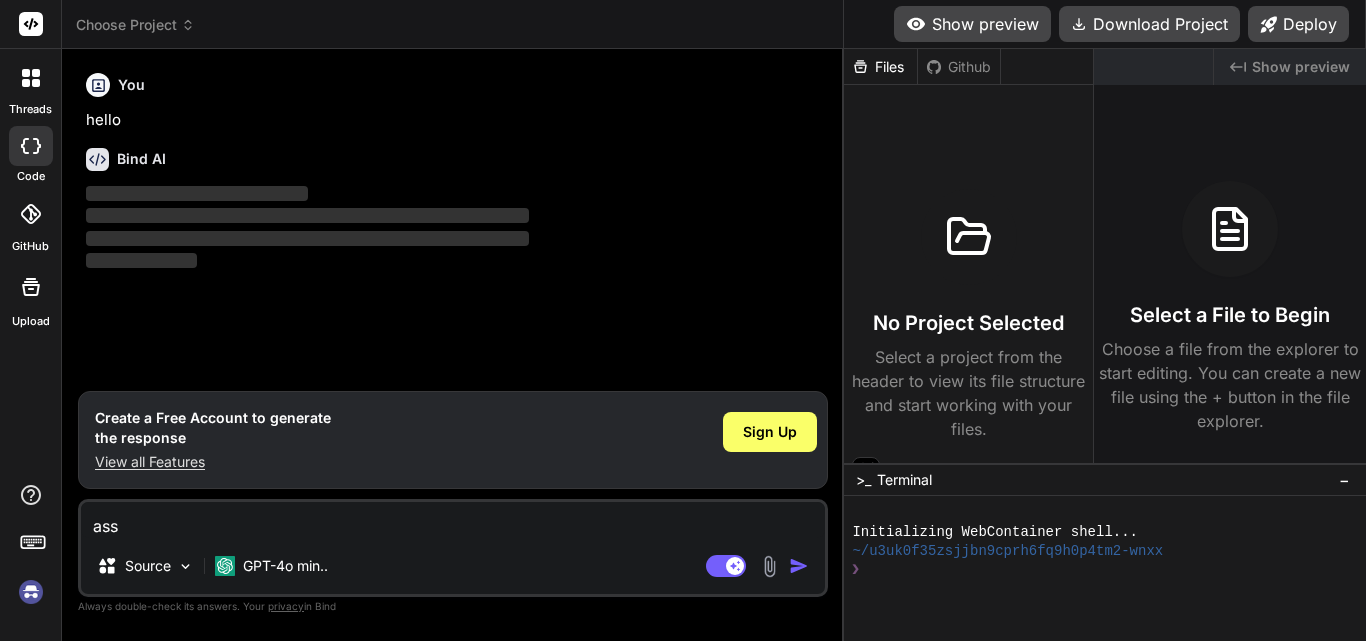 type on "ass" 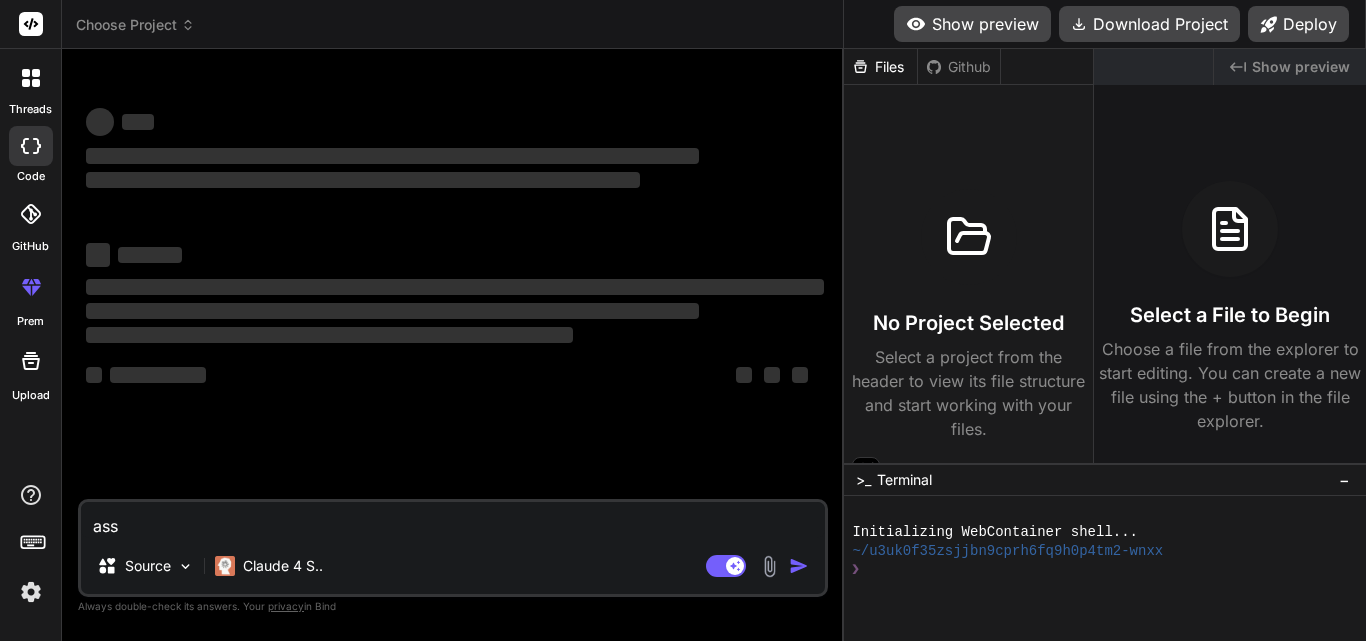 click on "ass" at bounding box center [453, 520] 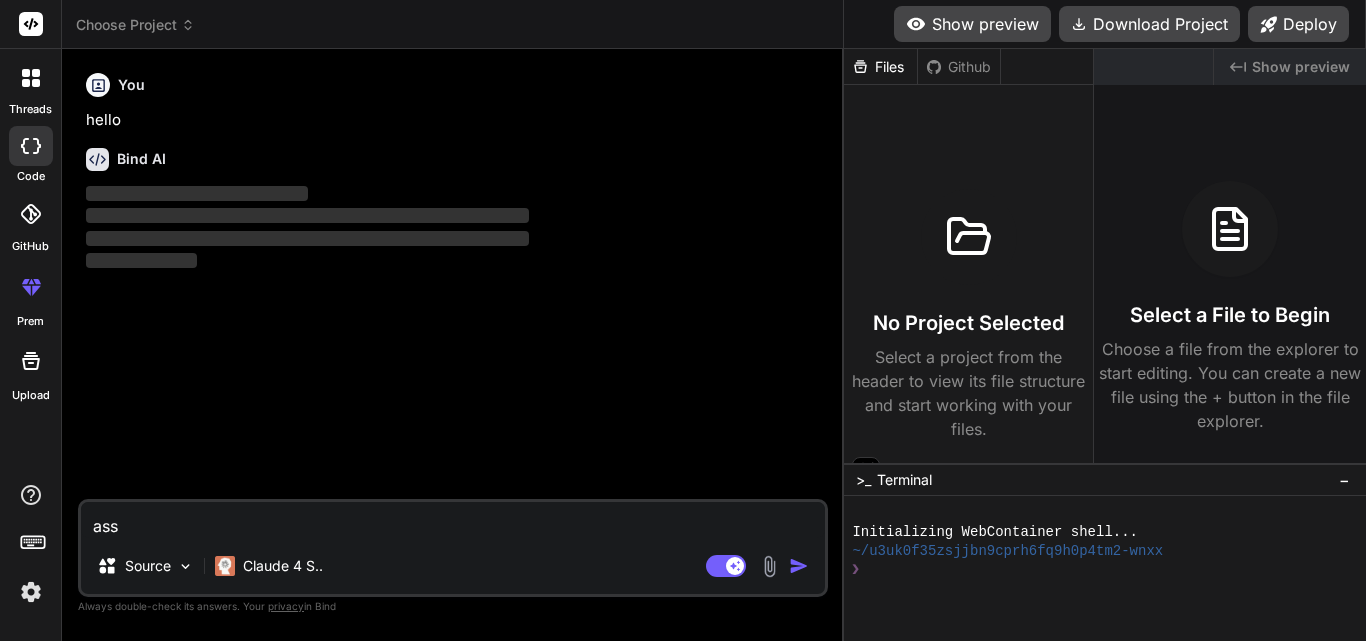 type 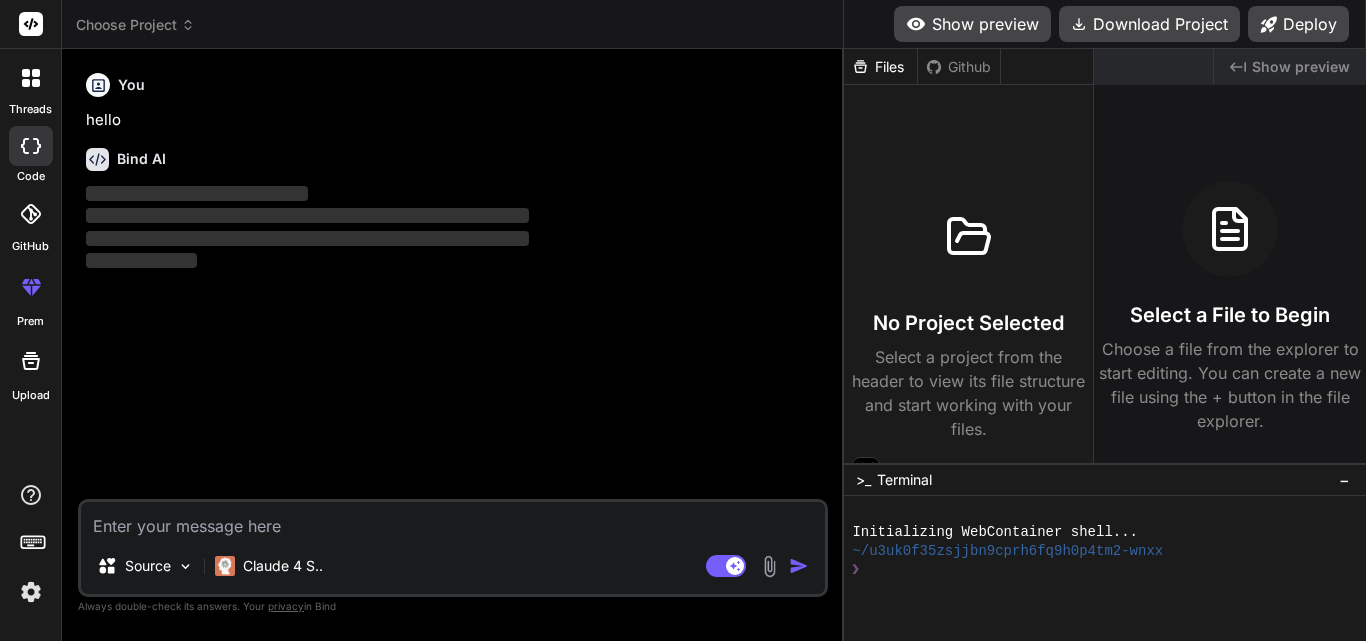 click at bounding box center (453, 520) 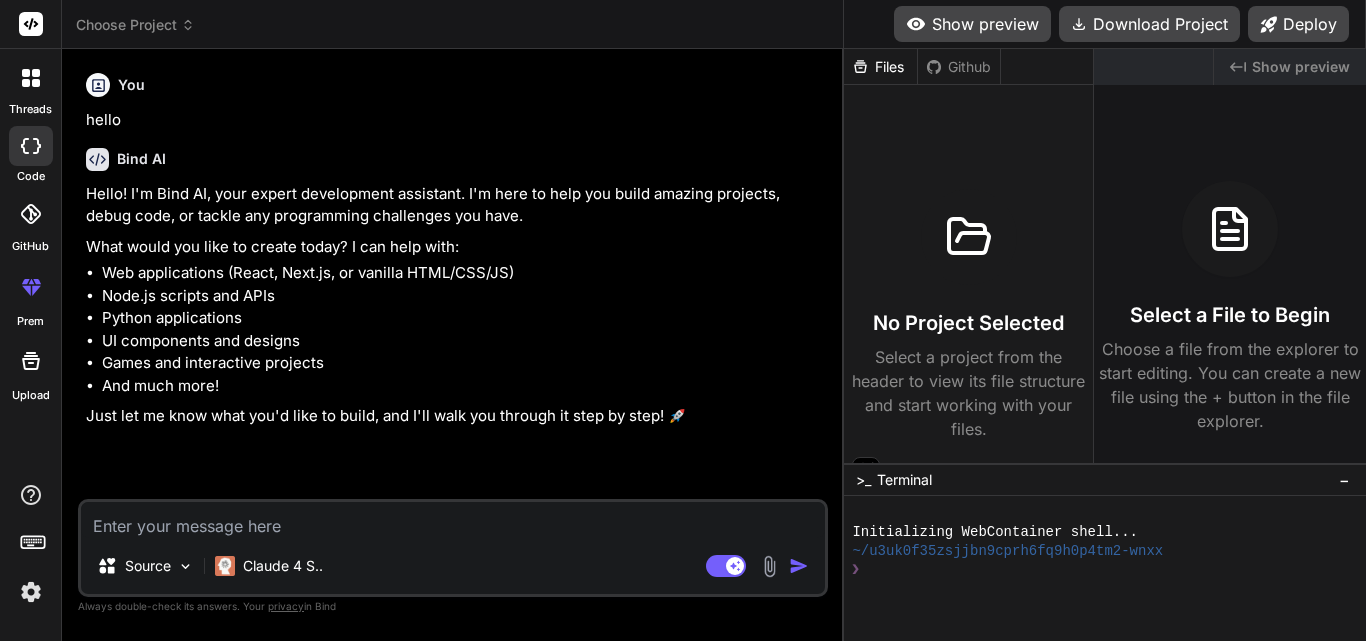 type on "x" 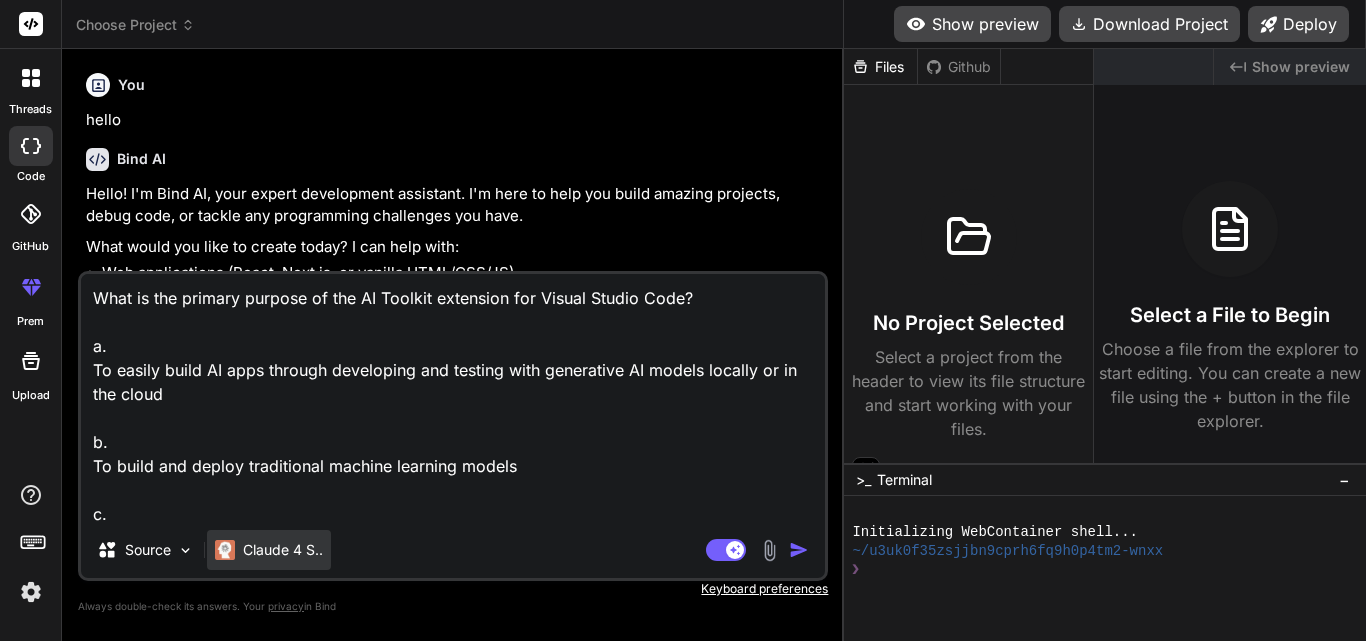 scroll, scrollTop: 98, scrollLeft: 0, axis: vertical 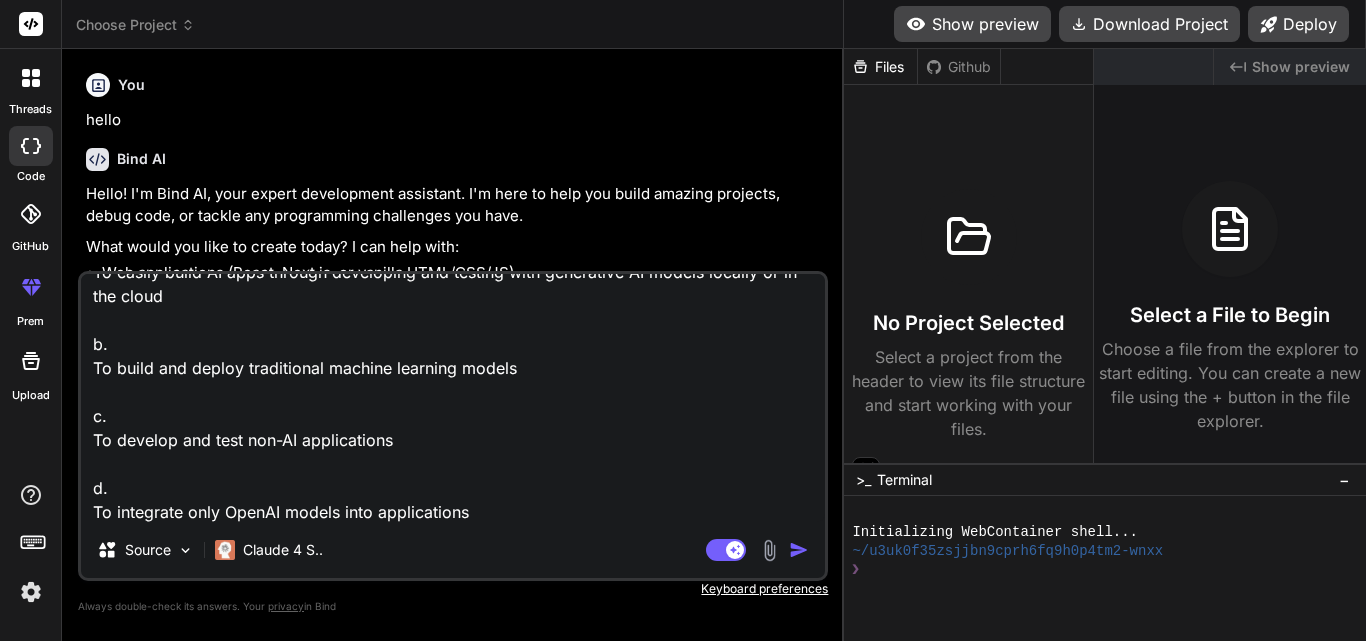 type on "What is the primary purpose of the AI Toolkit extension for Visual Studio Code?
a.
To easily build AI apps through developing and testing with generative AI models locally or in the cloud
b.
To build and deploy traditional machine learning models
c.
To develop and test non-AI applications
d.
To integrate only OpenAI models into applications" 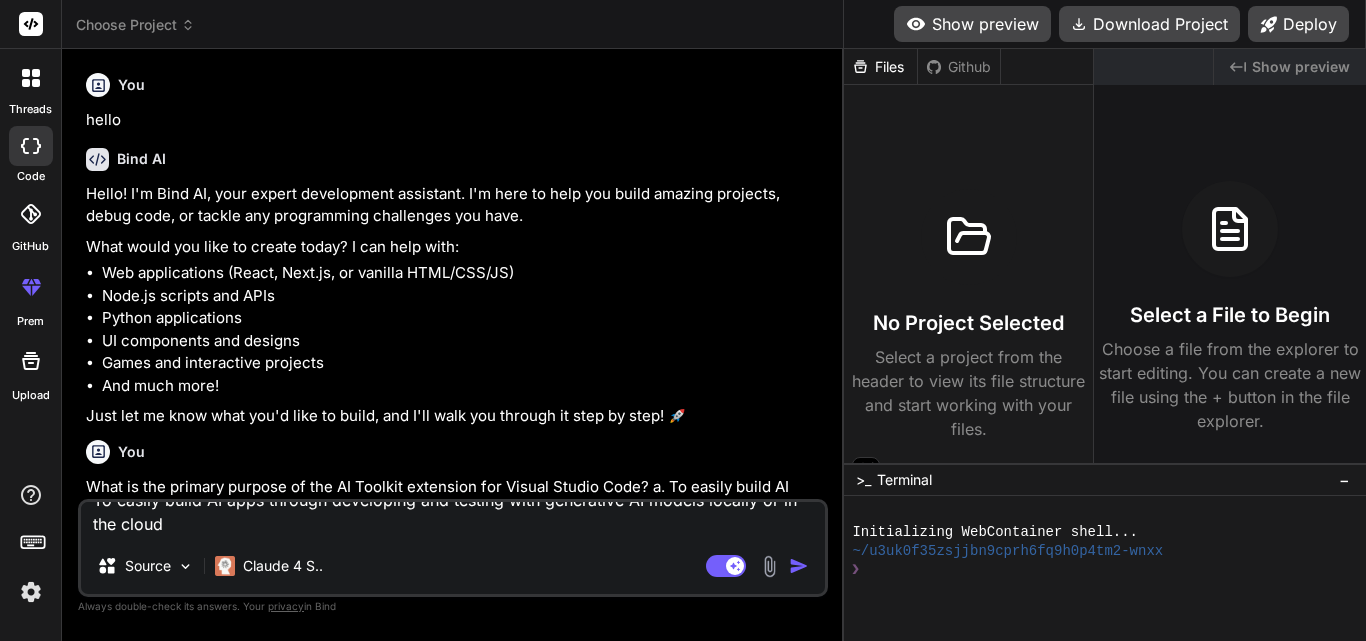 scroll, scrollTop: 0, scrollLeft: 0, axis: both 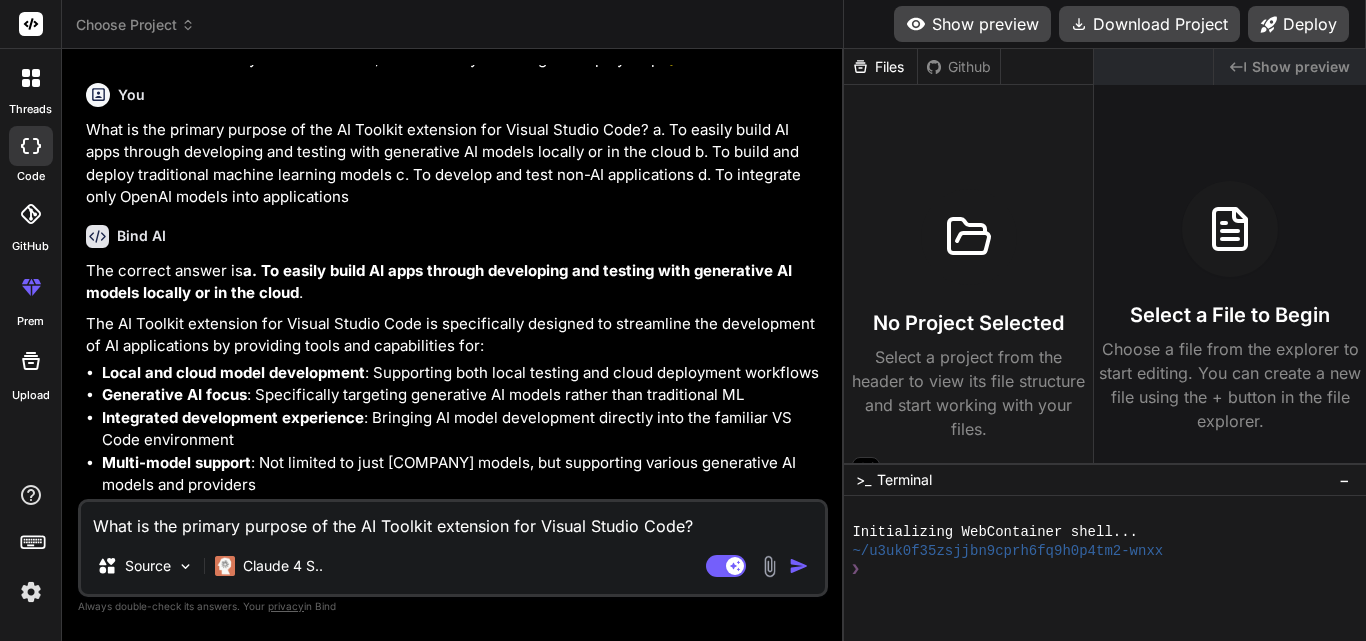 type on "x" 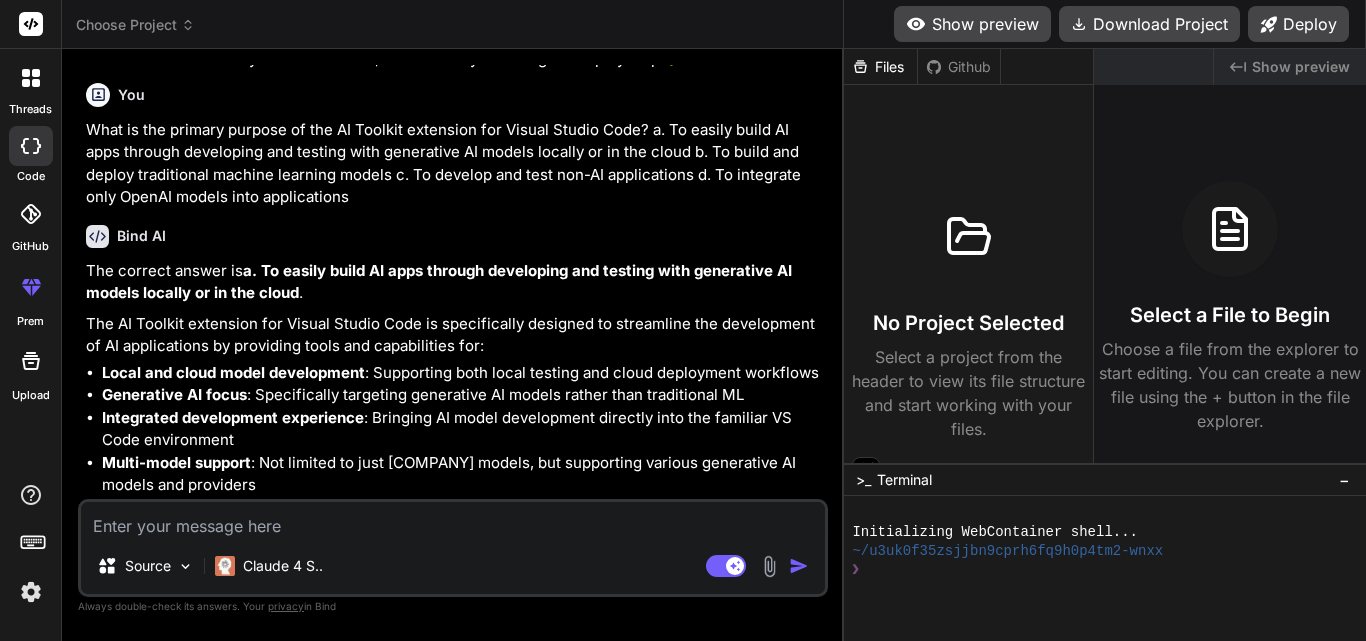paste on "What feature of the AI Toolkit allows users to run their own AI models, either from a remote host or locally using Ollama?
a.
Playground for model inference
b.
Bring Your Own Models (BYOM)
c.
Batch run prompts
d.
Model catalog" 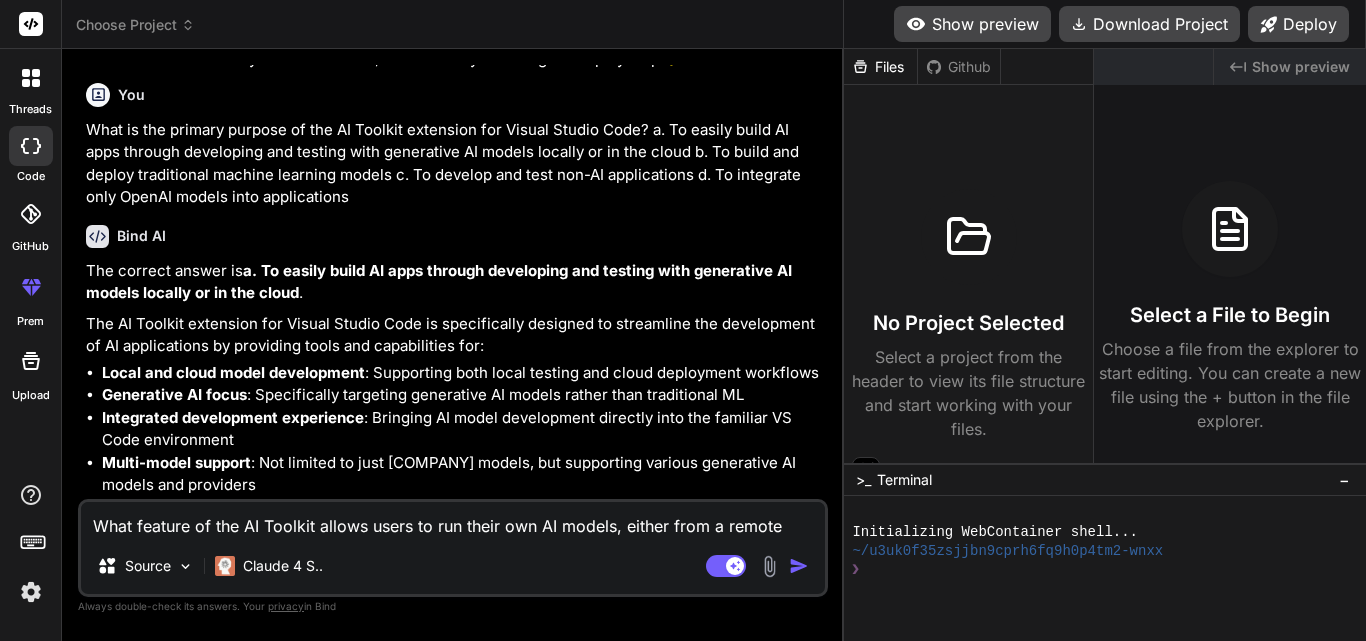 scroll, scrollTop: 98, scrollLeft: 0, axis: vertical 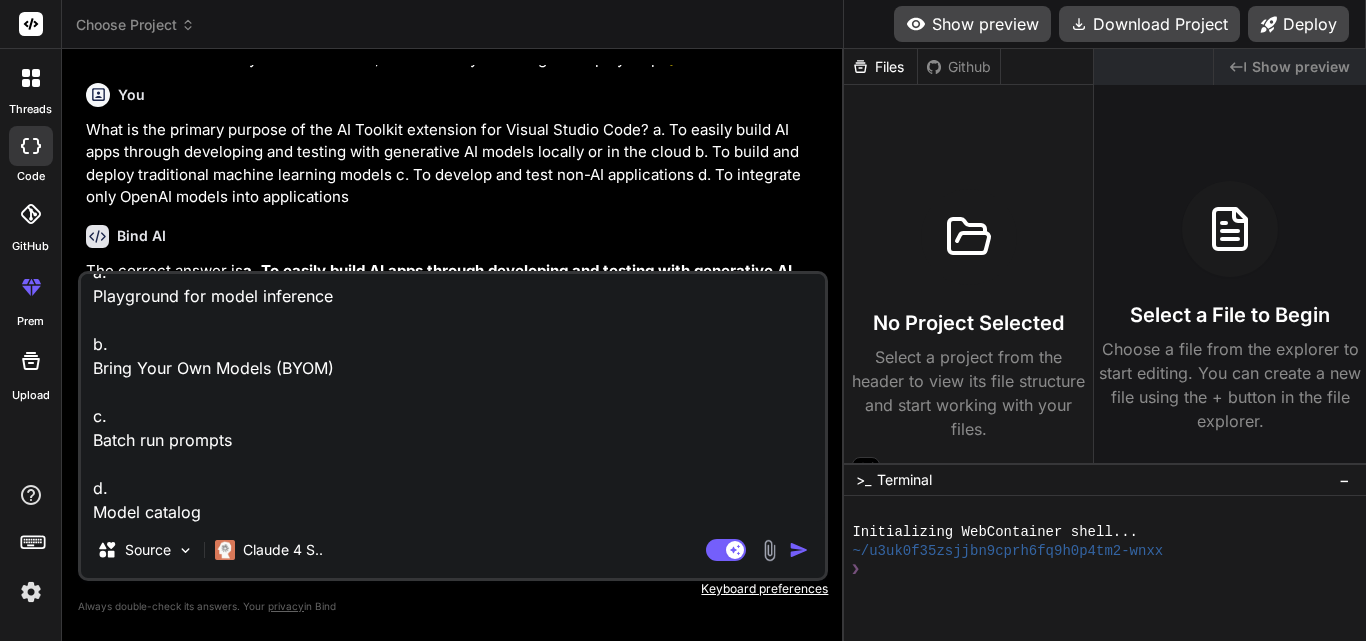 type on "x" 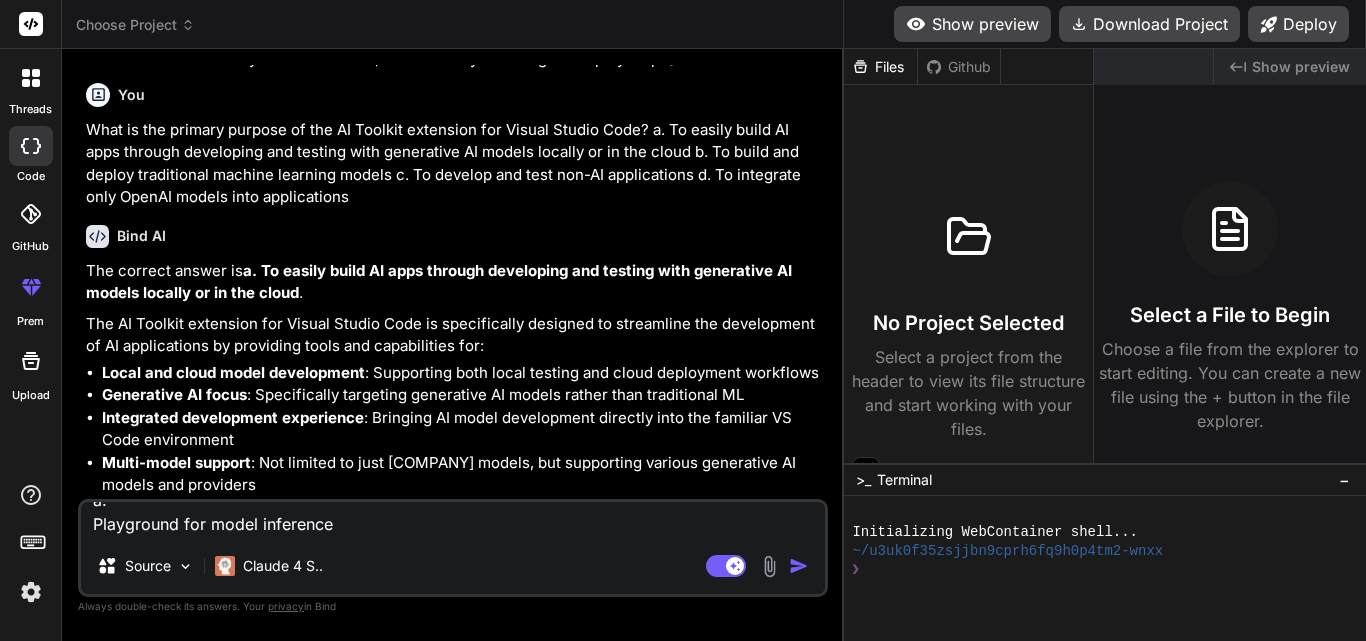 scroll, scrollTop: 0, scrollLeft: 0, axis: both 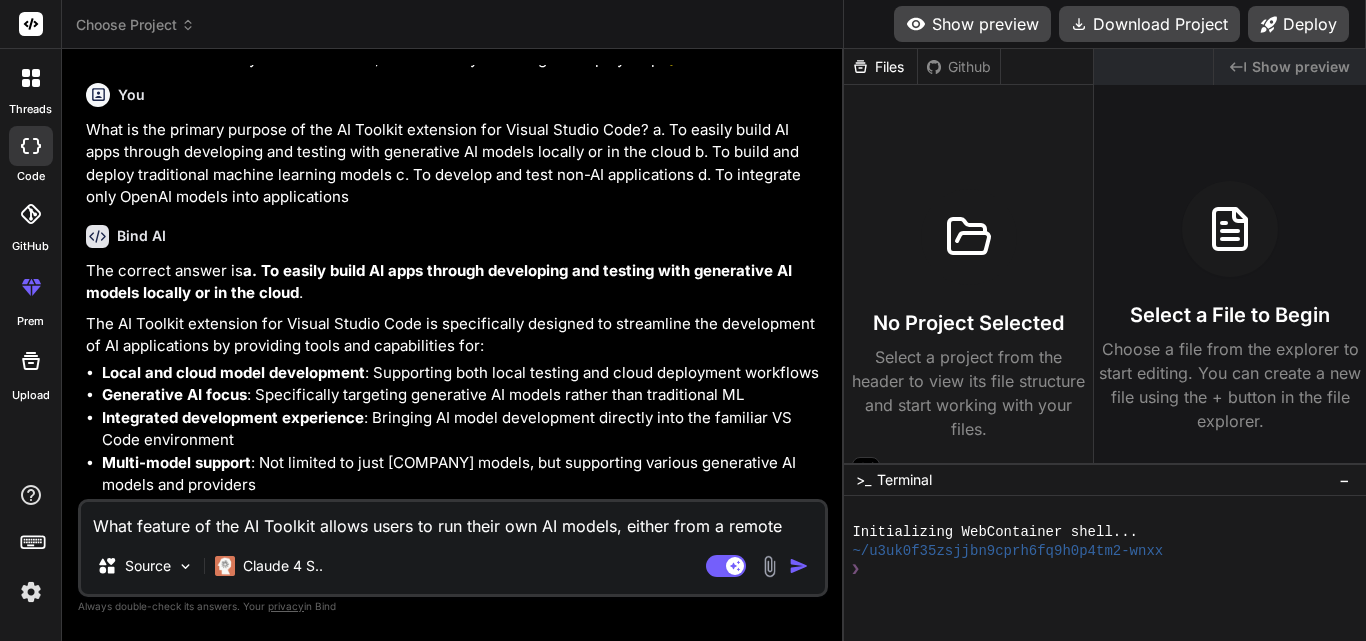 type 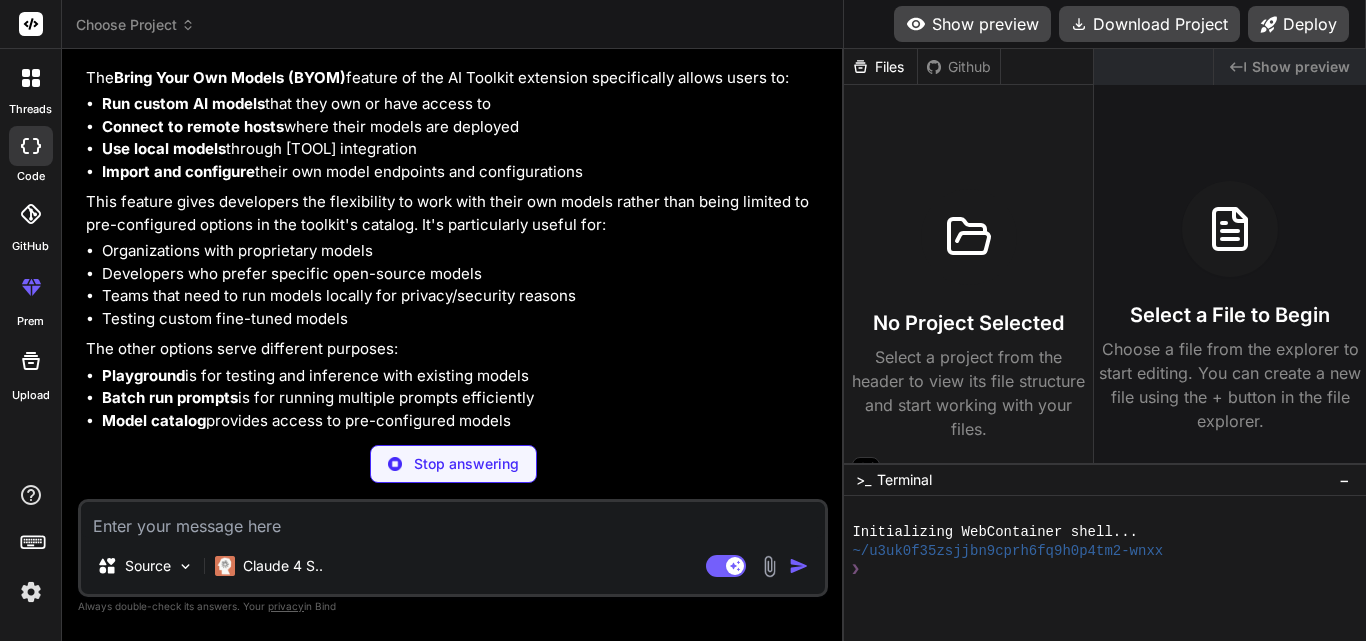 scroll, scrollTop: 970, scrollLeft: 0, axis: vertical 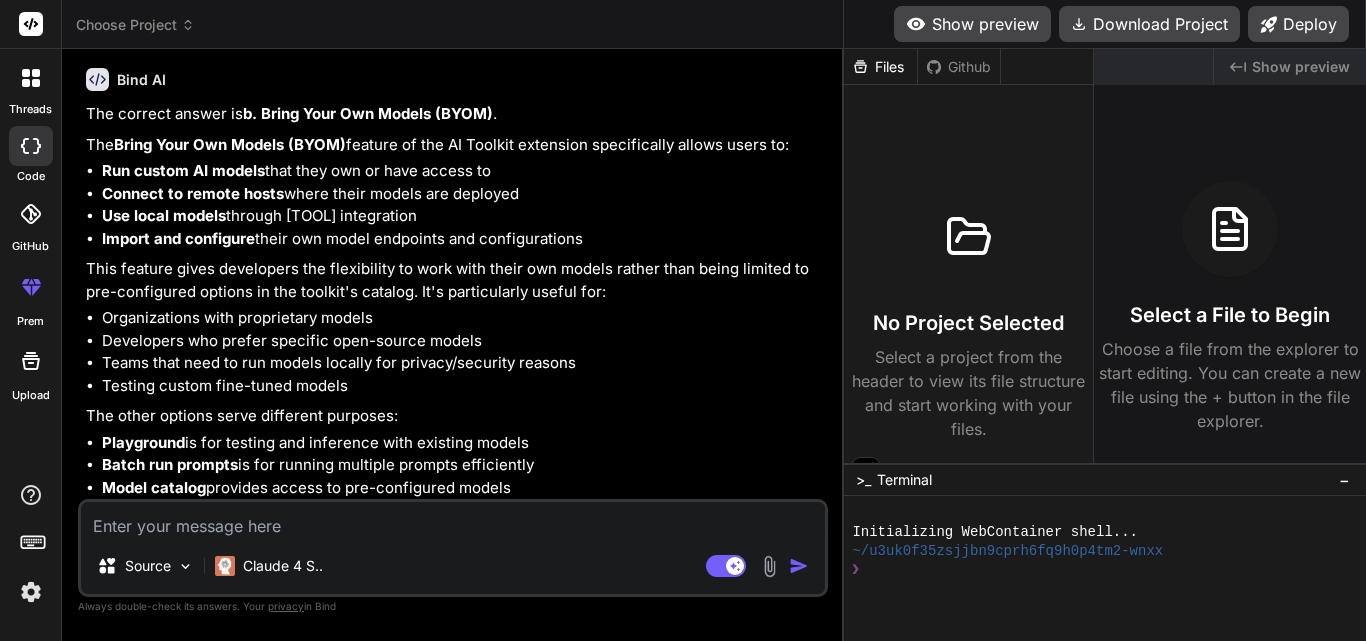 type on "x" 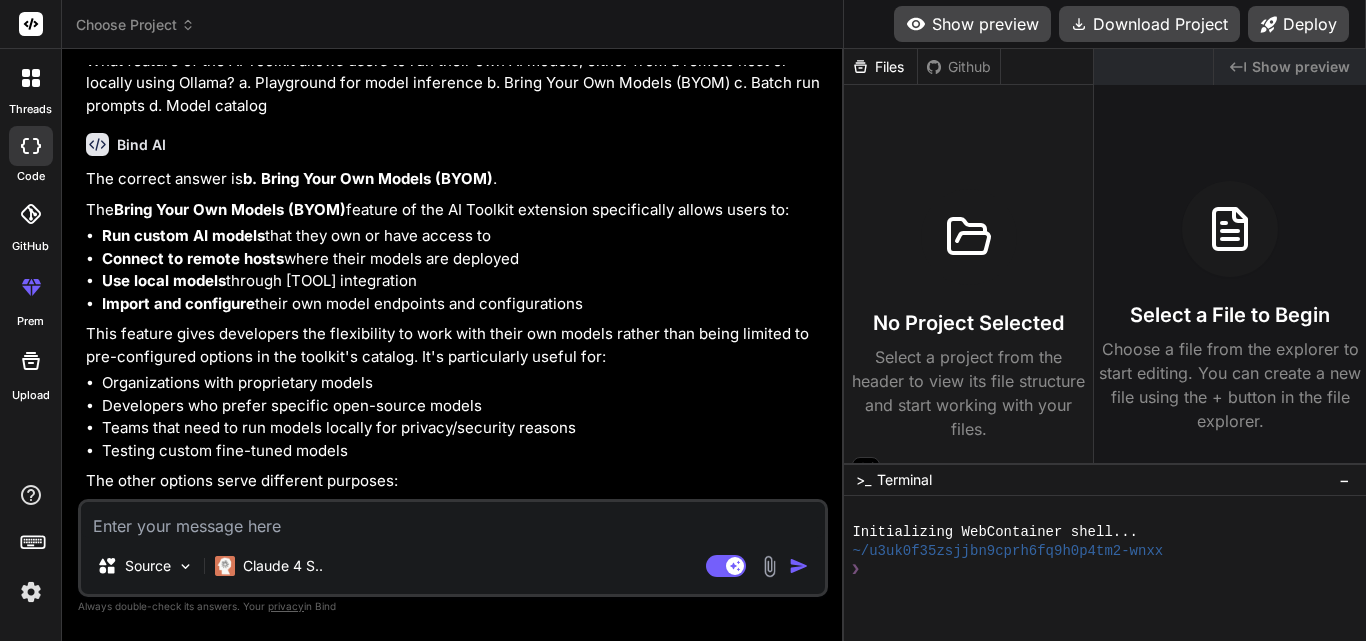 scroll, scrollTop: 870, scrollLeft: 0, axis: vertical 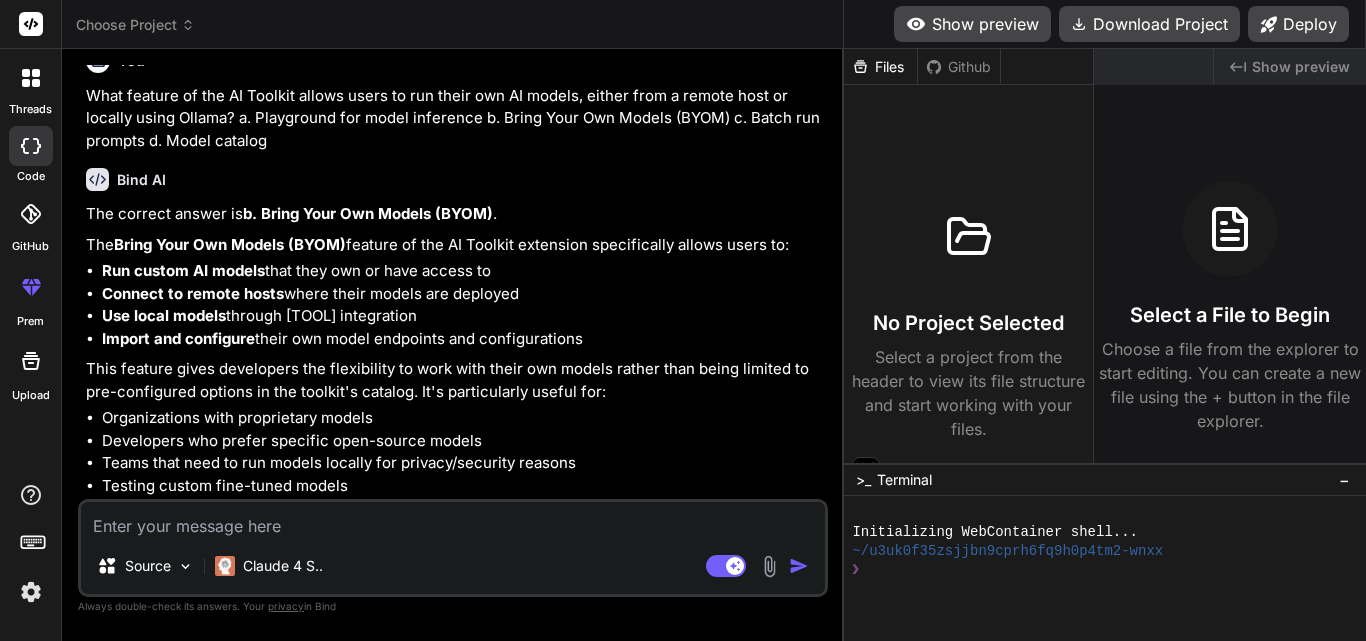click at bounding box center (453, 520) 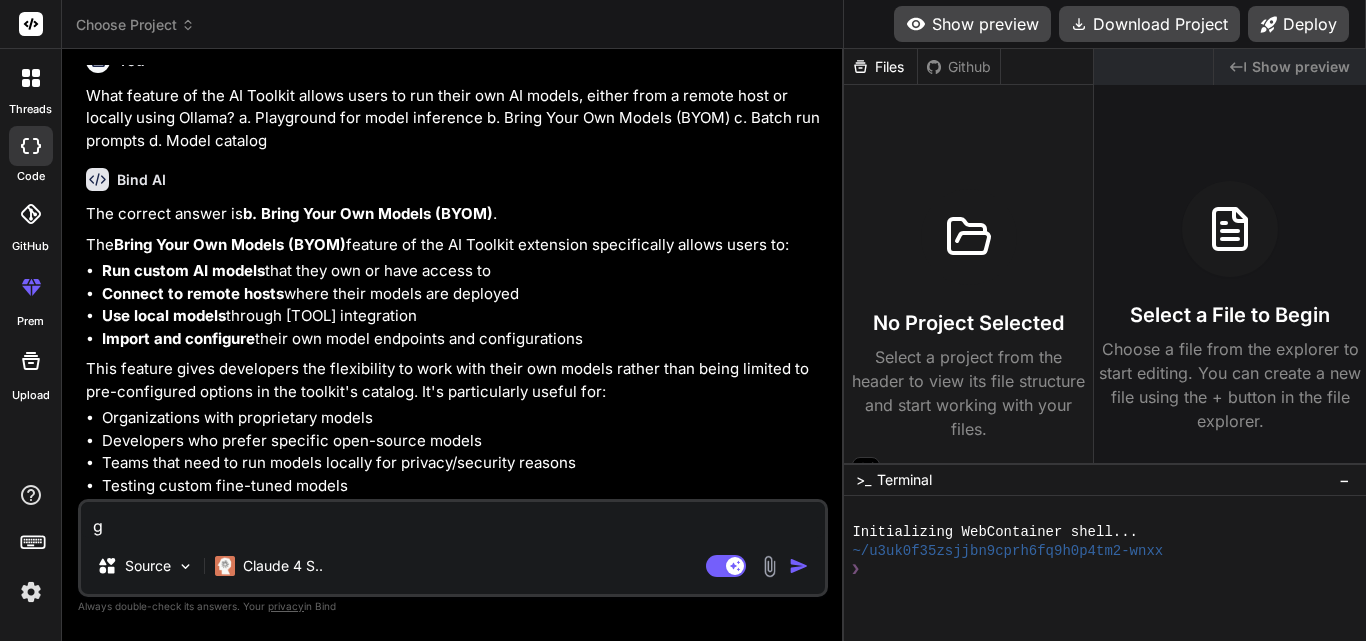type on "gi" 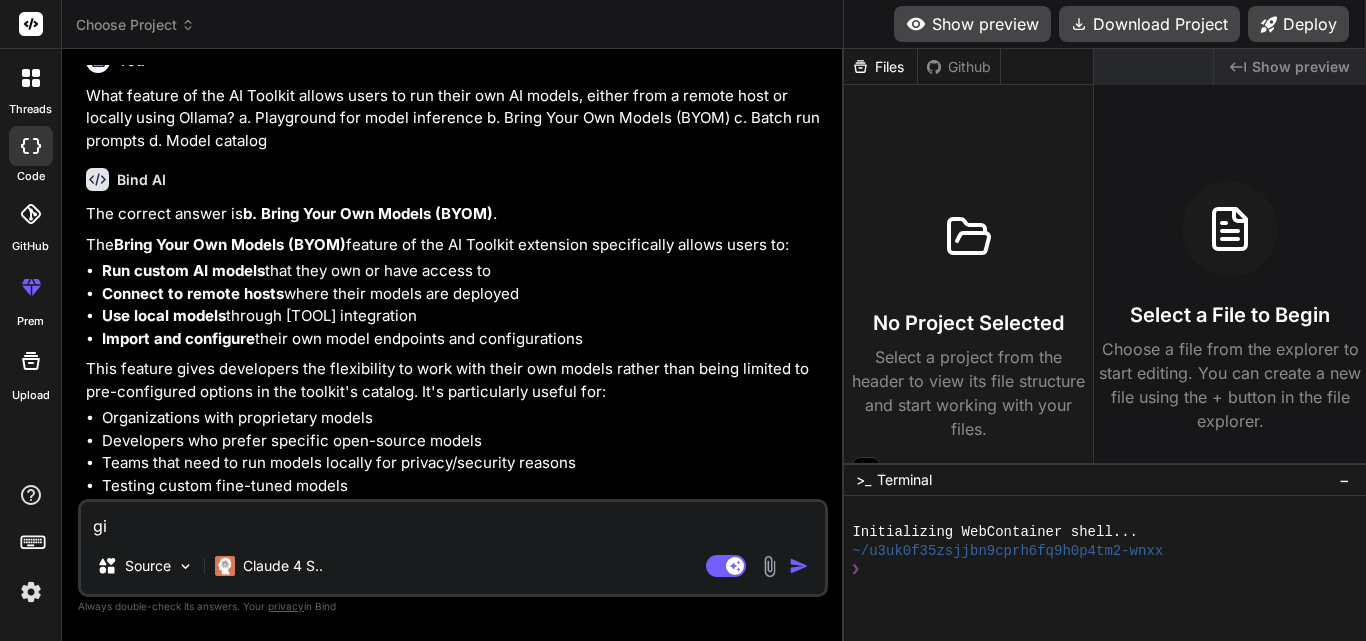 type on "giv" 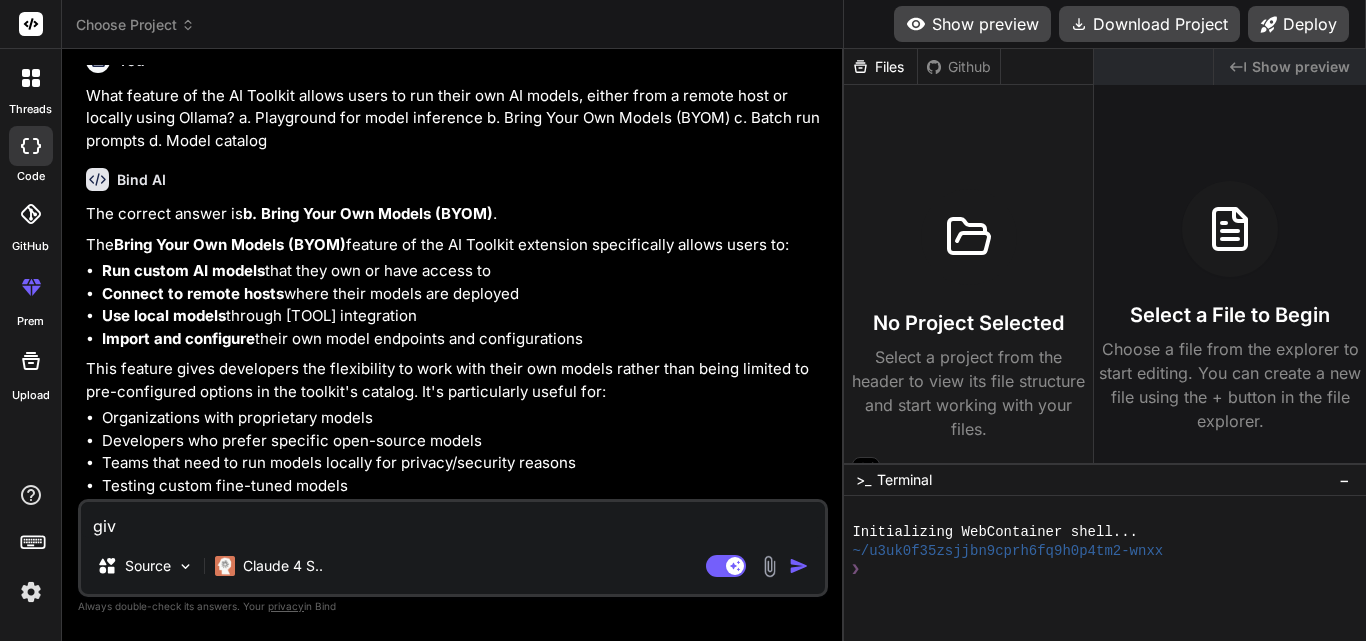 type on "give" 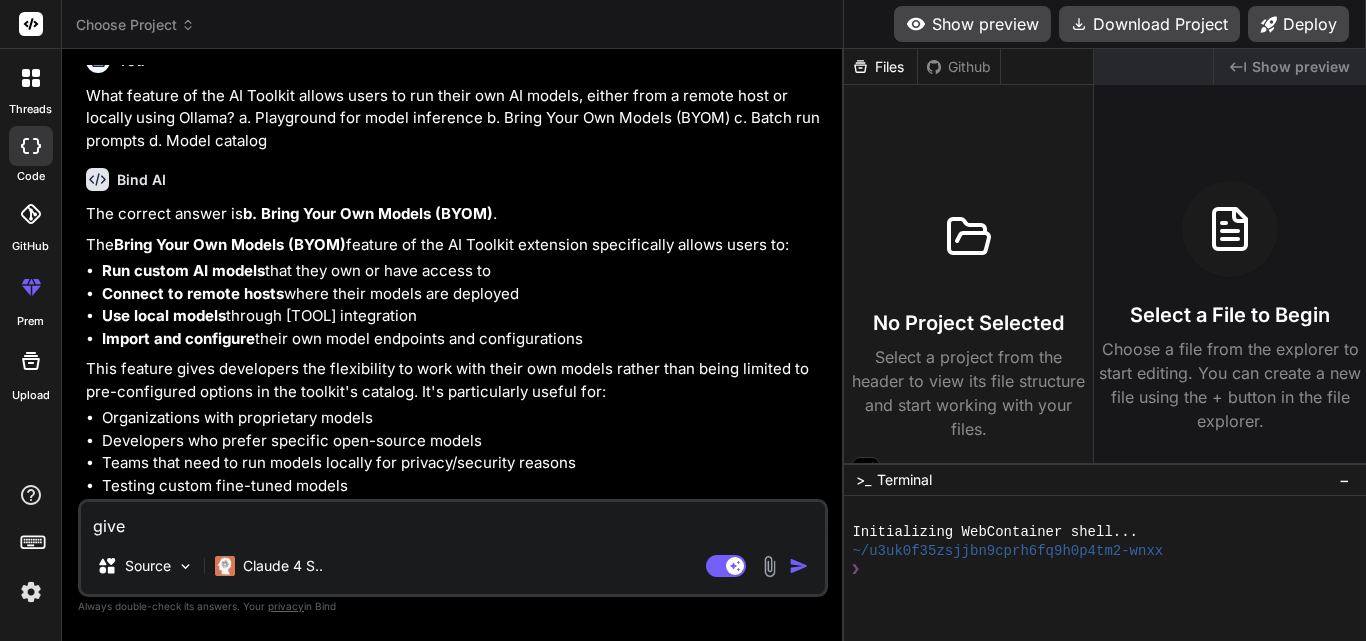 type on "give" 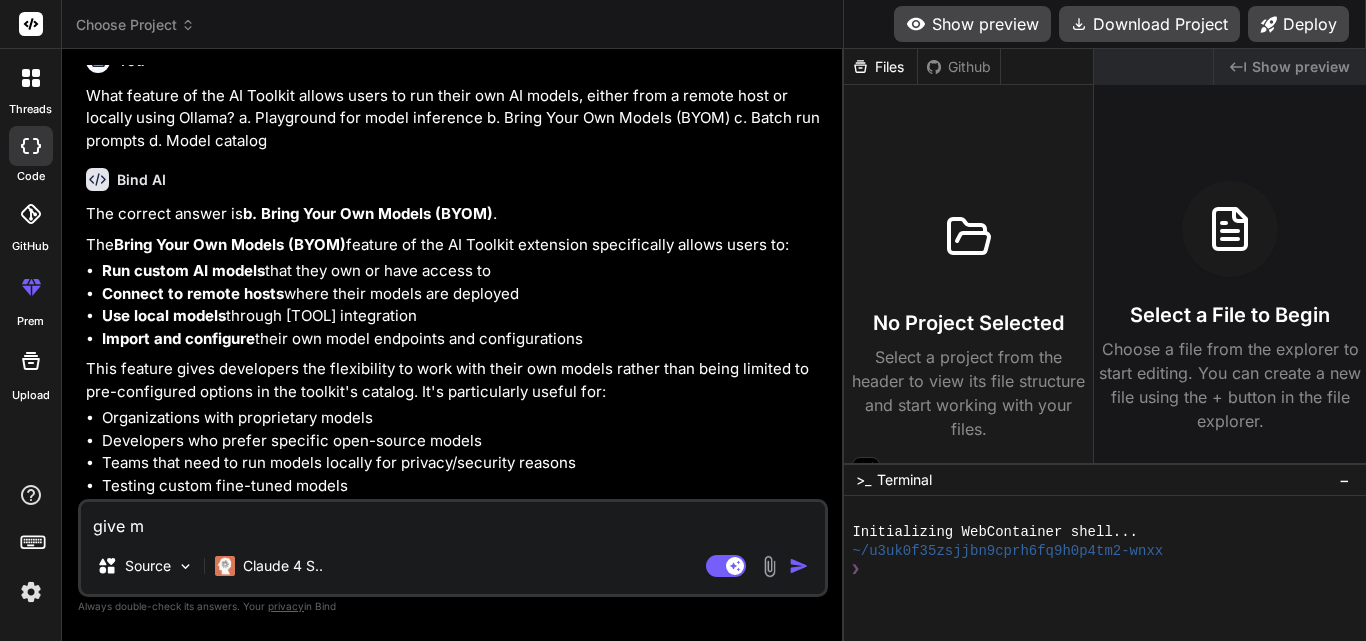 type on "give me" 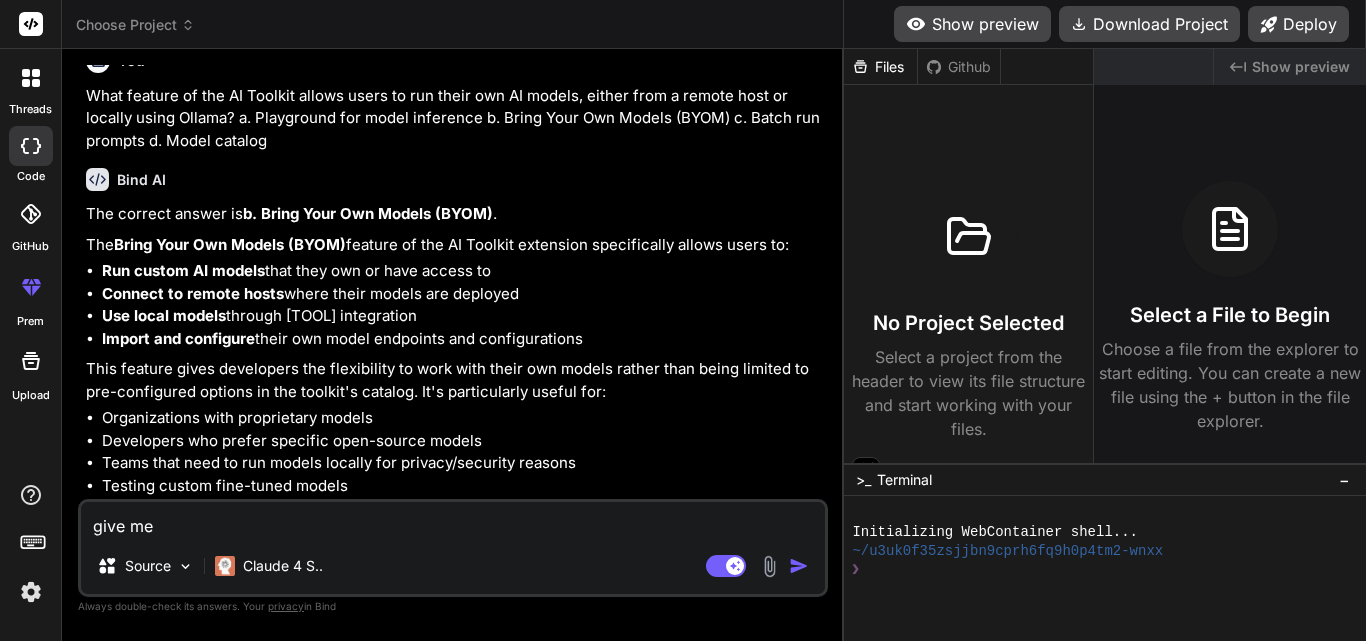 type on "give me" 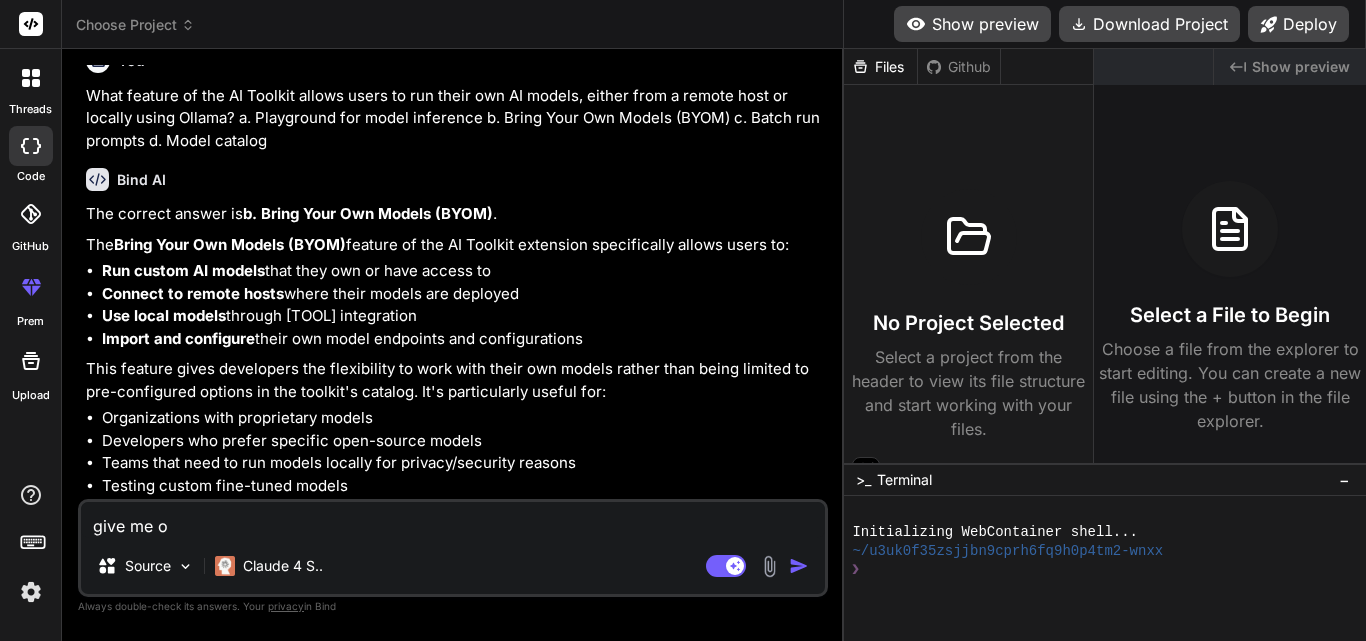 type on "give me ob" 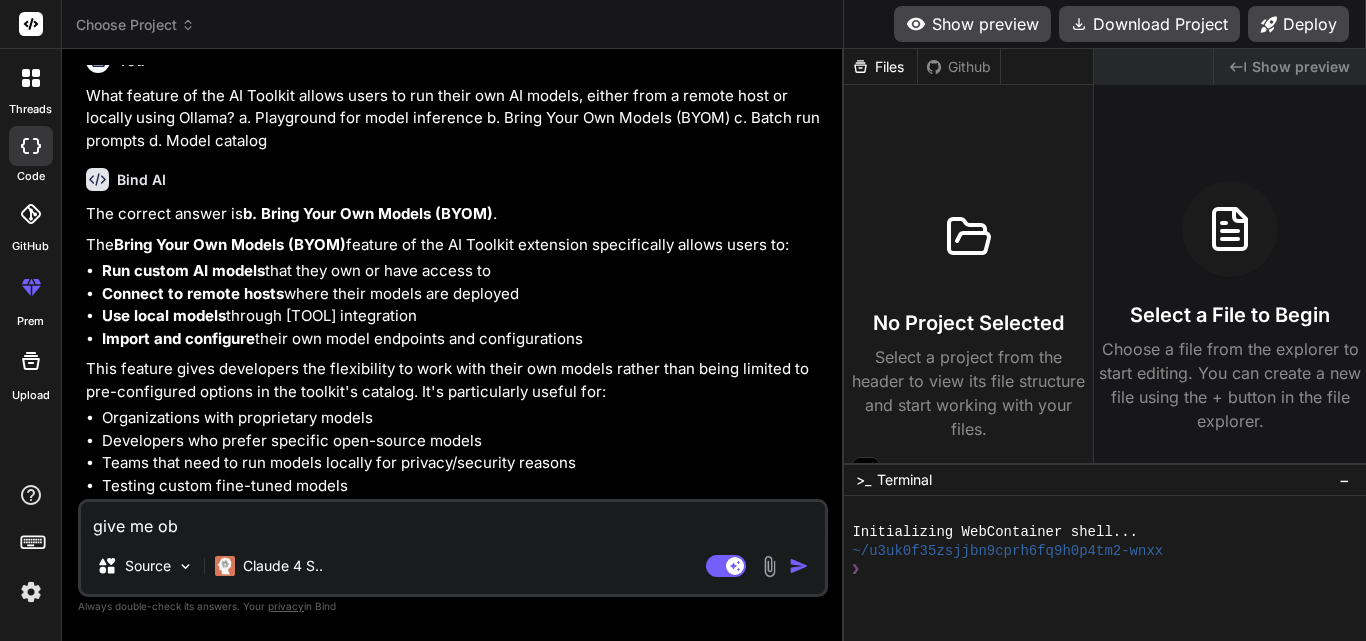 type on "give me o" 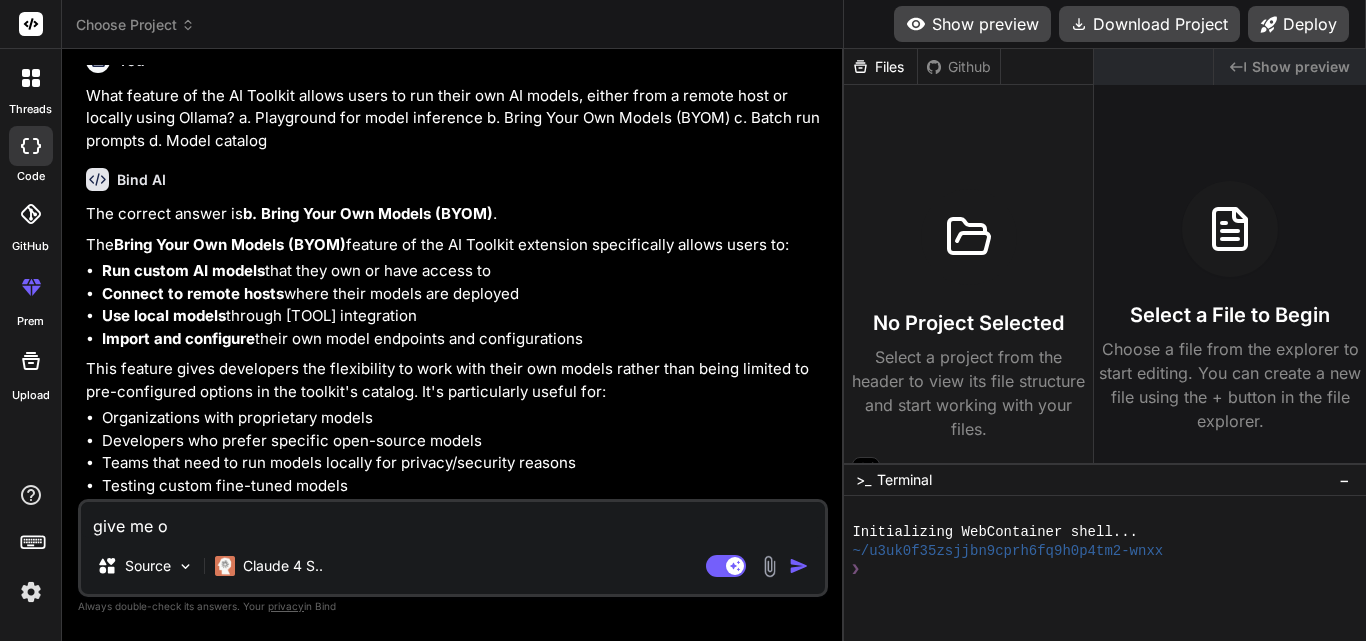 type on "give me on" 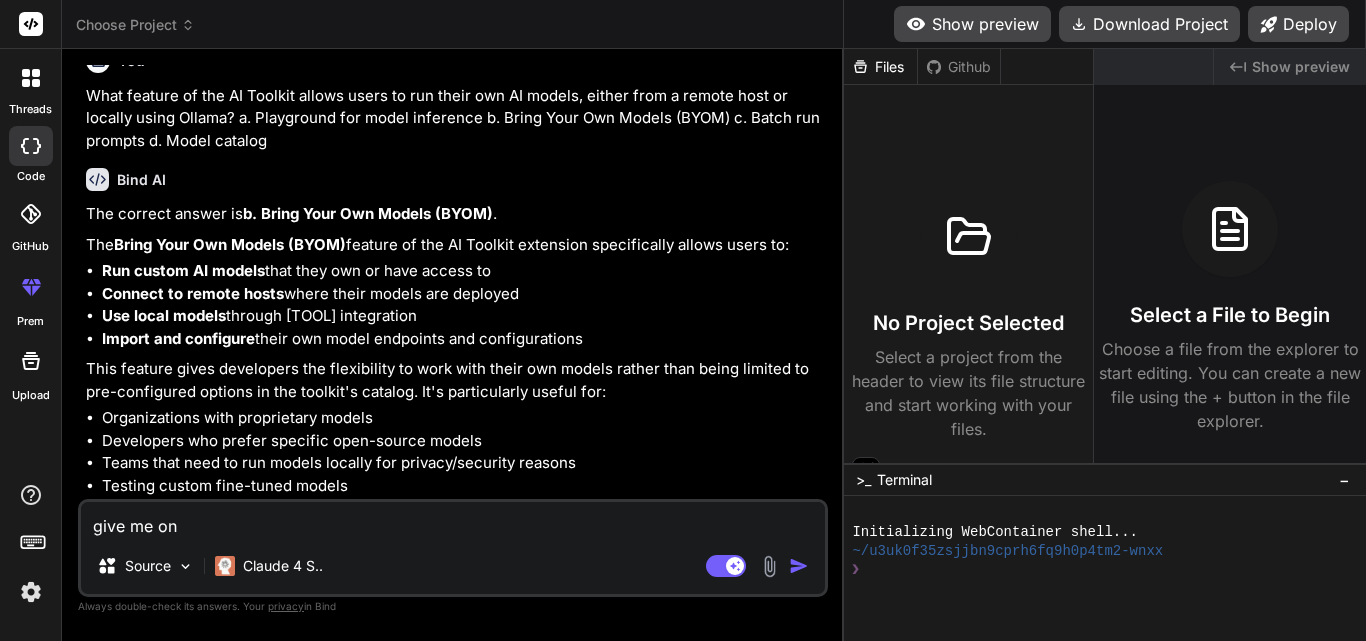 type on "give me onl" 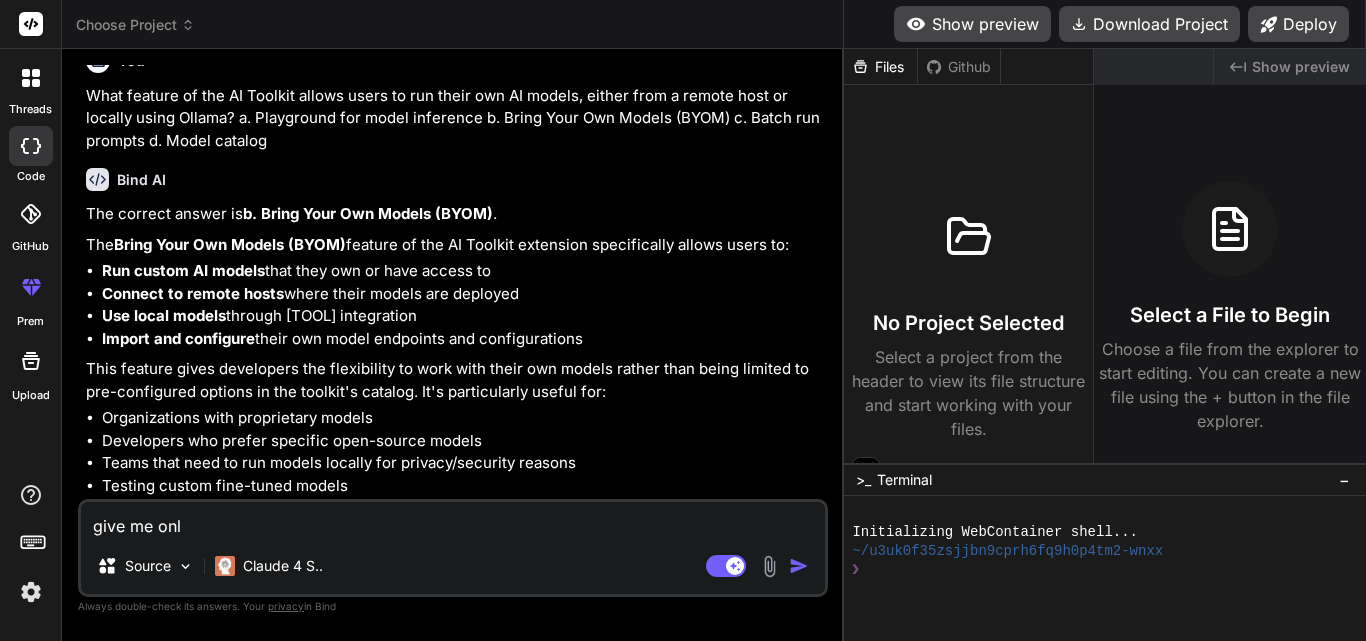 type on "give me only" 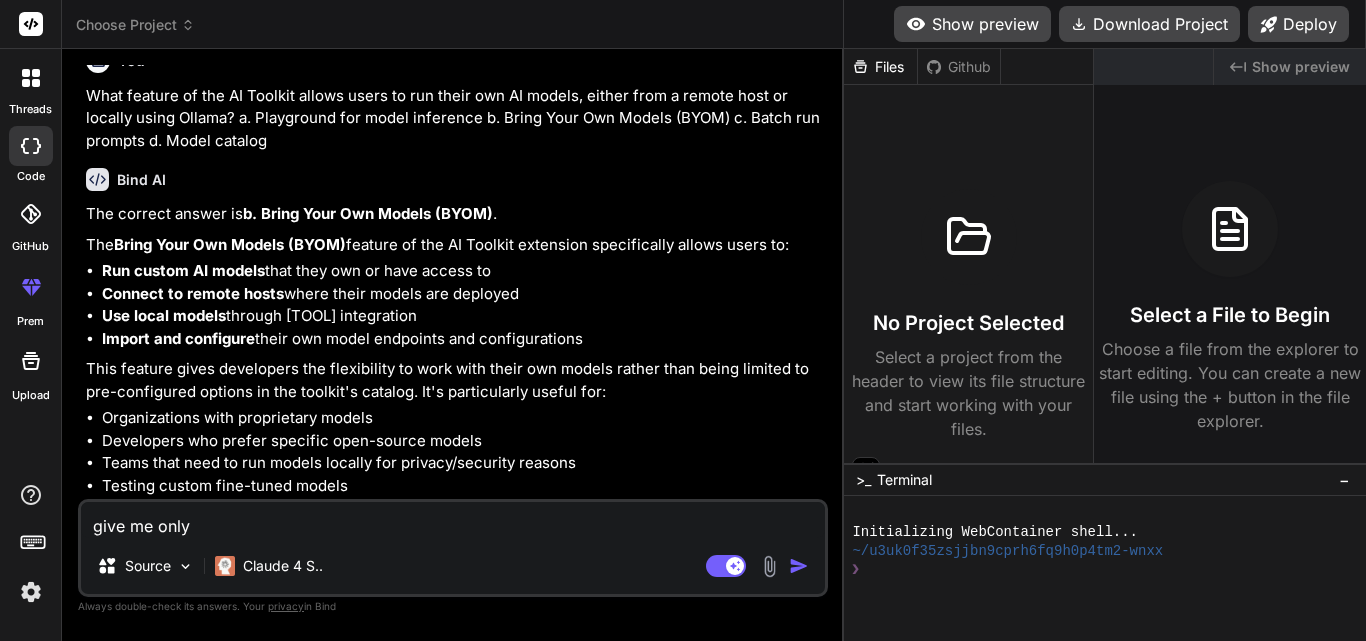 type on "give me only" 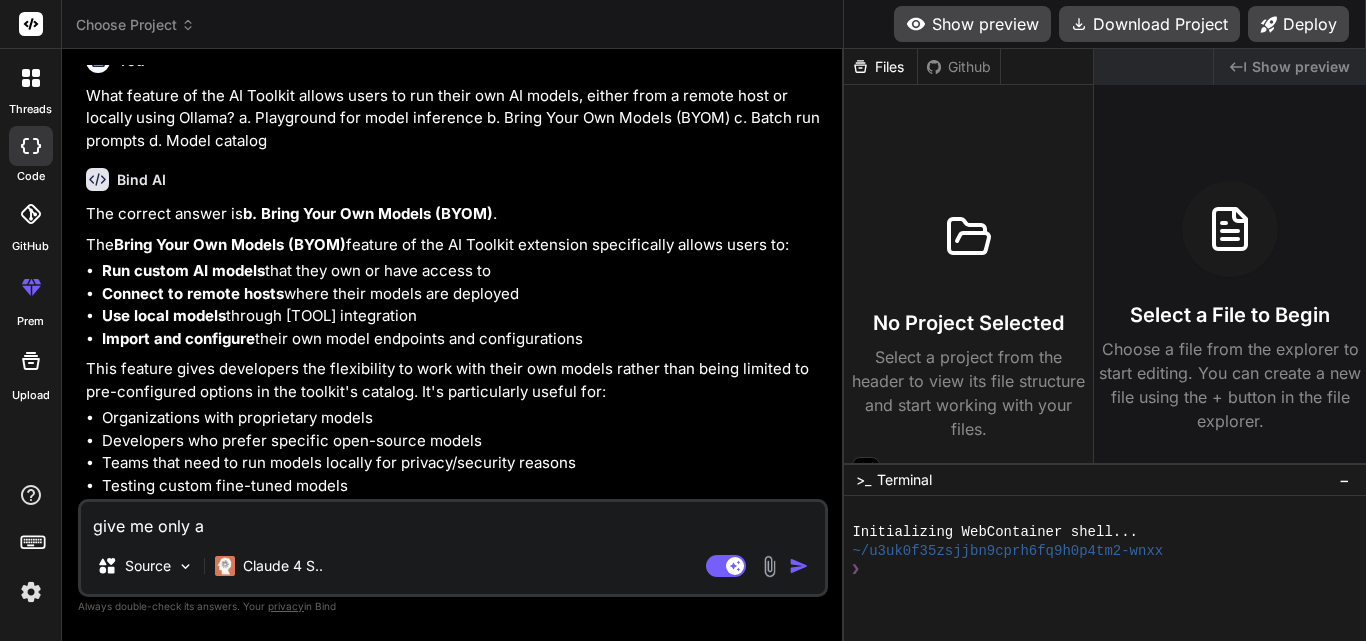 type on "give me only an" 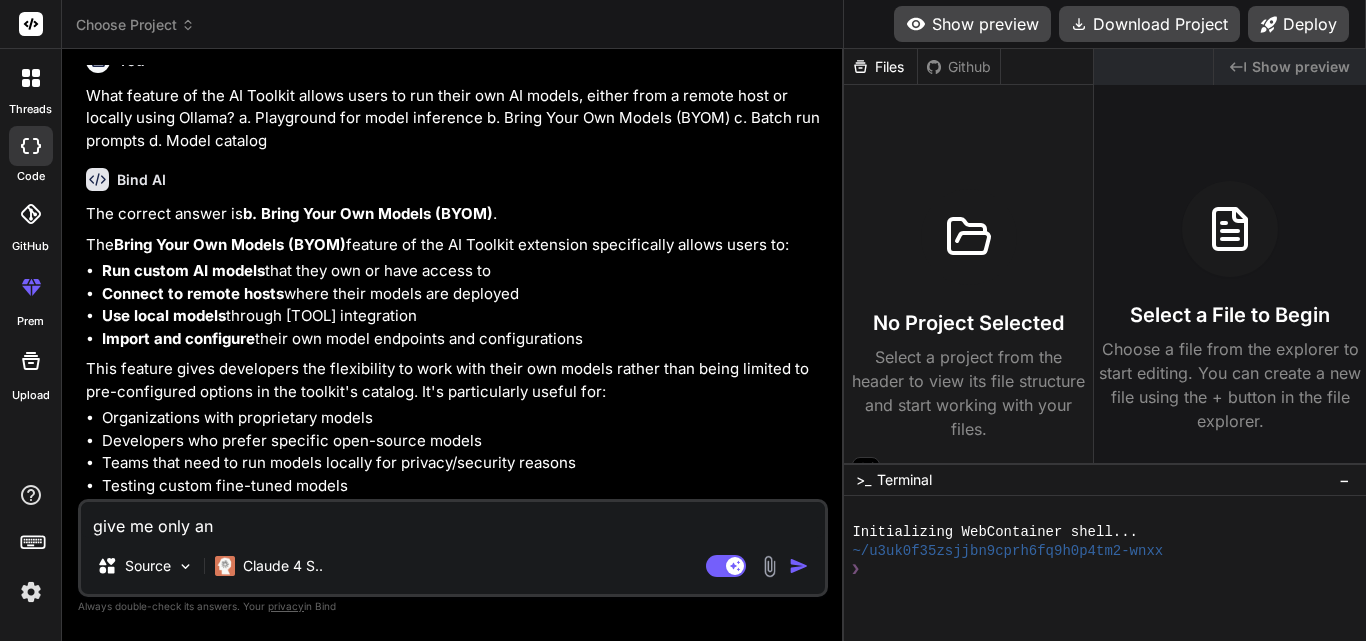 type on "give me only ans" 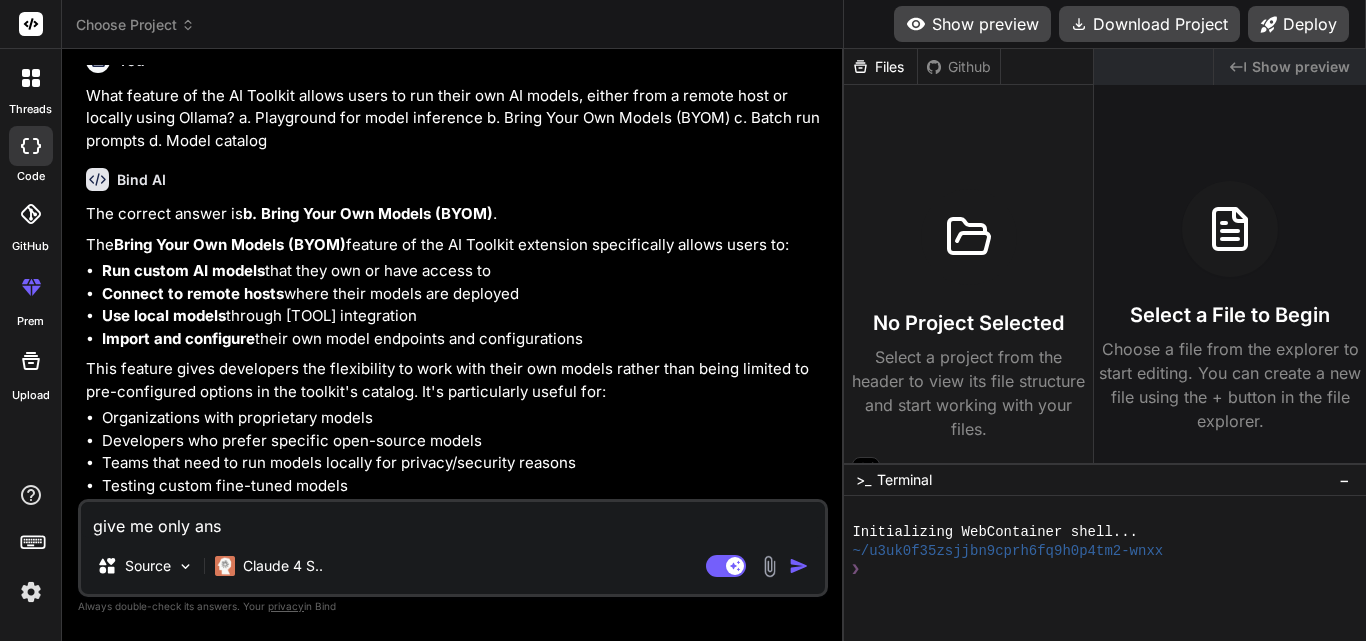 type on "give me only answ" 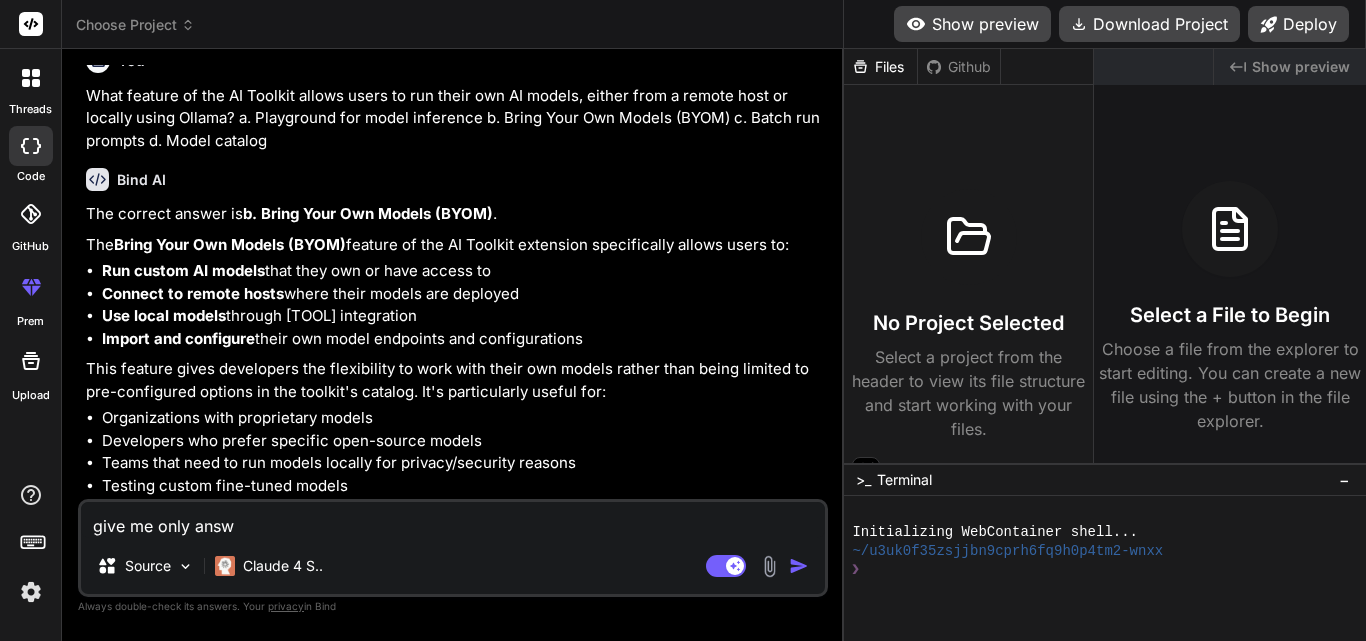 type on "give me only answe" 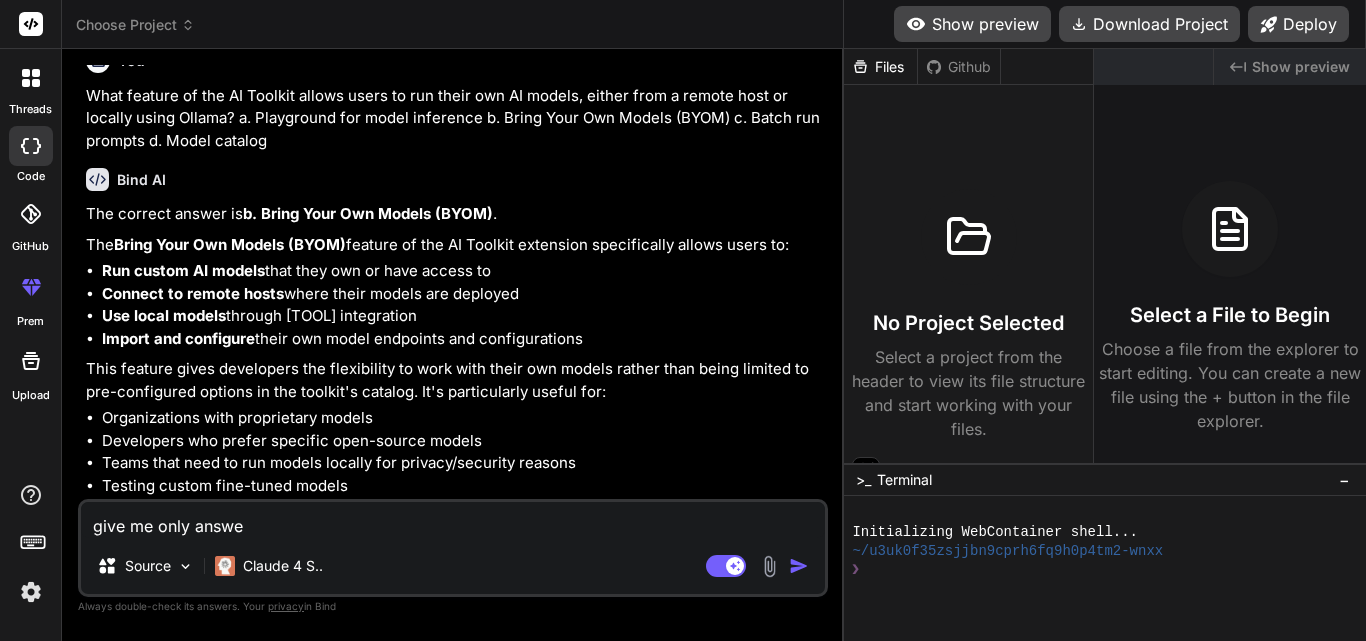 type on "give me only answer" 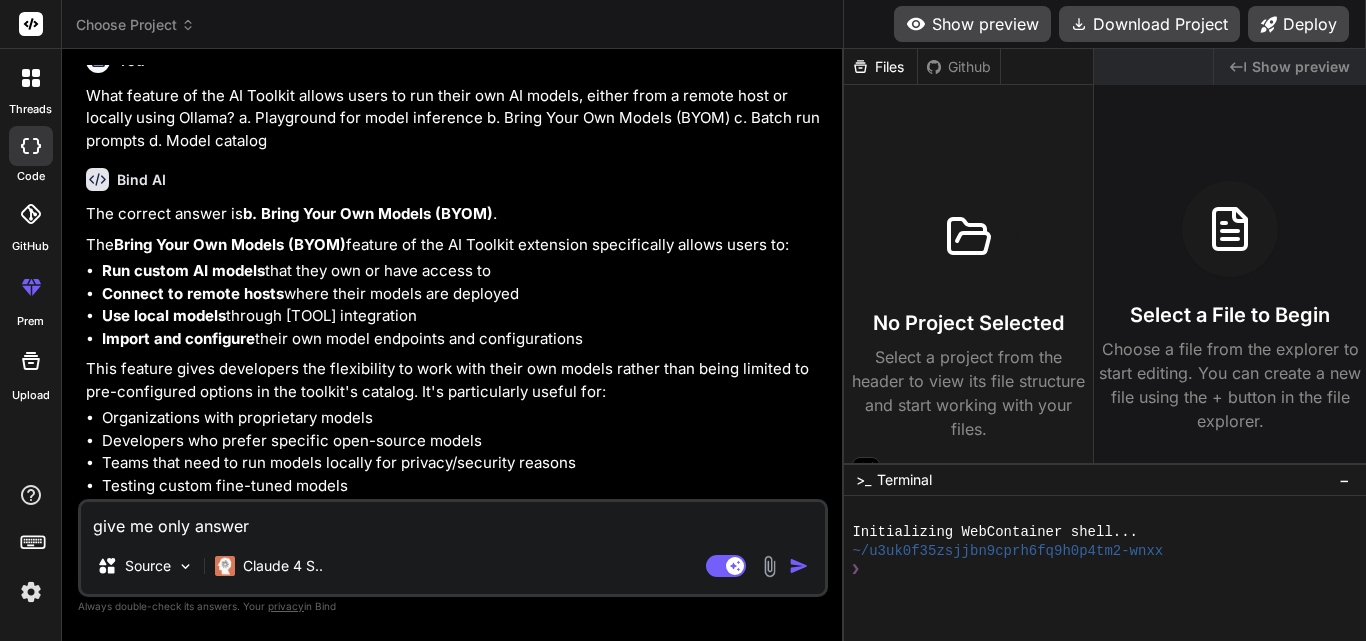 type on "give me only answer" 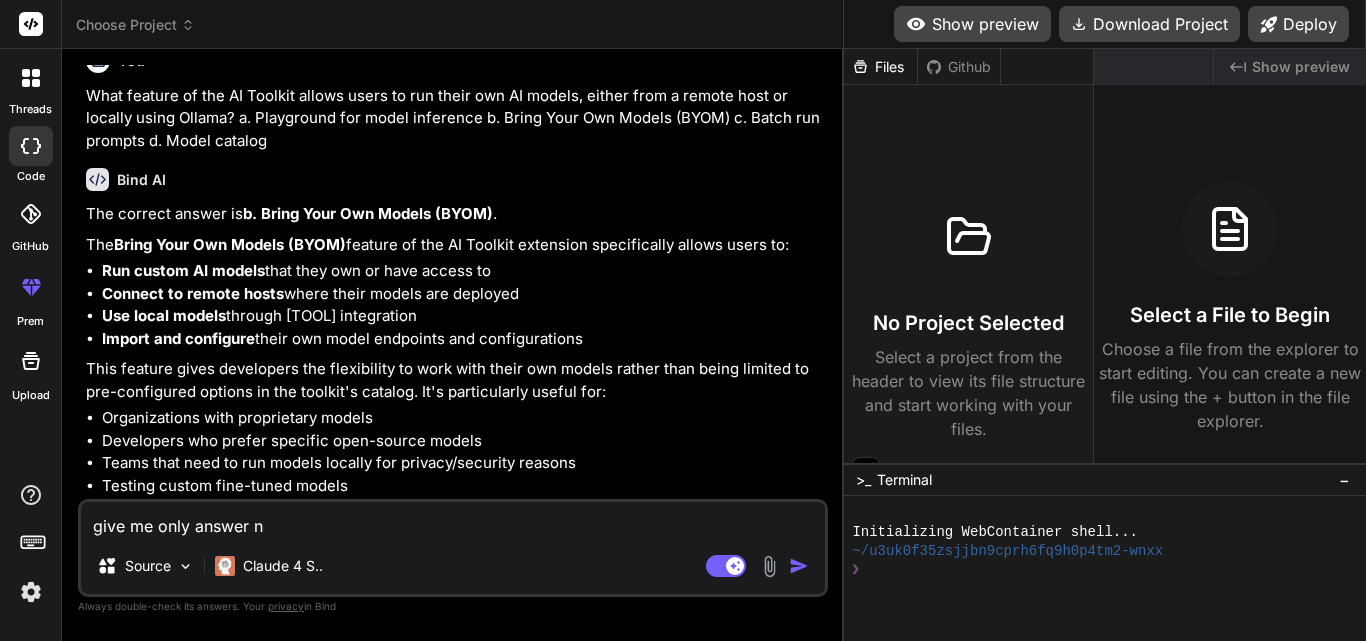 type on "give me only answer no" 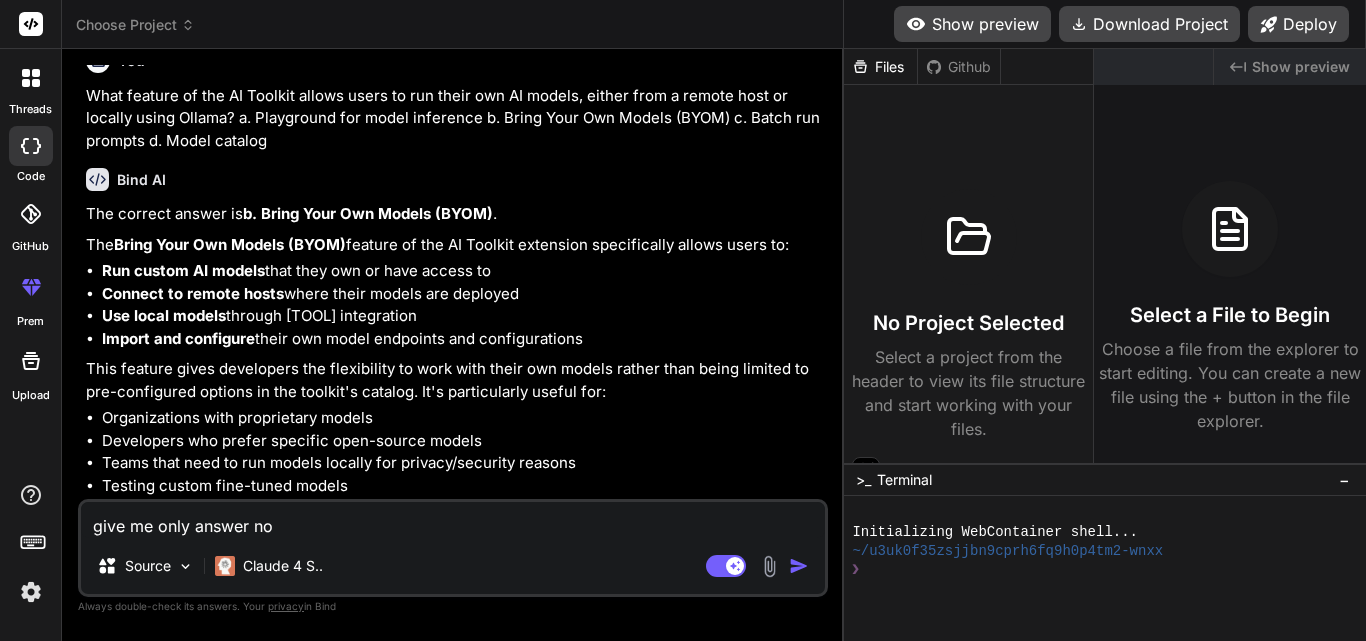 type on "give me only answer no" 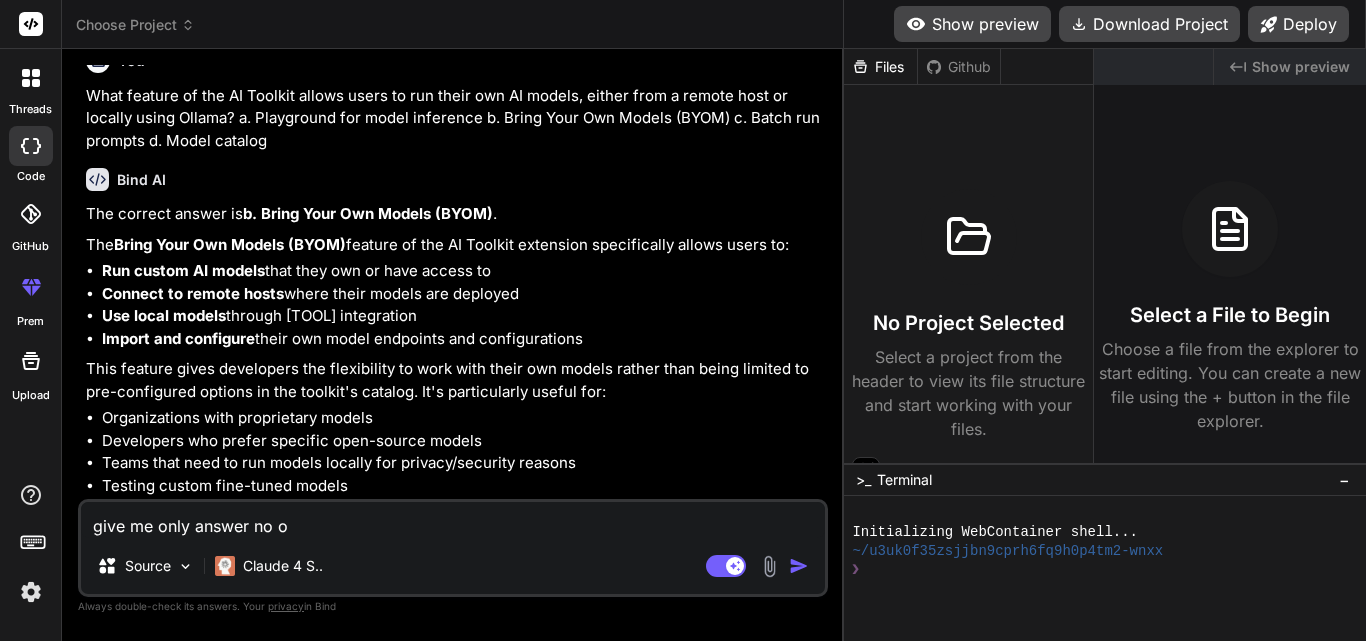 type on "give me only answer no ok" 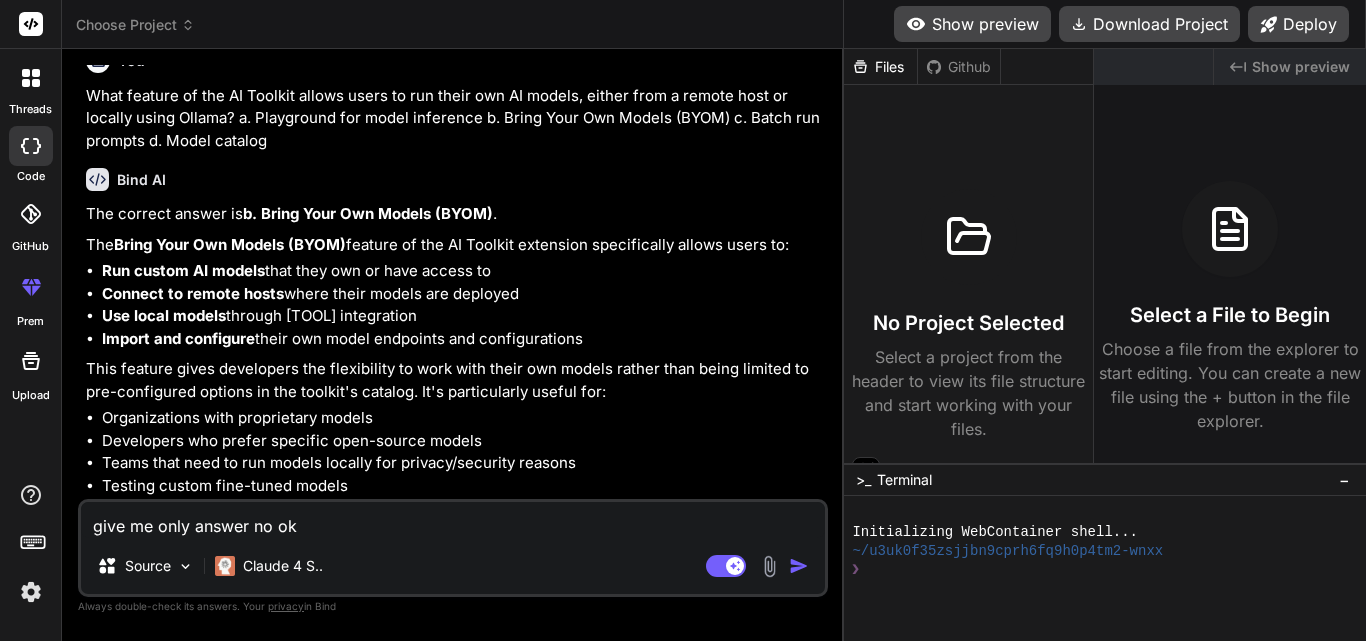 type on "x" 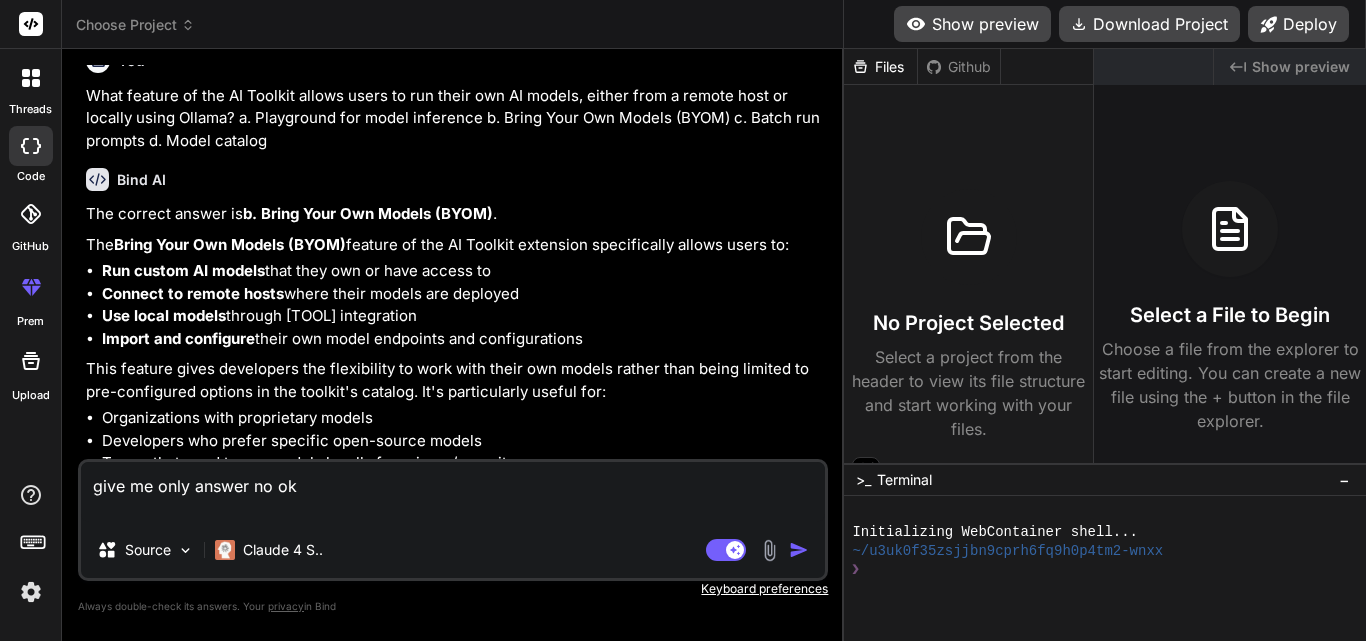 paste on "What is one of the benefits of using the AI Toolkit for Visual Studio Code in terms of coding efficiency?
a.
It only provides code completion suggestions based on manual input
b.
It does not provide any code analysis capabilities
c.
It reduces typing time and improves overall coding efficiency through AI-powered code completion
d.
It only analyzes code for security vulnerabilities" 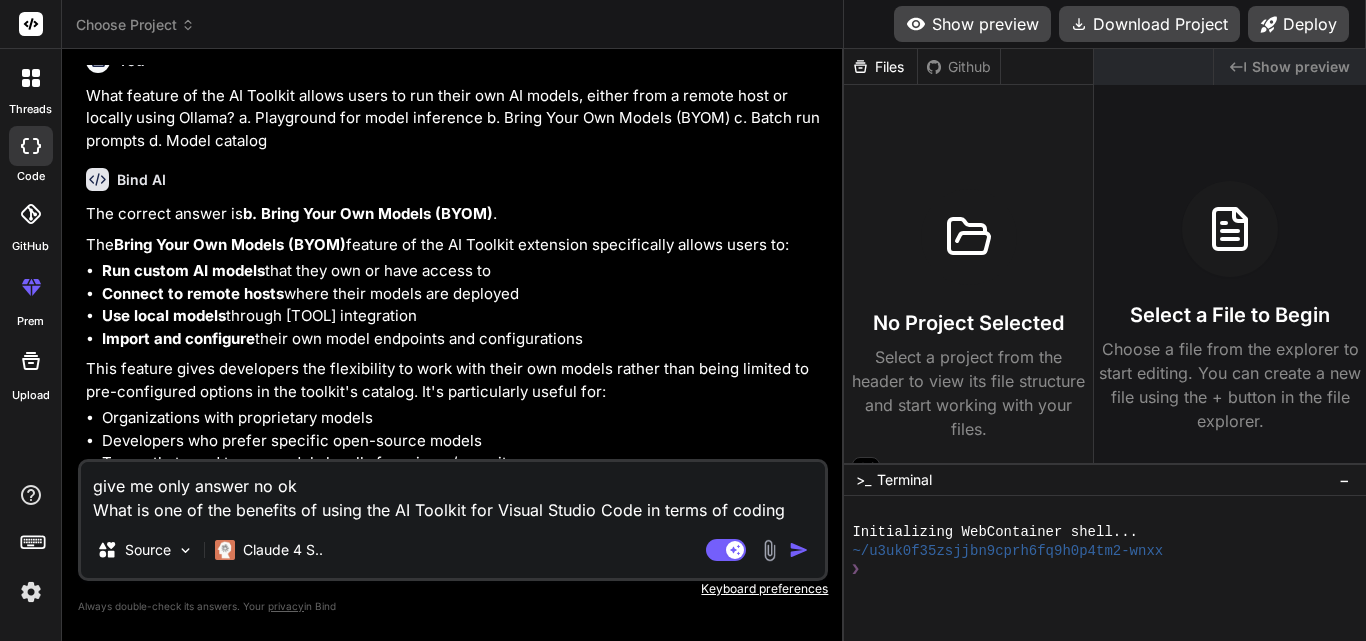 scroll, scrollTop: 146, scrollLeft: 0, axis: vertical 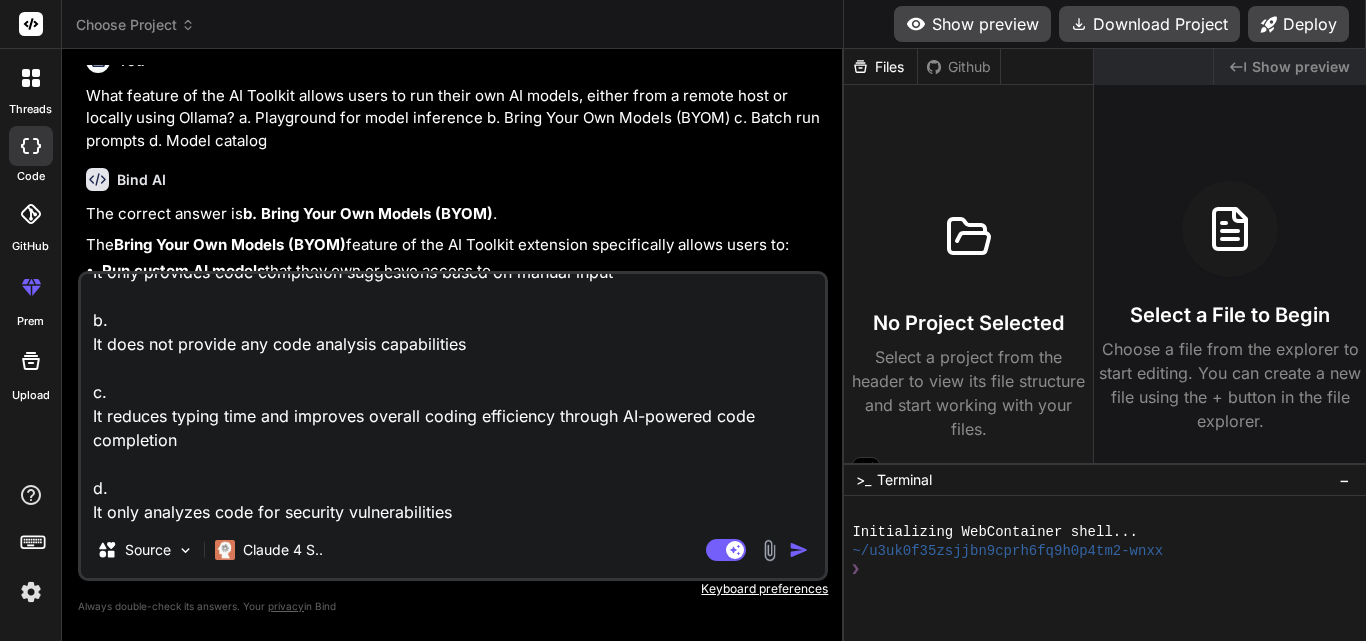 type on "give me only answer no ok
What is one of the benefits of using the AI Toolkit for Visual Studio Code in terms of coding efficiency?
a.
It only provides code completion suggestions based on manual input
b.
It does not provide any code analysis capabilities
c.
It reduces typing time and improves overall coding efficiency through AI-powered code completion
d.
It only analyzes code for security vulnerabilities" 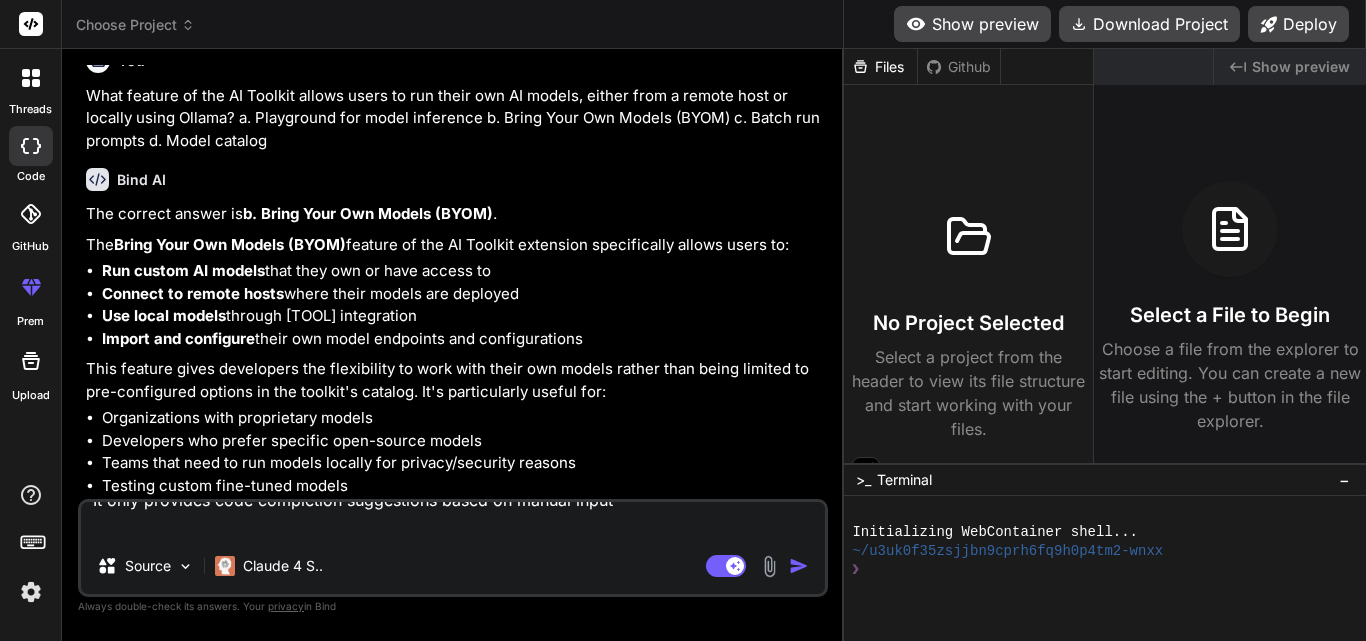 scroll, scrollTop: 0, scrollLeft: 0, axis: both 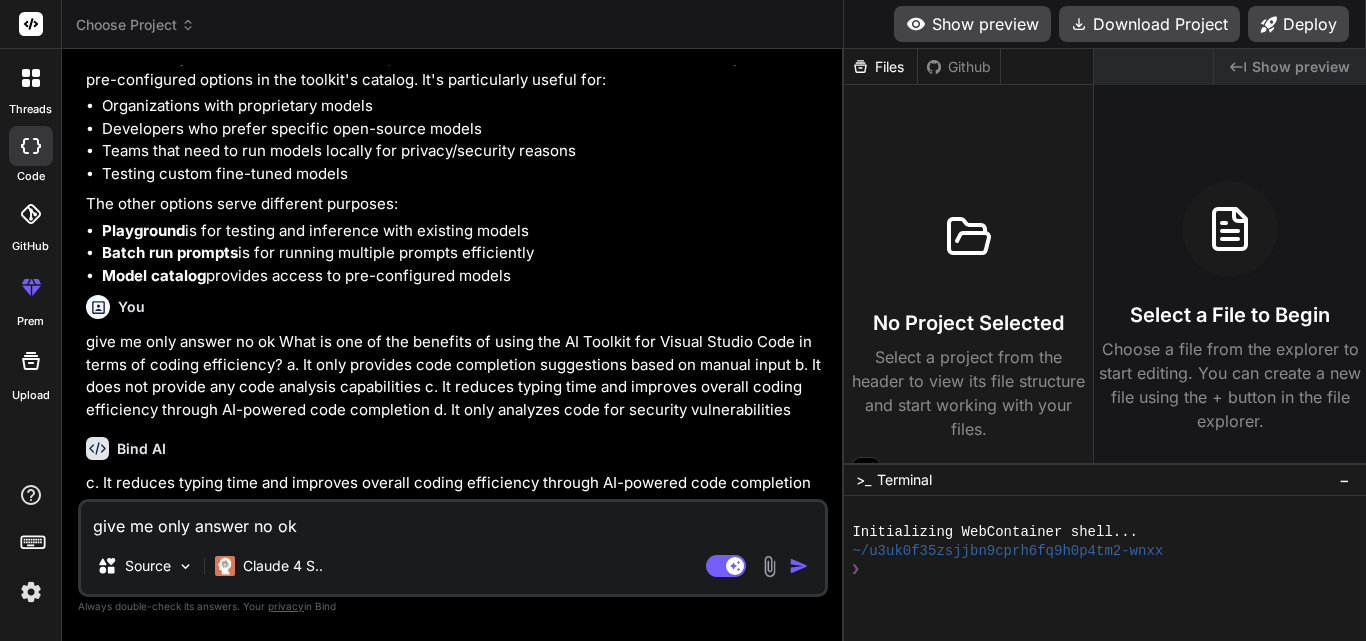 type on "x" 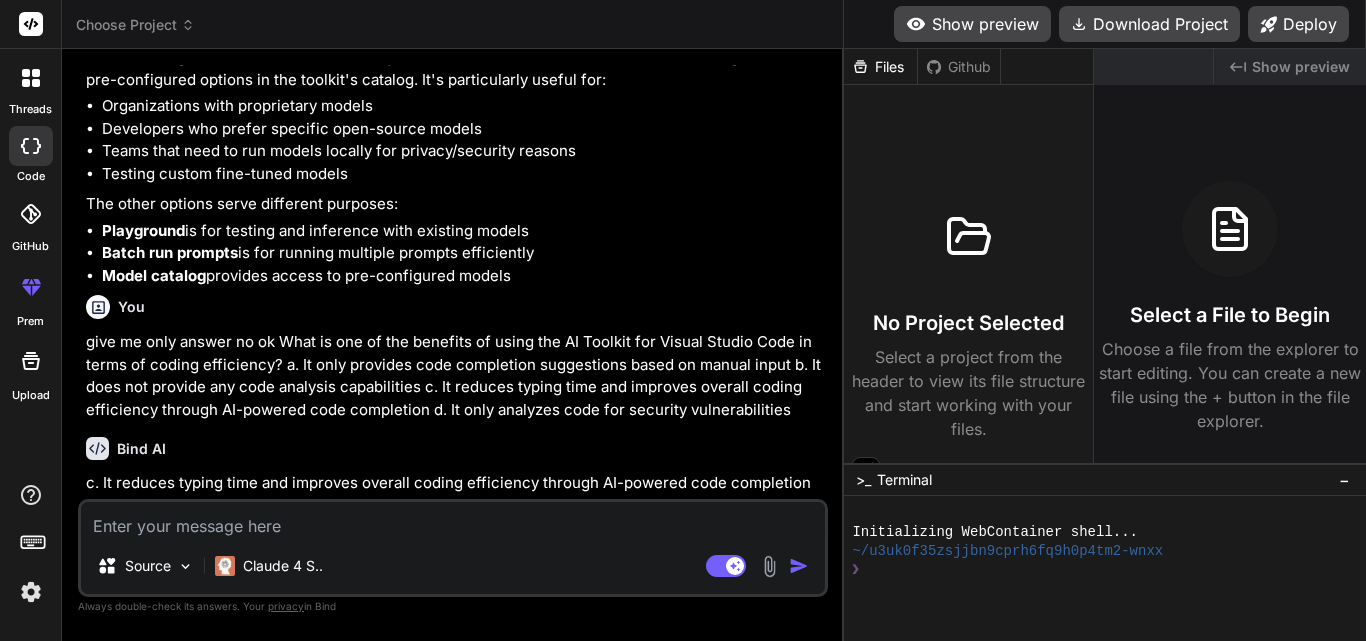 paste on "Which of the following features of the AI Toolkit helps developers identify potential issues before they become major problems?
a.
Code Optimization
b.
Predictive Debugging
c.
Automated Testing
d.
Predictive Coding" 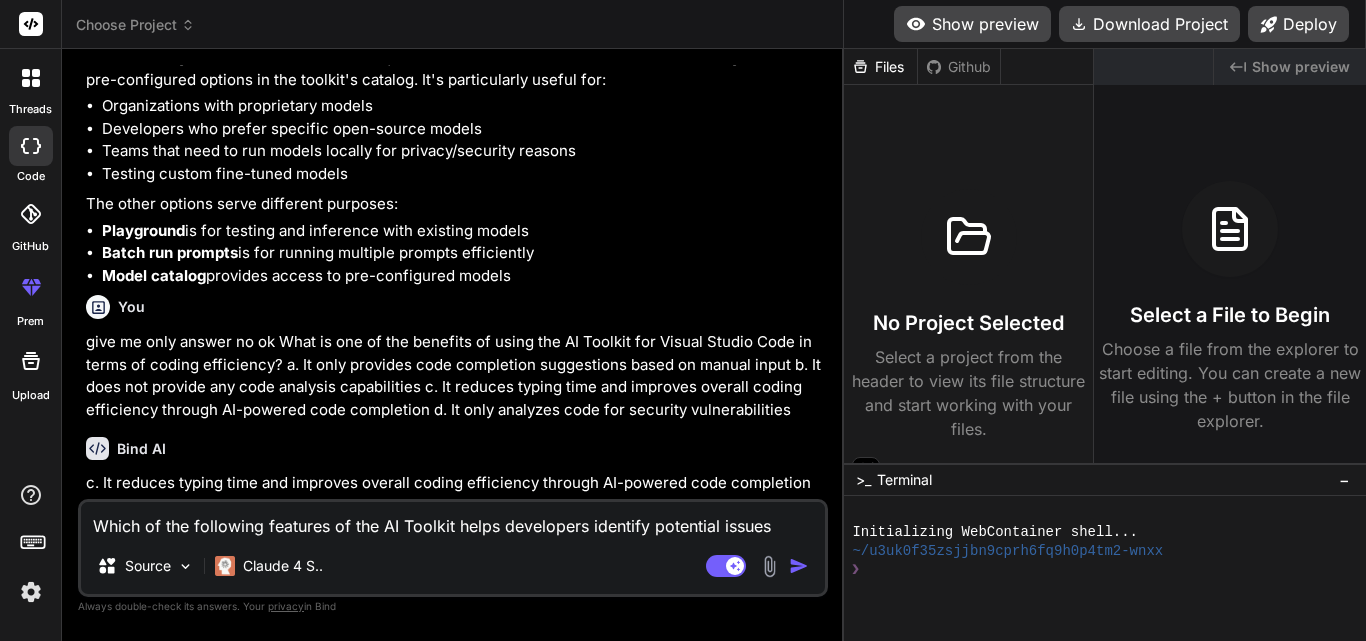 scroll, scrollTop: 98, scrollLeft: 0, axis: vertical 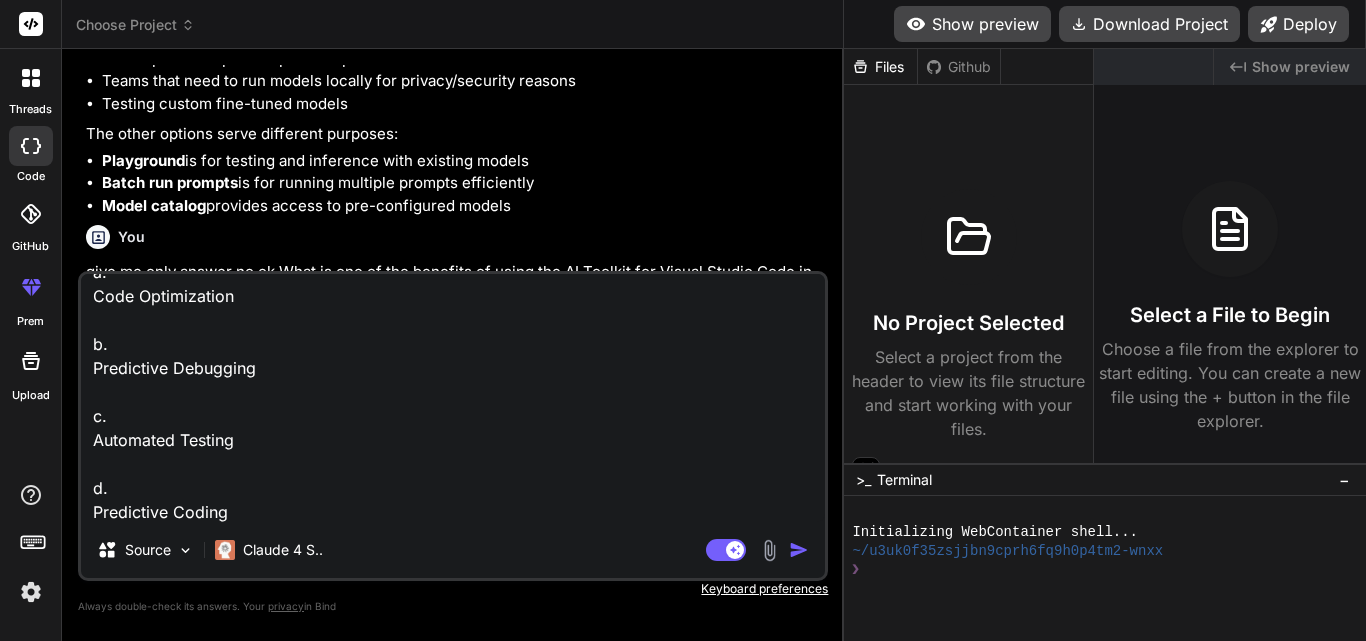type on "x" 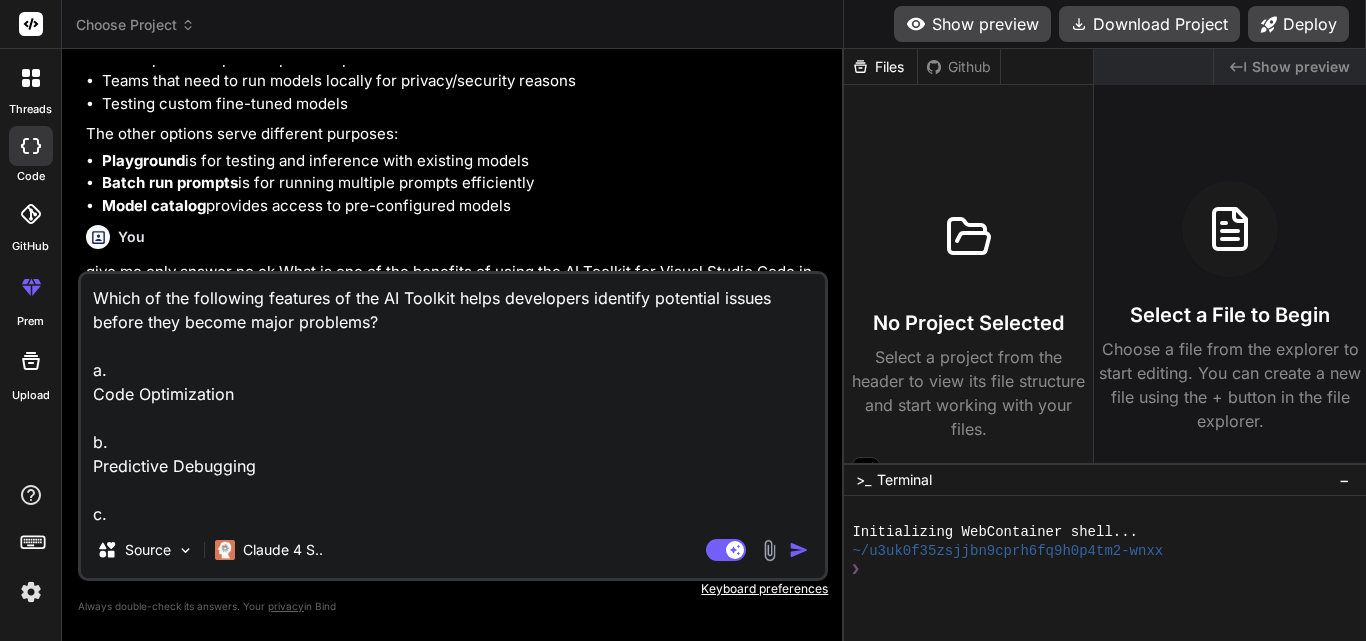 type 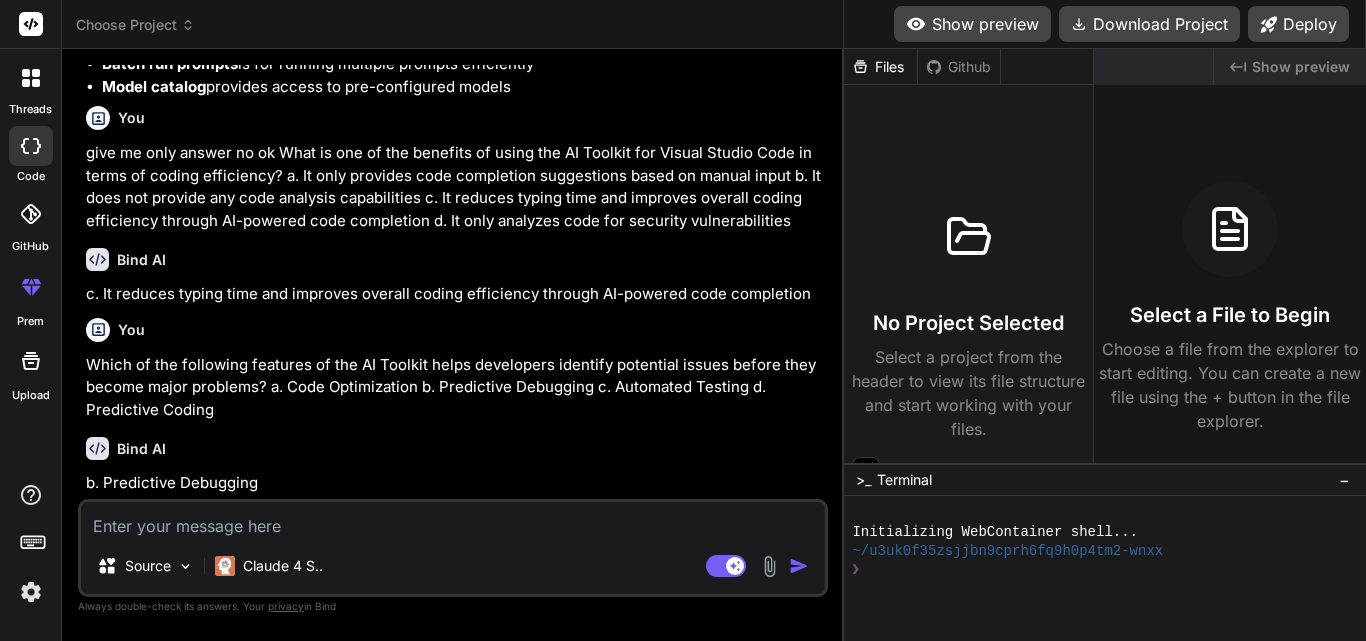 scroll, scrollTop: 1371, scrollLeft: 0, axis: vertical 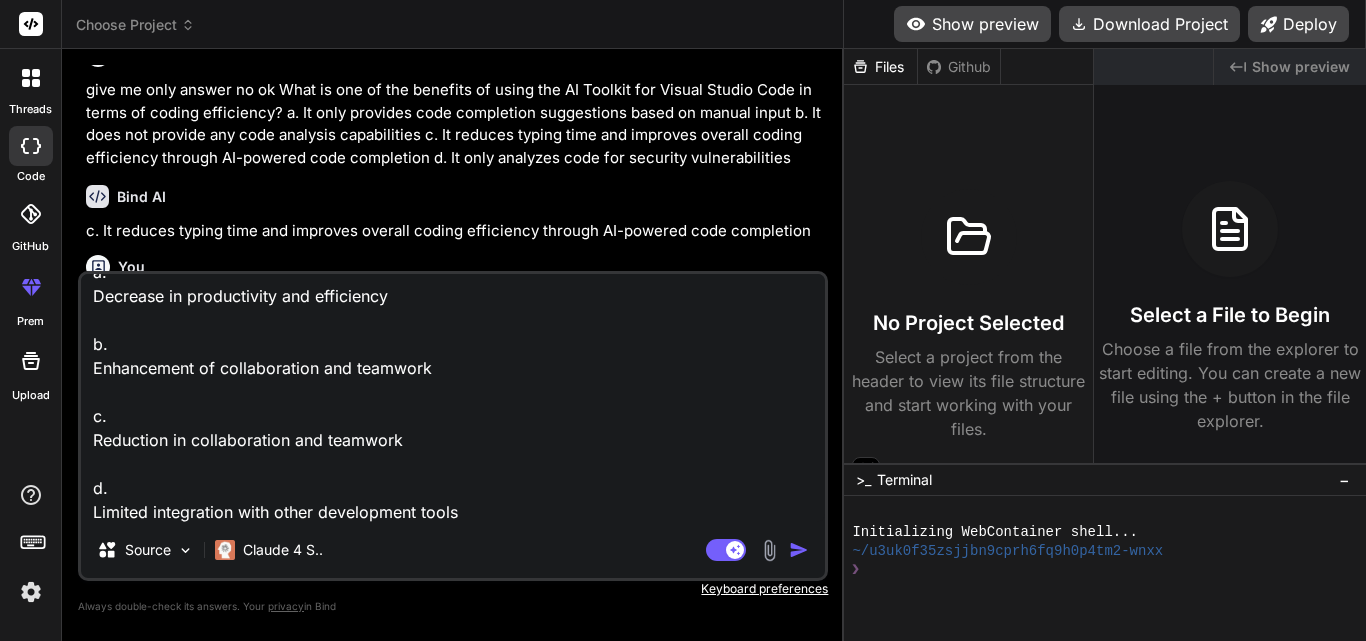 type on "x" 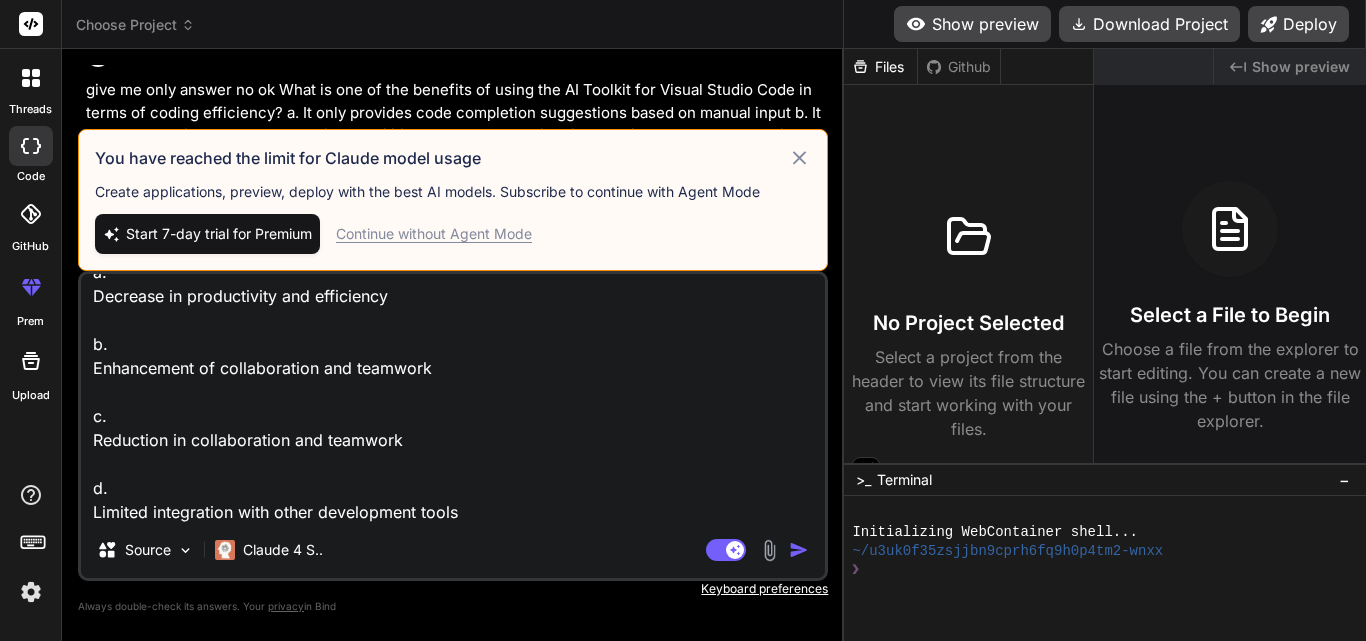 type on "What is one of the outcomes that developers can achieve by using the AI Toolkit for Visual Studio, in addition to improving code quality and reducing debugging time?
a.
Decrease in productivity and efficiency
b.
Enhancement of collaboration and teamwork
c.
Reduction in collaboration and teamwork
d.
Limited integration with other development tools" 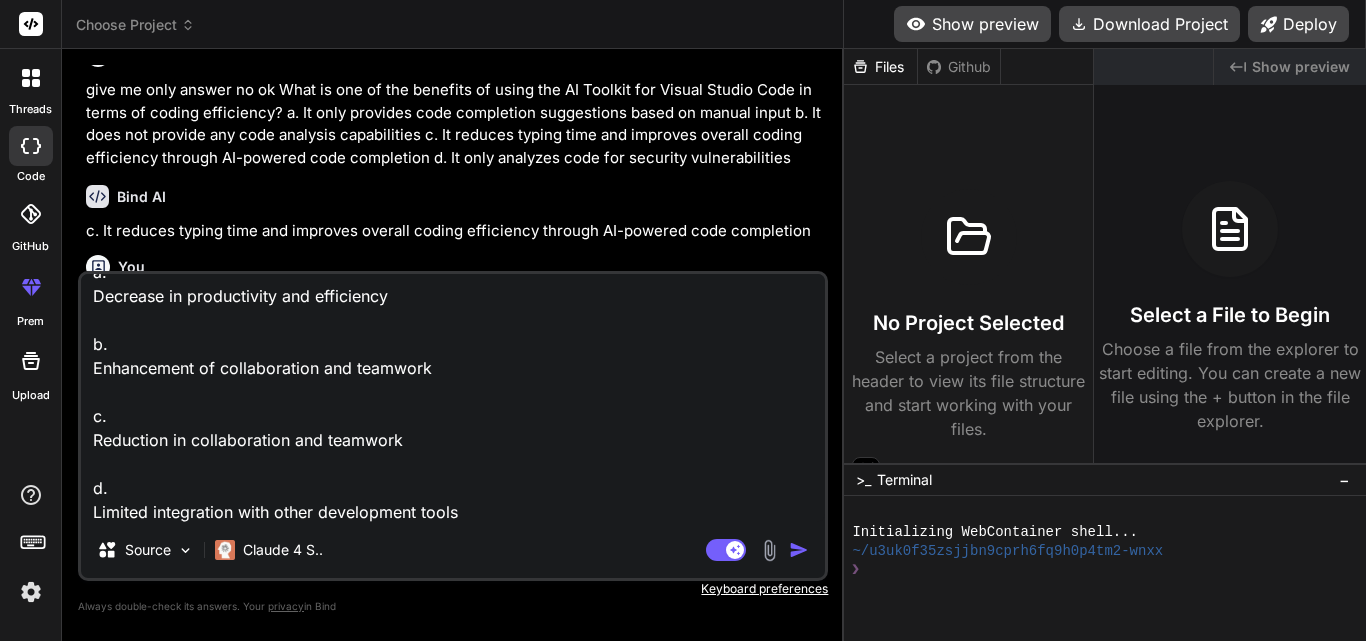 click at bounding box center [799, 550] 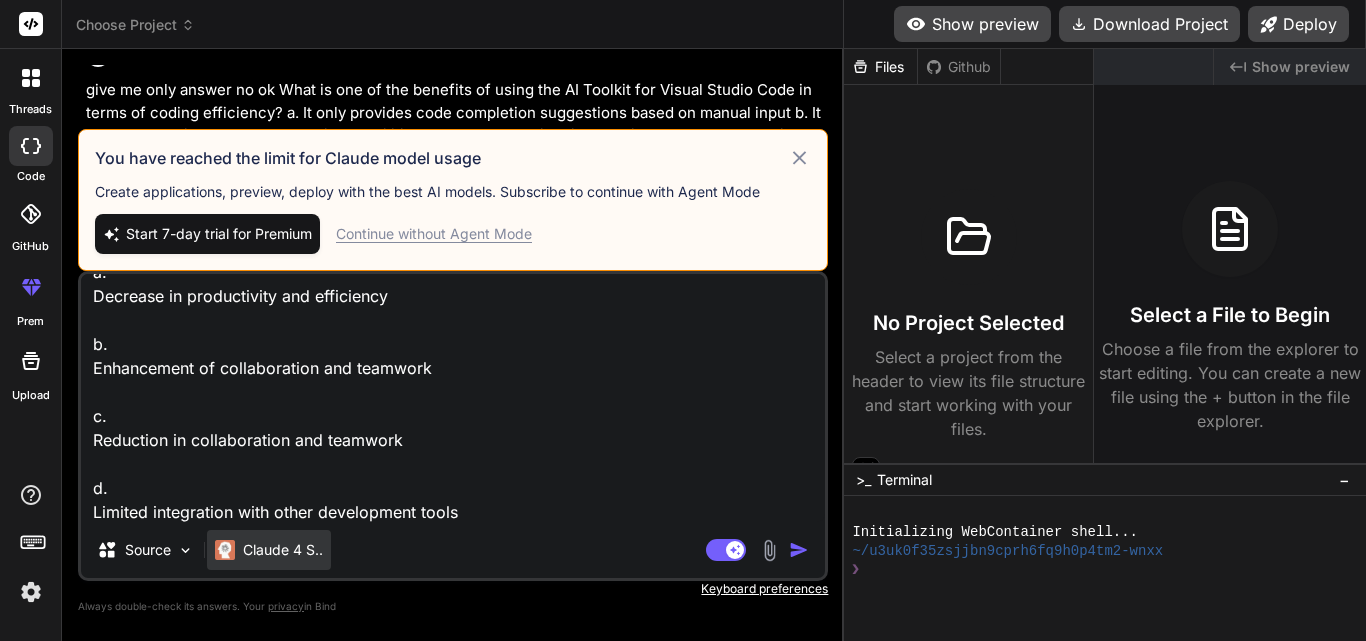 click on "Claude 4 S.." at bounding box center (283, 550) 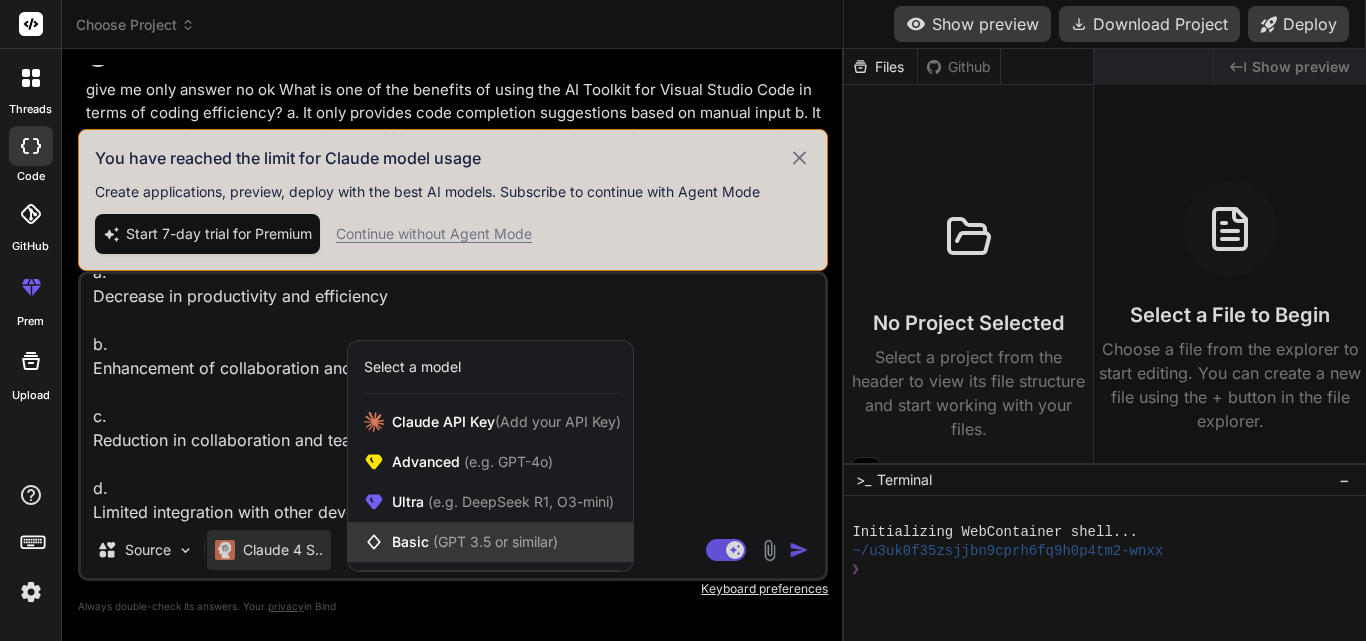 click on "Basic        (GPT 3.5 or similar)" at bounding box center (475, 542) 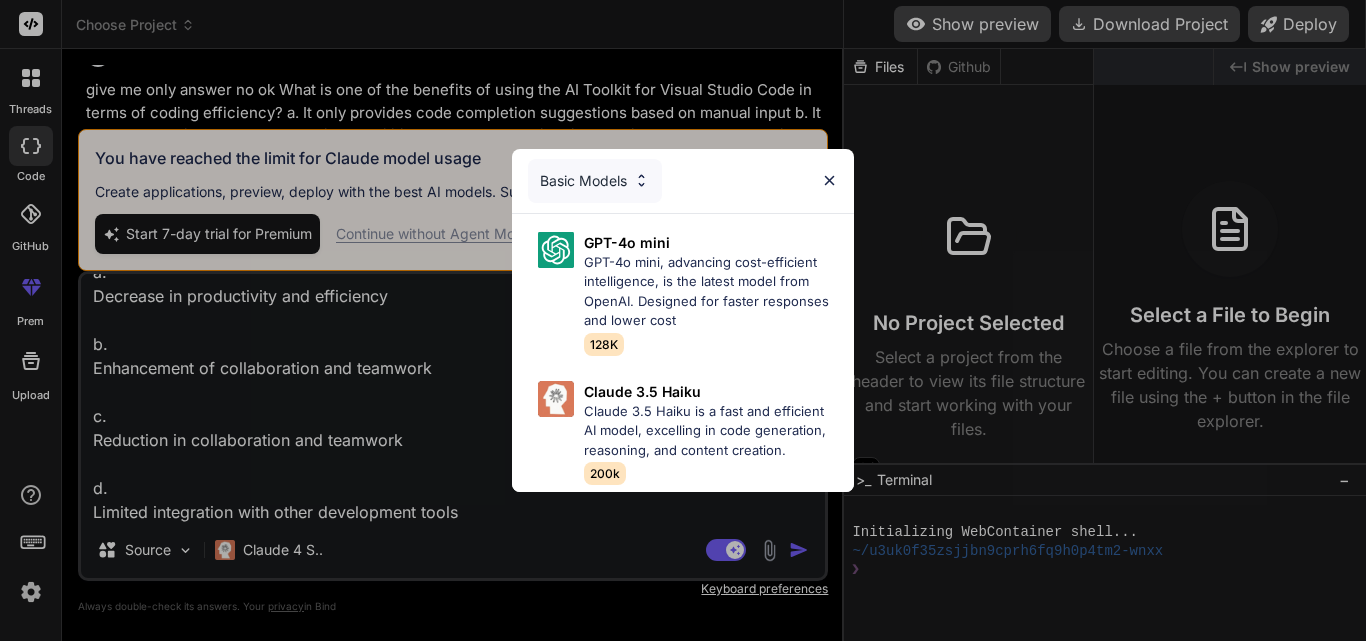 click on "GPT-4o mini, advancing cost-efficient intelligence, is the latest model from OpenAI. Designed for faster responses and lower cost" at bounding box center (711, 292) 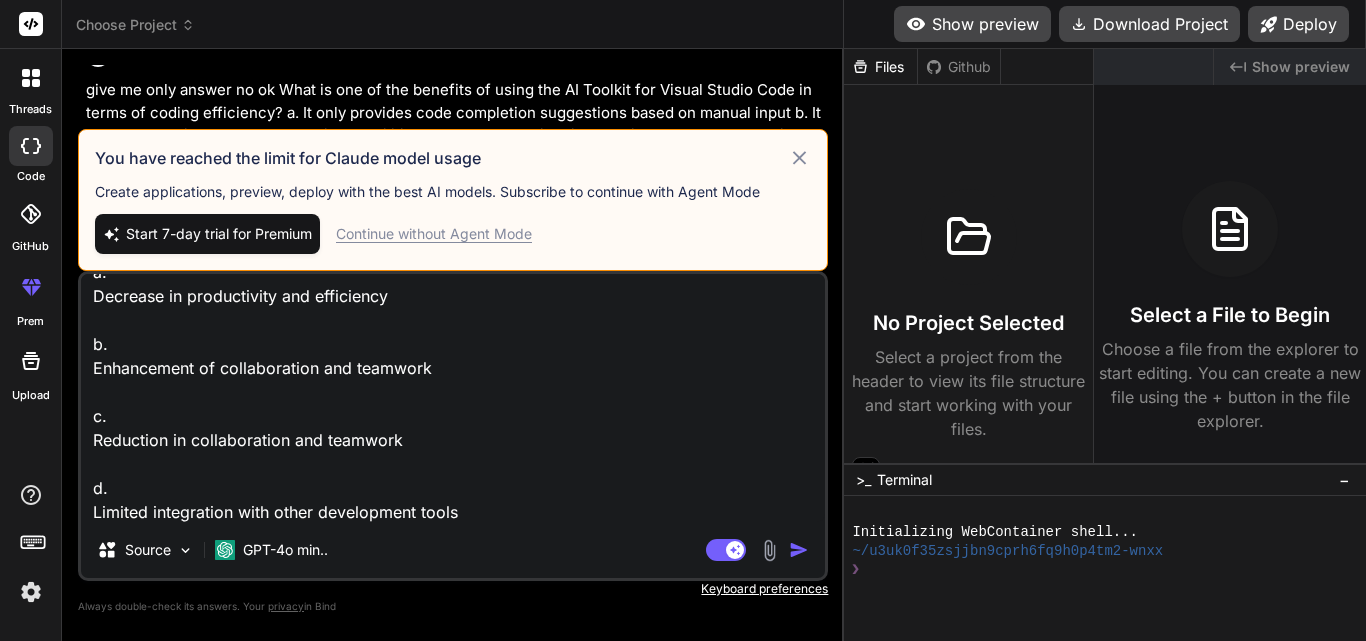 click at bounding box center [799, 550] 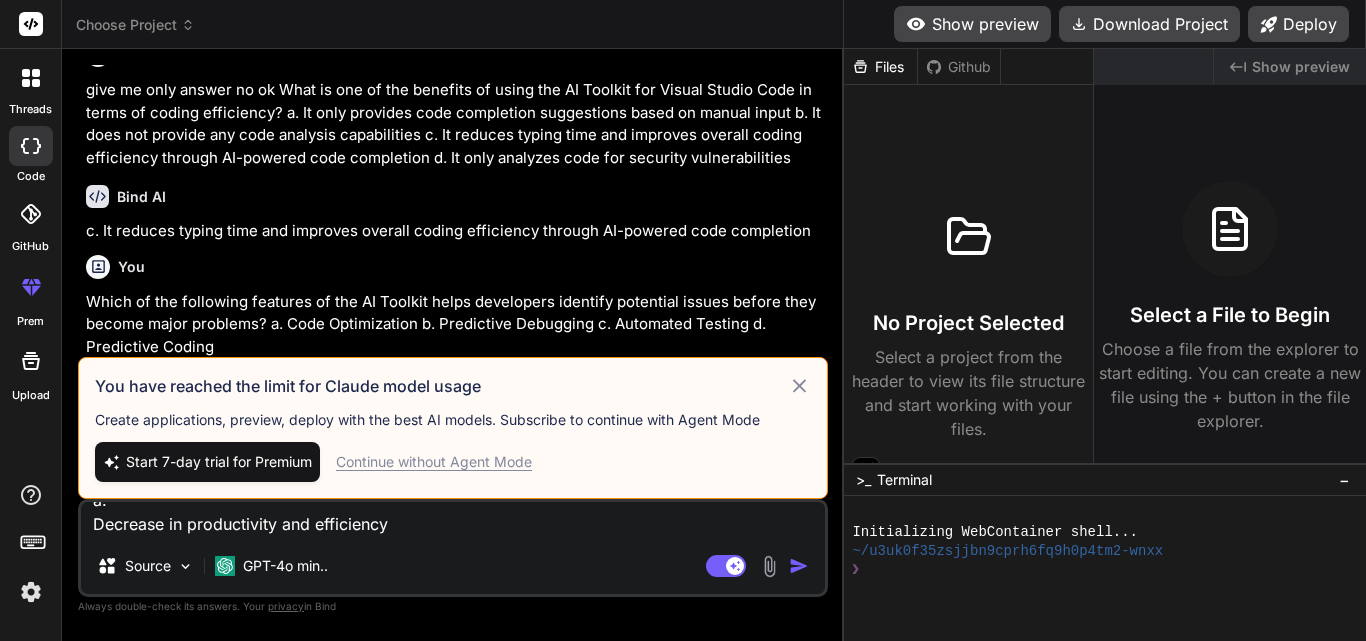 scroll, scrollTop: 0, scrollLeft: 0, axis: both 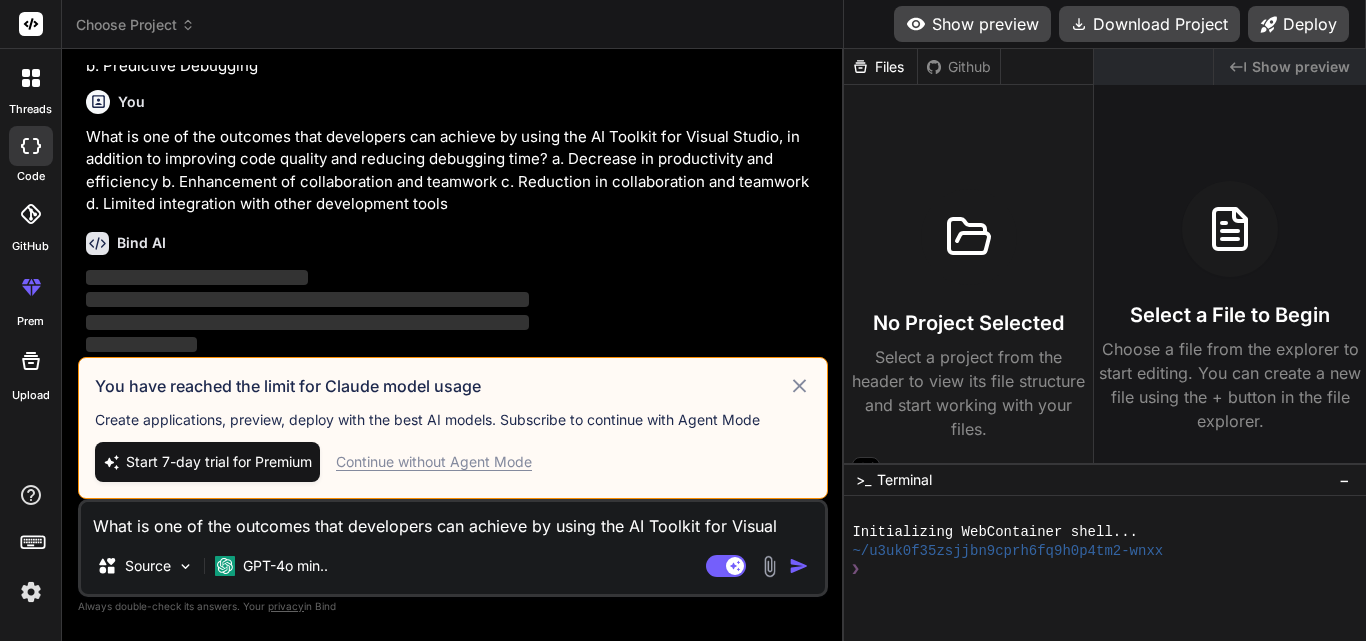 click 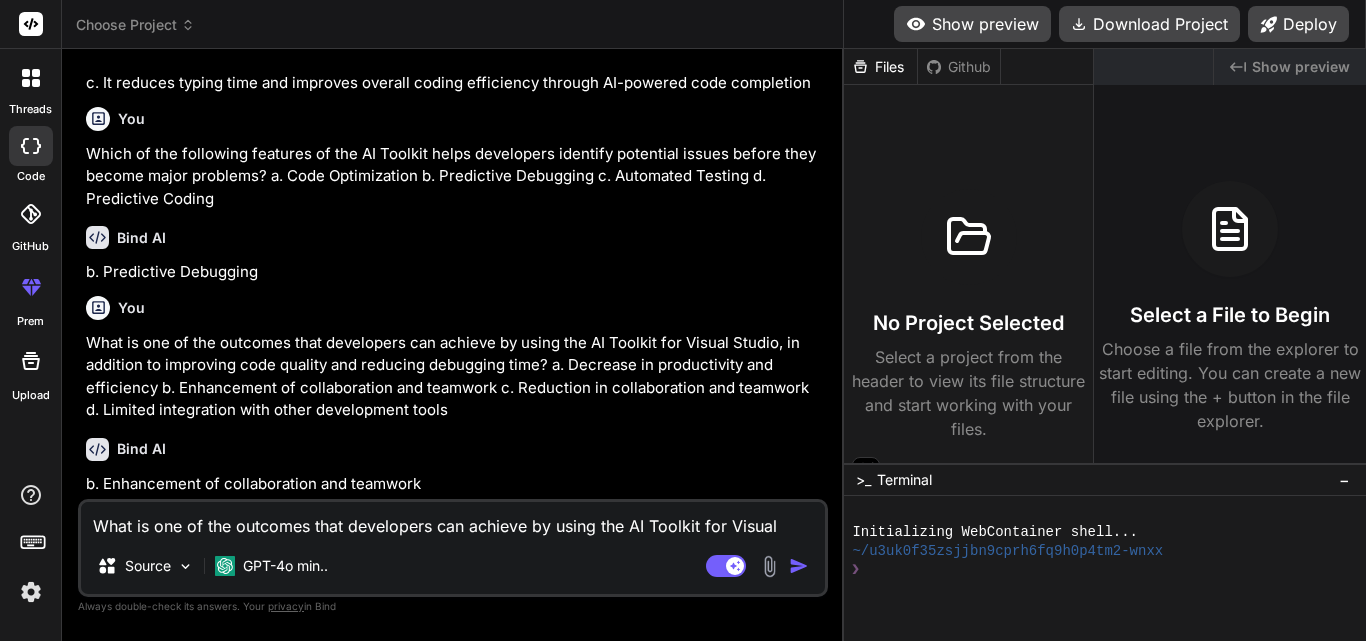 scroll, scrollTop: 1582, scrollLeft: 0, axis: vertical 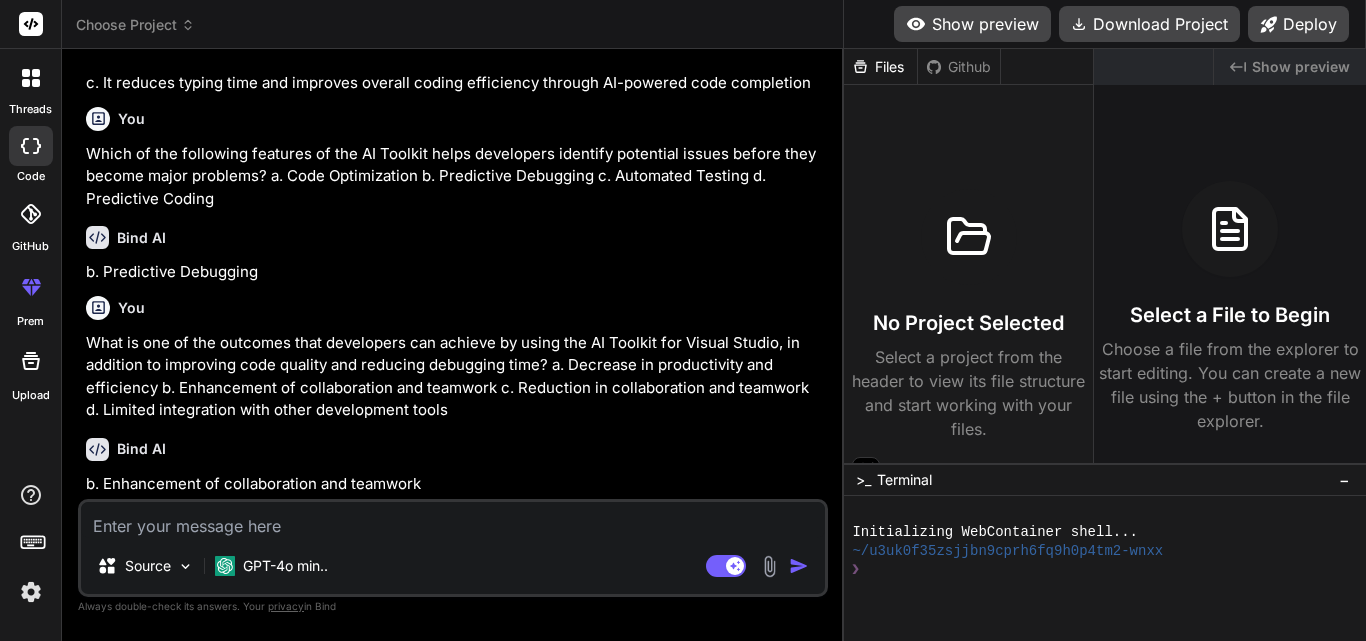 paste on "What is one of the limitations of the AI Toolkit for Visual Studio in terms of its understanding and suggestion capabilities?
a.
It has unlimited support for complex projects
b.
It always understands the full context of the code
c.
Limited Context Understanding: The AI models used in the toolkit may not always understand the full context of the code
d.
It is not dependent on the quality of training data" 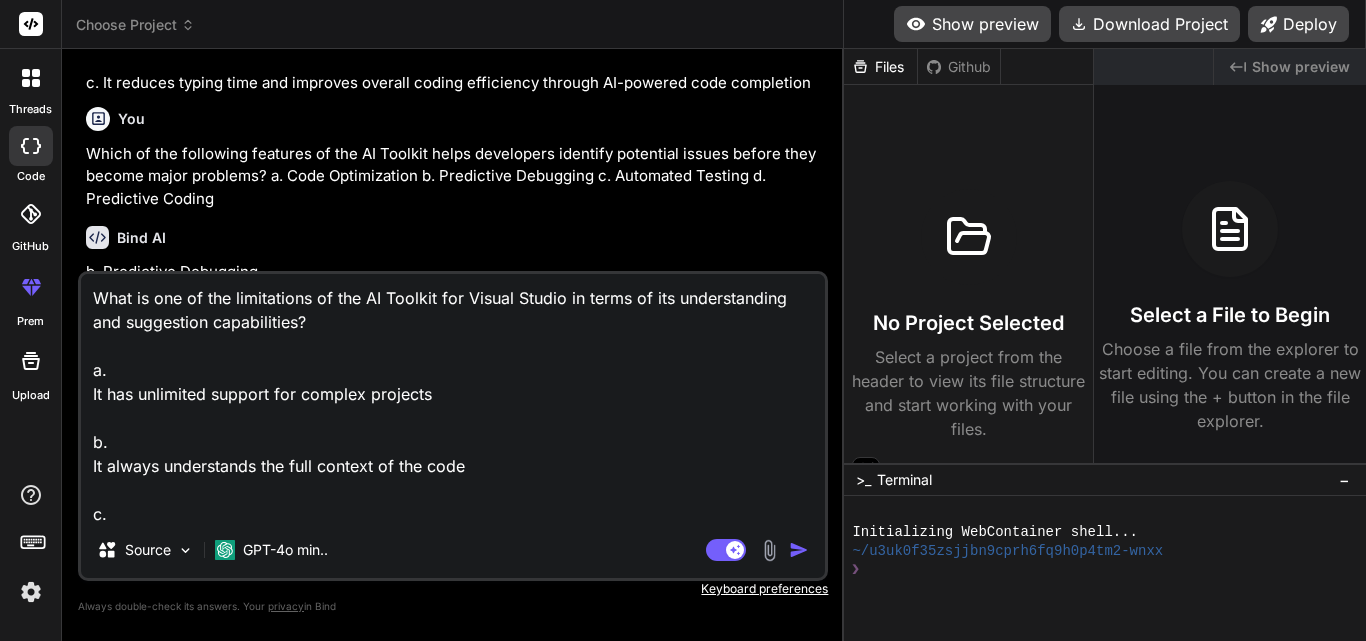 scroll, scrollTop: 122, scrollLeft: 0, axis: vertical 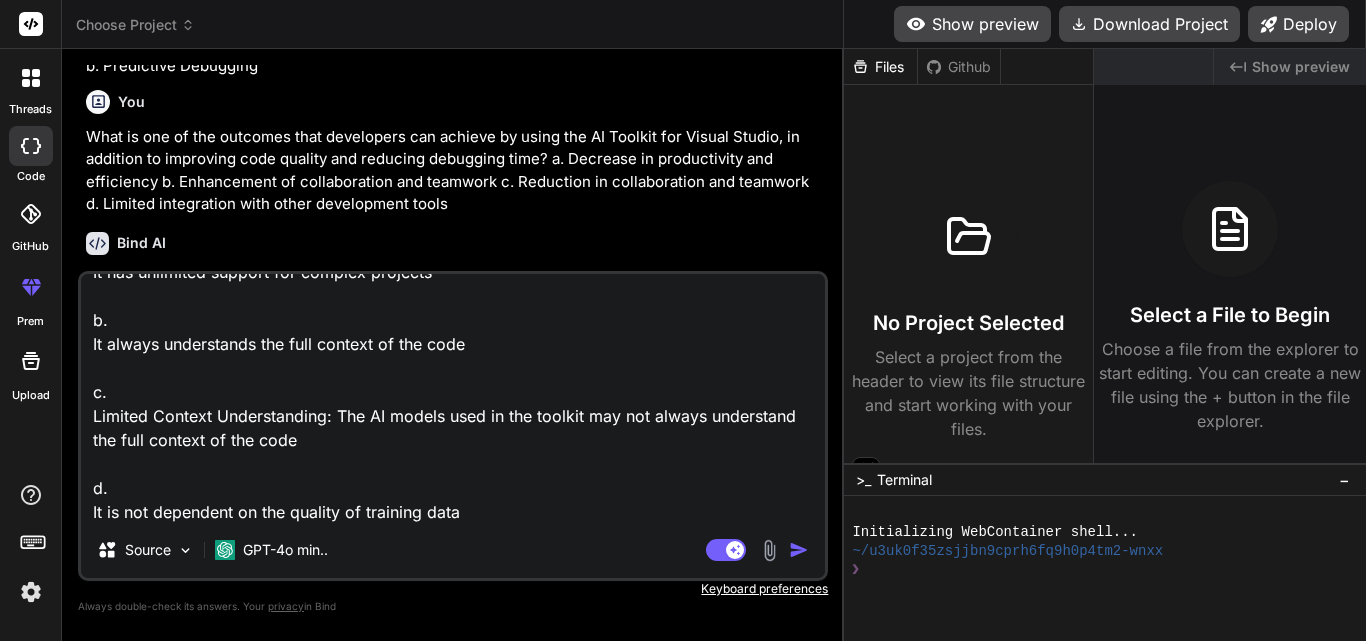 type on "What is one of the limitations of the AI Toolkit for Visual Studio in terms of its understanding and suggestion capabilities?
a.
It has unlimited support for complex projects
b.
It always understands the full context of the code
c.
Limited Context Understanding: The AI models used in the toolkit may not always understand the full context of the code
d.
It is not dependent on the quality of training data" 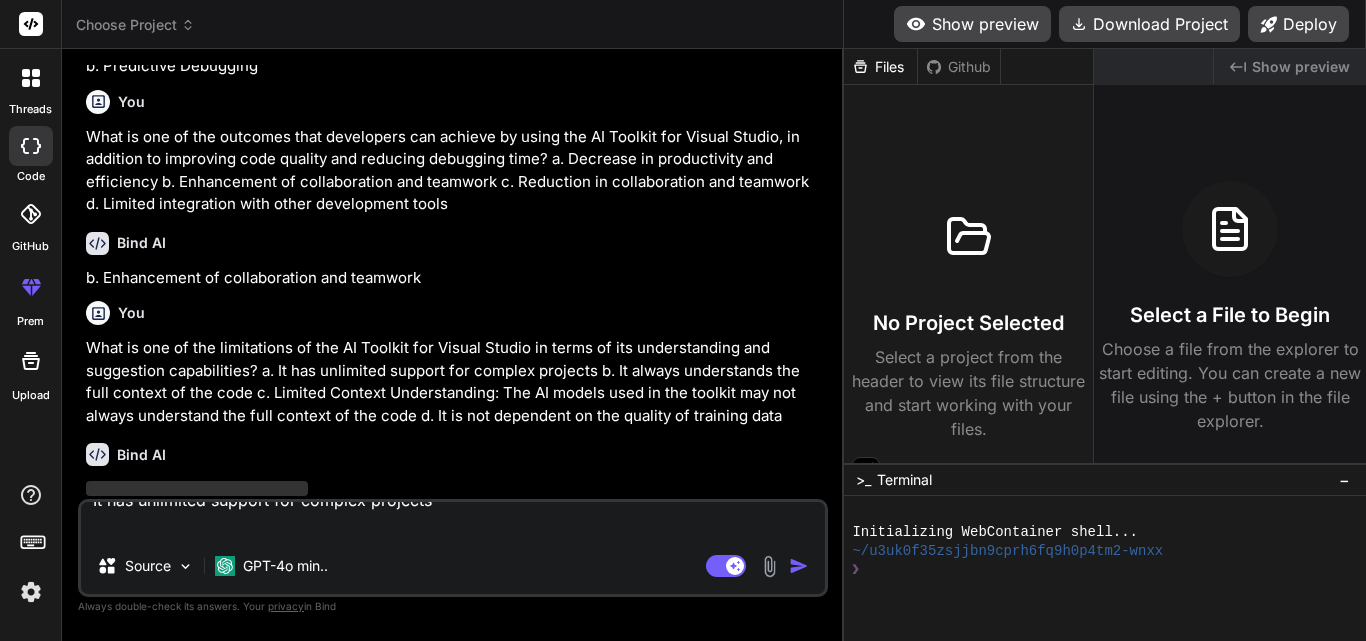 scroll, scrollTop: 0, scrollLeft: 0, axis: both 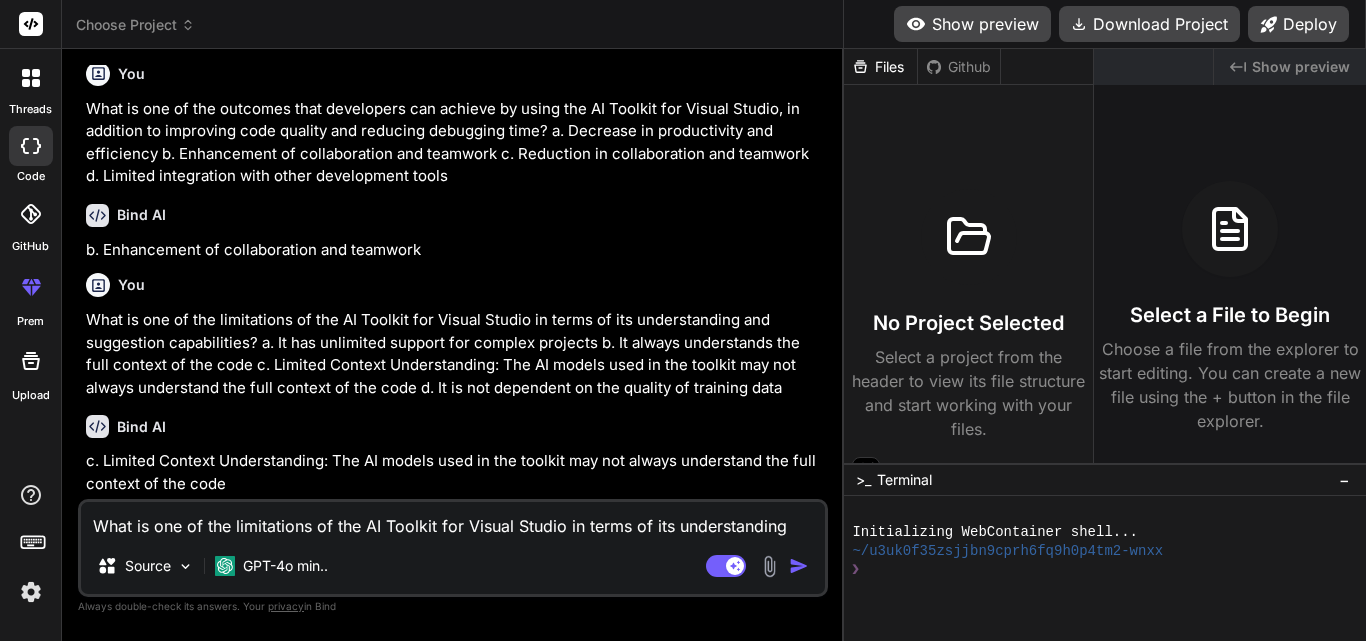type on "x" 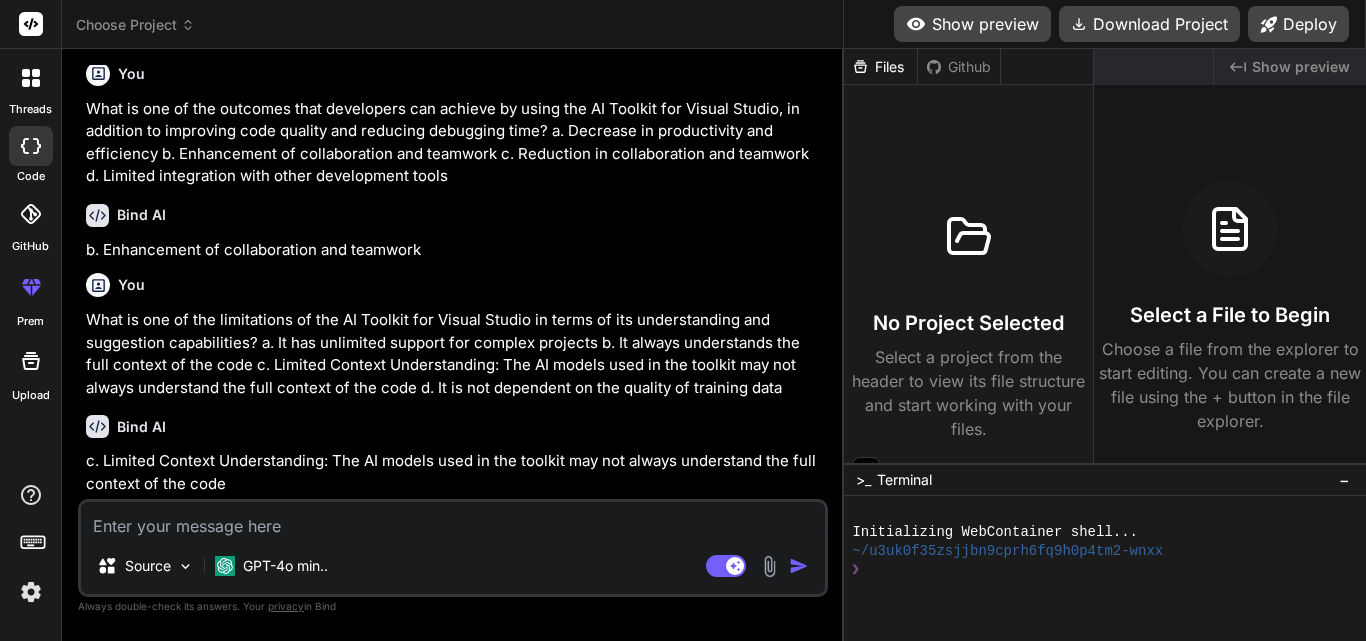 paste on "What is one of the potential drawbacks of using the AI Toolkit for Visual Studio in terms of its integration and compatibility?
a.
Dependence on Microsoft Ecosystem: The AI Toolkit is tightly integrated with the Visual Studio ecosystem, which may limit its usefulness for developers who work outside of this ecosystem
b.
It can be easily integrated with any development environment
c.
It has no impact on performance overhead
d.
It is only compatible with open-source projects" 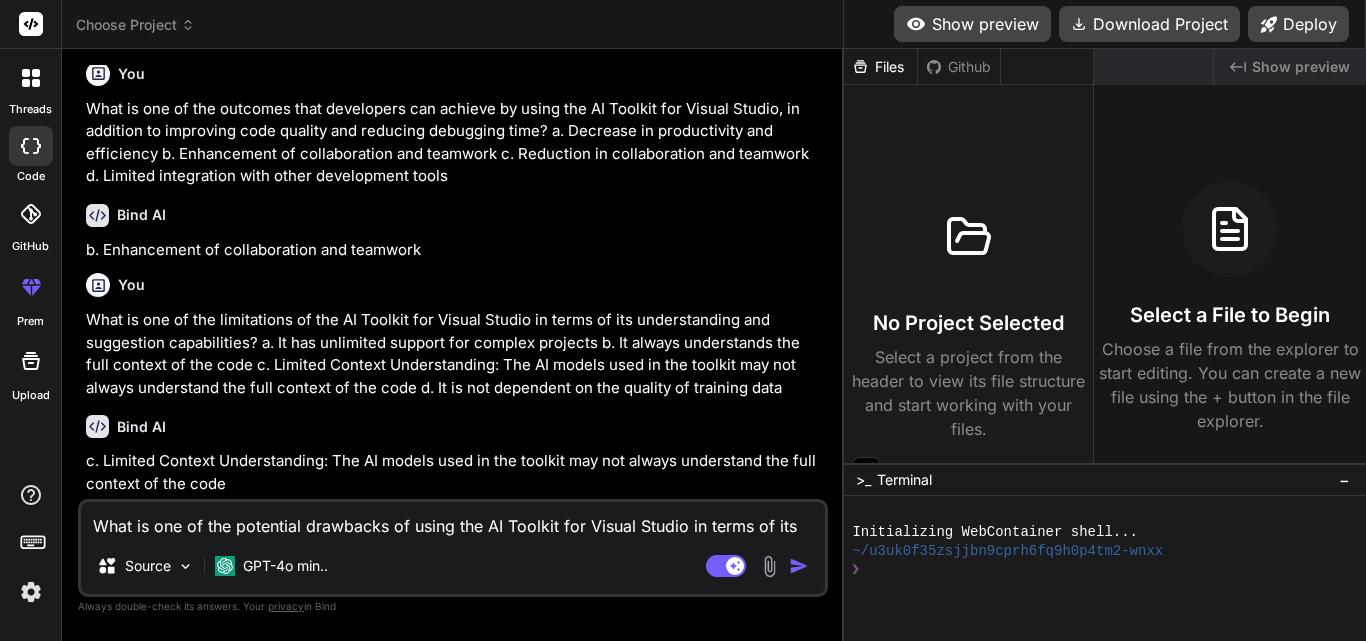 scroll, scrollTop: 146, scrollLeft: 0, axis: vertical 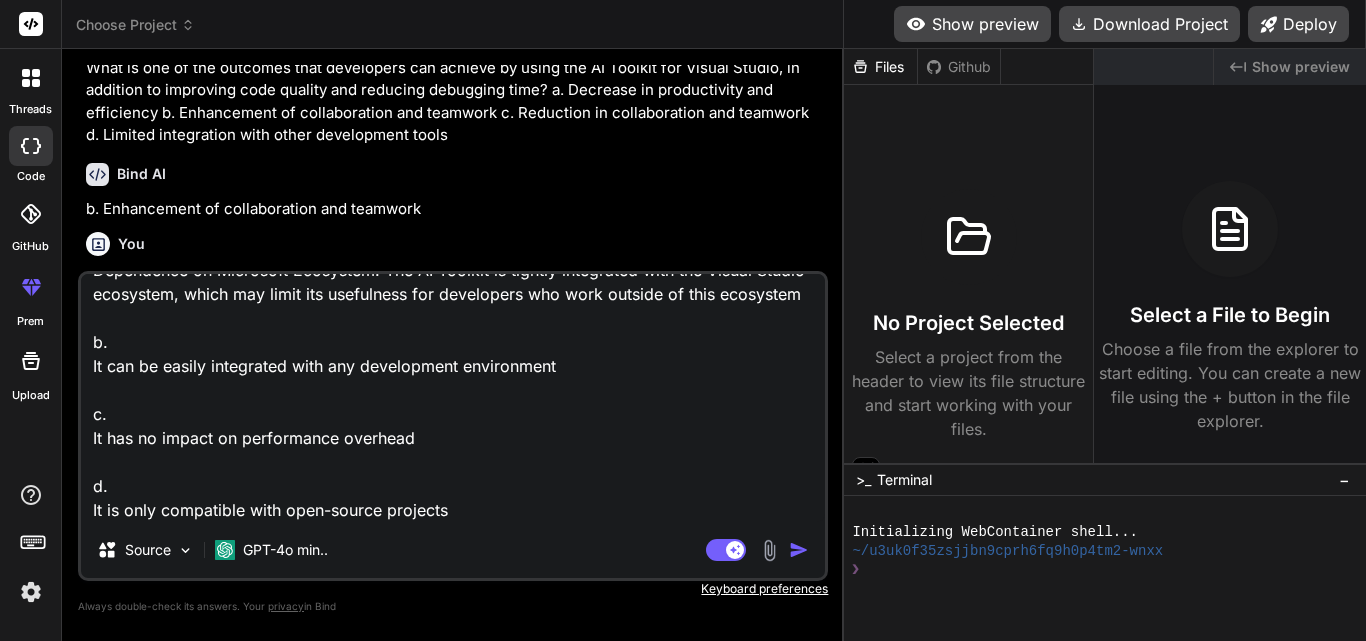type on "What is one of the potential drawbacks of using the AI Toolkit for Visual Studio in terms of its integration and compatibility?
a.
Dependence on Microsoft Ecosystem: The AI Toolkit is tightly integrated with the Visual Studio ecosystem, which may limit its usefulness for developers who work outside of this ecosystem
b.
It can be easily integrated with any development environment
c.
It has no impact on performance overhead
d.
It is only compatible with open-source projects" 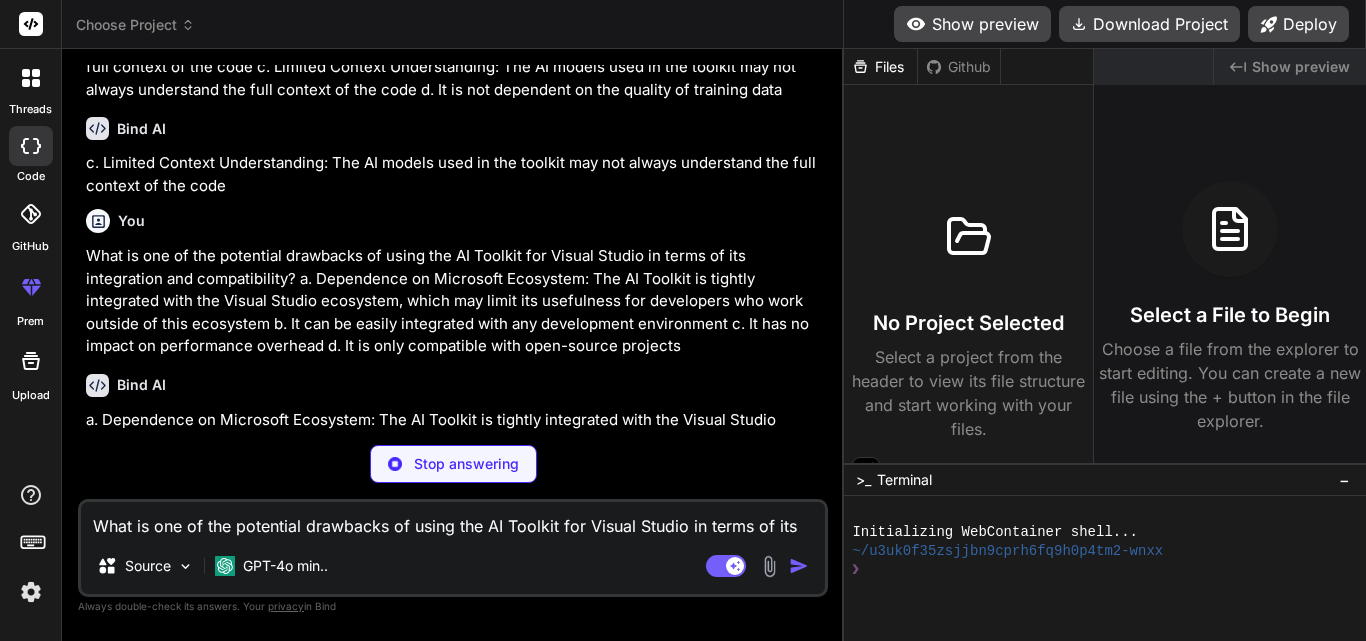 scroll, scrollTop: 2073, scrollLeft: 0, axis: vertical 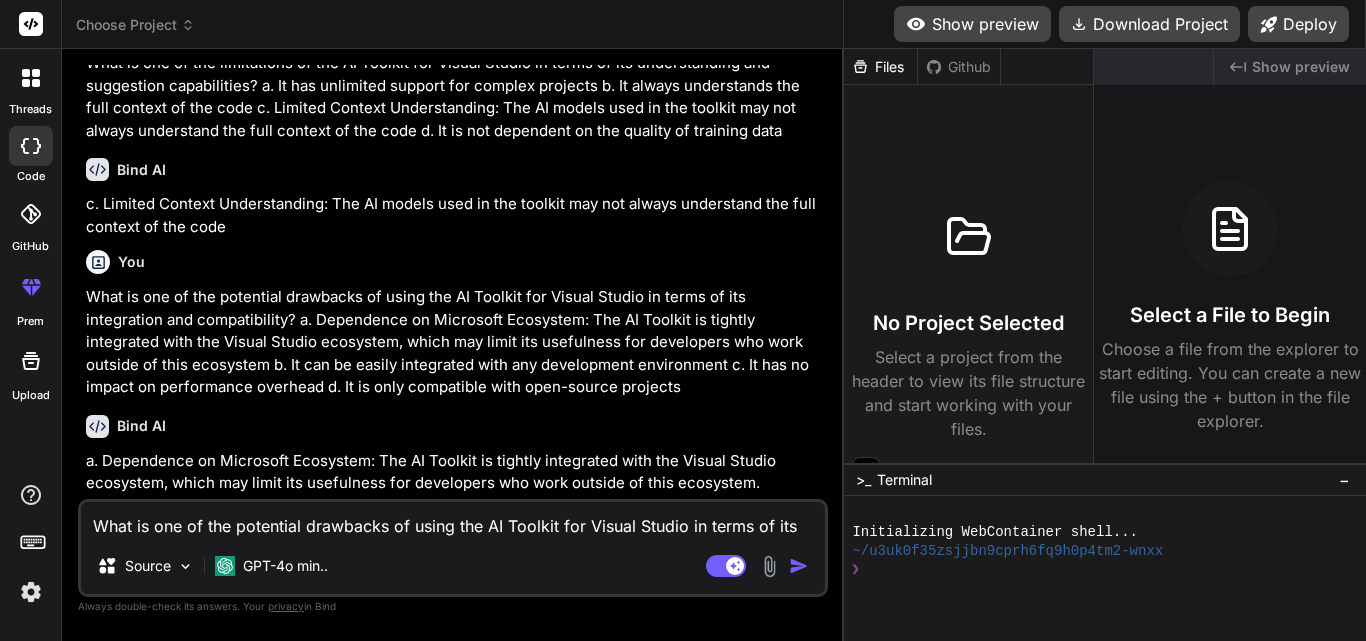 type on "x" 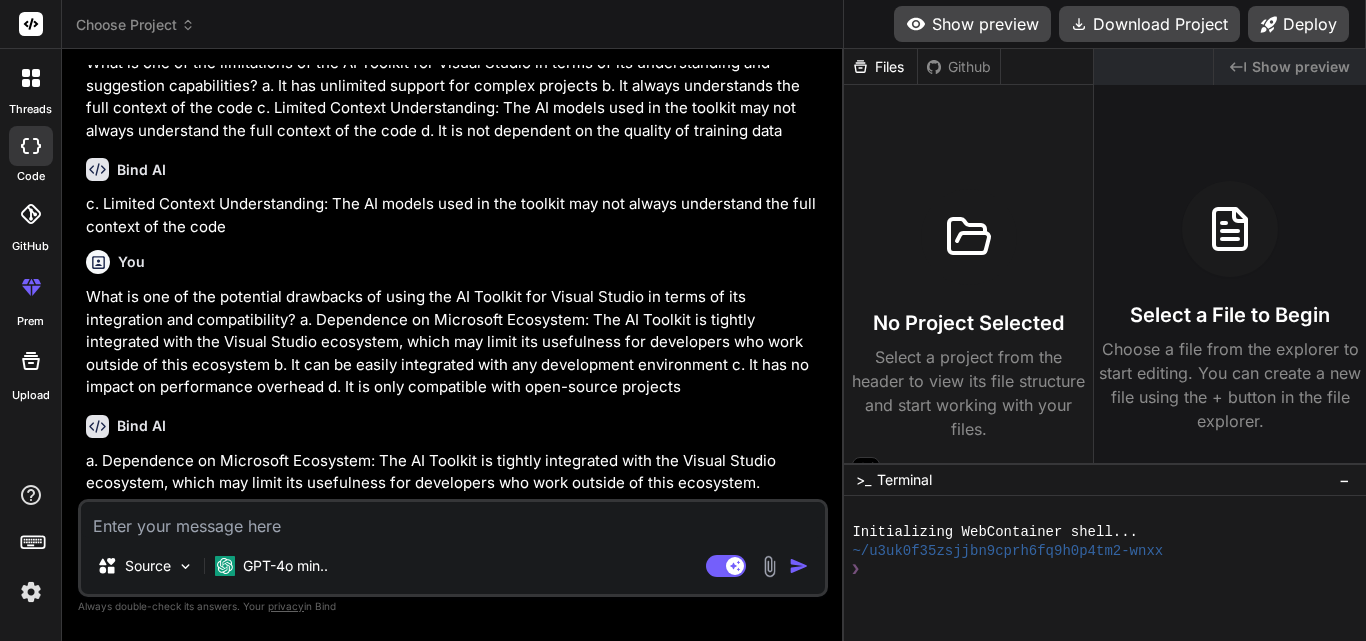 paste on "According to the General Terms policy, what is a requirement for developers who use the AI Toolkit for Visual Studio Code?
a.
The use of the AI Toolkit is subject to the terms and conditions of the VS Code License Agreement
b.
Developers may copy, modify, or distribute the AI Toolkit and its components without permission
c.
Developers are not required to authenticate themselves to access the AI Toolkit
d.
Developers must not comply with Microsoft's Acceptable Use Policy" 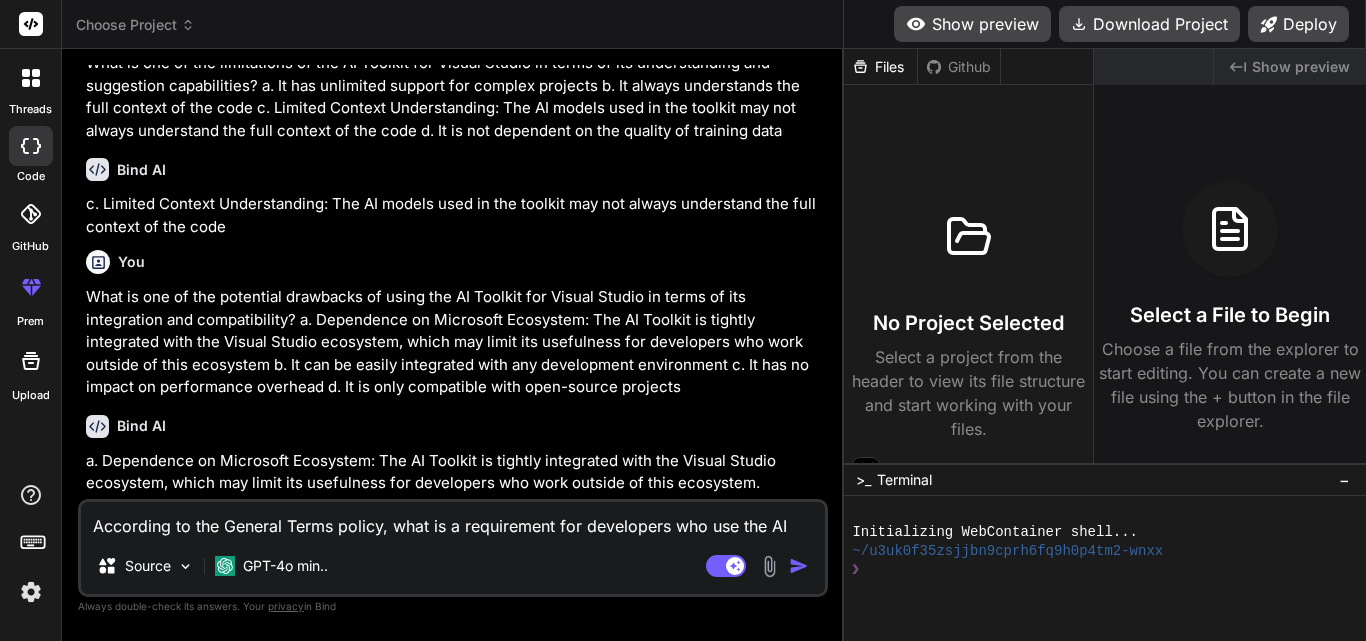scroll, scrollTop: 146, scrollLeft: 0, axis: vertical 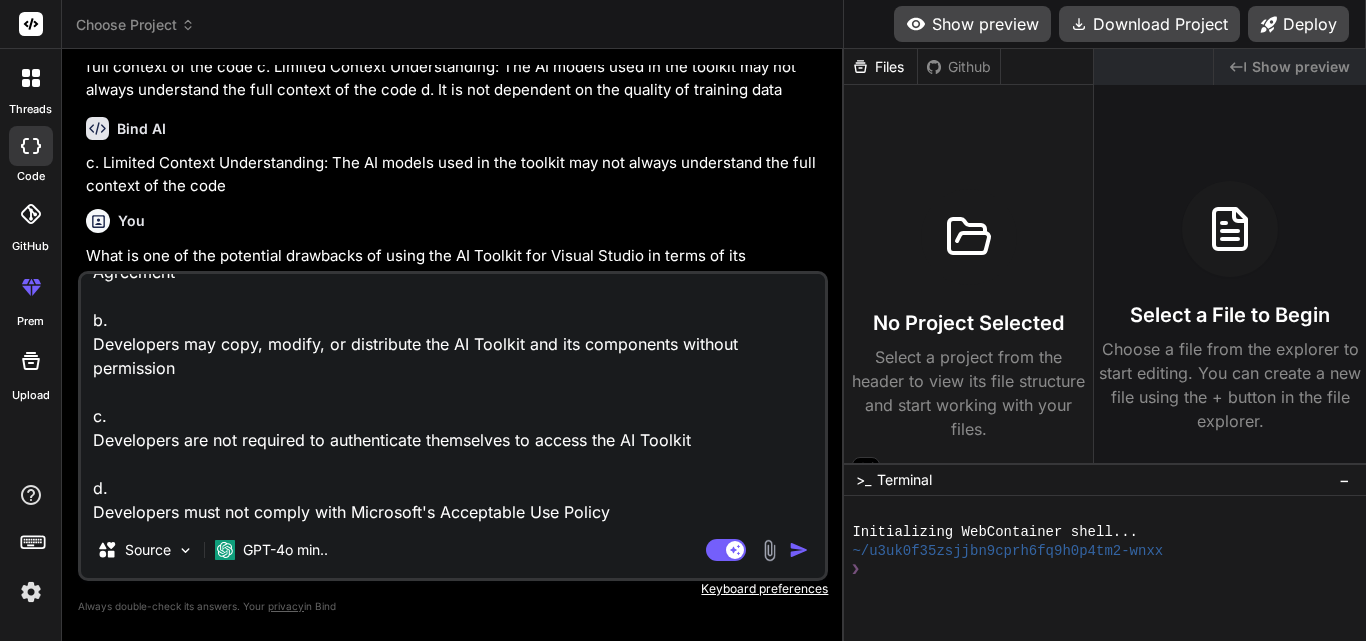 type on "According to the General Terms policy, what is a requirement for developers who use the AI Toolkit for Visual Studio Code?
a.
The use of the AI Toolkit is subject to the terms and conditions of the VS Code License Agreement
b.
Developers may copy, modify, or distribute the AI Toolkit and its components without permission
c.
Developers are not required to authenticate themselves to access the AI Toolkit
d.
Developers must not comply with Microsoft's Acceptable Use Policy" 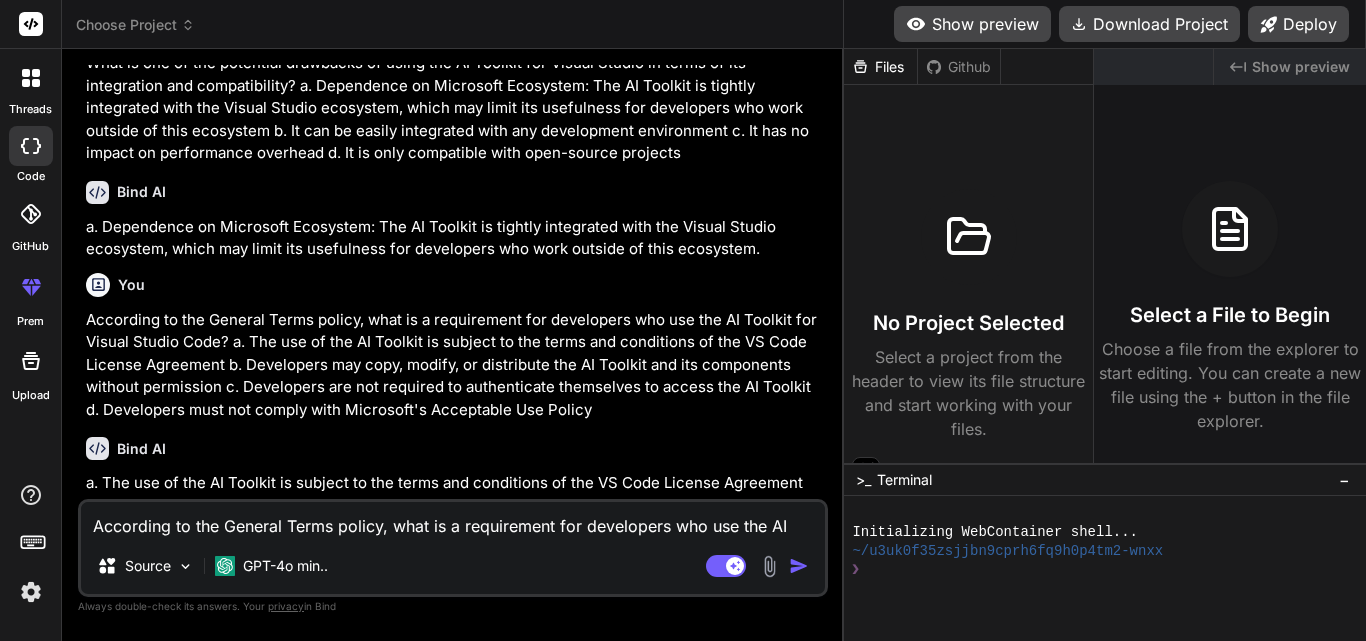 scroll, scrollTop: 2307, scrollLeft: 0, axis: vertical 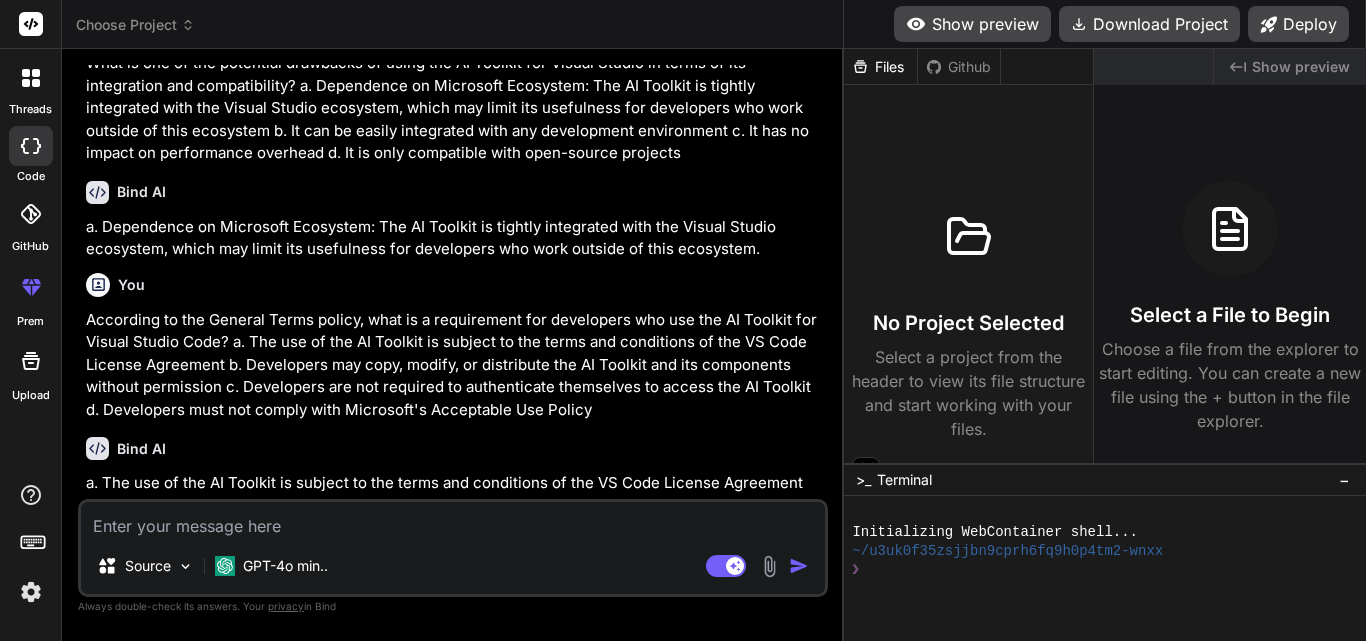 paste on "What is a security measure implemented by Microsoft to protect data in transit when using the AI Toolkit for Visual Studio Code?
a.
Unsecure communication protocols (e.g., HTTP)
b.
Developers are responsible for encrypting their own data
c.
No authentication or authorization required
d.
Secure communication protocols (e.g., HTTPS)" 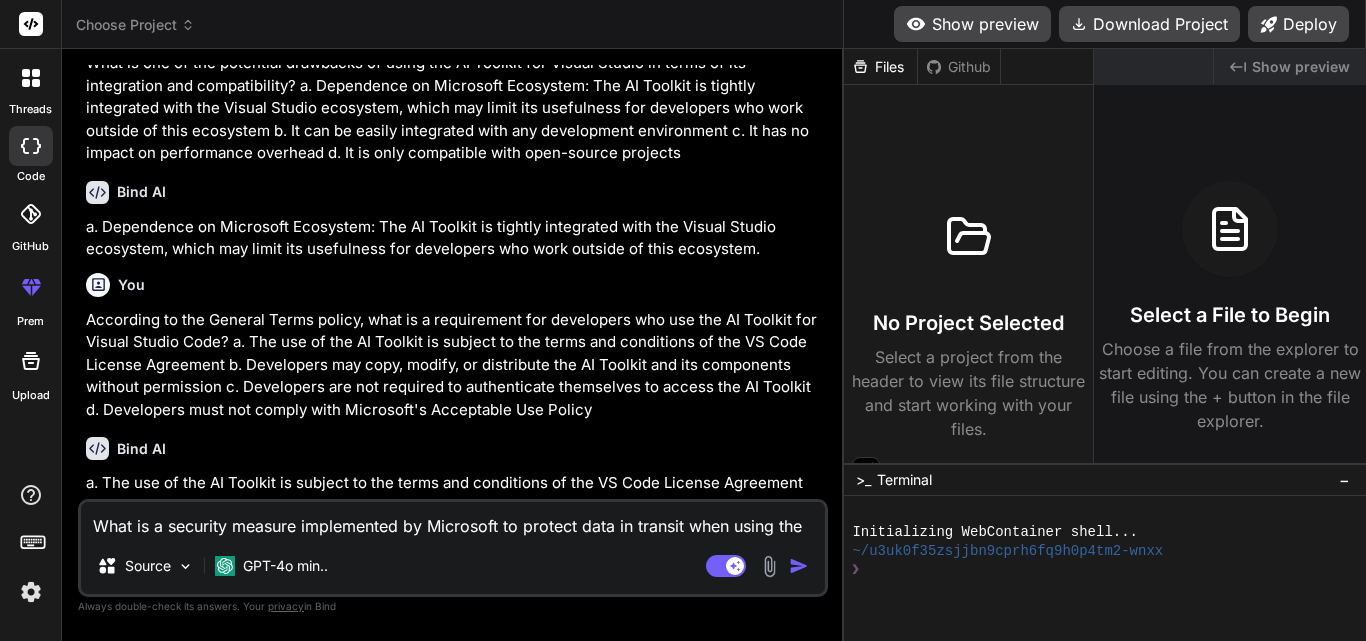 scroll, scrollTop: 98, scrollLeft: 0, axis: vertical 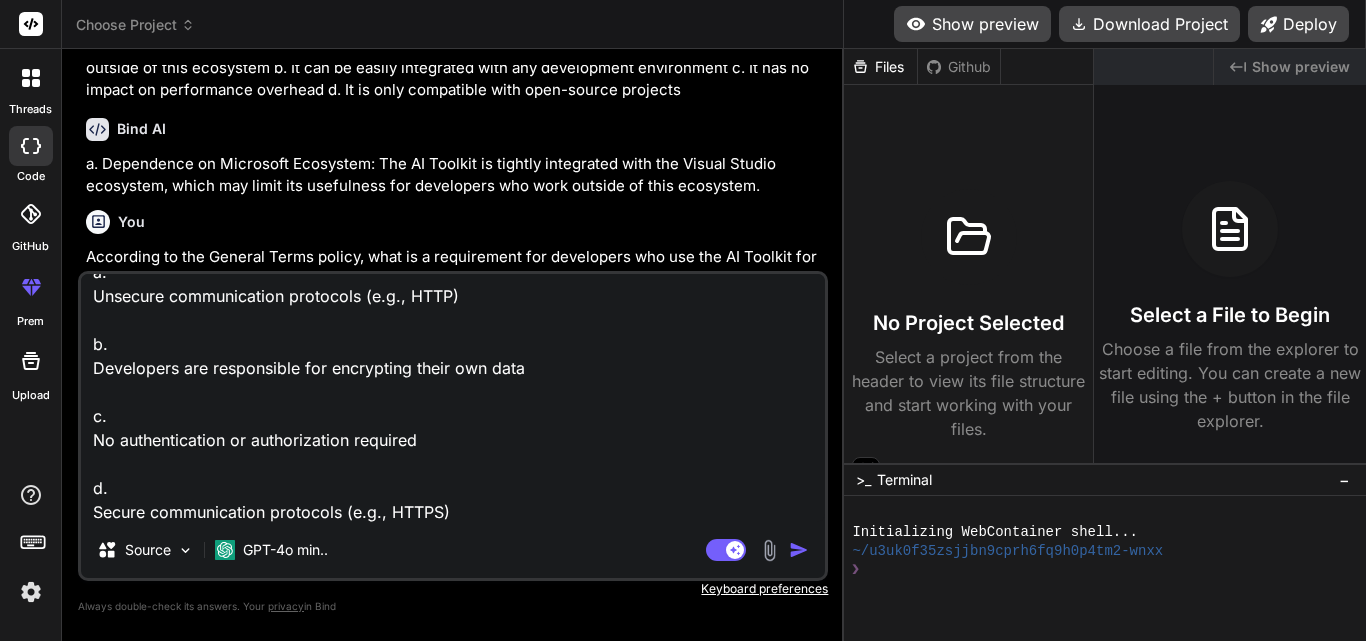 type on "What is a security measure implemented by Microsoft to protect data in transit when using the AI Toolkit for Visual Studio Code?
a.
Unsecure communication protocols (e.g., HTTP)
b.
Developers are responsible for encrypting their own data
c.
No authentication or authorization required
d.
Secure communication protocols (e.g., HTTPS)" 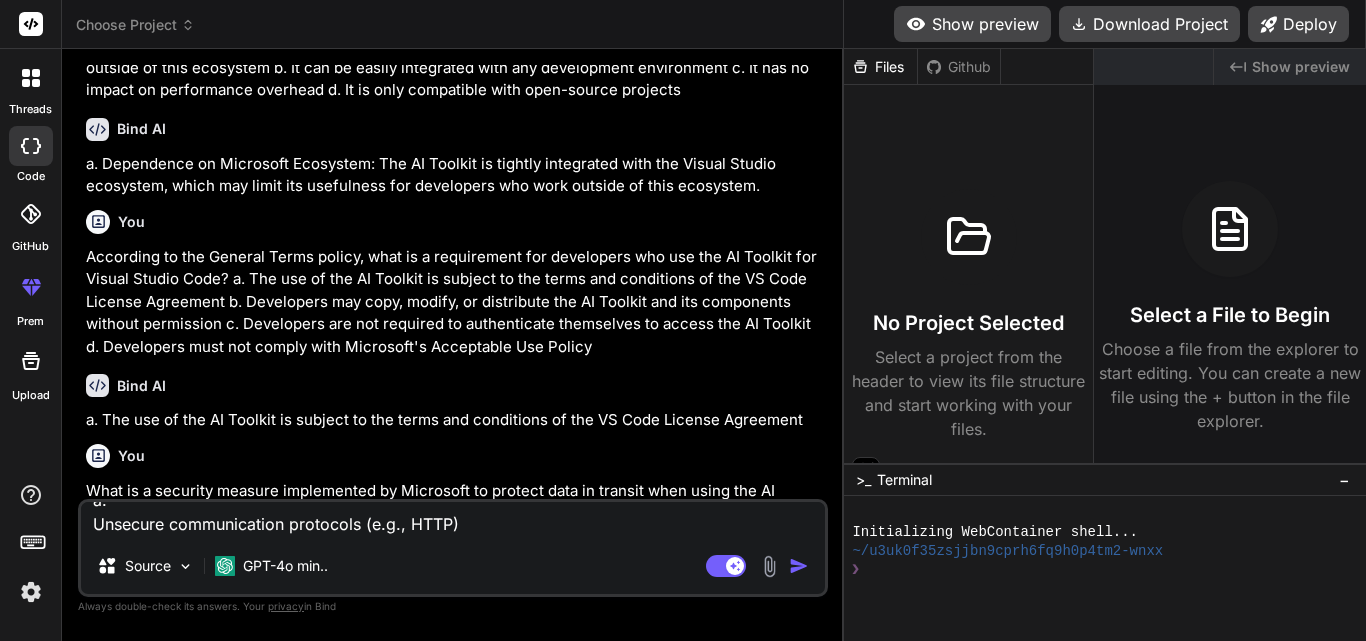 scroll, scrollTop: 0, scrollLeft: 0, axis: both 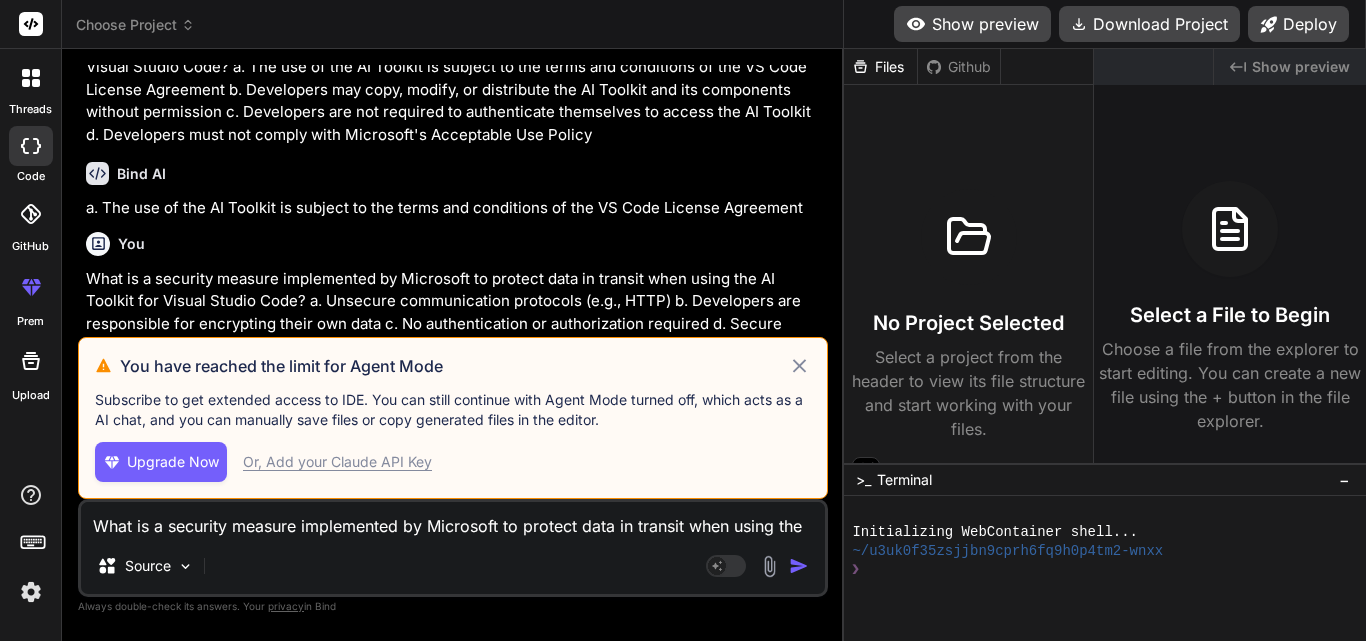 click 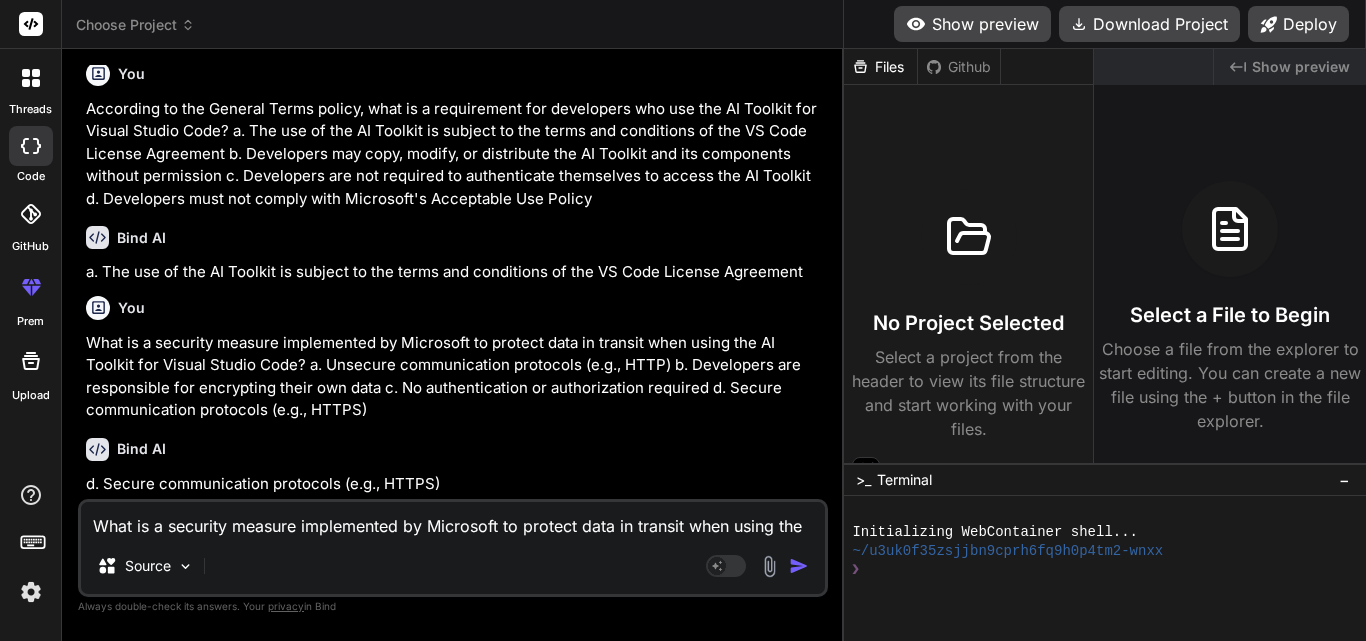 scroll, scrollTop: 2518, scrollLeft: 0, axis: vertical 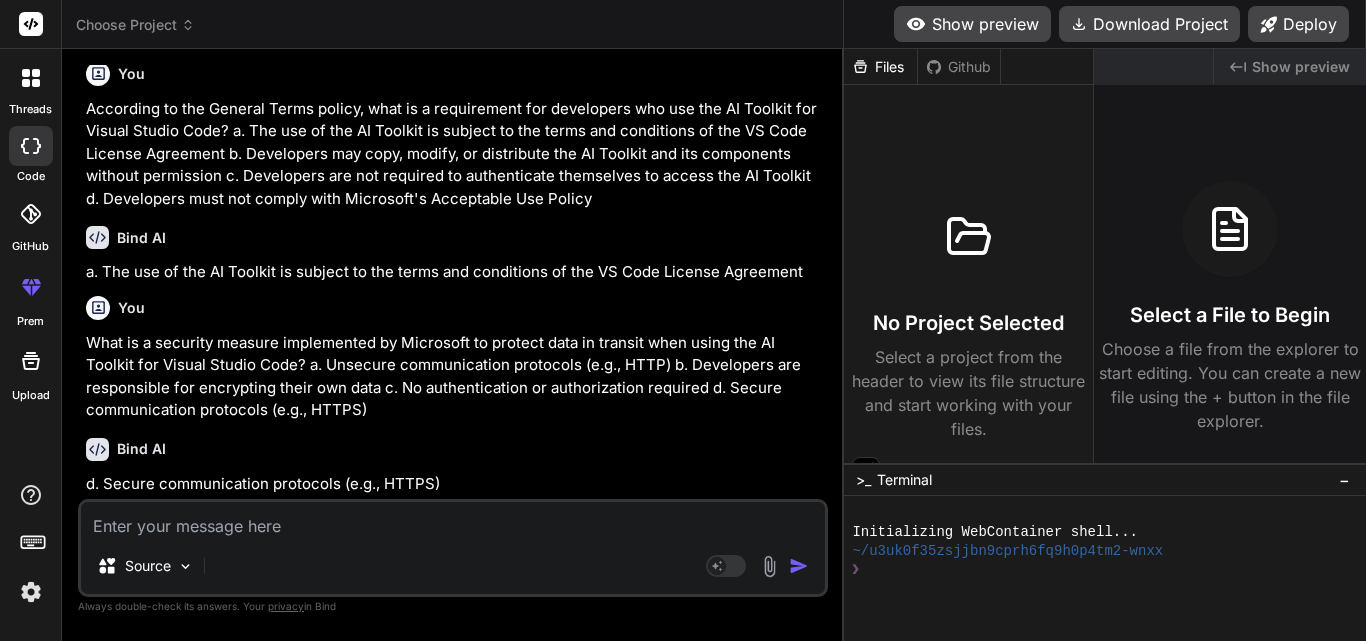 paste on "According to the AI Toolkit Usage policy, what is a restriction on the use of the AI Toolkit for Visual Studio Code?
a.
Some features of the AI Toolkit are restricted to commercial use only
b.
Developers can modify the AI Toolkit to improve its performance without permission
c.
The AI Toolkit can be used in any application or environment without permission
d.
The AI Toolkit is intended for use in VS Code only, and developers may not use it in other applications or environments without permission" 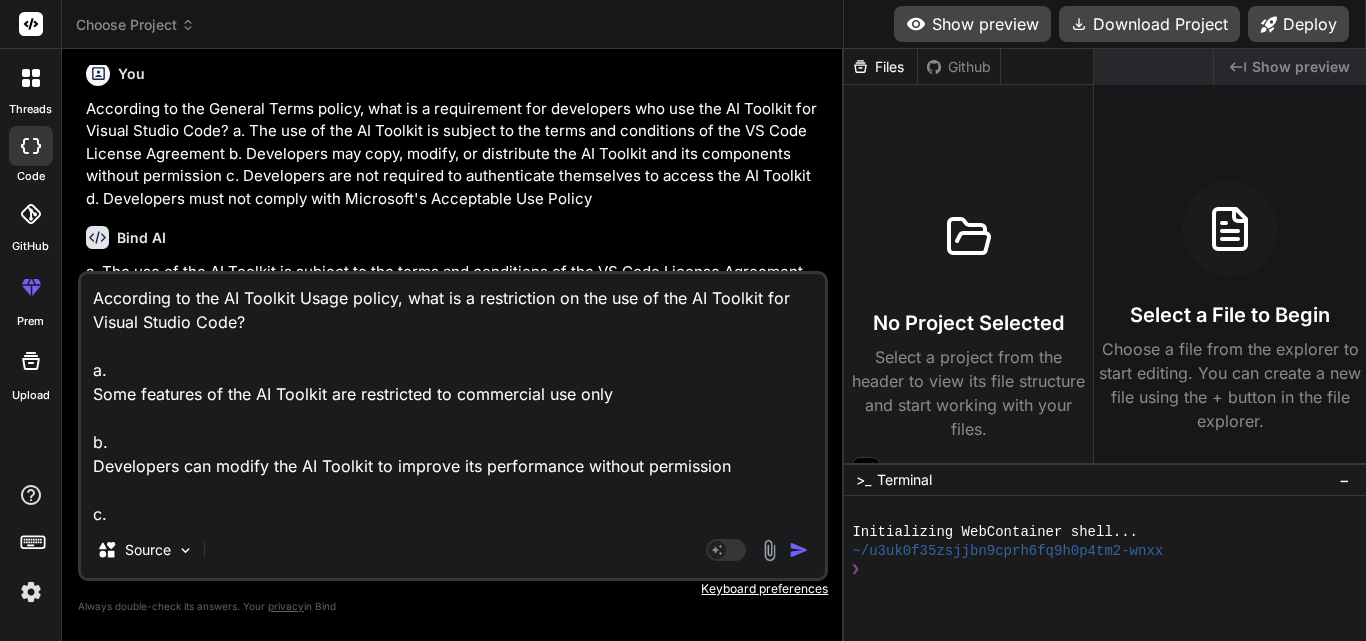 scroll, scrollTop: 122, scrollLeft: 0, axis: vertical 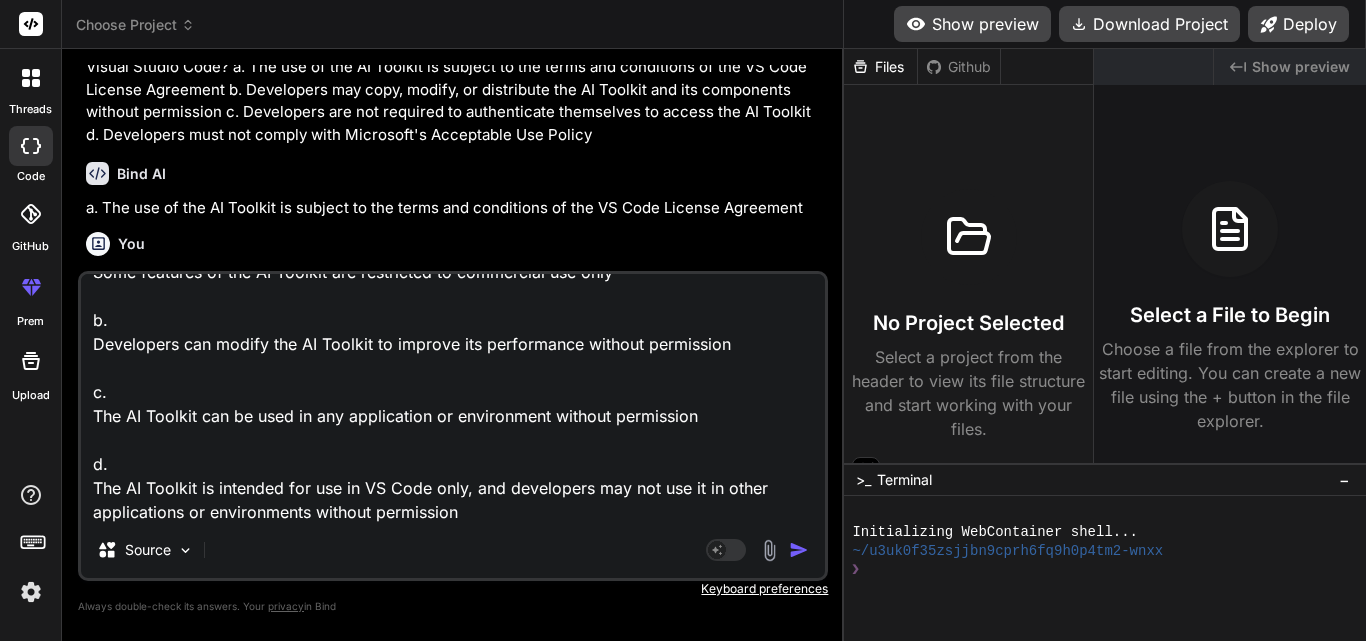 type on "According to the AI Toolkit Usage policy, what is a restriction on the use of the AI Toolkit for Visual Studio Code?
a.
Some features of the AI Toolkit are restricted to commercial use only
b.
Developers can modify the AI Toolkit to improve its performance without permission
c.
The AI Toolkit can be used in any application or environment without permission
d.
The AI Toolkit is intended for use in VS Code only, and developers may not use it in other applications or environments without permission" 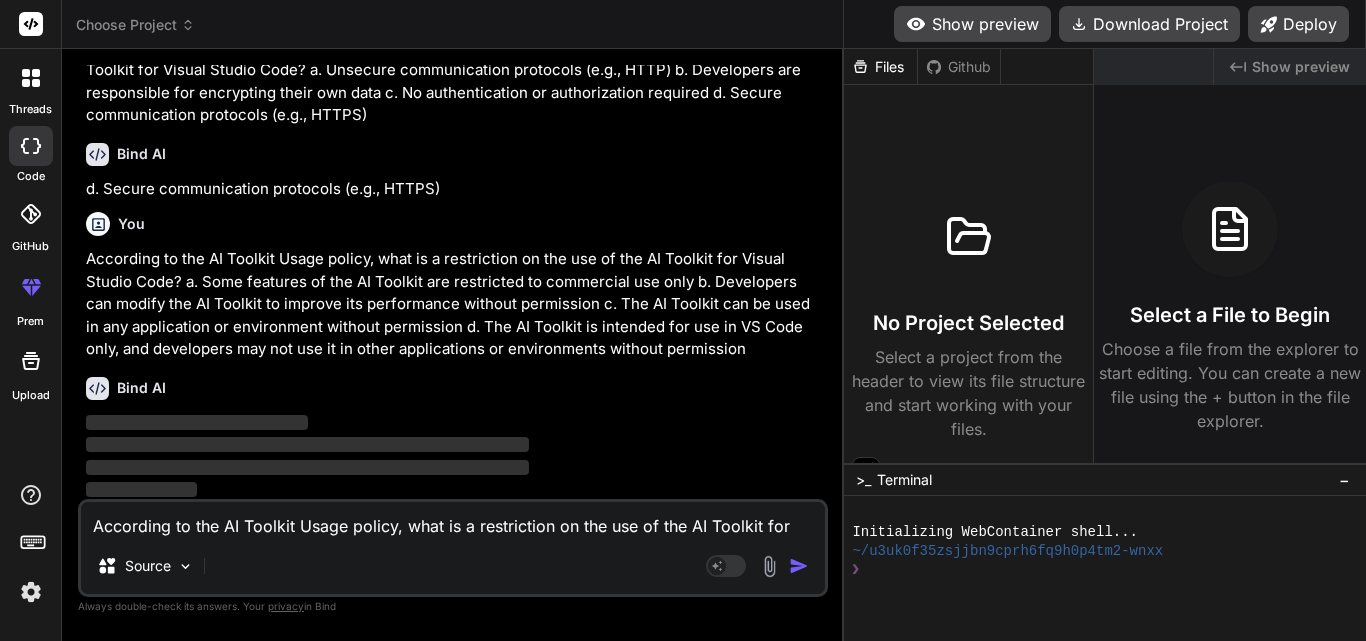 scroll, scrollTop: 2816, scrollLeft: 0, axis: vertical 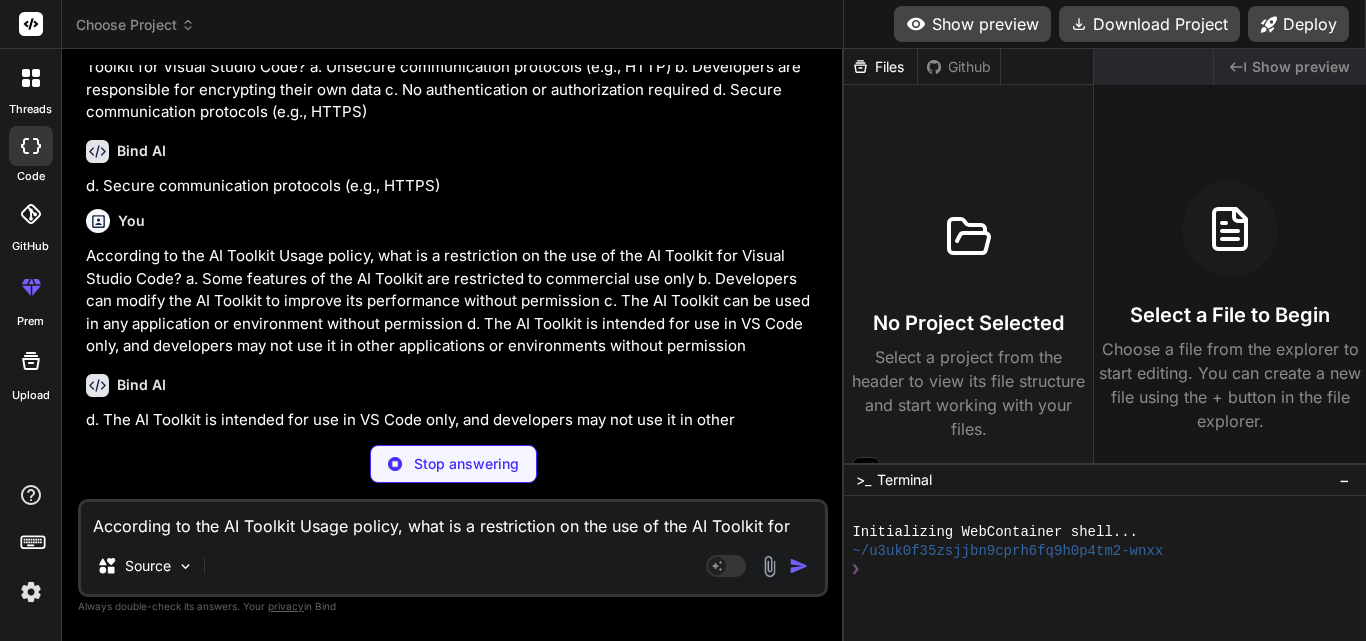 type on "x" 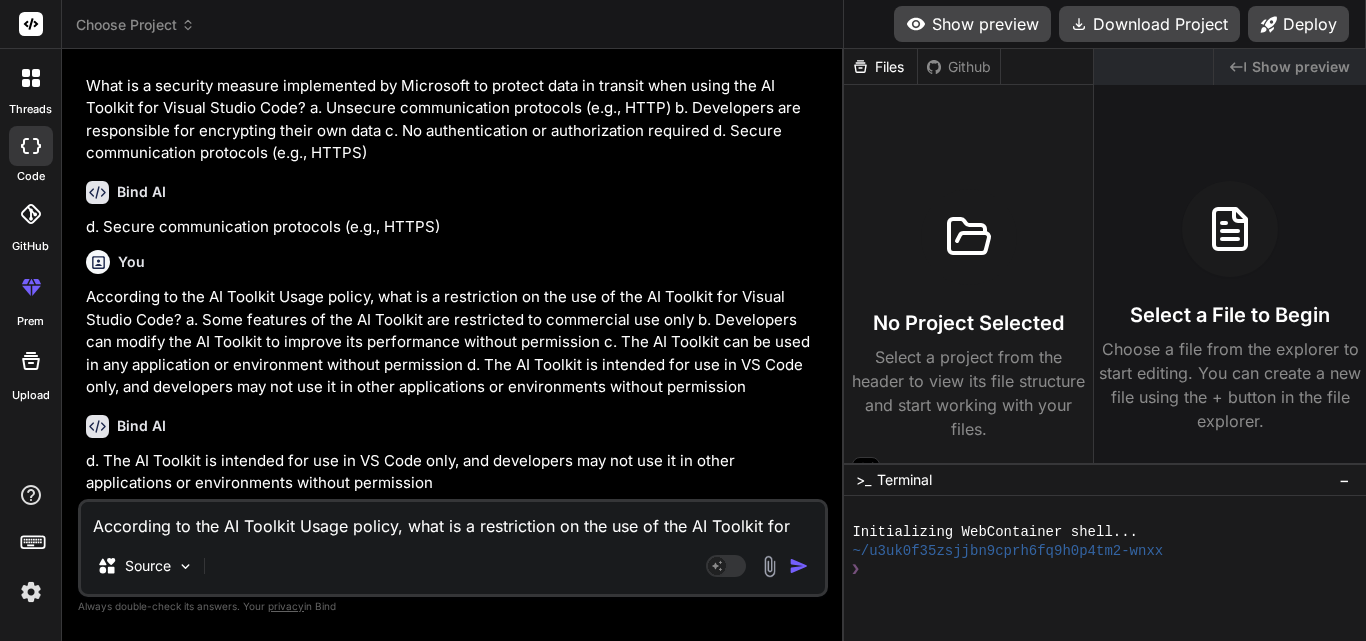 click on "According to the AI Toolkit Usage policy, what is a restriction on the use of the AI Toolkit for Visual Studio Code?
a.
Some features of the AI Toolkit are restricted to commercial use only
b.
Developers can modify the AI Toolkit to improve its performance without permission
c.
The AI Toolkit can be used in any application or environment without permission
d.
The AI Toolkit is intended for use in VS Code only, and developers may not use it in other applications or environments without permission" at bounding box center [453, 520] 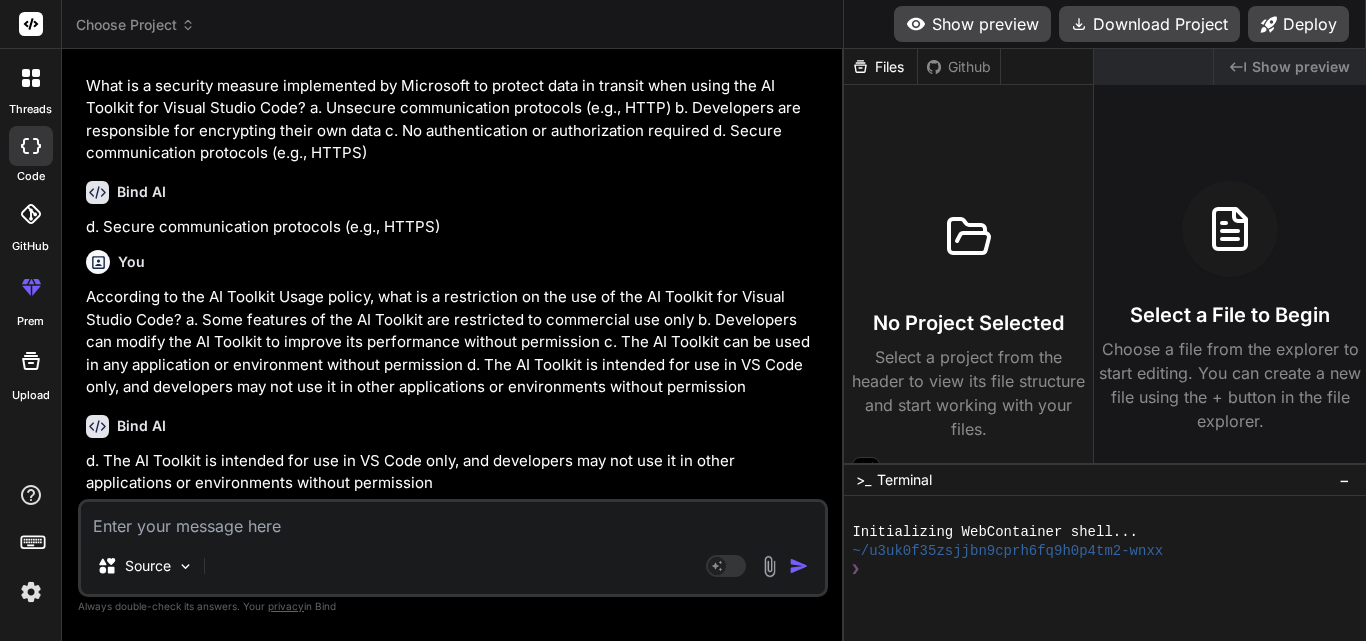 paste on "What is the first step to install an AI tool in VS Code?
a.
Install VS Code
b.
Write code
c.
Open the terminal
d.
Access the Extensions view" 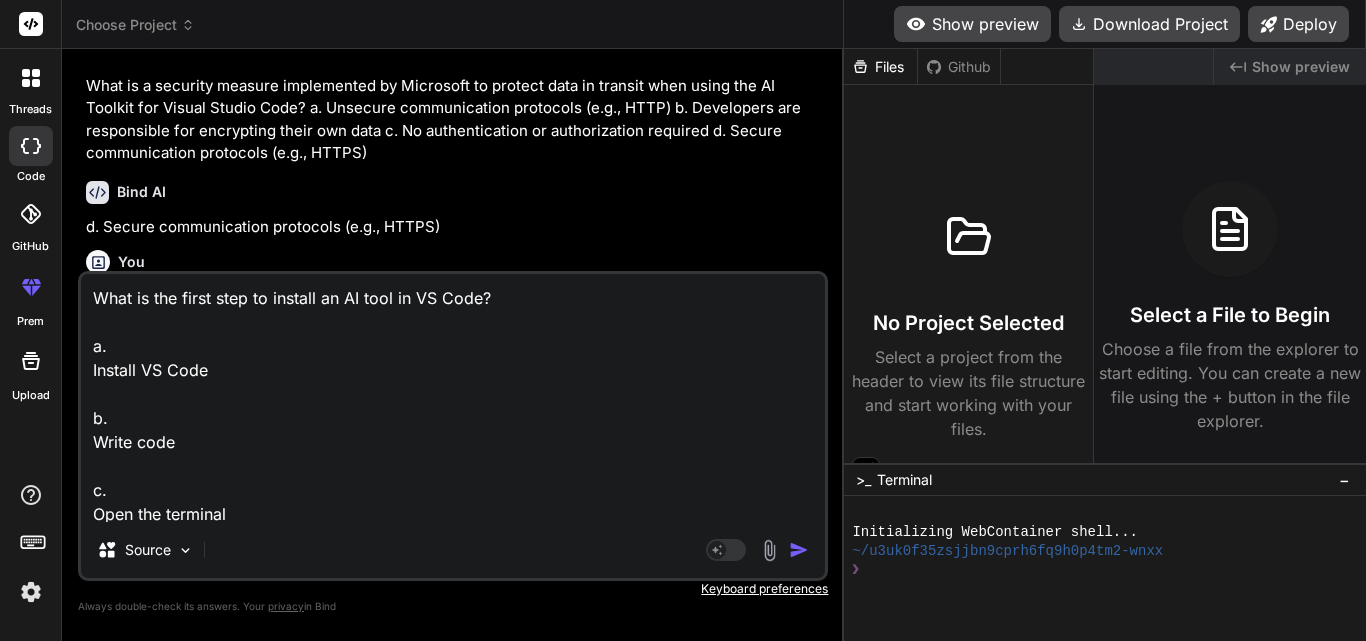 scroll, scrollTop: 74, scrollLeft: 0, axis: vertical 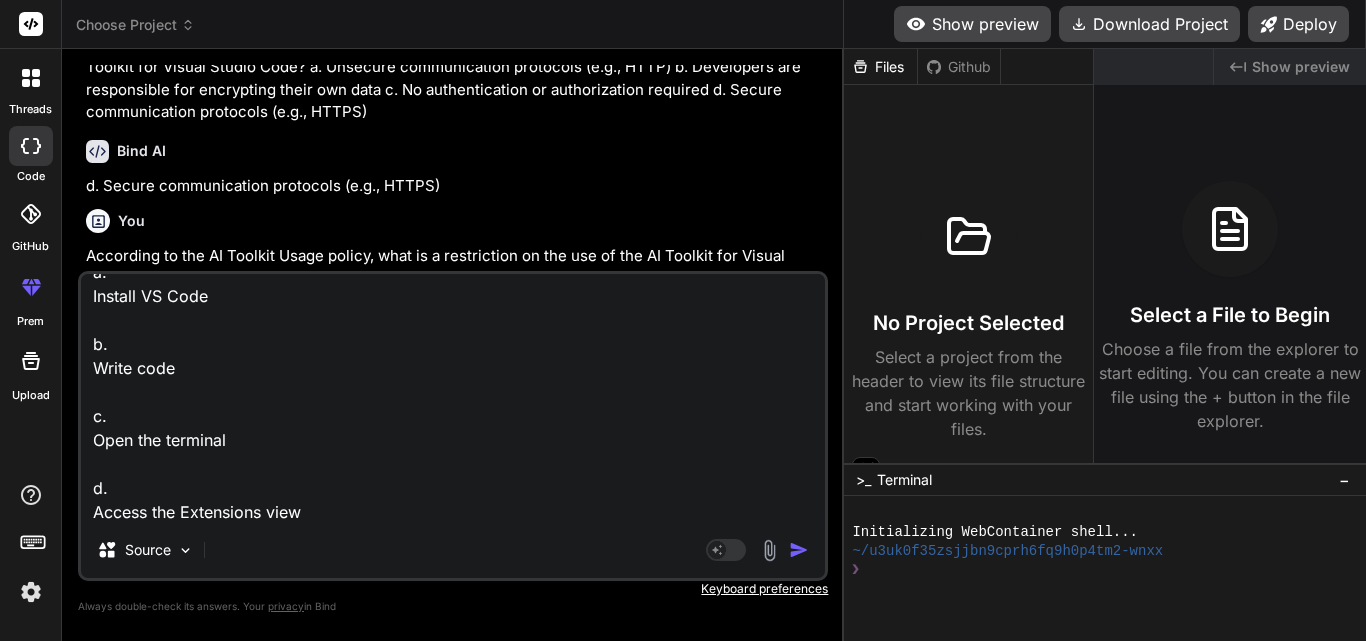type on "What is the first step to install an AI tool in VS Code?
a.
Install VS Code
b.
Write code
c.
Open the terminal
d.
Access the Extensions view" 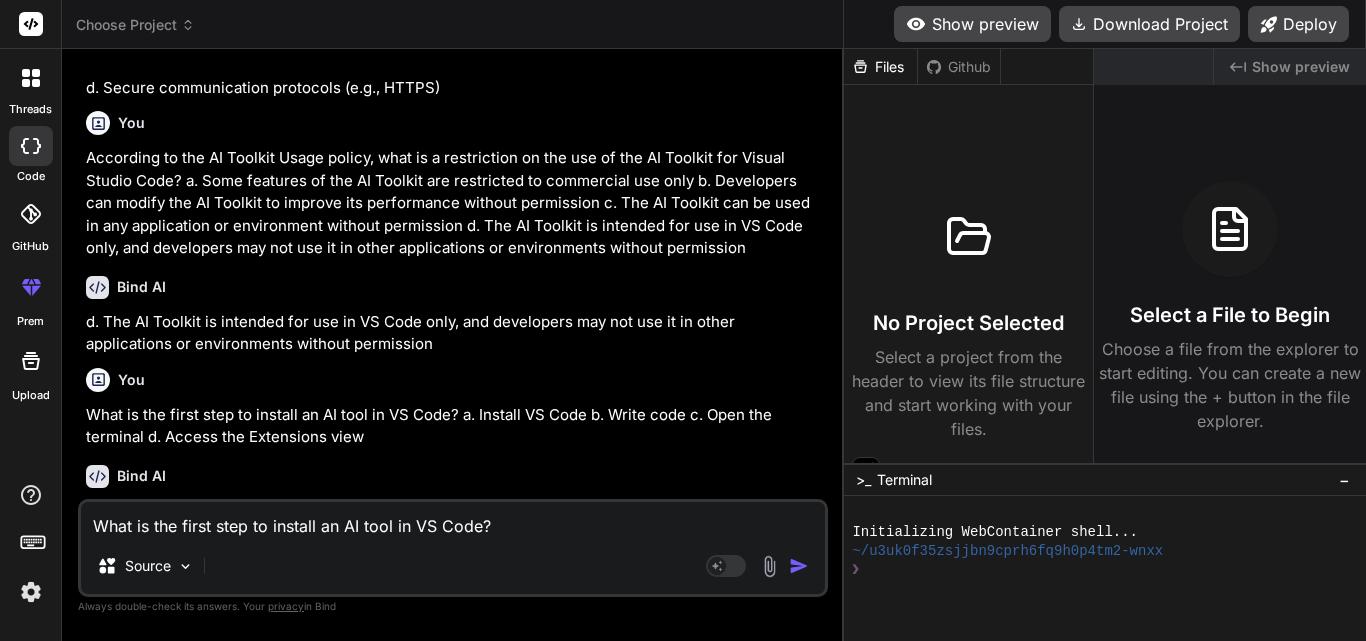 scroll, scrollTop: 3005, scrollLeft: 0, axis: vertical 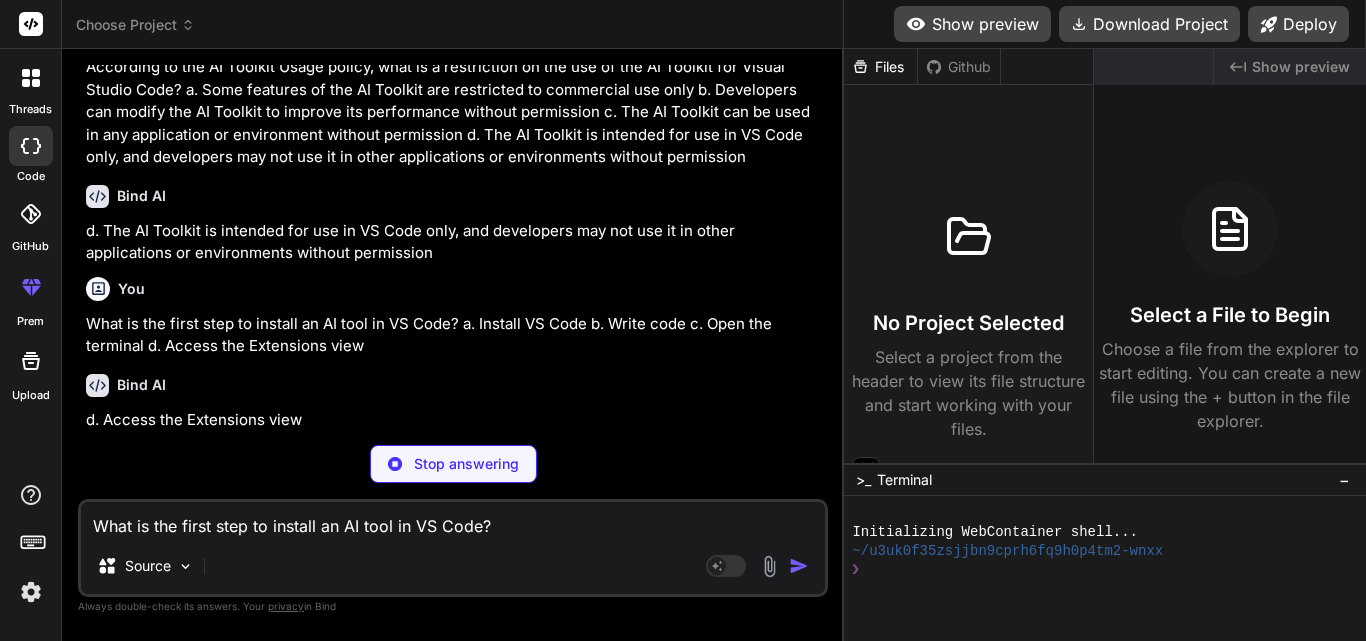 type on "x" 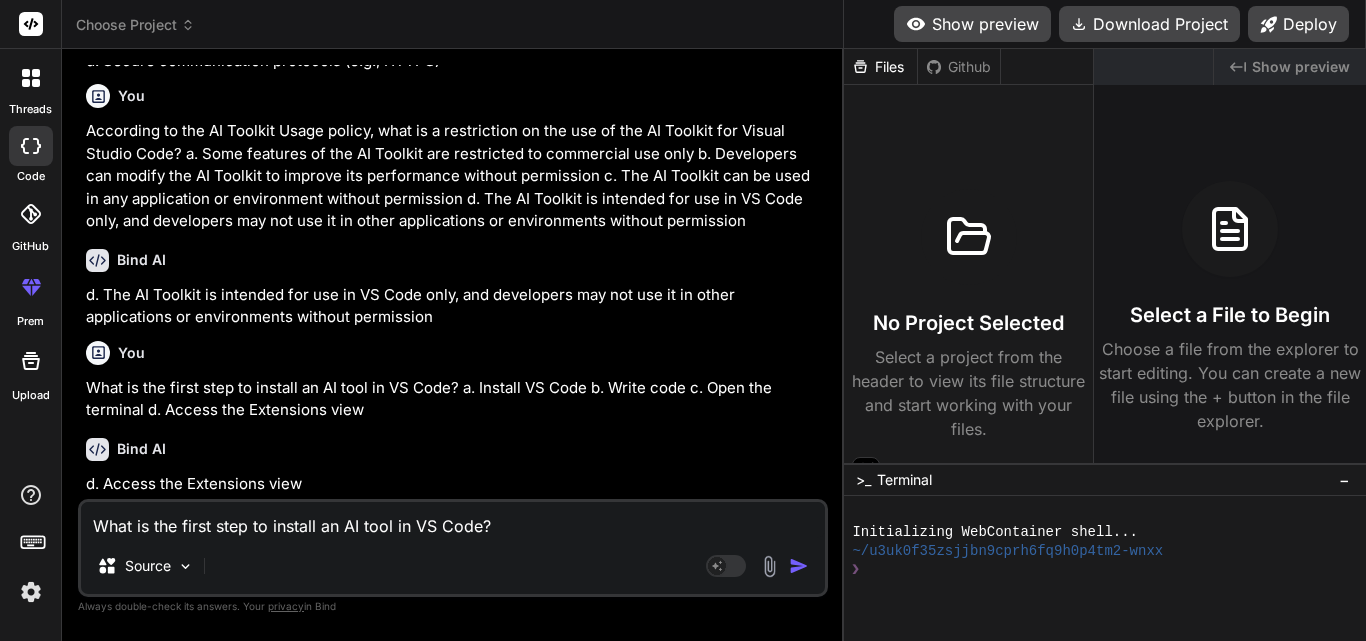 click on "What is the first step to install an AI tool in VS Code?
a.
Install VS Code
b.
Write code
c.
Open the terminal
d.
Access the Extensions view Source Agent Mode. When this toggle is activated, AI automatically makes decisions, reasons, creates files, and runs terminal commands. Almost full autopilot." at bounding box center [453, 548] 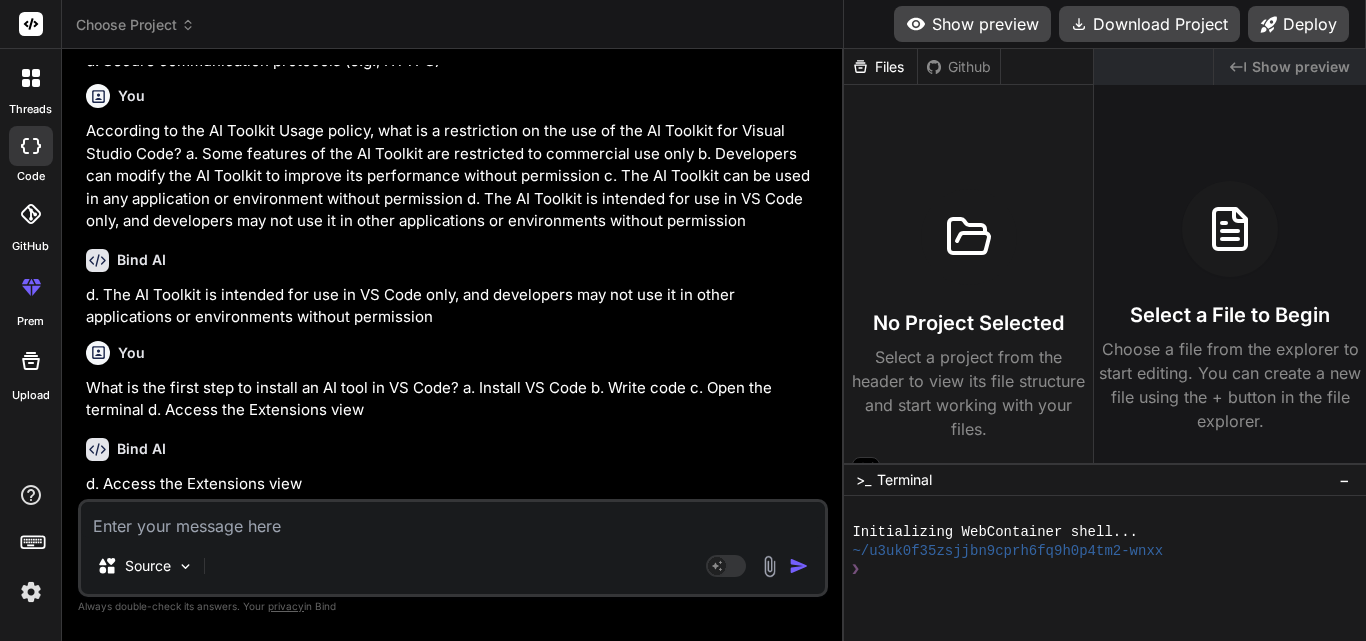 paste on "Which command is commonly used to install extensions via the command line in VS Code?
a.
install ext
b.
code --install-extension <extension-name>
c.
setup extension
d.
add extension" 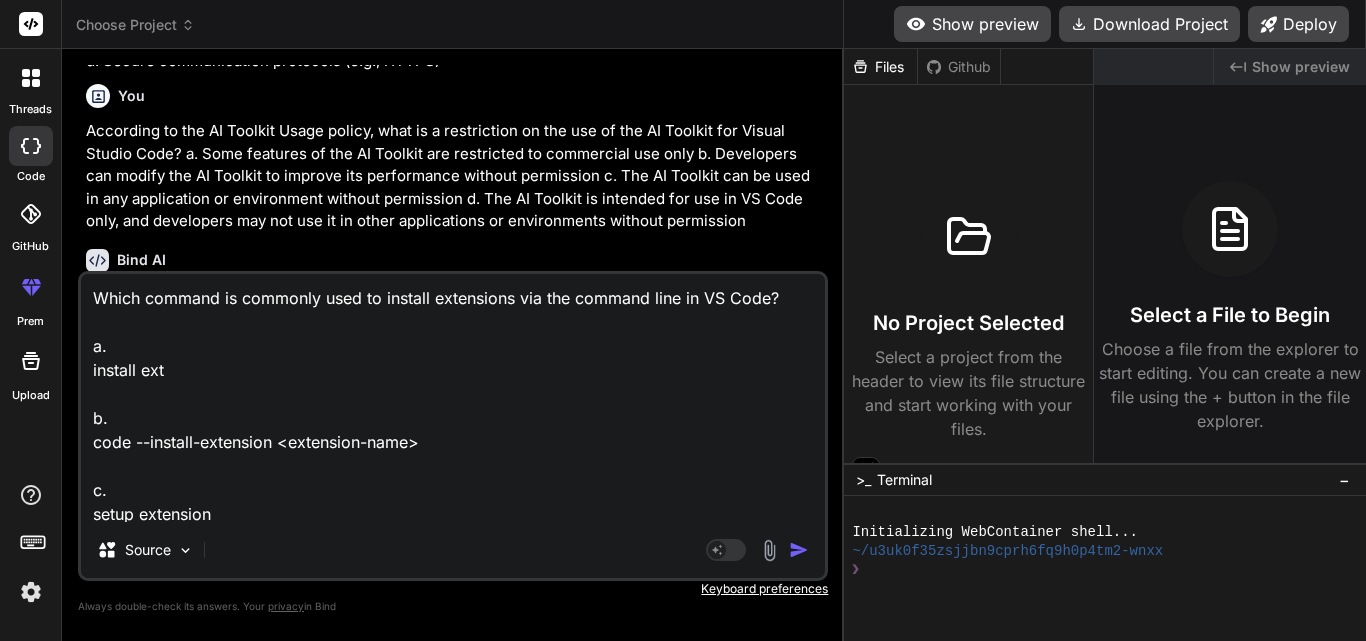 scroll, scrollTop: 74, scrollLeft: 0, axis: vertical 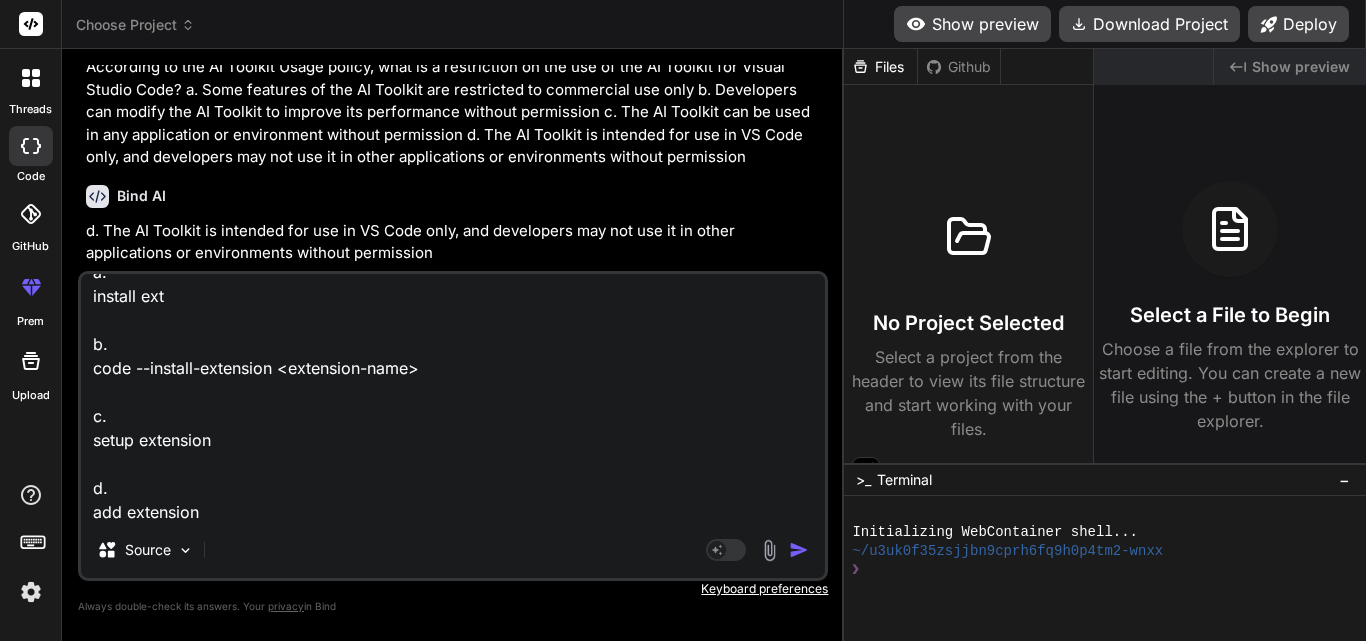 type on "Which command is commonly used to install extensions via the command line in VS Code?
a.
install ext
b.
code --install-extension <extension-name>
c.
setup extension
d.
add extension" 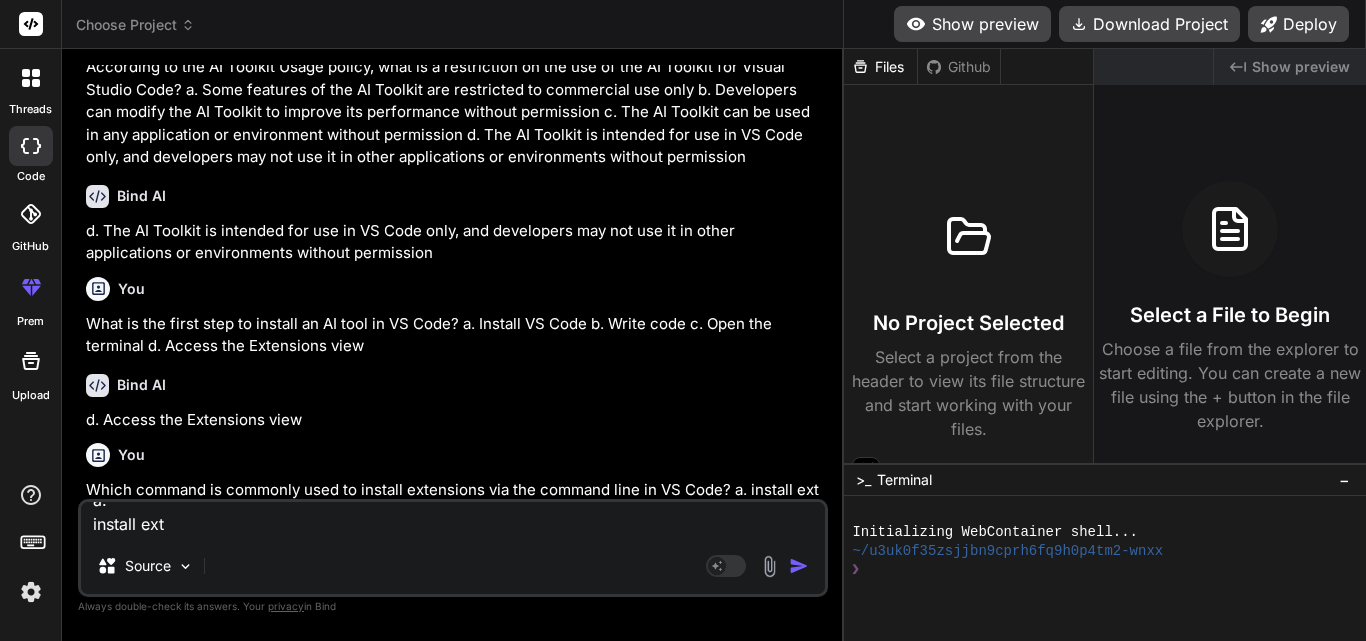 scroll, scrollTop: 0, scrollLeft: 0, axis: both 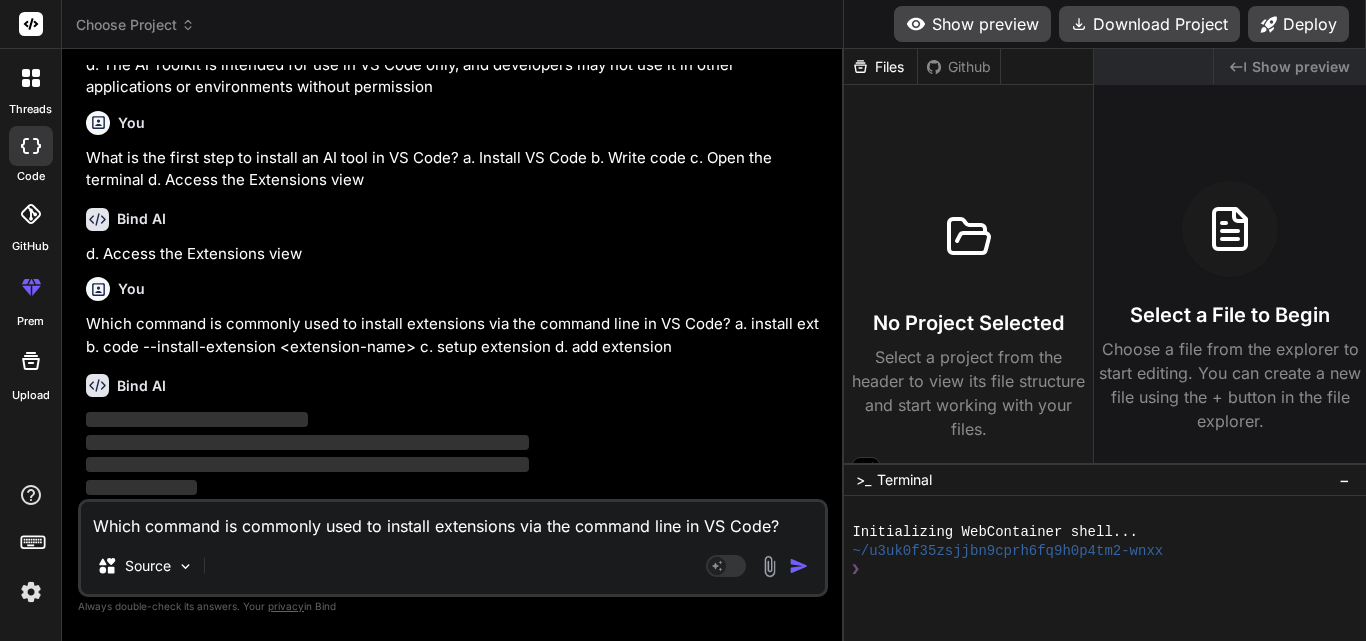 type on "x" 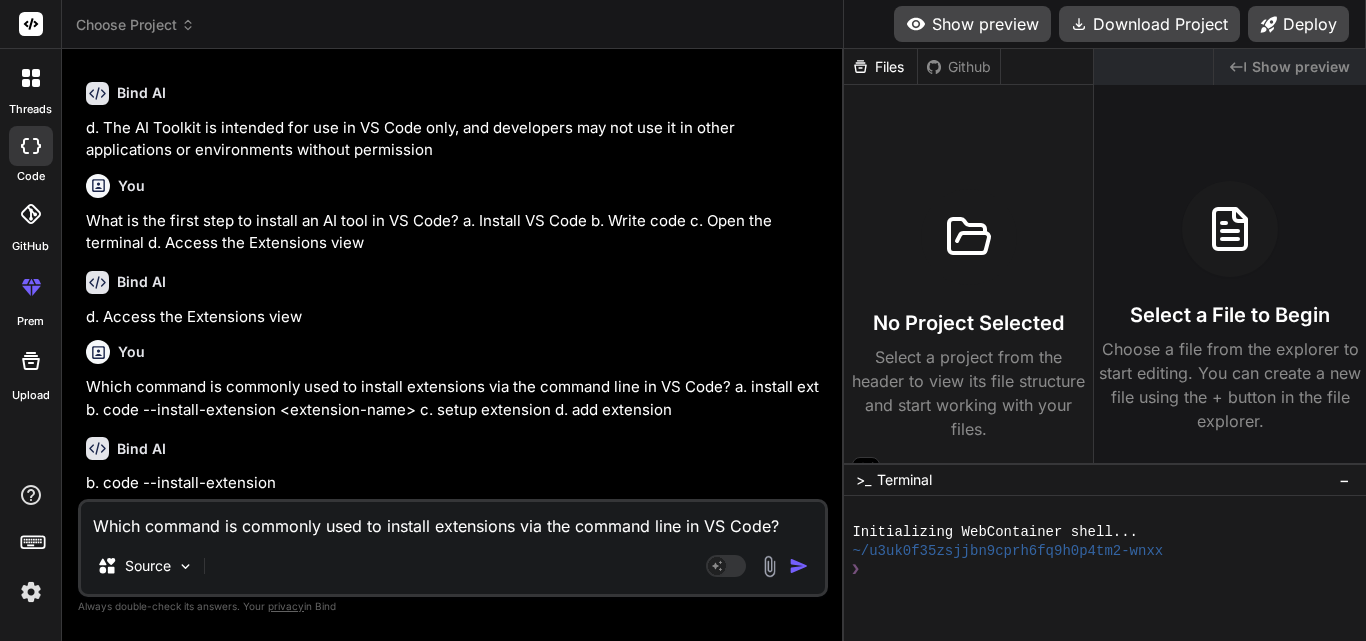 scroll, scrollTop: 3108, scrollLeft: 0, axis: vertical 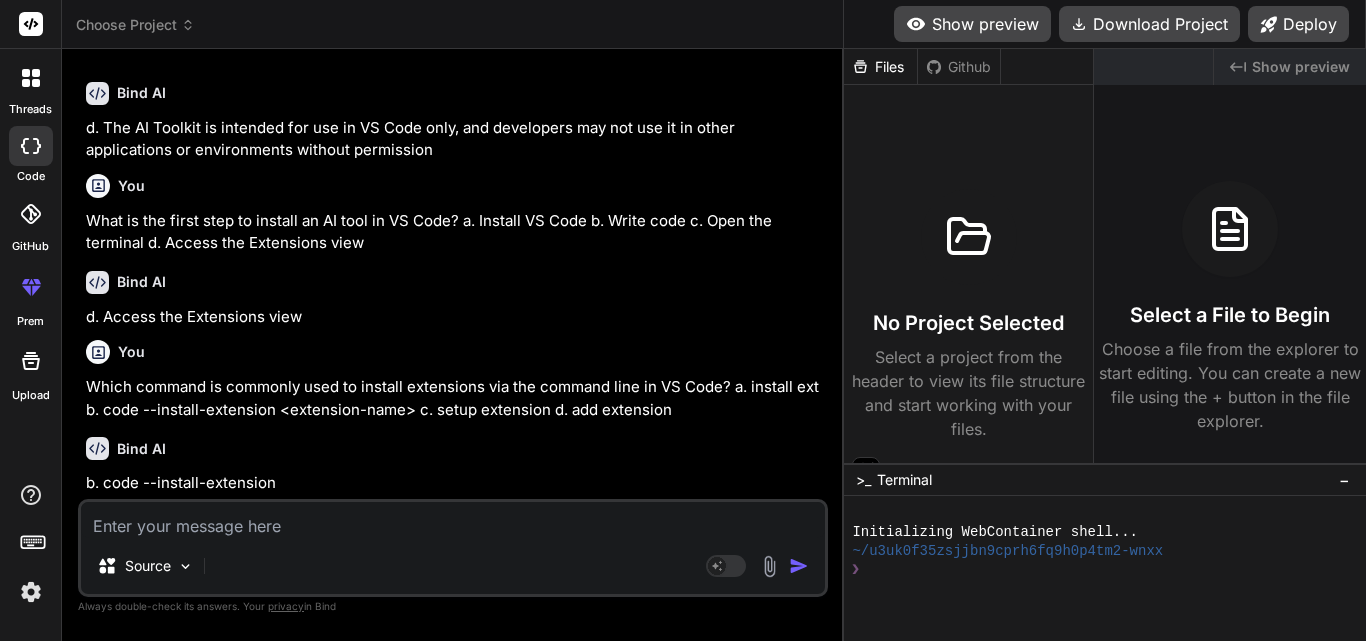 paste on "Where can you find the marketplace for VS Code extensions?
a.
Terminal
b.
Extensions view
c.
File menu
d.
Settings" 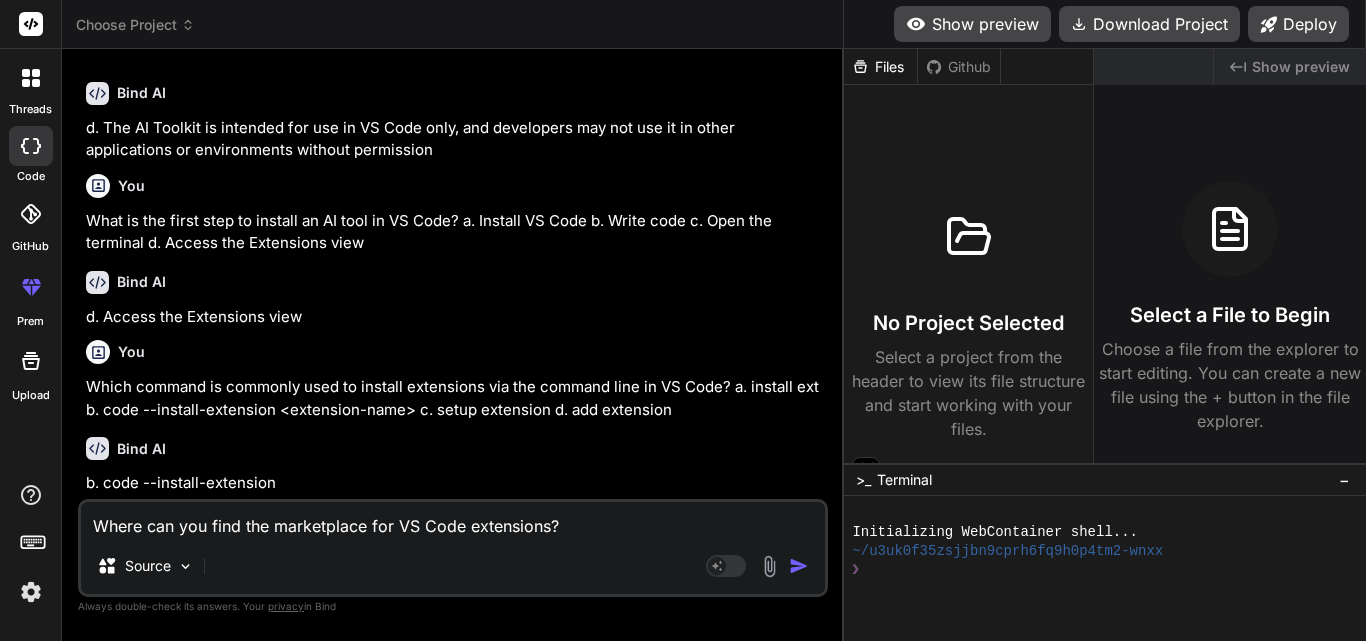 scroll, scrollTop: 74, scrollLeft: 0, axis: vertical 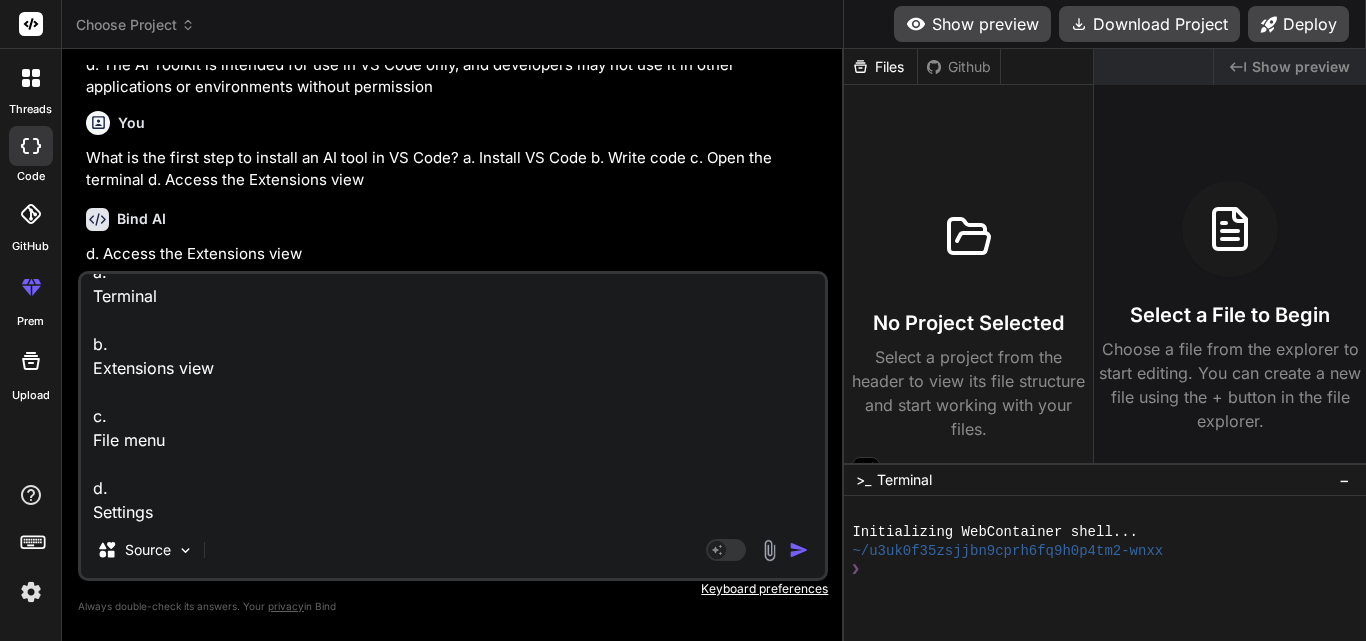 type on "Where can you find the marketplace for VS Code extensions?
a.
Terminal
b.
Extensions view
c.
File menu
d.
Settings" 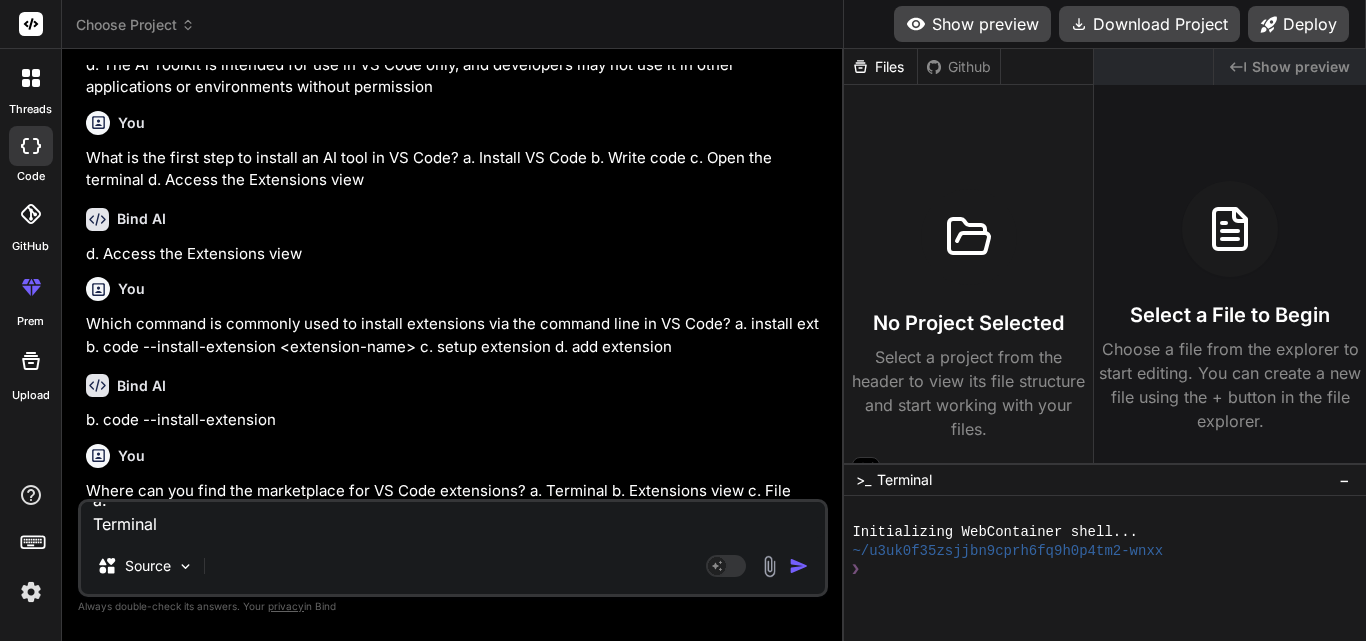 scroll, scrollTop: 0, scrollLeft: 0, axis: both 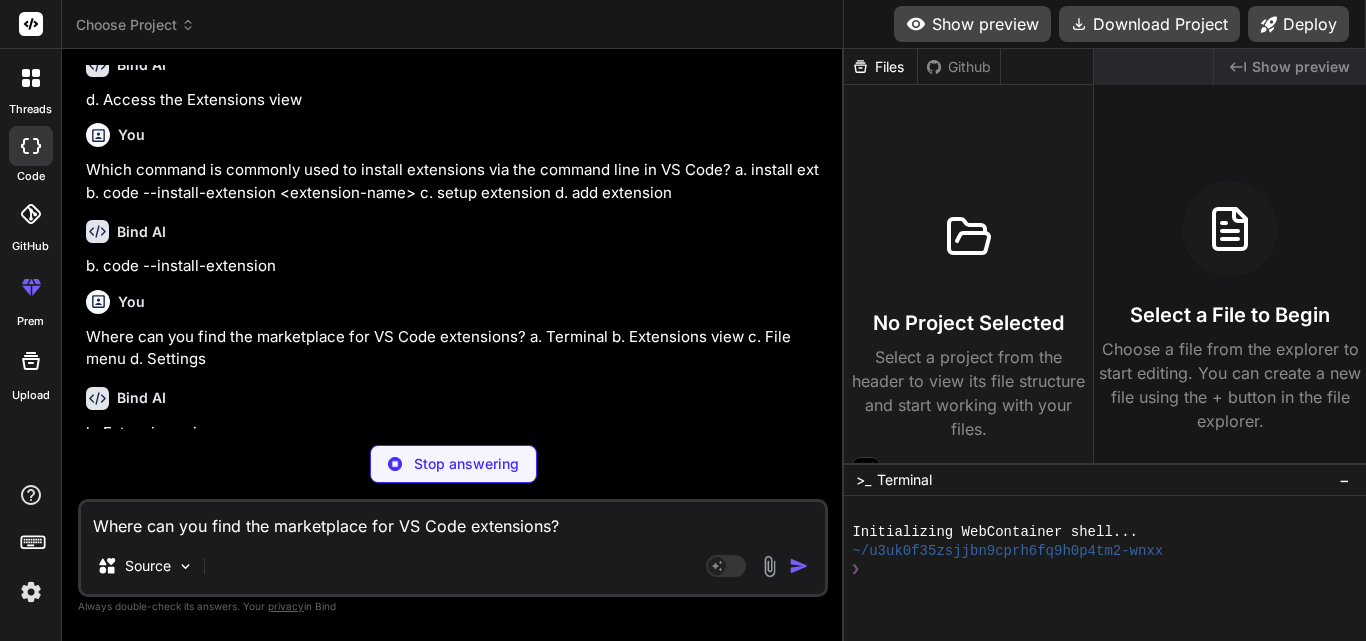 type on "x" 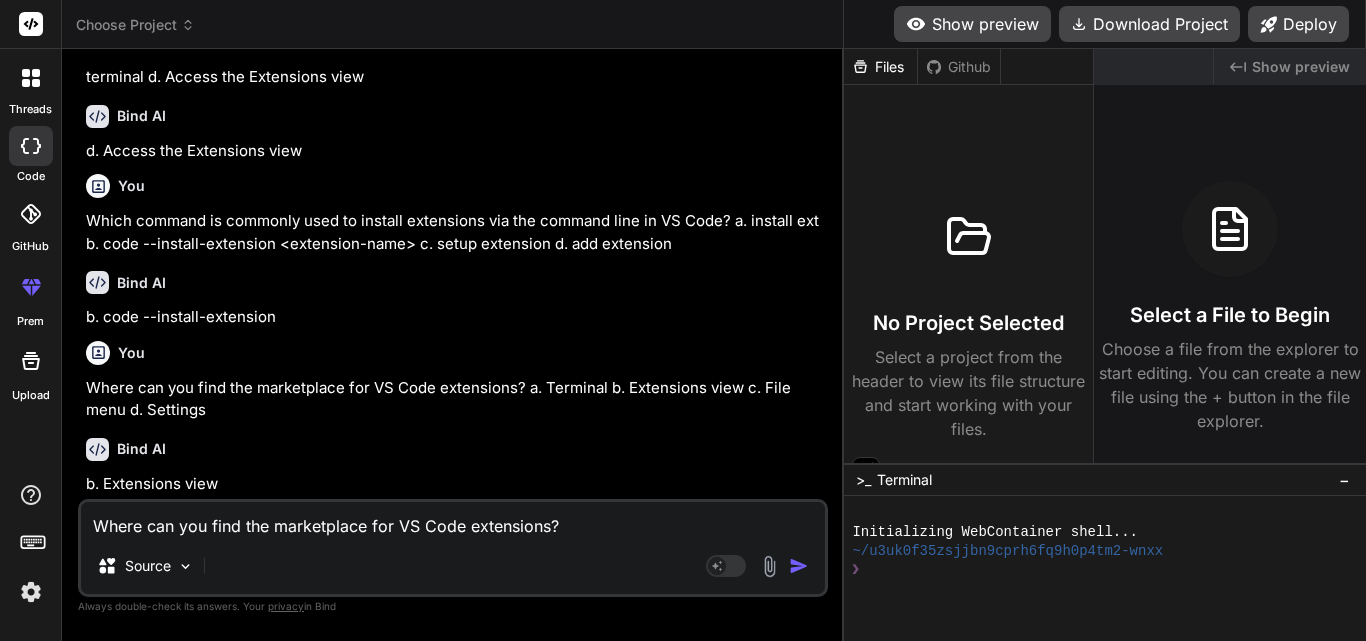 click on "Where can you find the marketplace for VS Code extensions?
a.
Terminal
b.
Extensions view
c.
File menu
d.
Settings" at bounding box center [453, 520] 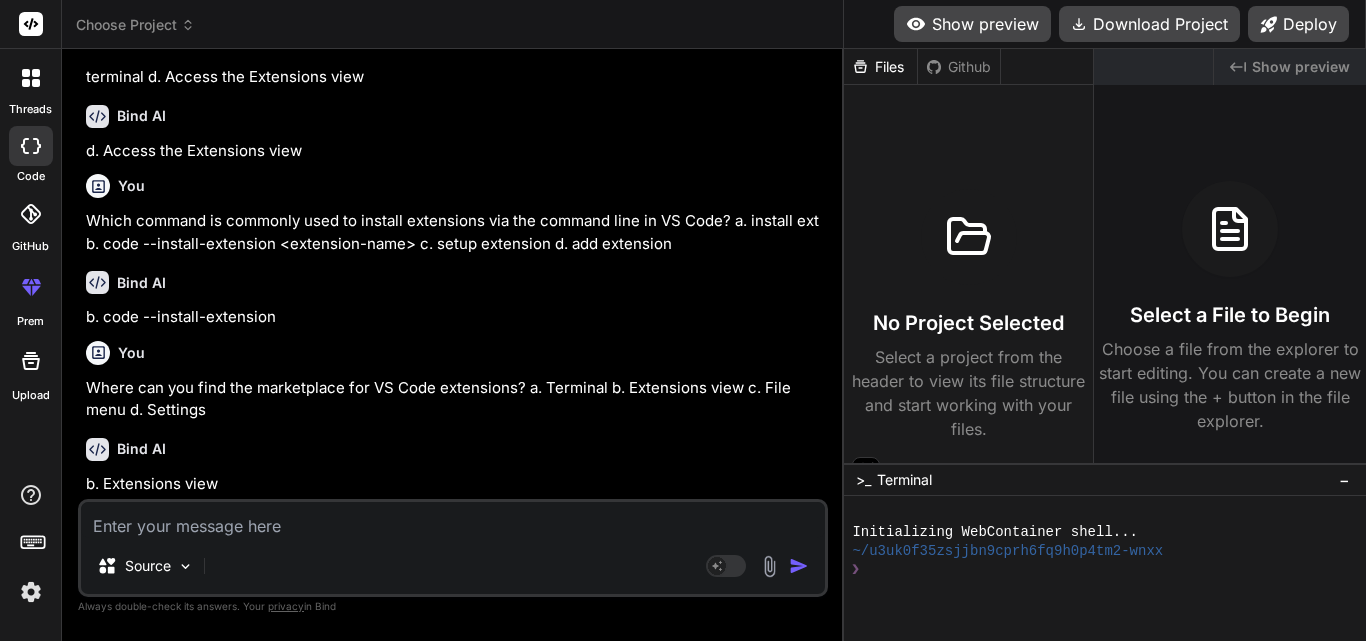 paste on "Which of the following is a popular AI coding assistant that can be installed in VS Code?
a.
Roo Code
b.
GitHub Copilot
c.
IntelliCode
d.
All of the above" 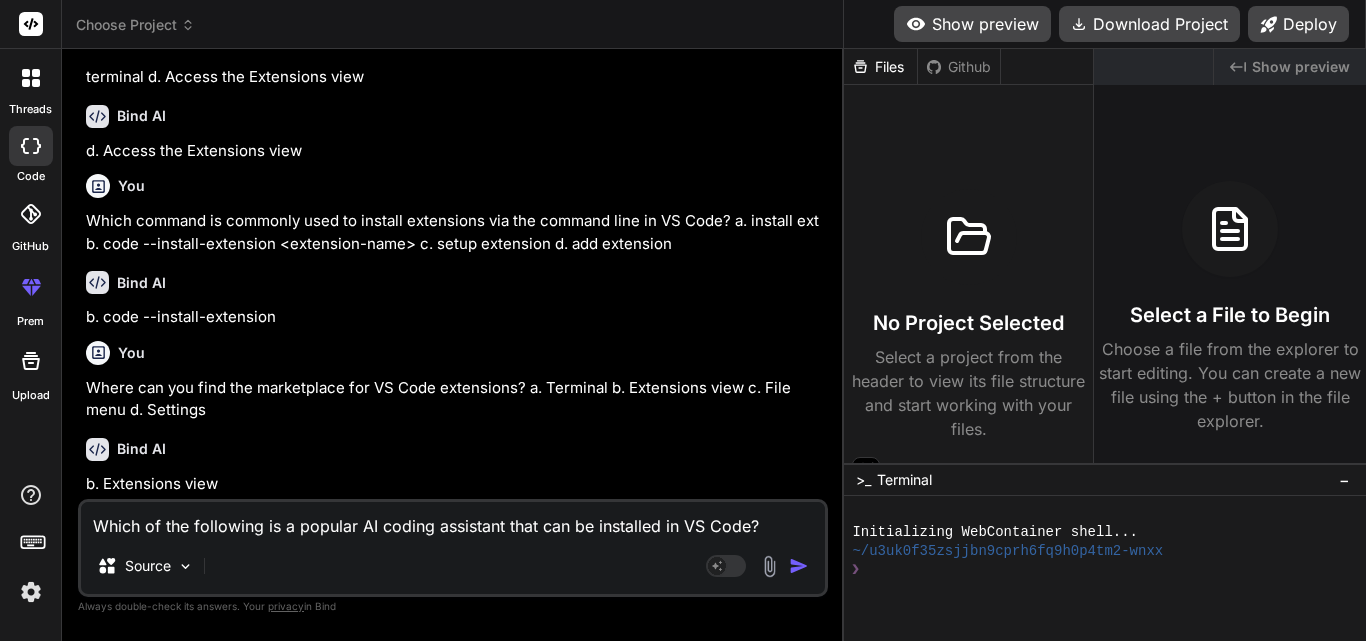 scroll, scrollTop: 74, scrollLeft: 0, axis: vertical 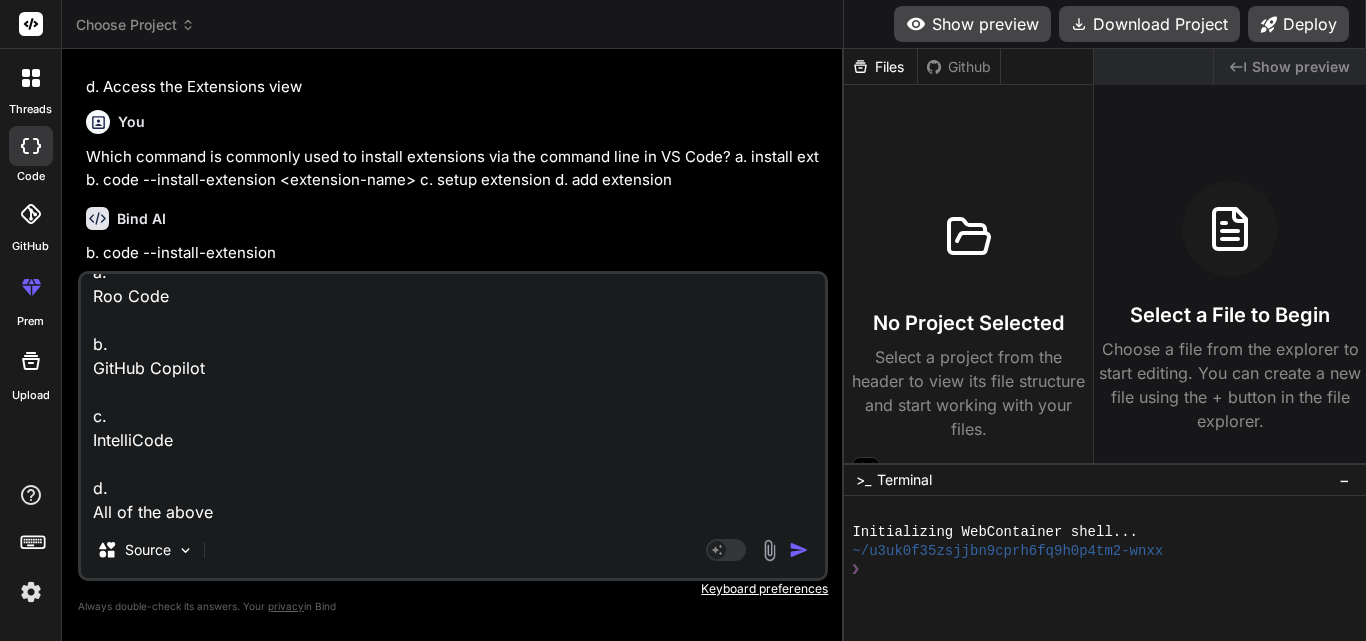type on "Which of the following is a popular AI coding assistant that can be installed in VS Code?
a.
Roo Code
b.
GitHub Copilot
c.
IntelliCode
d.
All of the above" 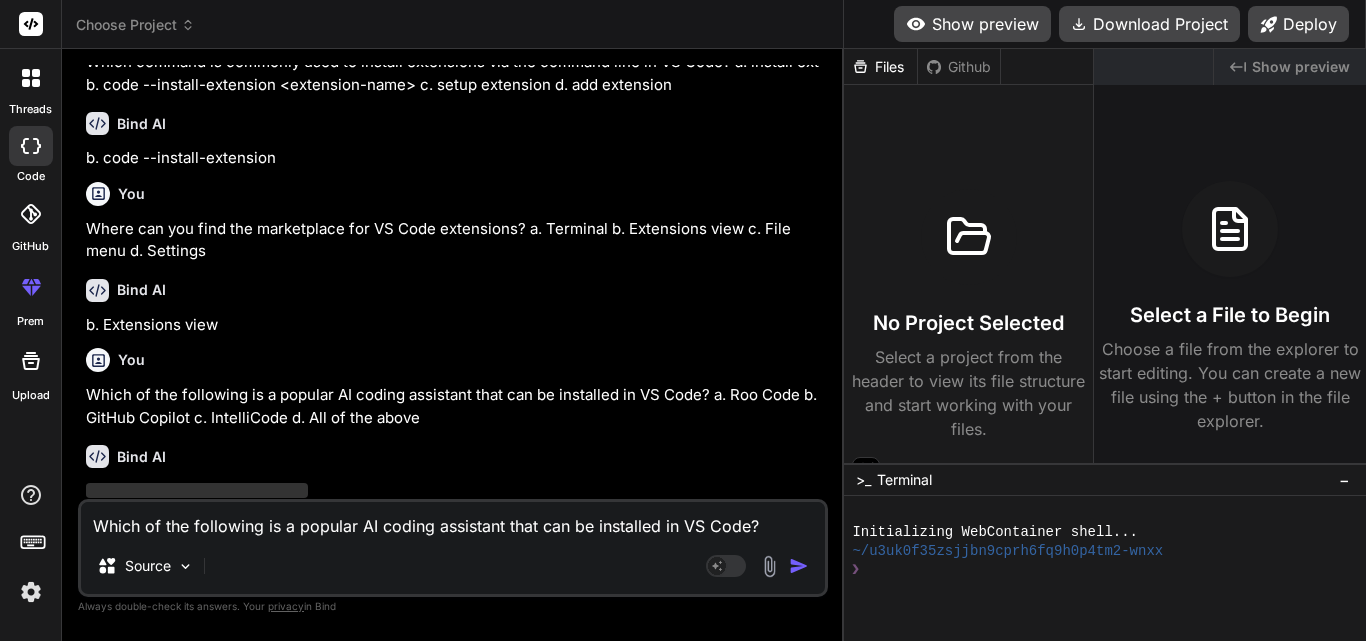 scroll, scrollTop: 3504, scrollLeft: 0, axis: vertical 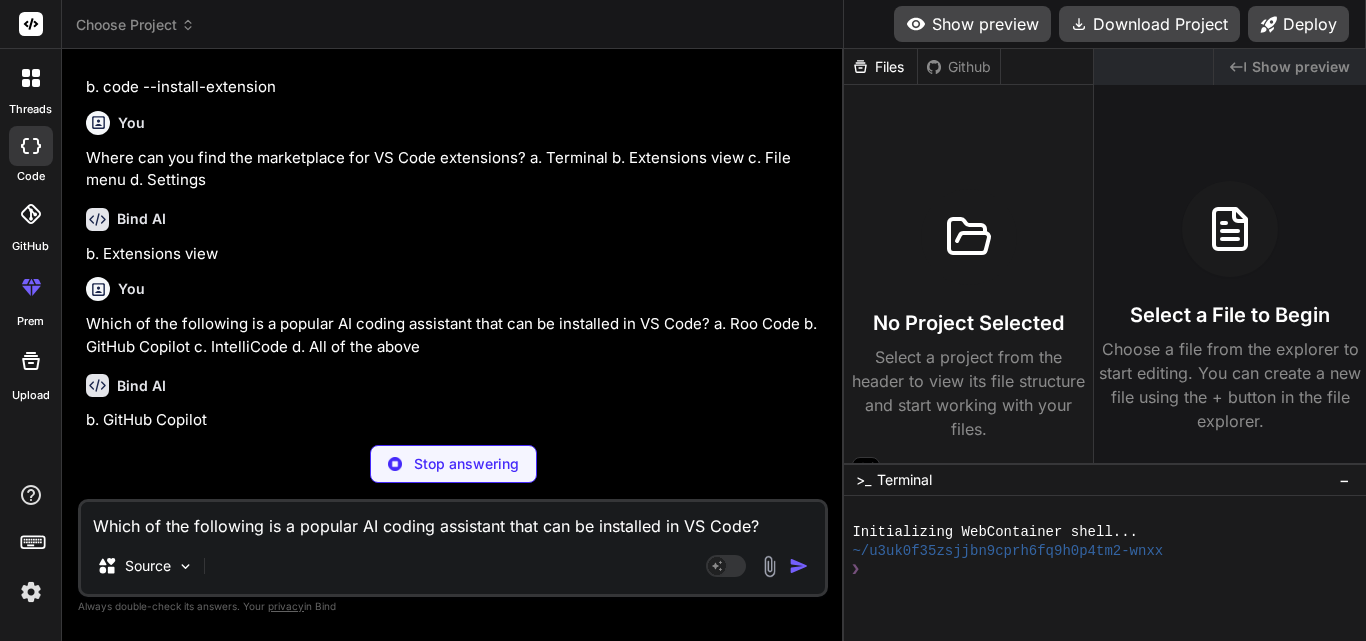 type on "x" 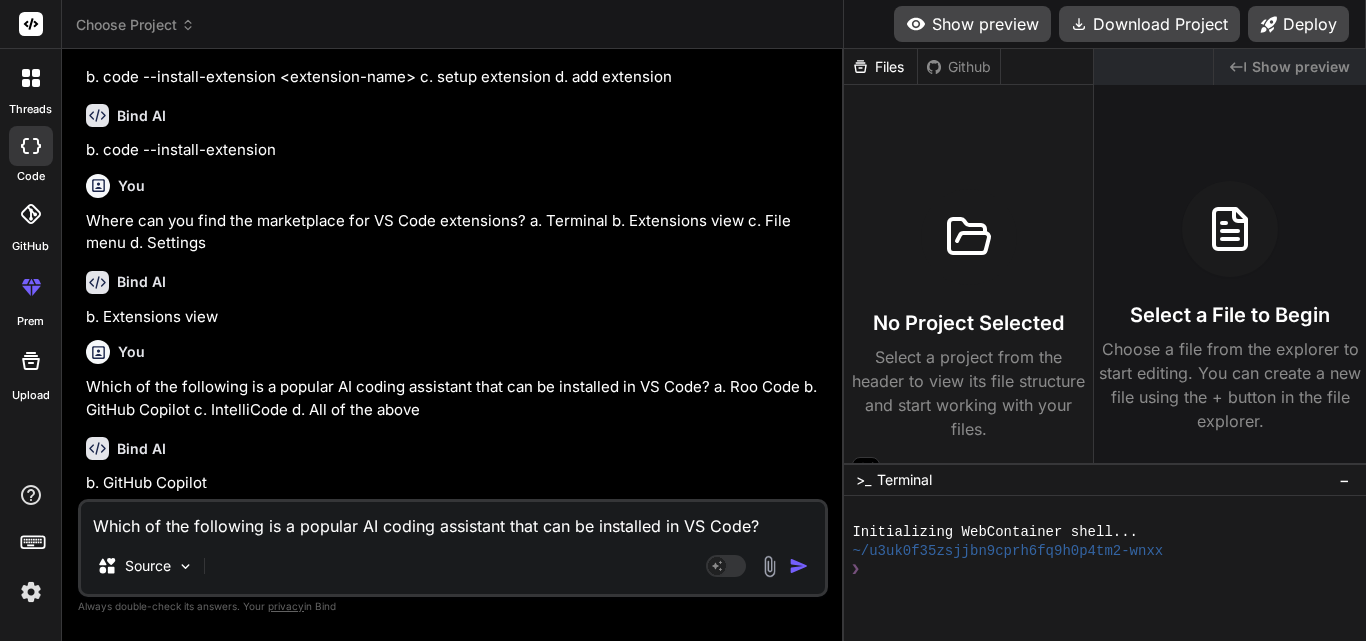 click on "Which of the following is a popular AI coding assistant that can be installed in VS Code?
a.
Roo Code
b.
GitHub Copilot
c.
IntelliCode
d.
All of the above" at bounding box center [453, 520] 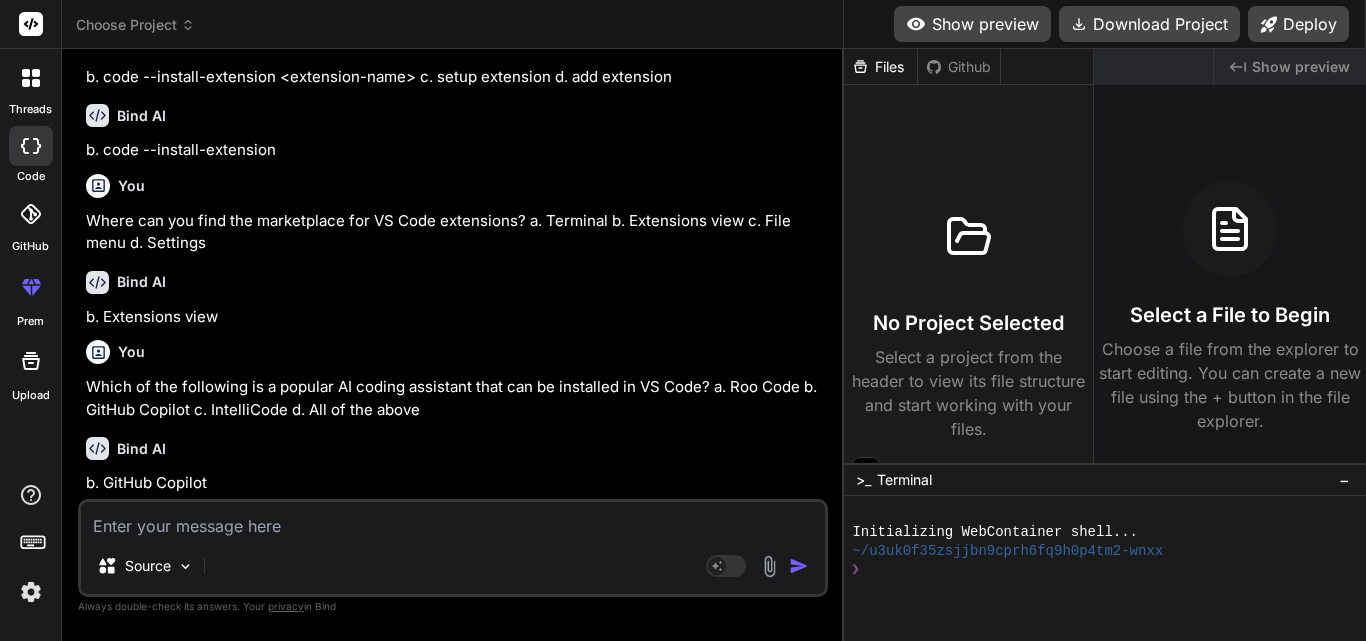paste on "After installing an AI tool, which action is typically required to activate it?
a.
Uninstalling other extensions
b.
Restarting the computer
c.
Opening a new project
d.
Reloading the VS Code window" 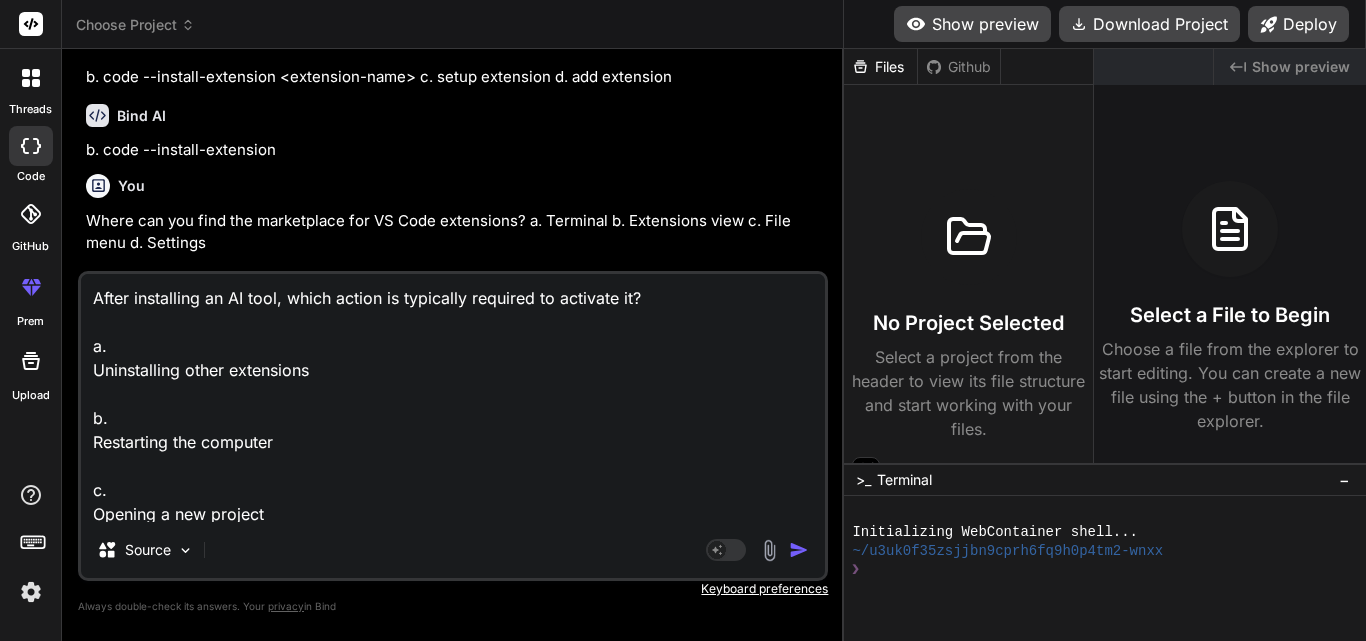 scroll, scrollTop: 74, scrollLeft: 0, axis: vertical 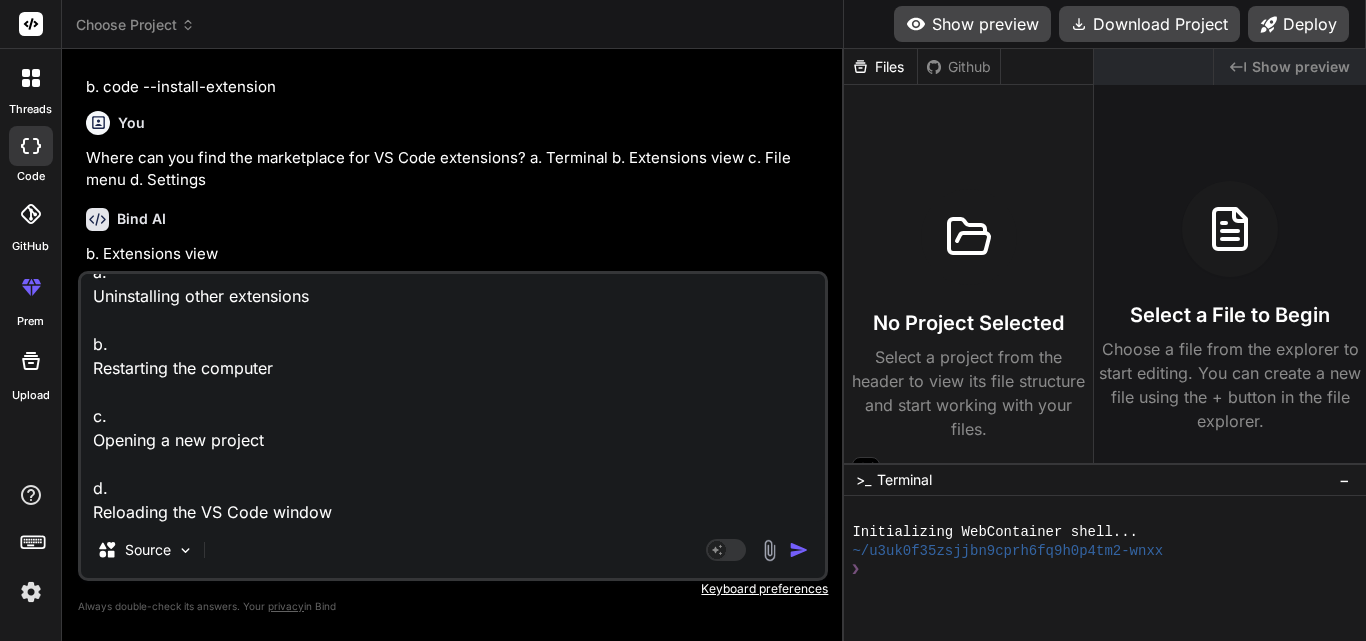type on "After installing an AI tool, which action is typically required to activate it?
a.
Uninstalling other extensions
b.
Restarting the computer
c.
Opening a new project
d.
Reloading the VS Code window" 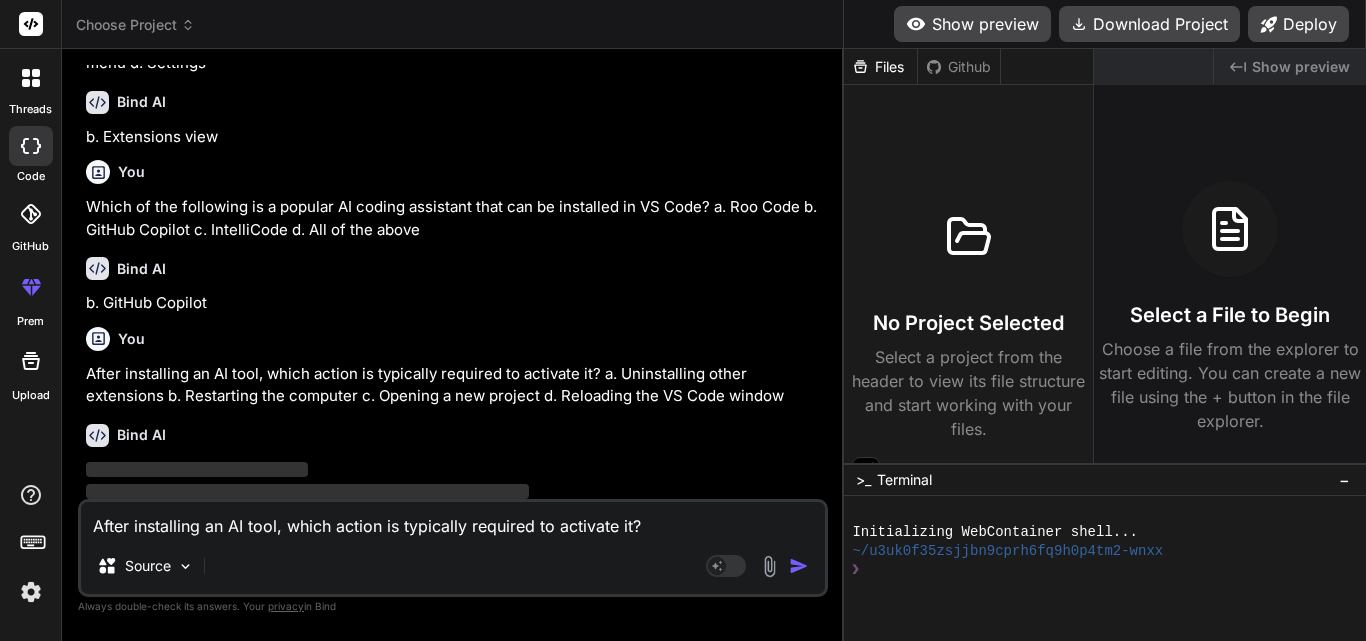 scroll, scrollTop: 3671, scrollLeft: 0, axis: vertical 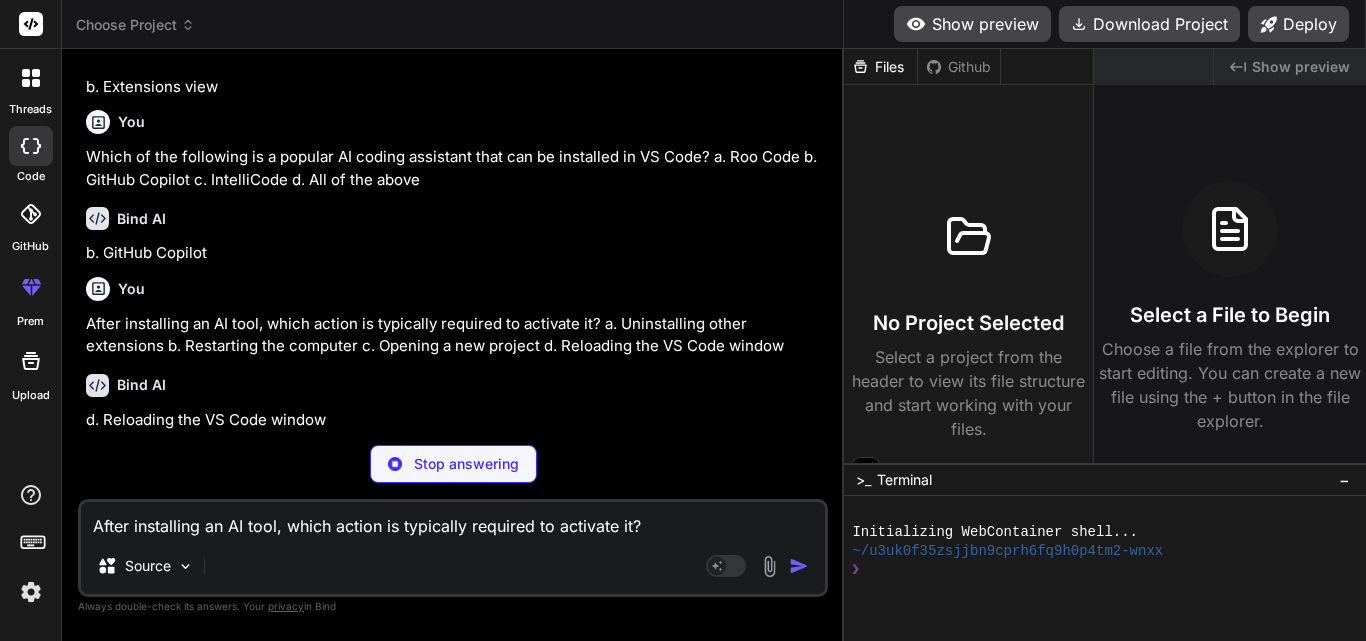 type on "x" 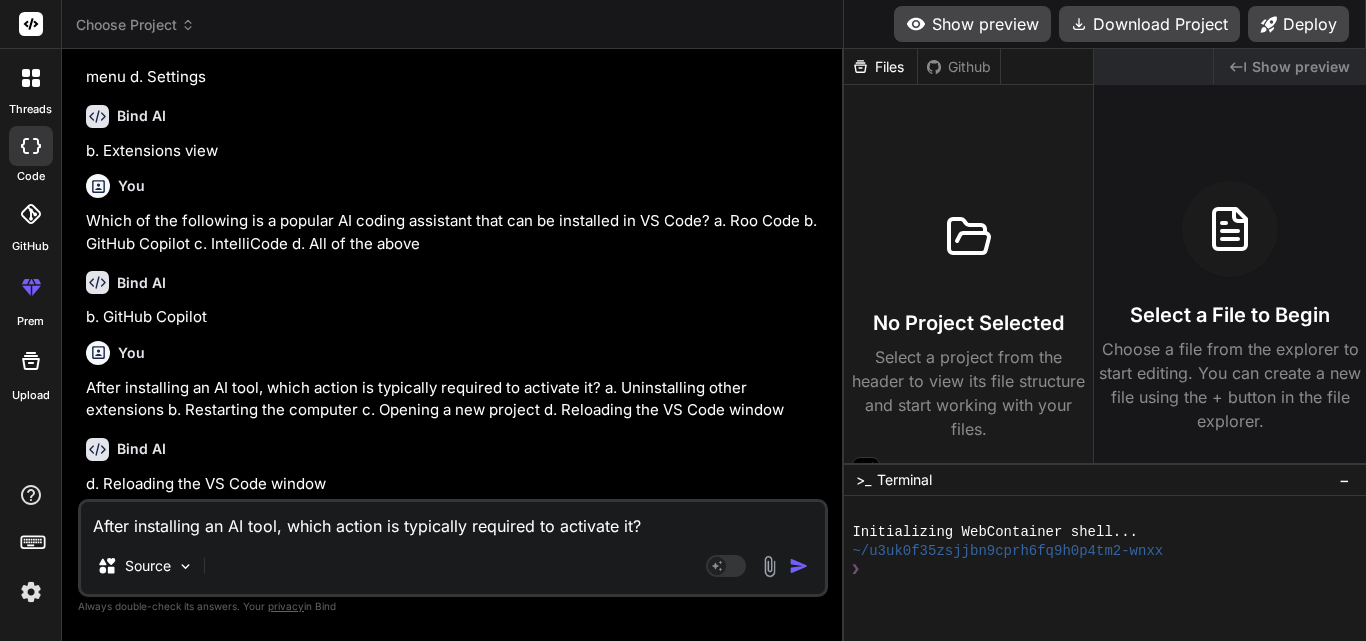 click on "After installing an AI tool, which action is typically required to activate it?
a.
Uninstalling other extensions
b.
Restarting the computer
c.
Opening a new project
d.
Reloading the VS Code window" at bounding box center [453, 520] 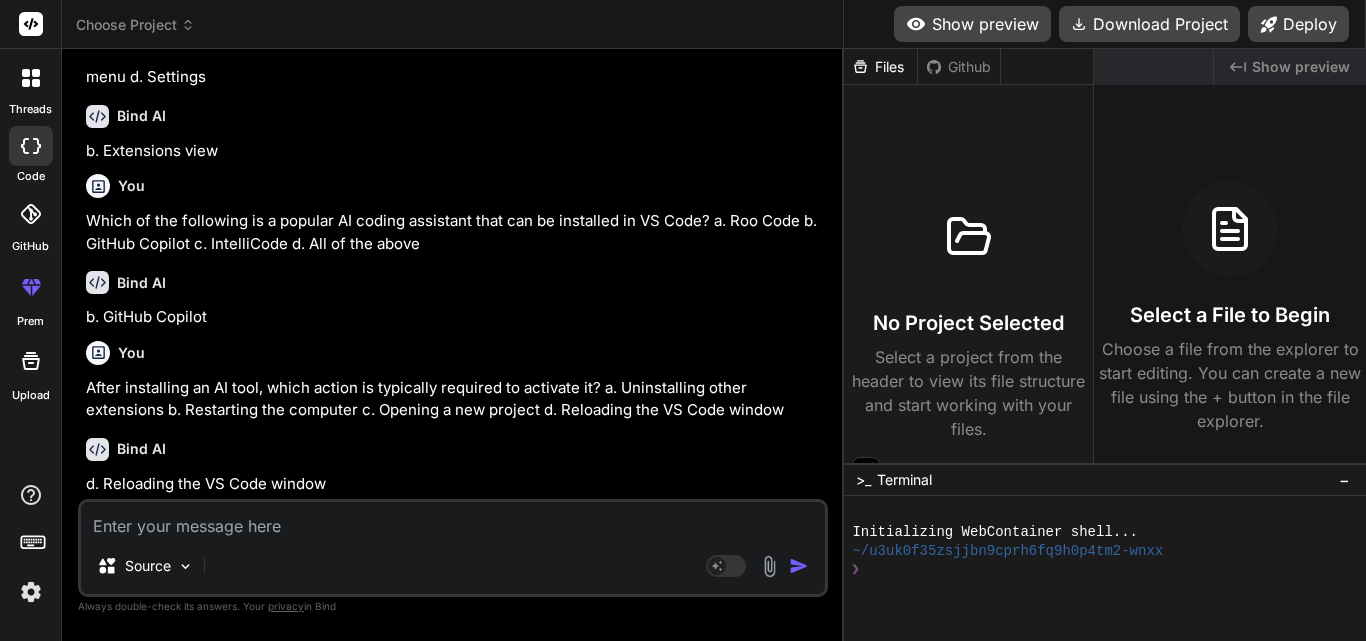 paste on "What file type is commonly used to configure settings for installed extensions in VS Code?
a.
.txt
b.
.json
c.
.yaml
d.
.xml" 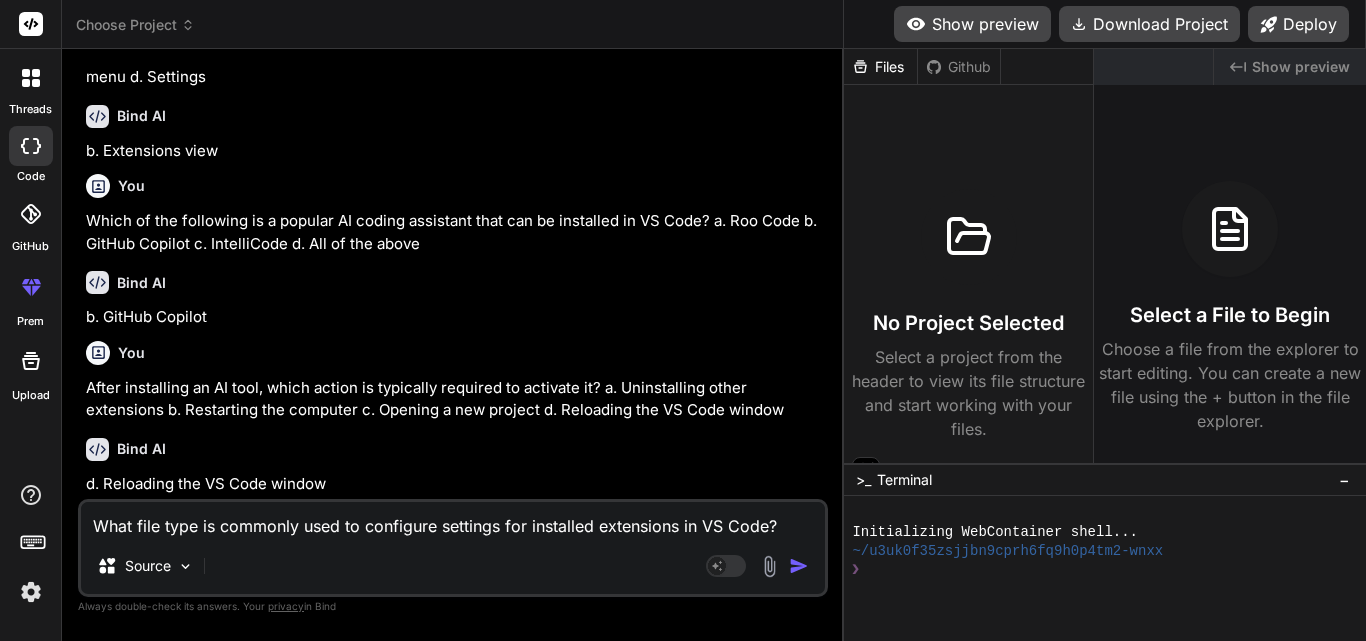 scroll, scrollTop: 74, scrollLeft: 0, axis: vertical 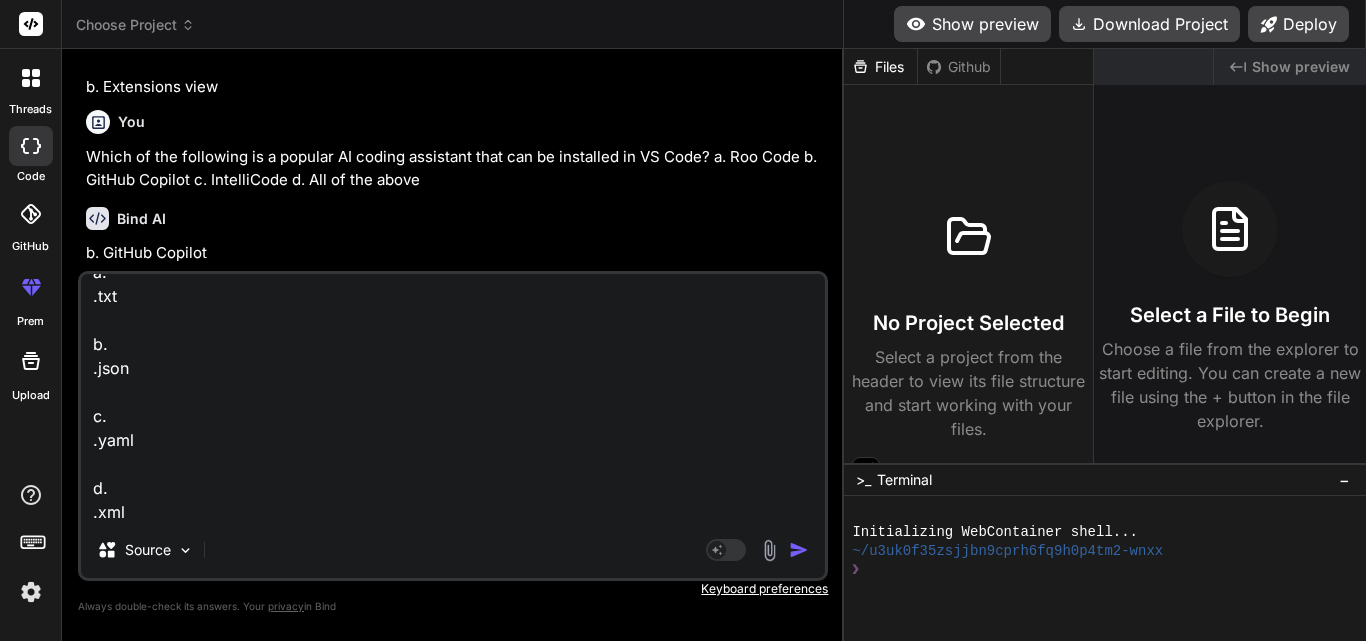type on "What file type is commonly used to configure settings for installed extensions in VS Code?
a.
.txt
b.
.json
c.
.yaml
d.
.xml" 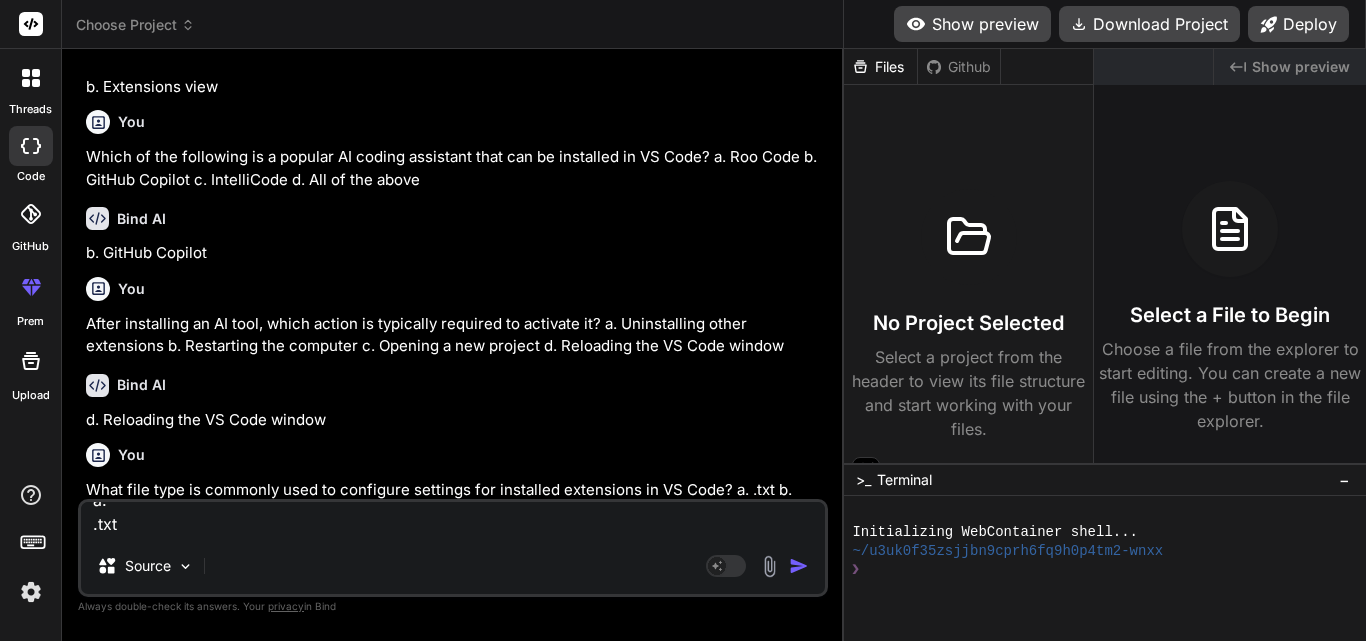 scroll, scrollTop: 0, scrollLeft: 0, axis: both 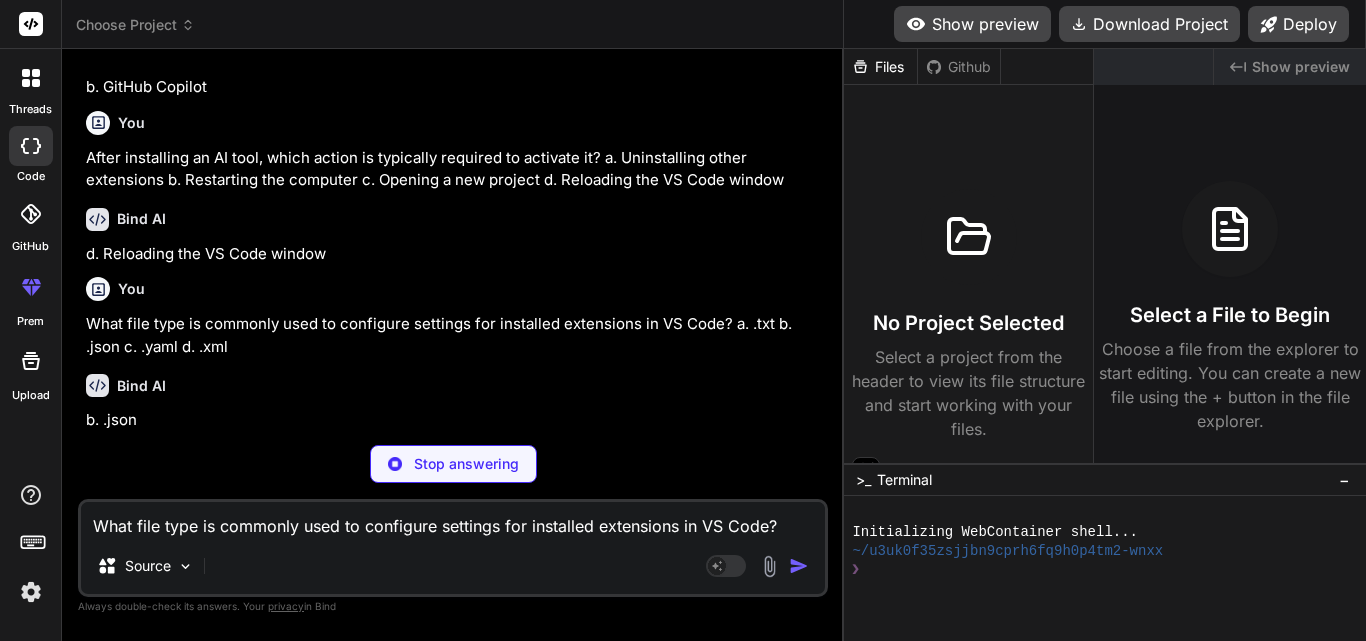 type on "x" 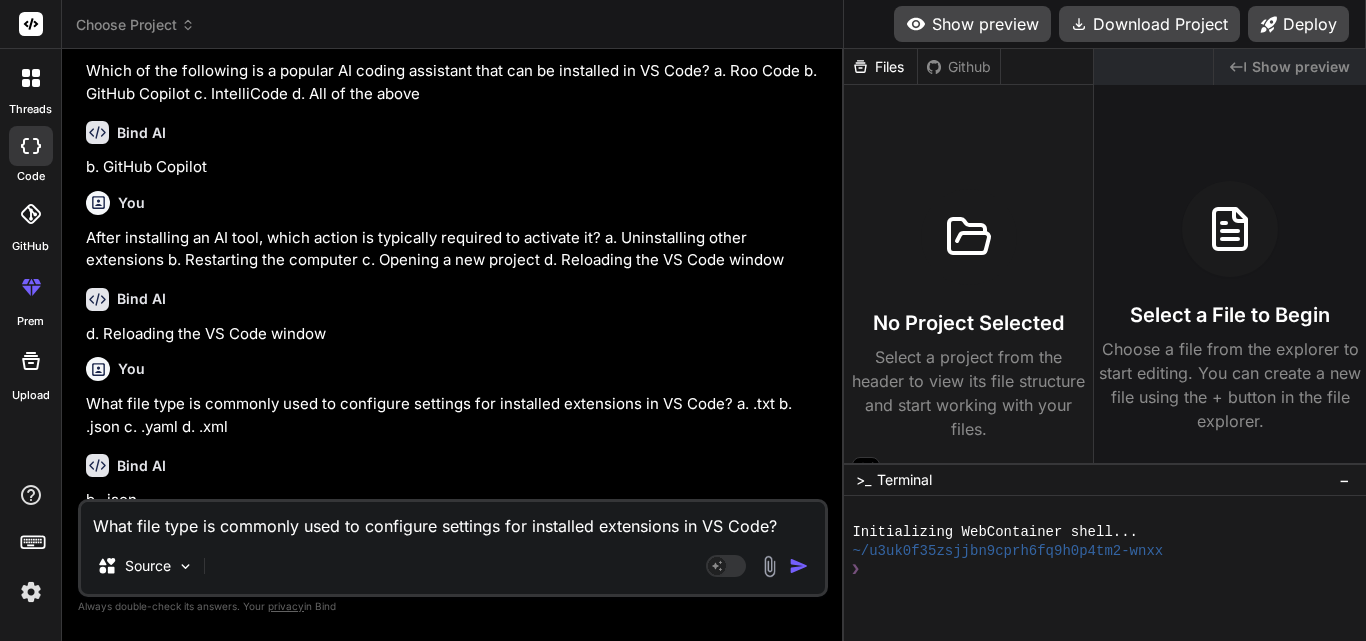scroll, scrollTop: 3774, scrollLeft: 0, axis: vertical 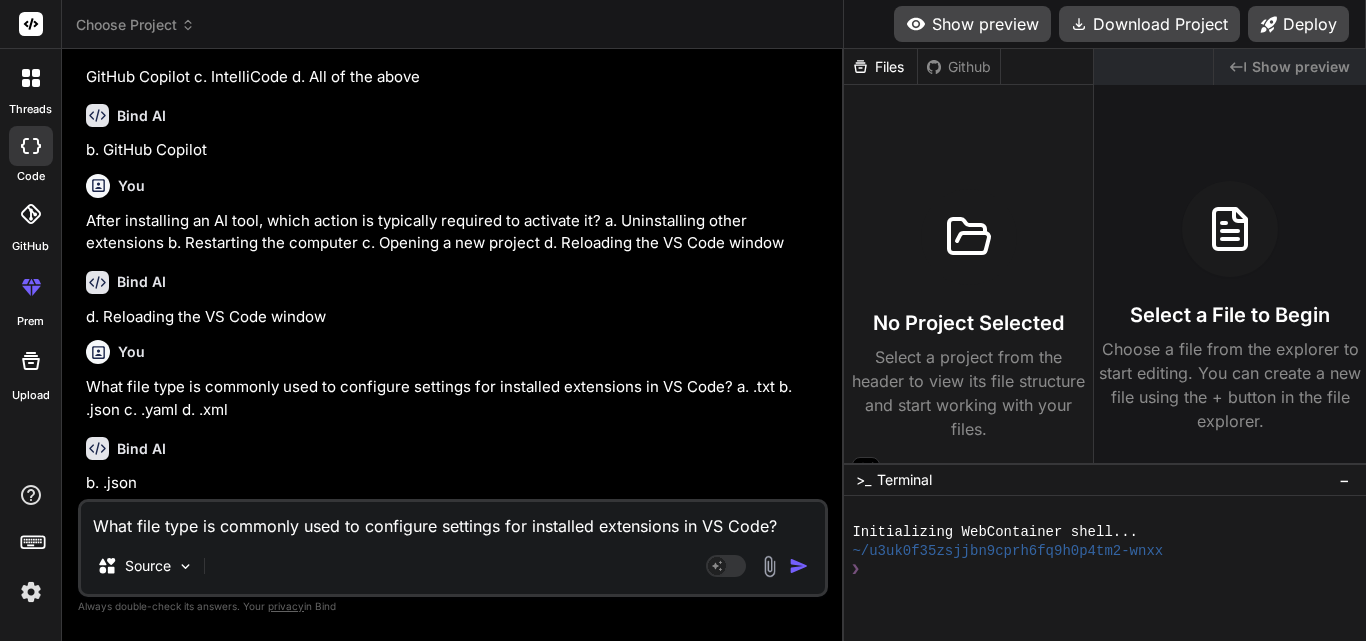 click on "What file type is commonly used to configure settings for installed extensions in VS Code?
a.
.txt
b.
.json
c.
.yaml
d.
.xml" at bounding box center [453, 520] 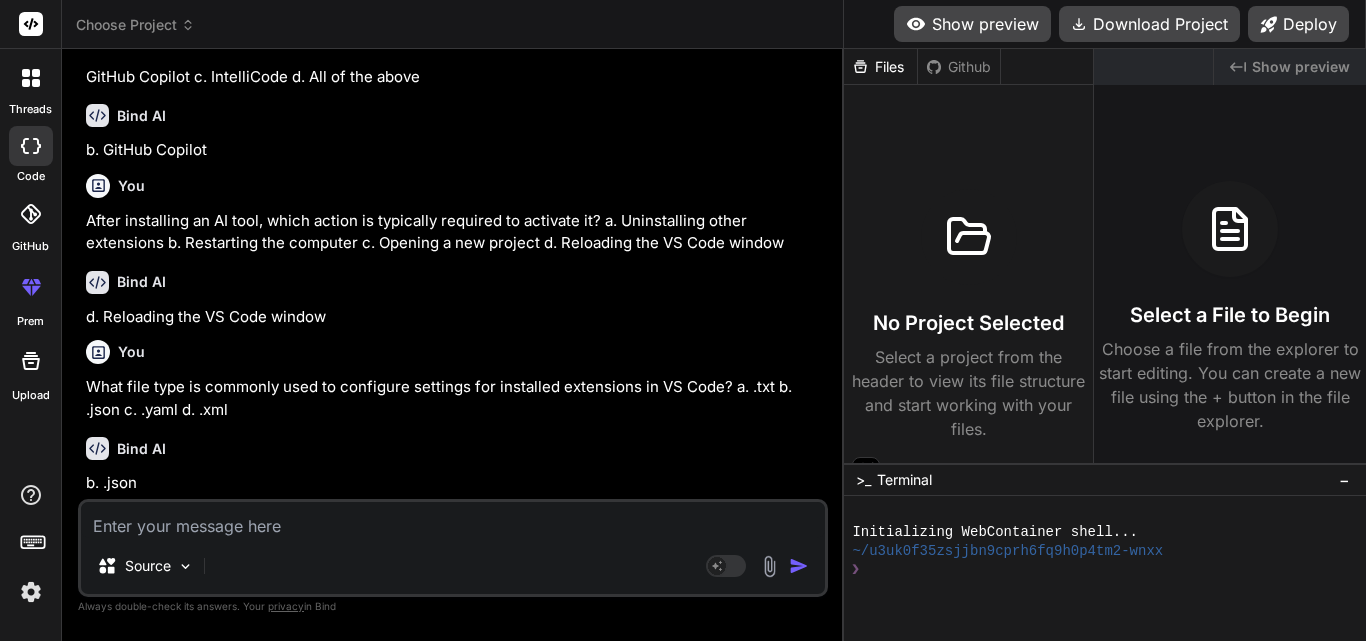 paste on "How can users update their installed AI tools in VS Code?
a.
Manually reinstall
b.
No updates are available
c.
Use the "Update" button in the Extensions view
d.
Delete and reinstall" 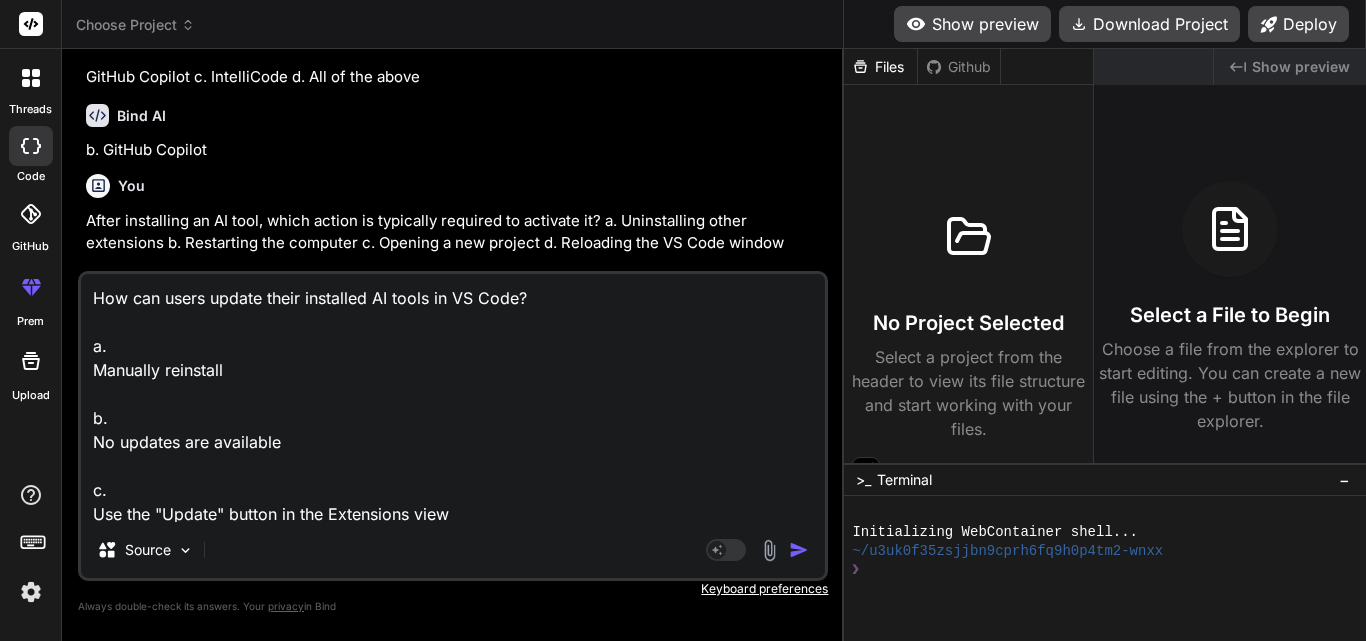 scroll, scrollTop: 74, scrollLeft: 0, axis: vertical 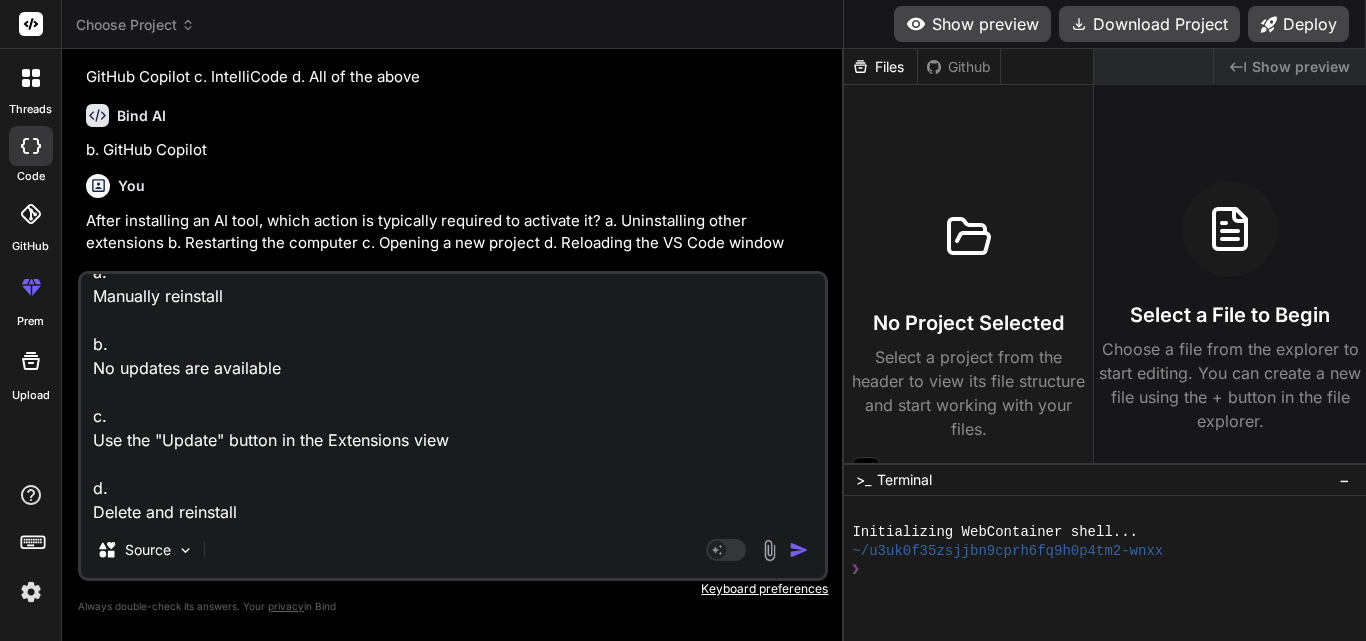 type on "How can users update their installed AI tools in VS Code?
a.
Manually reinstall
b.
No updates are available
c.
Use the "Update" button in the Extensions view
d.
Delete and reinstall" 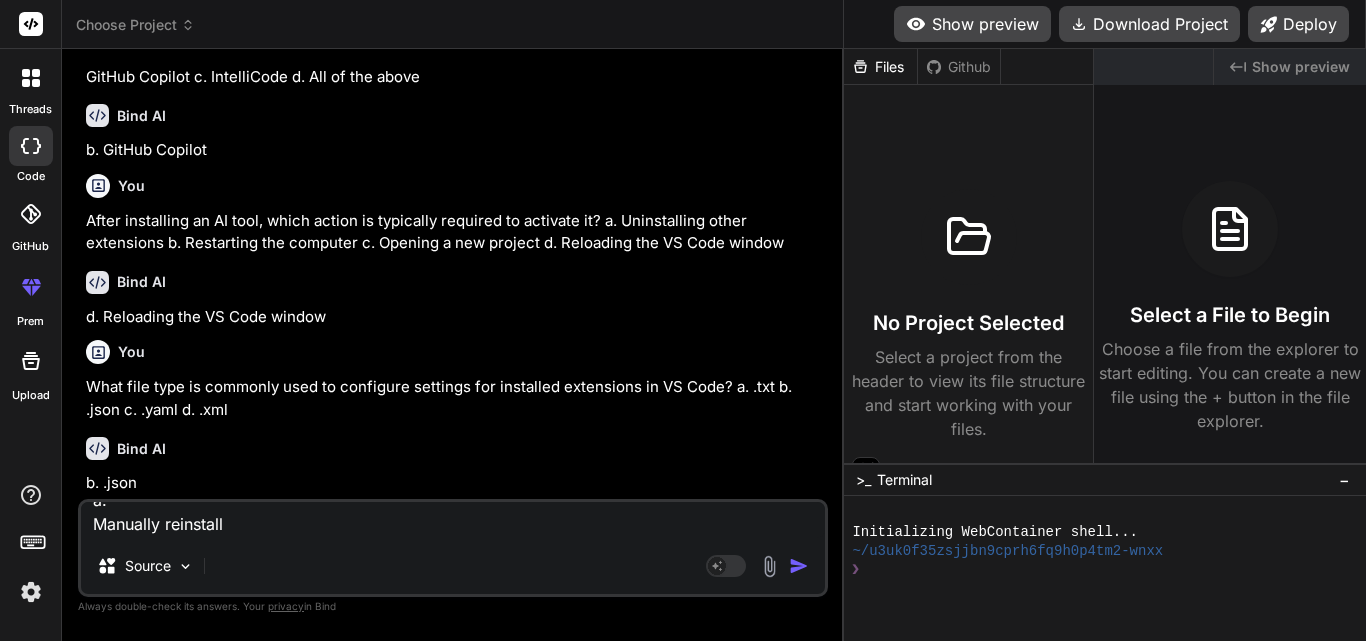 scroll, scrollTop: 0, scrollLeft: 0, axis: both 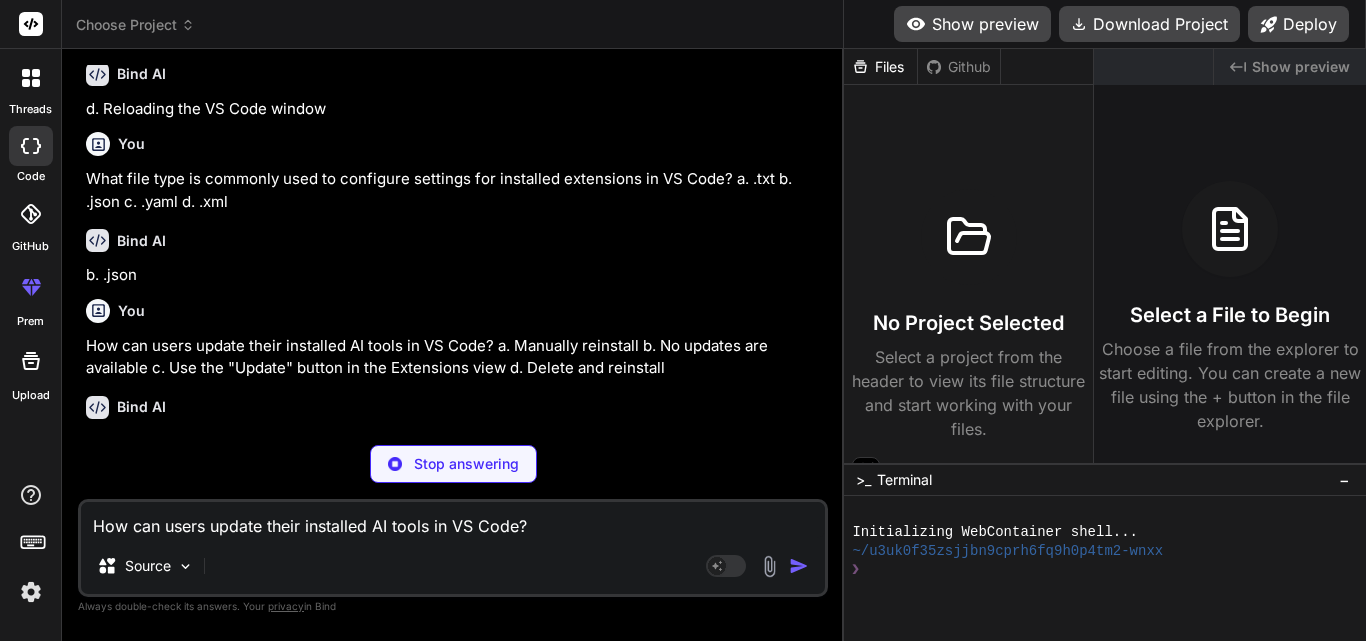 type on "x" 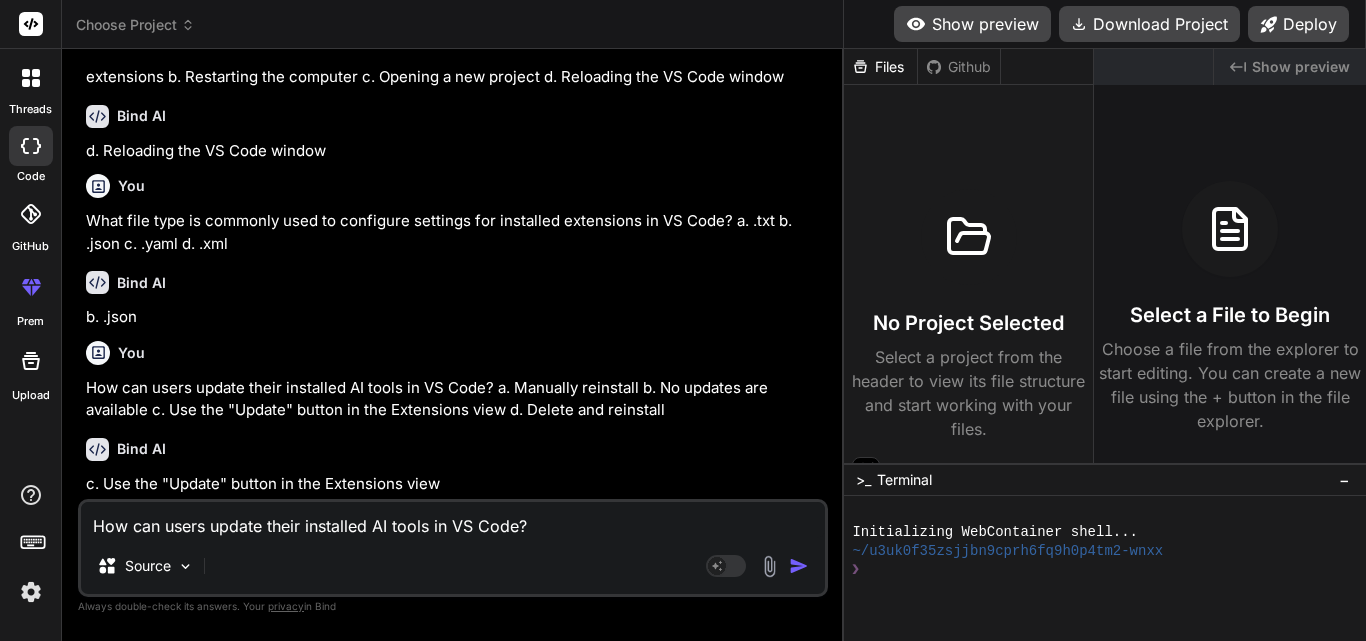 click on "How can users update their installed AI tools in VS Code?
a.
Manually reinstall
b.
No updates are available
c.
Use the "Update" button in the Extensions view
d.
Delete and reinstall" at bounding box center (453, 520) 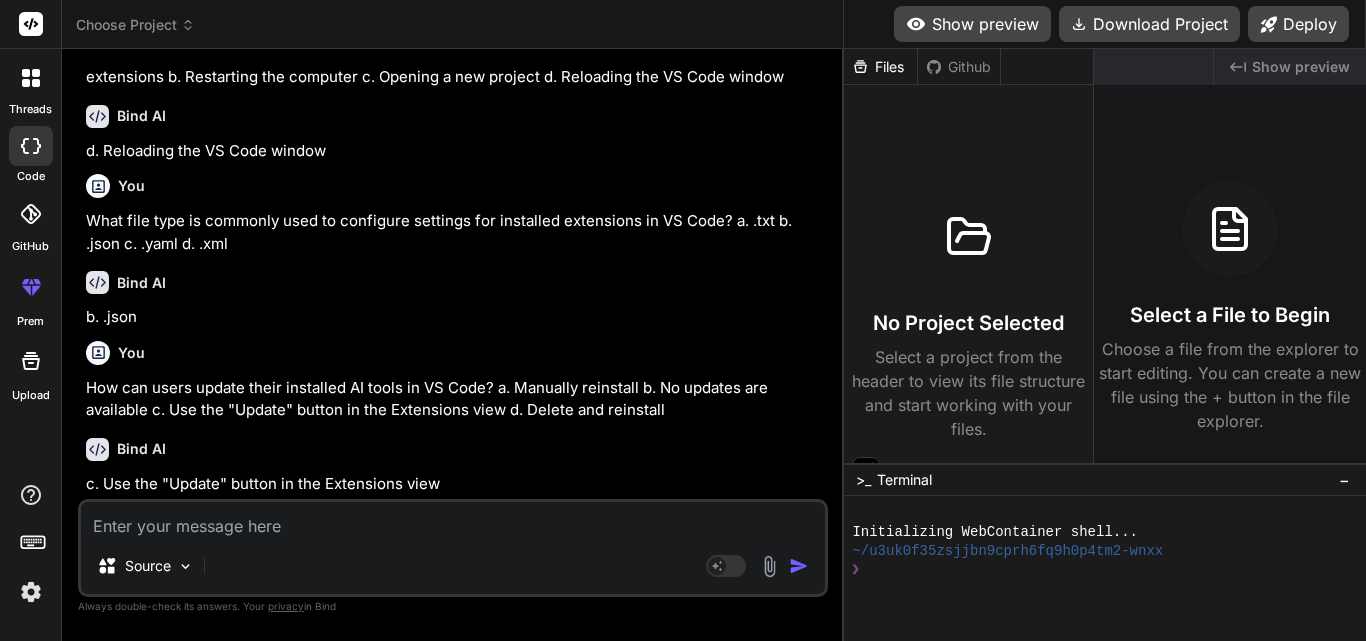 paste on "Which shortcut opens the Extensions view in VS Code?
a.
Ctrl + Shift + X
b.
Ctrl + X
c.
Ctrl + E
d.
Ctrl + Alt + E" 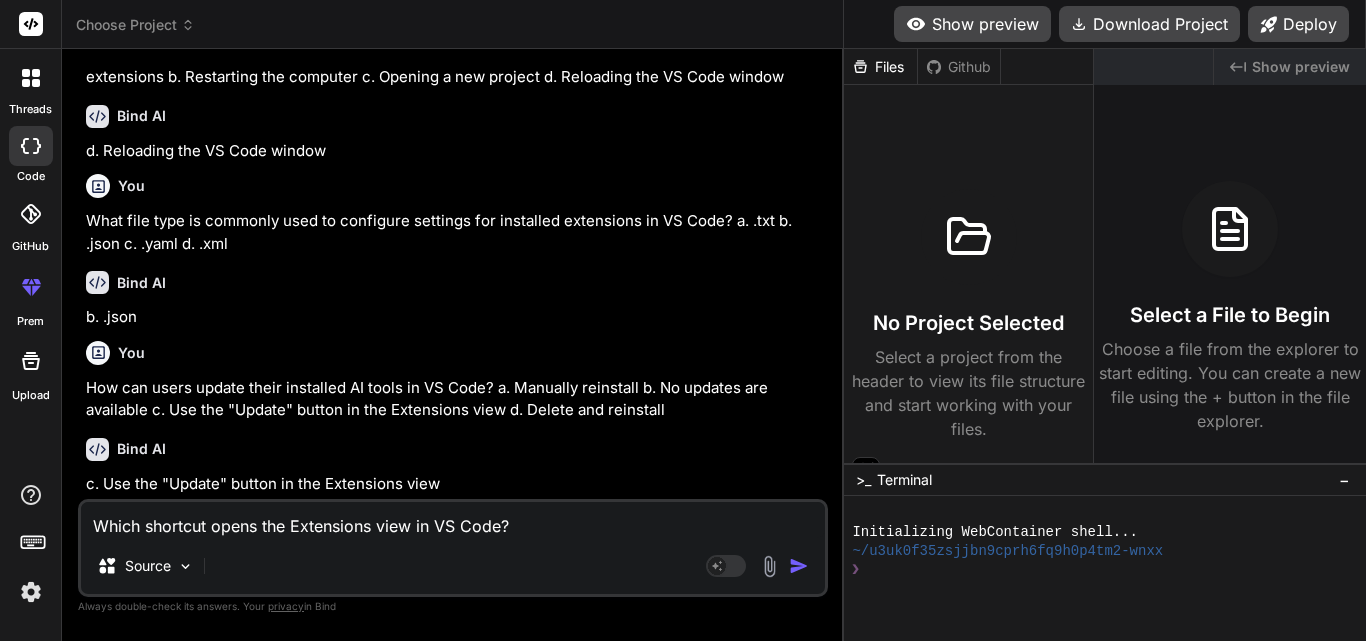 scroll, scrollTop: 74, scrollLeft: 0, axis: vertical 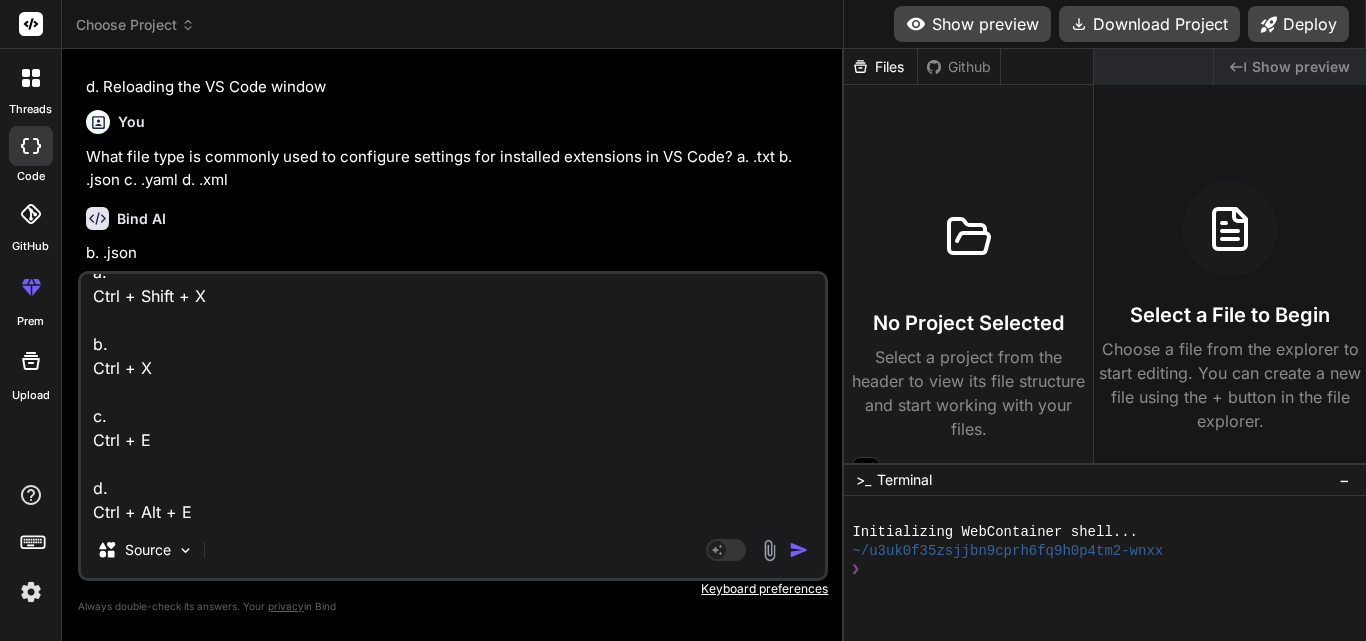 type on "Which shortcut opens the Extensions view in VS Code?
a.
Ctrl + Shift + X
b.
Ctrl + X
c.
Ctrl + E
d.
Ctrl + Alt + E" 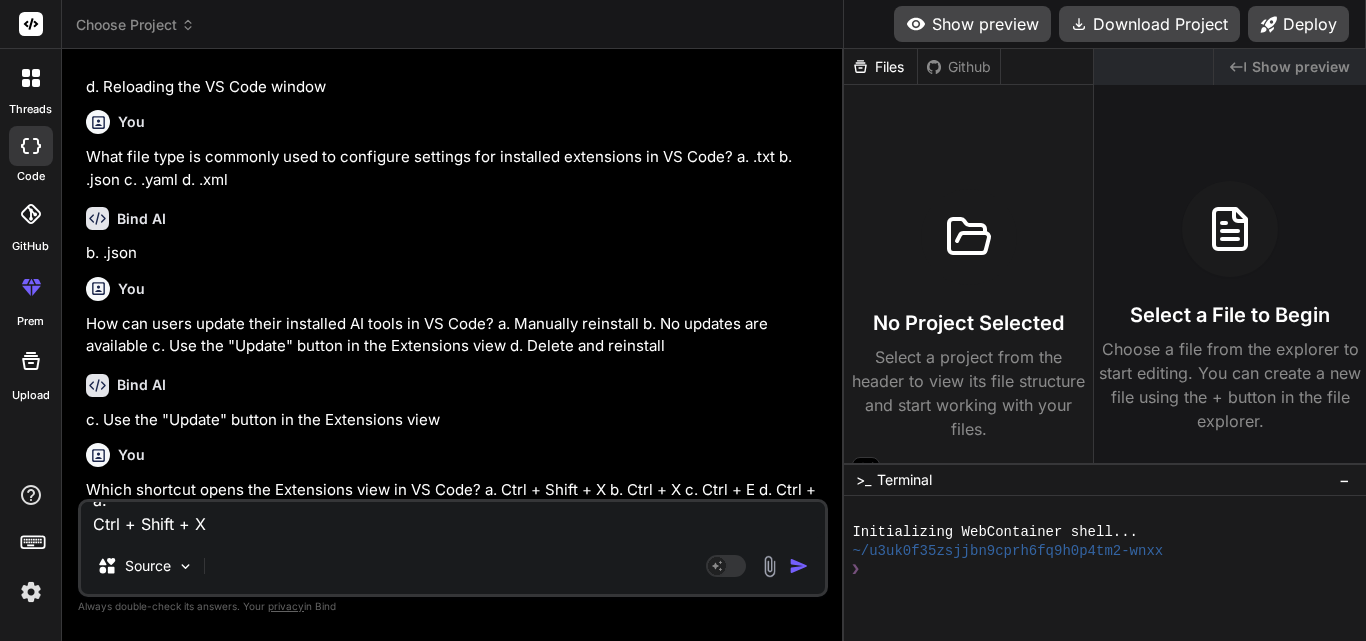 scroll, scrollTop: 0, scrollLeft: 0, axis: both 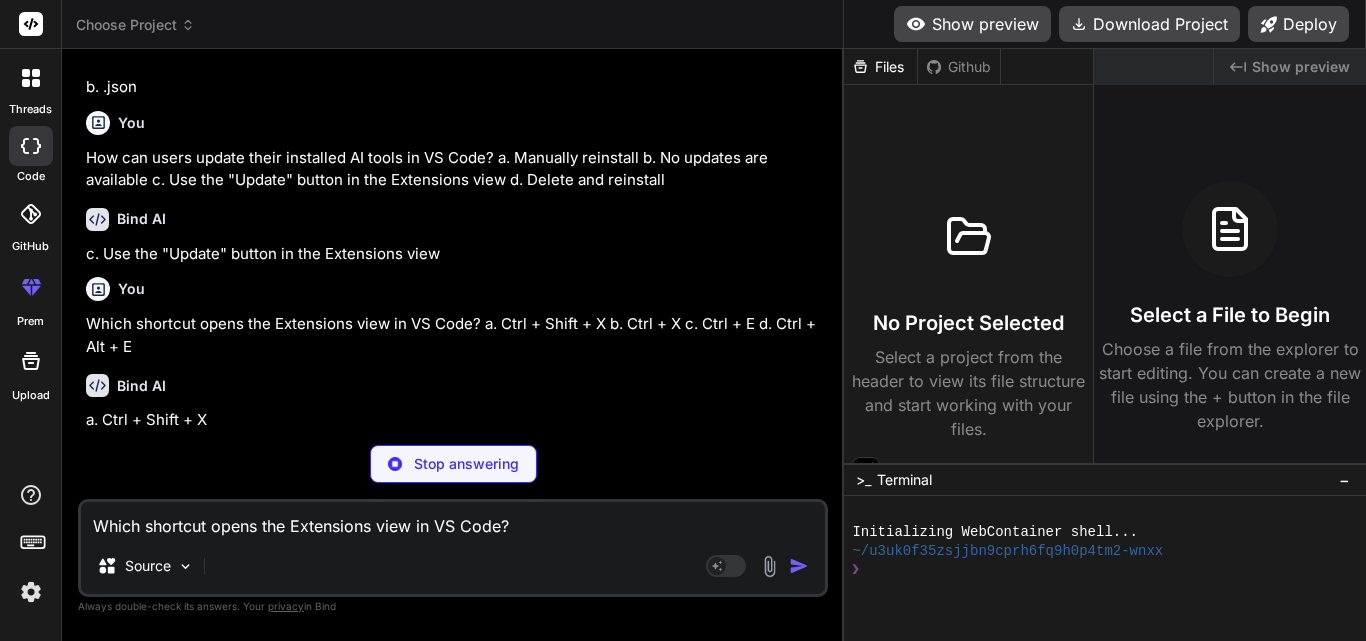 type on "x" 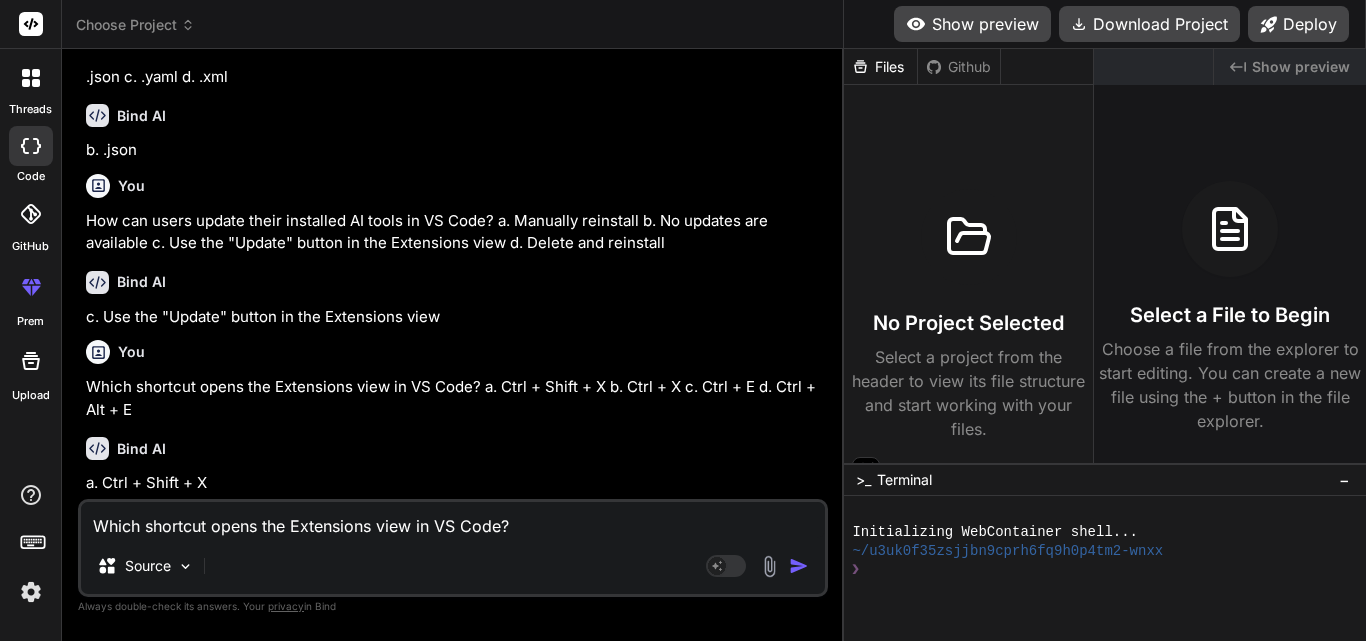 click on "Which shortcut opens the Extensions view in VS Code?
a.
Ctrl + Shift + X
b.
Ctrl + X
c.
Ctrl + E
d.
Ctrl + Alt + E" at bounding box center [453, 520] 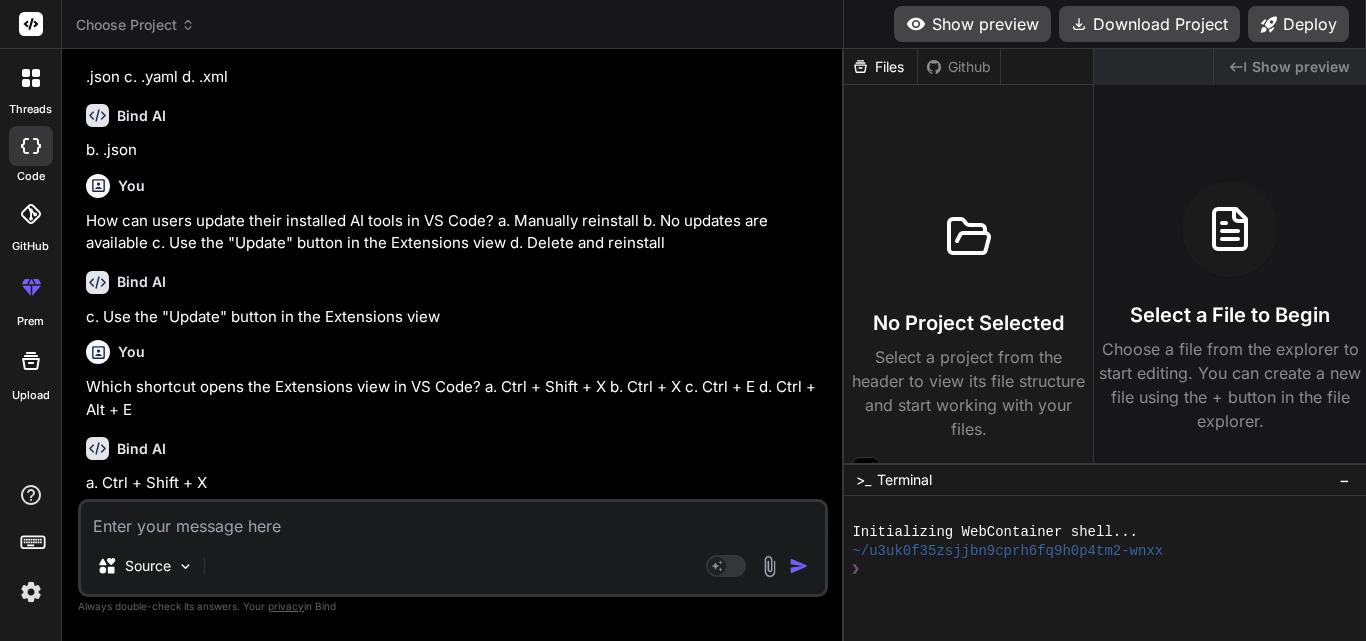 paste on "What should users check if an installed AI tool is not working as expected?
a.
Internet connection
b.
Extension compatibility with VS Code version
c.
System requirements
d.
All of the above" 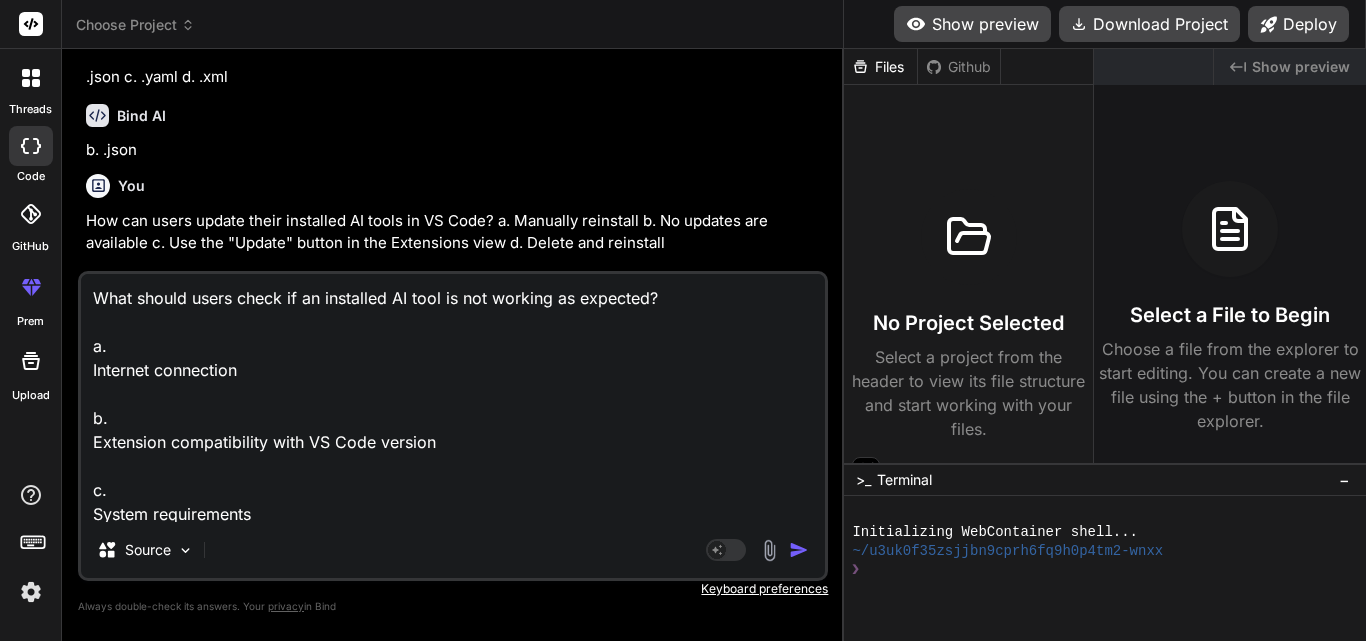 scroll, scrollTop: 74, scrollLeft: 0, axis: vertical 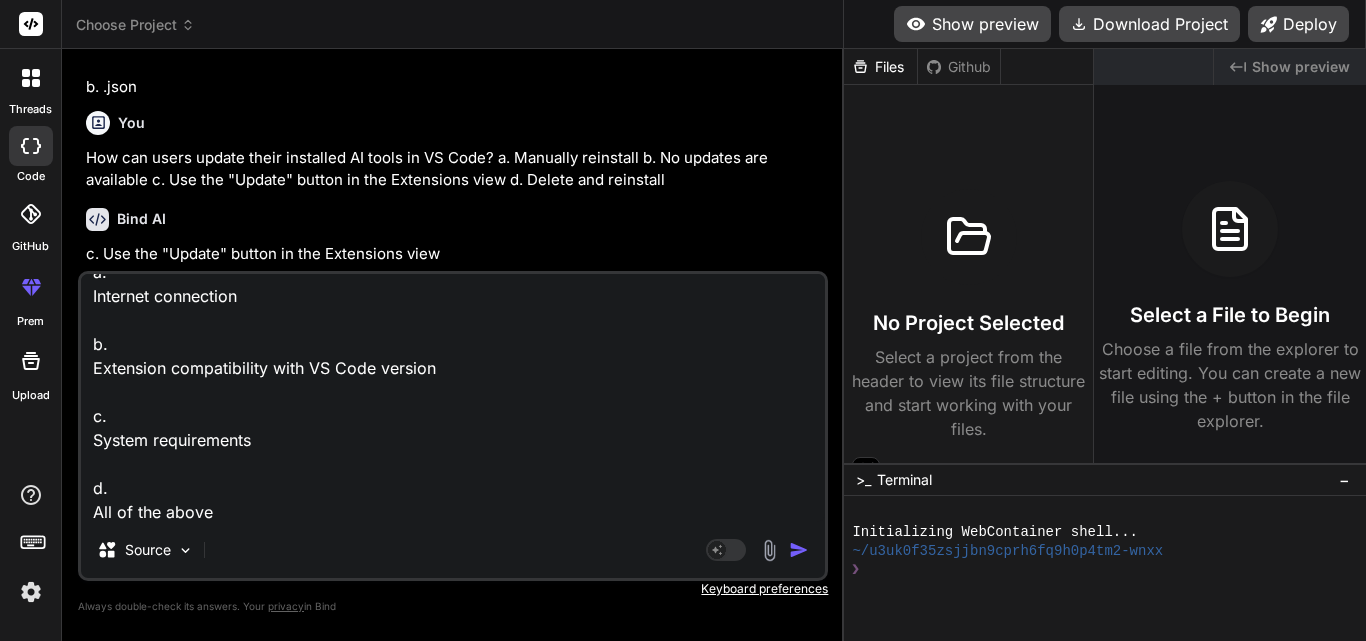 type on "What should users check if an installed AI tool is not working as expected?
a.
Internet connection
b.
Extension compatibility with VS Code version
c.
System requirements
d.
All of the above" 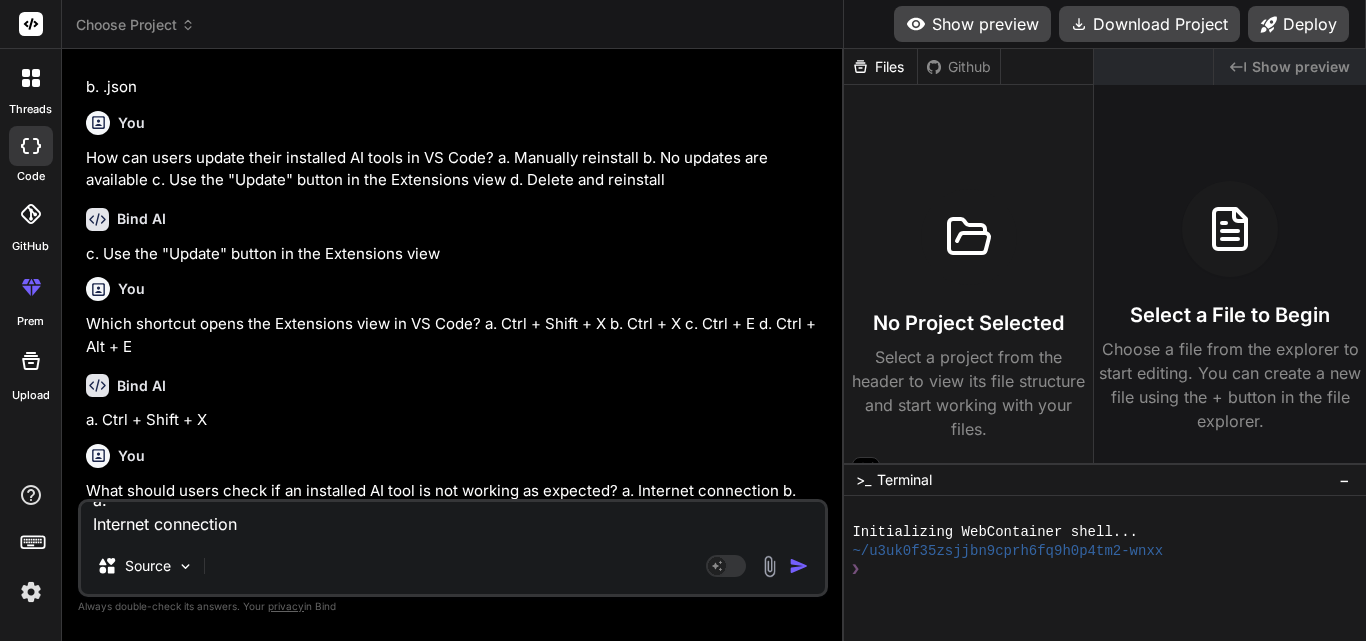 scroll, scrollTop: 0, scrollLeft: 0, axis: both 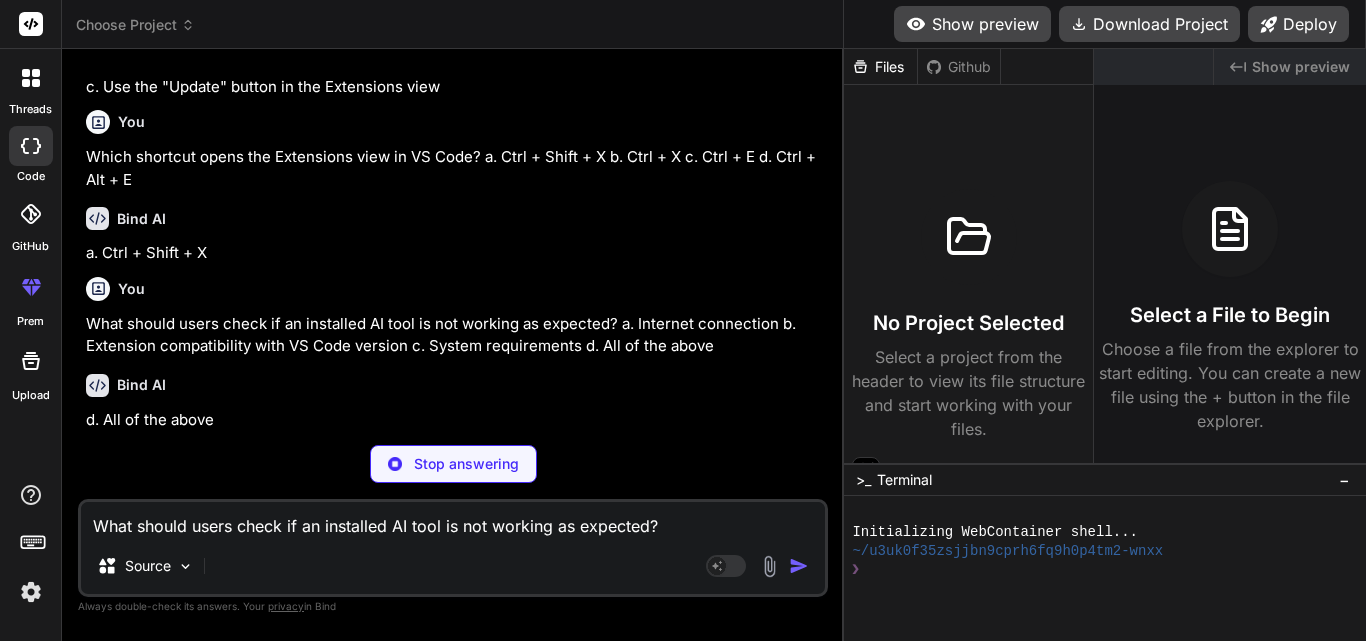 type on "x" 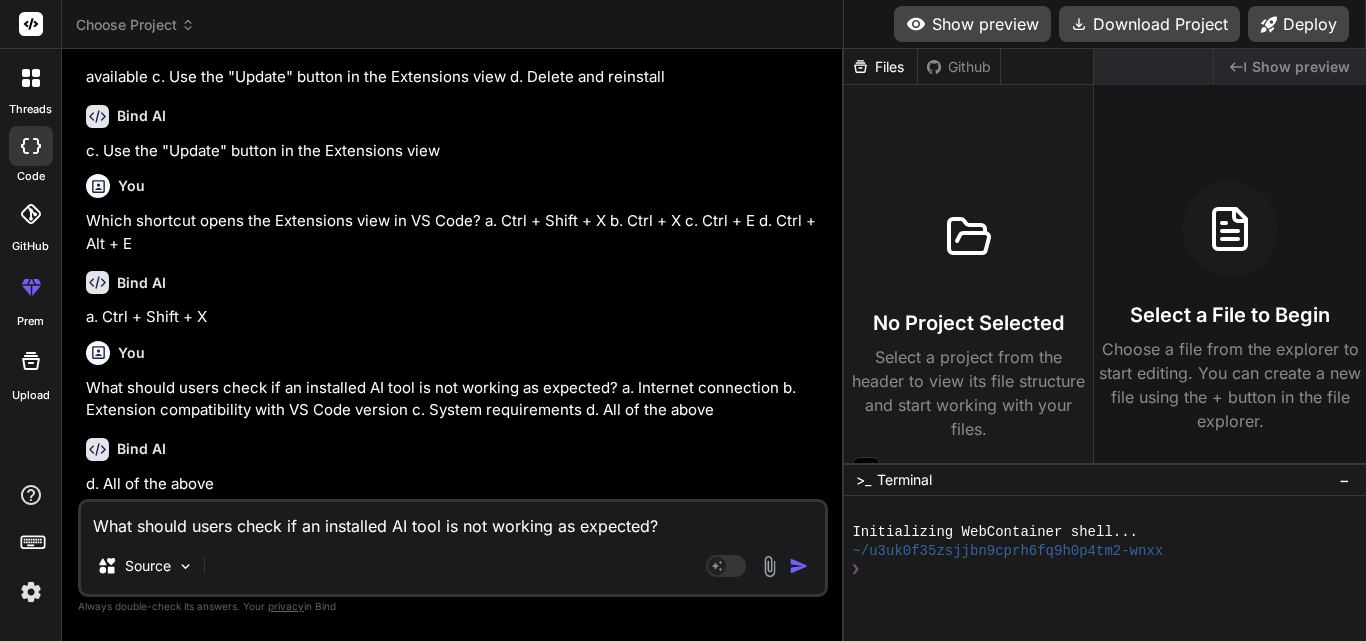 click on "What should users check if an installed AI tool is not working as expected?
a.
Internet connection
b.
Extension compatibility with VS Code version
c.
System requirements
d.
All of the above" at bounding box center [453, 520] 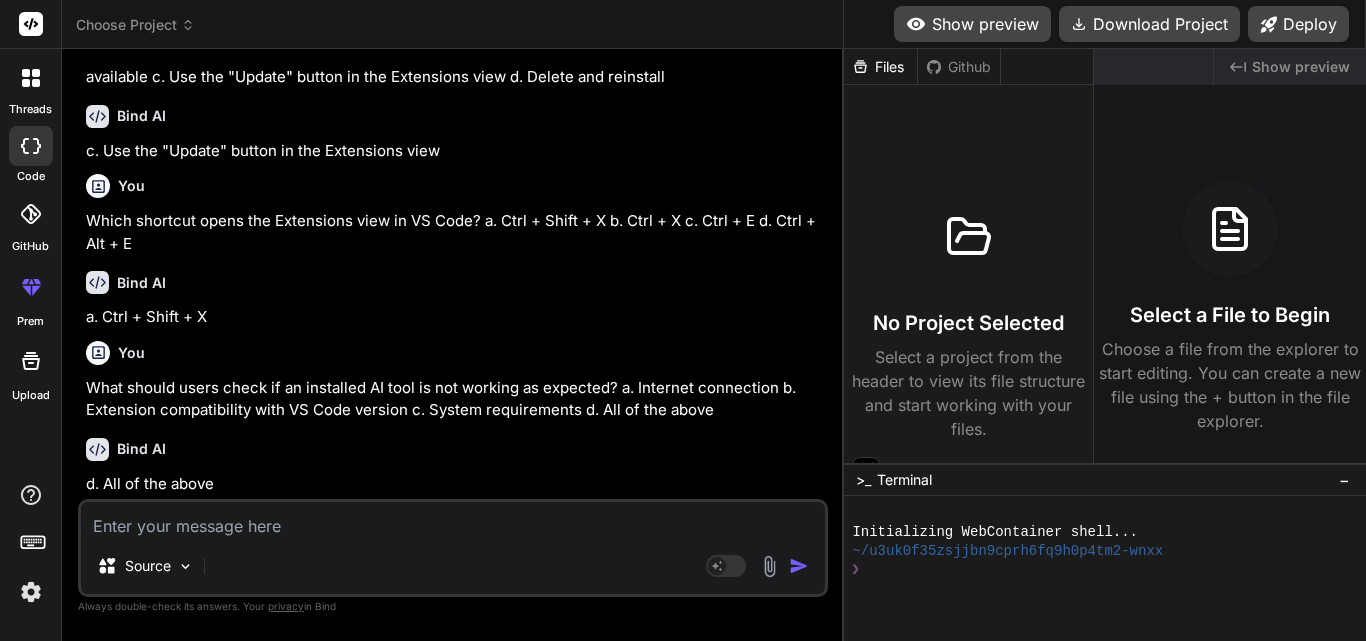 paste on "What is a common feature of AI coding assistants integrated with VS Code?
a.
Automatic code formatting
b.
Real-time code suggestions
c.
Debugging support
d.
All of the above" 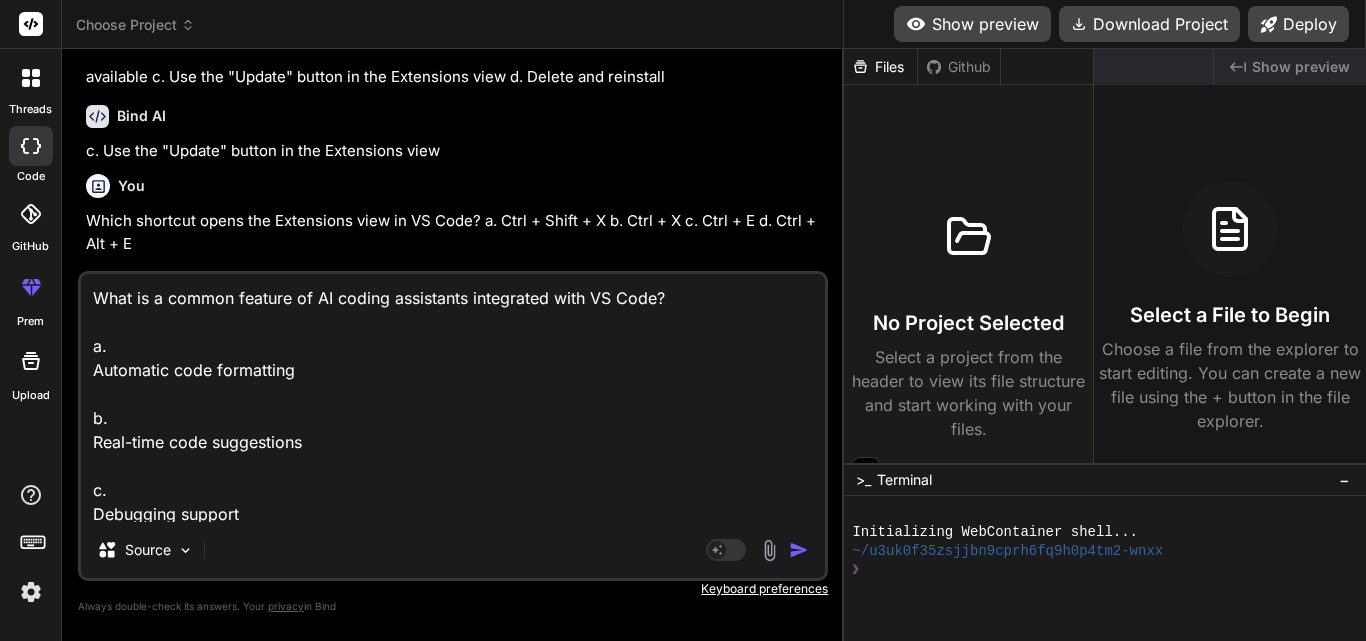 scroll, scrollTop: 74, scrollLeft: 0, axis: vertical 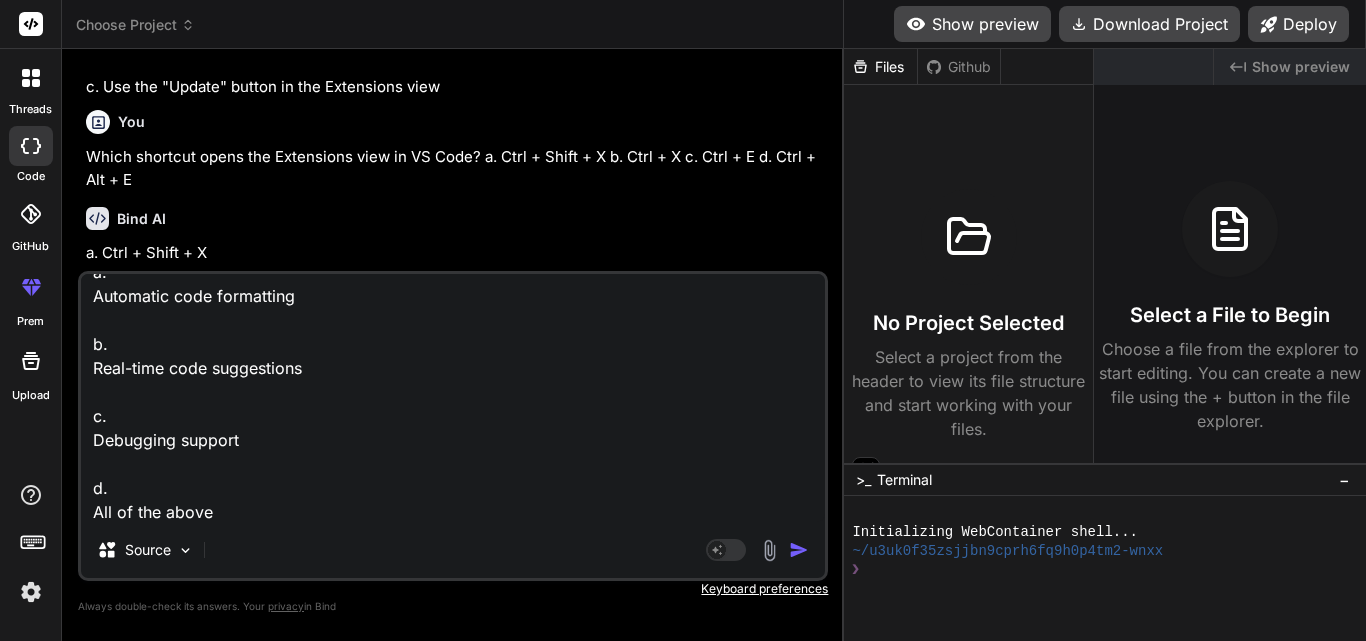 type on "What is a common feature of AI coding assistants integrated with VS Code?
a.
Automatic code formatting
b.
Real-time code suggestions
c.
Debugging support
d.
All of the above" 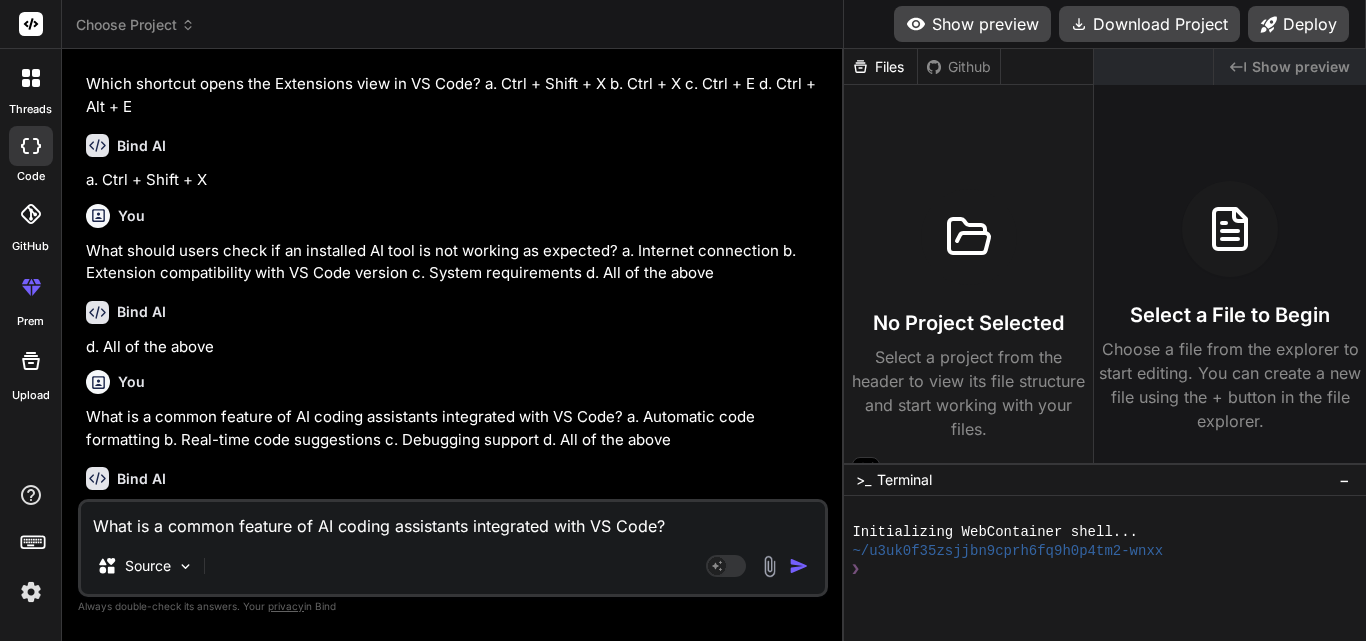 scroll, scrollTop: 4503, scrollLeft: 0, axis: vertical 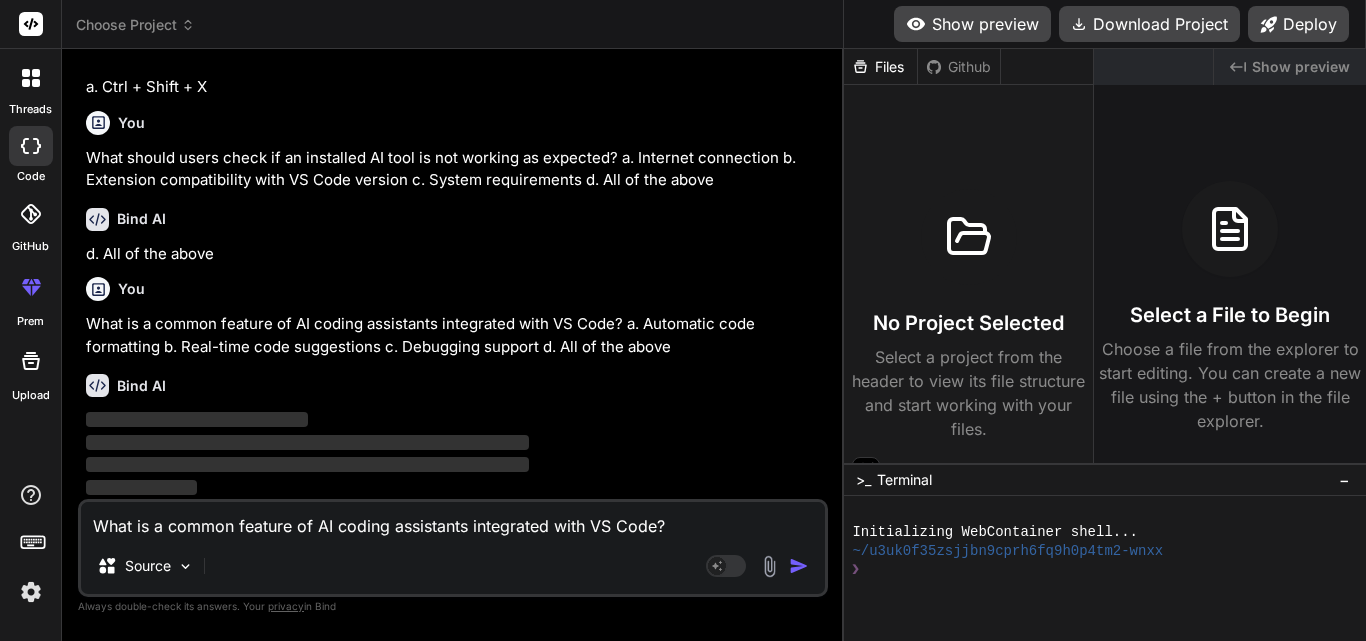 type on "x" 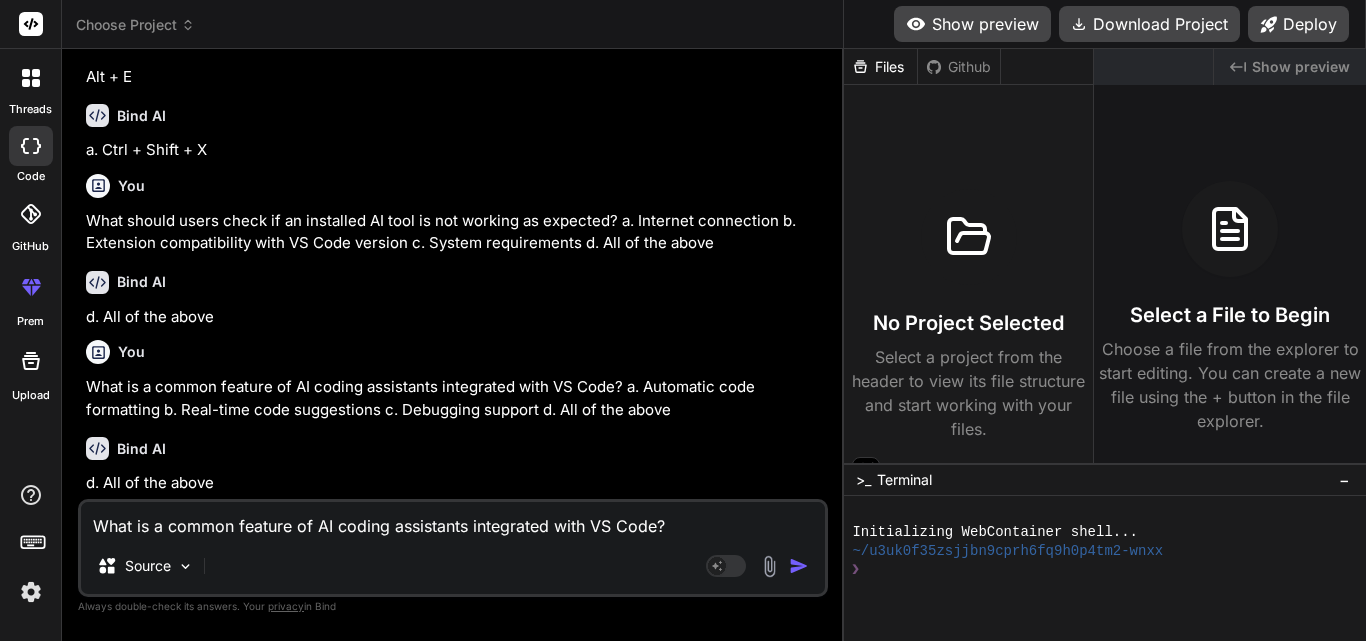 scroll, scrollTop: 4440, scrollLeft: 0, axis: vertical 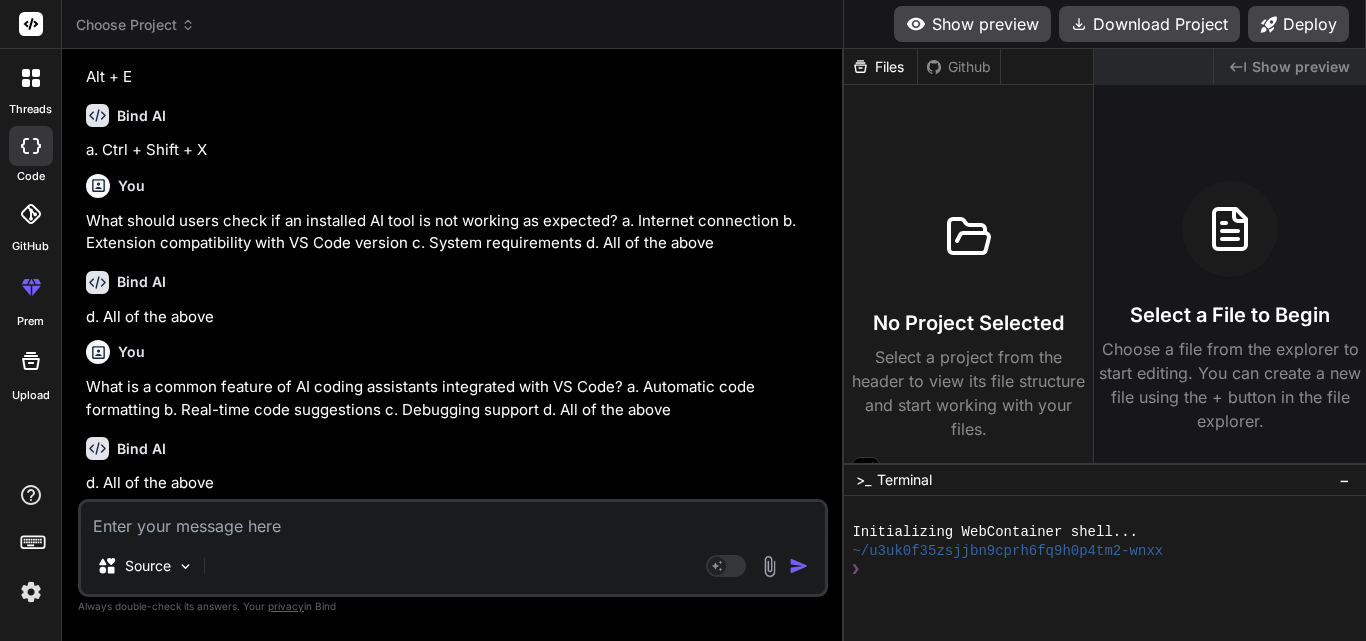 paste on "Why is context important when prompting AI for suggestions?
a.
It allows the AI to modify database queries
b.
It prevents AI from making syntax errors
c.
It ensures faster execution of code
d.
It helps AI understand the code’s purpose for more relevant responses" 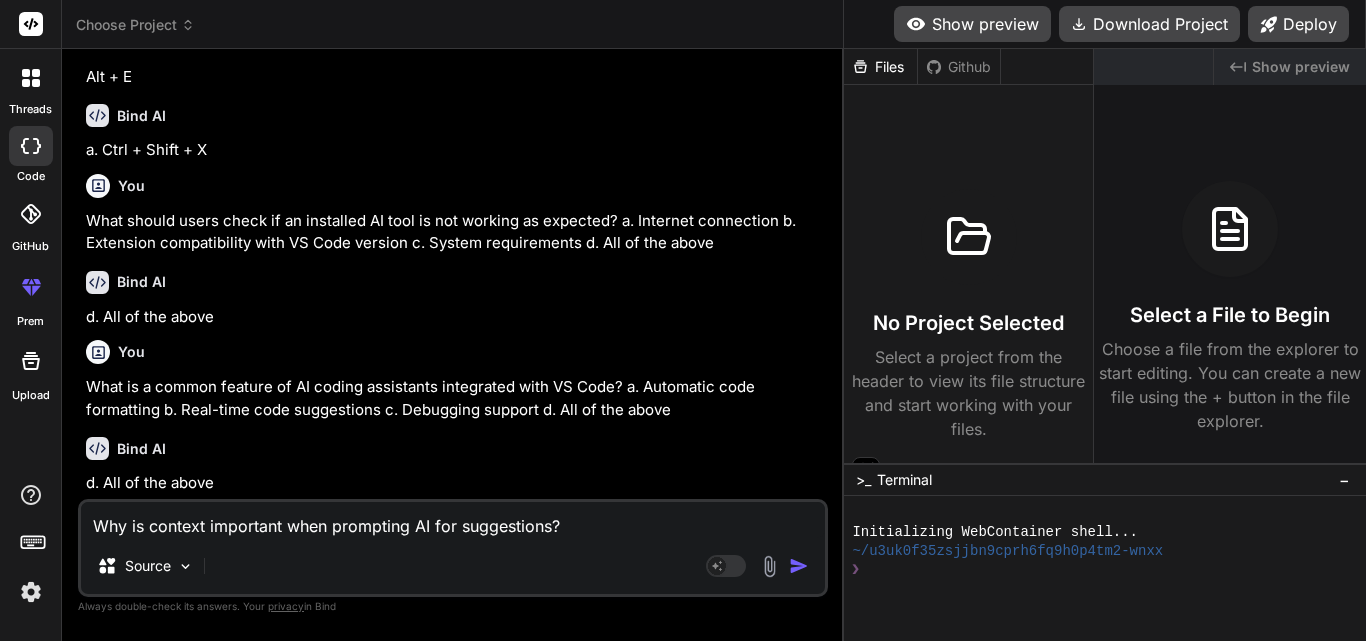 scroll, scrollTop: 74, scrollLeft: 0, axis: vertical 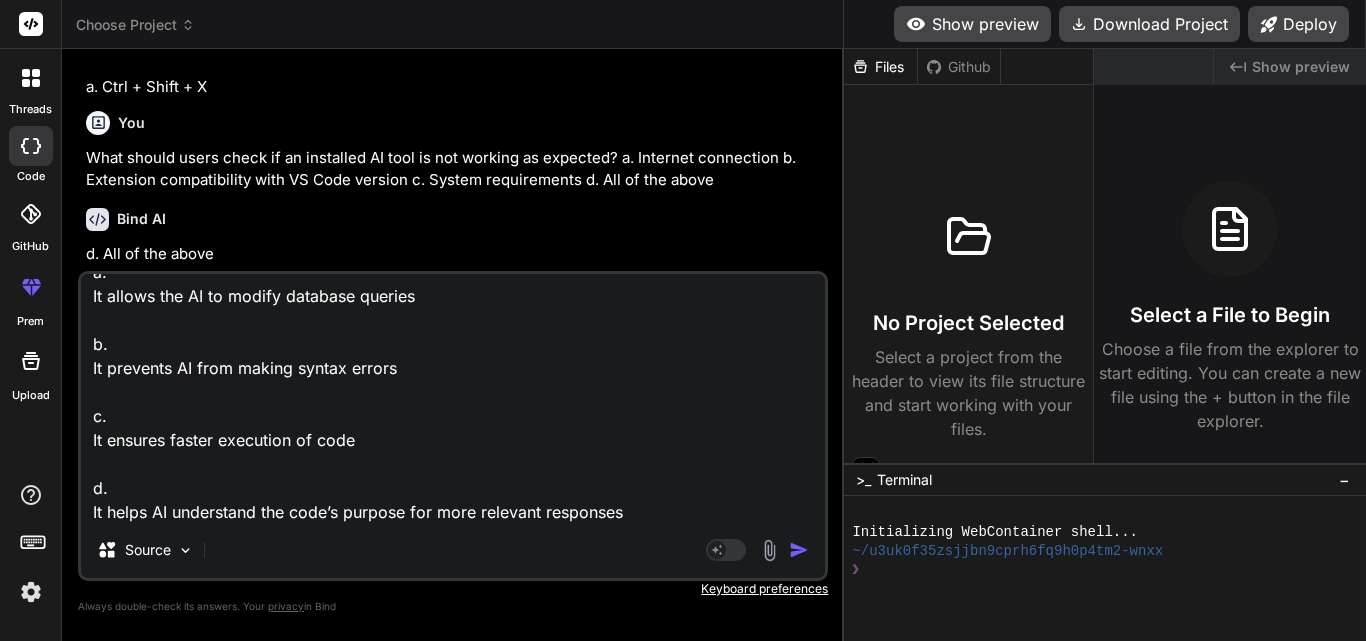 type on "Why is context important when prompting AI for suggestions?
a.
It allows the AI to modify database queries
b.
It prevents AI from making syntax errors
c.
It ensures faster execution of code
d.
It helps AI understand the code’s purpose for more relevant responses" 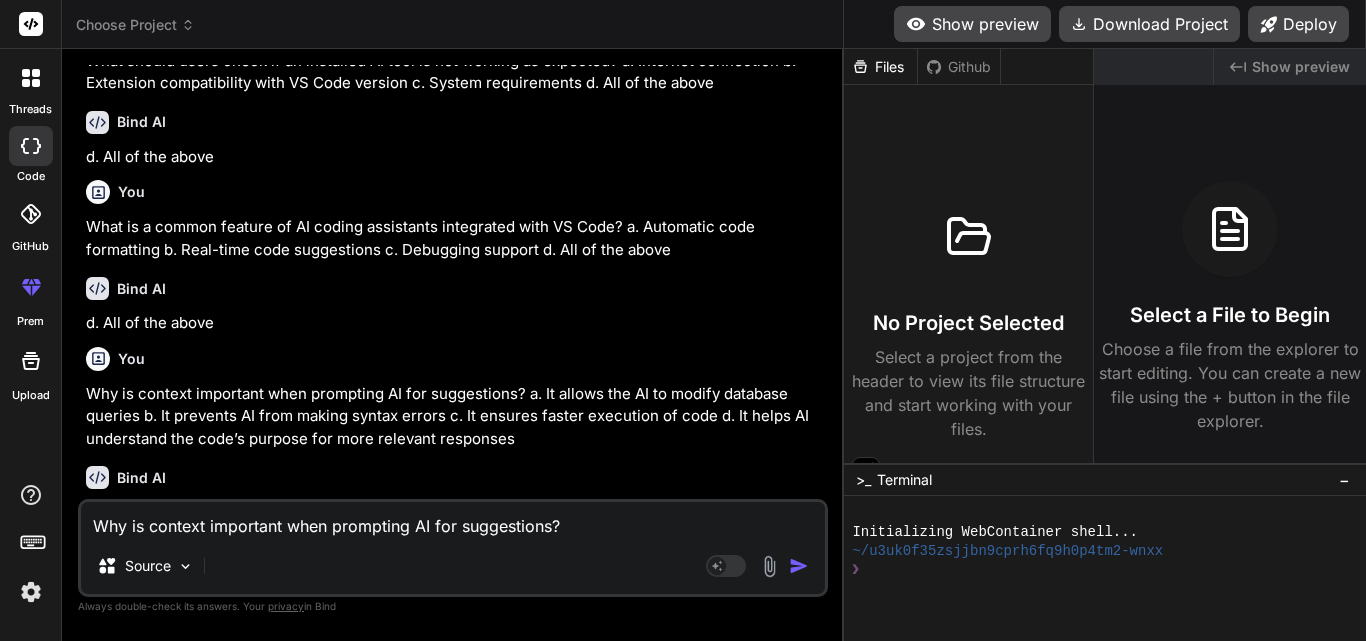 scroll, scrollTop: 4692, scrollLeft: 0, axis: vertical 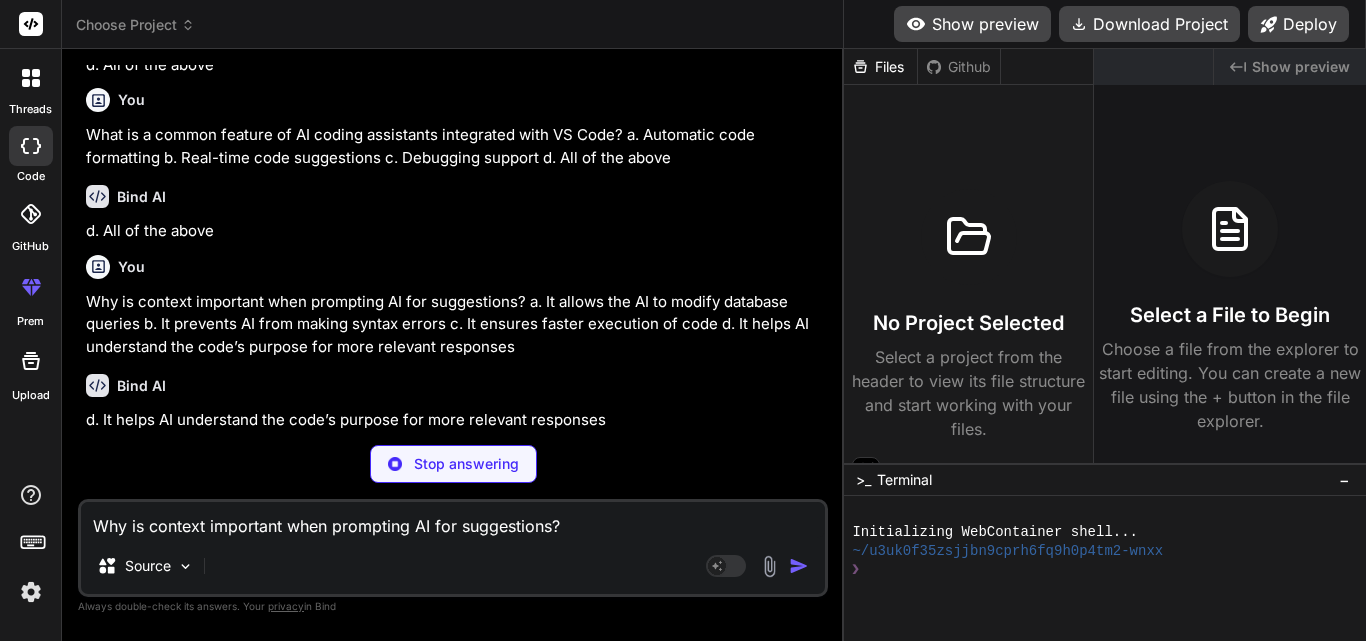 type on "x" 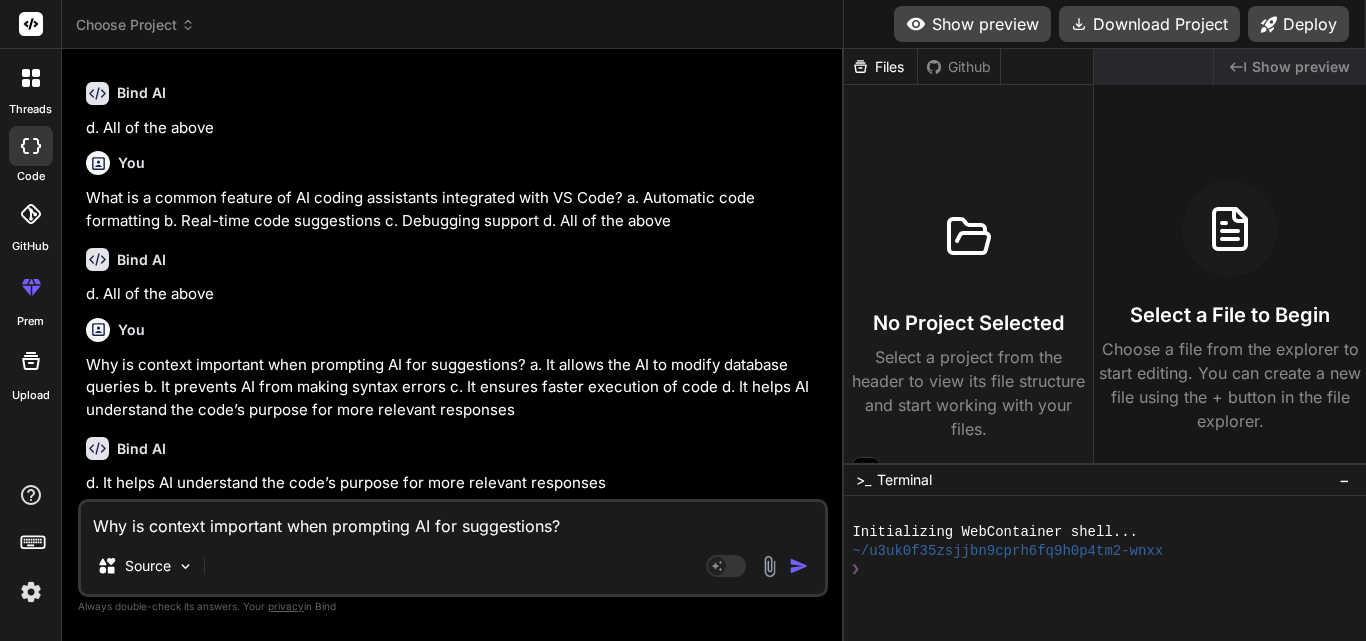 scroll, scrollTop: 4629, scrollLeft: 0, axis: vertical 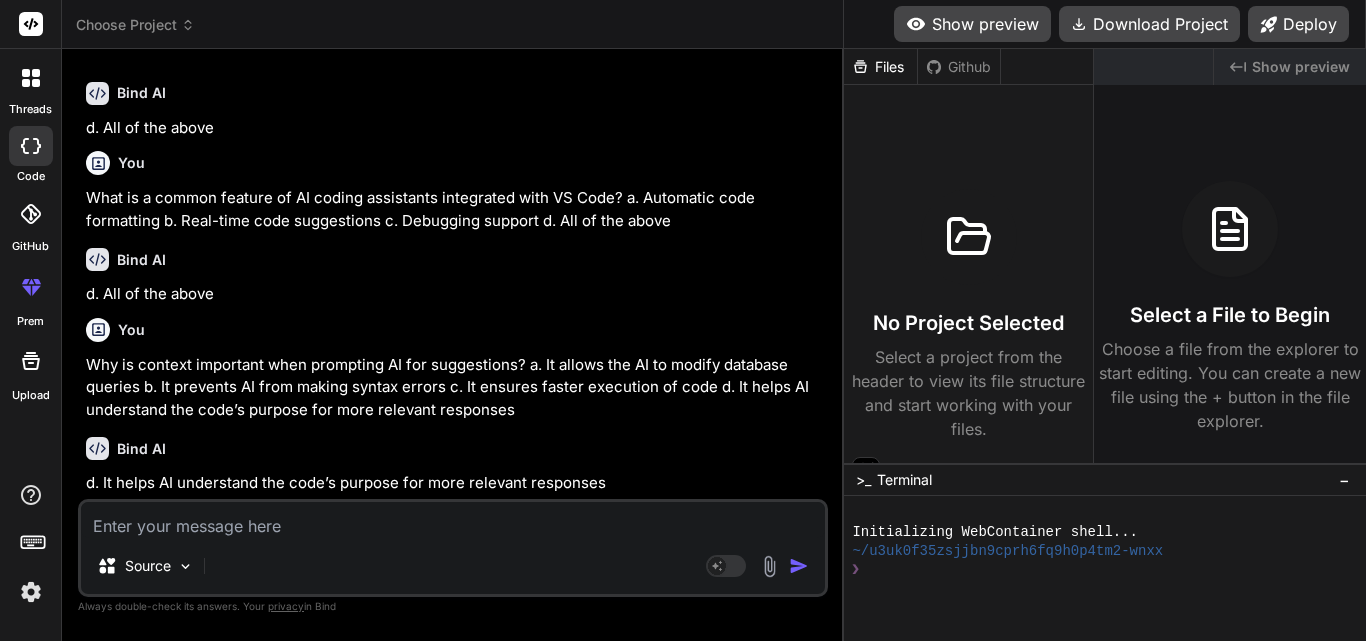 paste on "What type of prompts with action verbs should use when writing prompts to AI?
a.
Random commands
b.
Passive voice
c.
Ambiguous phrases
d.
To make it clear that you are looking for actionable like “suggest” or “identify”." 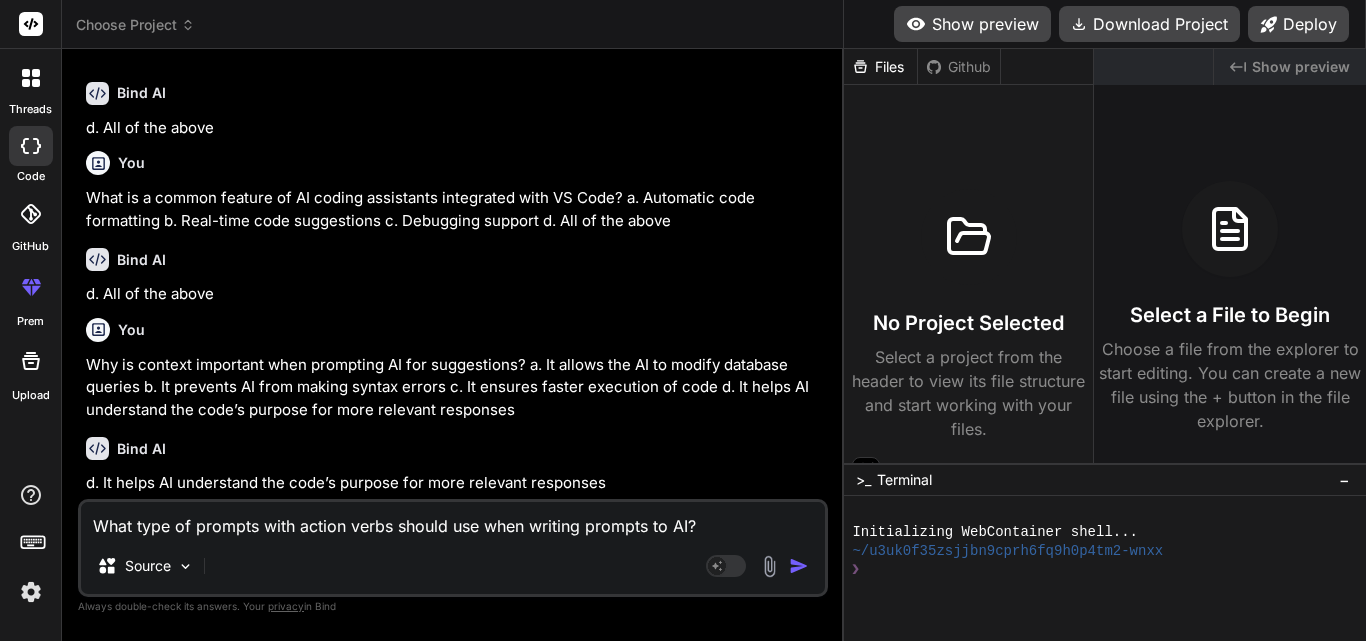 scroll, scrollTop: 74, scrollLeft: 0, axis: vertical 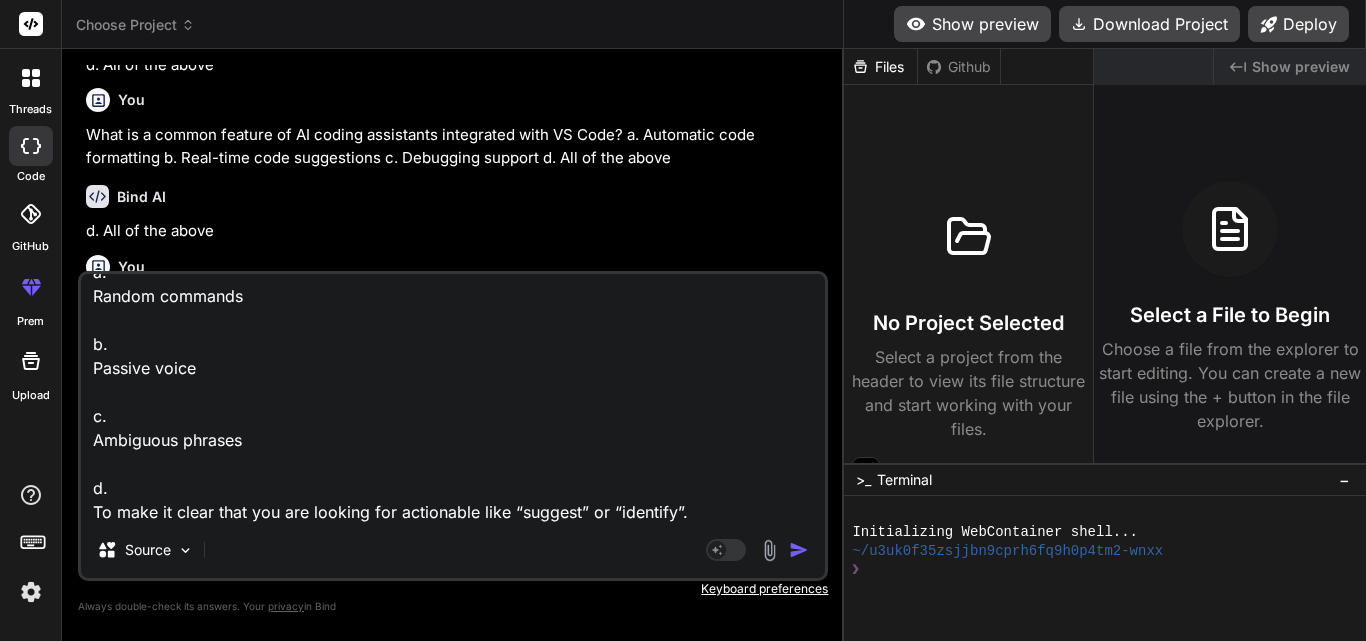 type on "What type of prompts with action verbs should use when writing prompts to AI?
a.
Random commands
b.
Passive voice
c.
Ambiguous phrases
d.
To make it clear that you are looking for actionable like “suggest” or “identify”." 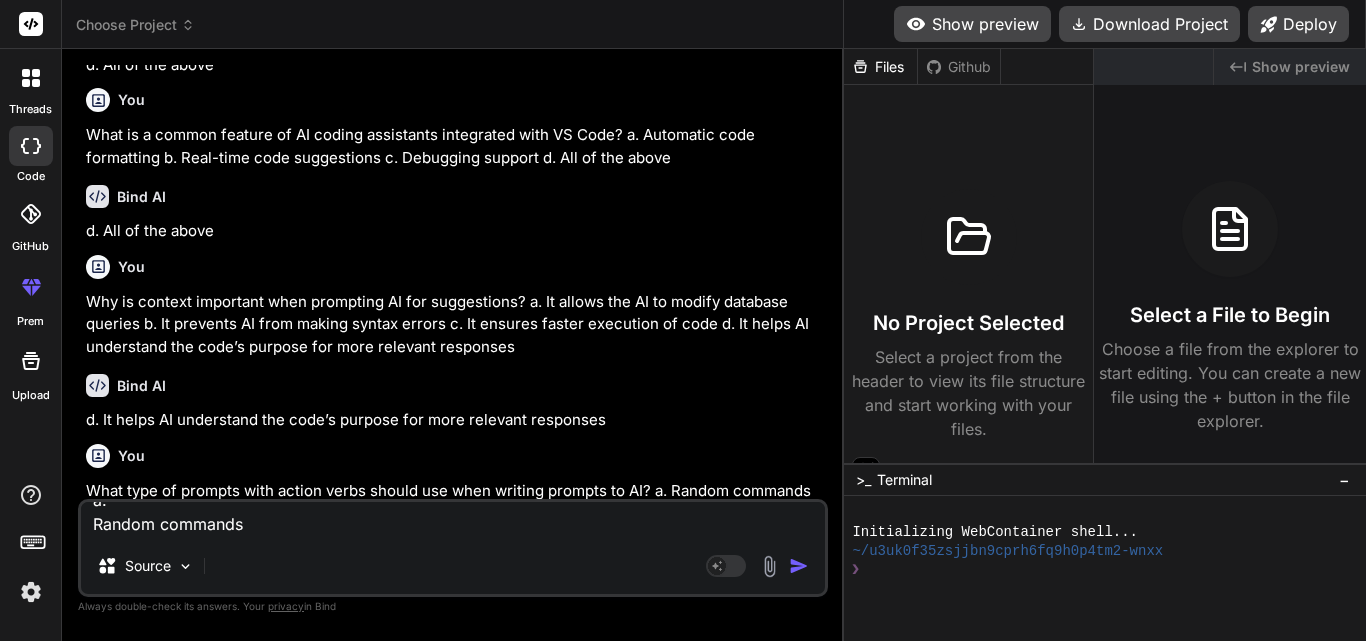 scroll, scrollTop: 0, scrollLeft: 0, axis: both 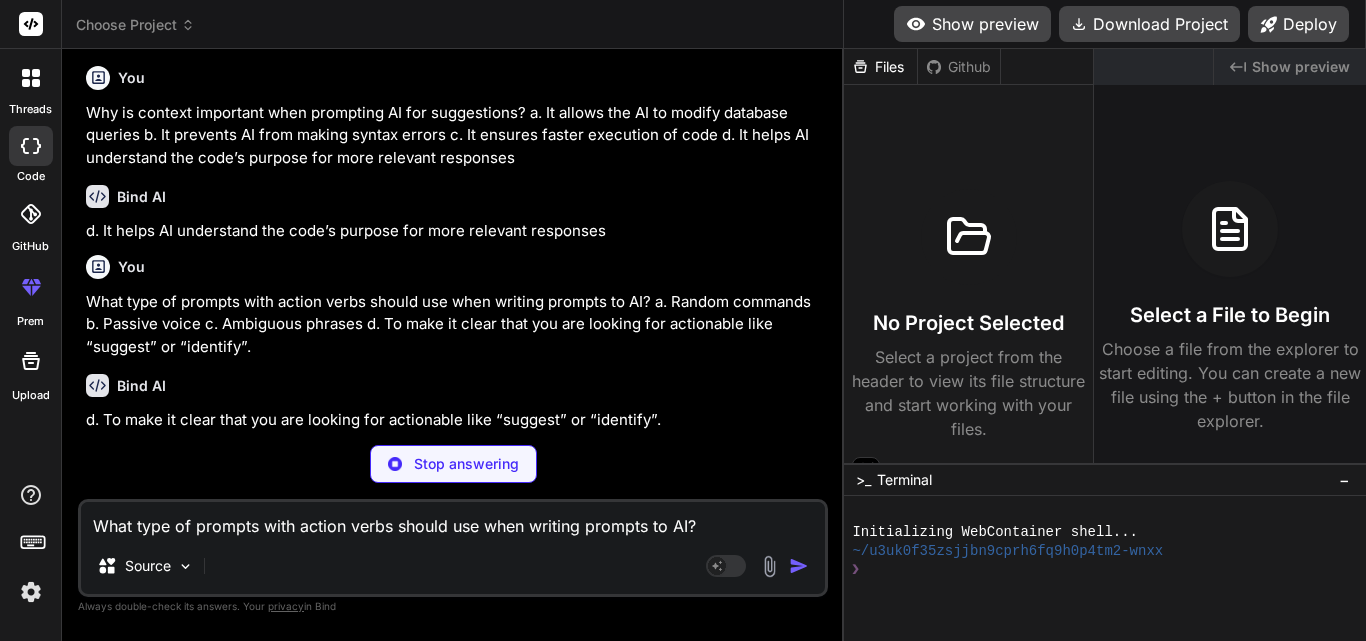 type on "x" 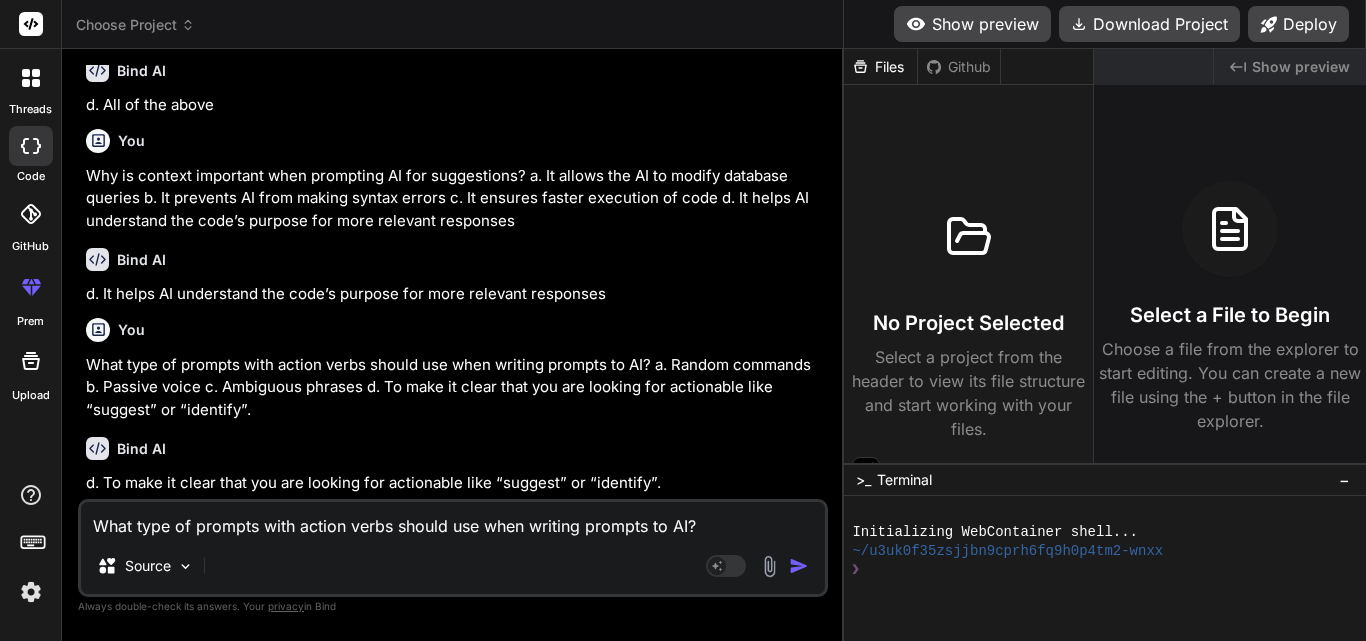 click on "What type of prompts with action verbs should use when writing prompts to AI?
a.
Random commands
b.
Passive voice
c.
Ambiguous phrases
d.
To make it clear that you are looking for actionable like “suggest” or “identify”." at bounding box center (453, 520) 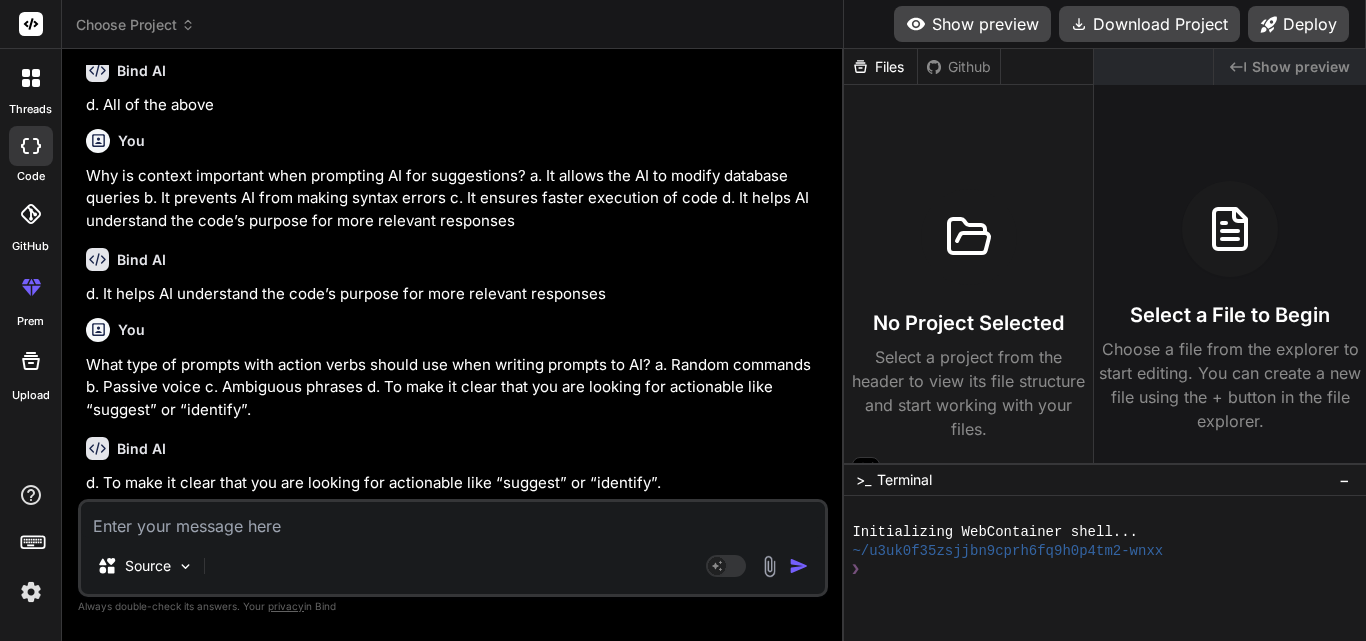 paste on "What should you do if the AI’s initial refactoring suggestions aren’t useful?
a.
Switch programming languages
b.
Restart the AI tool
c.
Add more comments to the code
d.
Refine and iterate your prompt" 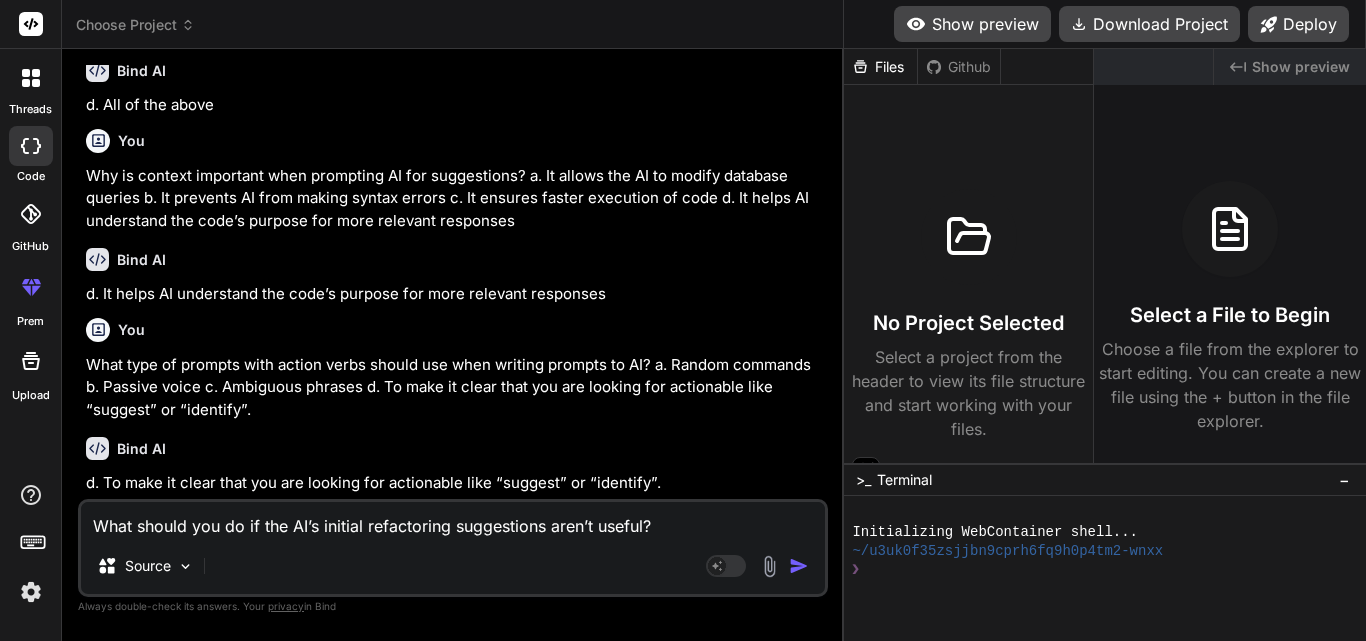 scroll, scrollTop: 74, scrollLeft: 0, axis: vertical 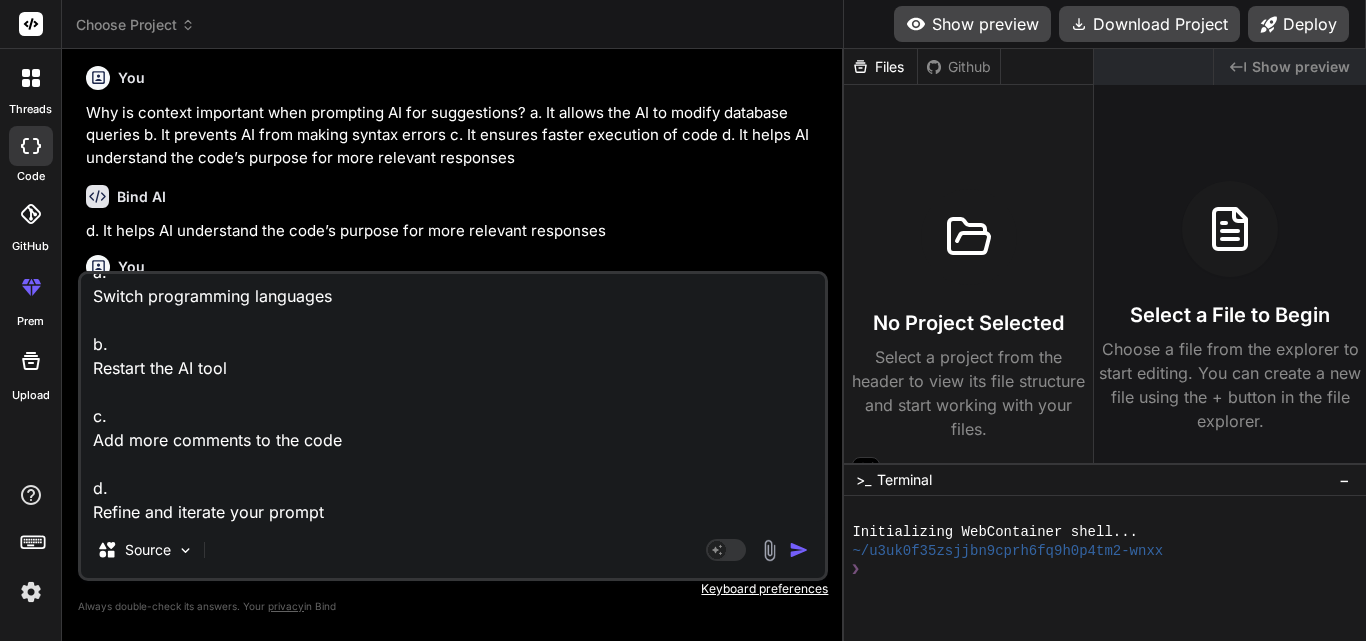 type on "What should you do if the AI’s initial refactoring suggestions aren’t useful?
a.
Switch programming languages
b.
Restart the AI tool
c.
Add more comments to the code
d.
Refine and iterate your prompt" 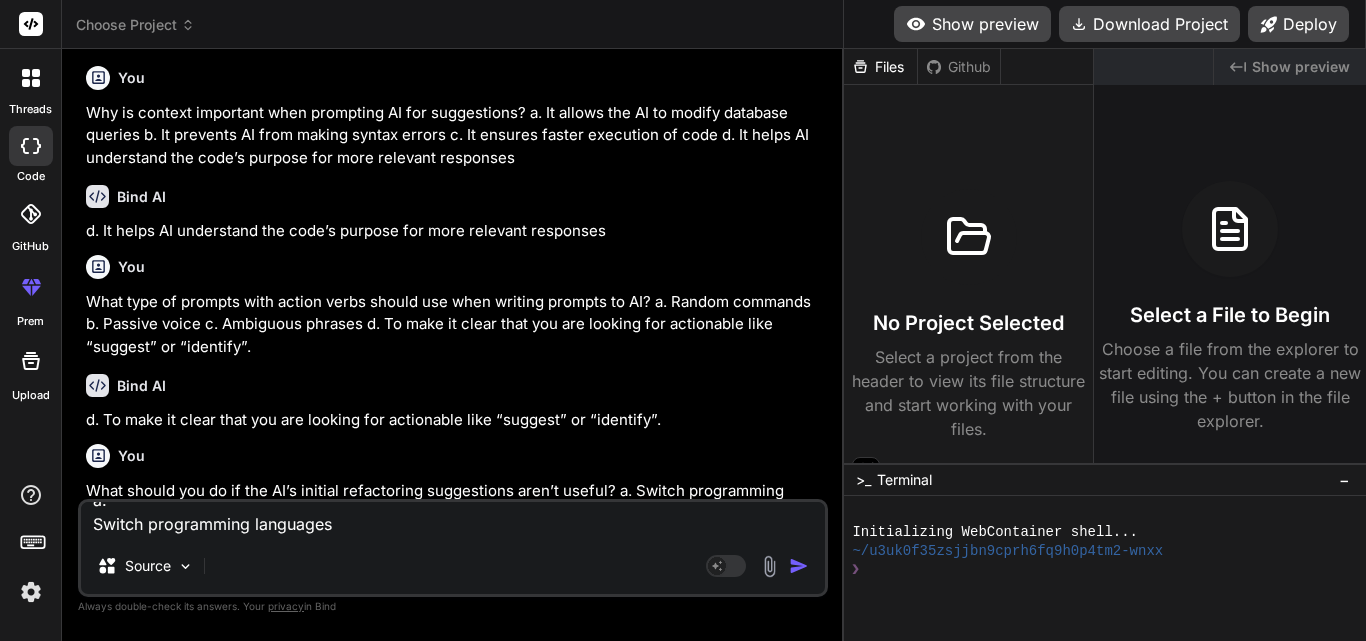 scroll, scrollTop: 0, scrollLeft: 0, axis: both 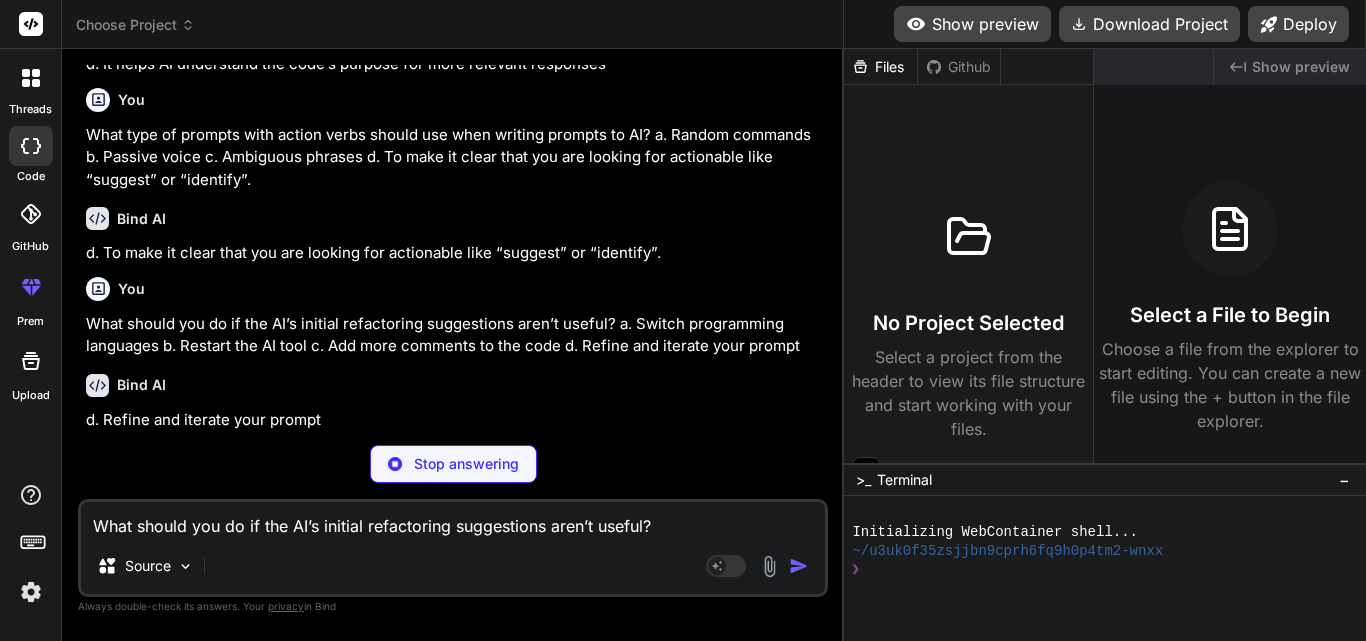 type on "x" 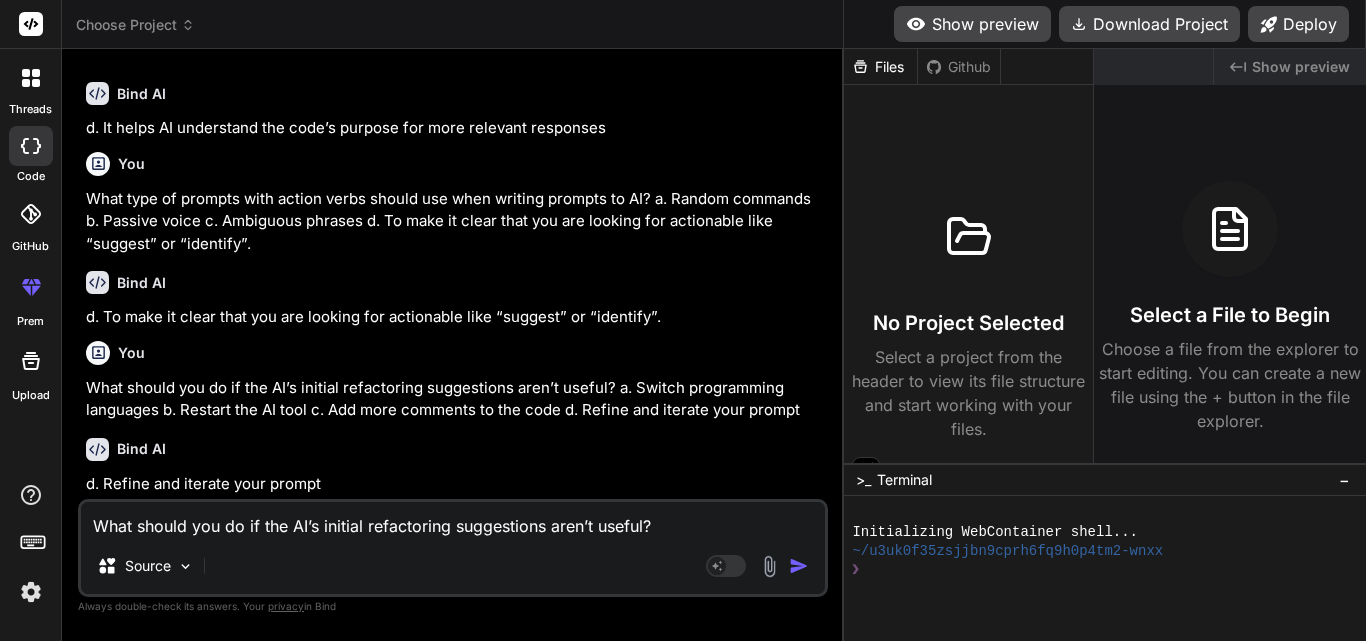 click on "What should you do if the AI’s initial refactoring suggestions aren’t useful?
a.
Switch programming languages
b.
Restart the AI tool
c.
Add more comments to the code
d.
Refine and iterate your prompt" at bounding box center [453, 520] 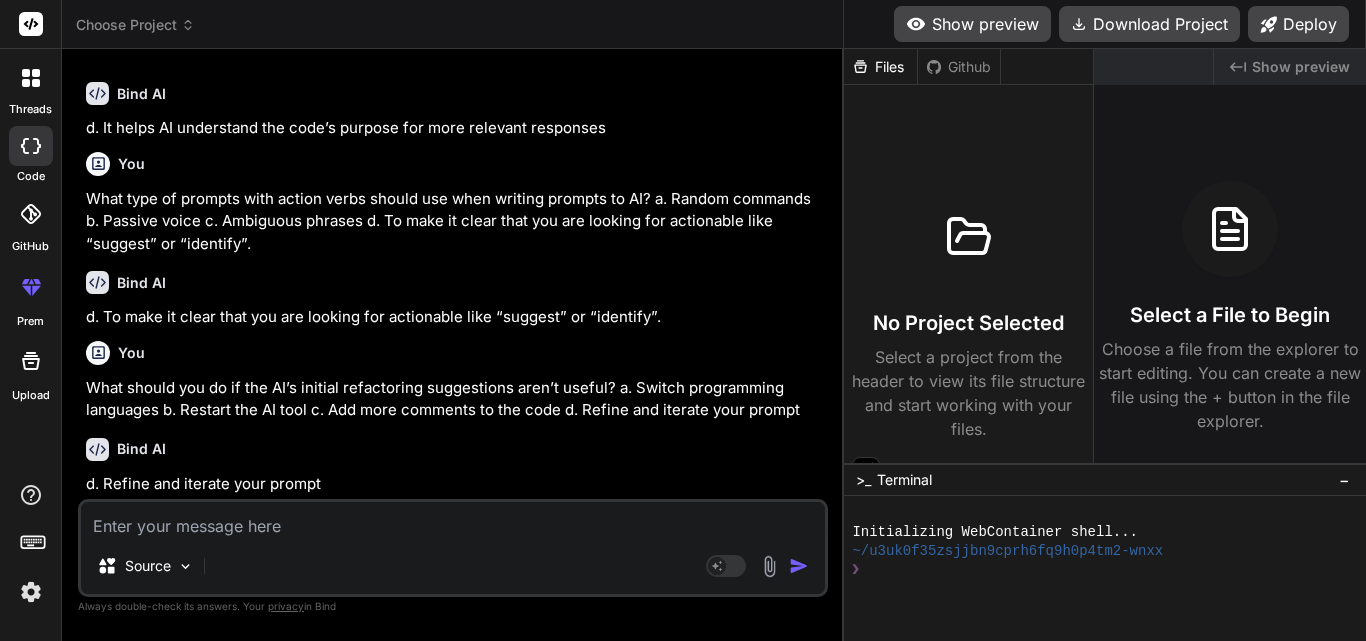 paste on "In the prompt “Suggest improvements for this function,” what might AI recommend?
a.
Compile the code
b.
AI might suggest Rename the function, add type hints, and simplify logic
c.
Delete unrelated classes
d.
Change file permissions" 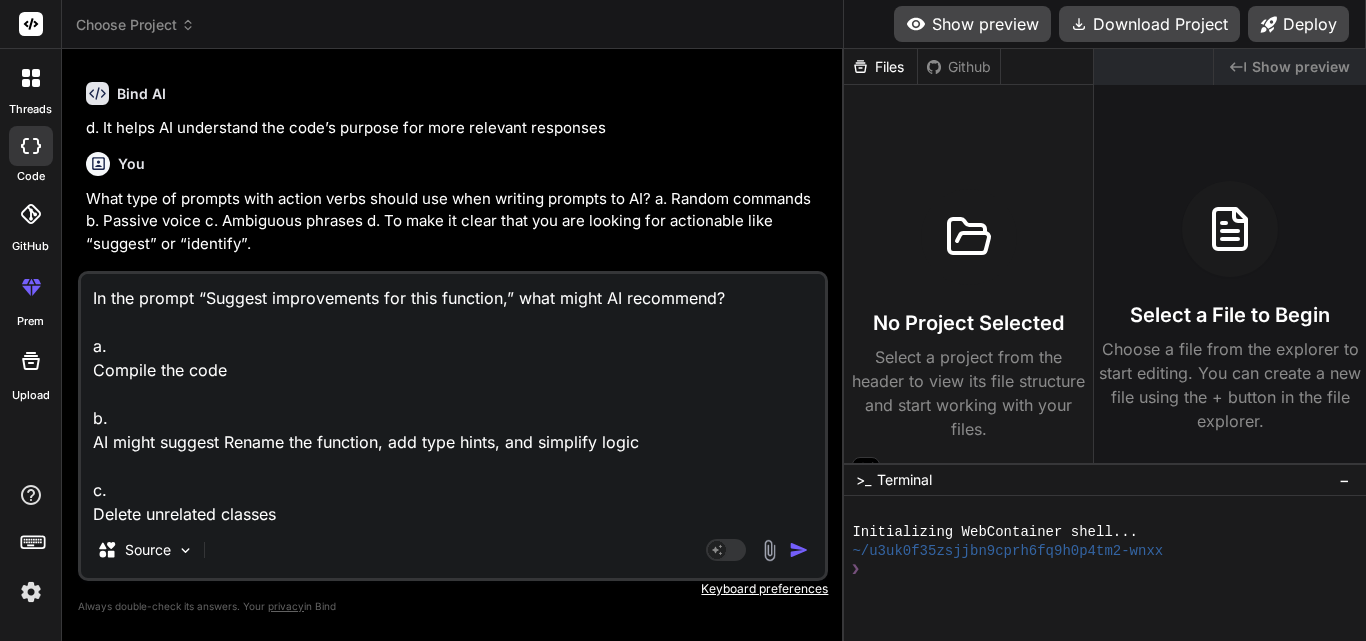 scroll, scrollTop: 74, scrollLeft: 0, axis: vertical 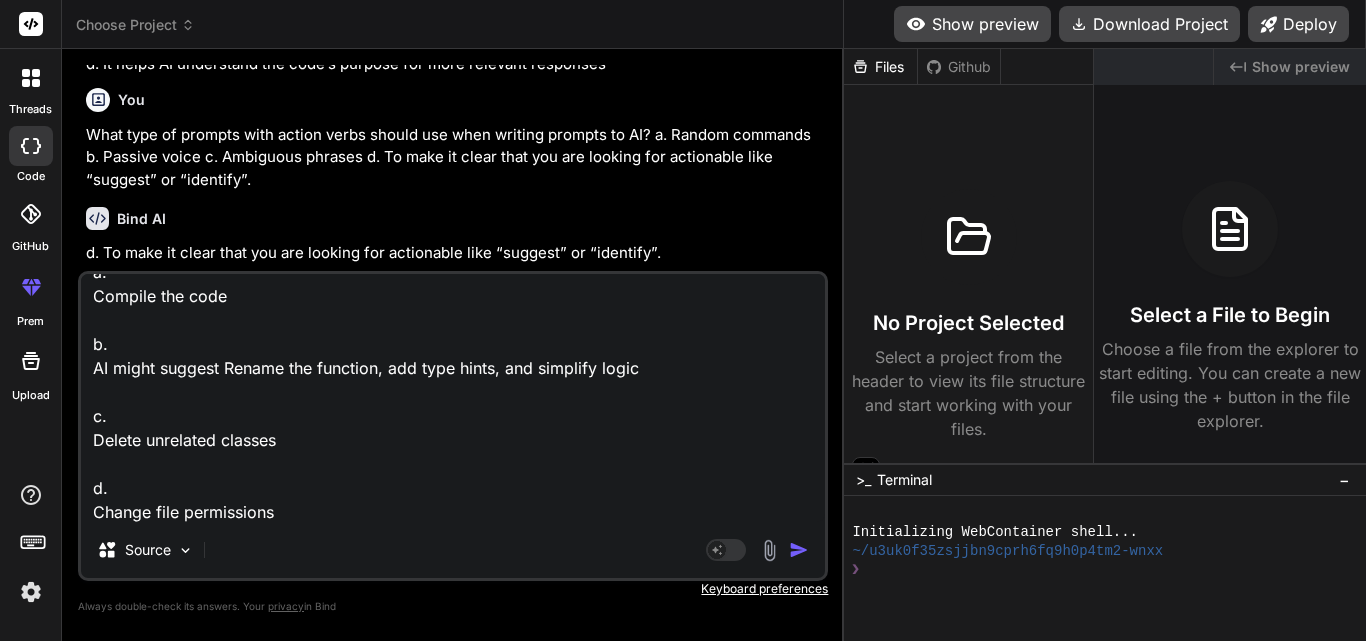 type on "In the prompt “Suggest improvements for this function,” what might AI recommend?
a.
Compile the code
b.
AI might suggest Rename the function, add type hints, and simplify logic
c.
Delete unrelated classes
d.
Change file permissions" 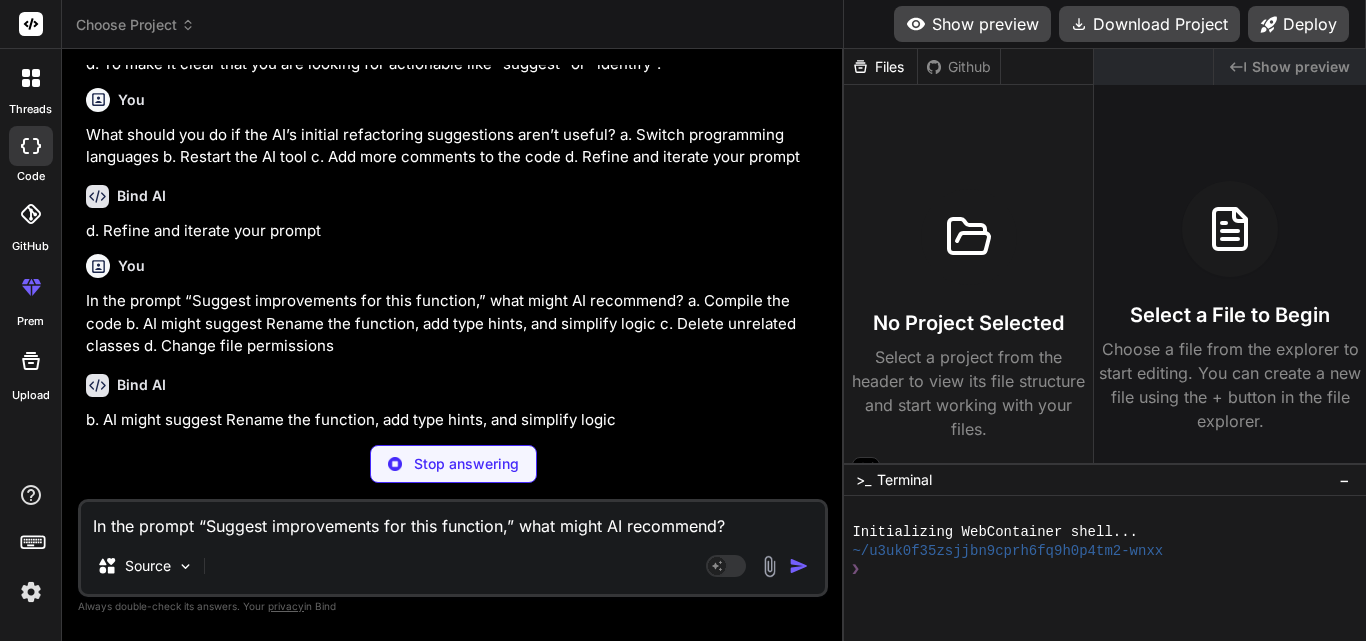 scroll, scrollTop: 5173, scrollLeft: 0, axis: vertical 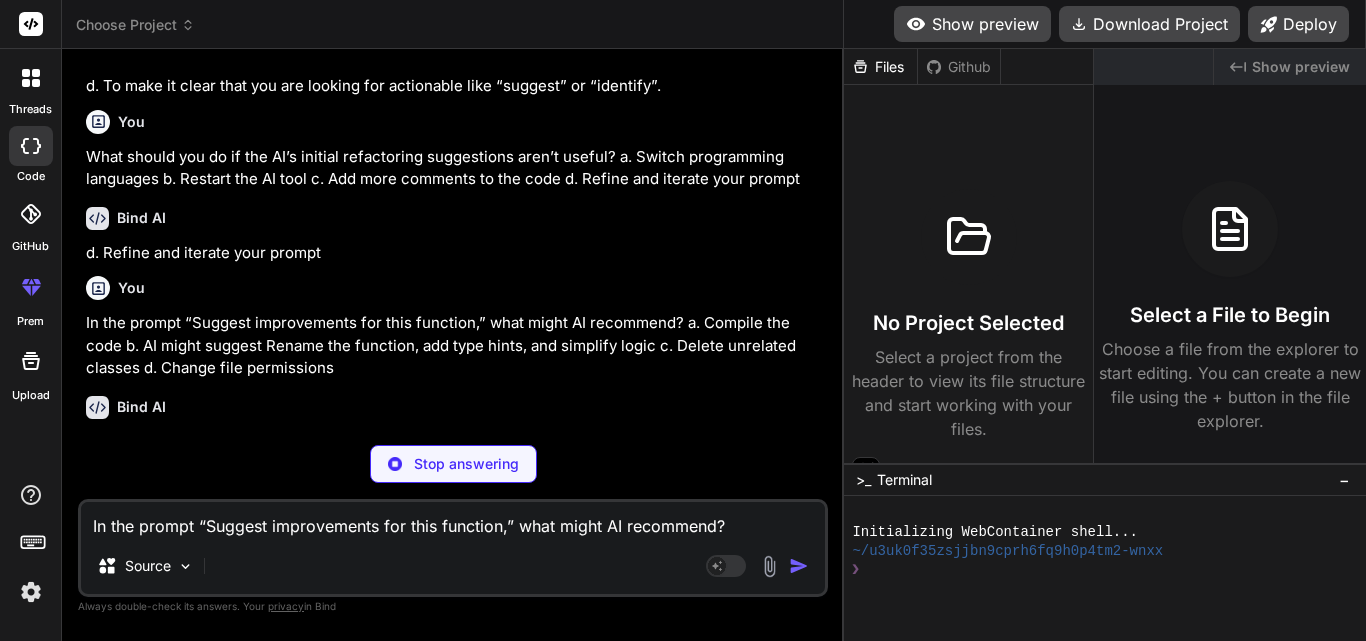 type on "x" 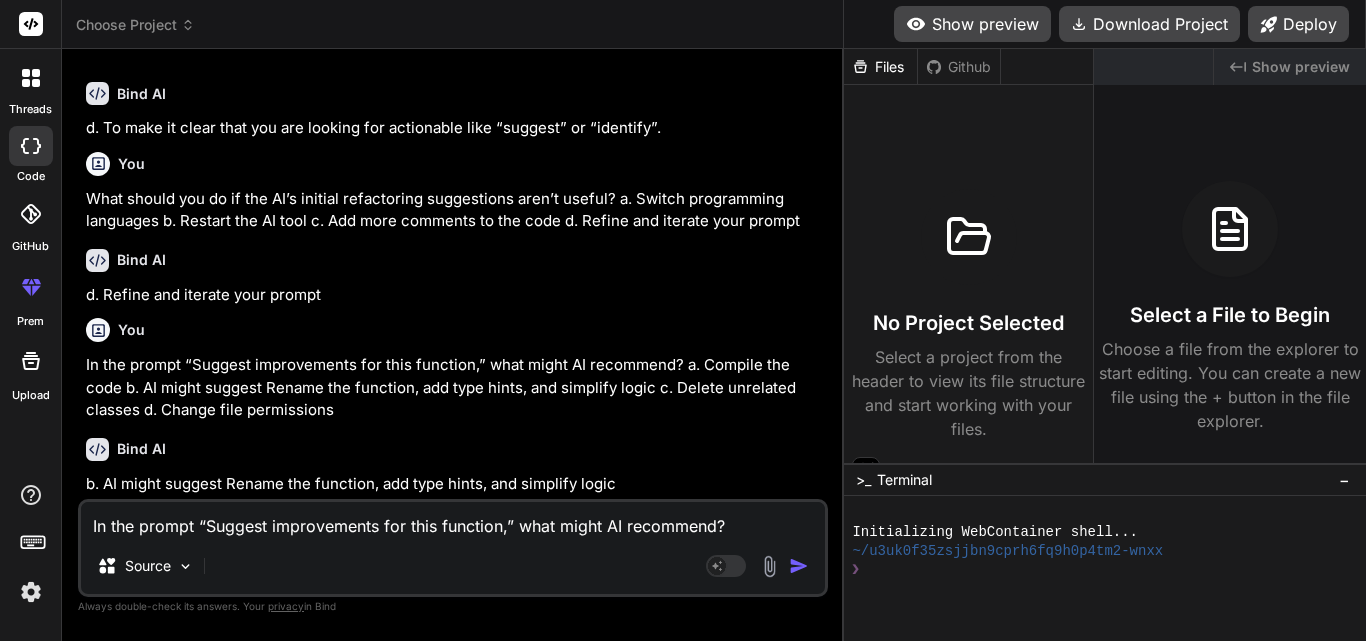 click on "In the prompt “Suggest improvements for this function,” what might AI recommend?
a.
Compile the code
b.
AI might suggest Rename the function, add type hints, and simplify logic
c.
Delete unrelated classes
d.
Change file permissions" at bounding box center [453, 520] 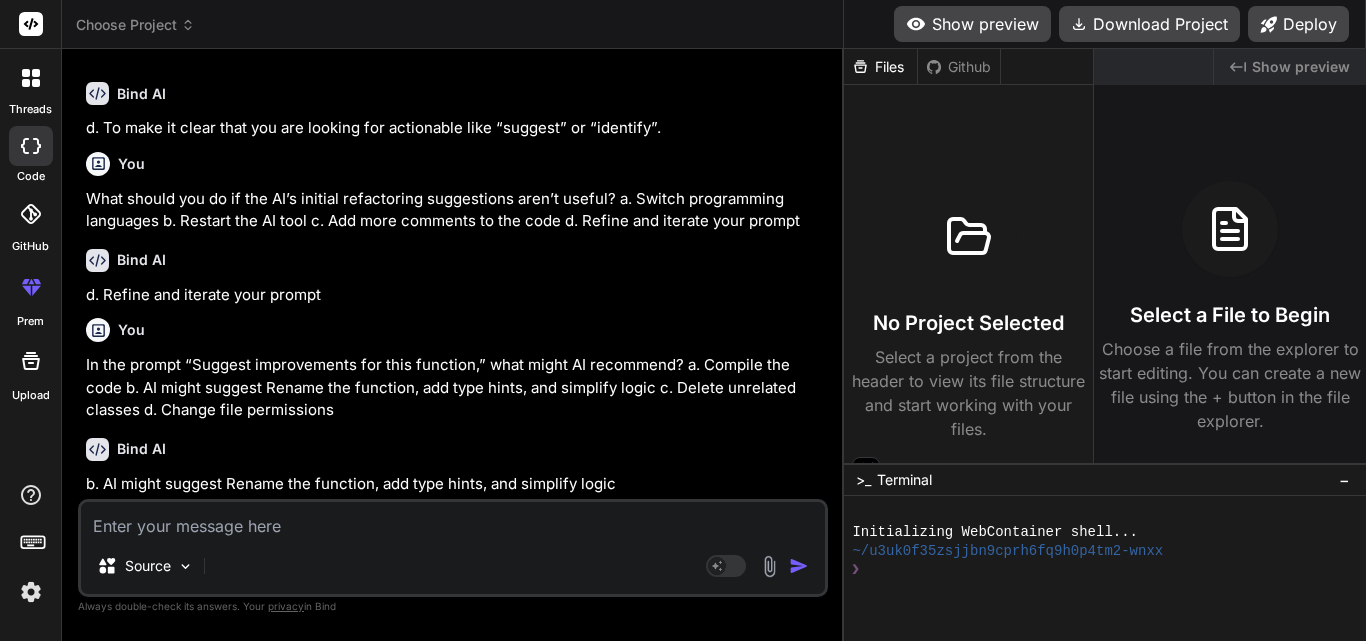 paste on "What kind of issues does the prompt “Identify code smells in this method” help reveal?
a.
Structural or best practice violations like improper error handling
b.
Runtime errors
c.
Syntax errors
d.
Documentation gaps" 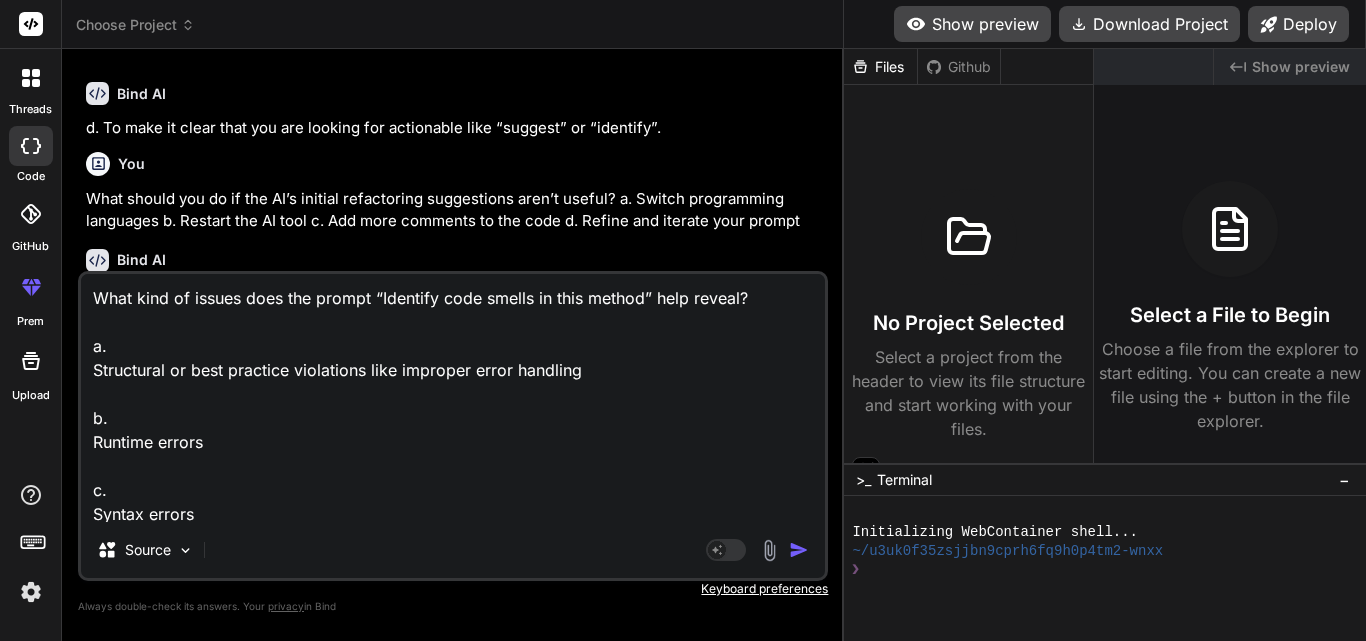 scroll, scrollTop: 74, scrollLeft: 0, axis: vertical 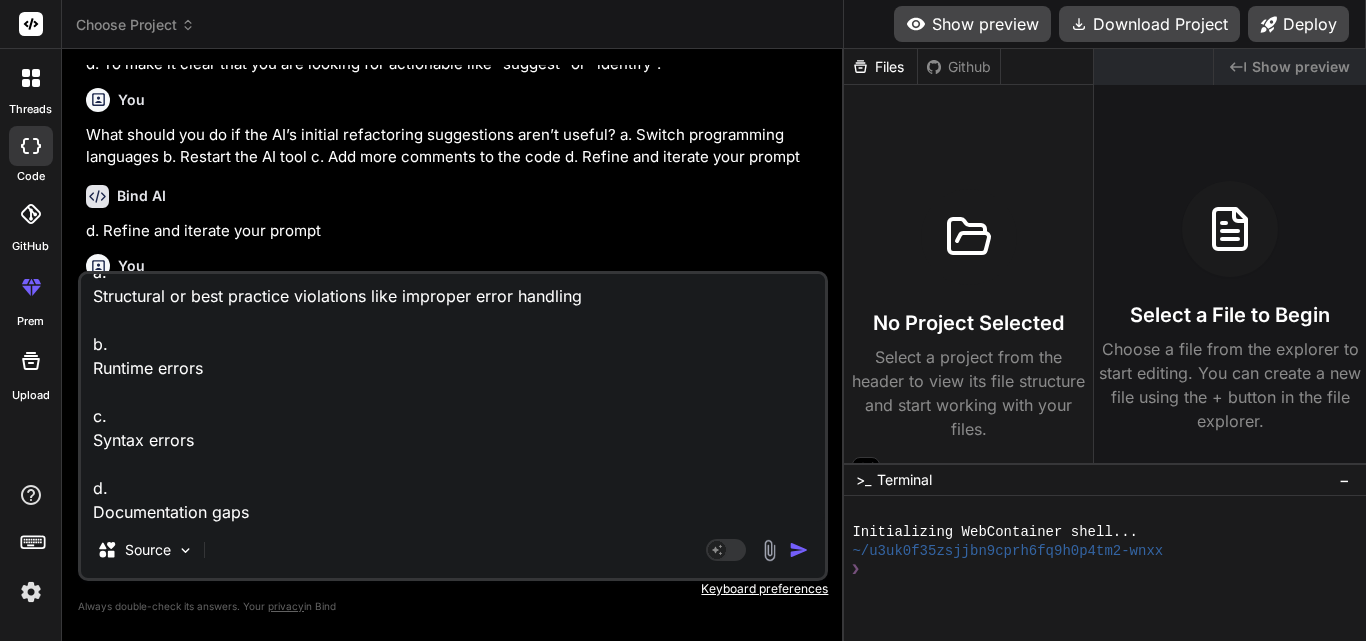 type on "What kind of issues does the prompt “Identify code smells in this method” help reveal?
a.
Structural or best practice violations like improper error handling
b.
Runtime errors
c.
Syntax errors
d.
Documentation gaps" 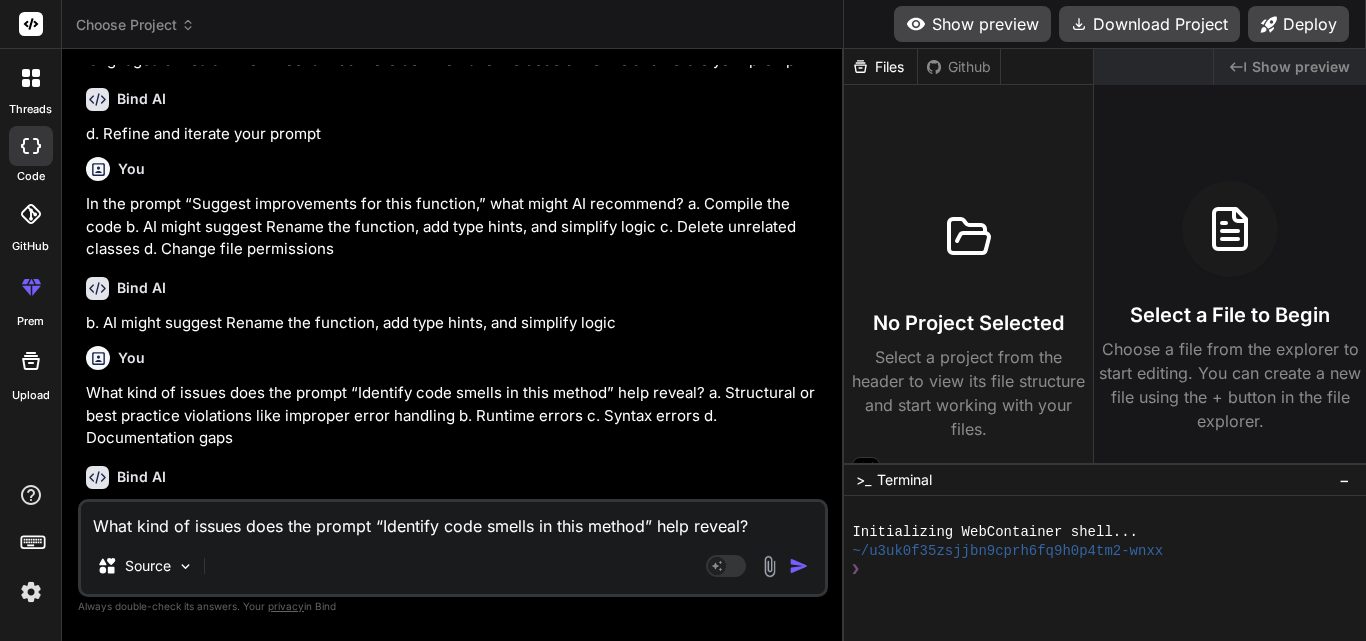 scroll, scrollTop: 5426, scrollLeft: 0, axis: vertical 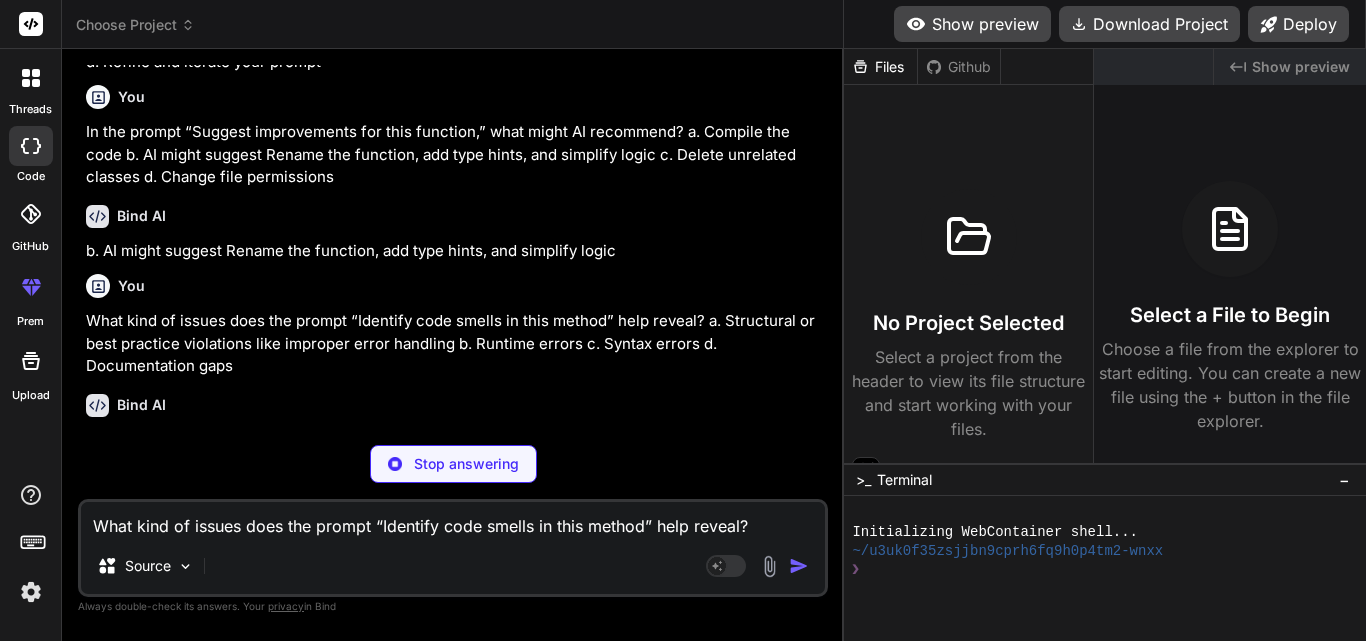 type on "x" 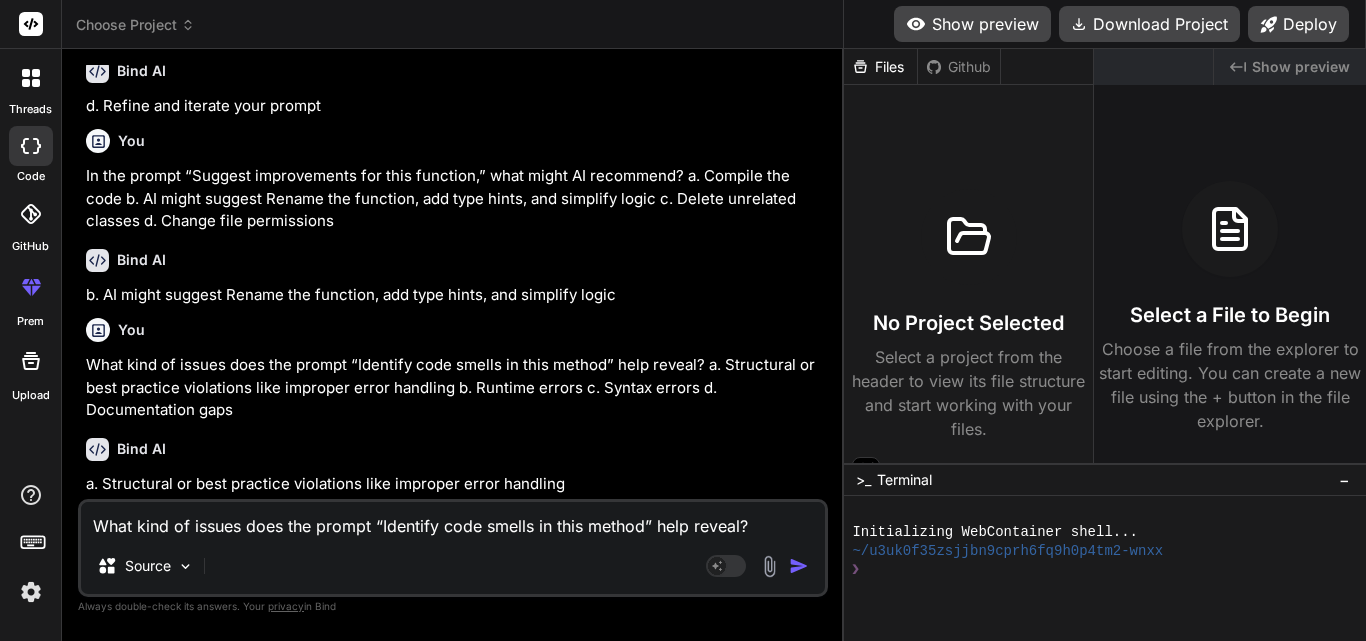 scroll, scrollTop: 5362, scrollLeft: 0, axis: vertical 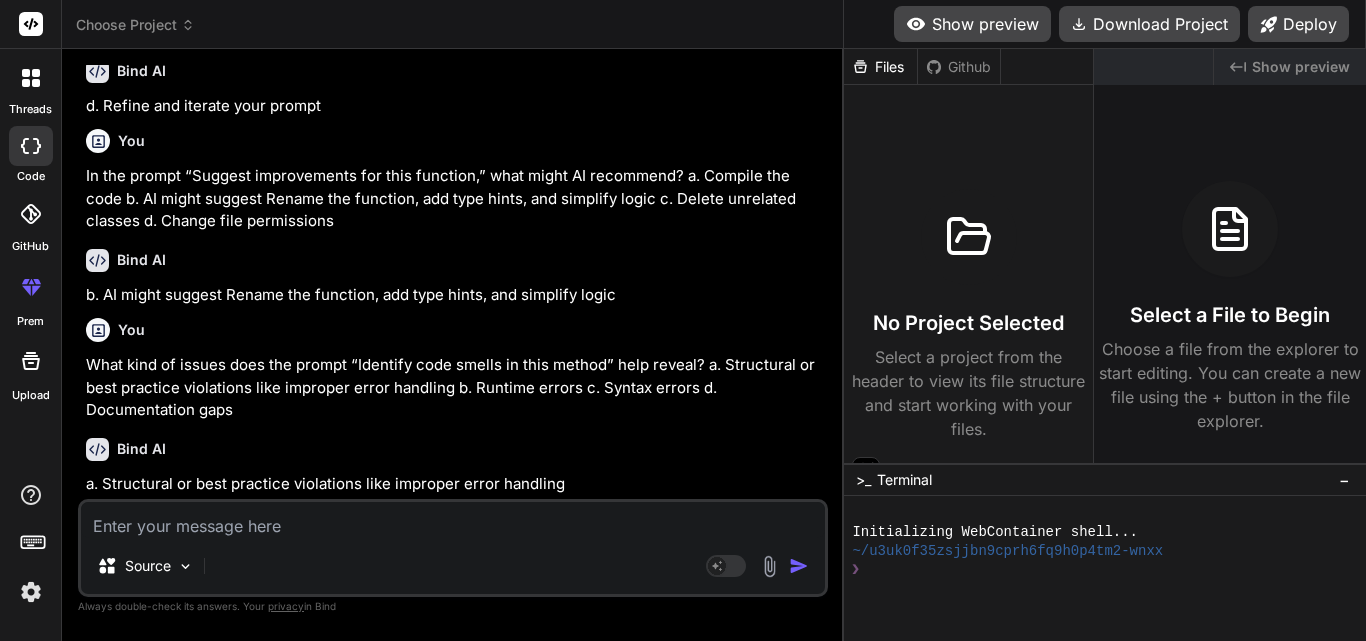 paste on "When simplifying a complex code block, what could AI suggest?
a.
Adding multiple loops
b.
To achieve the same result in a more concise manner.
c.
Using more nested conditions
d.
Creating a UI for the code" 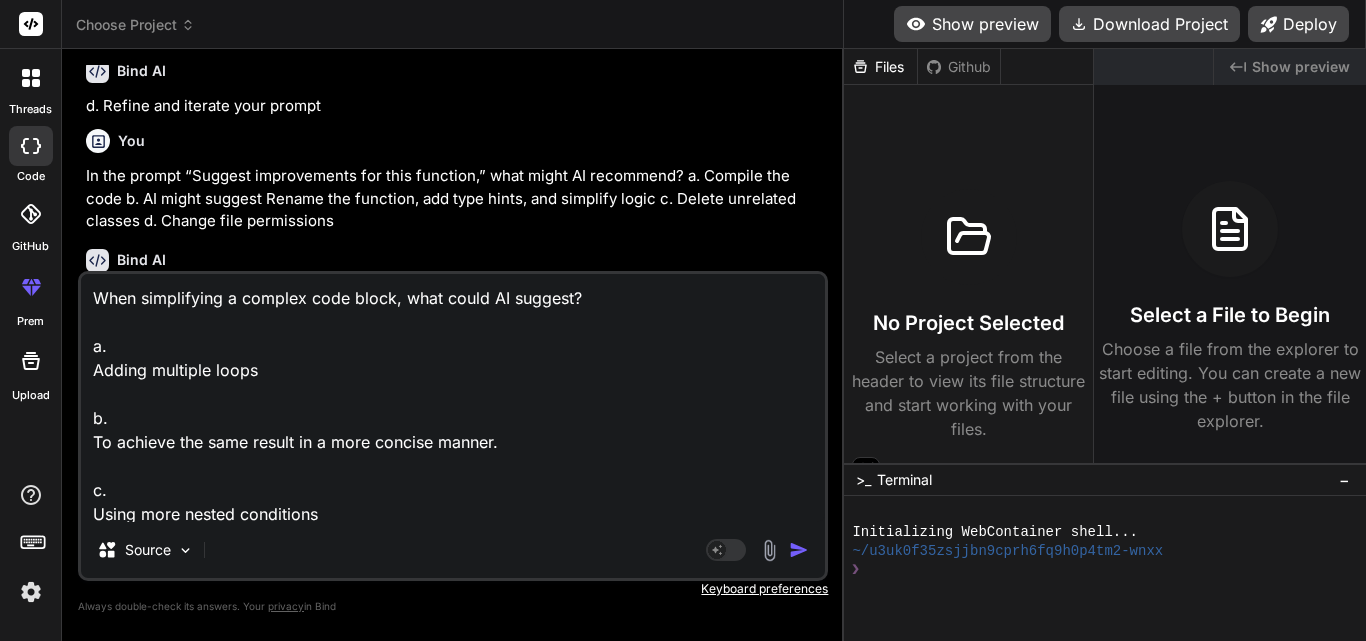 scroll, scrollTop: 74, scrollLeft: 0, axis: vertical 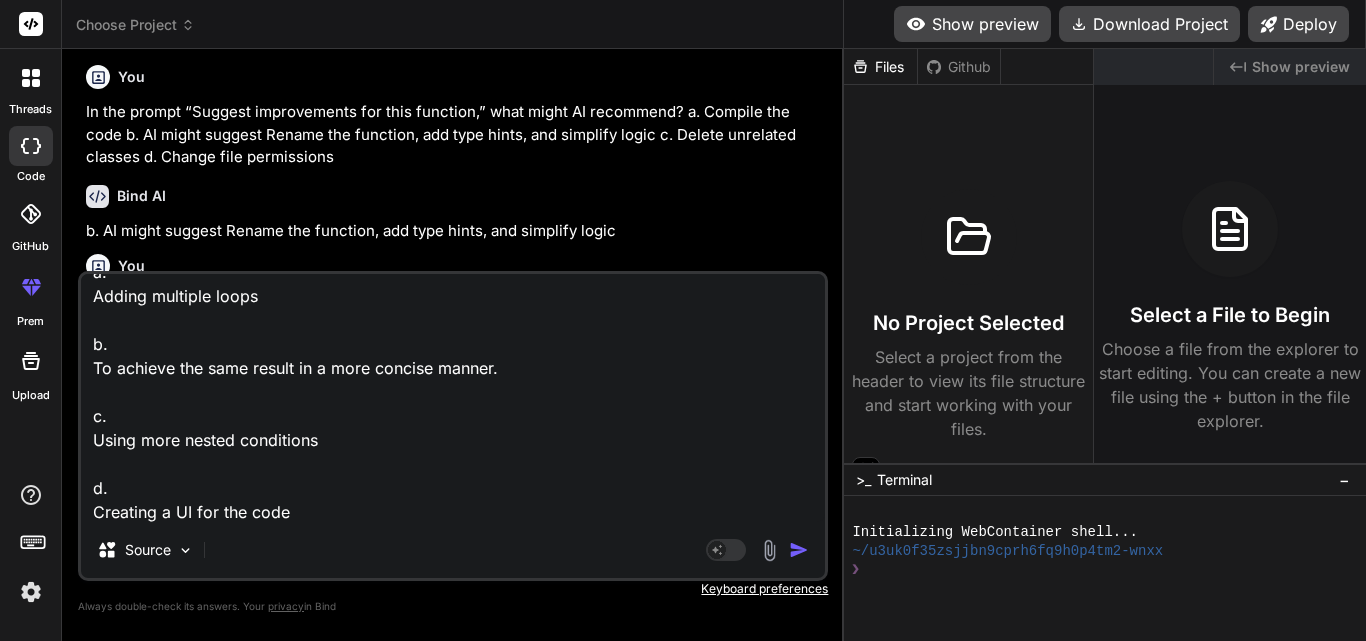 type on "When simplifying a complex code block, what could AI suggest?
a.
Adding multiple loops
b.
To achieve the same result in a more concise manner.
c.
Using more nested conditions
d.
Creating a UI for the code" 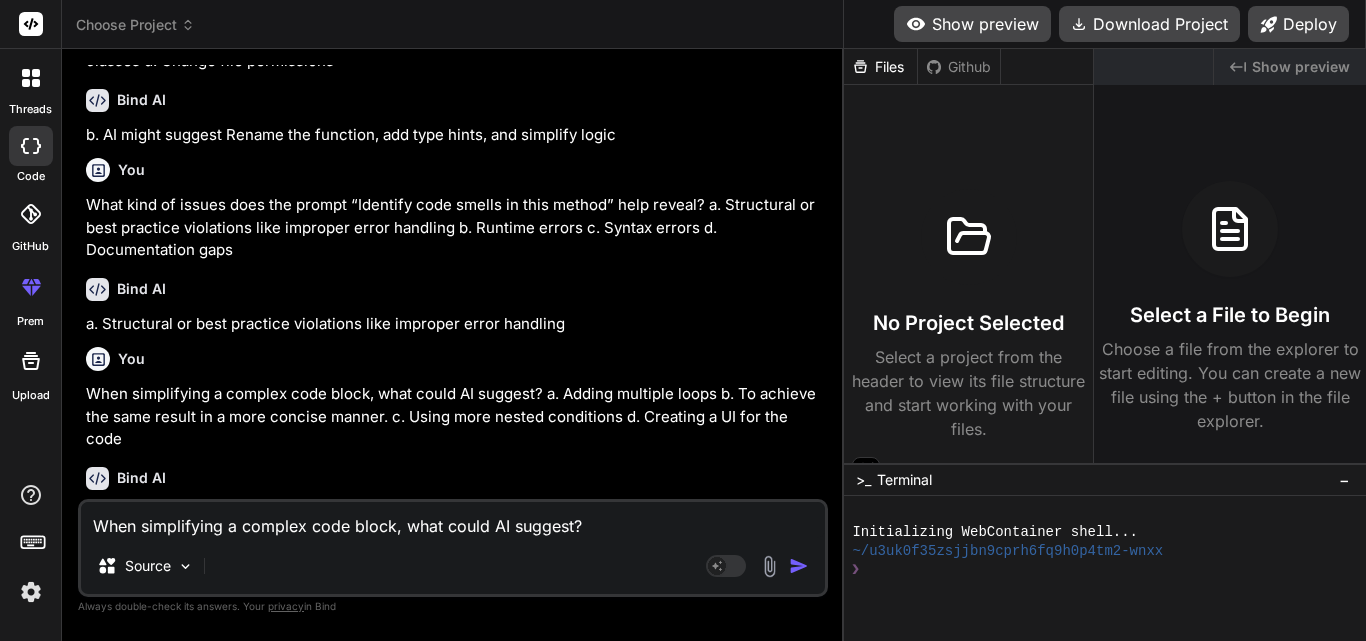 scroll, scrollTop: 5592, scrollLeft: 0, axis: vertical 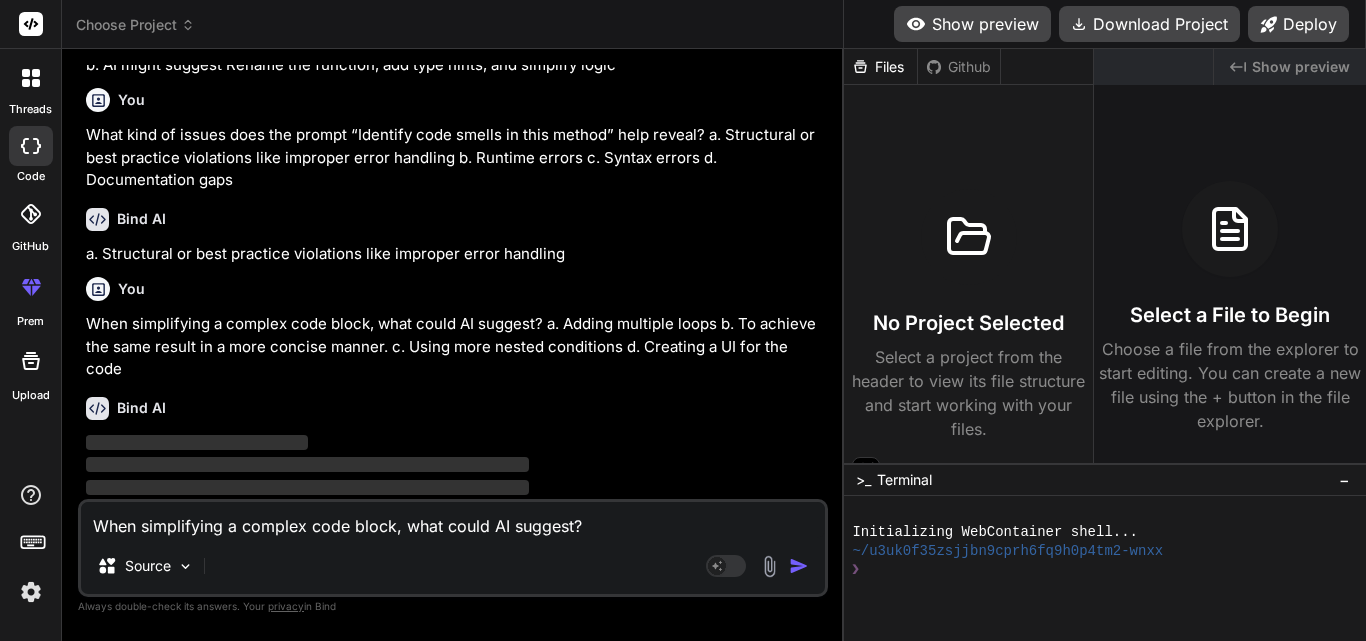 type on "x" 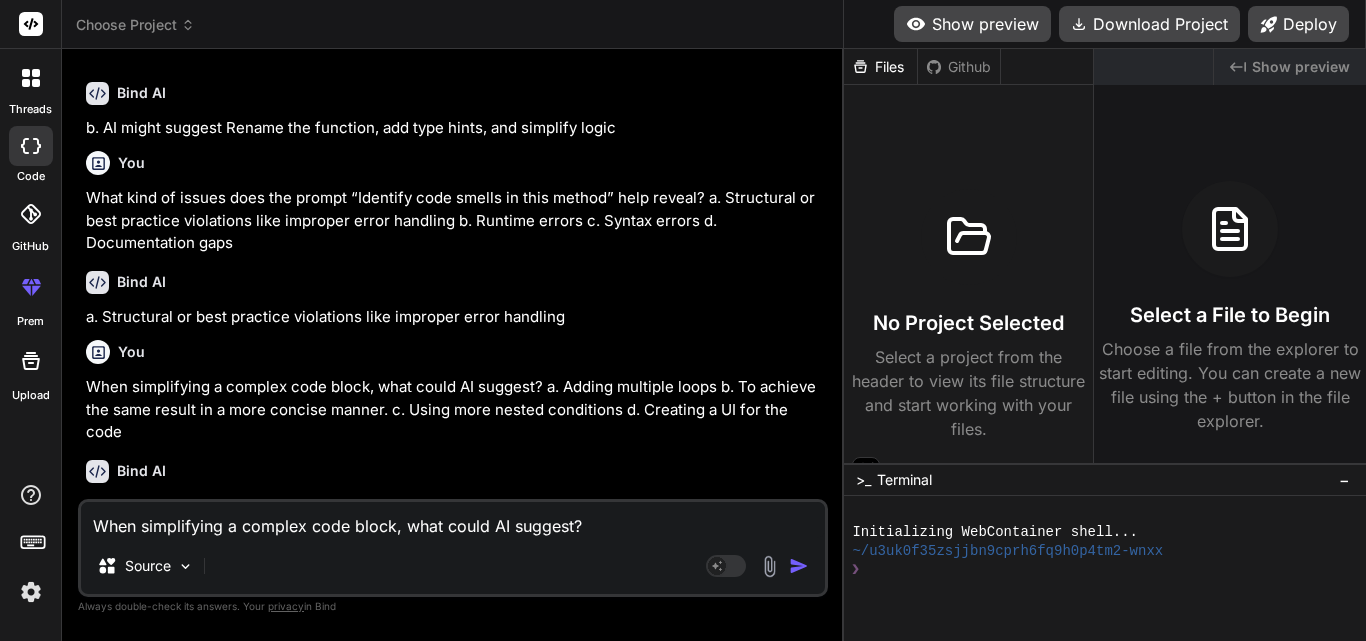 drag, startPoint x: 305, startPoint y: 305, endPoint x: 287, endPoint y: 304, distance: 18.027756 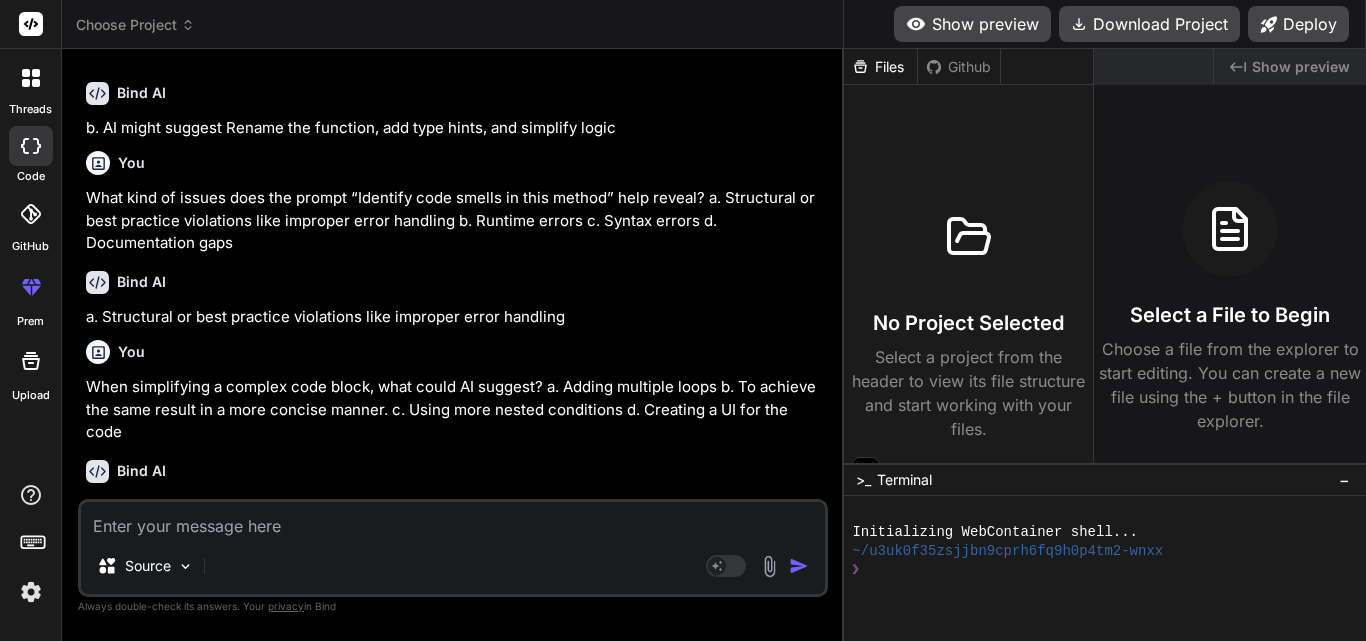 paste on "How can AI help with maintainability using prompts?
a.
By rewriting the app in a different language
b.
By suggesting renaming, restructuring, or breaking functions into smaller parts
c.
By removing comments from code
d.
By increasing execution speed only" 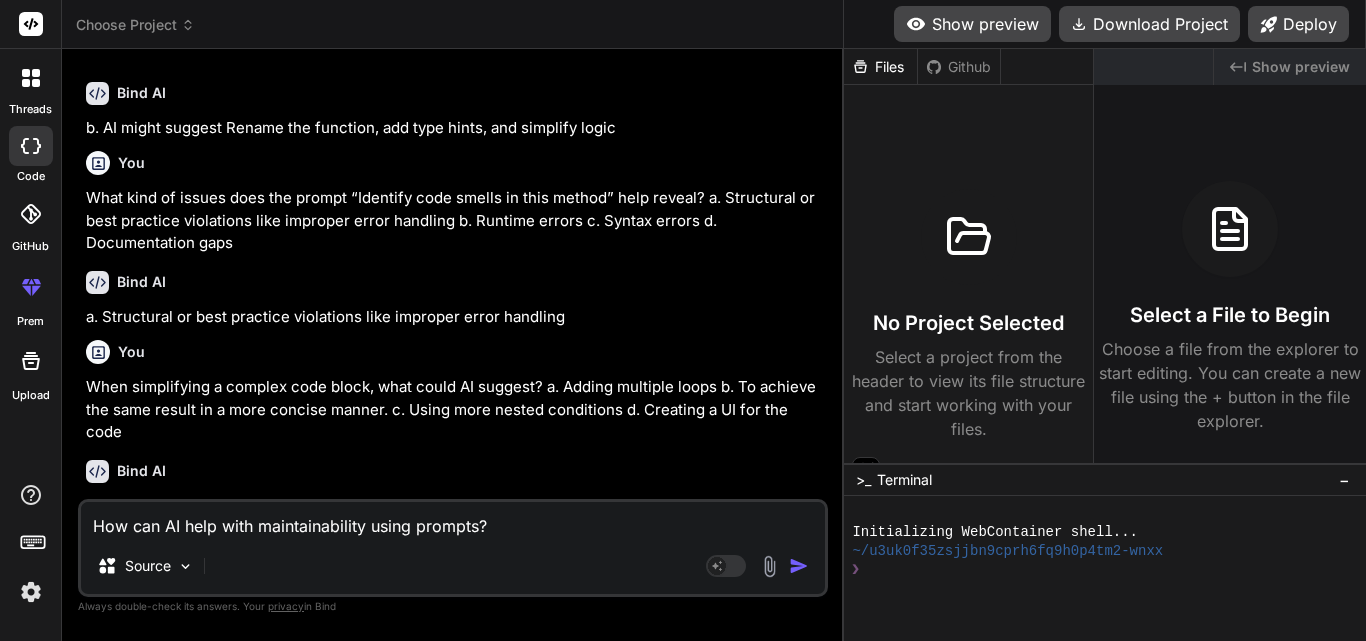 scroll, scrollTop: 74, scrollLeft: 0, axis: vertical 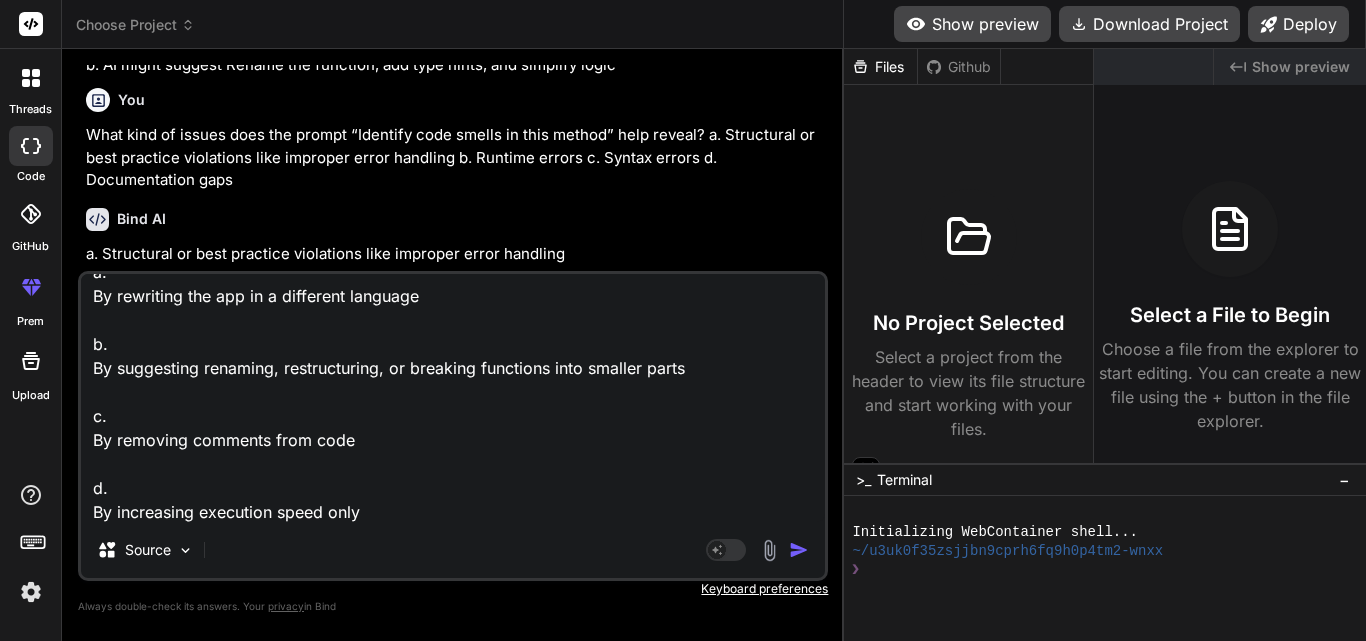 type on "How can AI help with maintainability using prompts?
a.
By rewriting the app in a different language
b.
By suggesting renaming, restructuring, or breaking functions into smaller parts
c.
By removing comments from code
d.
By increasing execution speed only" 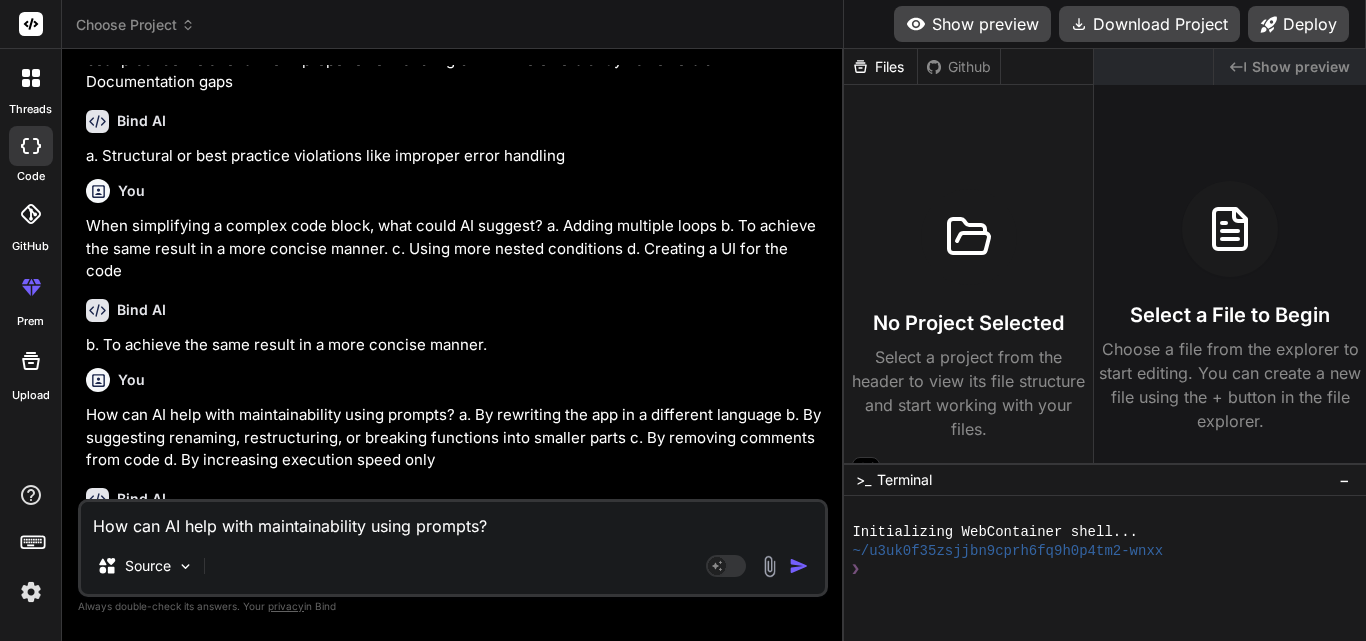 scroll, scrollTop: 5781, scrollLeft: 0, axis: vertical 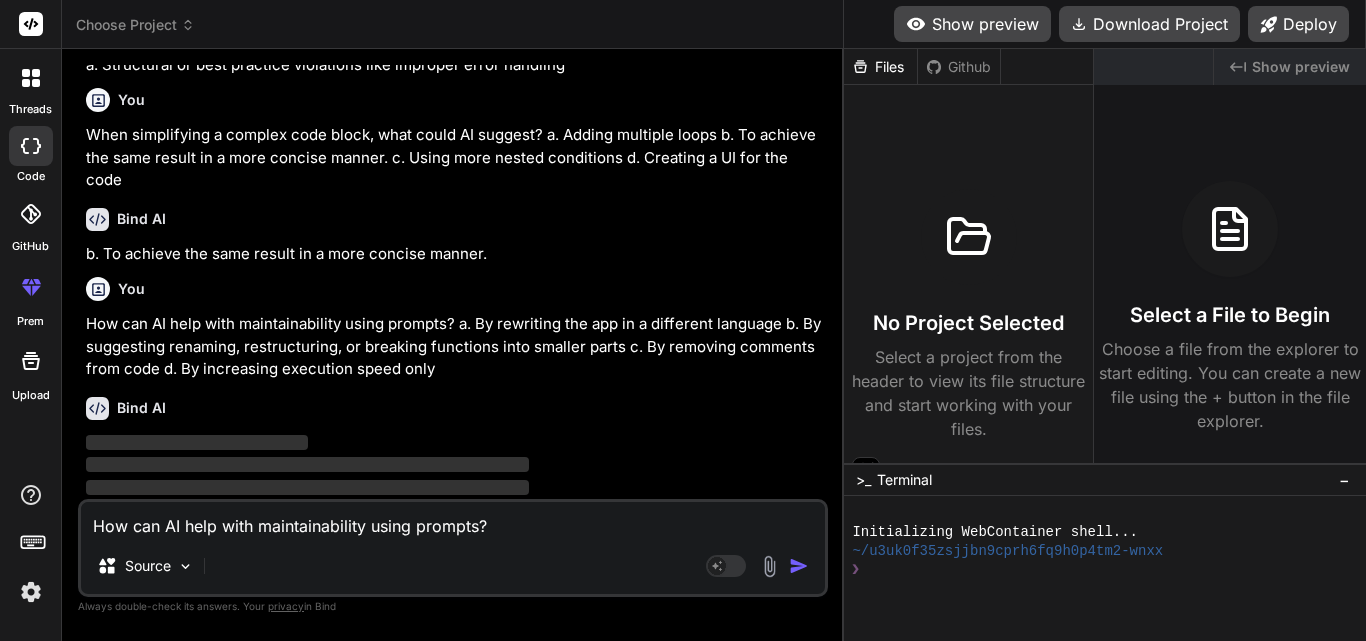 type on "x" 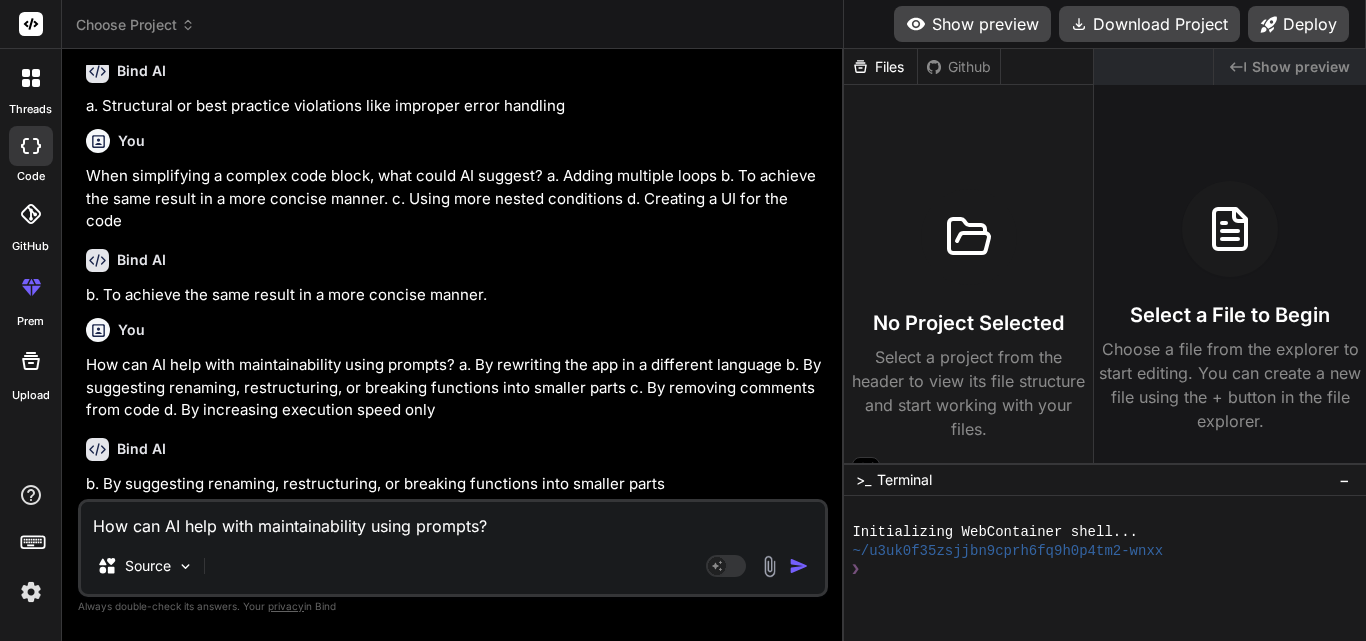 scroll, scrollTop: 5718, scrollLeft: 0, axis: vertical 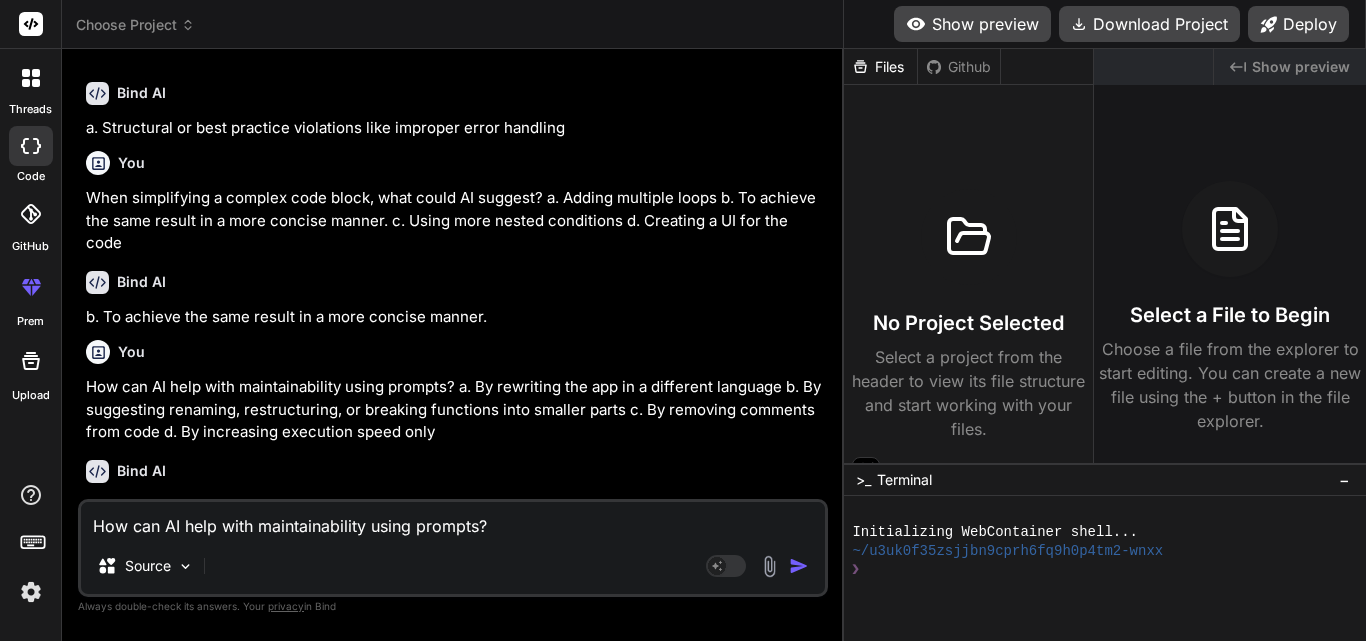 click on "How can AI help with maintainability using prompts?
a.
By rewriting the app in a different language
b.
By suggesting renaming, restructuring, or breaking functions into smaller parts
c.
By removing comments from code
d.
By increasing execution speed only" at bounding box center (453, 520) 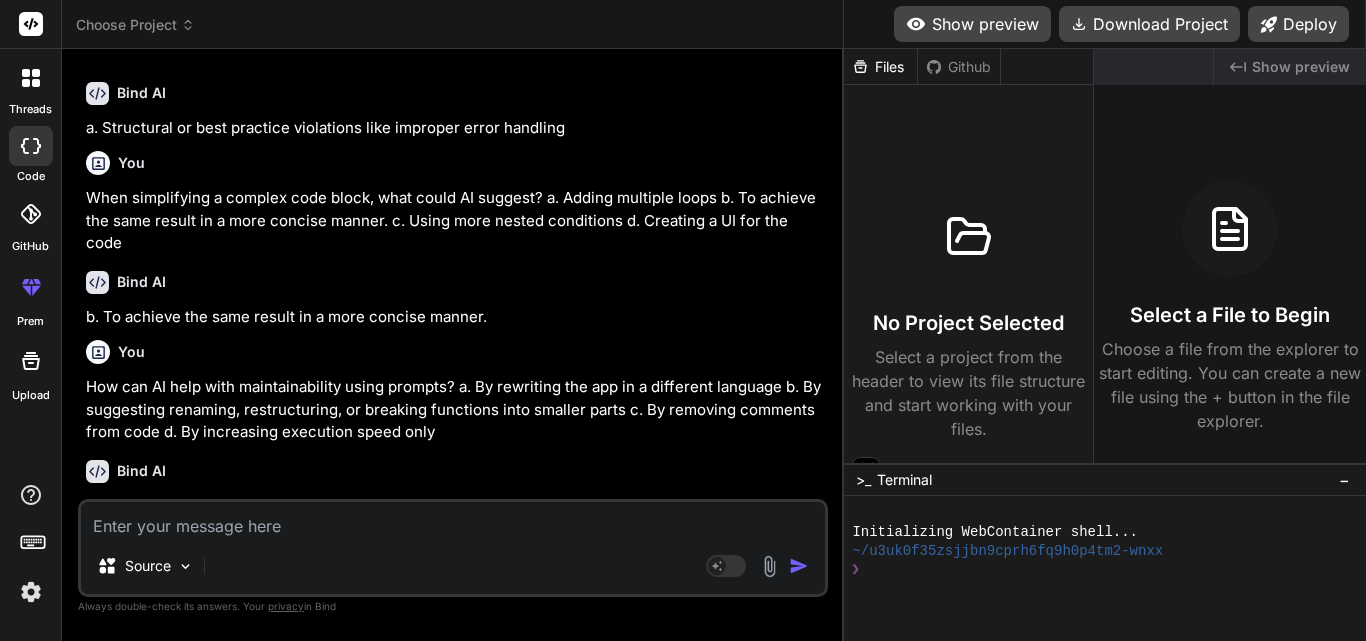 paste on "What is one key factor to consider when crafting prompts for AI?
a.
Syntax highlighting
b.
Random code snippets
c.
Vague questions
d.
Clear and context-aware language" 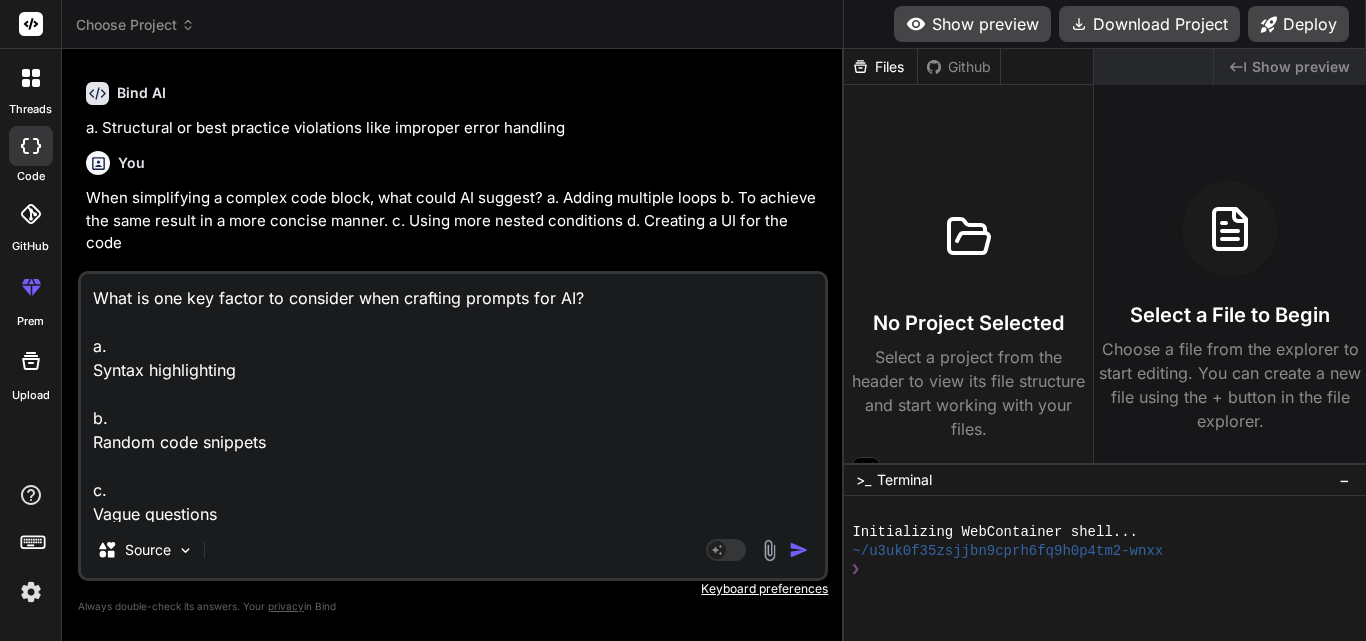 scroll, scrollTop: 74, scrollLeft: 0, axis: vertical 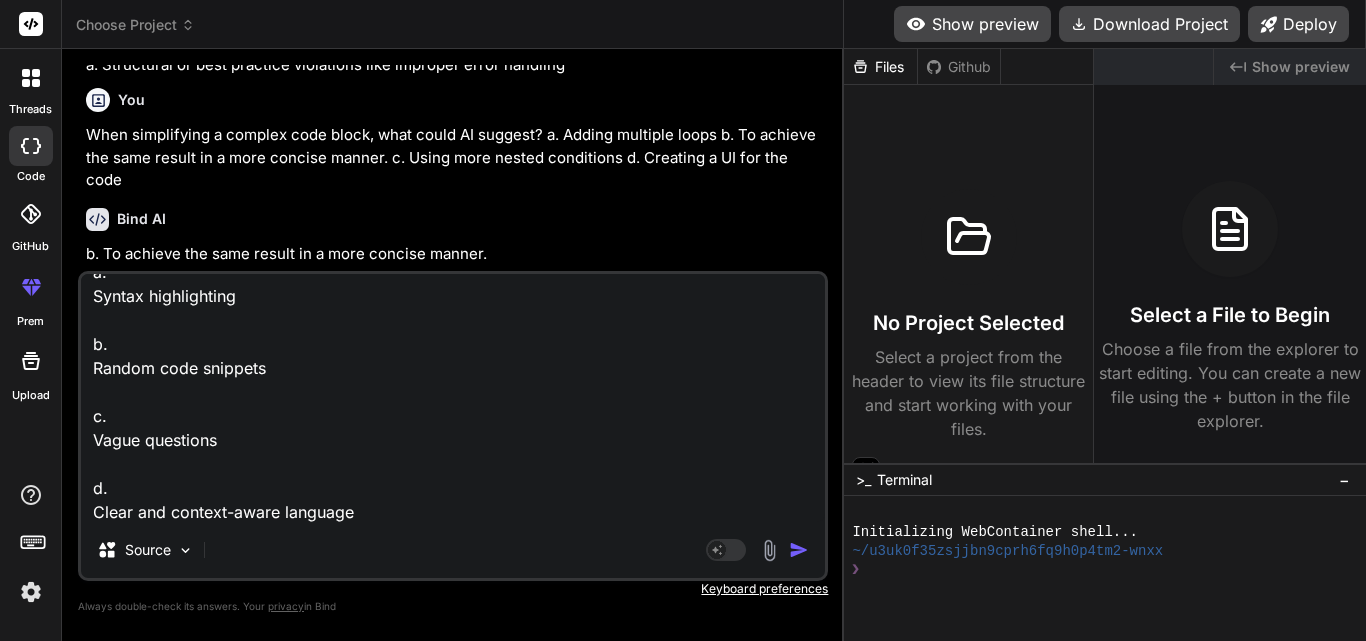 type on "What is one key factor to consider when crafting prompts for AI?
a.
Syntax highlighting
b.
Random code snippets
c.
Vague questions
d.
Clear and context-aware language" 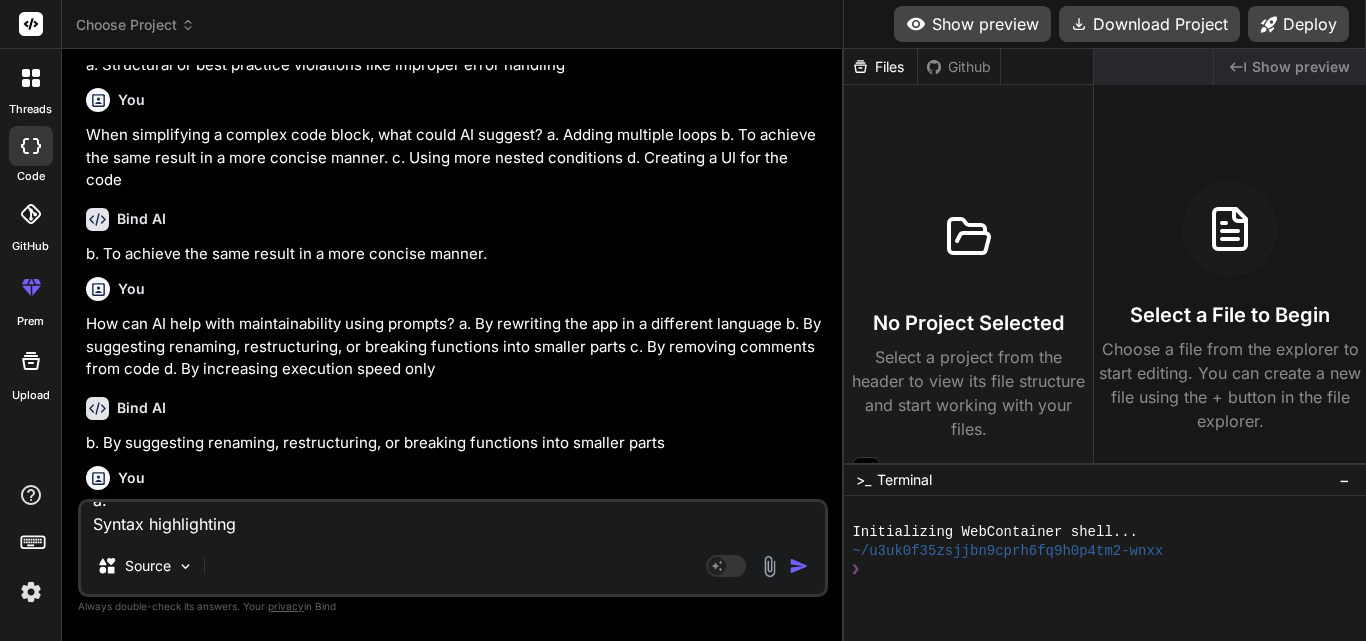 scroll, scrollTop: 0, scrollLeft: 0, axis: both 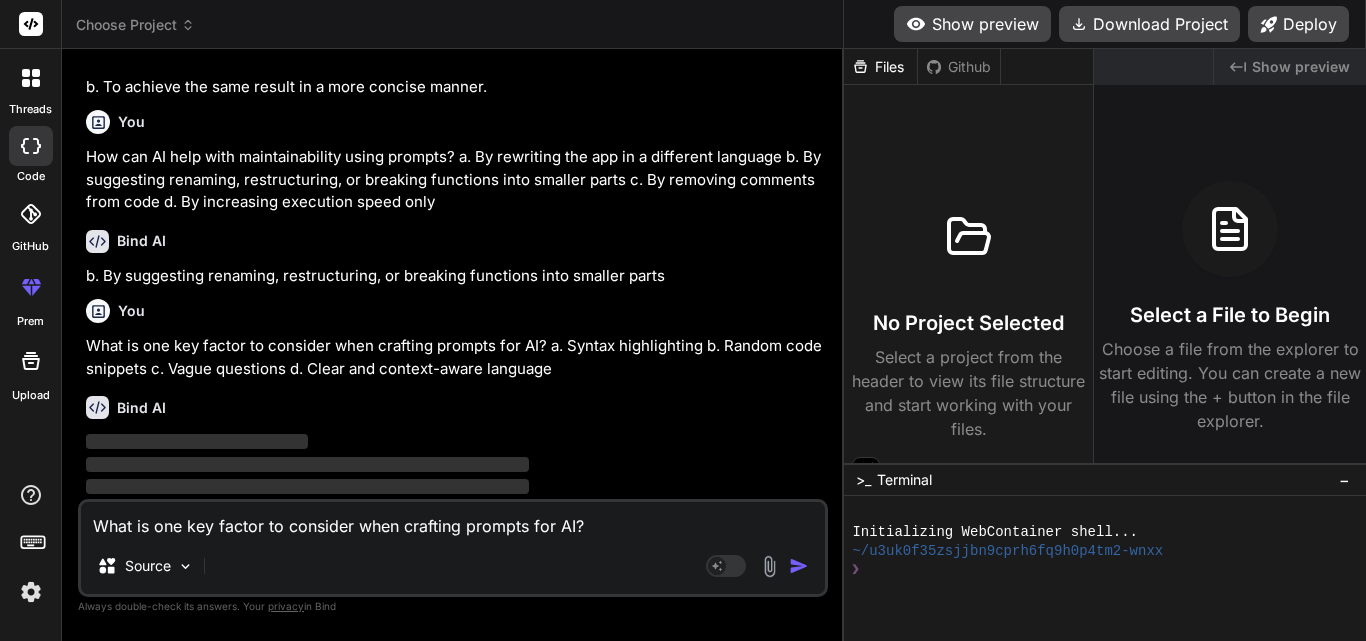 type on "x" 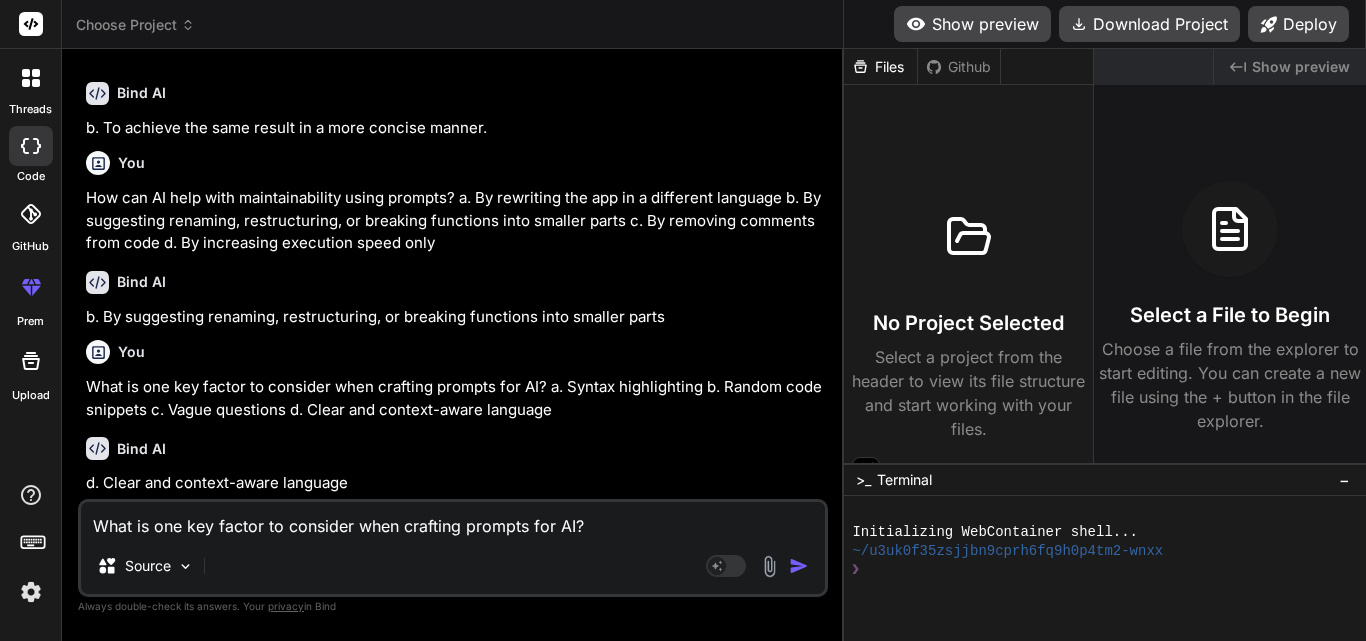 scroll, scrollTop: 5884, scrollLeft: 0, axis: vertical 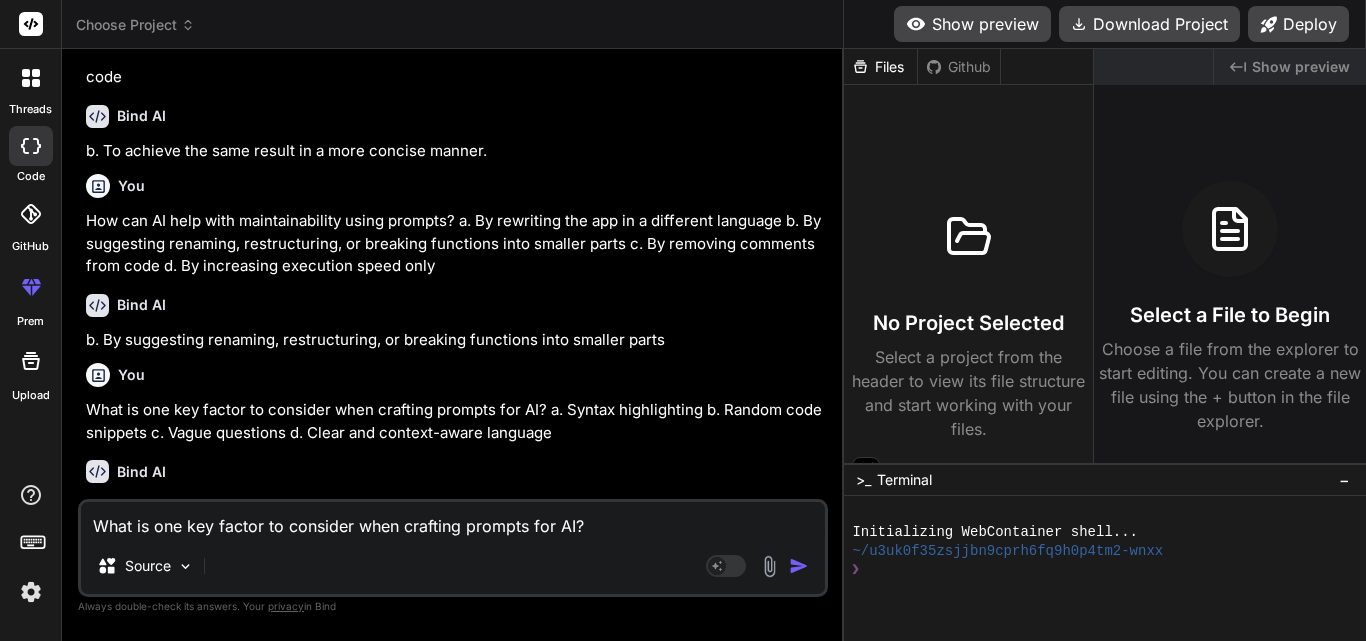 click on "What is one key factor to consider when crafting prompts for AI?
a.
Syntax highlighting
b.
Random code snippets
c.
Vague questions
d.
Clear and context-aware language" at bounding box center (453, 520) 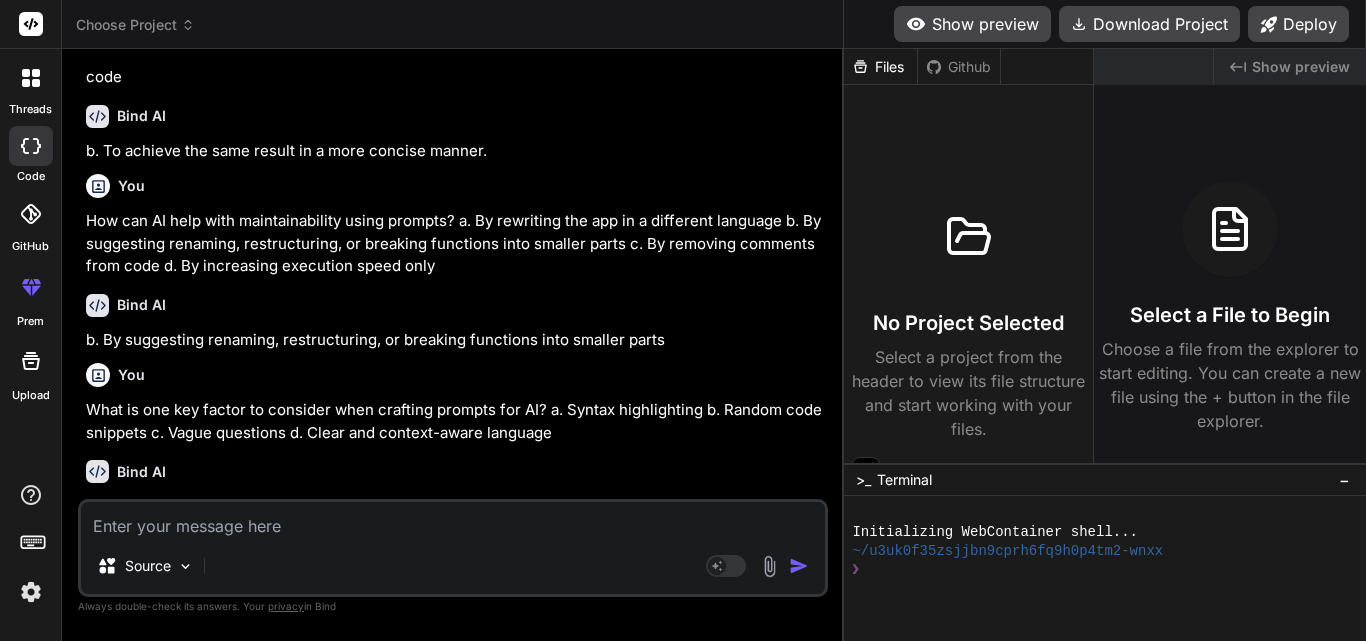 paste on "Which action verb is recommended to start a refactoring prompt?
a.
Consider
b.
Avoid
c.
Repeat
d.
Identify" 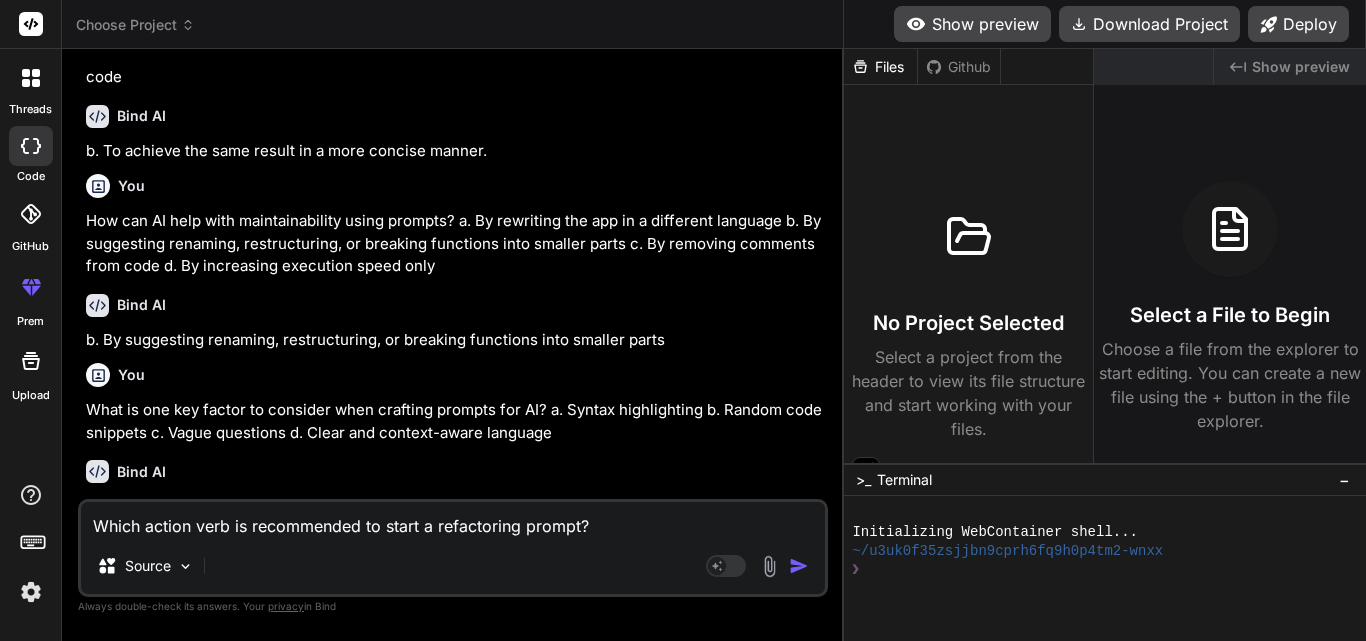 scroll, scrollTop: 74, scrollLeft: 0, axis: vertical 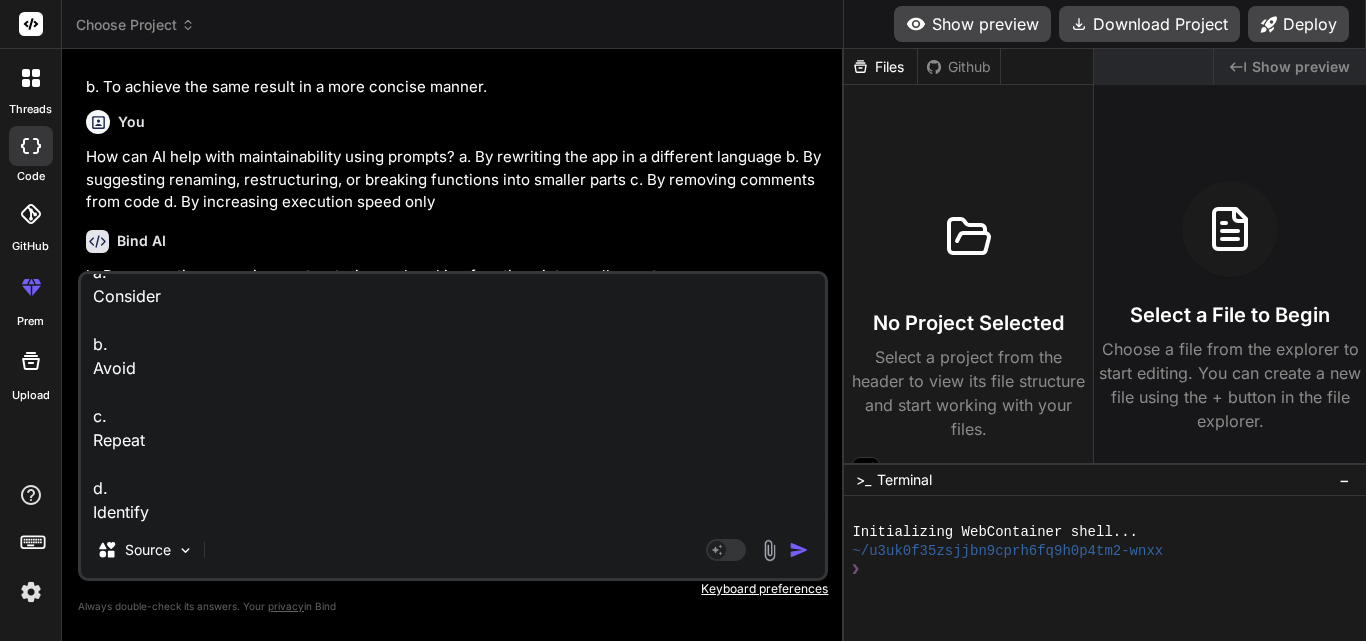 type on "Which action verb is recommended to start a refactoring prompt?
a.
Consider
b.
Avoid
c.
Repeat
d.
Identify" 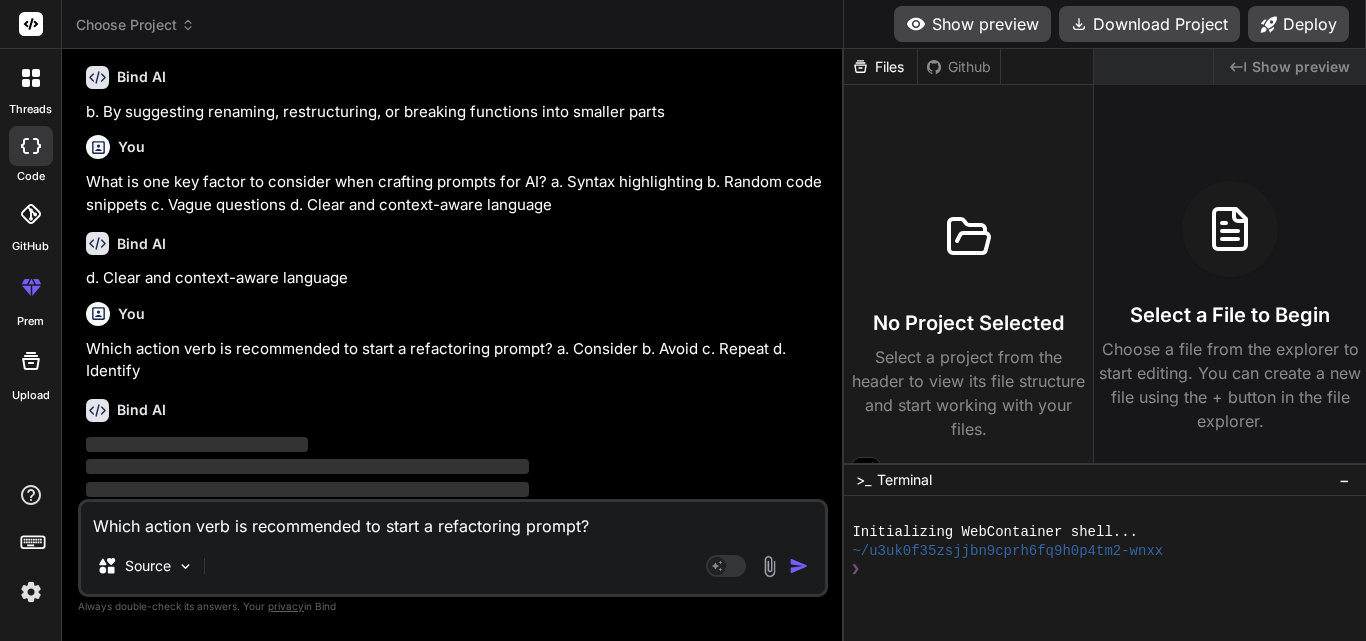 scroll, scrollTop: 6114, scrollLeft: 0, axis: vertical 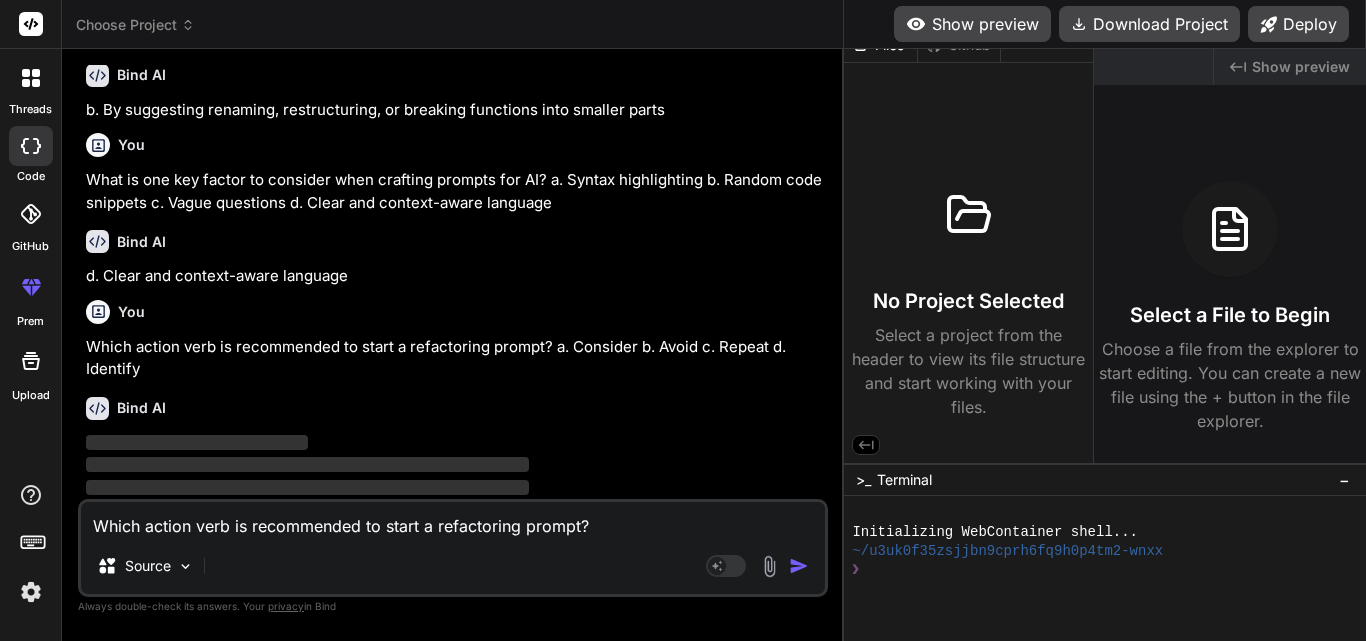 type on "x" 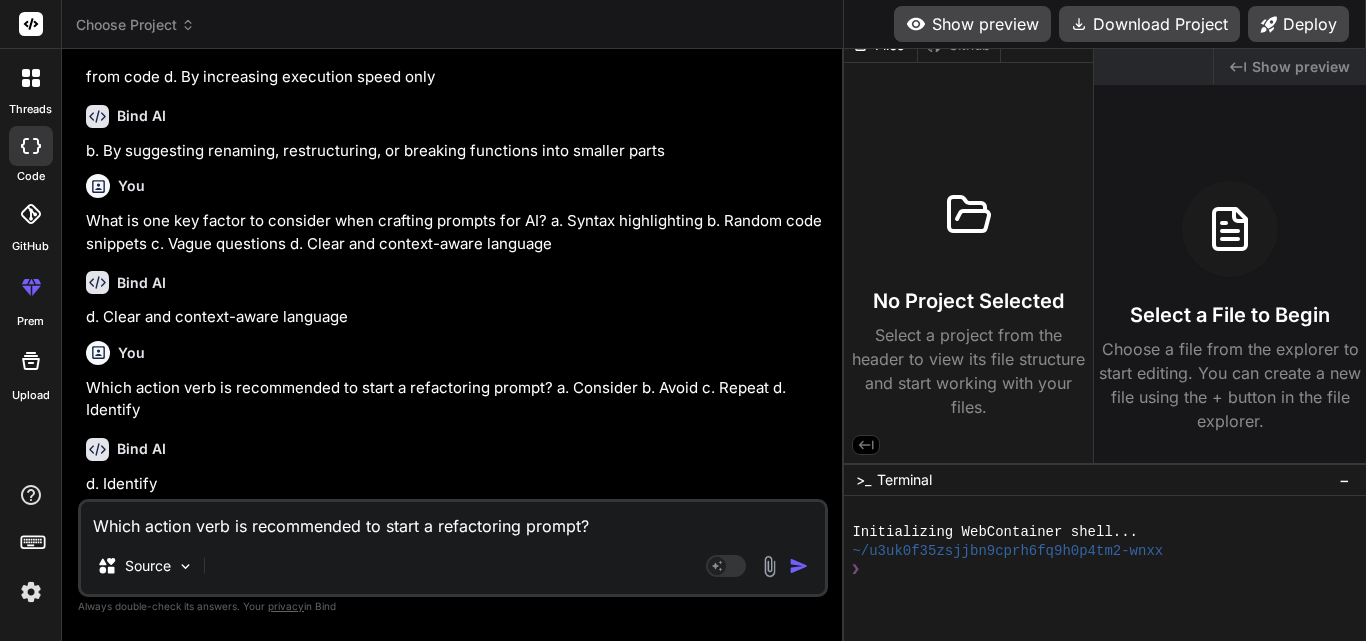 scroll, scrollTop: 6051, scrollLeft: 0, axis: vertical 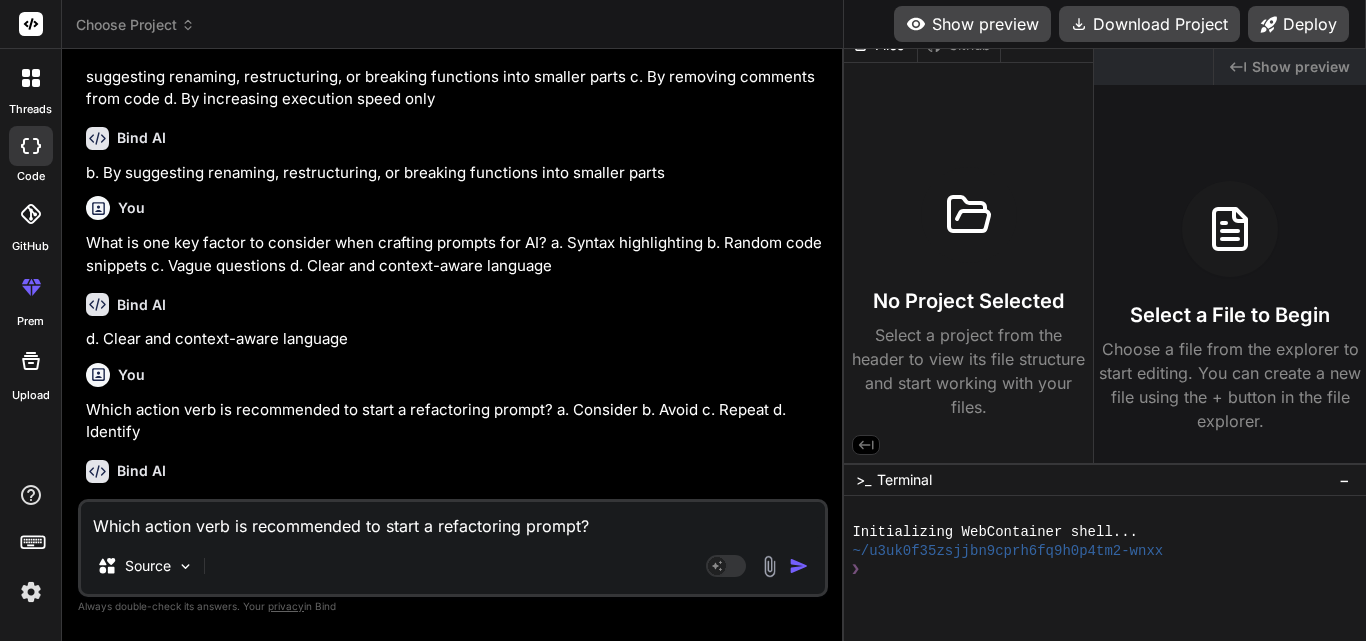 click on "Which action verb is recommended to start a refactoring prompt?
a.
Consider
b.
Avoid
c.
Repeat
d.
Identify" at bounding box center [453, 520] 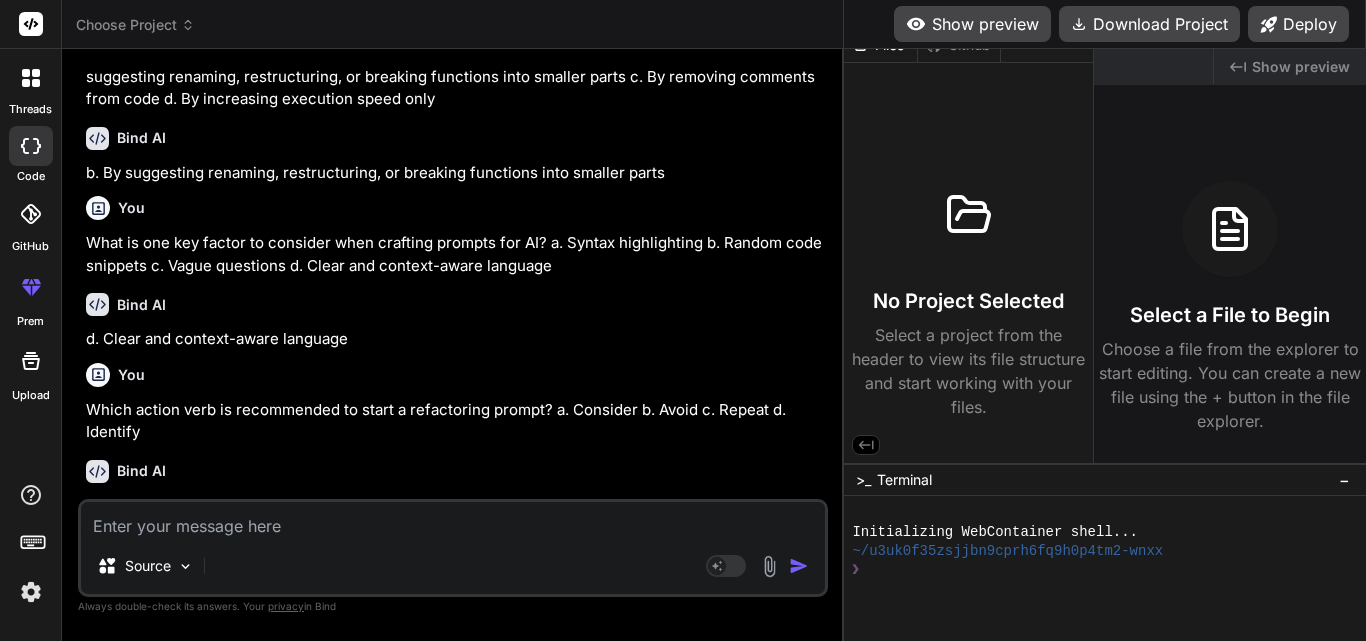 paste on "What kind of issues does “Identify code smells in this method” aim to uncover?
a.
Visual bugs
b.
Poor coding practices and structure issues
c.
Typos in documentation
d.
Syntax errors only" 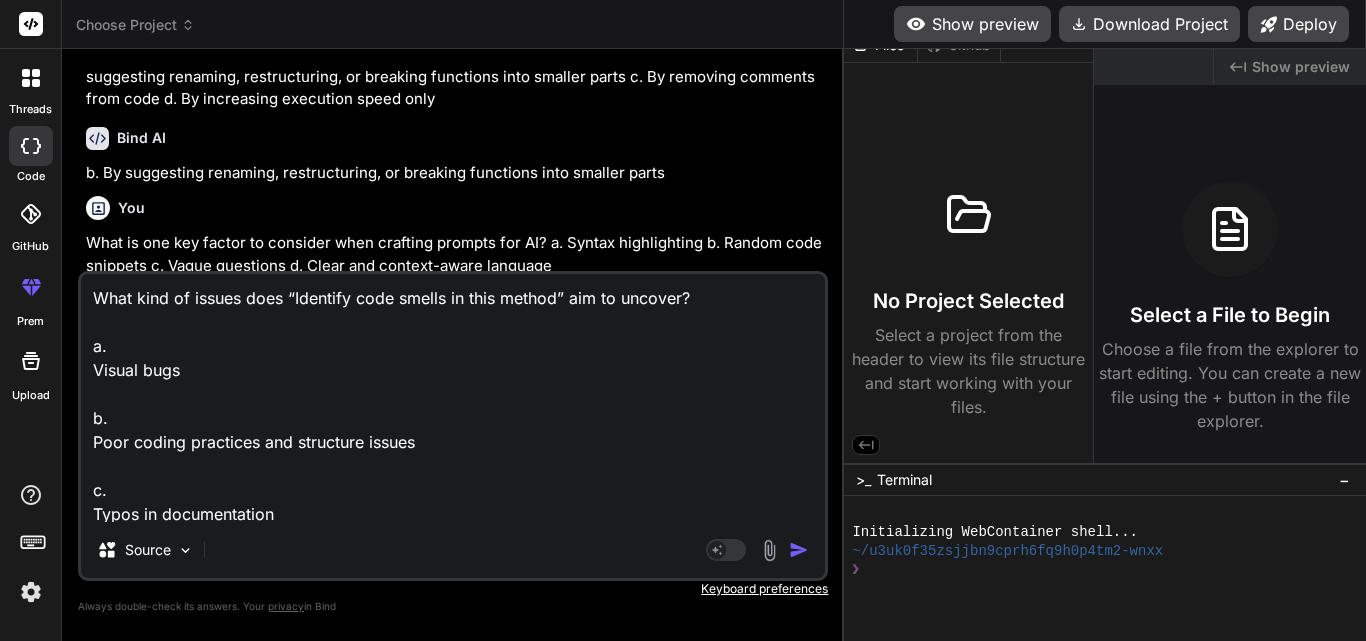 scroll, scrollTop: 74, scrollLeft: 0, axis: vertical 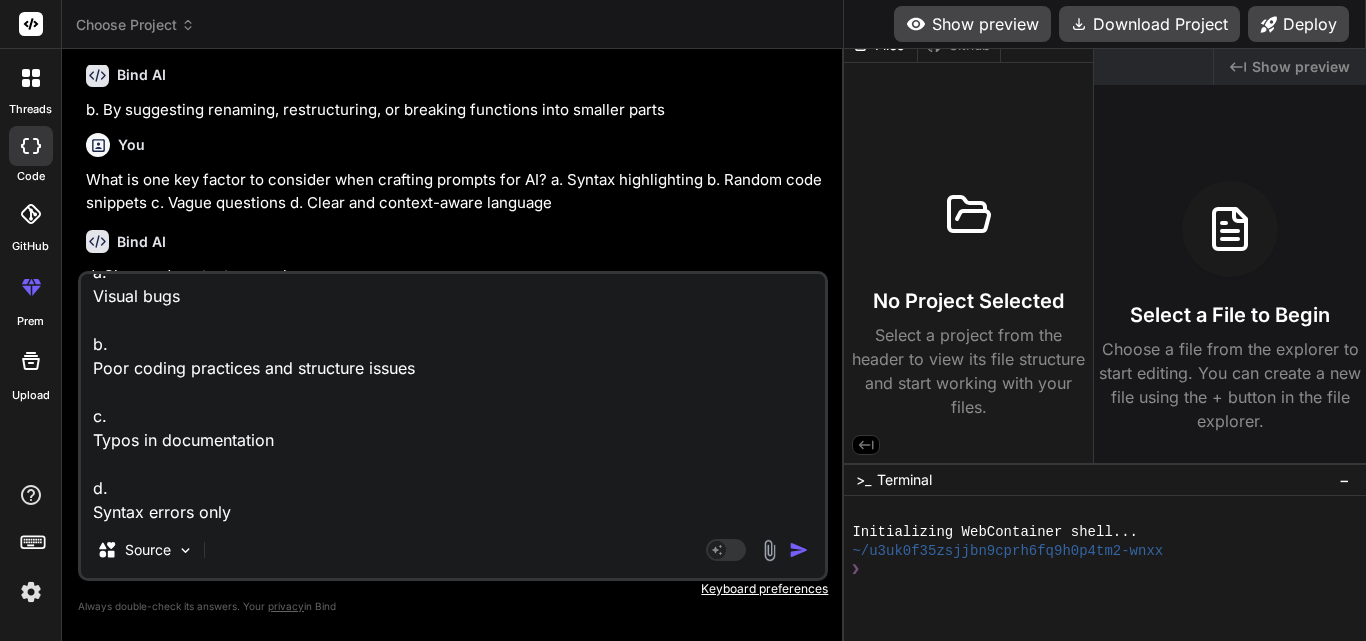 type on "What kind of issues does “Identify code smells in this method” aim to uncover?
a.
Visual bugs
b.
Poor coding practices and structure issues
c.
Typos in documentation
d.
Syntax errors only" 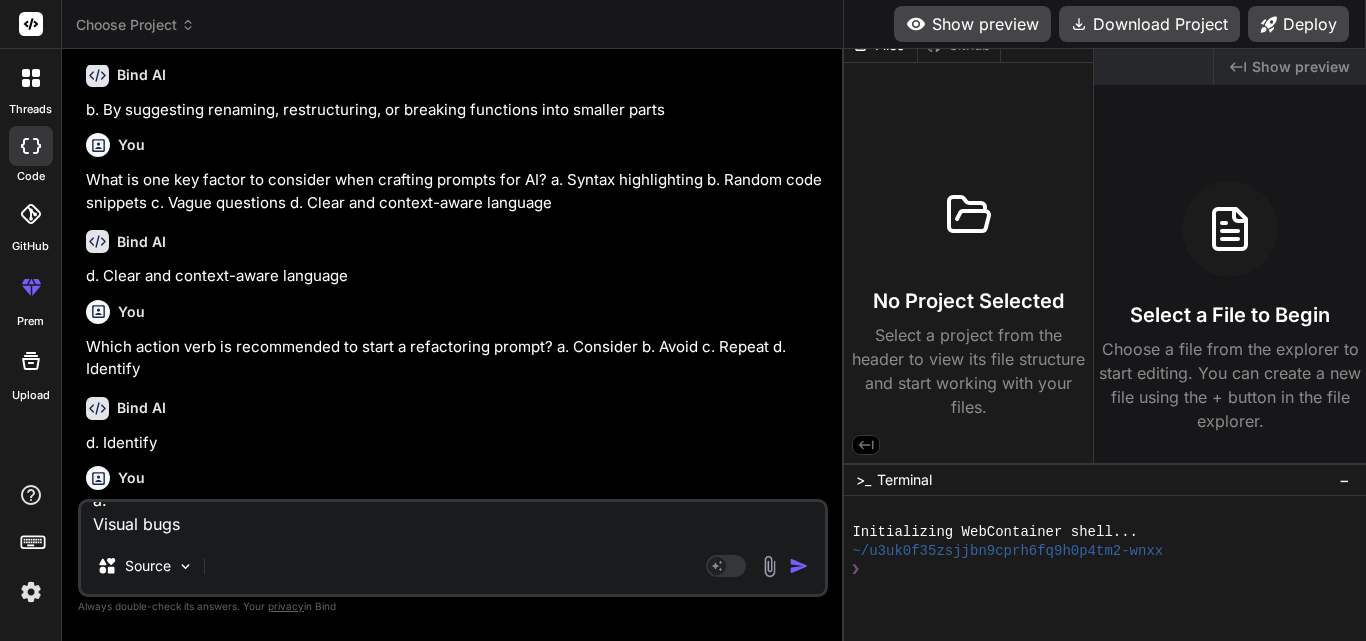scroll, scrollTop: 0, scrollLeft: 0, axis: both 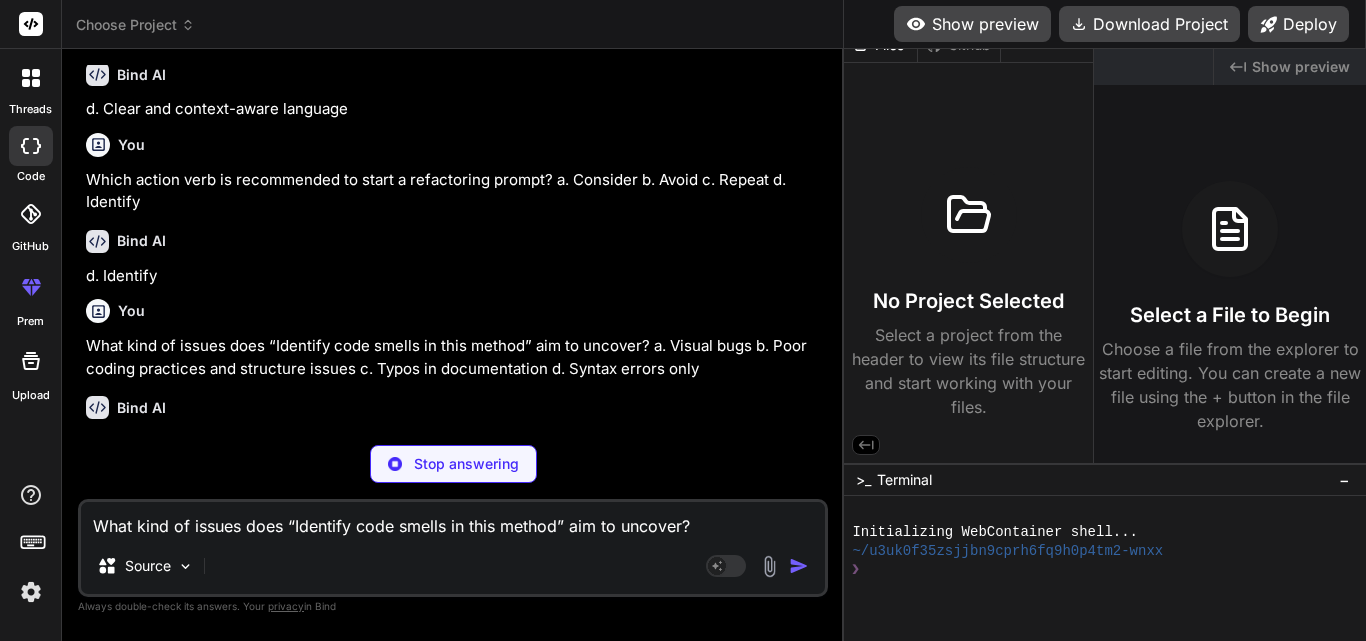 type on "x" 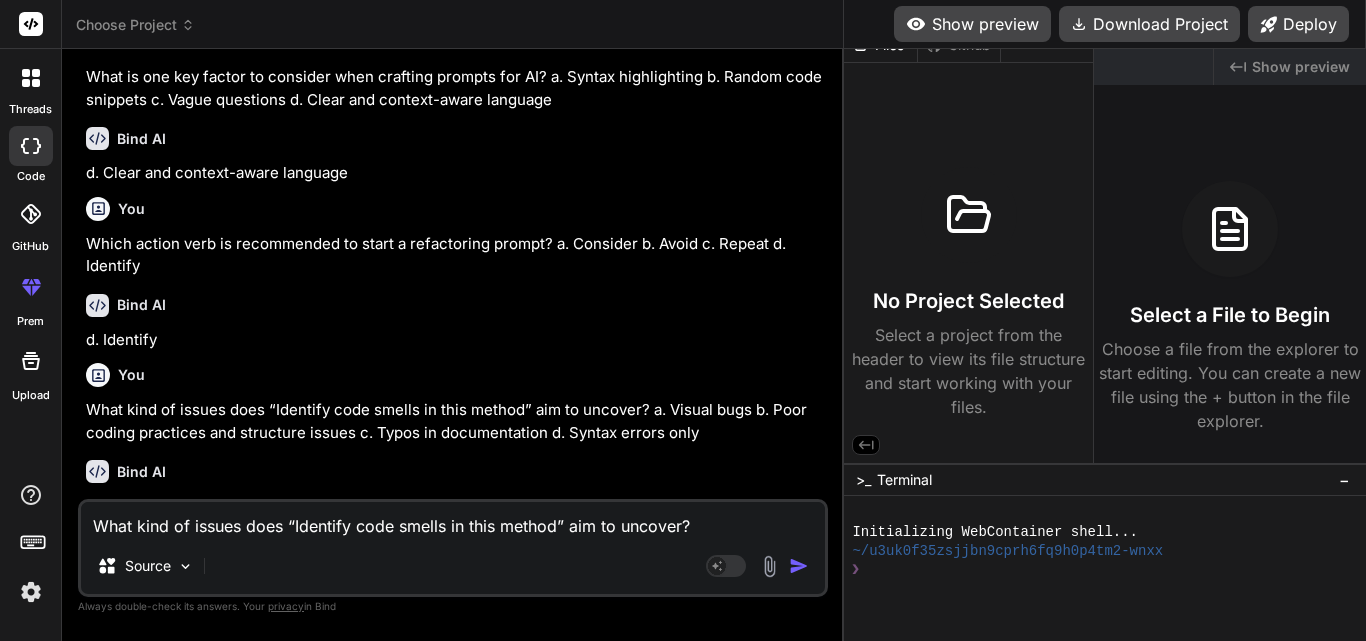 click on "What kind of issues does “Identify code smells in this method” aim to uncover?
a.
Visual bugs
b.
Poor coding practices and structure issues
c.
Typos in documentation
d.
Syntax errors only" at bounding box center [453, 520] 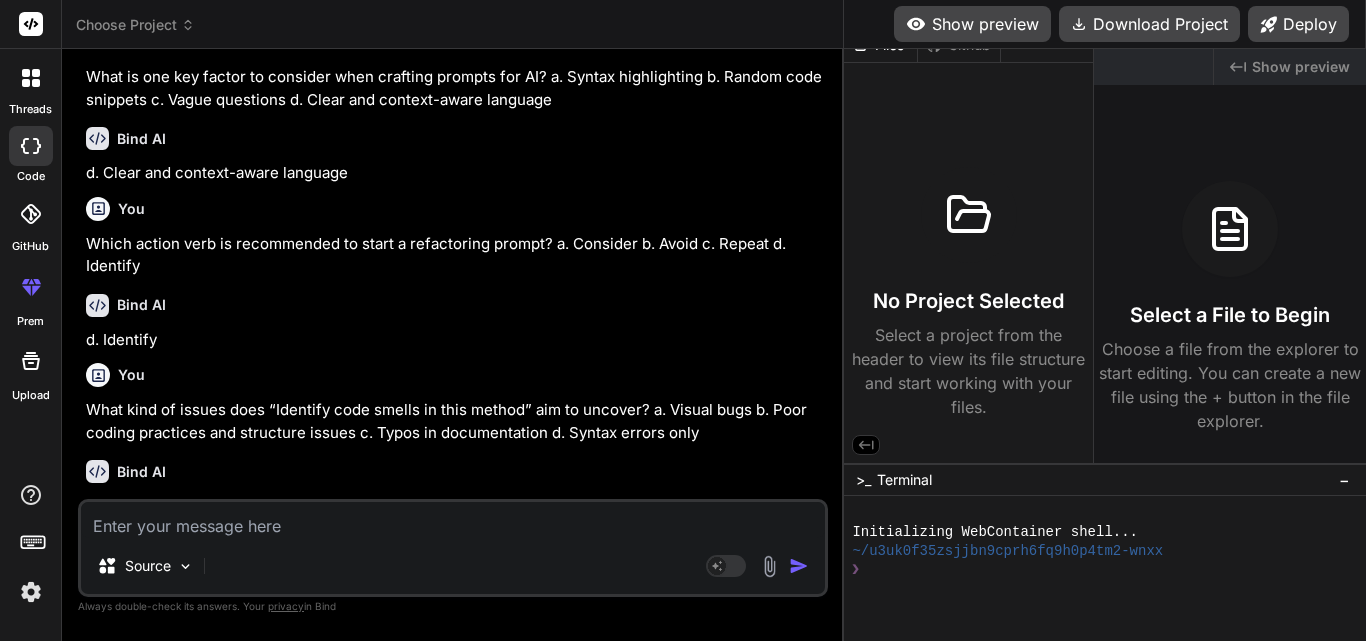 paste on "What should be specified first when generating comments using AI?
a.
The programming language of the code snippet
b.
The commenting style
c.
The focus areas
d.
The level of detail required" 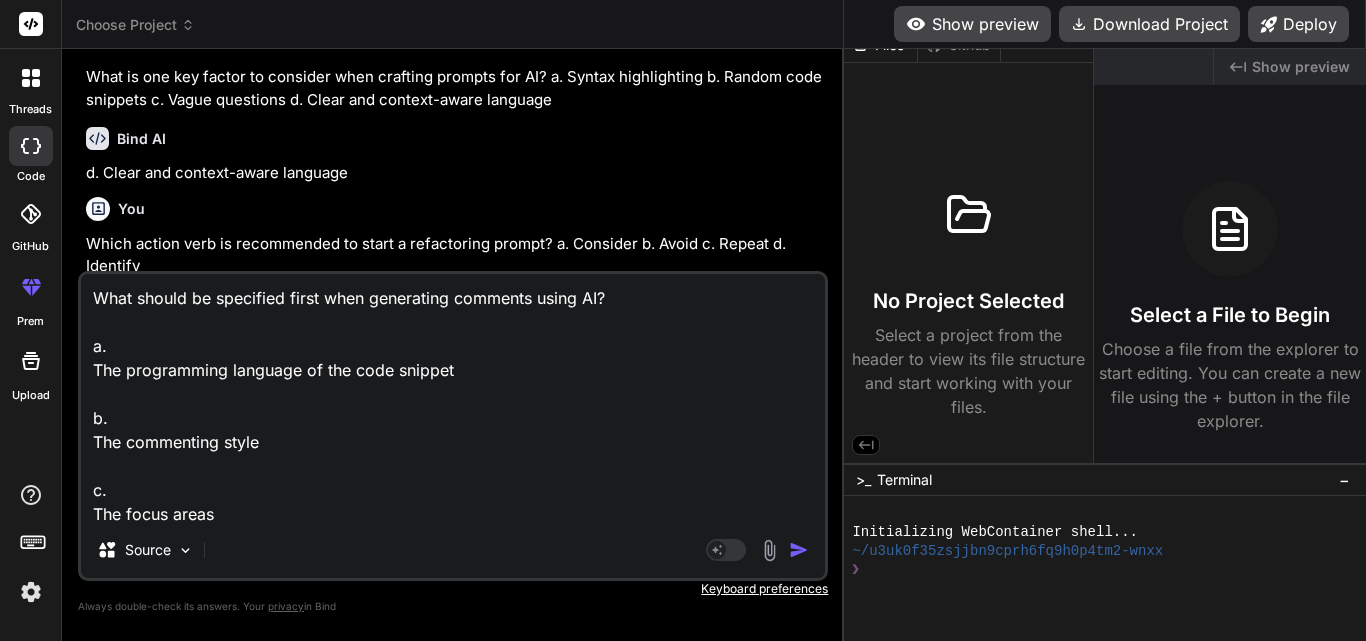 scroll, scrollTop: 74, scrollLeft: 0, axis: vertical 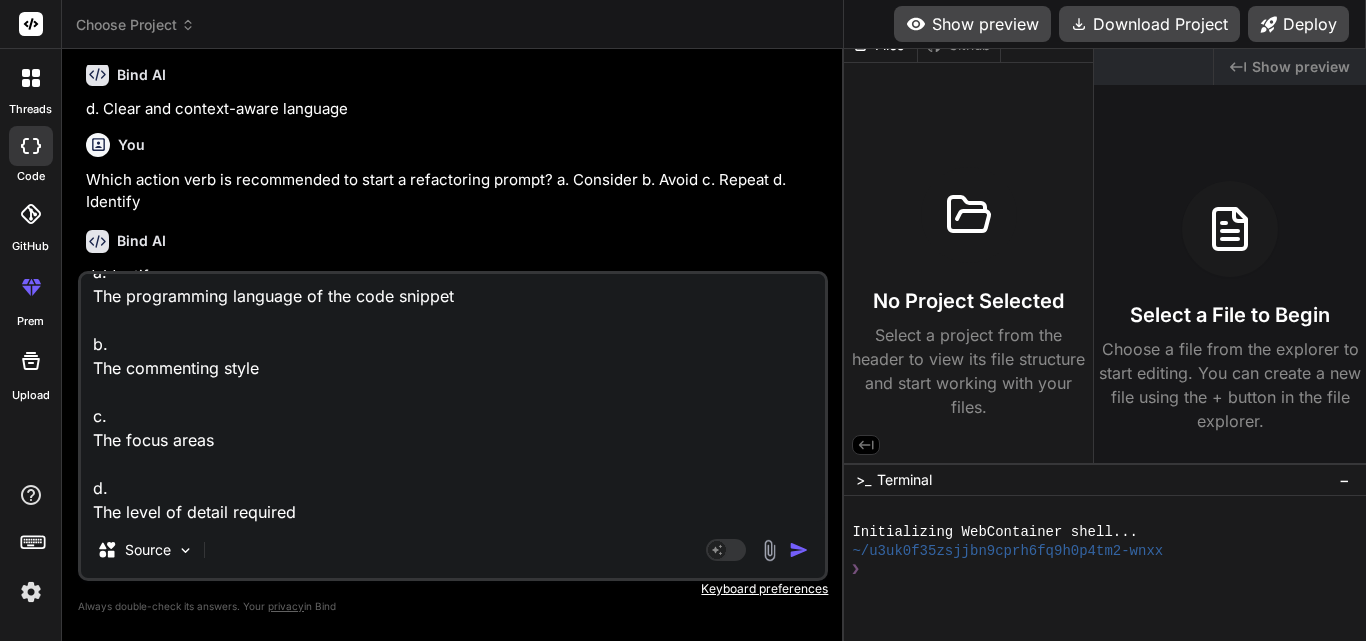type on "What should be specified first when generating comments using AI?
a.
The programming language of the code snippet
b.
The commenting style
c.
The focus areas
d.
The level of detail required" 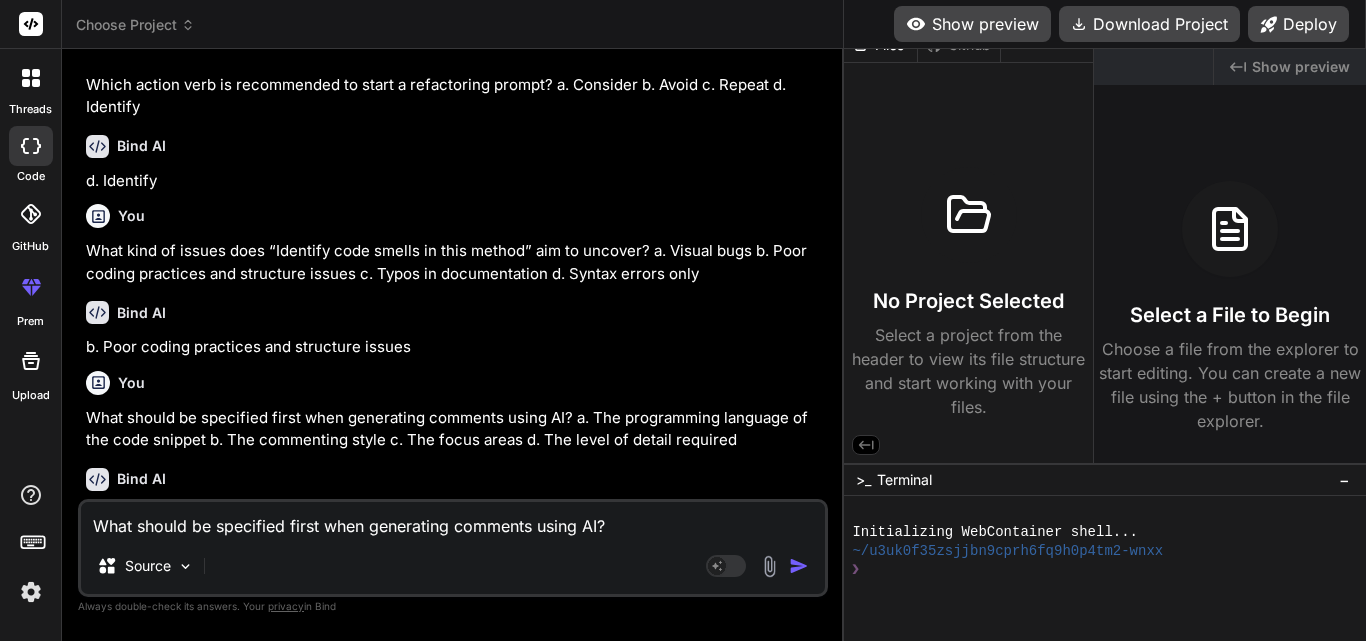 scroll, scrollTop: 6447, scrollLeft: 0, axis: vertical 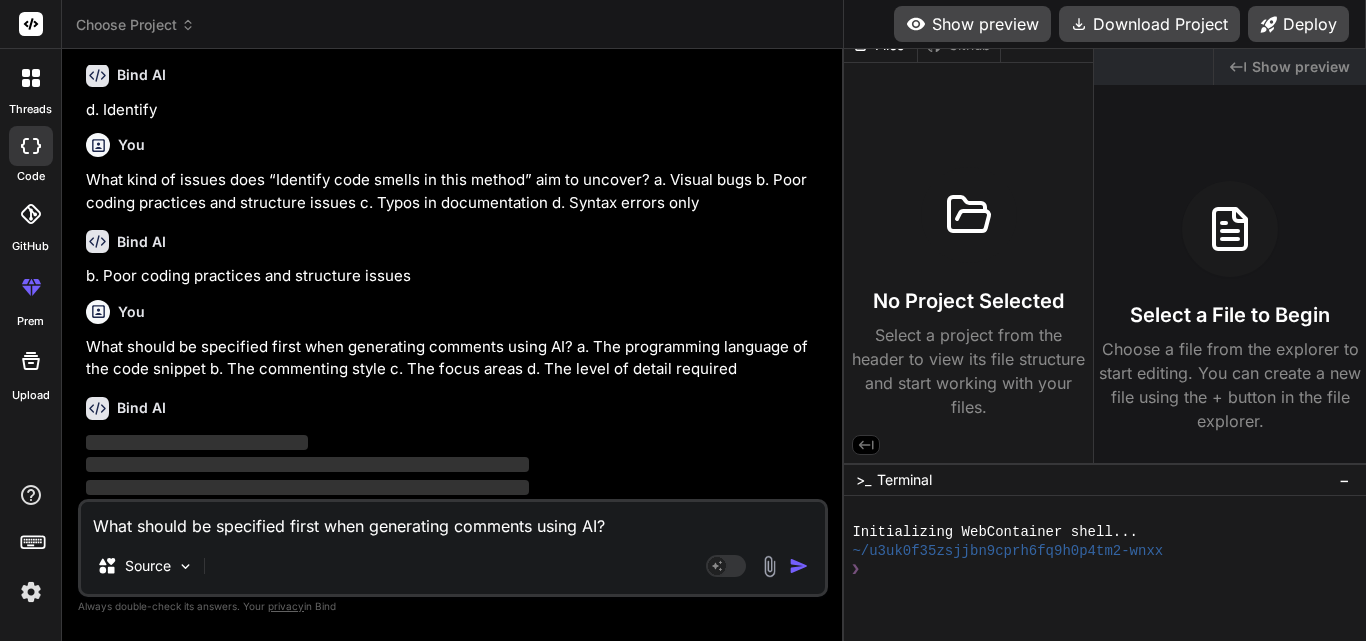 type on "x" 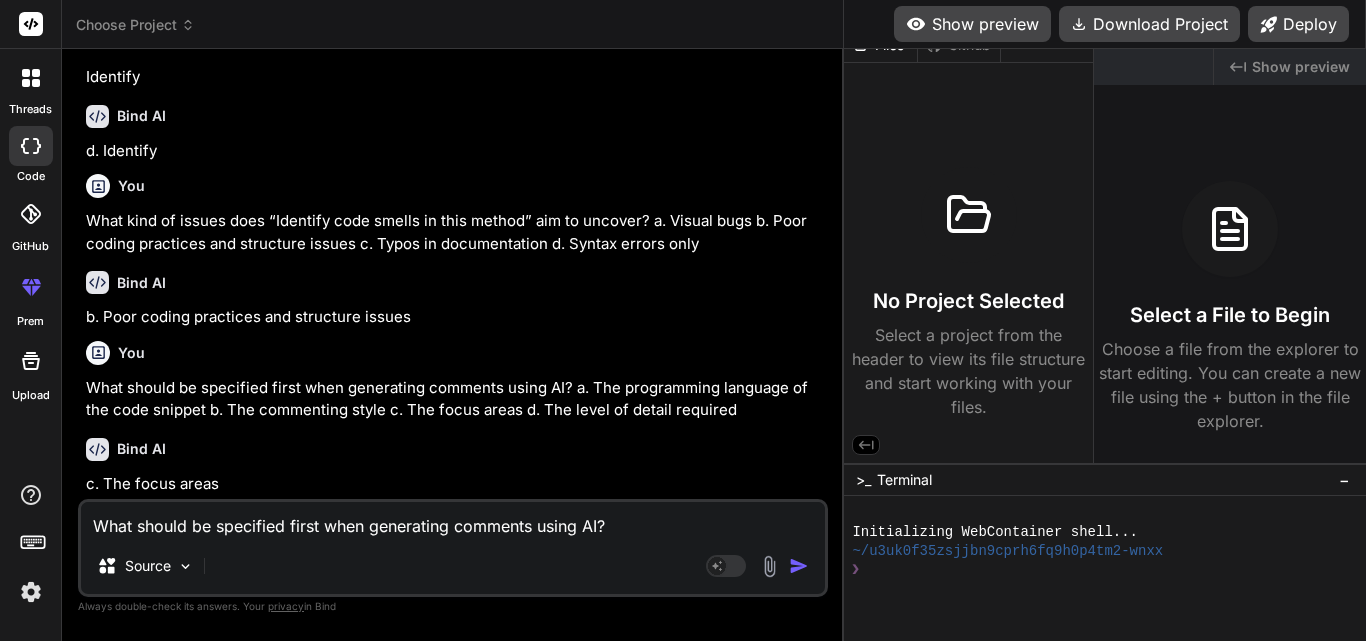 scroll, scrollTop: 6384, scrollLeft: 0, axis: vertical 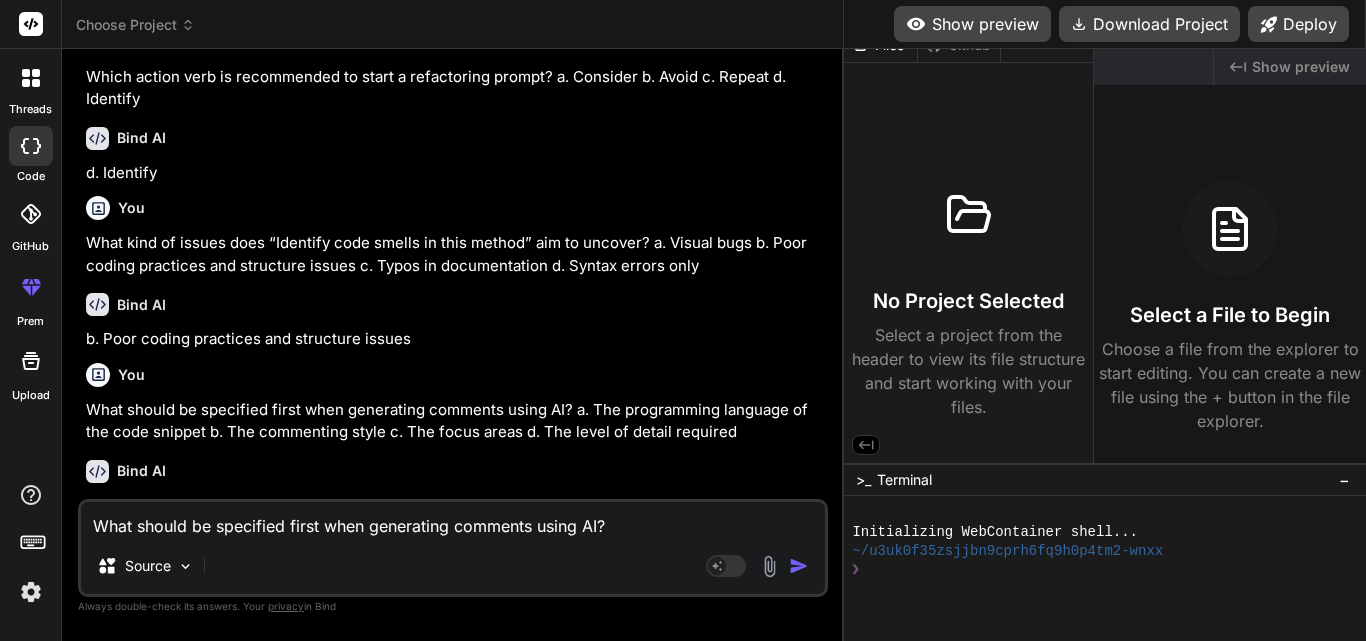 click on "What should be specified first when generating comments using AI?
a.
The programming language of the code snippet
b.
The commenting style
c.
The focus areas
d.
The level of detail required" at bounding box center (453, 520) 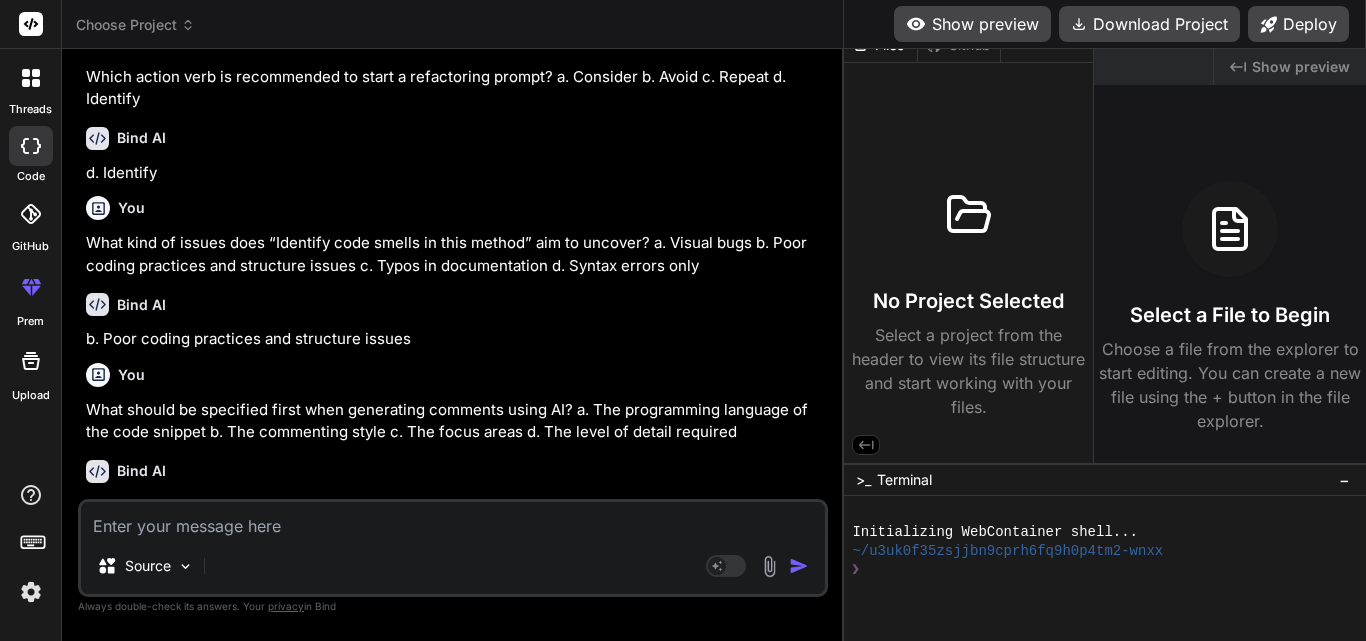 paste on "Why is it important to provide the exact code snippet?
a.
It improves code execution speed.
b.
It increases the complexity of comments.
c.
It allows for faster coding.
d.
It helps the AI analyze the code accurately for relevant comments." 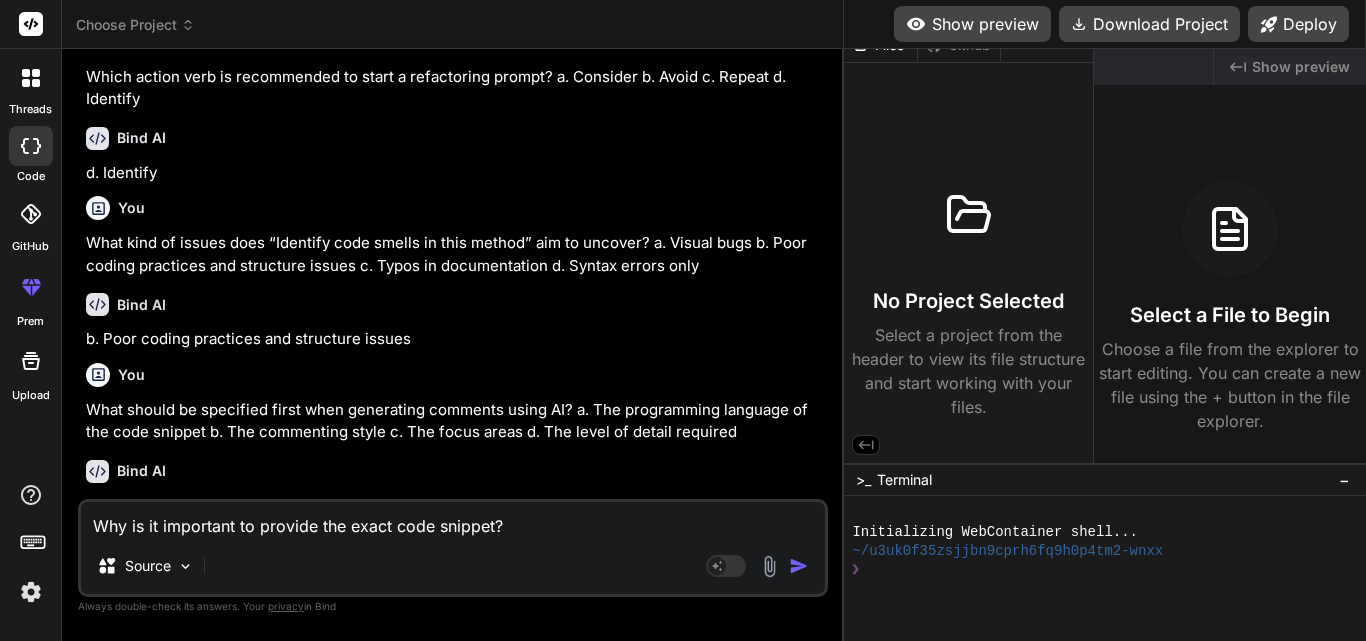 scroll, scrollTop: 74, scrollLeft: 0, axis: vertical 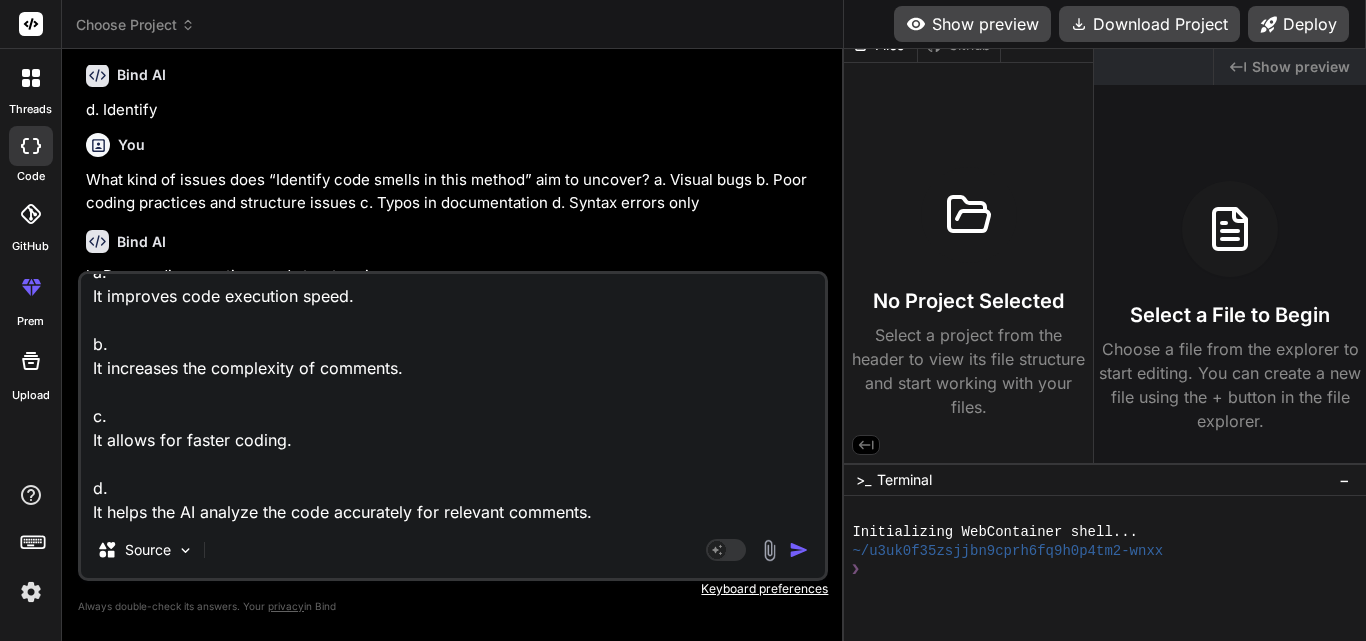 type on "Why is it important to provide the exact code snippet?
a.
It improves code execution speed.
b.
It increases the complexity of comments.
c.
It allows for faster coding.
d.
It helps the AI analyze the code accurately for relevant comments." 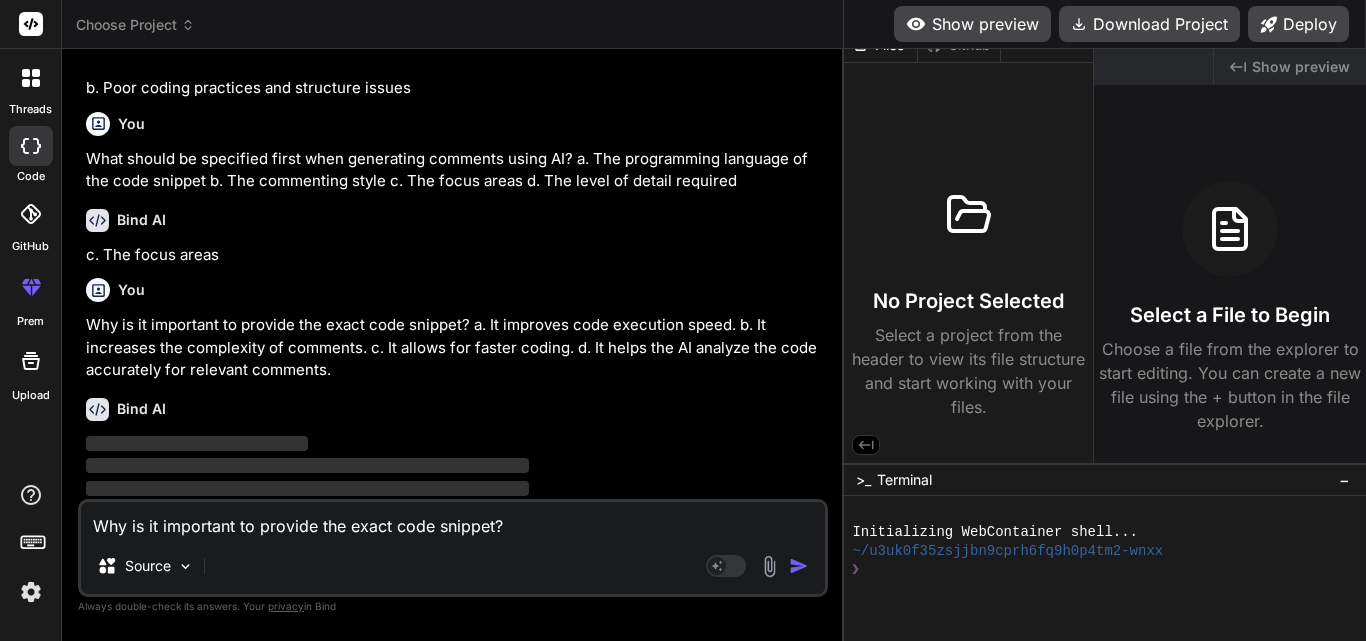 scroll, scrollTop: 6636, scrollLeft: 0, axis: vertical 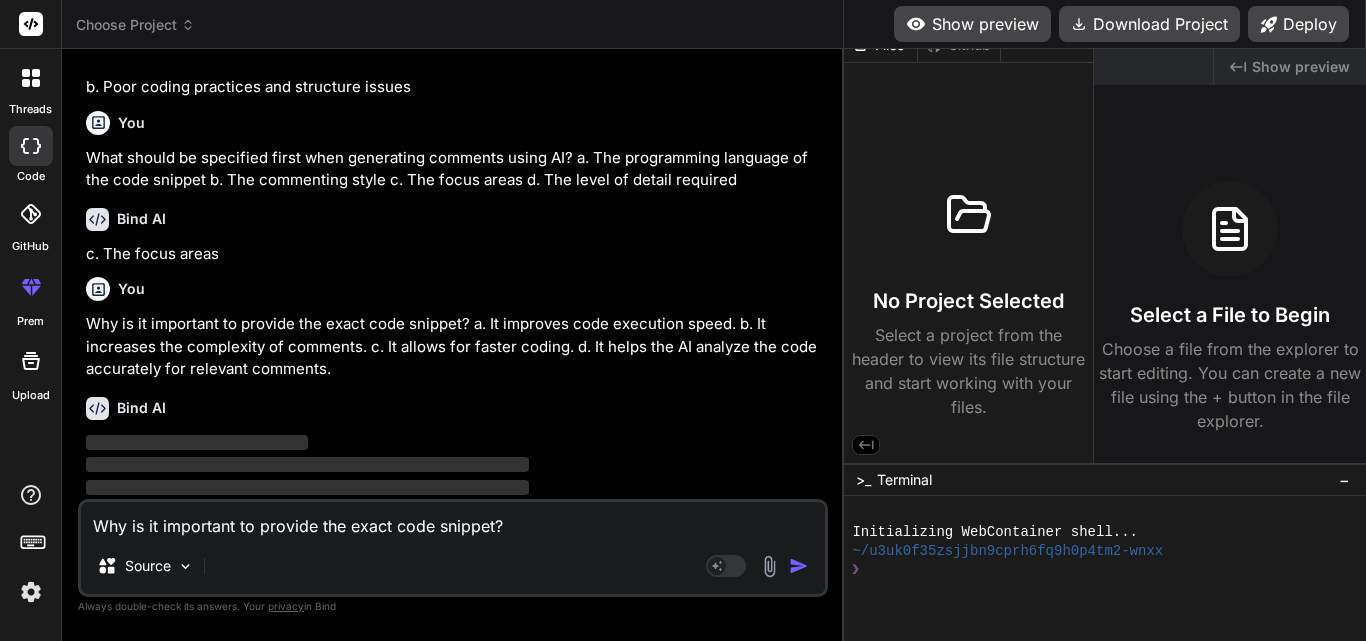 type on "x" 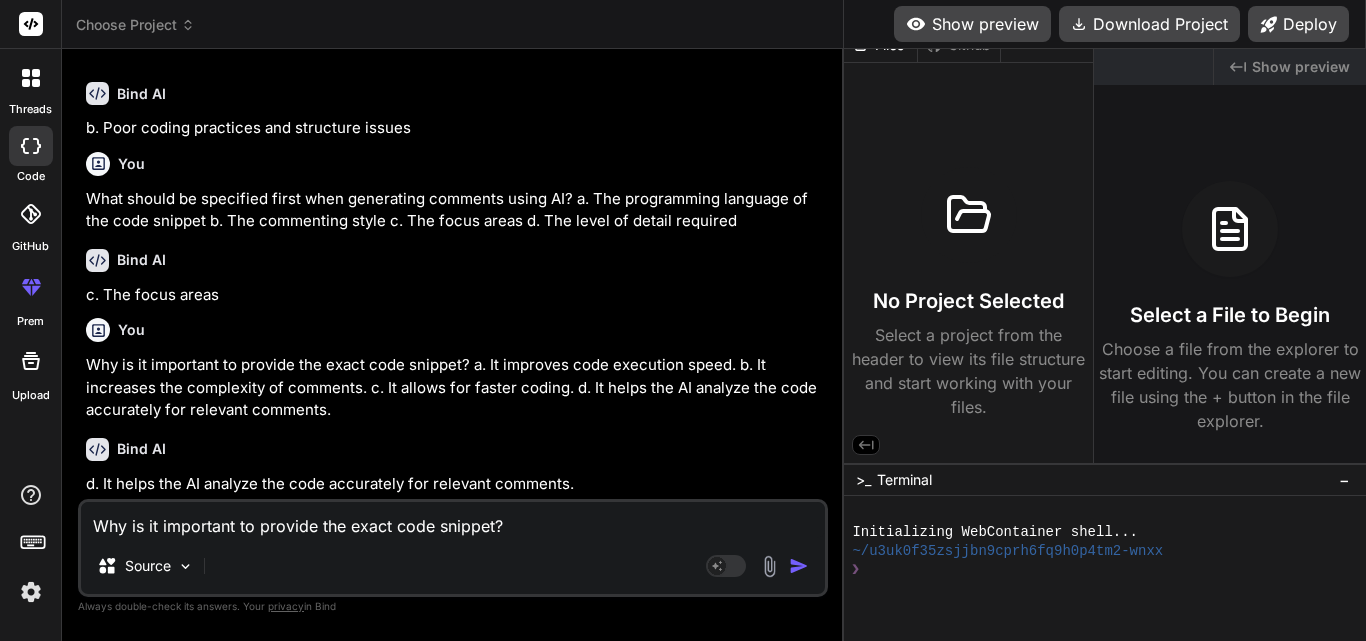 scroll, scrollTop: 6573, scrollLeft: 0, axis: vertical 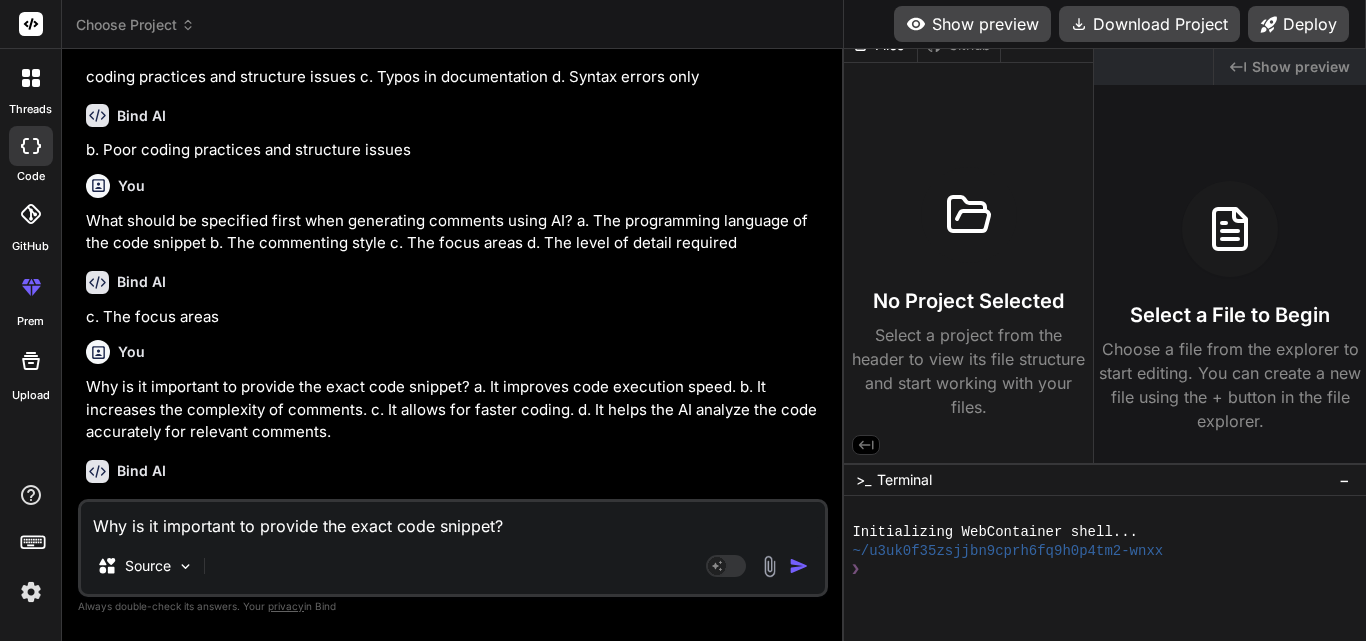 click on "Why is it important to provide the exact code snippet?
a.
It improves code execution speed.
b.
It increases the complexity of comments.
c.
It allows for faster coding.
d.
It helps the AI analyze the code accurately for relevant comments." at bounding box center (453, 520) 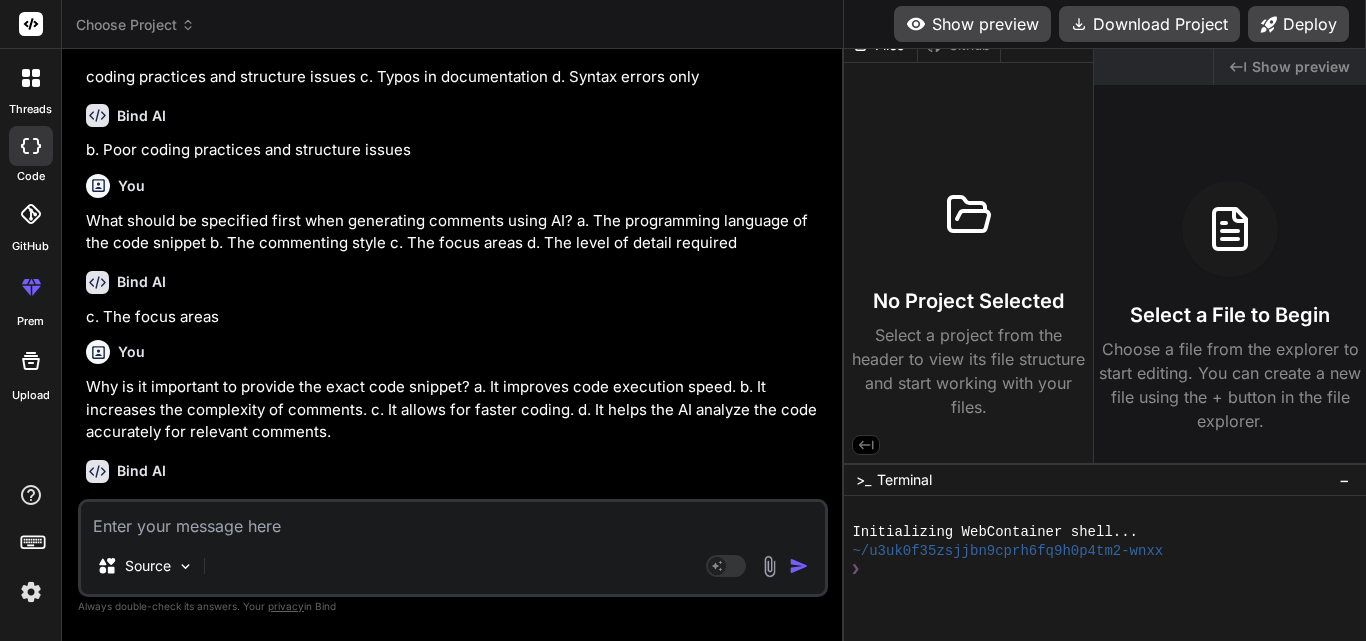 paste on "In the "File Upload Handling Sample Code (Without AI)" slide, what is the limitation of the PHP code presented?
a.
It provides detailed error feedback.
b.
It lacks error handling for file uploads.
c.
It checks the uploaded file type and size.
d.
It validates file size but not the file type." 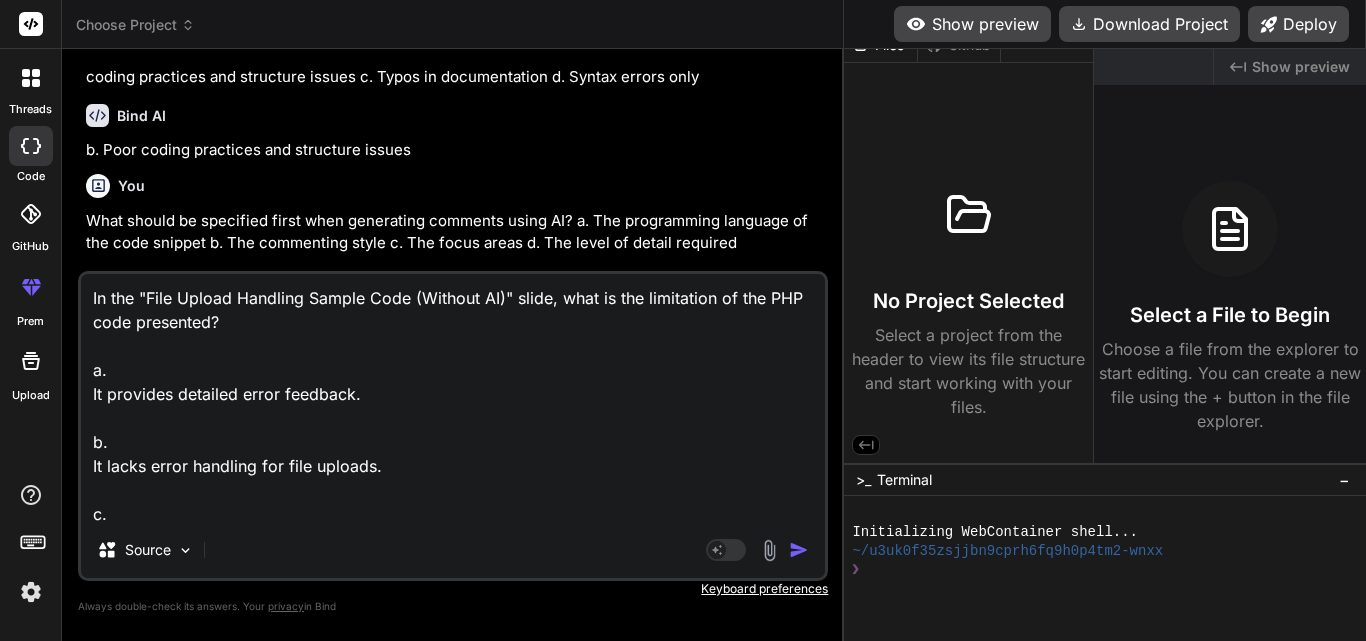 scroll, scrollTop: 98, scrollLeft: 0, axis: vertical 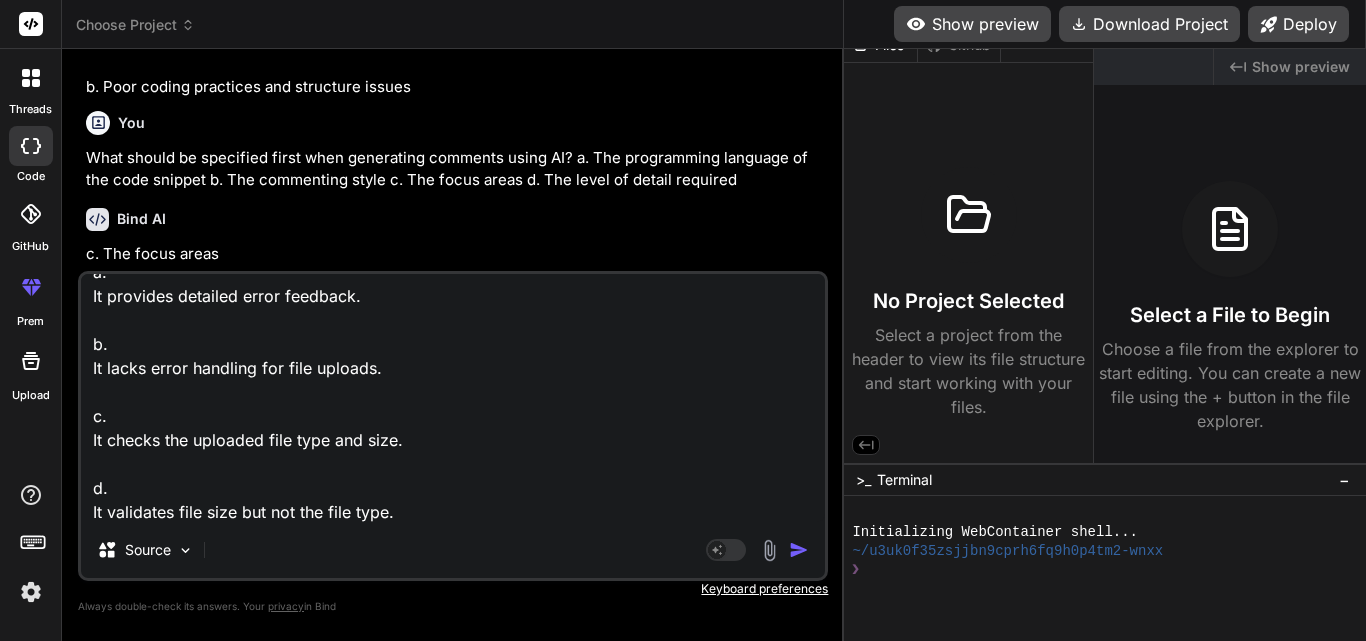 type on "In the "File Upload Handling Sample Code (Without AI)" slide, what is the limitation of the PHP code presented?
a.
It provides detailed error feedback.
b.
It lacks error handling for file uploads.
c.
It checks the uploaded file type and size.
d.
It validates file size but not the file type." 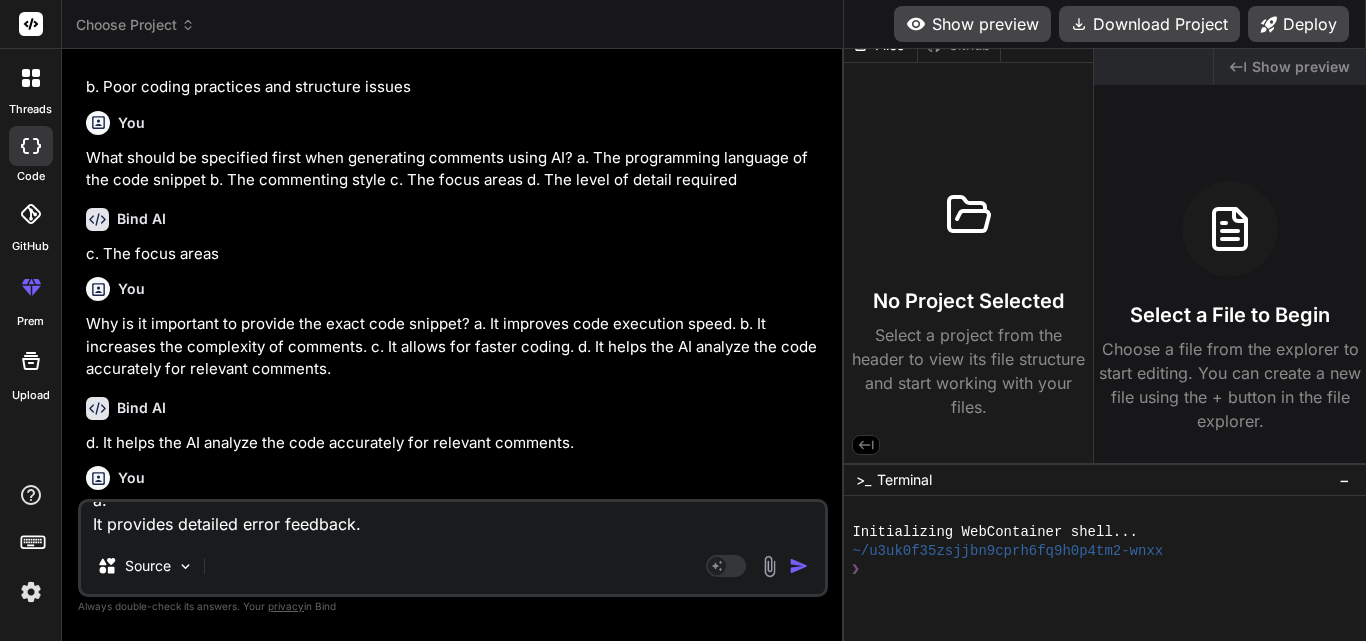 scroll, scrollTop: 0, scrollLeft: 0, axis: both 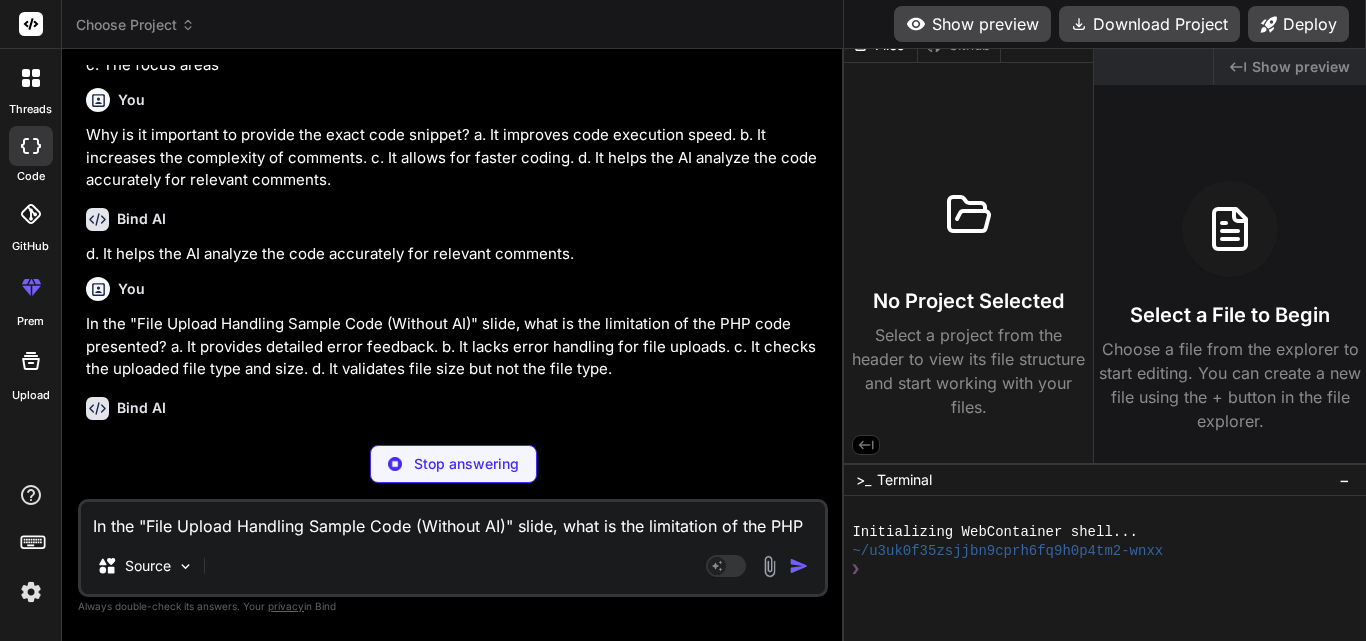type on "x" 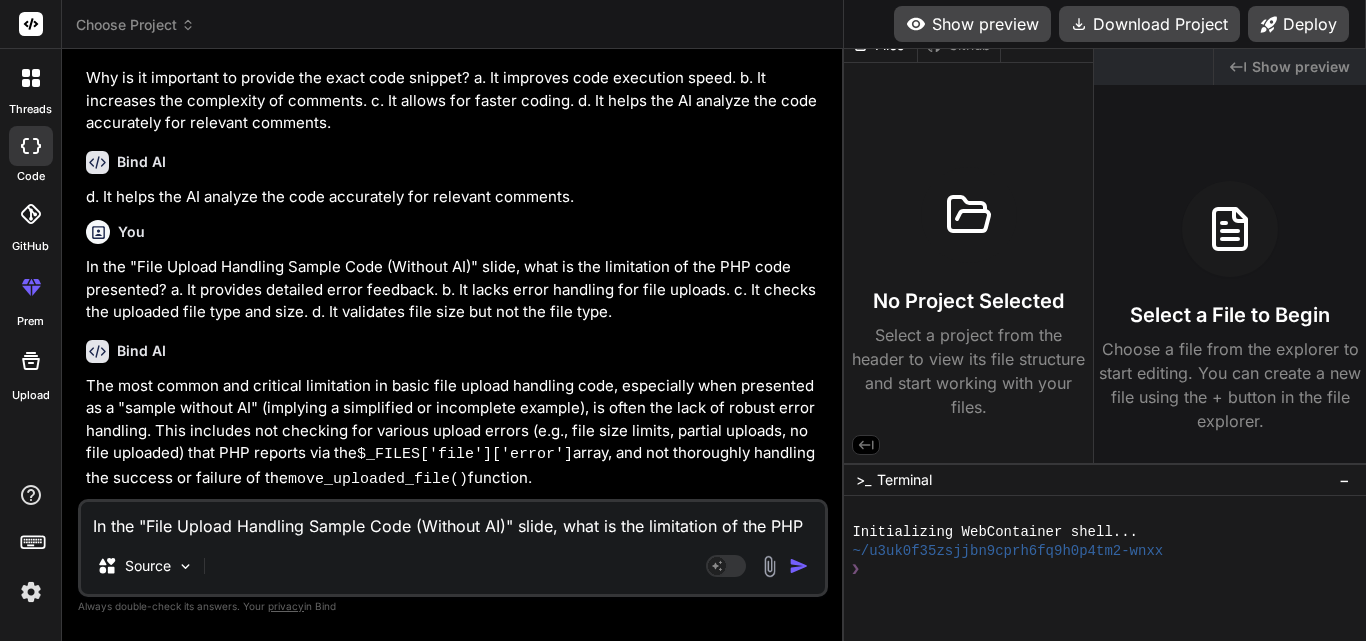 scroll, scrollTop: 6913, scrollLeft: 0, axis: vertical 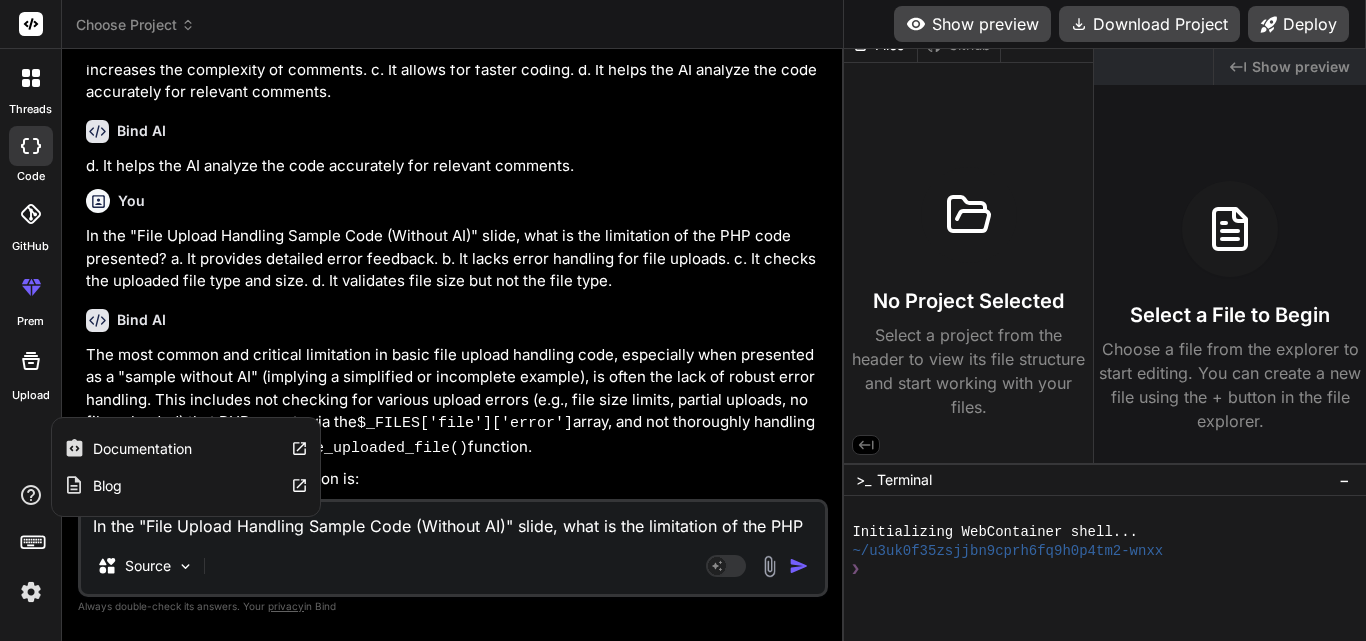 click on "In the "File Upload Handling Sample Code (Without AI)" slide, what is the limitation of the PHP code presented?
a.
It provides detailed error feedback.
b.
It lacks error handling for file uploads.
c.
It checks the uploaded file type and size.
d.
It validates file size but not the file type." at bounding box center (453, 520) 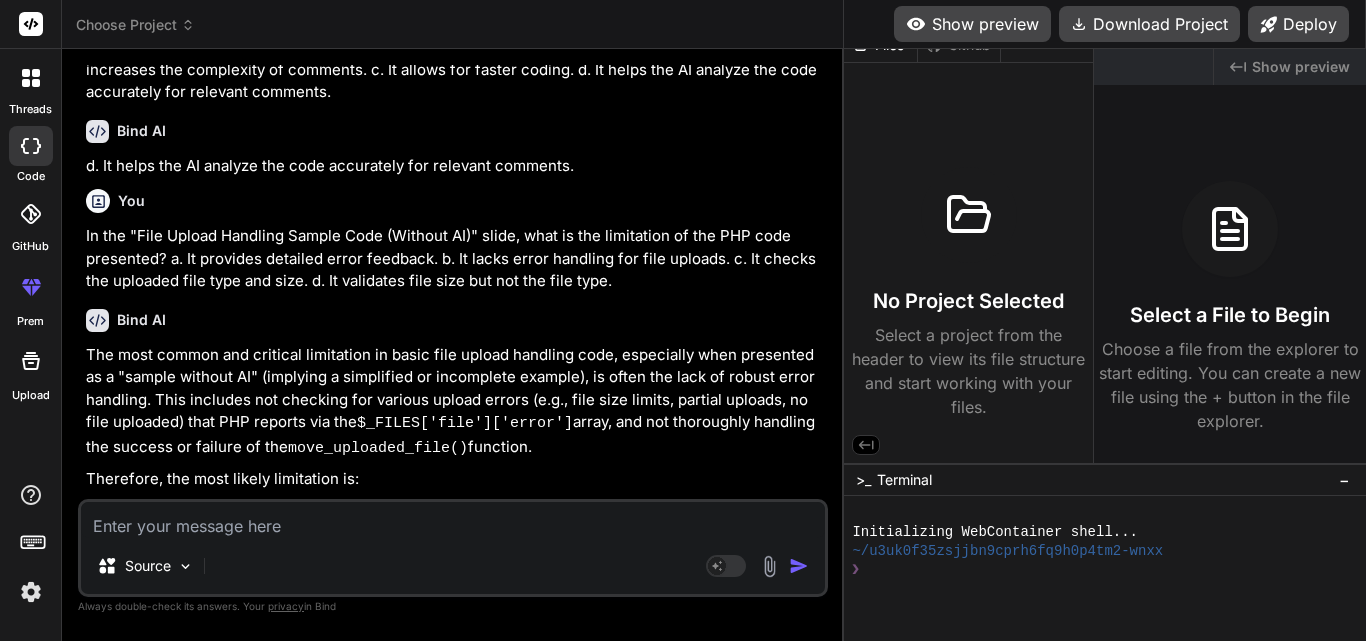 paste on "Why should you define the commenting style in your prompt?
a.
To maintain consistency with your team's documentation standards and conventions
b.
To enhance visual appeal
c.
To increase comment length
d.
To reduce the number of comments" 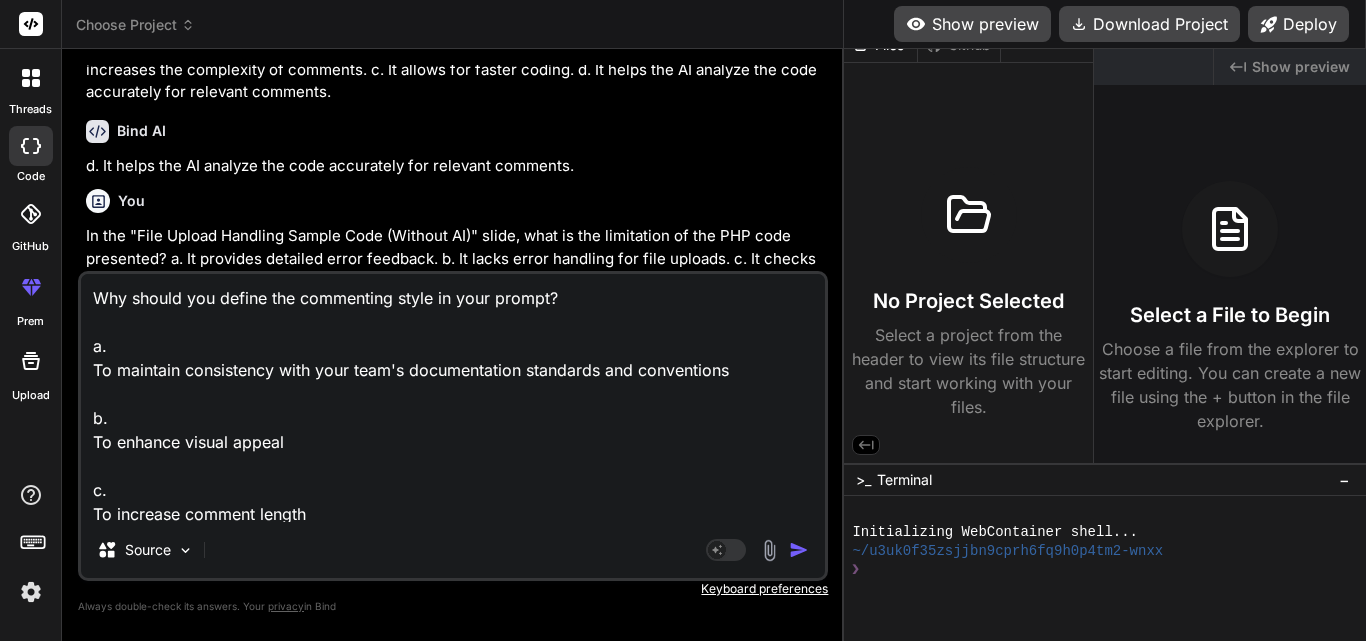 scroll, scrollTop: 74, scrollLeft: 0, axis: vertical 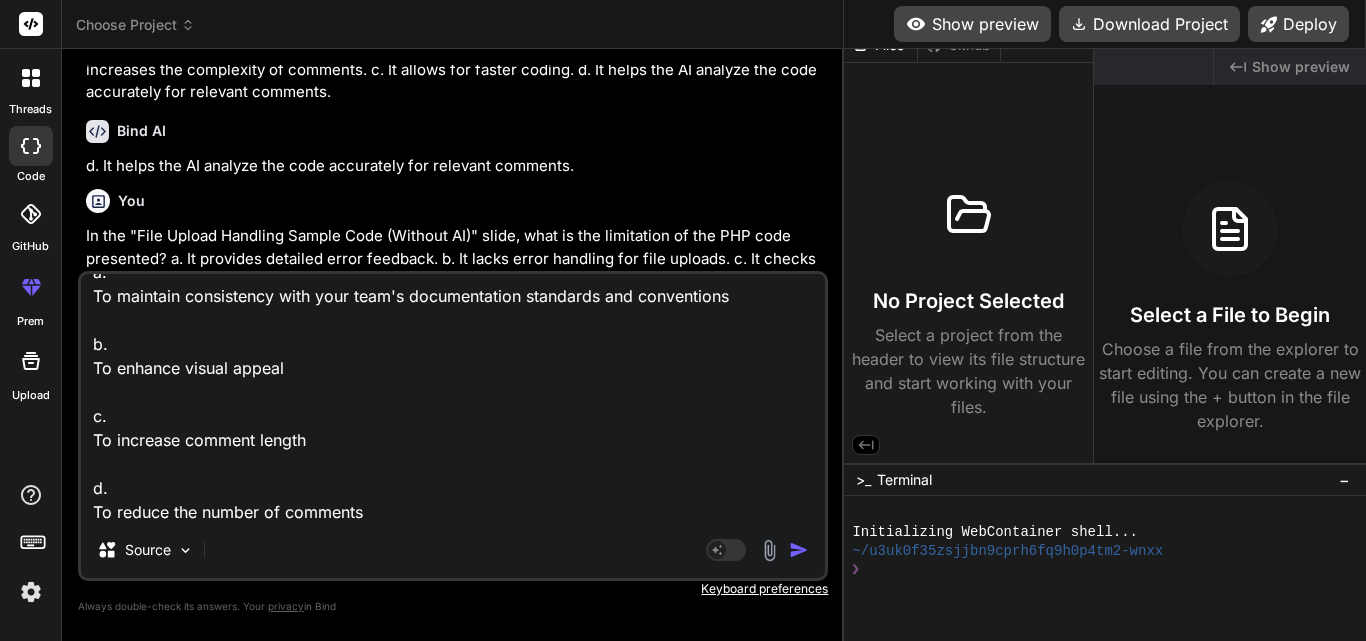 click at bounding box center [799, 550] 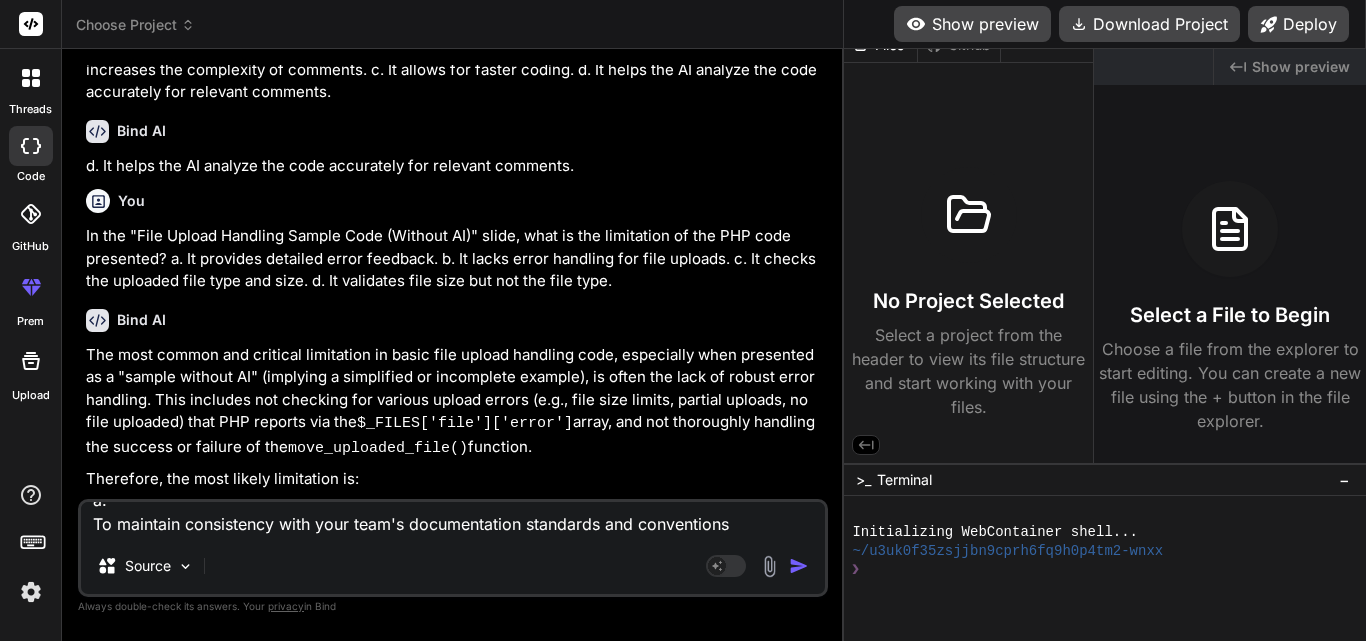 scroll, scrollTop: 0, scrollLeft: 0, axis: both 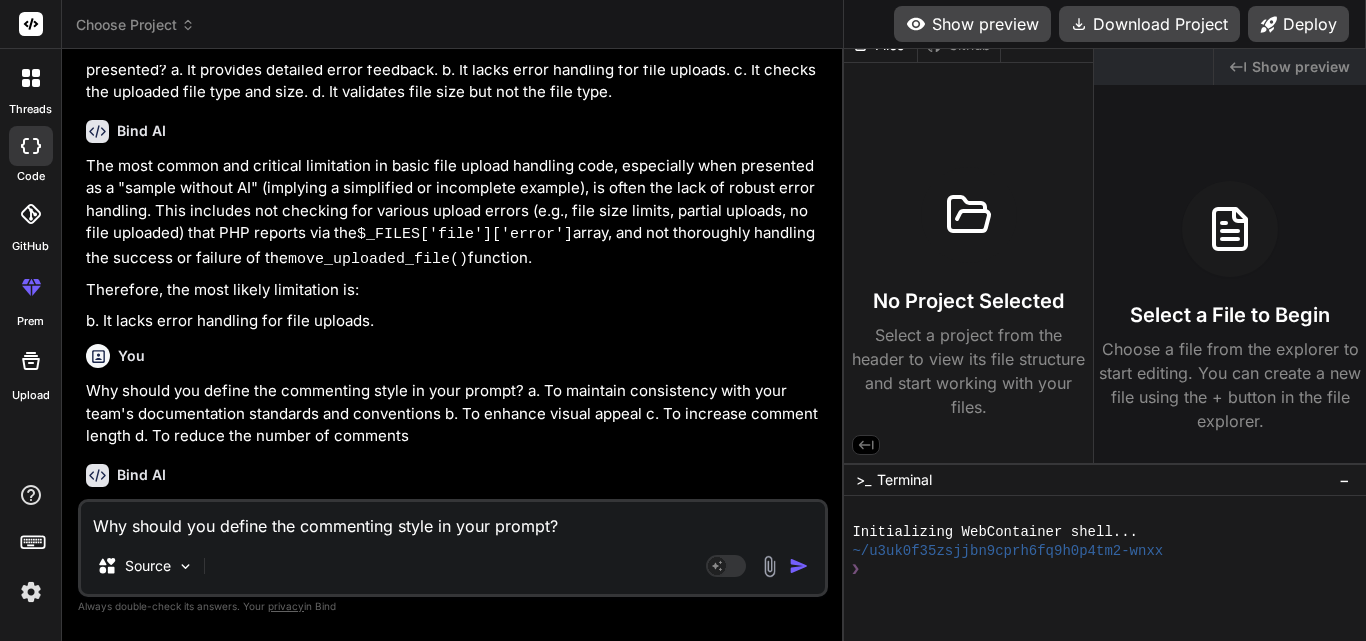 click on "Why should you define the commenting style in your prompt?
a.
To maintain consistency with your team's documentation standards and conventions
b.
To enhance visual appeal
c.
To increase comment length
d.
To reduce the number of comments" at bounding box center (453, 520) 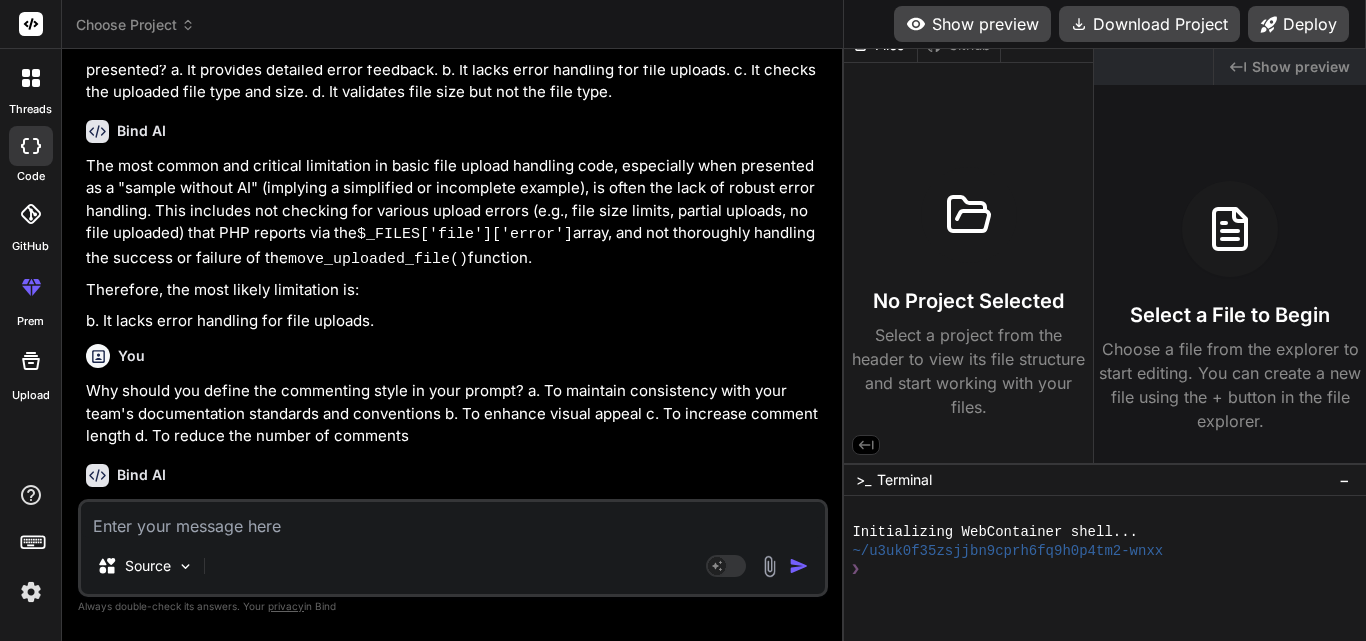 paste on "What are focus areas in the context of code comments?
a.
Visual elements of the code
b.
User interface components
c.
Specific aspects of the code that ensure comments address critical considerations
d.
General coding practices" 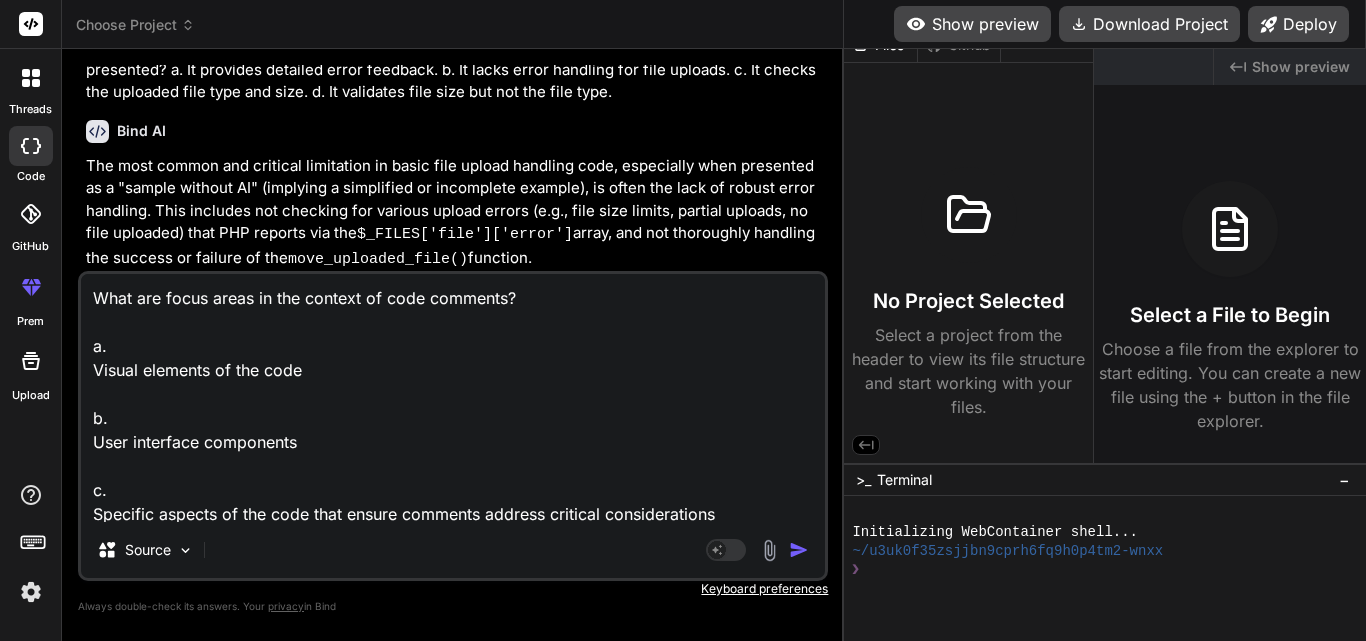 scroll, scrollTop: 74, scrollLeft: 0, axis: vertical 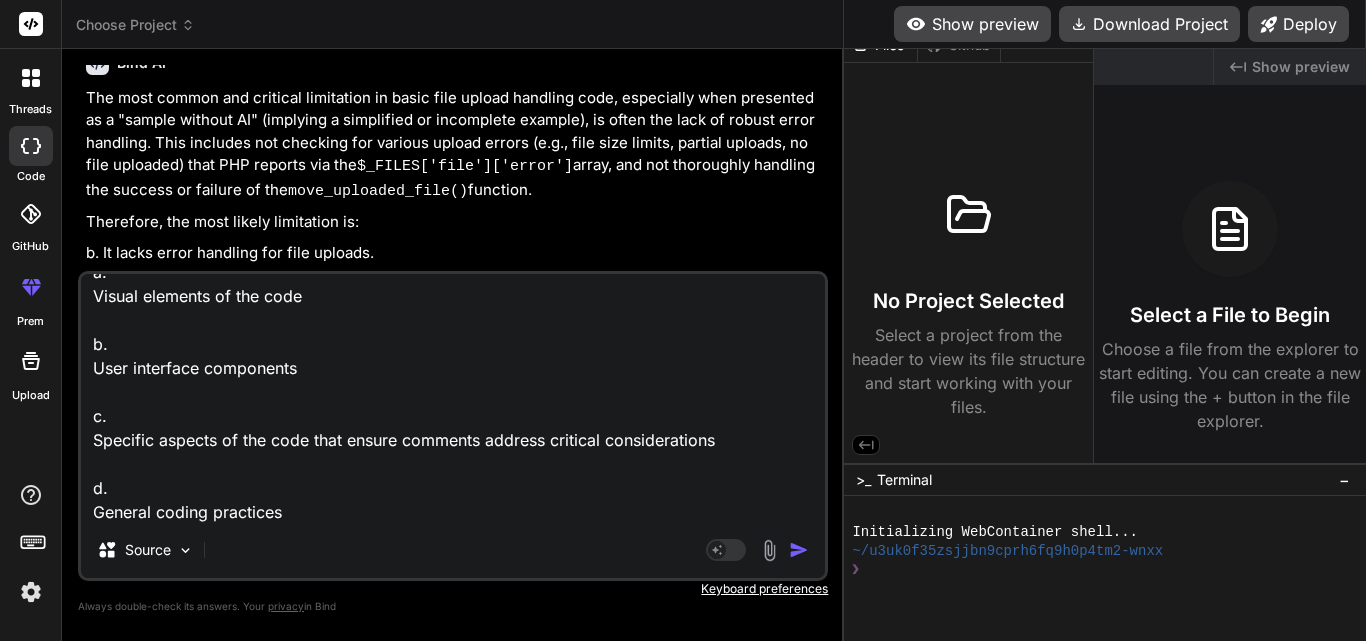 click at bounding box center (799, 550) 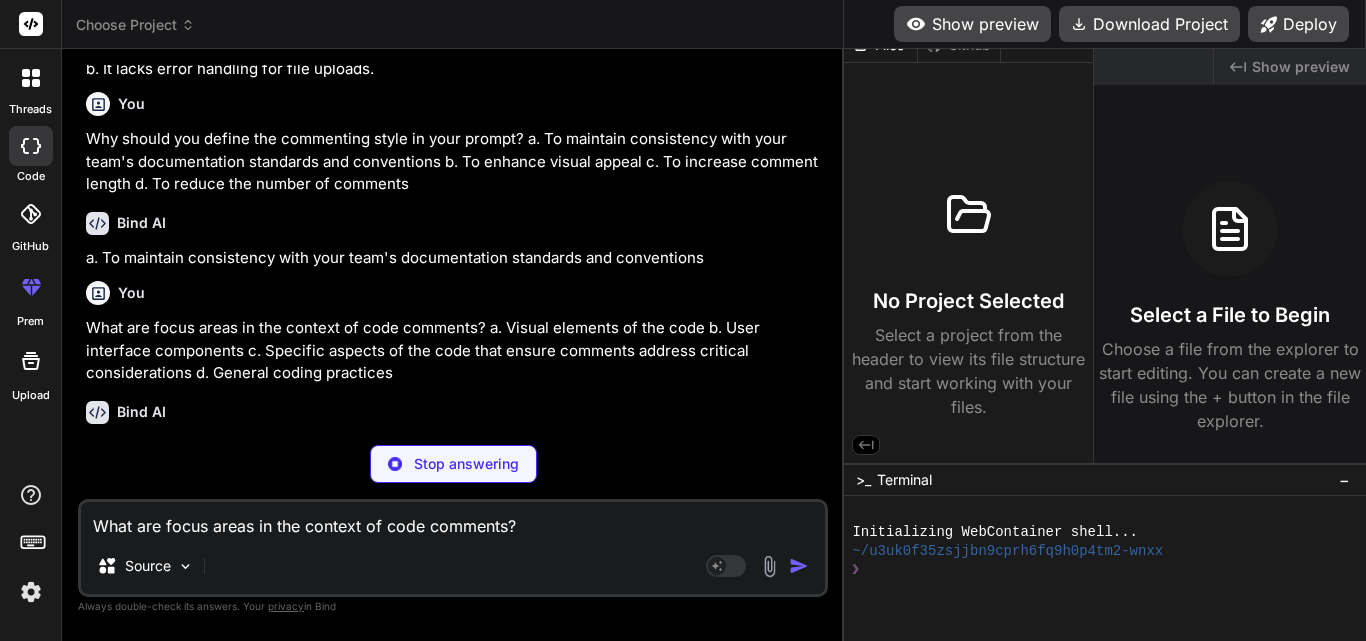 scroll, scrollTop: 7291, scrollLeft: 0, axis: vertical 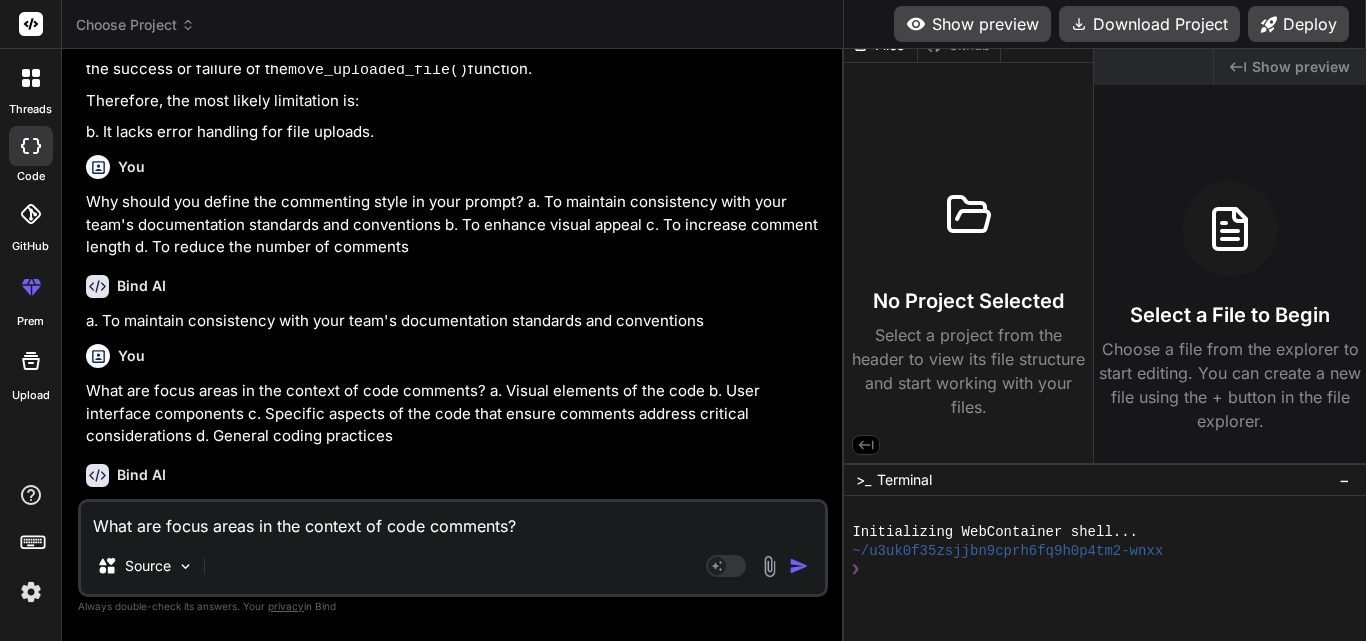 click on "What are focus areas in the context of code comments?
a.
Visual elements of the code
b.
User interface components
c.
Specific aspects of the code that ensure comments address critical considerations
d.
General coding practices" at bounding box center (453, 520) 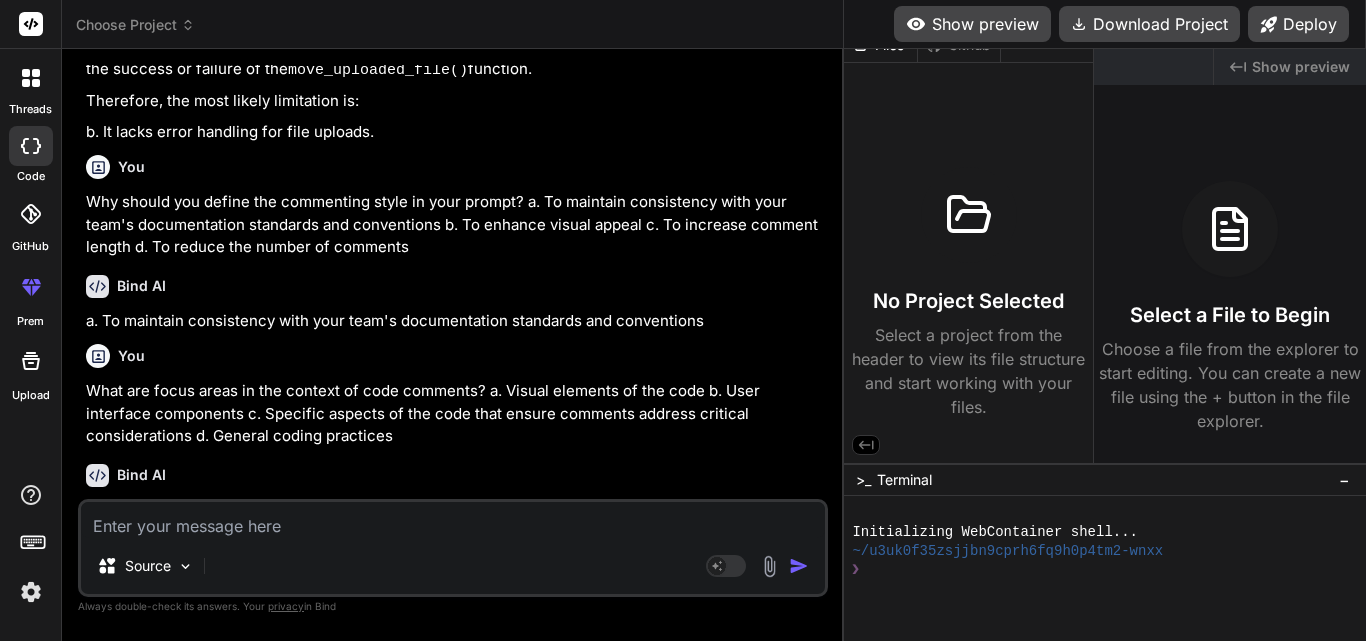 paste on "What key components should a README file contain?
a.
Only installation instructions
b.
Project overview, key features, technologies used, installation instructions, usage examples, contributing guidelines, and license information
c.
Code snippets only
d.
Historical background of the project" 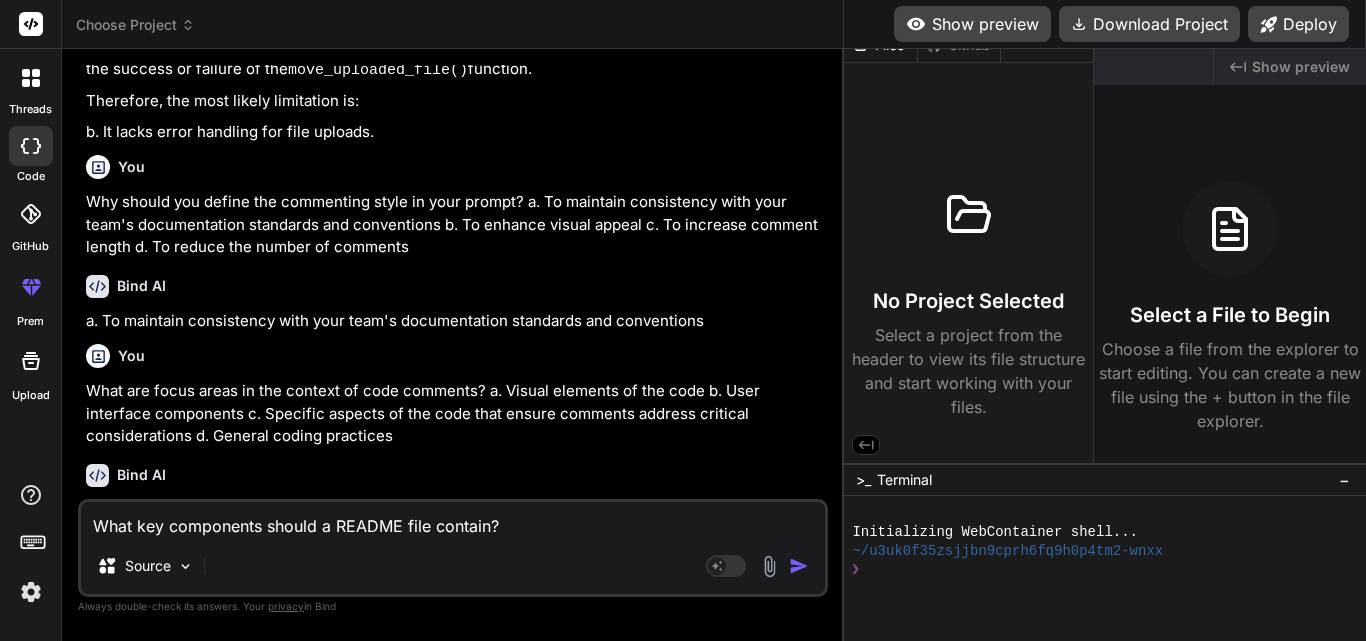 scroll, scrollTop: 146, scrollLeft: 0, axis: vertical 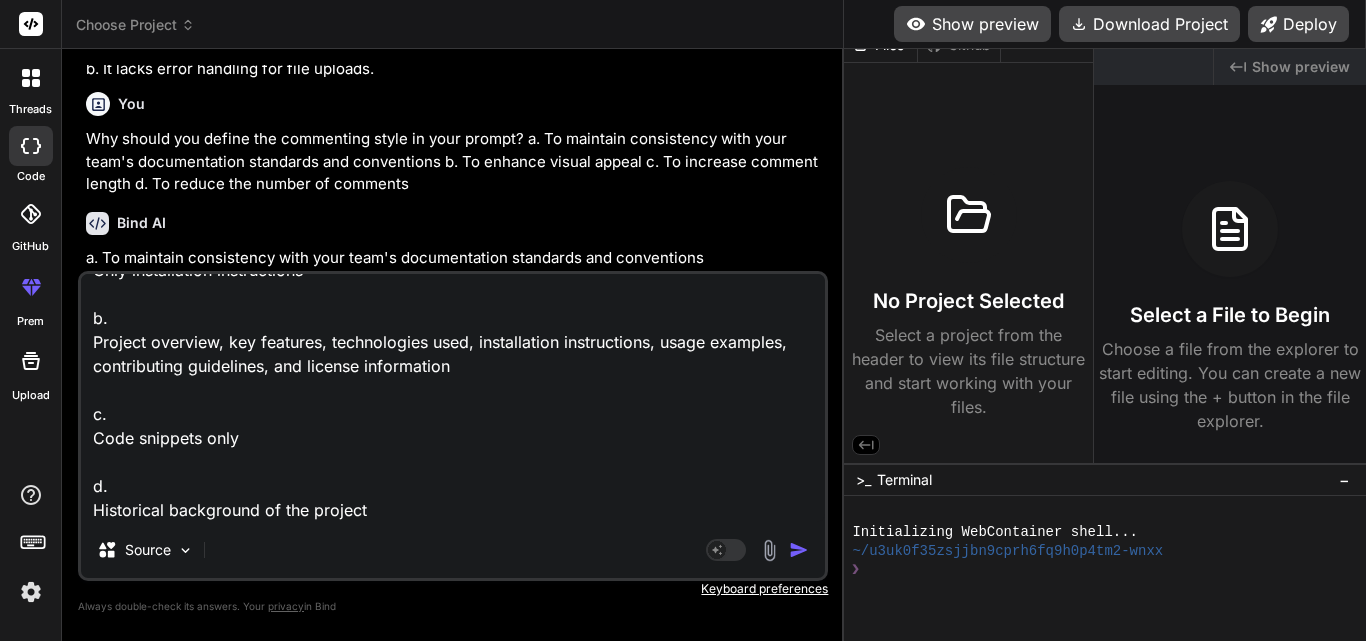 click at bounding box center [799, 550] 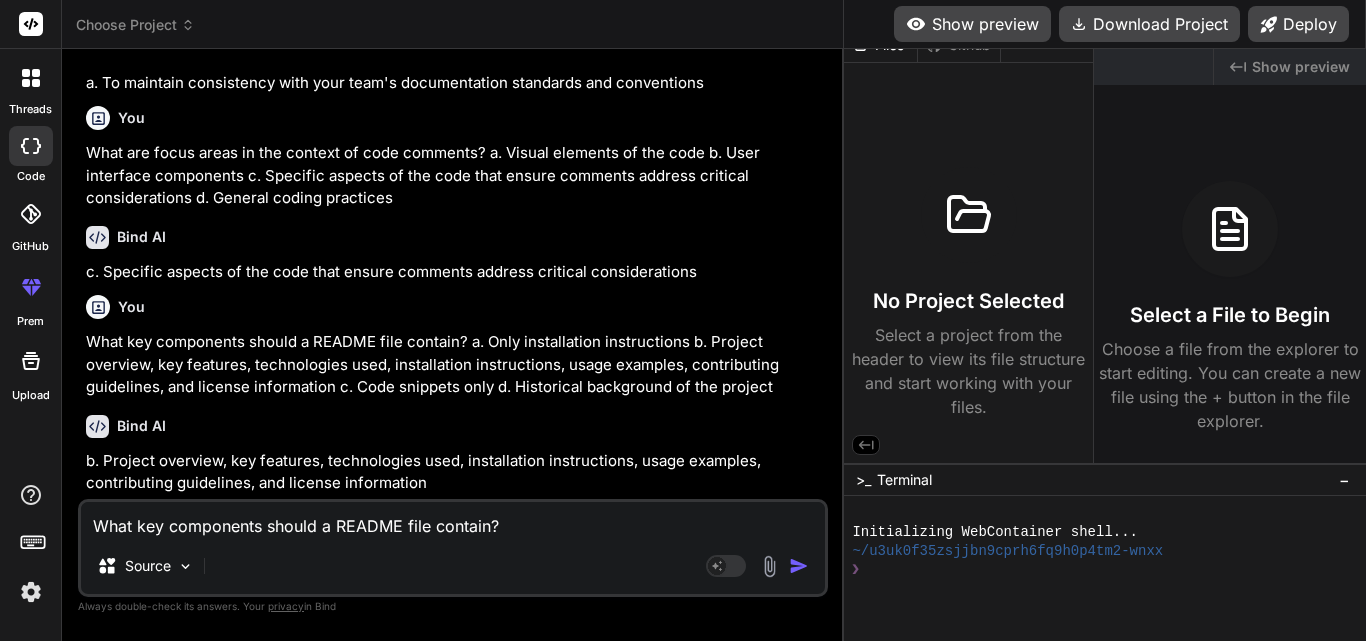 scroll, scrollTop: 7502, scrollLeft: 0, axis: vertical 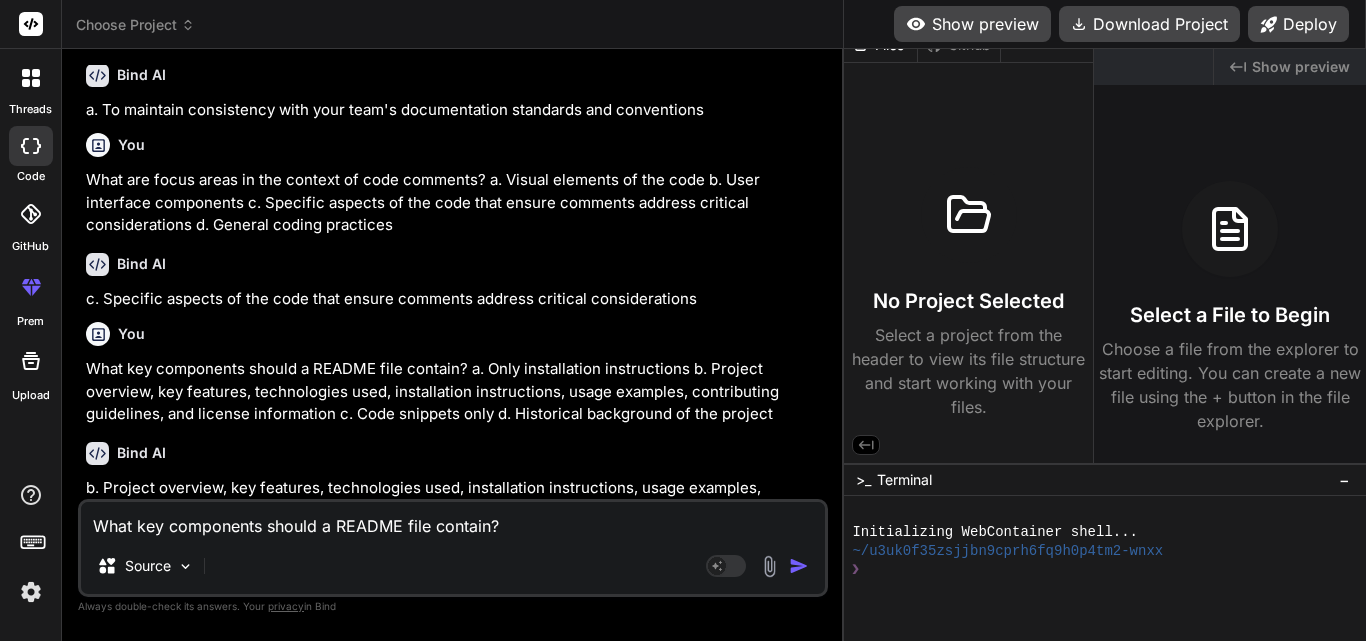 click on "What key components should a README file contain?
a.
Only installation instructions
b.
Project overview, key features, technologies used, installation instructions, usage examples, contributing guidelines, and license information
c.
Code snippets only
d.
Historical background of the project" at bounding box center (453, 520) 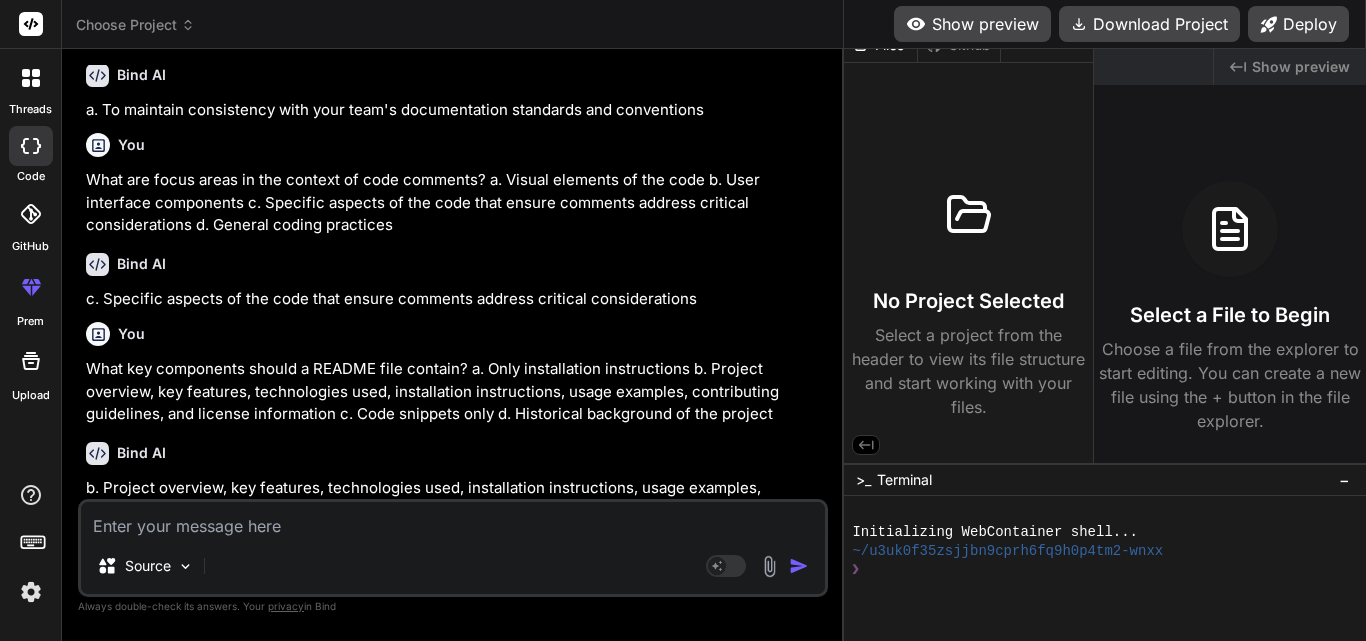 paste on "How can AI improve the efficiency of drafting a README file?
a.
By providing structured prompts that cover all necessary sections, saving time and ensuring completeness
b.
By generating random content
c.
By limiting the number of sections
d.
By simplifying the coding process" 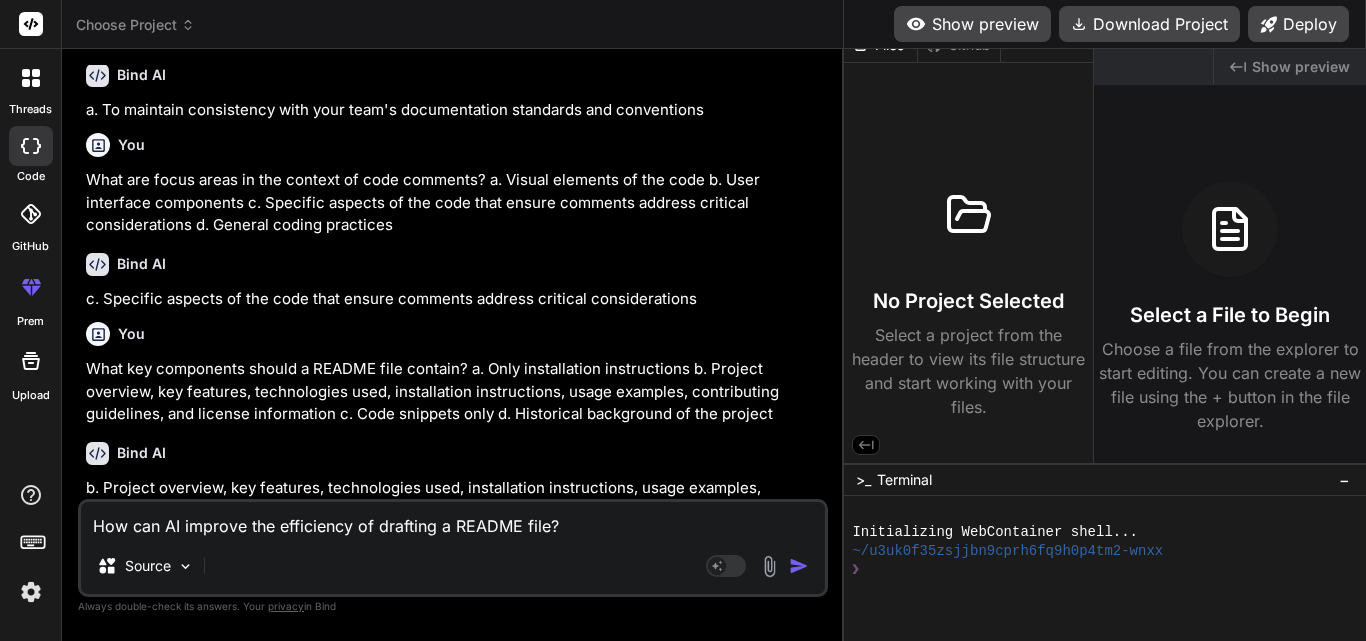 scroll, scrollTop: 98, scrollLeft: 0, axis: vertical 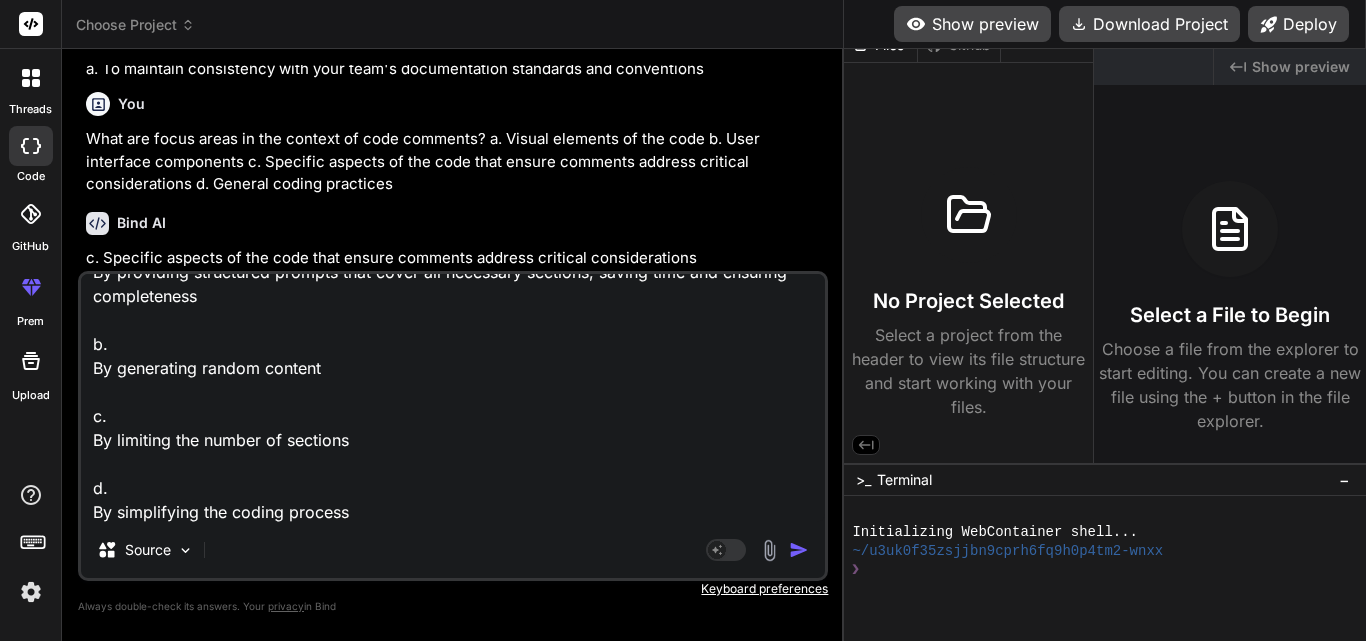 click at bounding box center (799, 550) 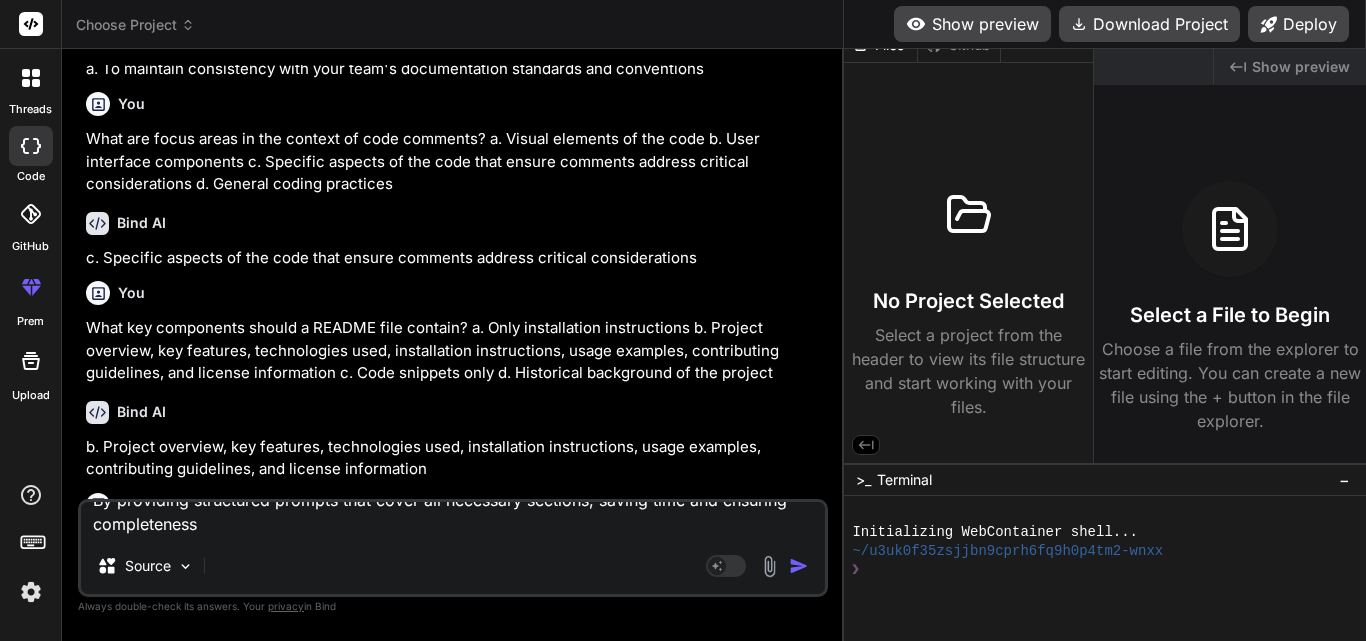 scroll, scrollTop: 0, scrollLeft: 0, axis: both 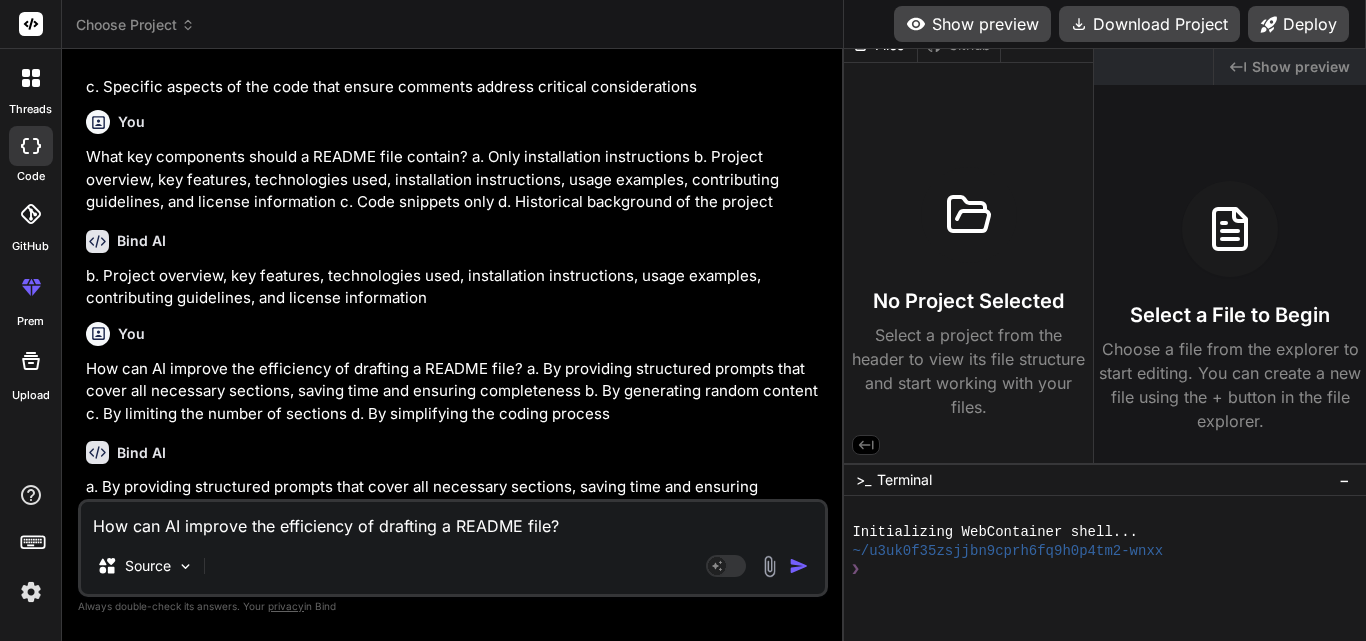 click on "How can AI improve the efficiency of drafting a README file?
a.
By providing structured prompts that cover all necessary sections, saving time and ensuring completeness
b.
By generating random content
c.
By limiting the number of sections
d.
By simplifying the coding process" at bounding box center (453, 520) 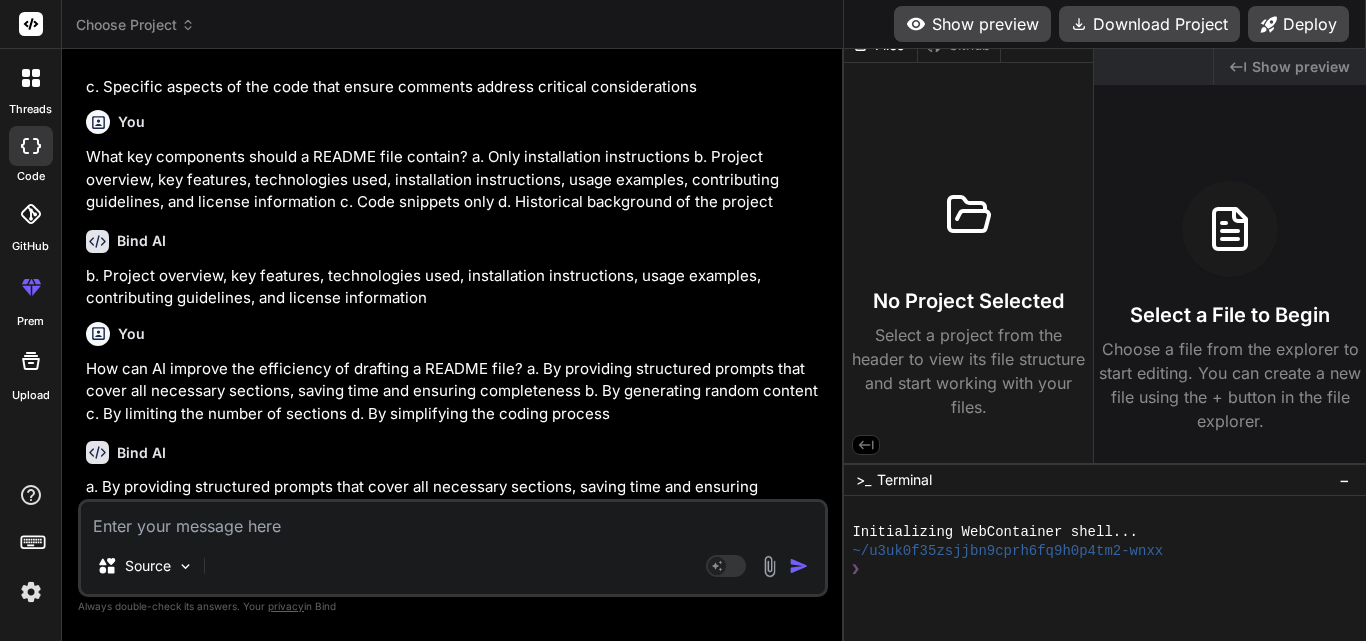 paste on "What additional sections might enhance a README document?
a.
Detailed error logs
b.
Only user testimonials
c.
Code comments
d.
Sections like screenshots, FAQs, changelogs, or acknowledgments" 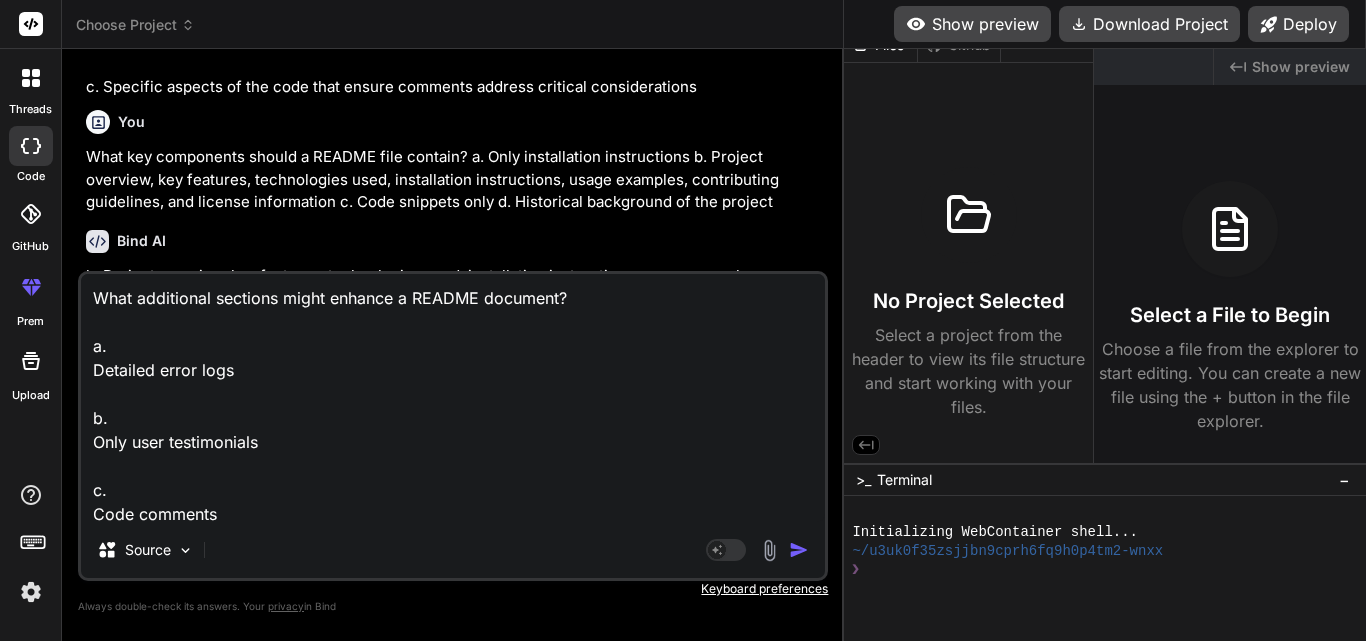 scroll, scrollTop: 74, scrollLeft: 0, axis: vertical 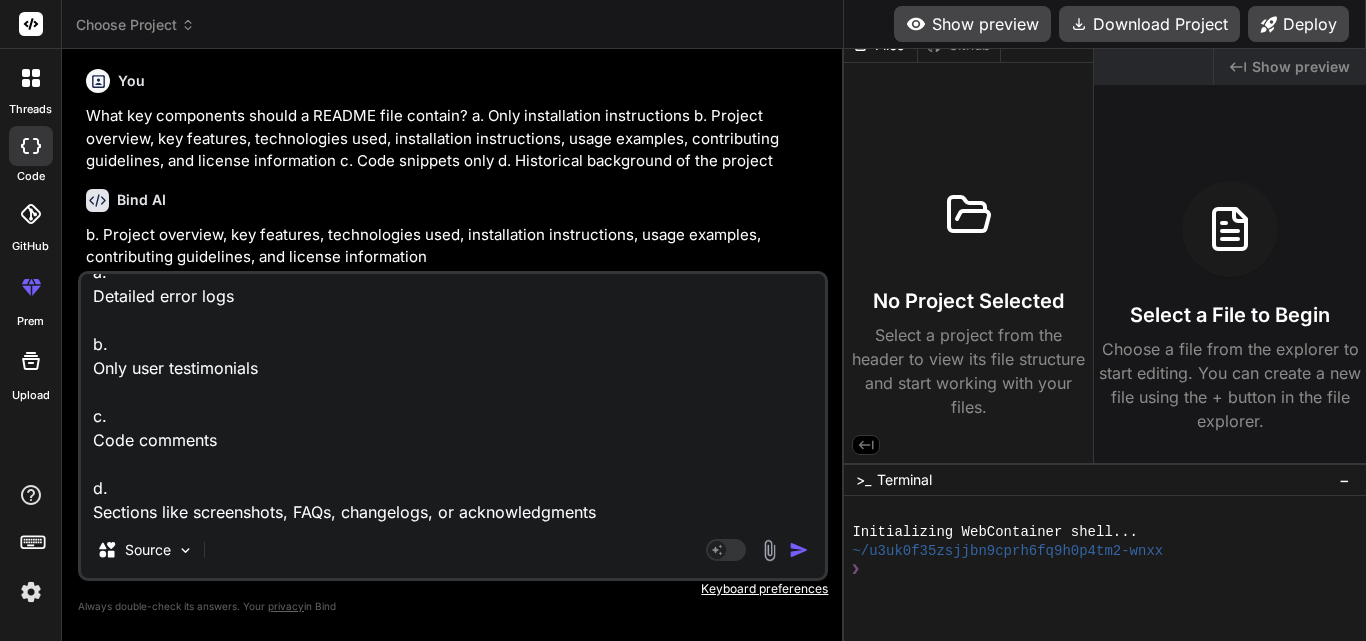 click at bounding box center [799, 550] 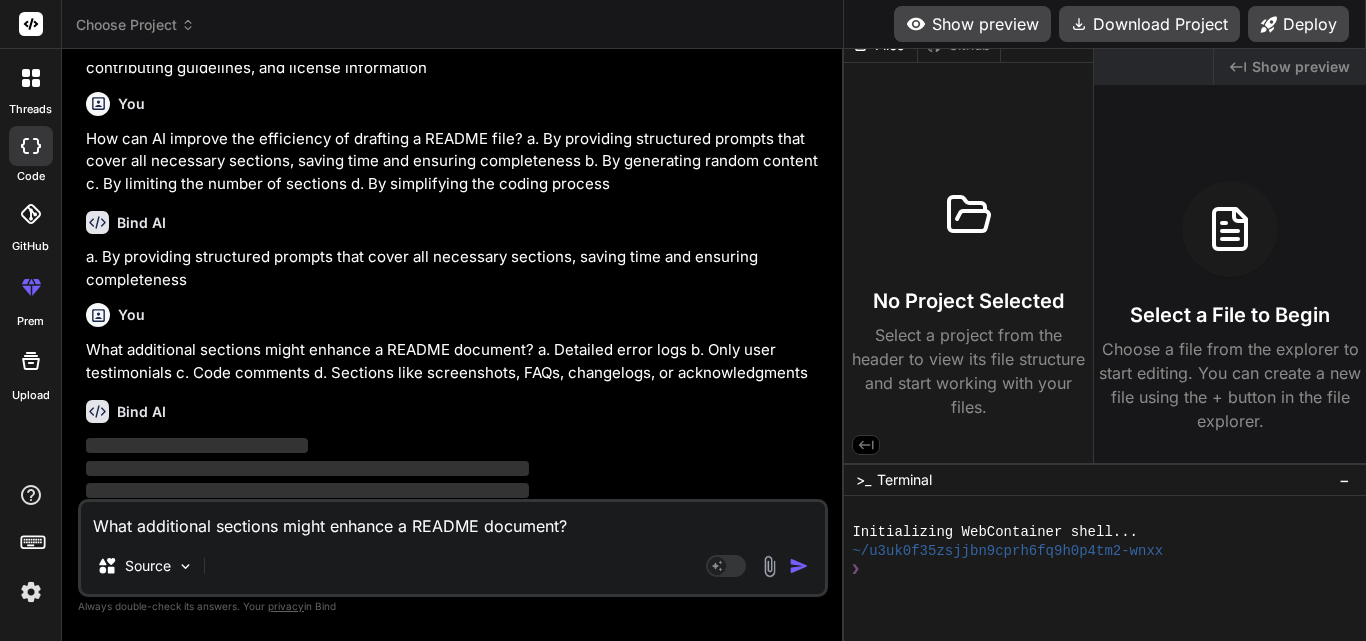 scroll, scrollTop: 7880, scrollLeft: 0, axis: vertical 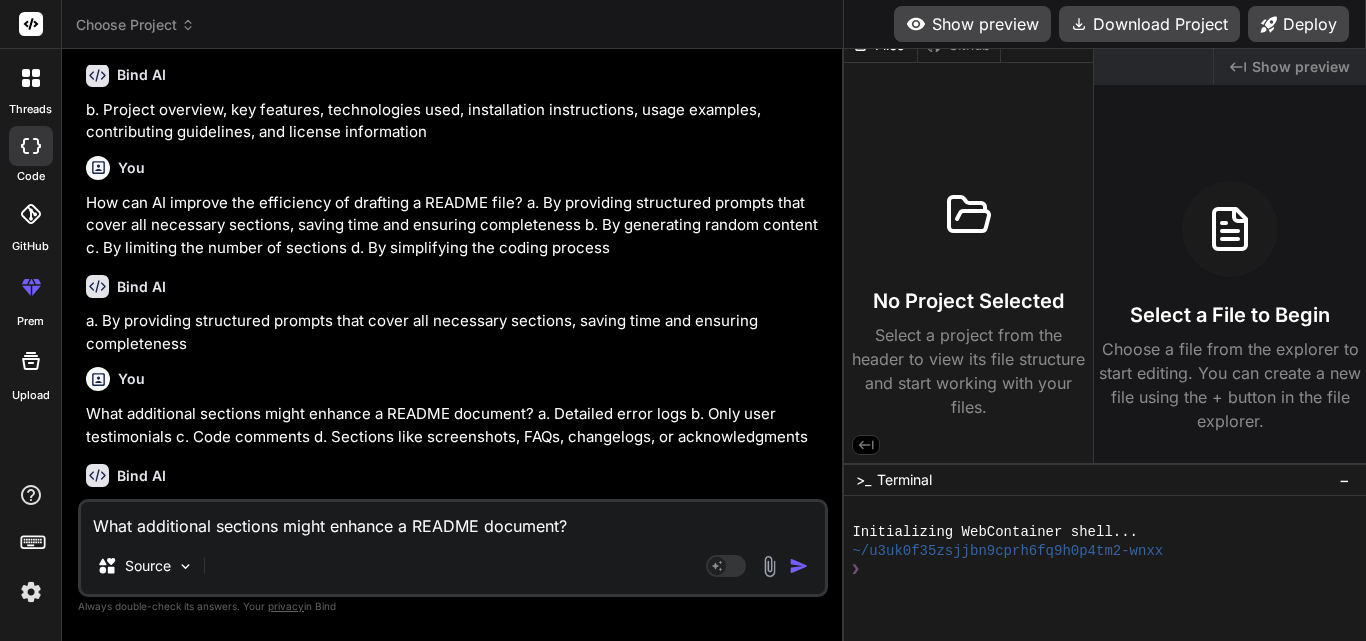 click on "What additional sections might enhance a README document?
a.
Detailed error logs
b.
Only user testimonials
c.
Code comments
d.
Sections like screenshots, FAQs, changelogs, or acknowledgments" at bounding box center (453, 520) 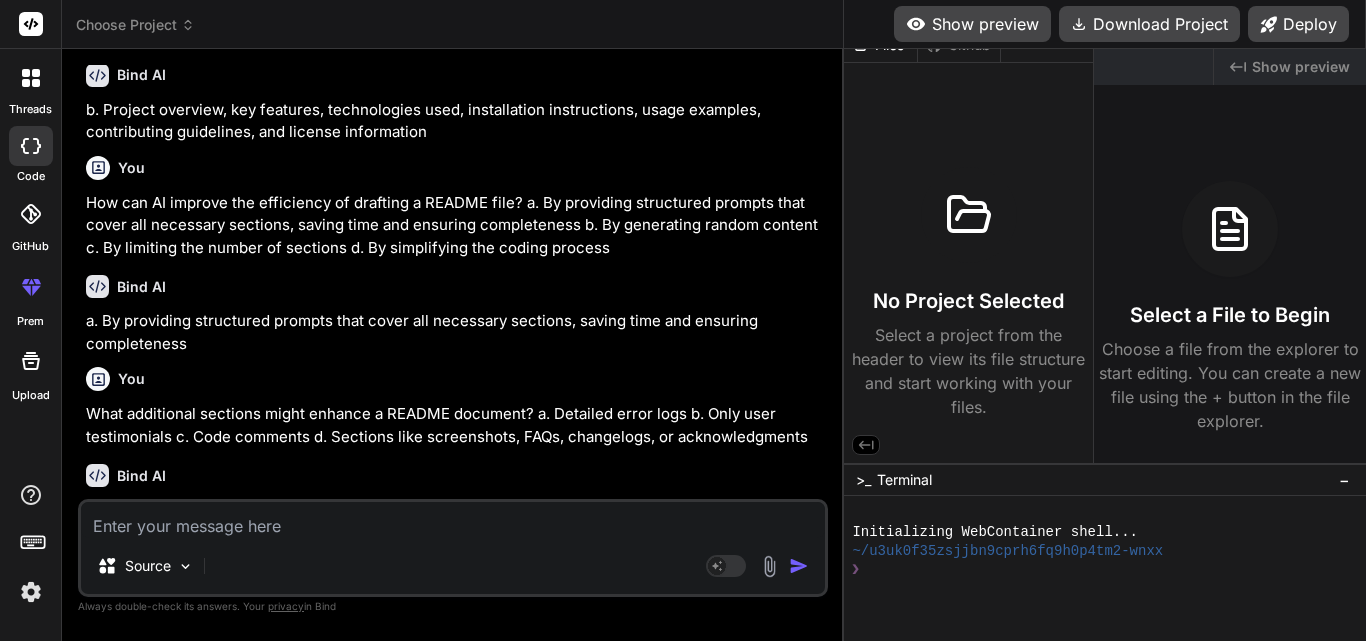 paste on "How can one improve the initial output from the AI?
a.
By accepting the output as-is
b.
By ignoring the output completely
c.
By shortening the prompts
d.
By refining prompts with more context or specifying different focus areas for better results" 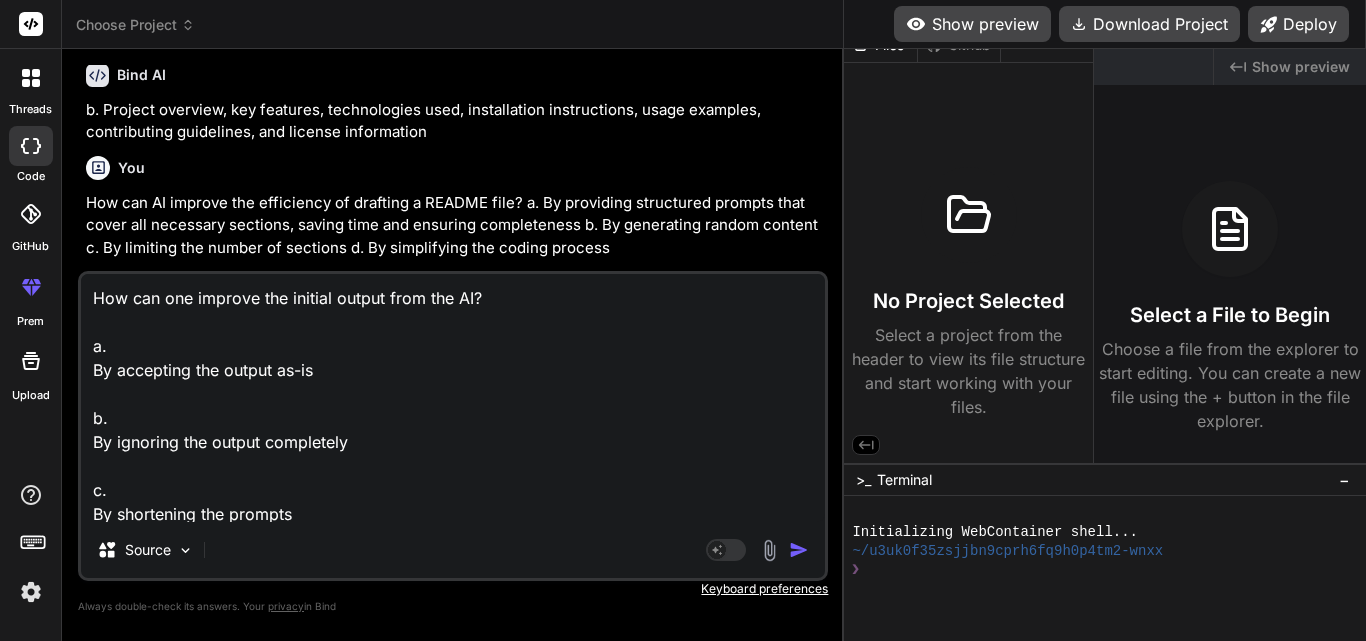scroll, scrollTop: 74, scrollLeft: 0, axis: vertical 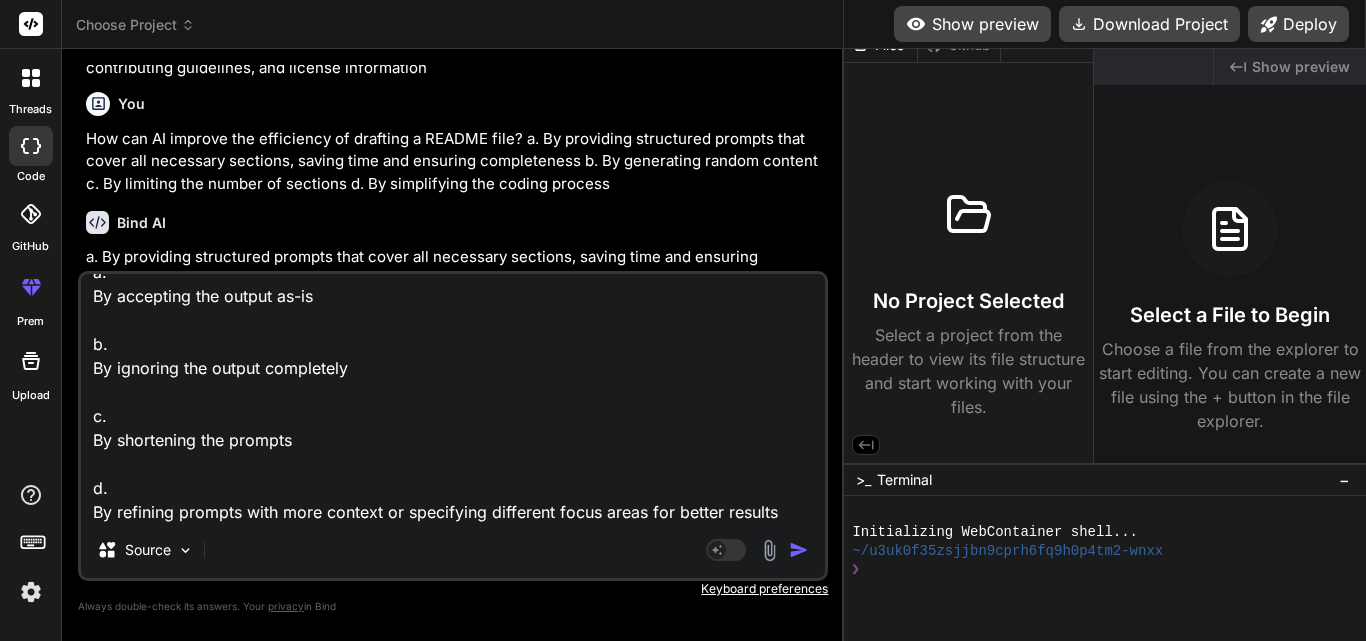 click at bounding box center [799, 550] 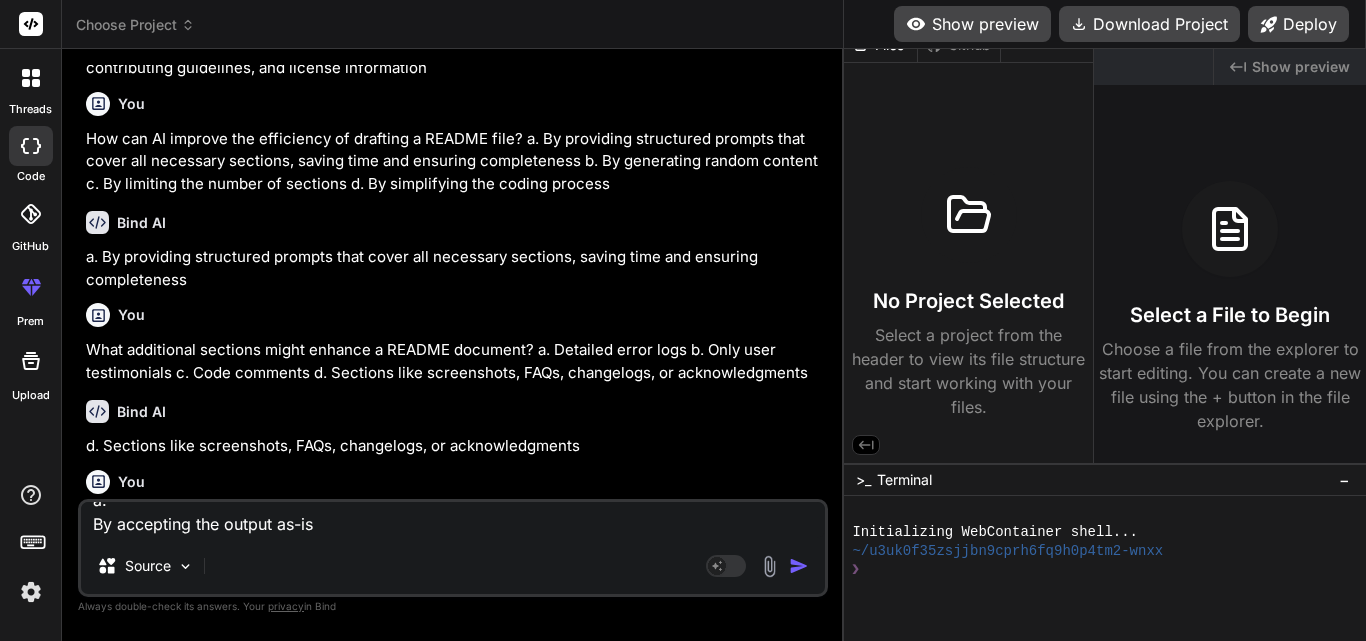 scroll, scrollTop: 0, scrollLeft: 0, axis: both 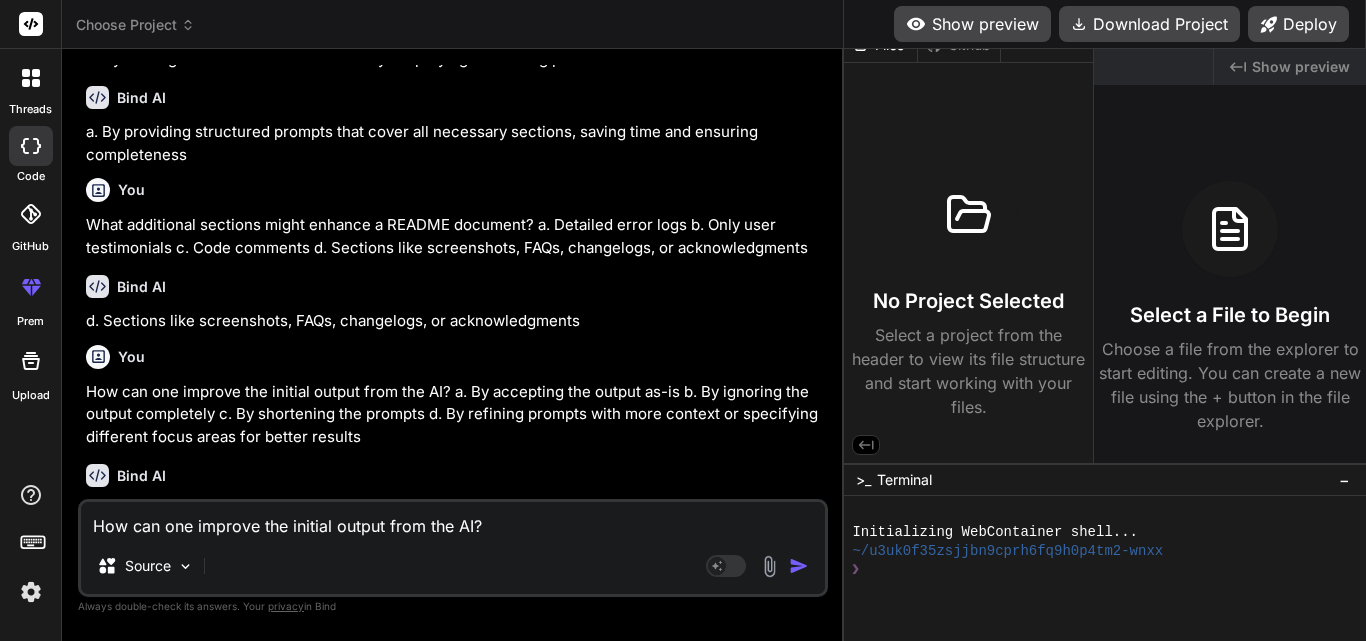 click on "How can one improve the initial output from the AI?
a.
By accepting the output as-is
b.
By ignoring the output completely
c.
By shortening the prompts
d.
By refining prompts with more context or specifying different focus areas for better results" at bounding box center [453, 520] 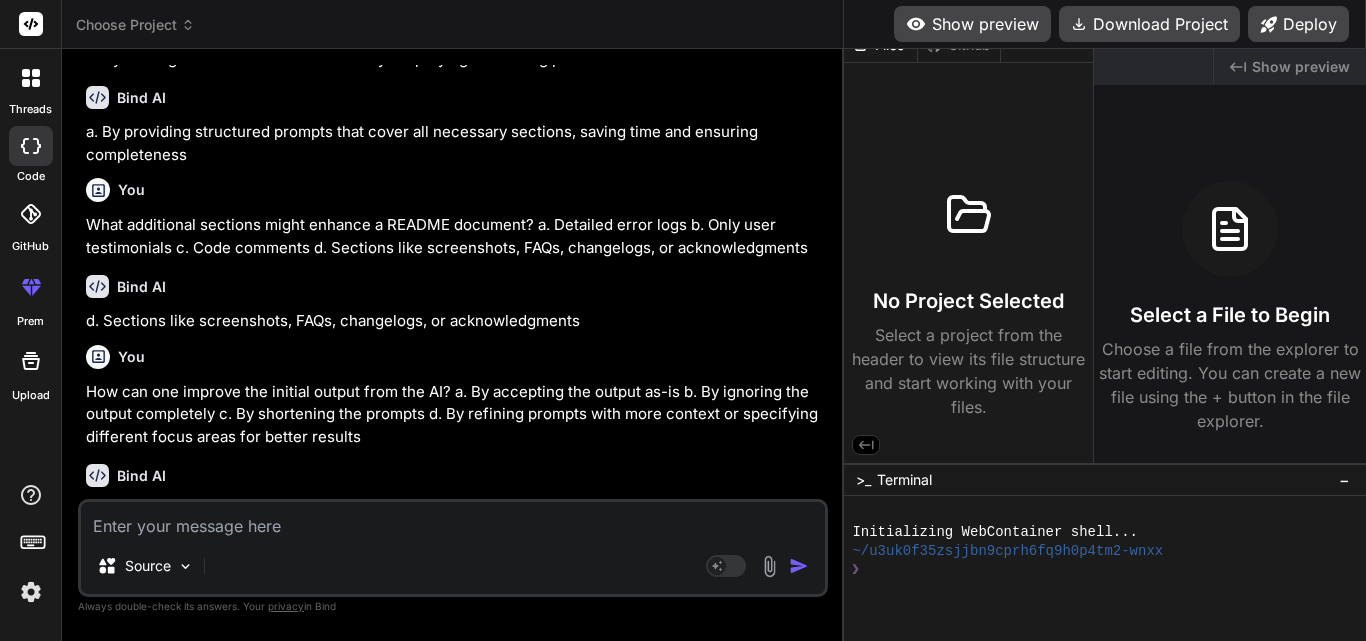 paste on "What enhancement does AI bring to the file upload handling code?
a.
It checks for specific file types and sizes.
b.
It prevents file uploads of any size.
c.
It only allows image files to be uploaded.
d.
It removes error handling from the code." 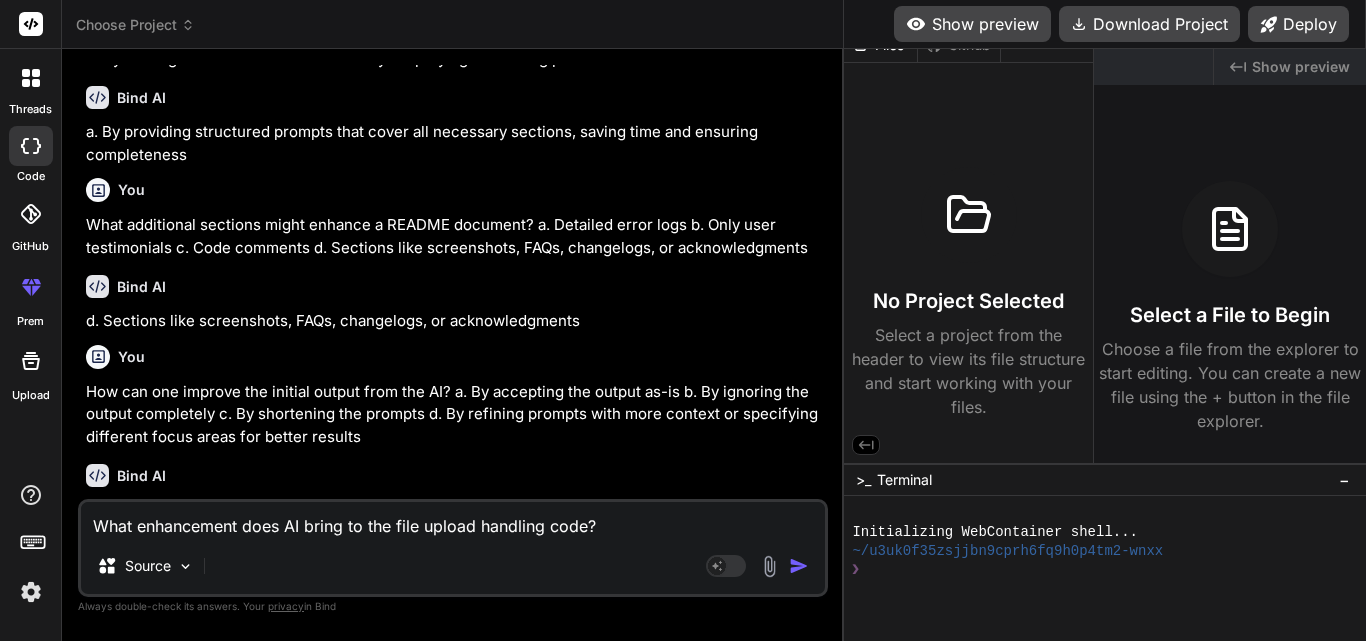 scroll, scrollTop: 74, scrollLeft: 0, axis: vertical 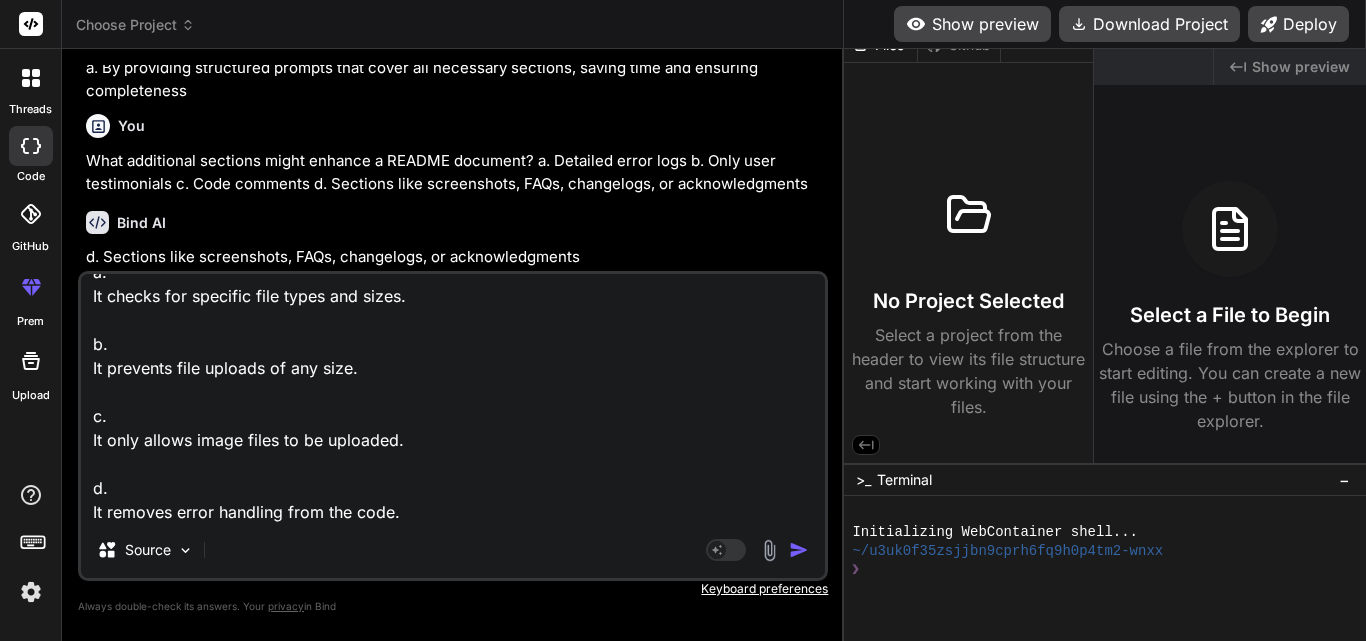 click at bounding box center [799, 550] 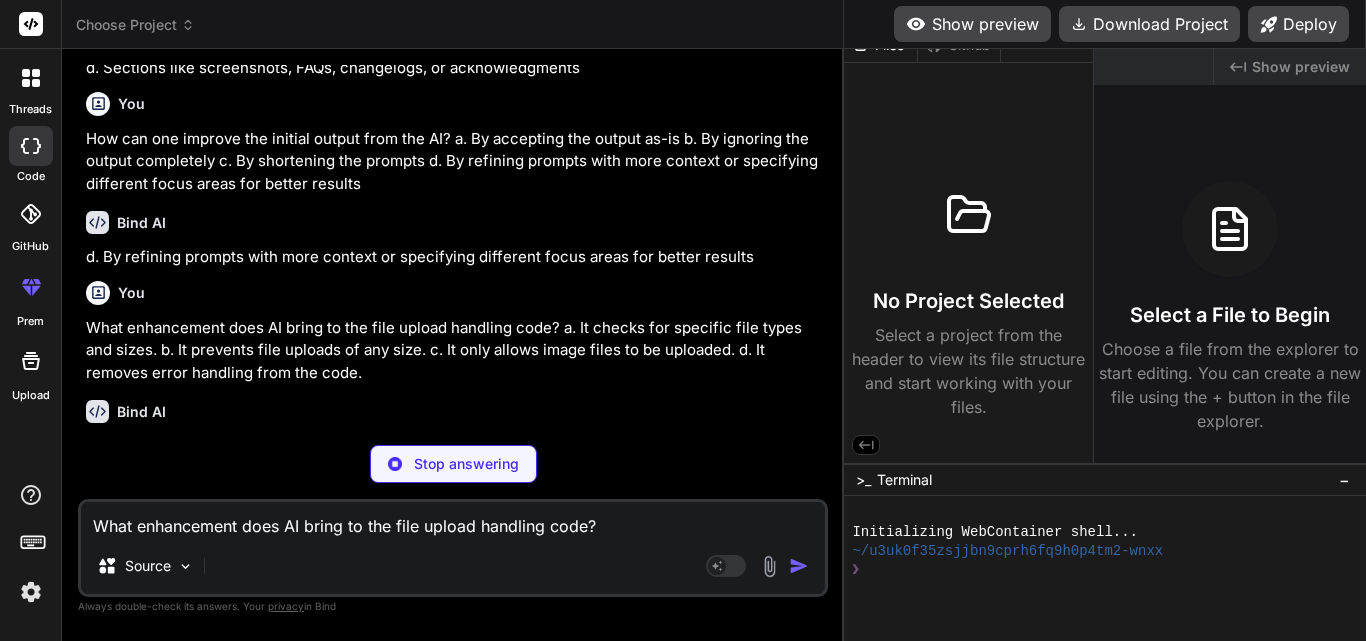 scroll, scrollTop: 8258, scrollLeft: 0, axis: vertical 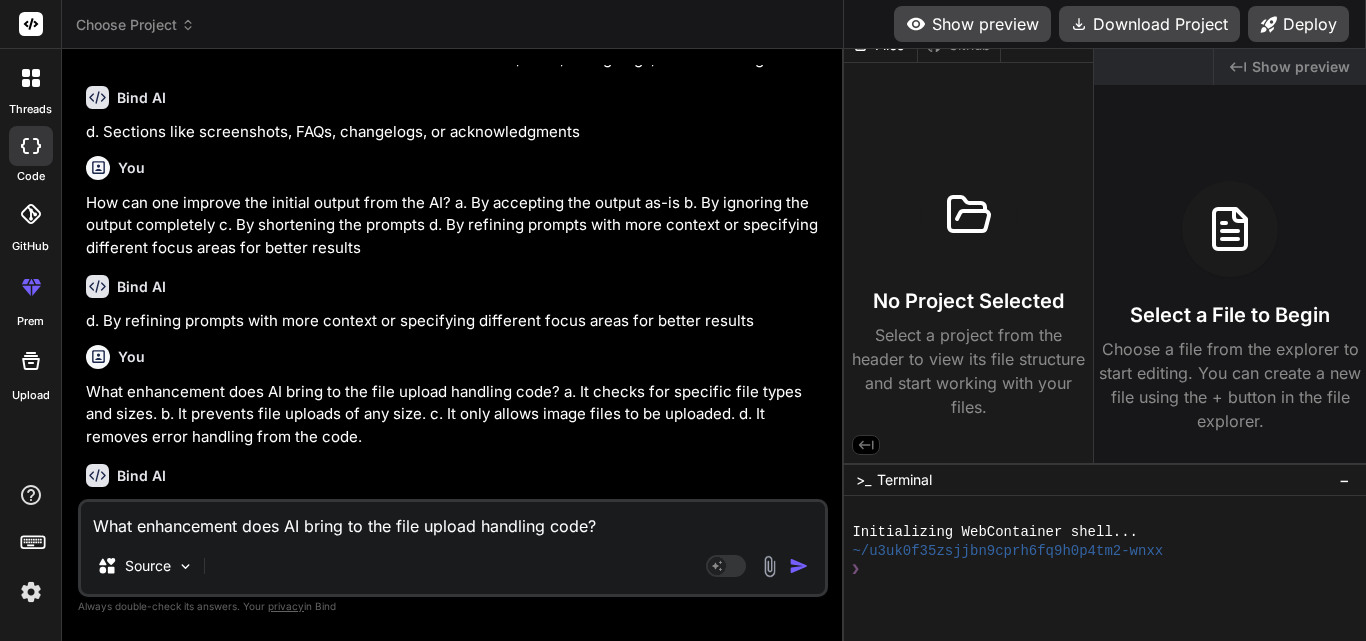 click on "What enhancement does AI bring to the file upload handling code?
a.
It checks for specific file types and sizes.
b.
It prevents file uploads of any size.
c.
It only allows image files to be uploaded.
d.
It removes error handling from the code." at bounding box center [453, 520] 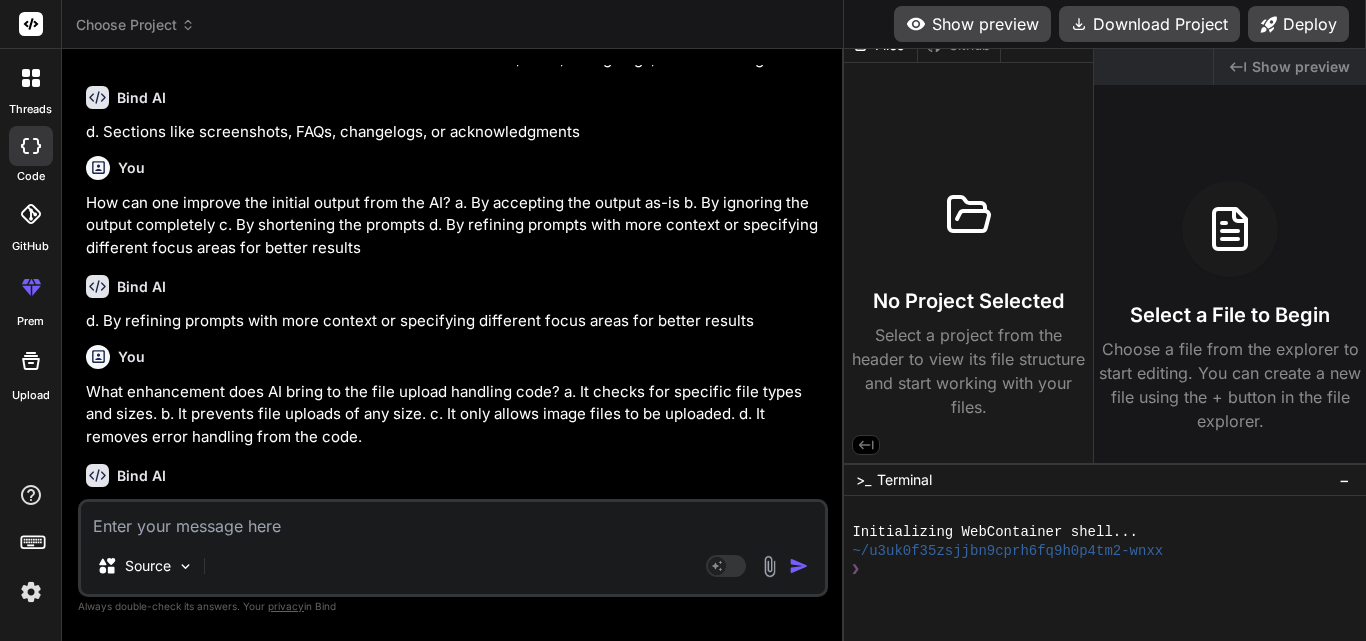paste on "In the factorial function example (without AI assistance), what is the key issue with the code?
a.
It handles negative numbers incorrectly.
b.
It uses AI suggestions for optimization.
c.
It uses recursion for efficiency.
d.
It calculates the factorial of zero incorrectly." 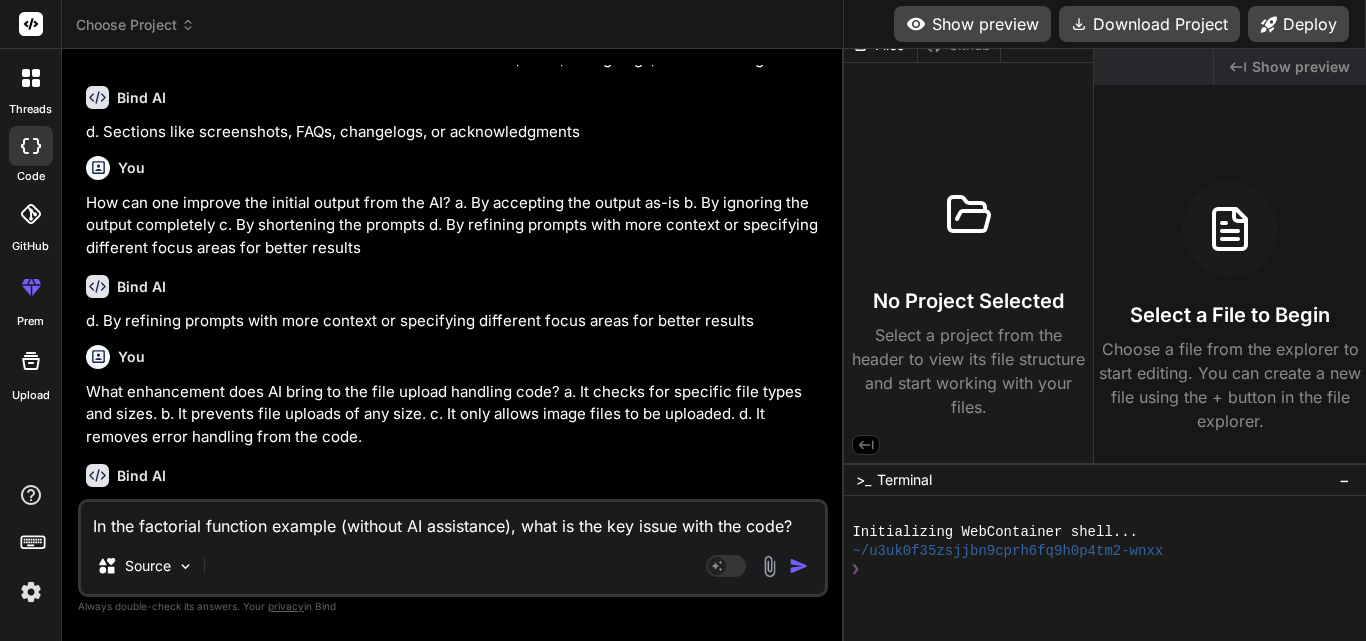scroll, scrollTop: 74, scrollLeft: 0, axis: vertical 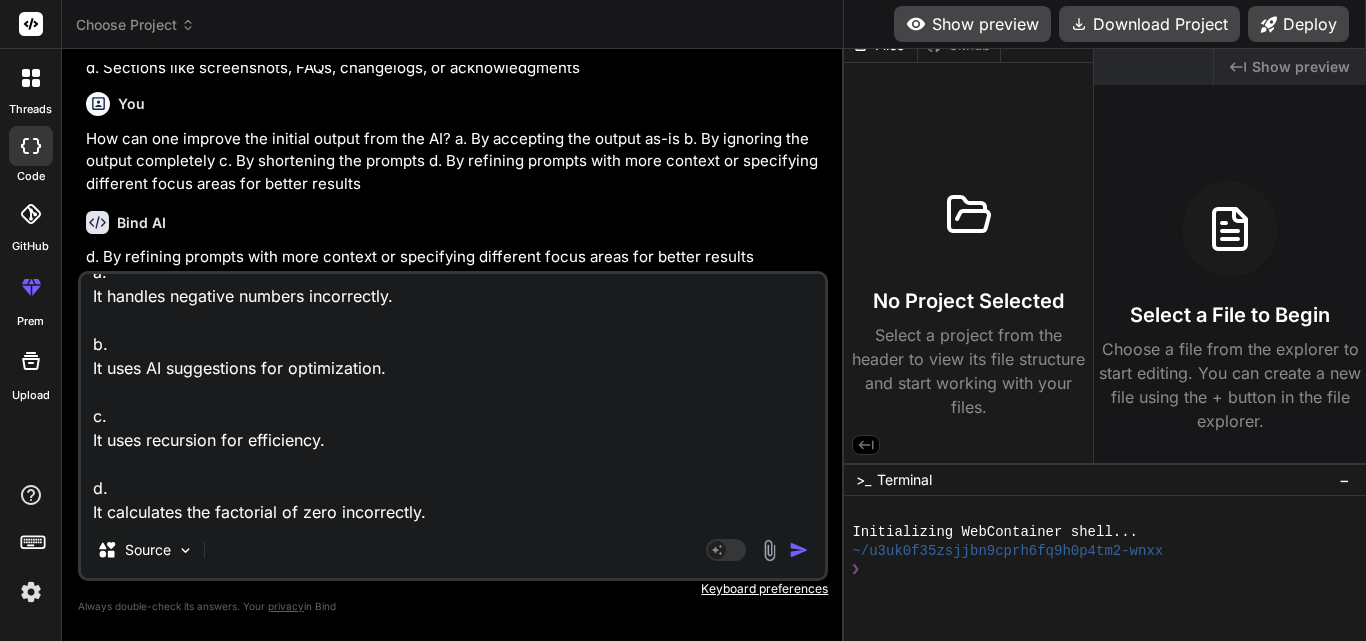 click at bounding box center (799, 550) 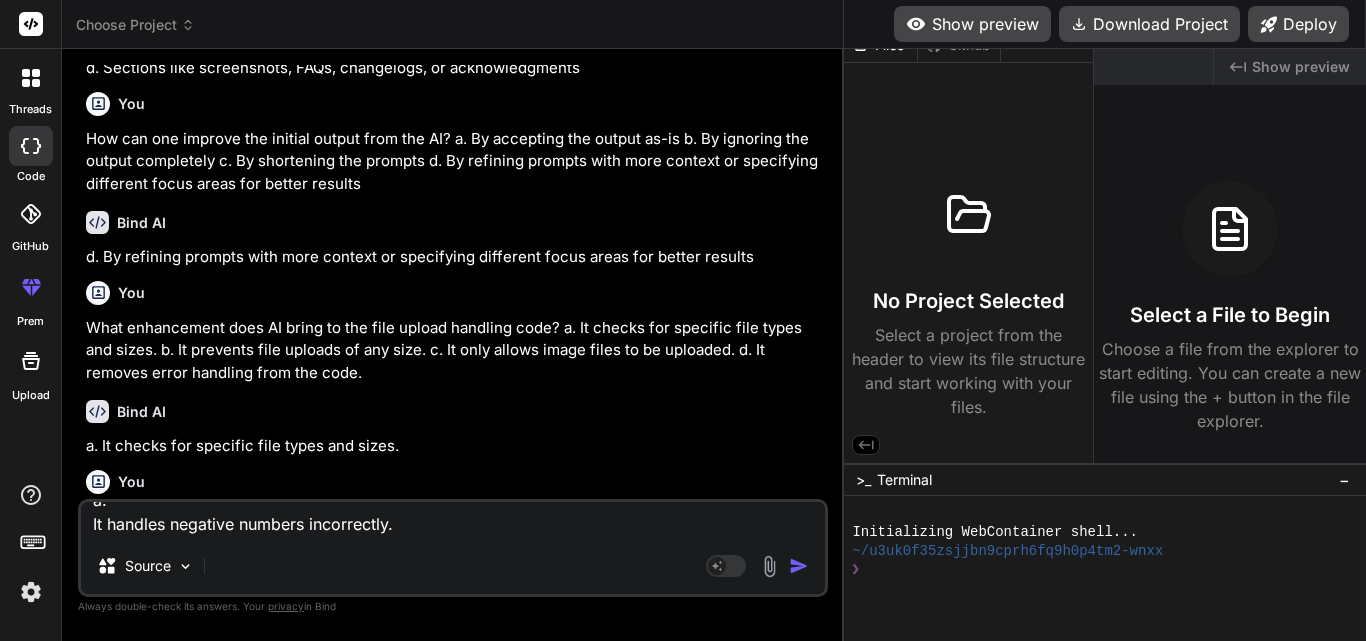 scroll, scrollTop: 0, scrollLeft: 0, axis: both 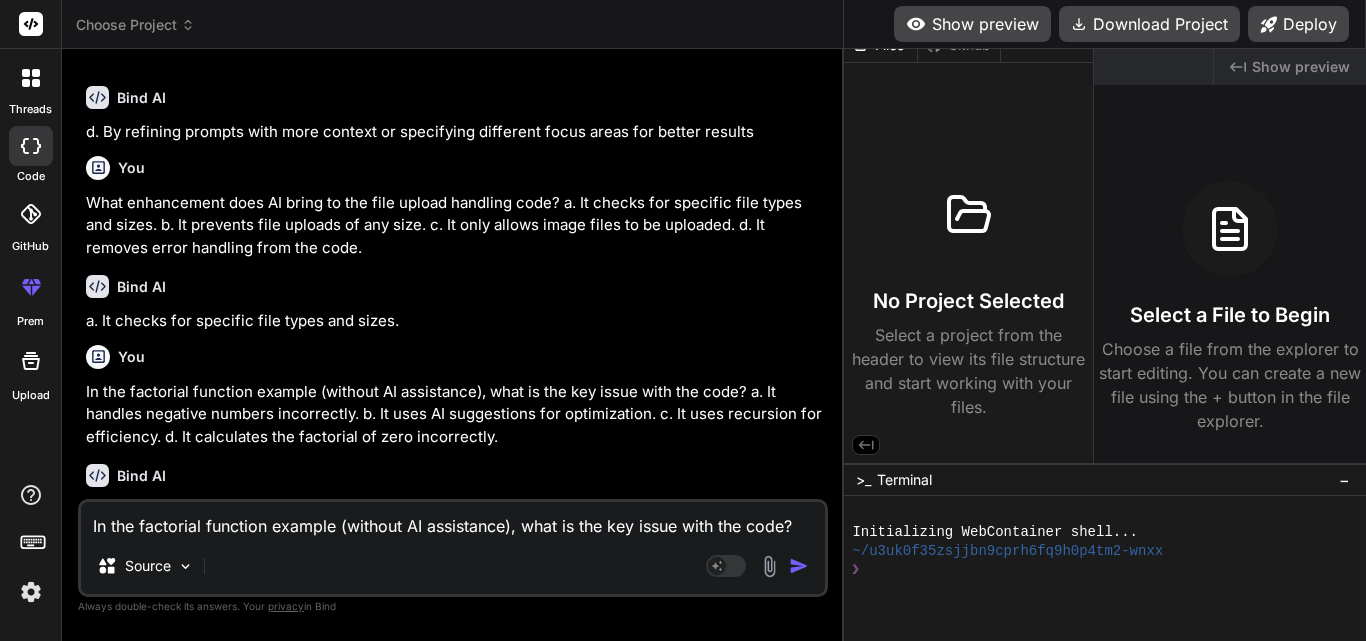 click on "In the factorial function example (without AI assistance), what is the key issue with the code?
a.
It handles negative numbers incorrectly.
b.
It uses AI suggestions for optimization.
c.
It uses recursion for efficiency.
d.
It calculates the factorial of zero incorrectly." at bounding box center [453, 520] 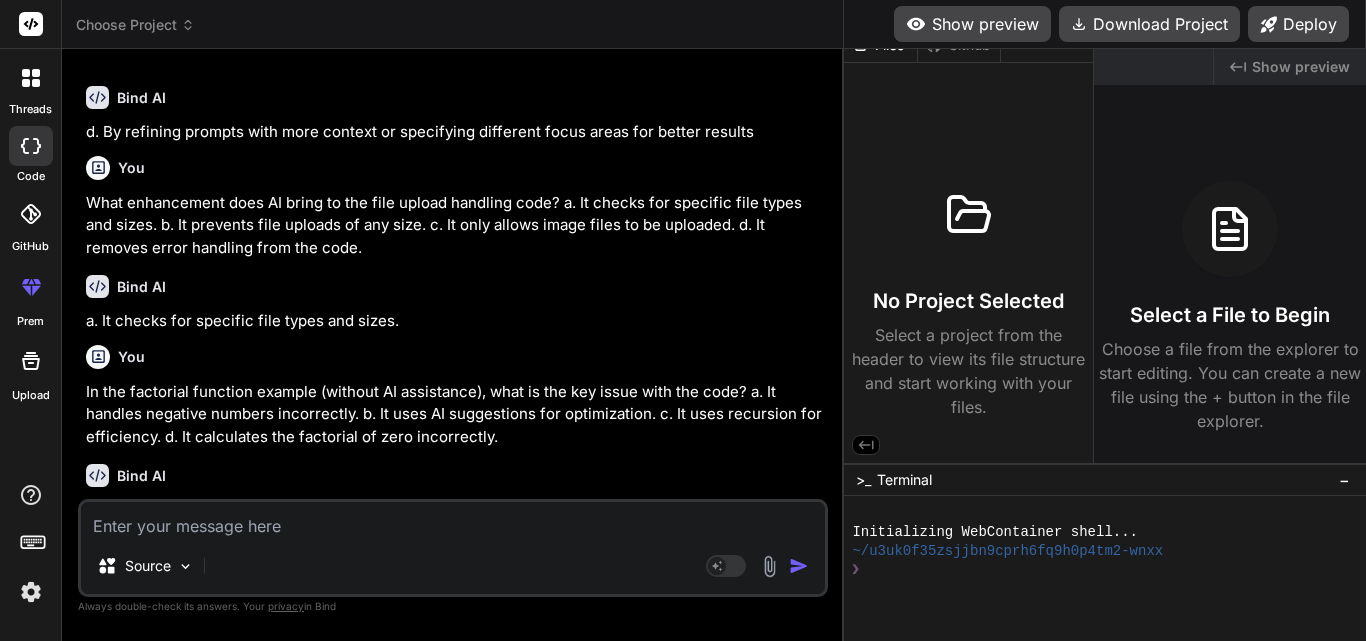 paste on "What improvement does AI bring to the factorial function?
a.
It checks for negative numbers and provides appropriate feedback.
b.
It removes the need for a loop in the calculation.
c.
It simplifies the code by removing error handling.
d.
It only returns 1 for zero inputs." 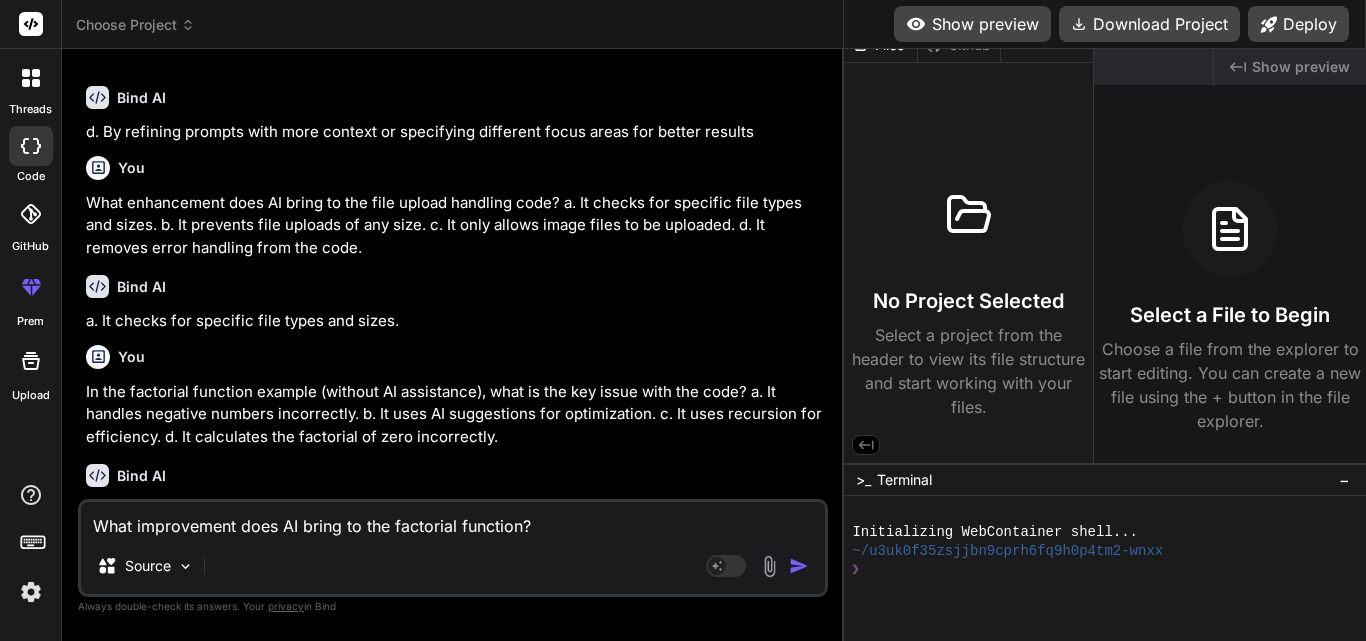 scroll, scrollTop: 74, scrollLeft: 0, axis: vertical 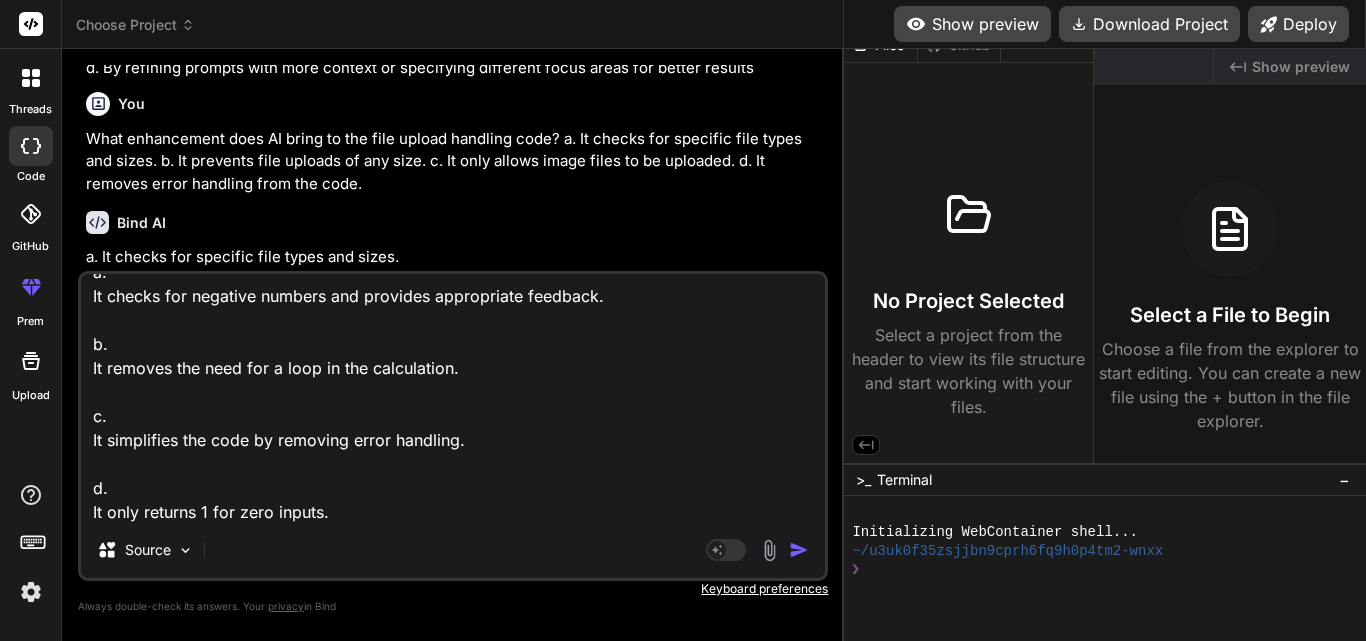 click at bounding box center [799, 550] 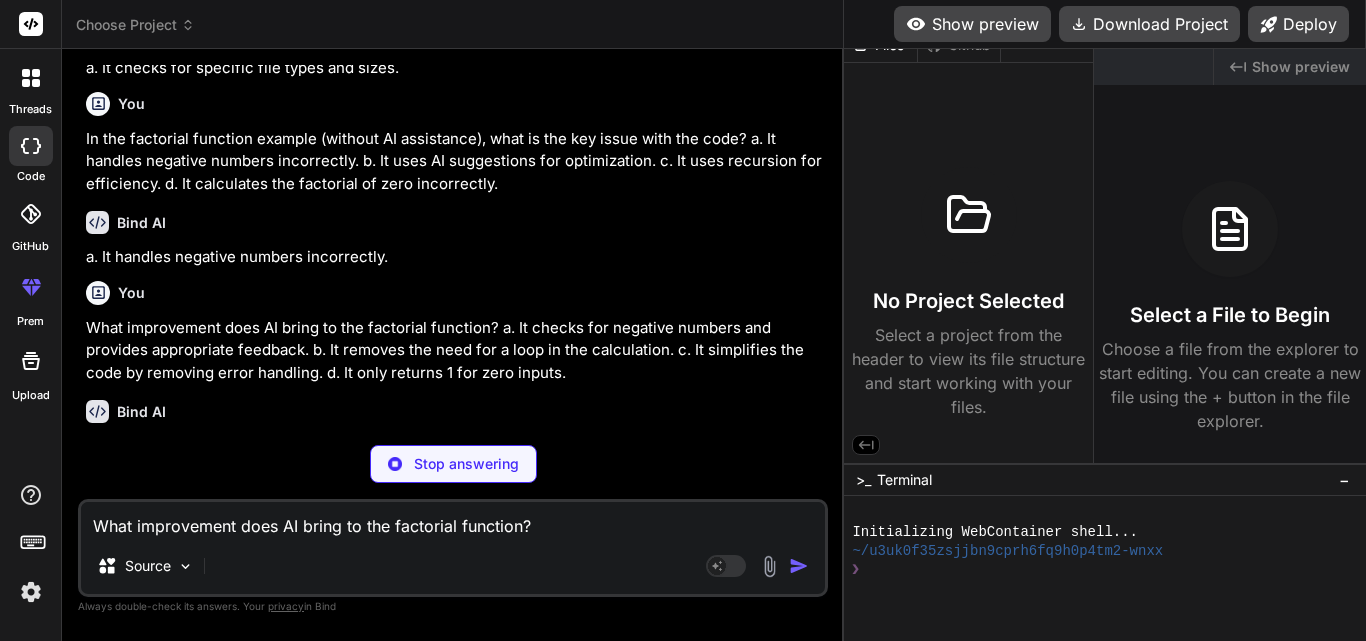 scroll, scrollTop: 8636, scrollLeft: 0, axis: vertical 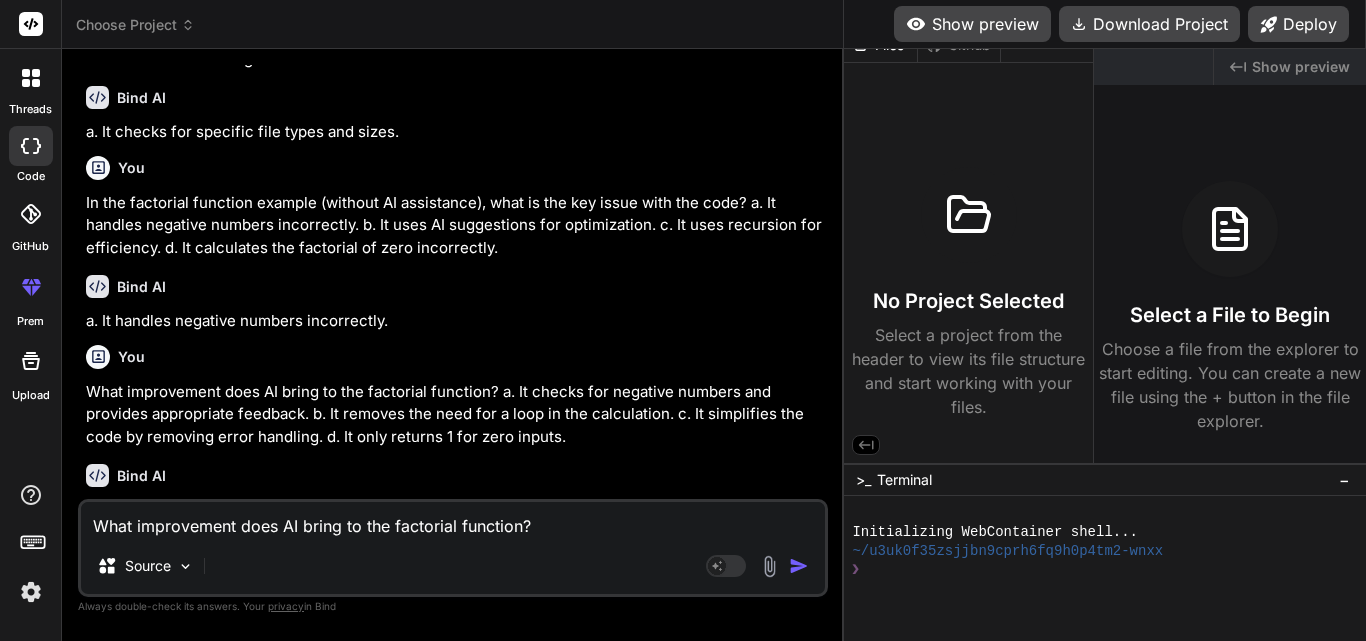 click on "What improvement does AI bring to the factorial function?
a.
It checks for negative numbers and provides appropriate feedback.
b.
It removes the need for a loop in the calculation.
c.
It simplifies the code by removing error handling.
d.
It only returns 1 for zero inputs." at bounding box center (453, 520) 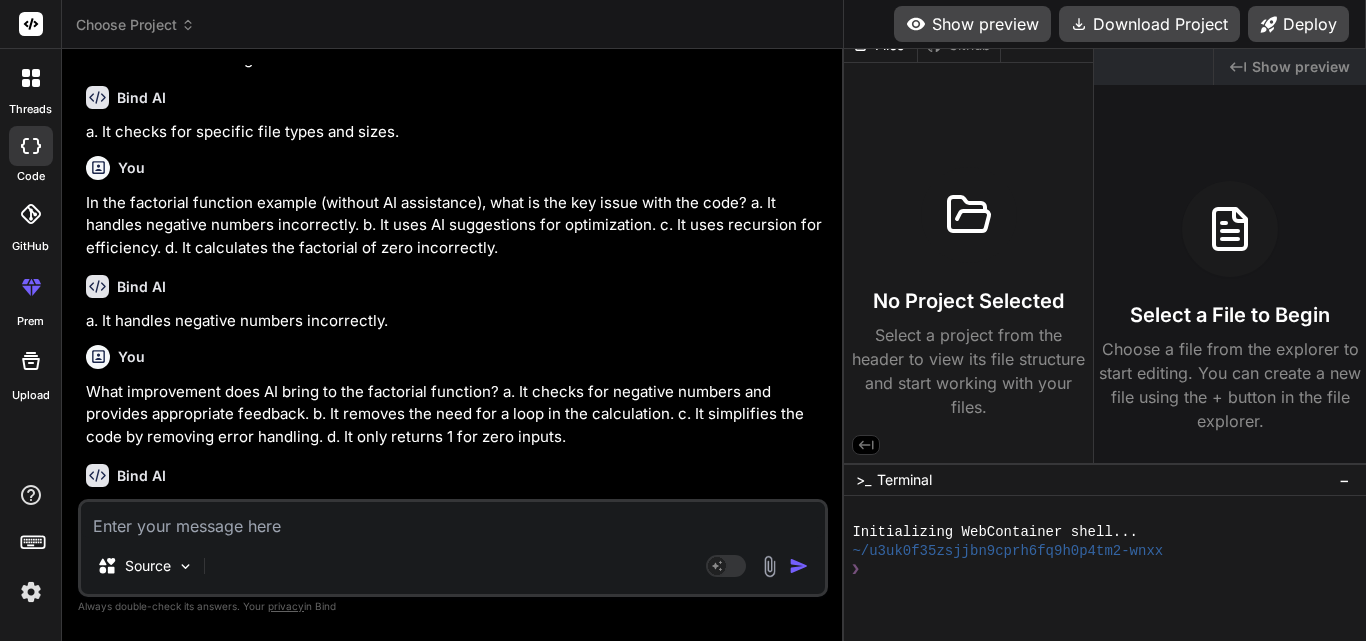 paste on "What is a limitation of the REST API code without AI assistance?
a.
It returns detailed error messages to the user.
b.
It supports all HTTP request methods like PUT, POST, and DELETE.
c.
It only supports GET and POST requests and lacks input validation.
d.
It validates all input data before processing." 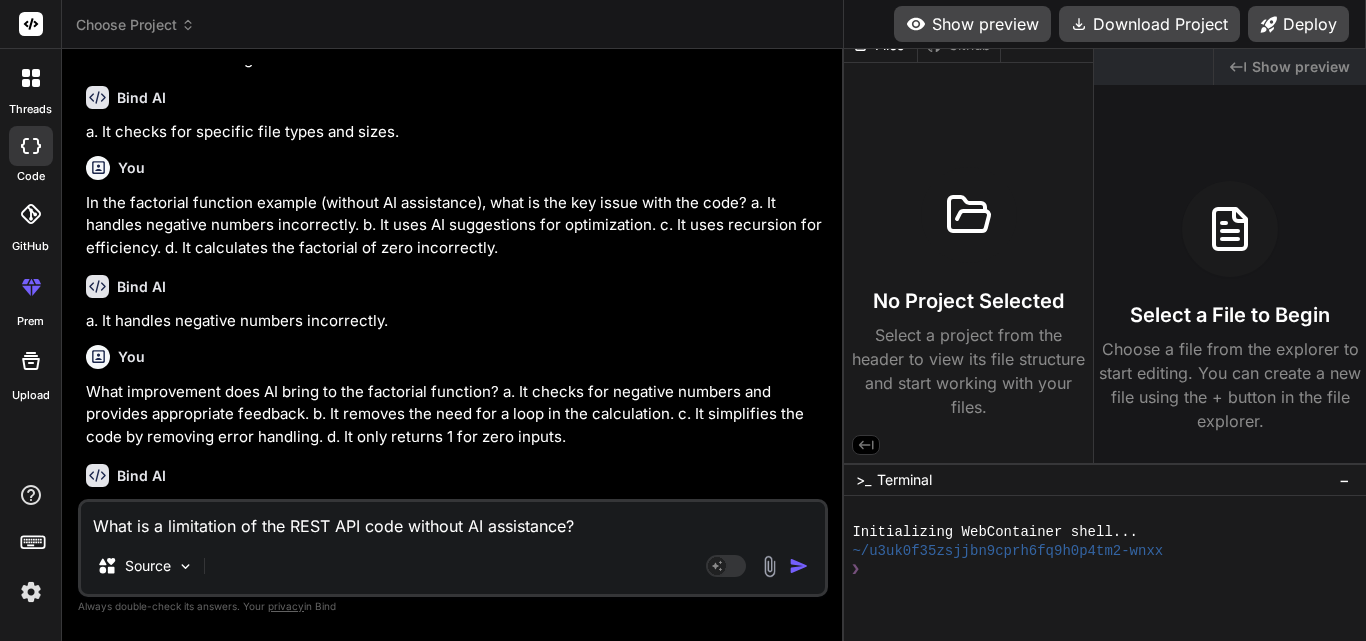 scroll, scrollTop: 74, scrollLeft: 0, axis: vertical 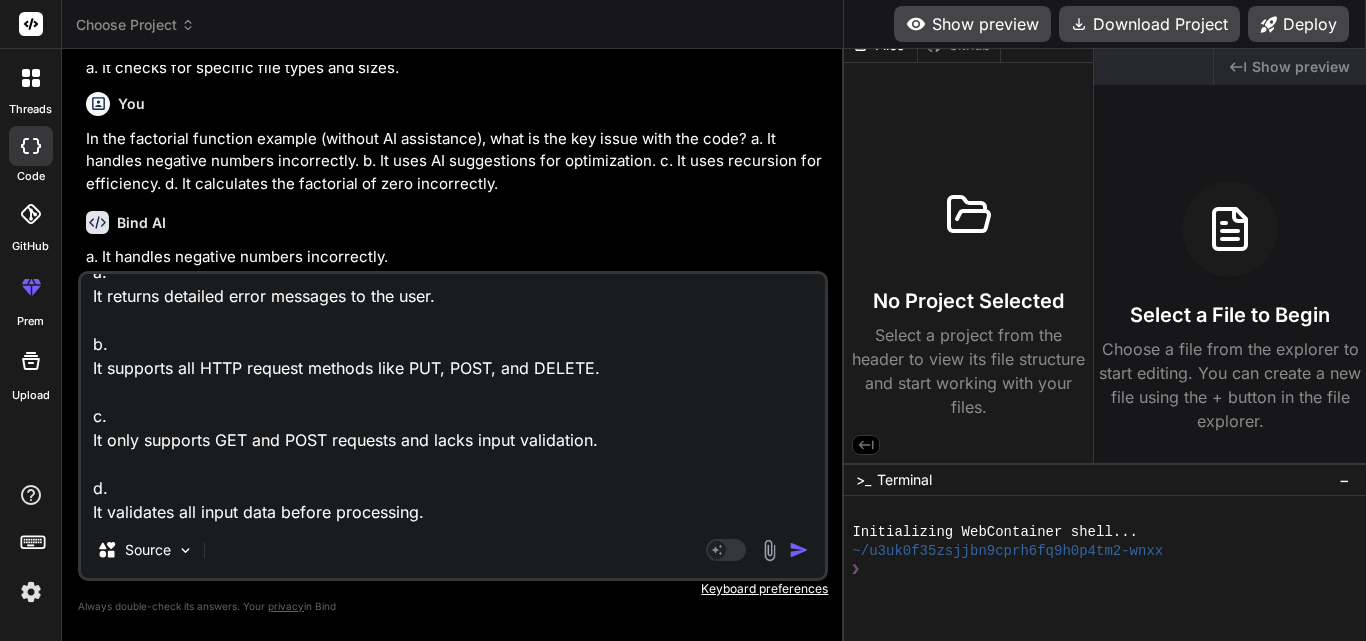 click at bounding box center [799, 550] 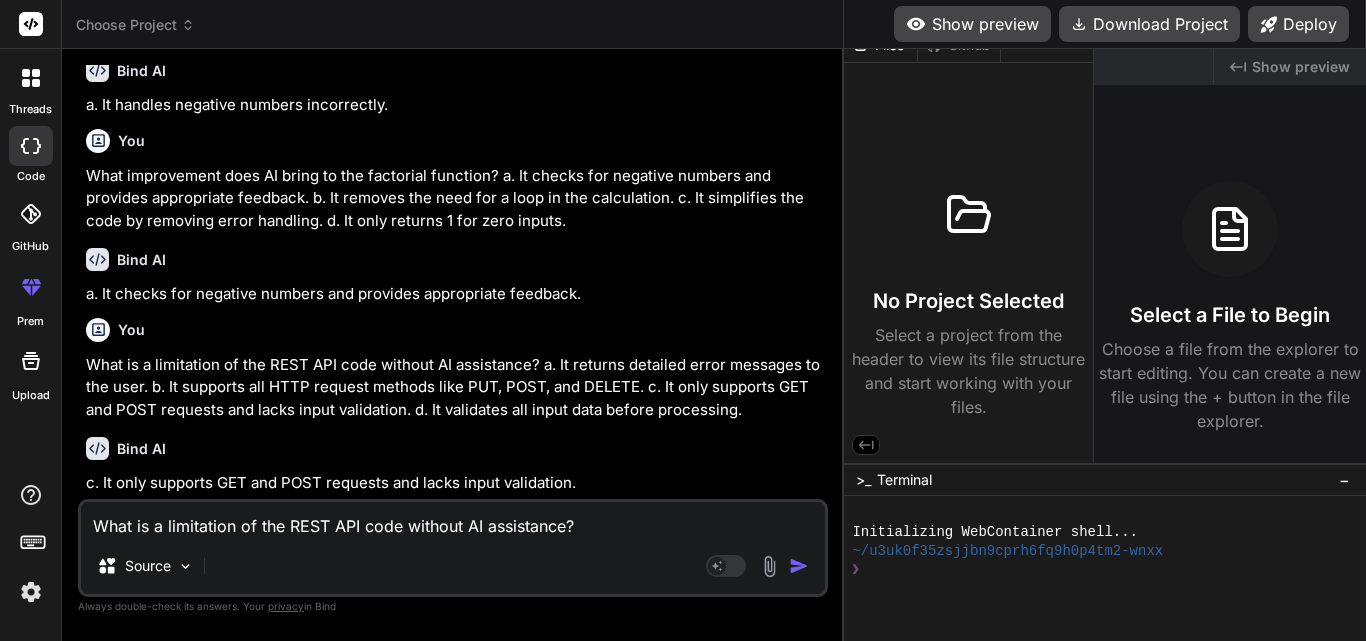 scroll, scrollTop: 8825, scrollLeft: 0, axis: vertical 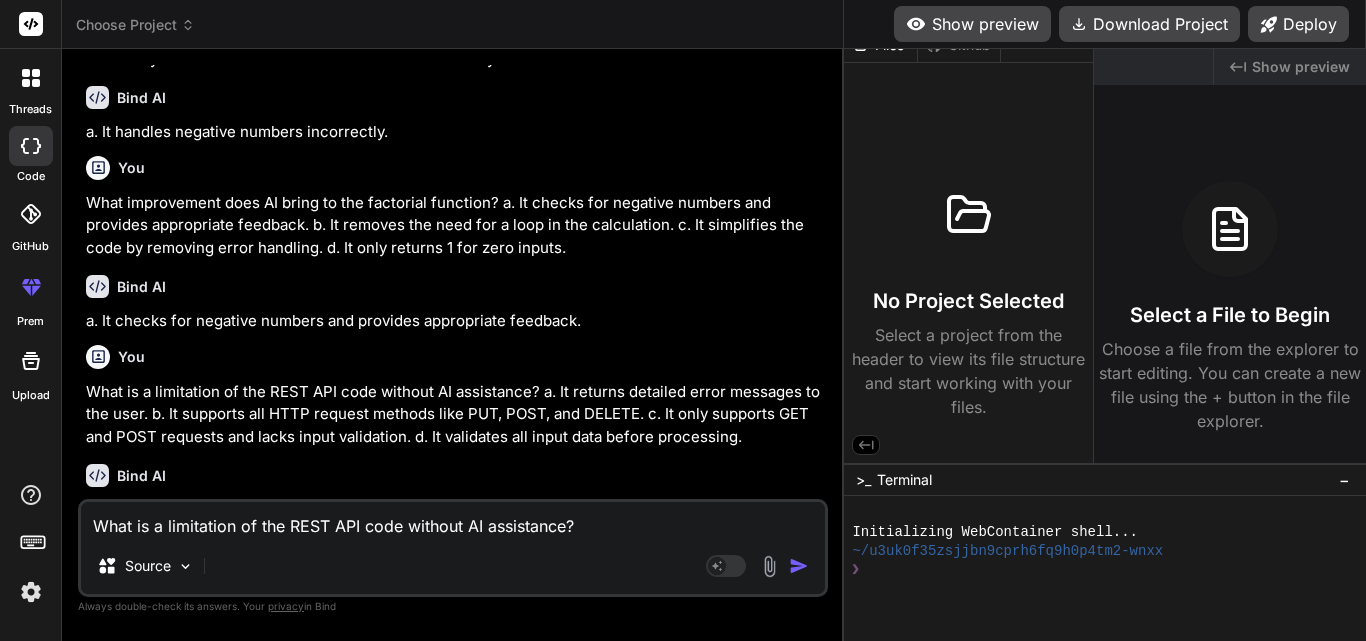 click on "What is a limitation of the REST API code without AI assistance?
a.
It returns detailed error messages to the user.
b.
It supports all HTTP request methods like PUT, POST, and DELETE.
c.
It only supports GET and POST requests and lacks input validation.
d.
It validates all input data before processing." at bounding box center [453, 520] 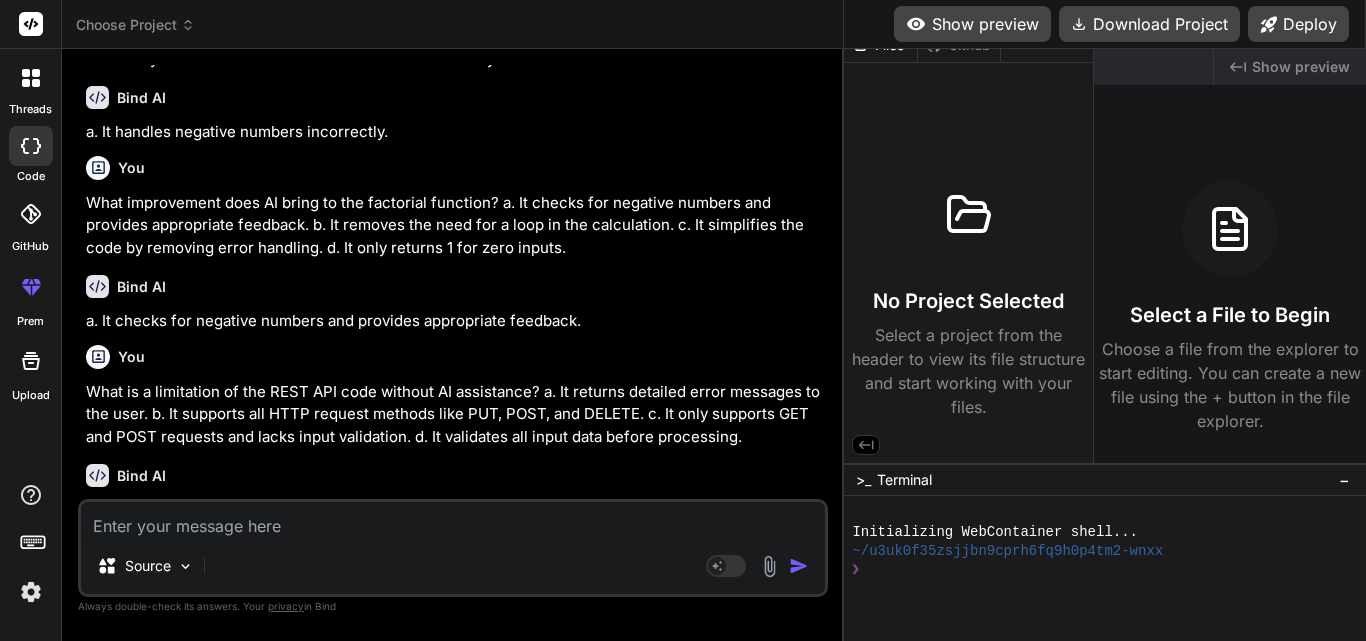 paste on "n the REST API example with AI assistance, what issue remains unaddressed despite AI suggestions?
a.
It provides detailed feedback for unsupported request methods.
b.
It still only checks for GET and POST requests without input validation.
c.
It validates input data before adding it to the data array.
d.
It supports more HTTP request methods, including PUT and DELETE." 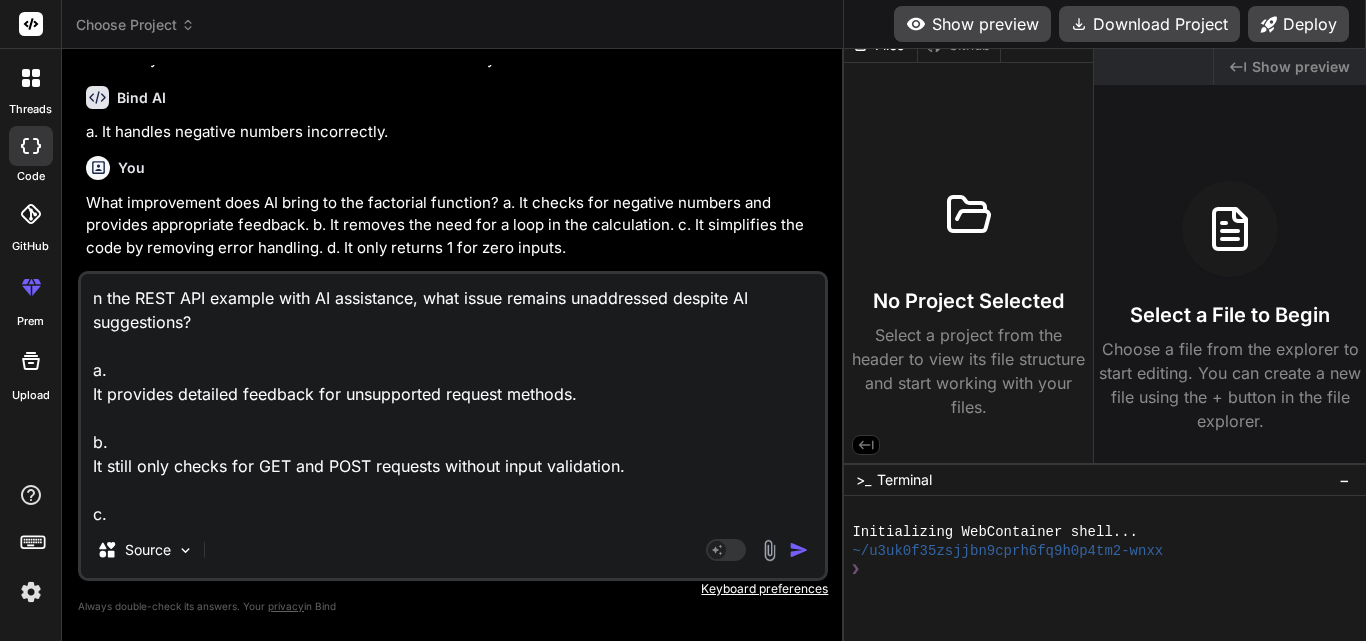 scroll, scrollTop: 98, scrollLeft: 0, axis: vertical 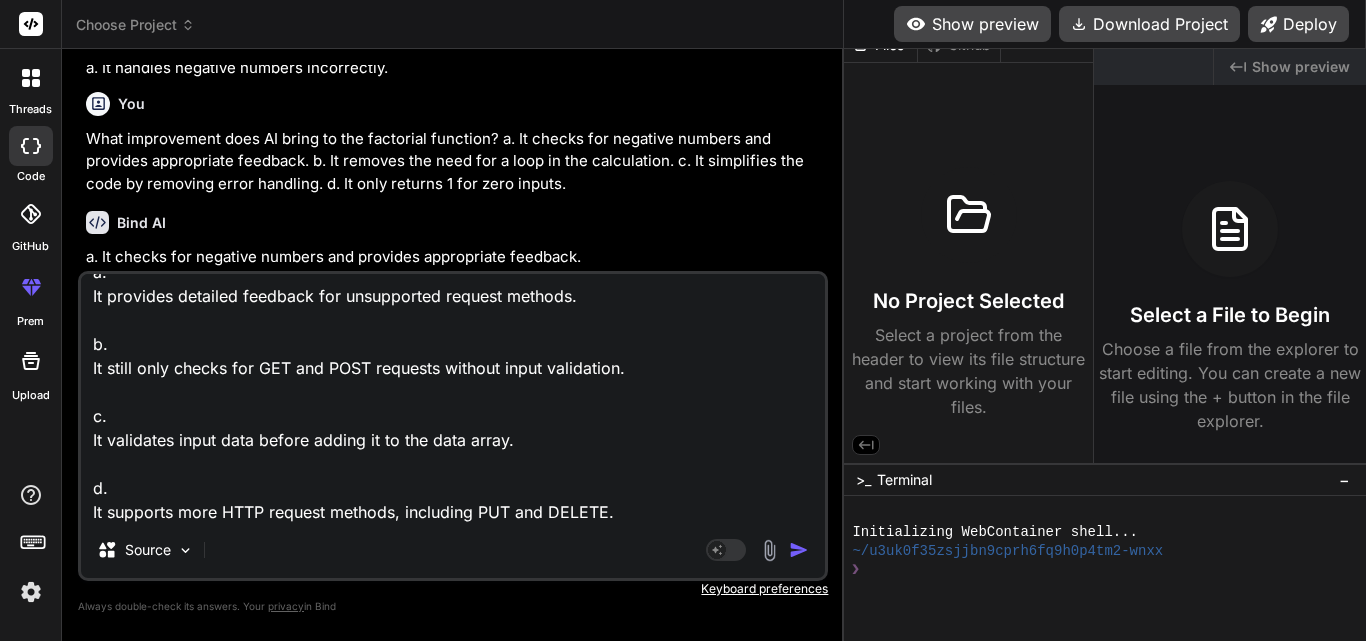 click at bounding box center (799, 550) 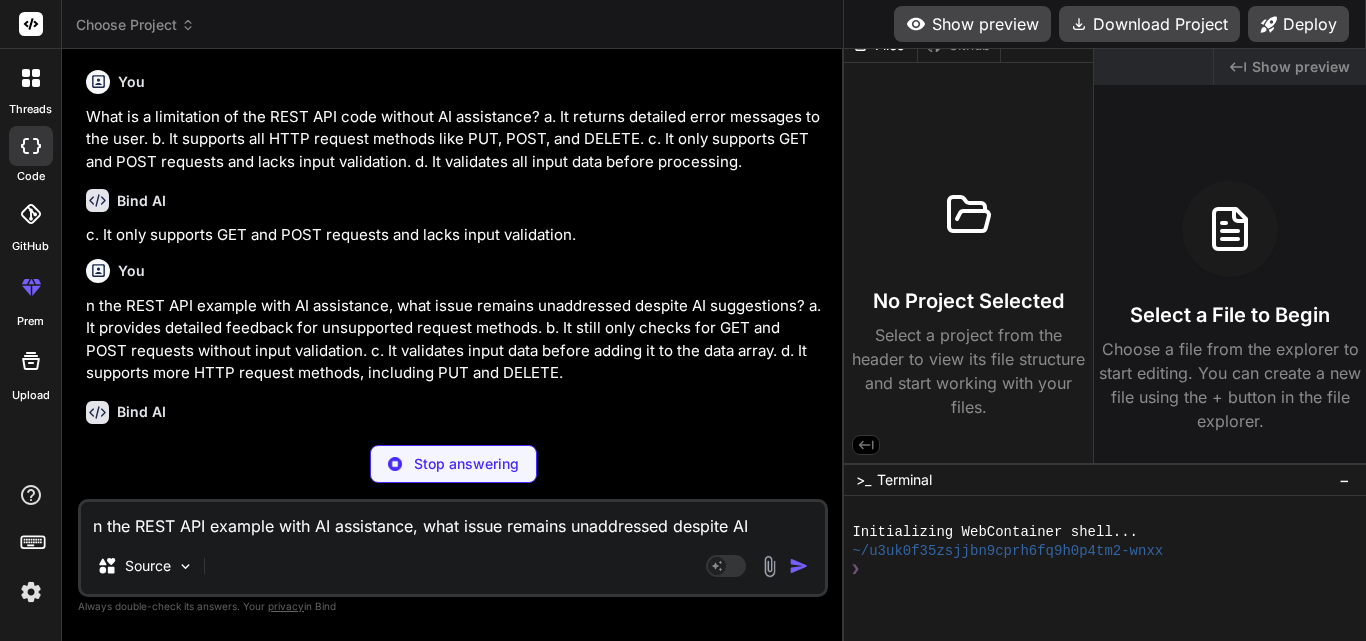 scroll, scrollTop: 9135, scrollLeft: 0, axis: vertical 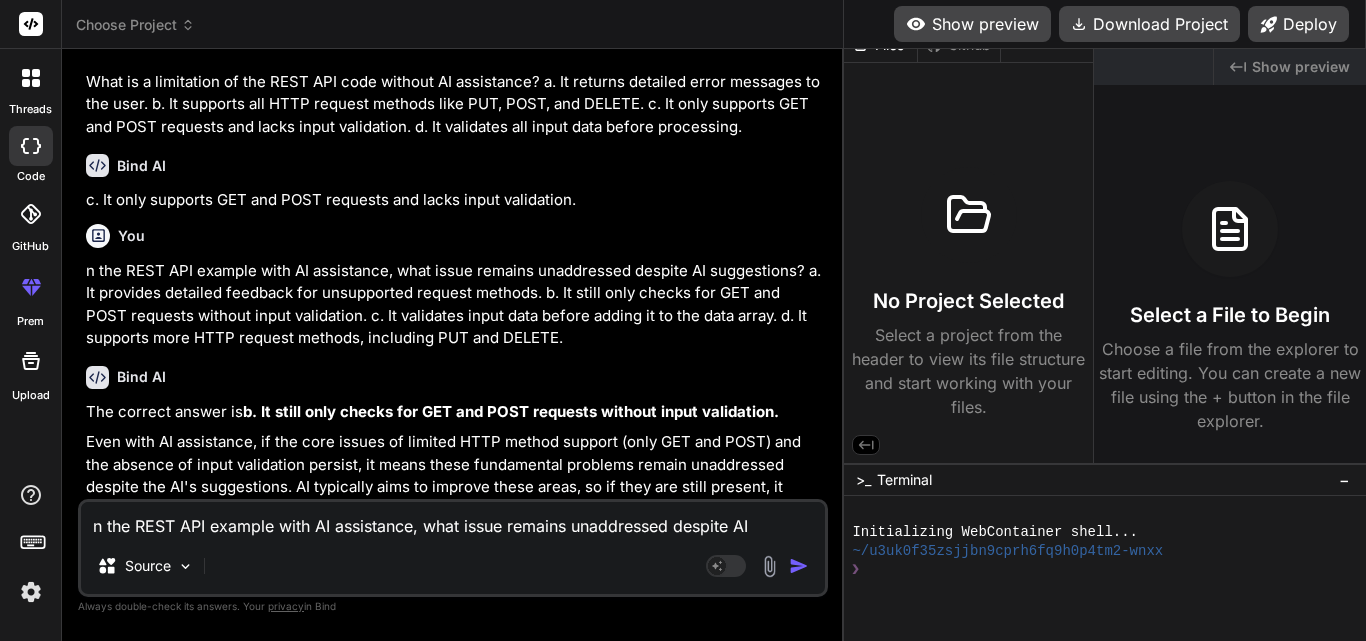 click on "n the REST API example with AI assistance, what issue remains unaddressed despite AI suggestions?
a.
It provides detailed feedback for unsupported request methods.
b.
It still only checks for GET and POST requests without input validation.
c.
It validates input data before adding it to the data array.
d.
It supports more HTTP request methods, including PUT and DELETE." at bounding box center [453, 520] 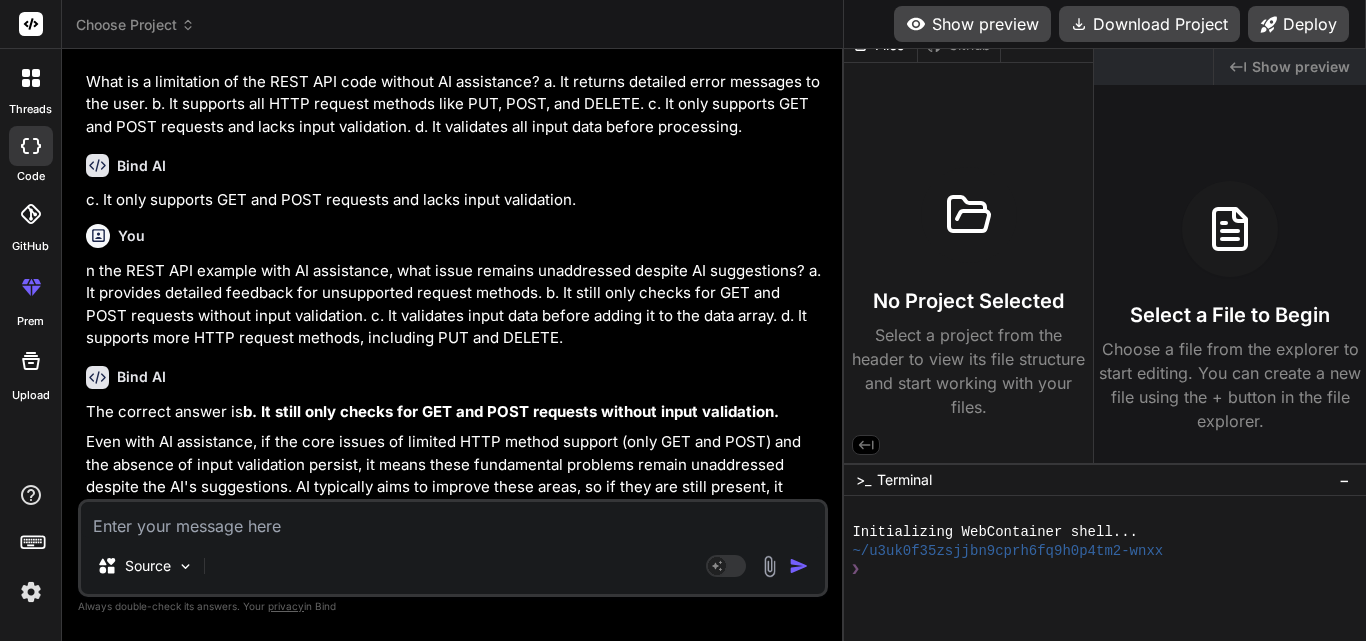 paste on "According to the presentation, how does AI assistance improve the coding process?
a.
It always creates bug-free code.
b.
It replaces the need for human developers entirely.
c.
It reduces the need for testing and debugging.
d.
It provides detailed error messages, suggests best practices, and accelerates development." 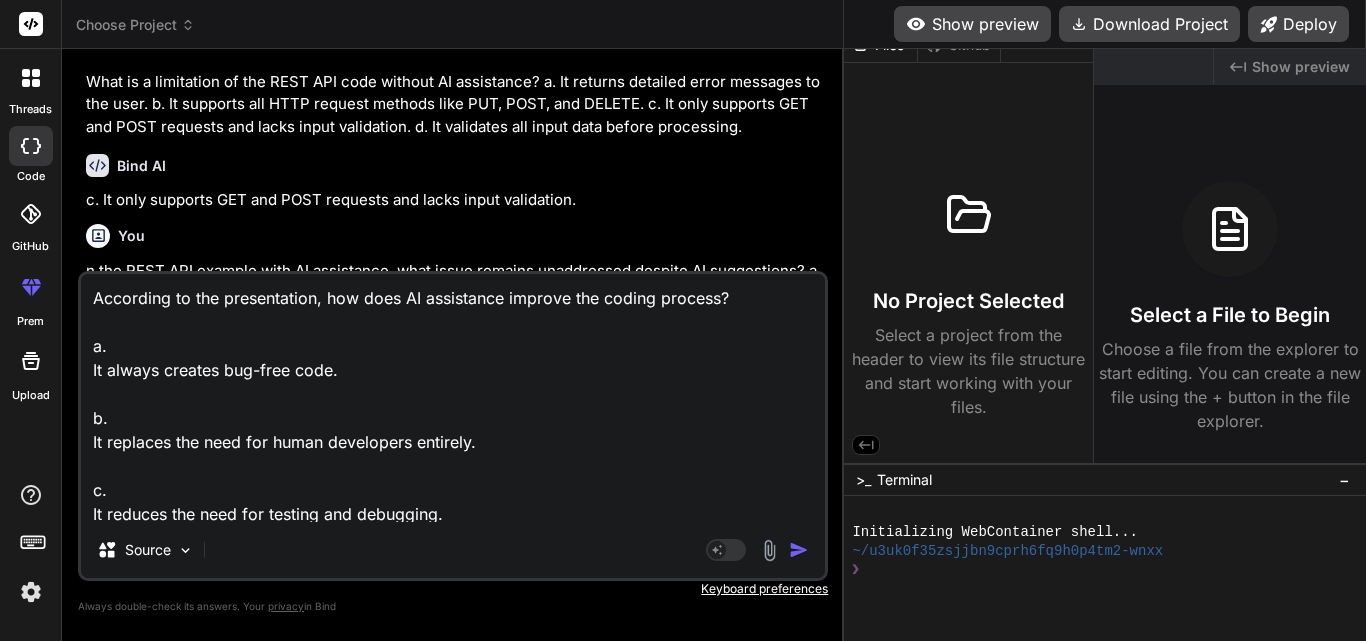 scroll, scrollTop: 74, scrollLeft: 0, axis: vertical 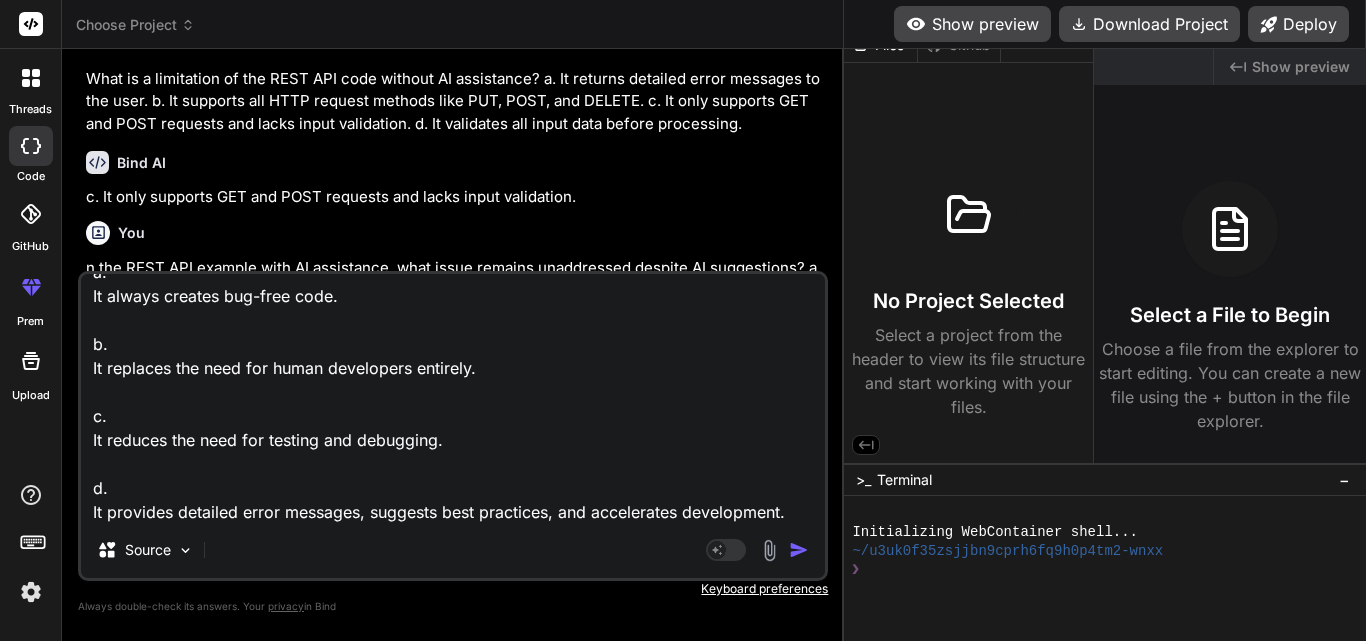 click at bounding box center (799, 550) 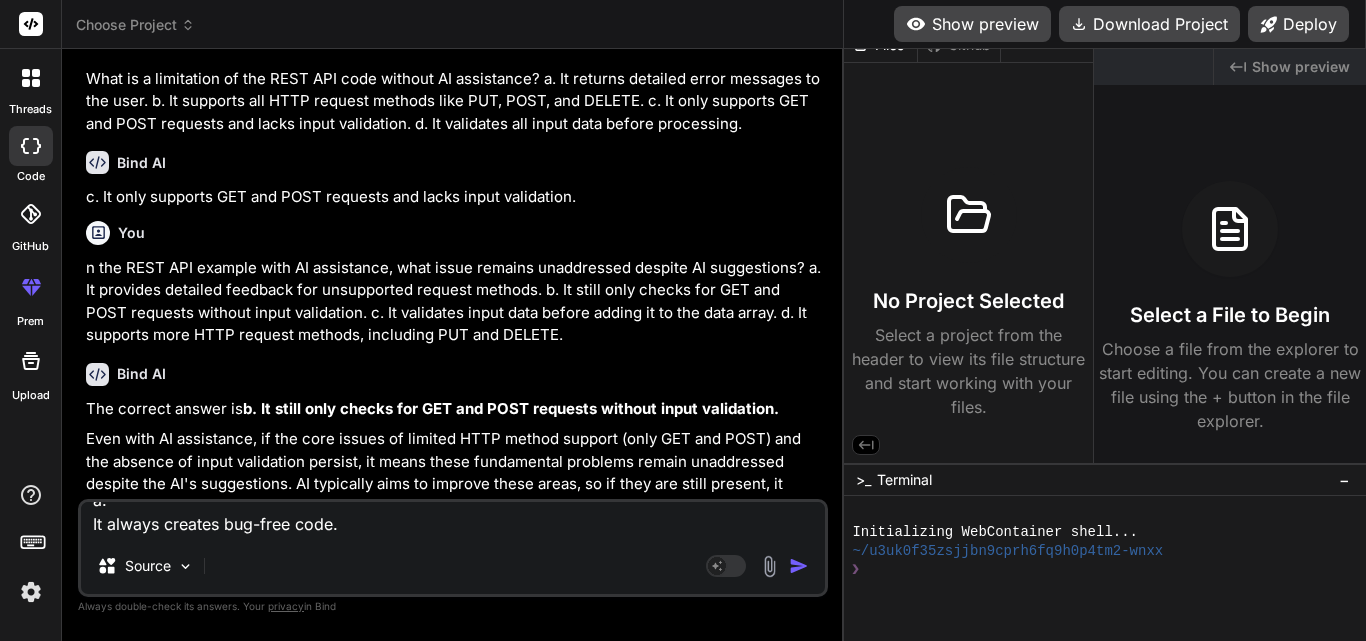 scroll, scrollTop: 0, scrollLeft: 0, axis: both 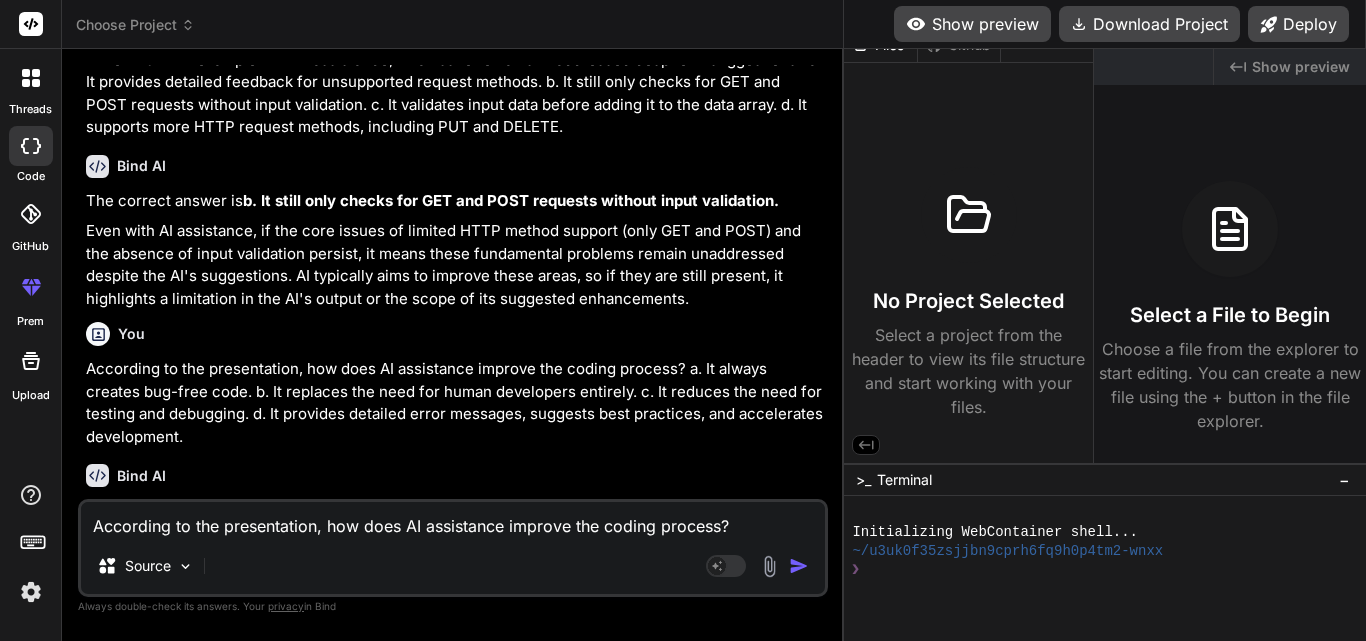 click on "According to the presentation, how does AI assistance improve the coding process?
a.
It always creates bug-free code.
b.
It replaces the need for human developers entirely.
c.
It reduces the need for testing and debugging.
d.
It provides detailed error messages, suggests best practices, and accelerates development." at bounding box center [453, 520] 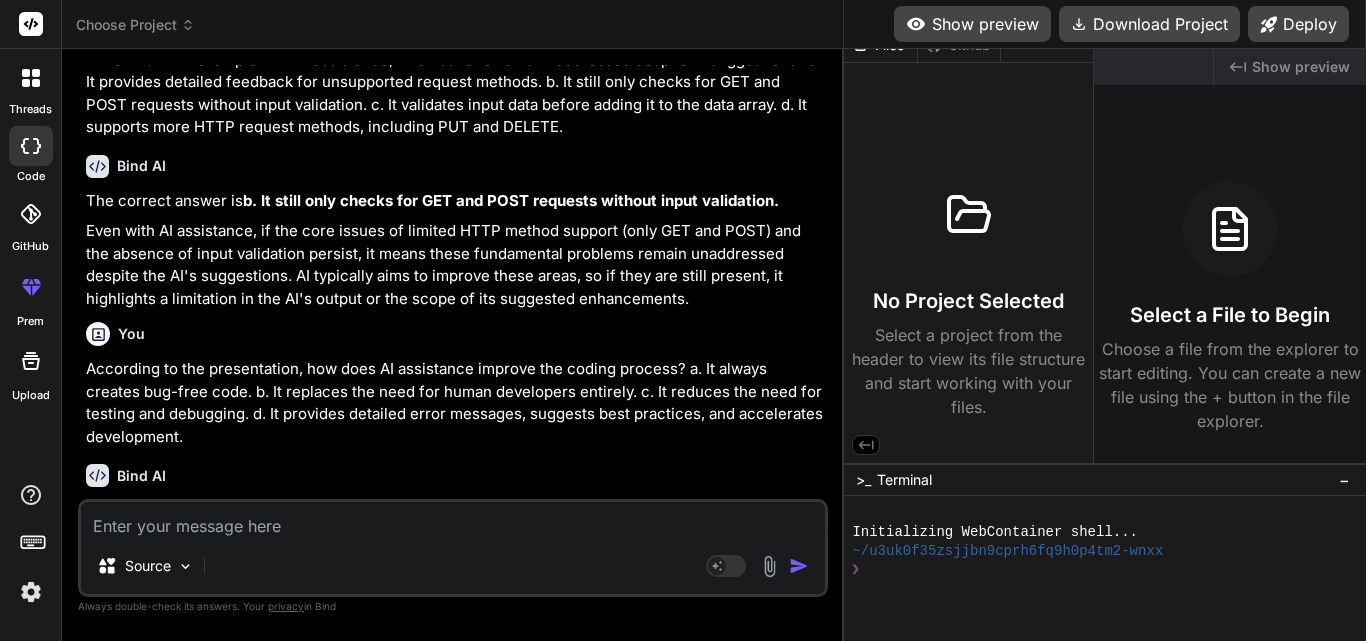 paste on "What is the key takeaway from the presentation regarding AI-assisted coding?
a.
AI always produces error-free, highly optimized code.
b.
AI can replace developers in all aspects of coding.
c.
AI assistance can speed up development and improve user feedback, but it still requires human refinement.
d.
AI assistance reduces the need for testing or further development." 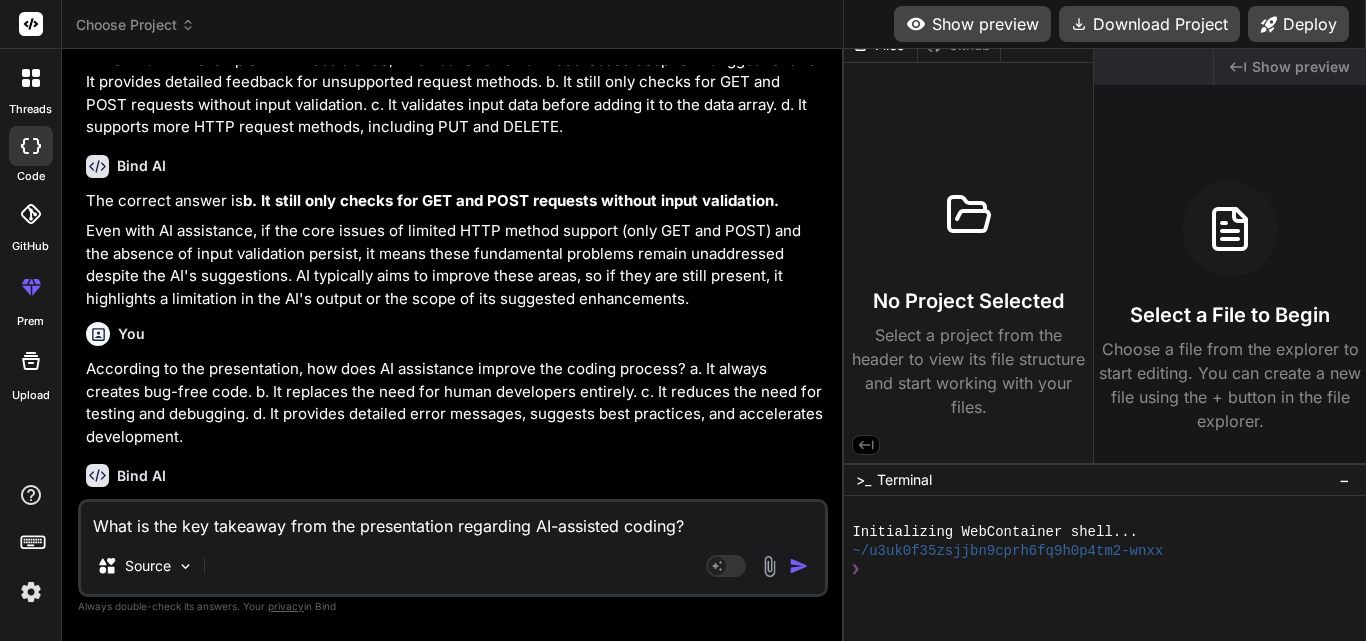 scroll, scrollTop: 98, scrollLeft: 0, axis: vertical 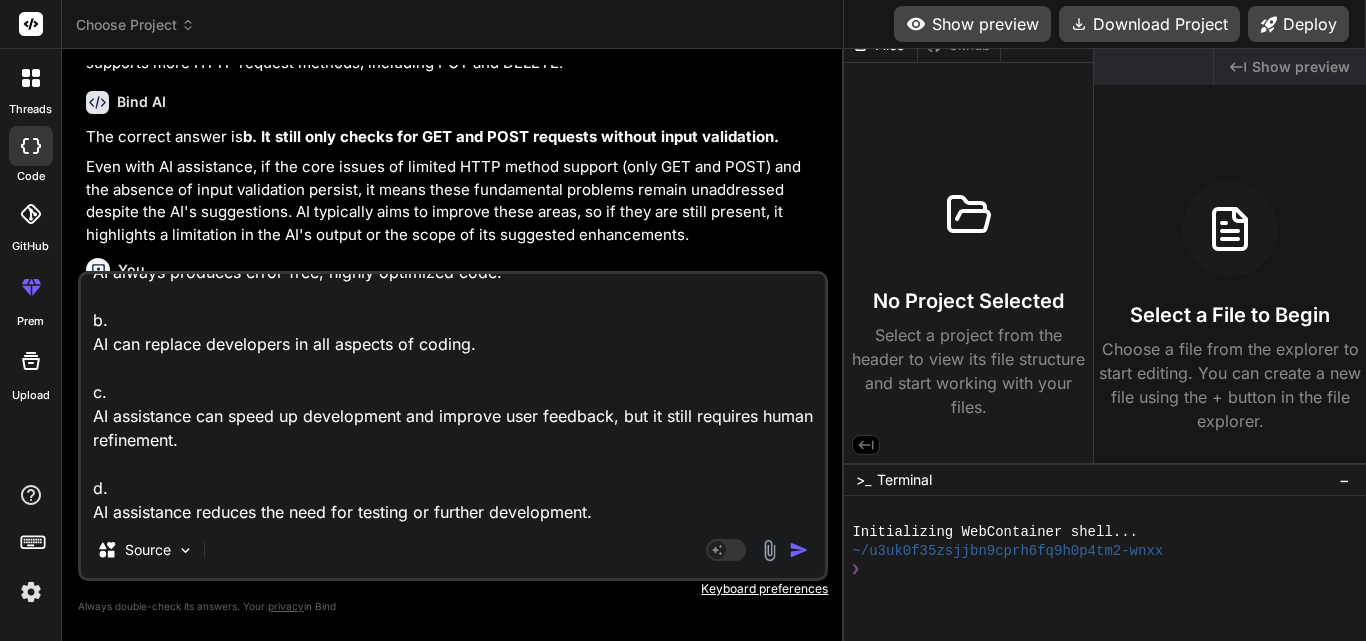 click at bounding box center [799, 550] 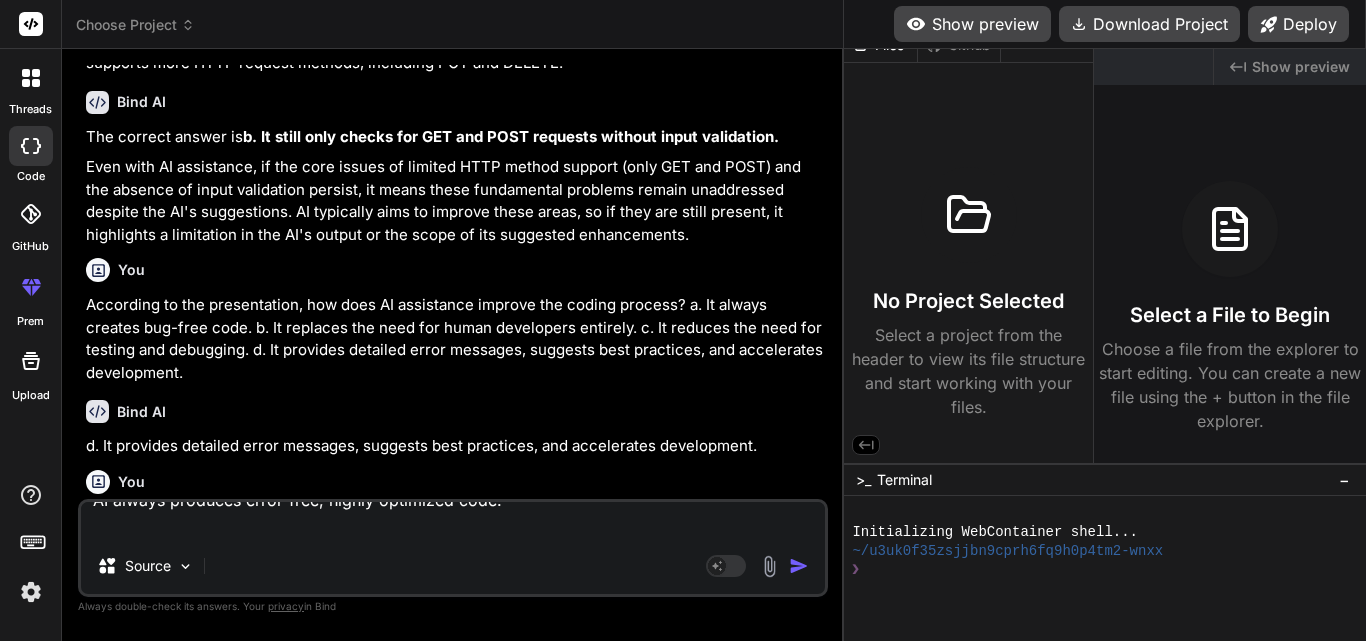 scroll, scrollTop: 0, scrollLeft: 0, axis: both 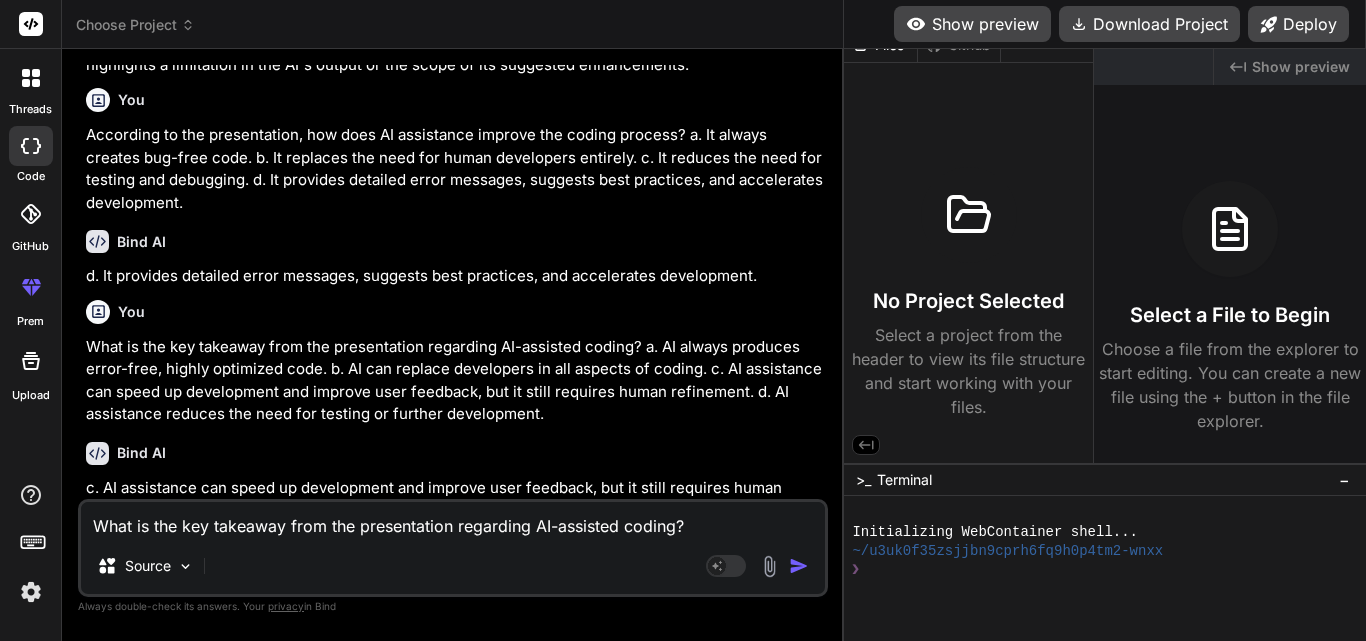 click on "What is the key takeaway from the presentation regarding AI-assisted coding?
a.
AI always produces error-free, highly optimized code.
b.
AI can replace developers in all aspects of coding.
c.
AI assistance can speed up development and improve user feedback, but it still requires human refinement.
d.
AI assistance reduces the need for testing or further development." at bounding box center (453, 520) 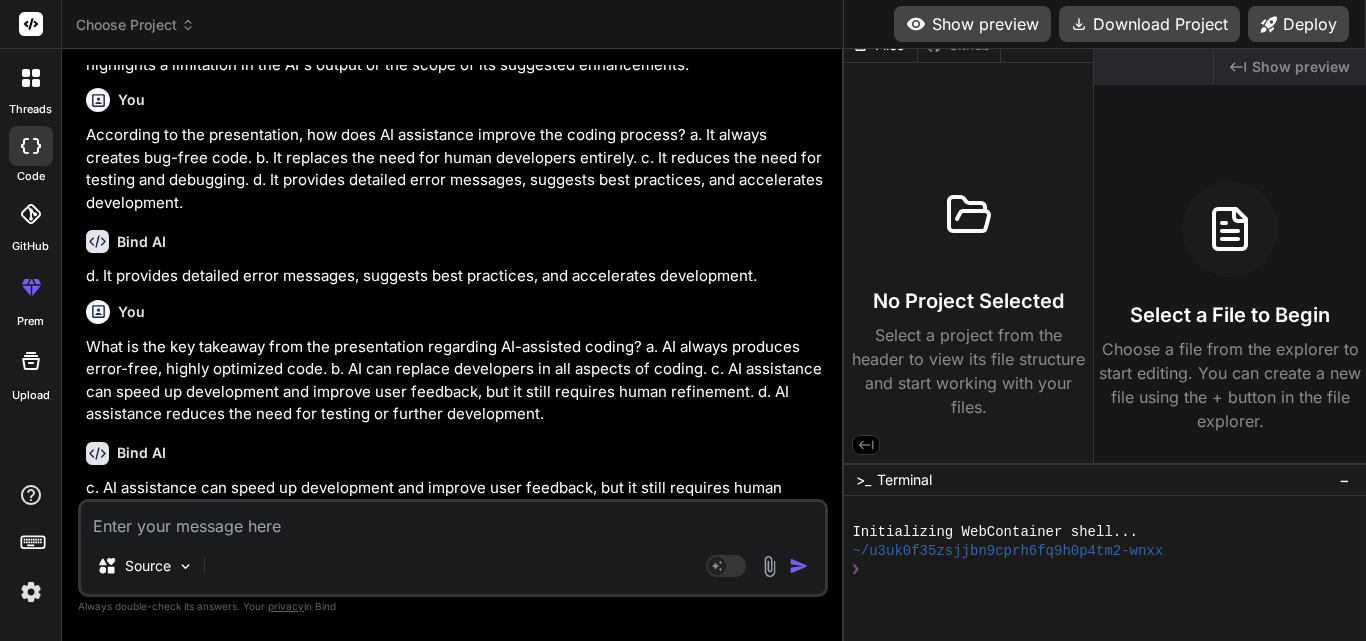 paste on "What is one of the major differences between the file upload handling code with and without AI assistance?
a.
The non-AI code does not allow file uploads at all.
b.
The non-AI code automatically resizes uploaded images.
c.
The AI-assisted code is slower in performance.
d.
The AI-assisted code provides clearer error messages and improved validation." 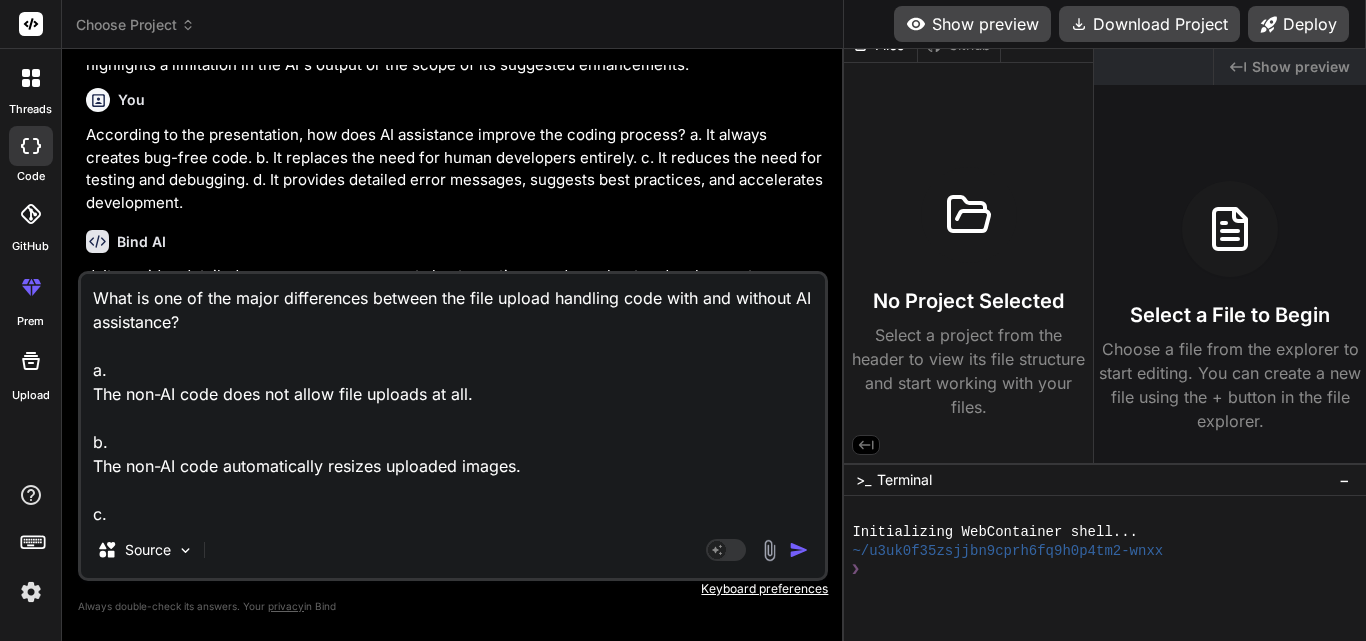 scroll, scrollTop: 98, scrollLeft: 0, axis: vertical 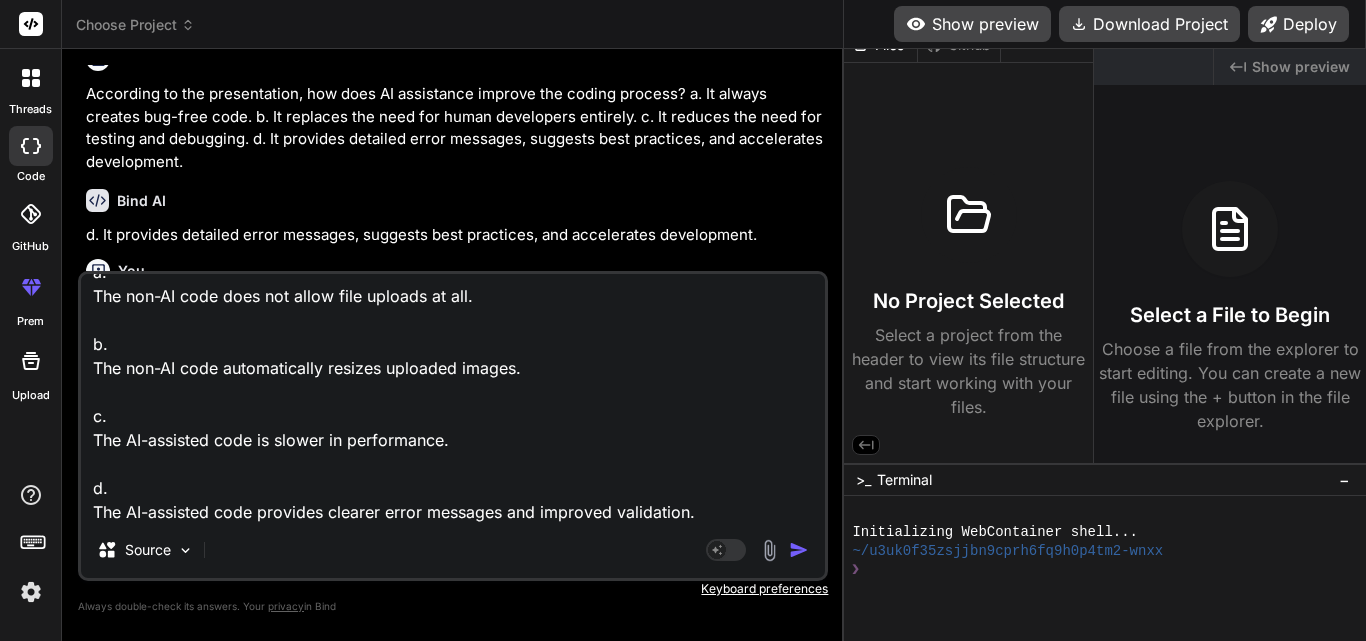 click at bounding box center [799, 550] 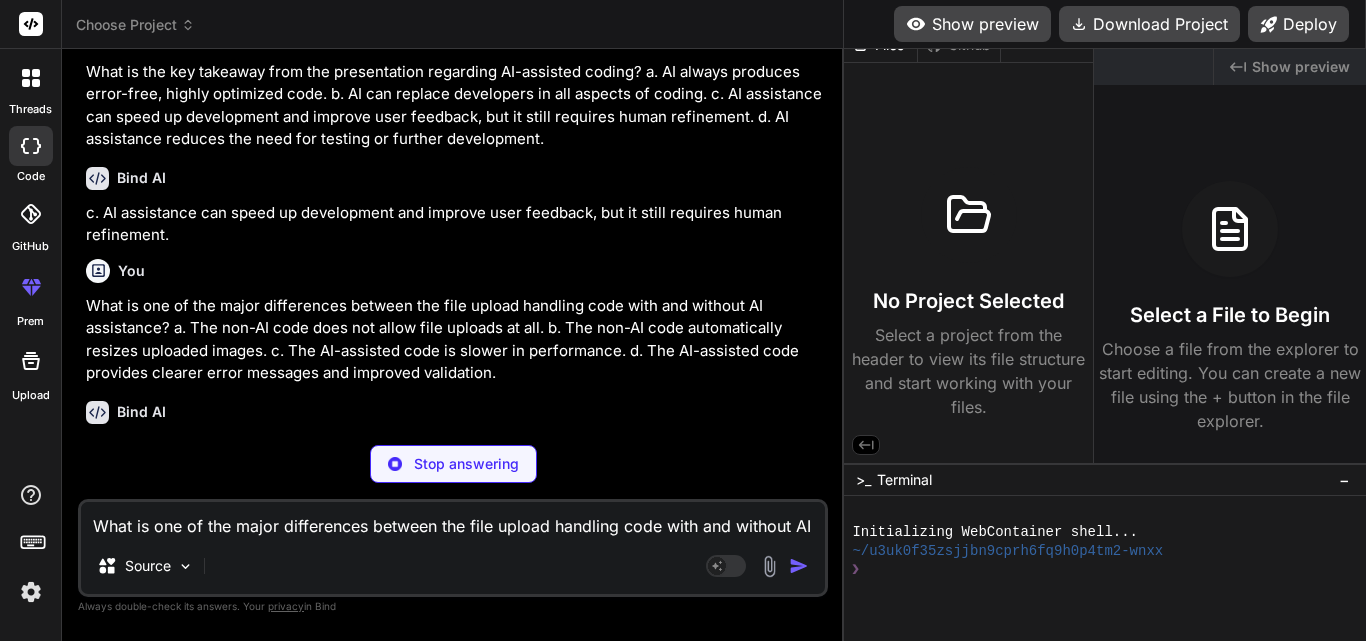 scroll, scrollTop: 9792, scrollLeft: 0, axis: vertical 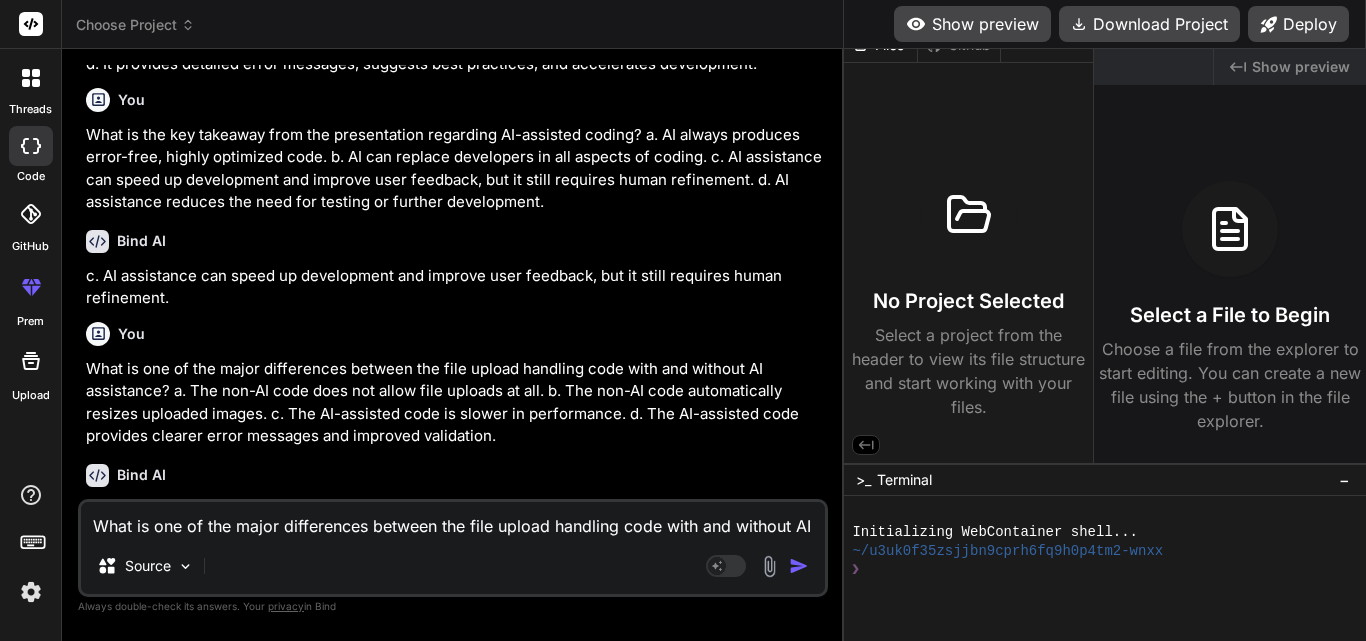 click on "What is one of the major differences between the file upload handling code with and without AI assistance?
a.
The non-AI code does not allow file uploads at all.
b.
The non-AI code automatically resizes uploaded images.
c.
The AI-assisted code is slower in performance.
d.
The AI-assisted code provides clearer error messages and improved validation." at bounding box center (453, 520) 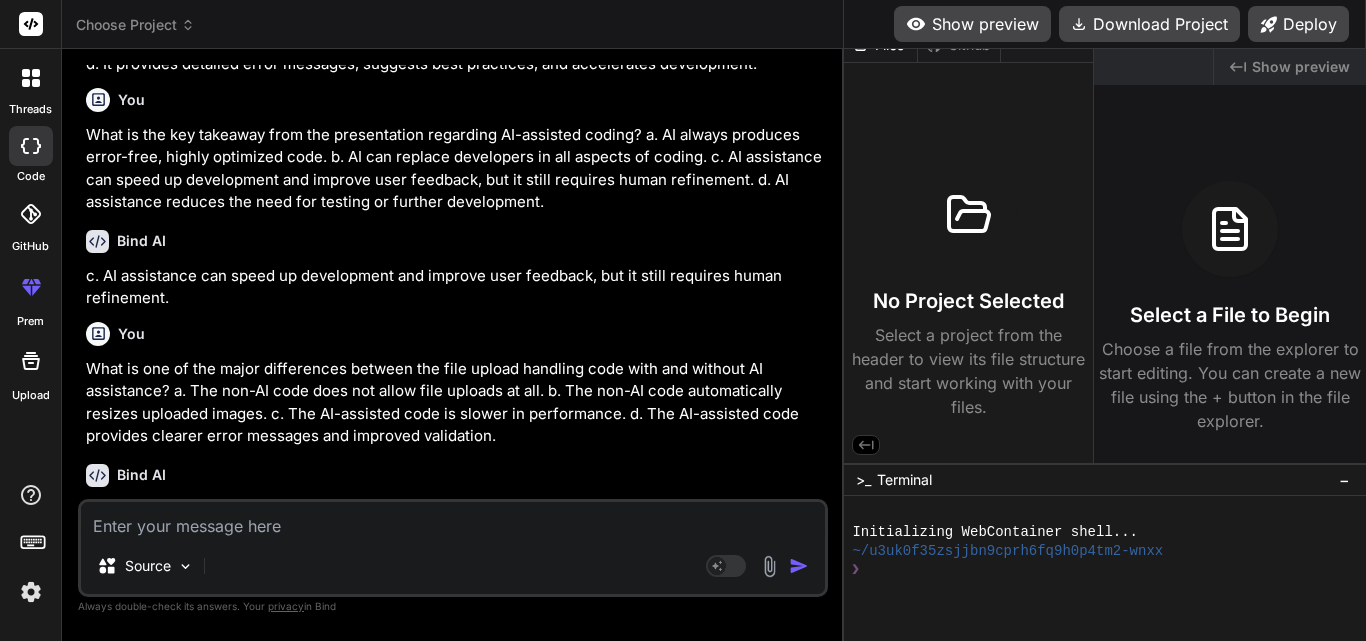 paste on "What is an advantage of using AI to improve error handling in code?
a.
AI helps developers identify potential issues early, improving user experience.
b.
AI removes all errors from the code automatically.
c.
AI simplifies the error handling so much that it eliminates the need for code review.
d.
AI removes the need for any testing or debugging processes." 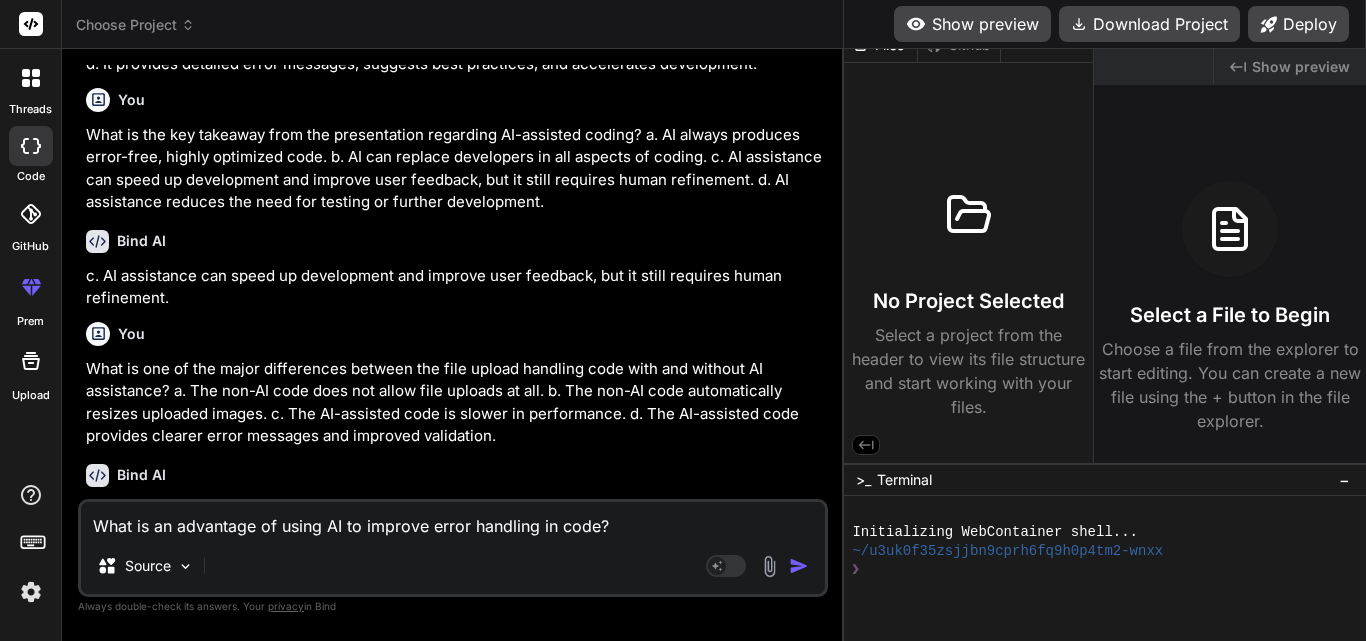 scroll, scrollTop: 74, scrollLeft: 0, axis: vertical 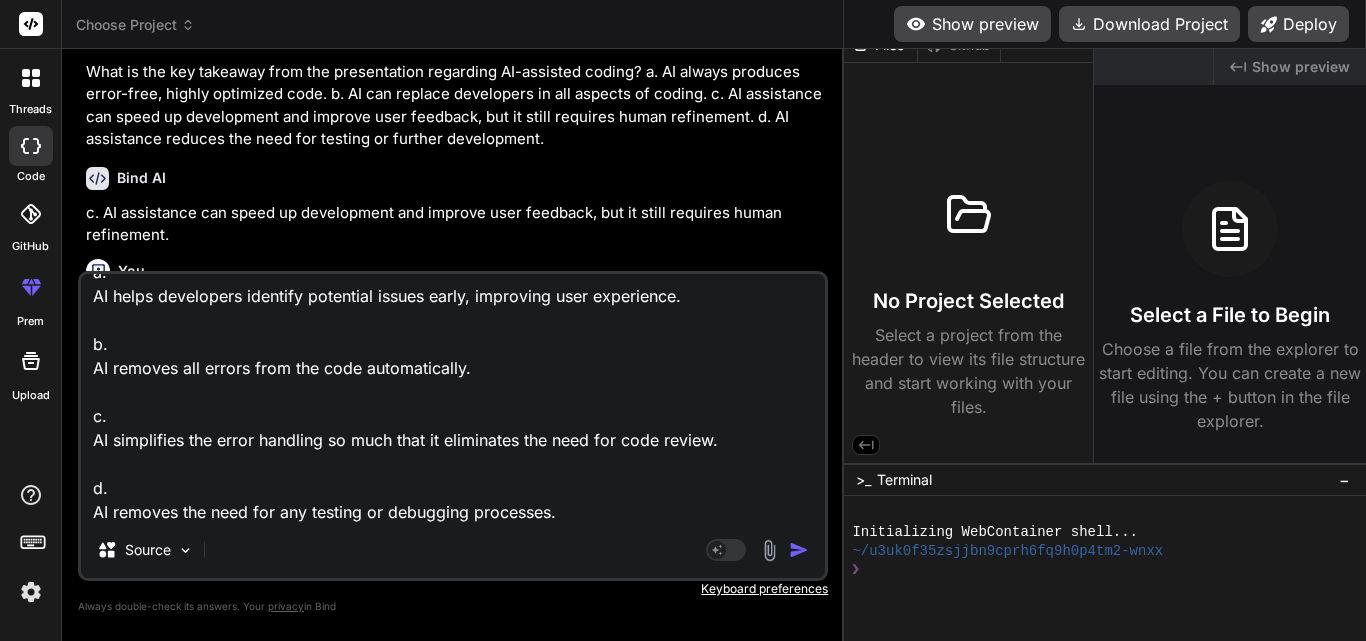 click at bounding box center (799, 550) 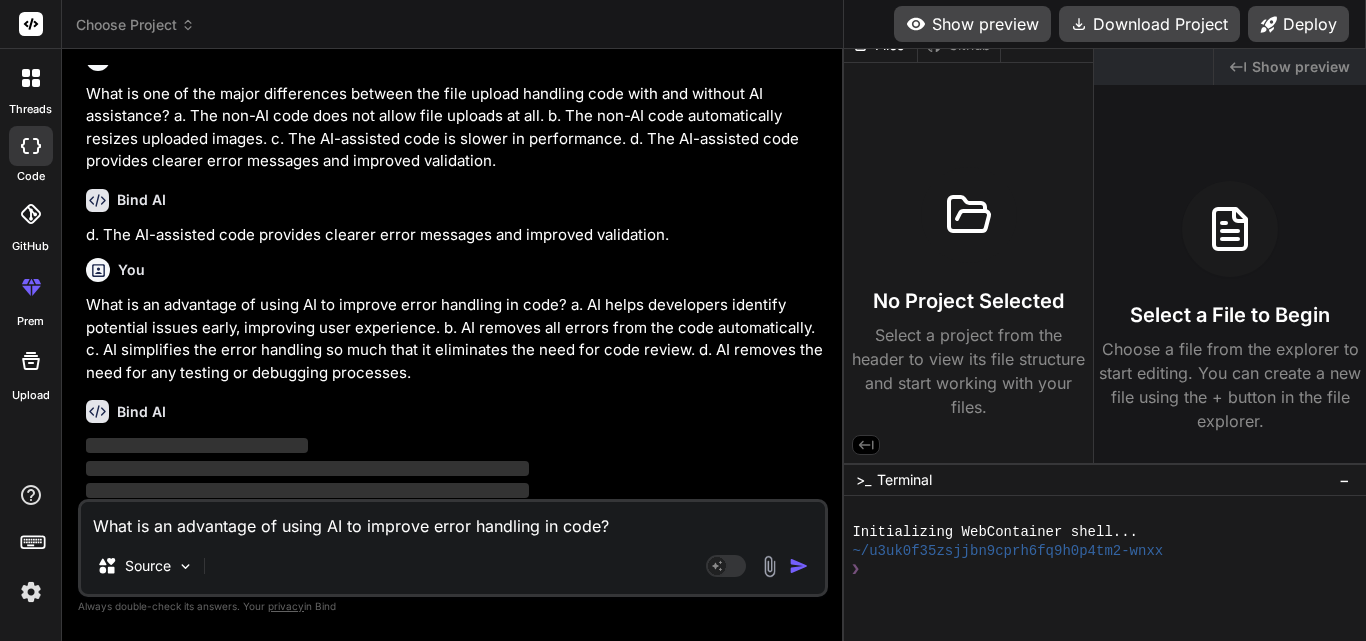 scroll, scrollTop: 10003, scrollLeft: 0, axis: vertical 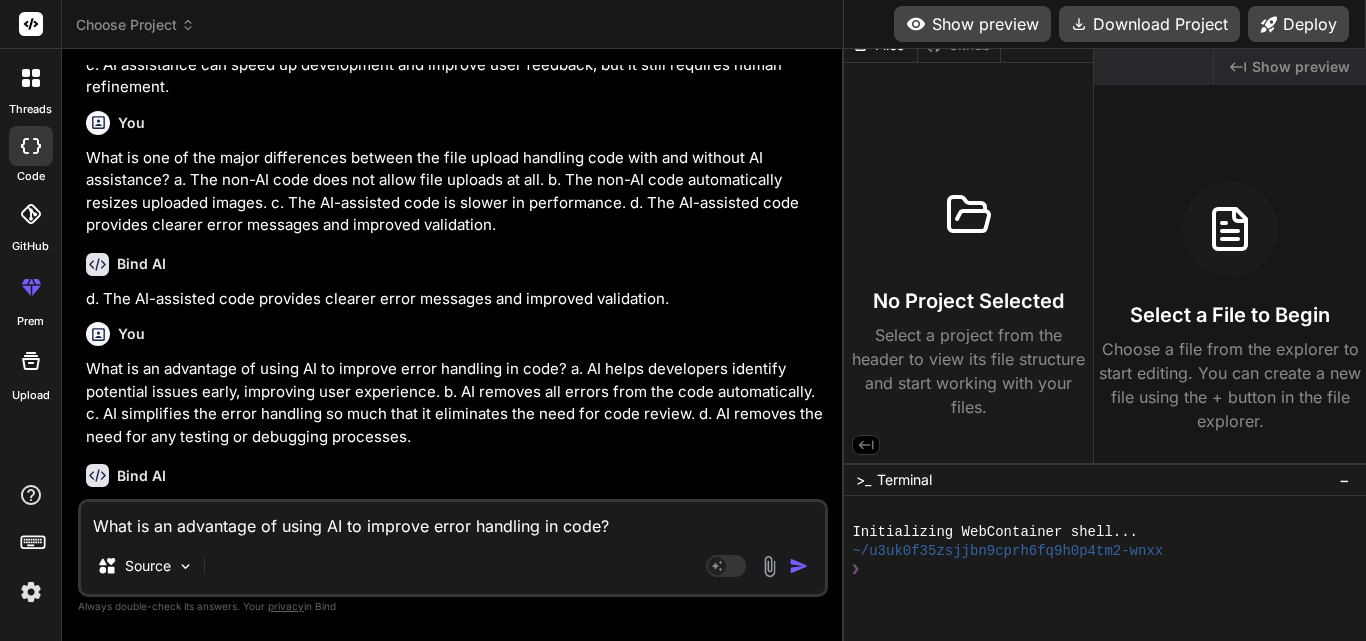 click on "What is an advantage of using AI to improve error handling in code?
a.
AI helps developers identify potential issues early, improving user experience.
b.
AI removes all errors from the code automatically.
c.
AI simplifies the error handling so much that it eliminates the need for code review.
d.
AI removes the need for any testing or debugging processes." at bounding box center (453, 520) 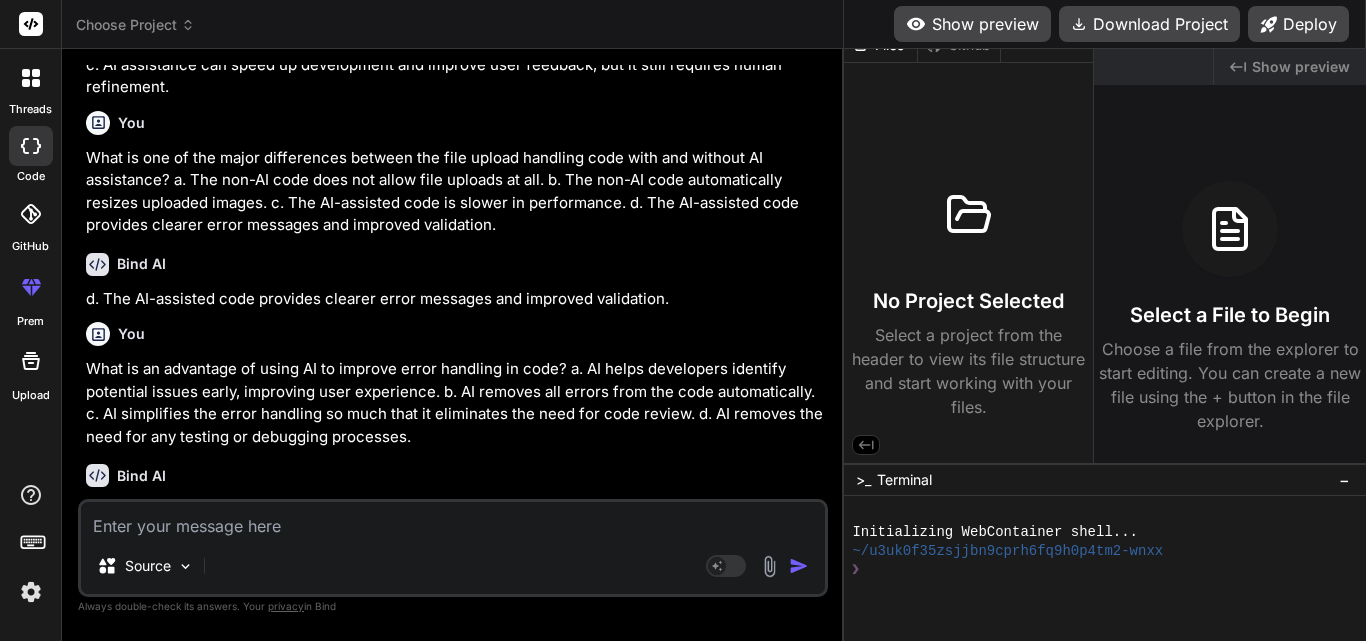 paste on "How does AI help with best practices in coding?
a.
AI creates a unique coding style for each project.
b.
AI suggests best practices, such as input validation and error handling, to improve code quality.
c.
AI completely eliminates the need for a developer’s expertise in best practices.
d.
AI forces developers to follow specific coding styles." 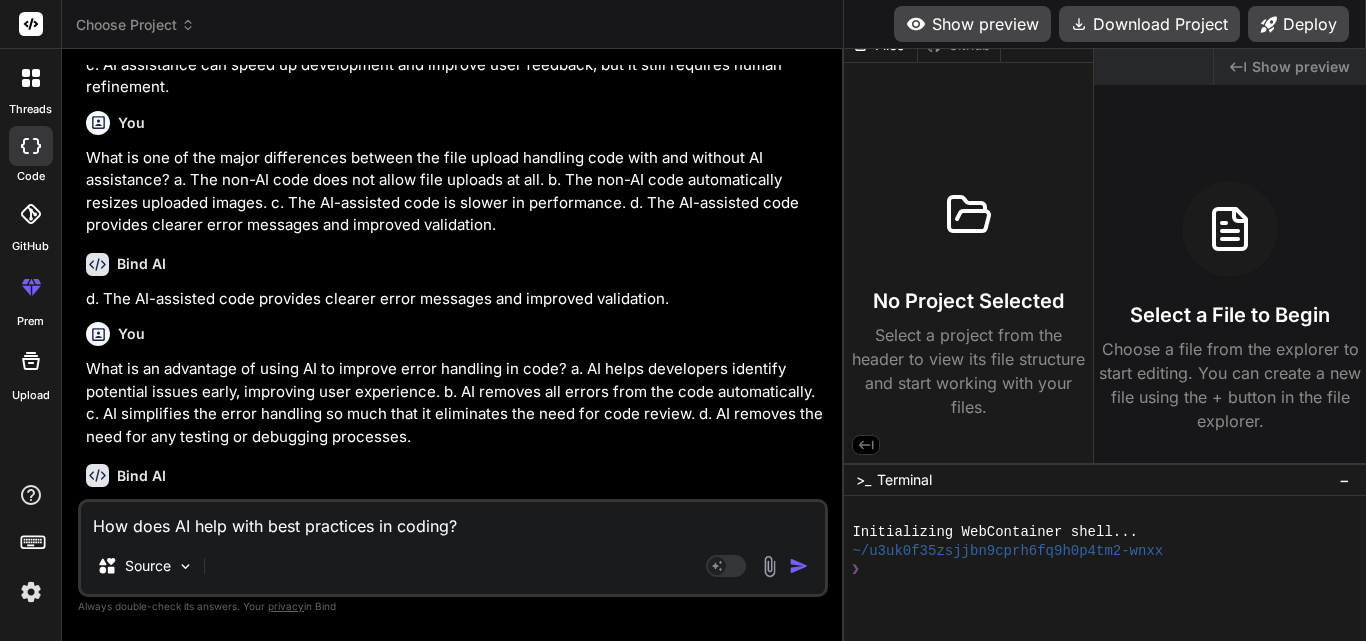 scroll, scrollTop: 98, scrollLeft: 0, axis: vertical 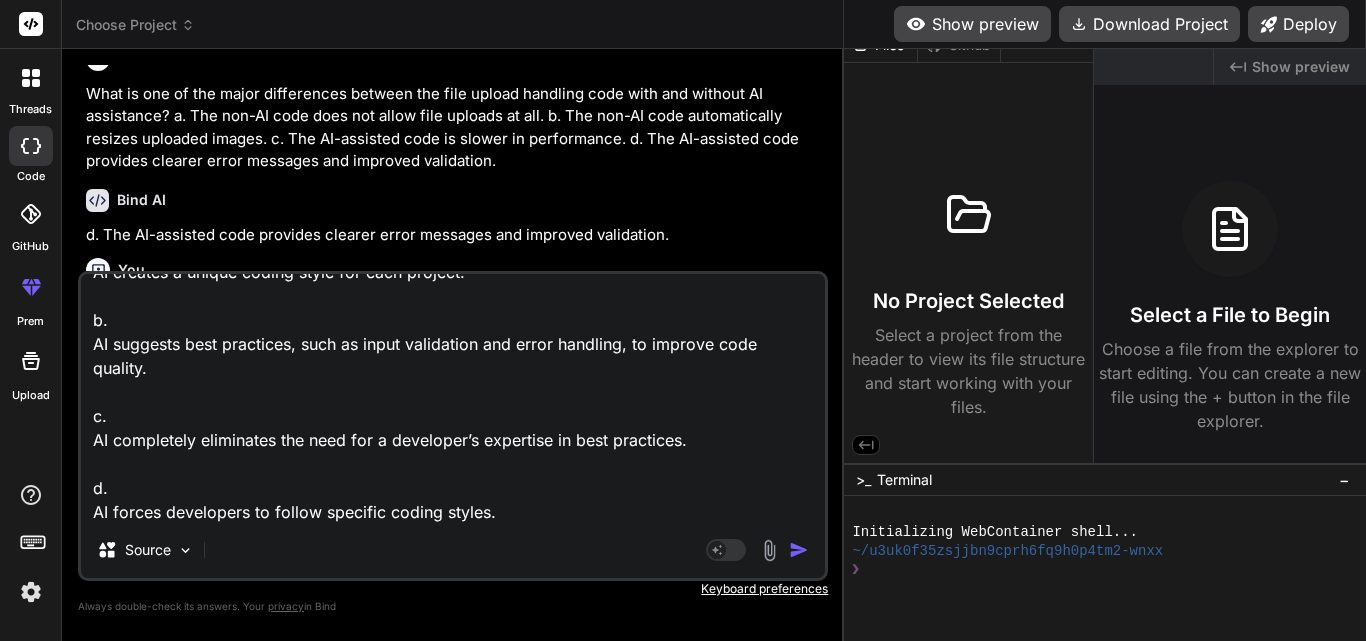 click at bounding box center (799, 550) 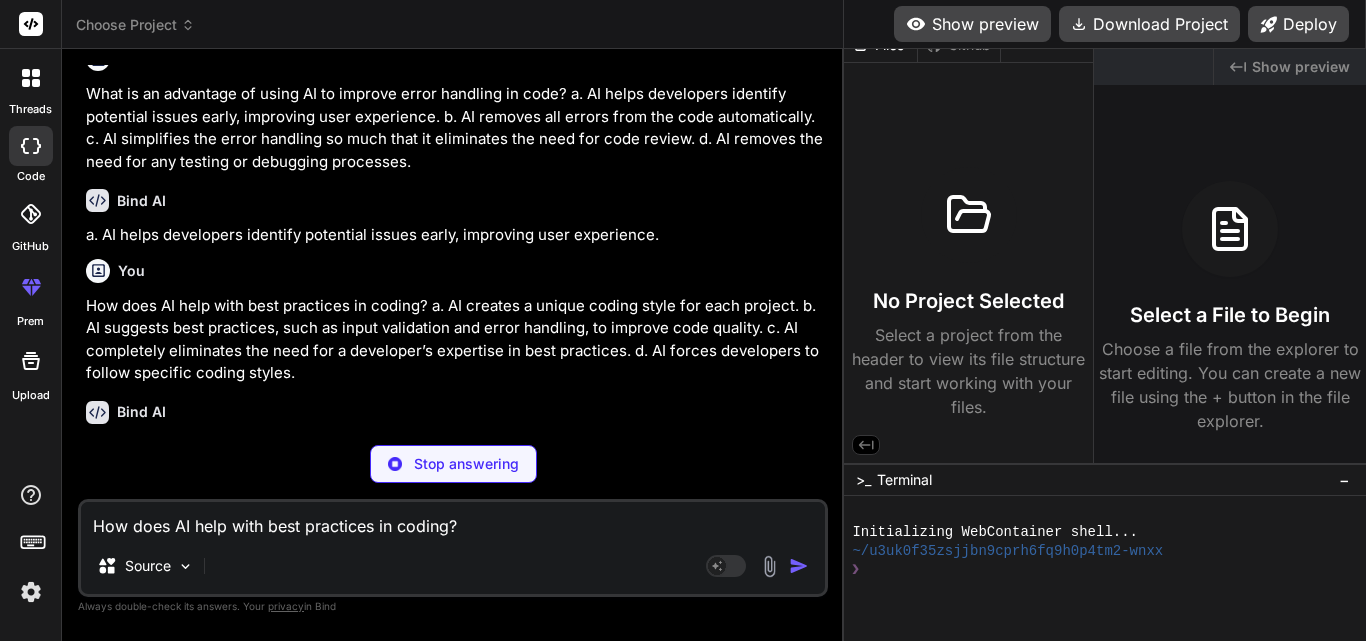 scroll, scrollTop: 10278, scrollLeft: 0, axis: vertical 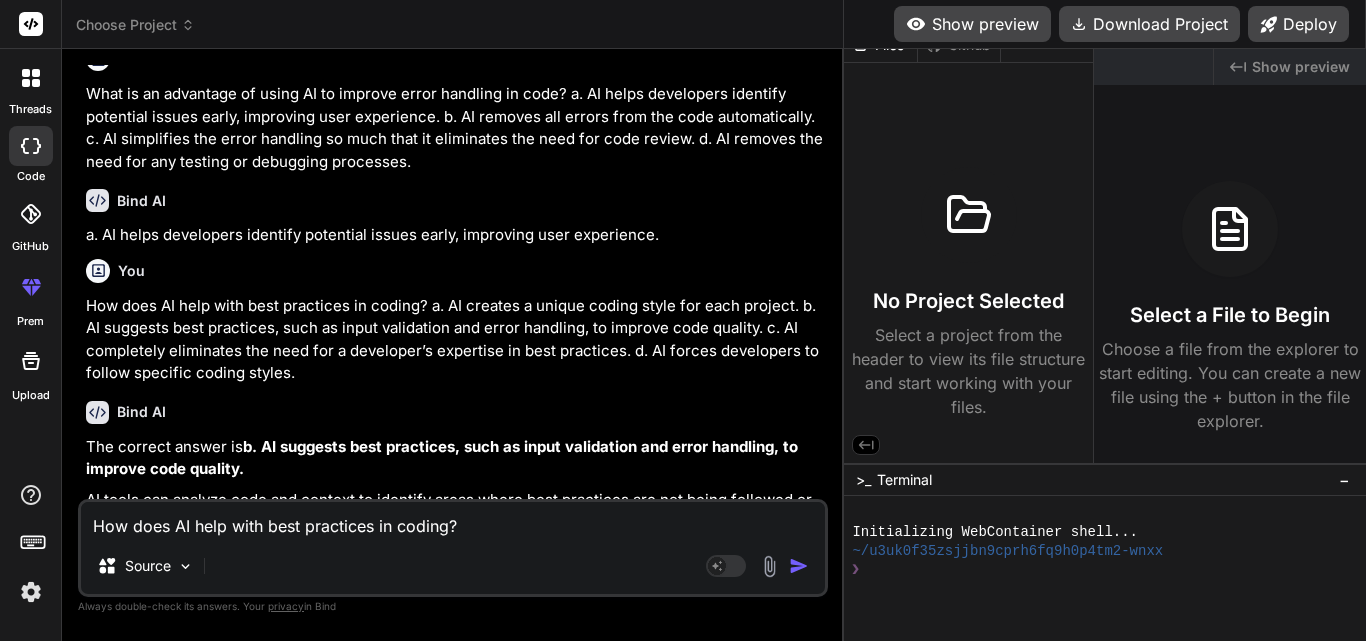 click on "How does AI help with best practices in coding?
a.
AI creates a unique coding style for each project.
b.
AI suggests best practices, such as input validation and error handling, to improve code quality.
c.
AI completely eliminates the need for a developer’s expertise in best practices.
d.
AI forces developers to follow specific coding styles." at bounding box center (453, 520) 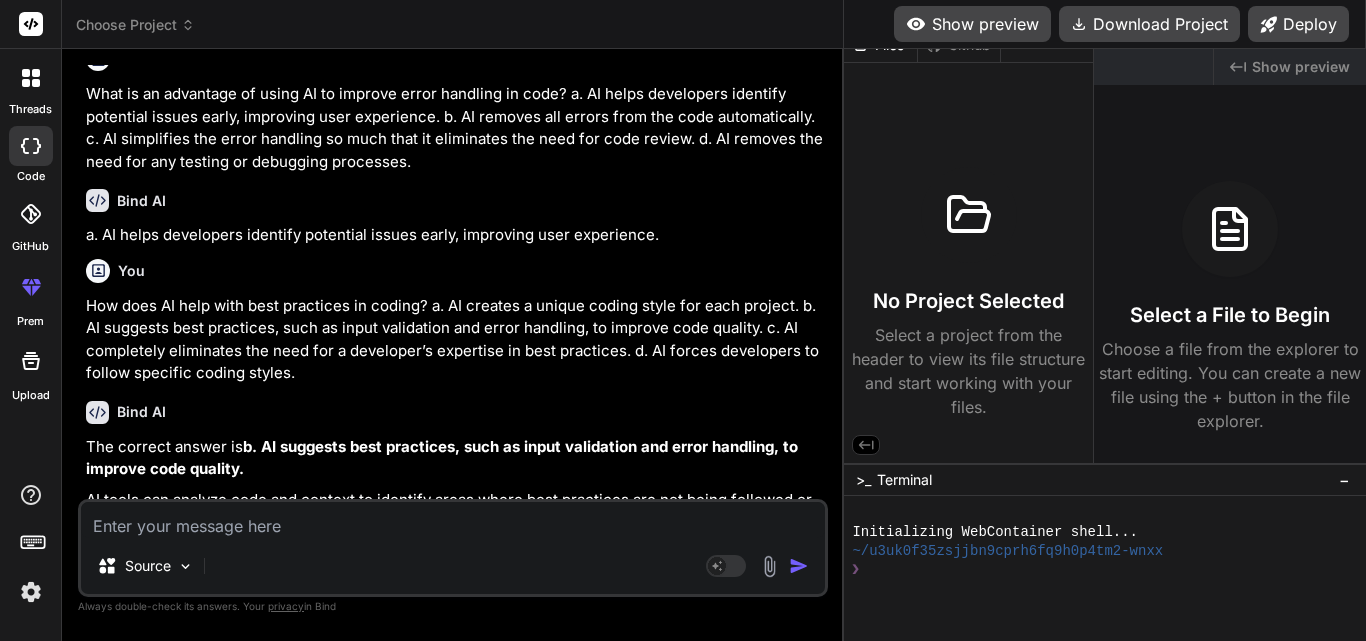 paste on "In the presentation, what does the comparison between coding with and without AI assistance highlight?
a.
AI assistance makes the code less maintainable and harder to read.
b.
AI always leads to the best possible solution for every problem.
c.
Coding without AI is superior to coding with AI in terms of code quality.
d.
AI helps produce more robust, user-friendly applications by improving error handling and user feedback." 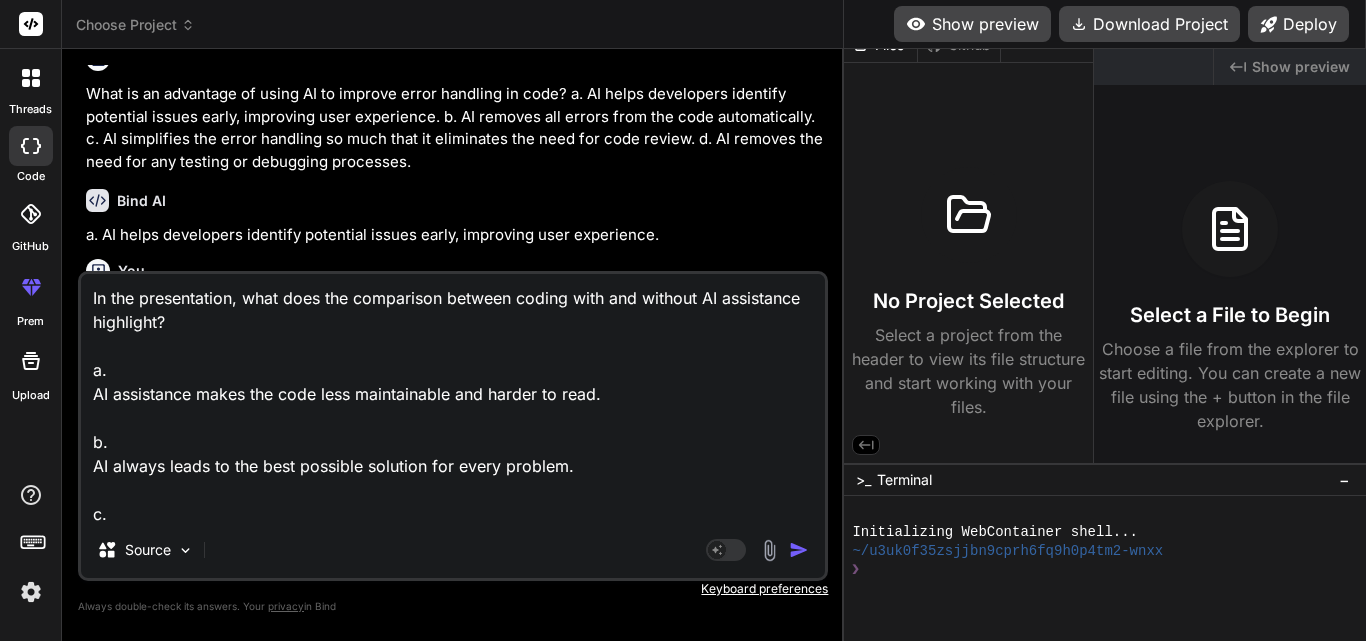 scroll, scrollTop: 122, scrollLeft: 0, axis: vertical 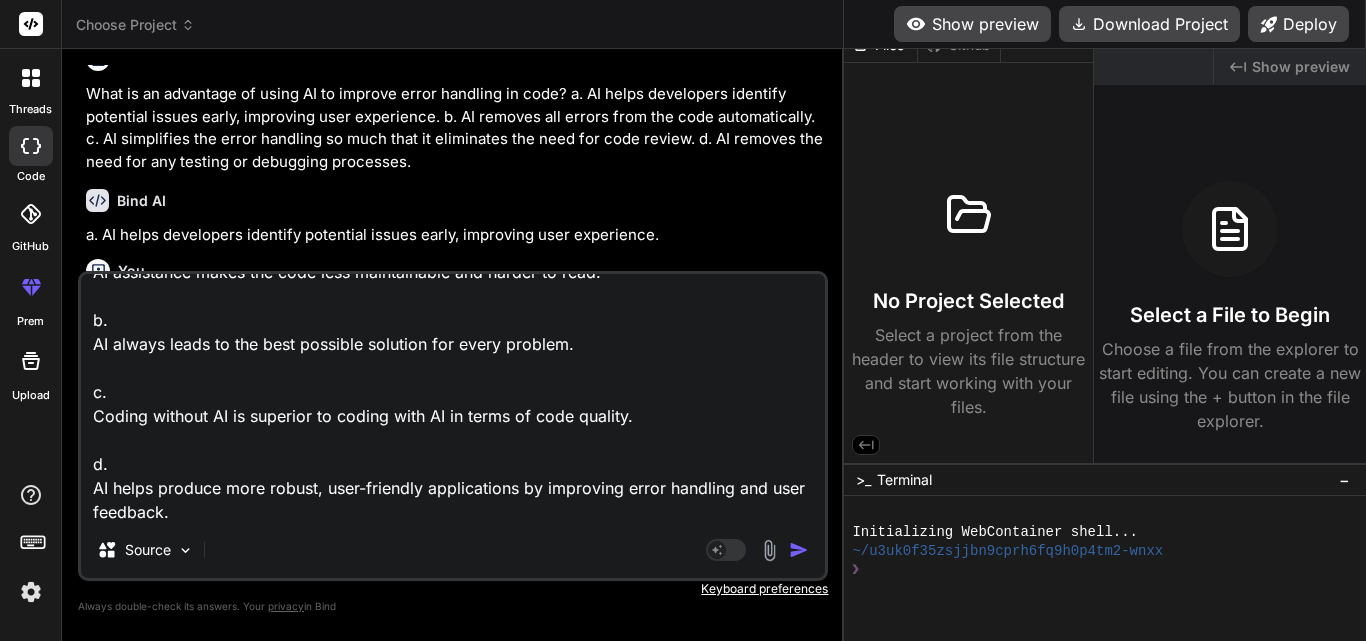 click at bounding box center [799, 550] 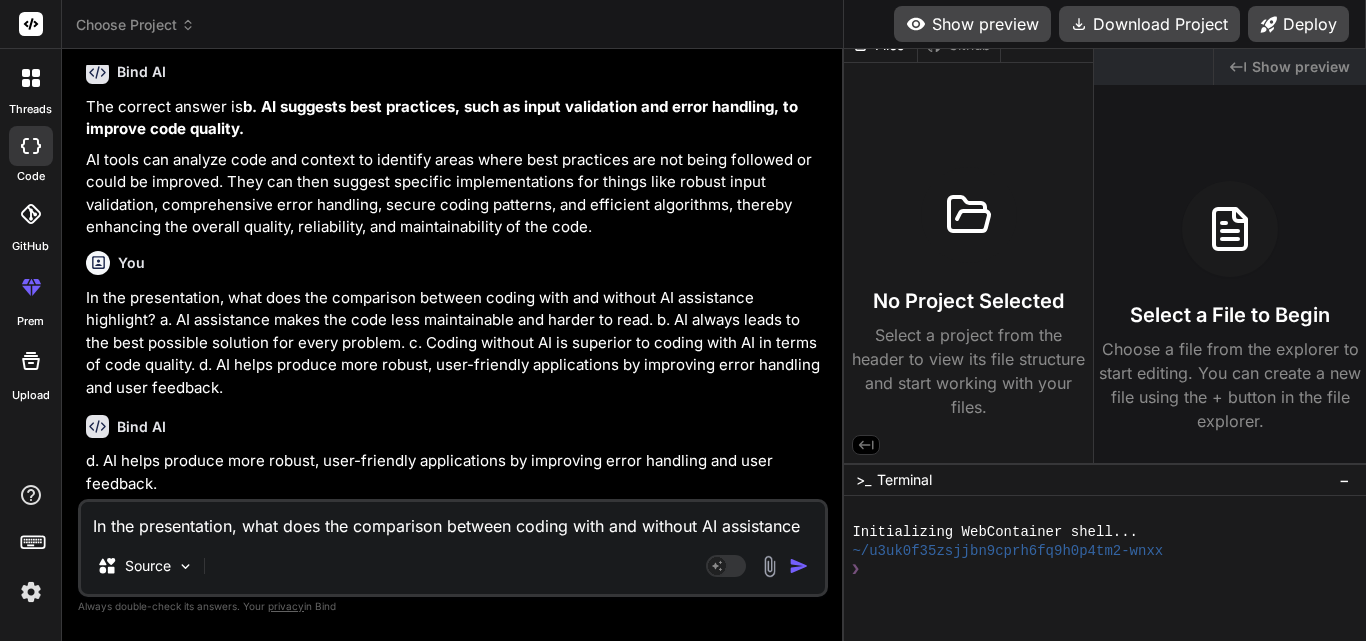 scroll, scrollTop: 10592, scrollLeft: 0, axis: vertical 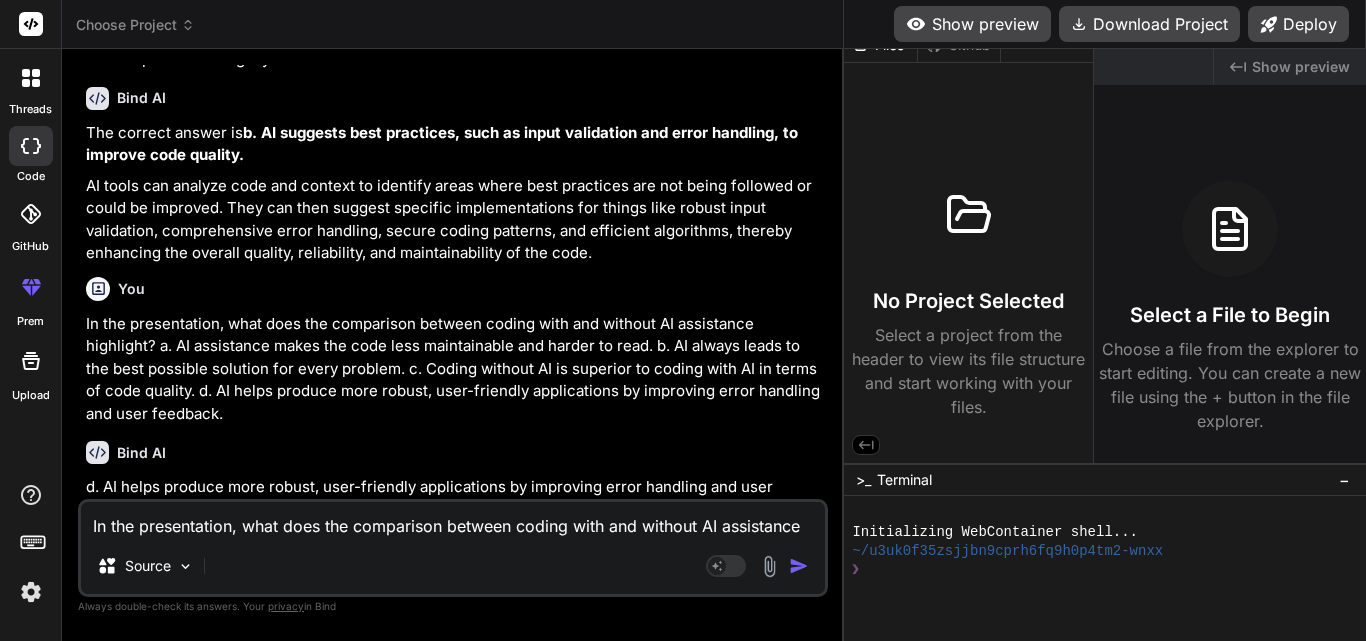 click on "In the presentation, what does the comparison between coding with and without AI assistance highlight?
a.
AI assistance makes the code less maintainable and harder to read.
b.
AI always leads to the best possible solution for every problem.
c.
Coding without AI is superior to coding with AI in terms of code quality.
d.
AI helps produce more robust, user-friendly applications by improving error handling and user feedback." at bounding box center (453, 520) 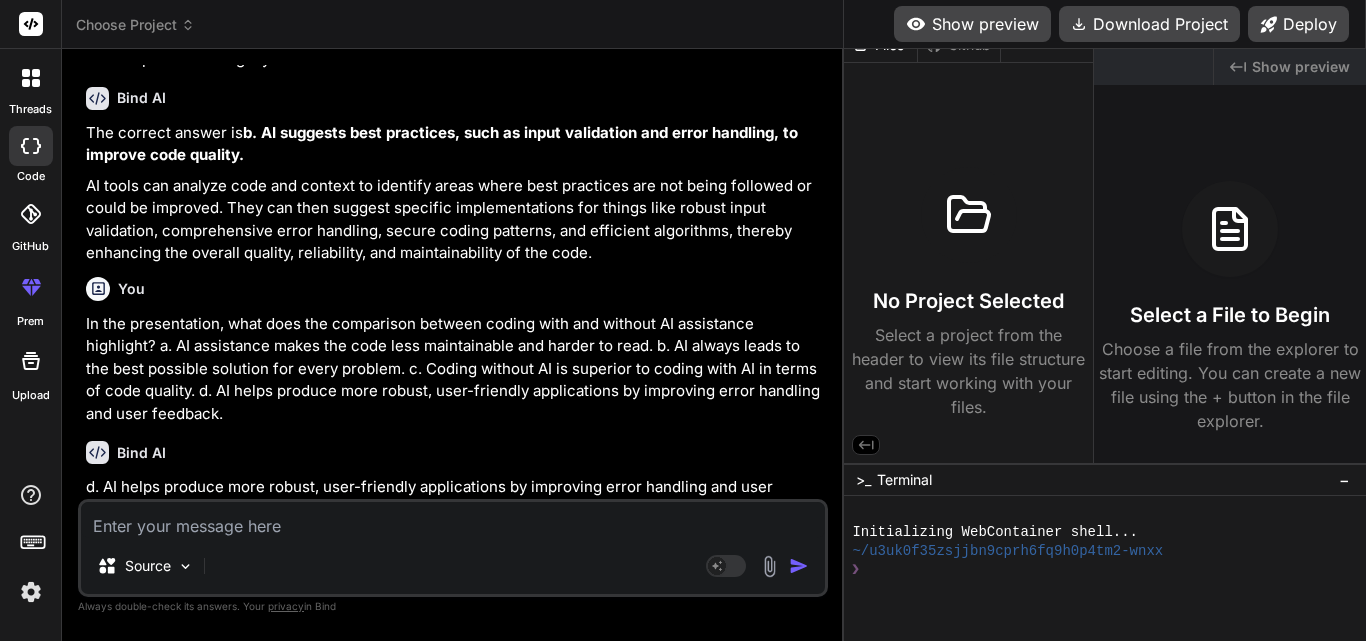 paste on "In the context of the presentation (video), what is a fundamental feature that AI cannot replace?
a.
Basic syntax error detection.
b.
Creativity in problem-solving and algorithm design.
c.
Writing boilerplate code automatically.
d.
Code optimization." 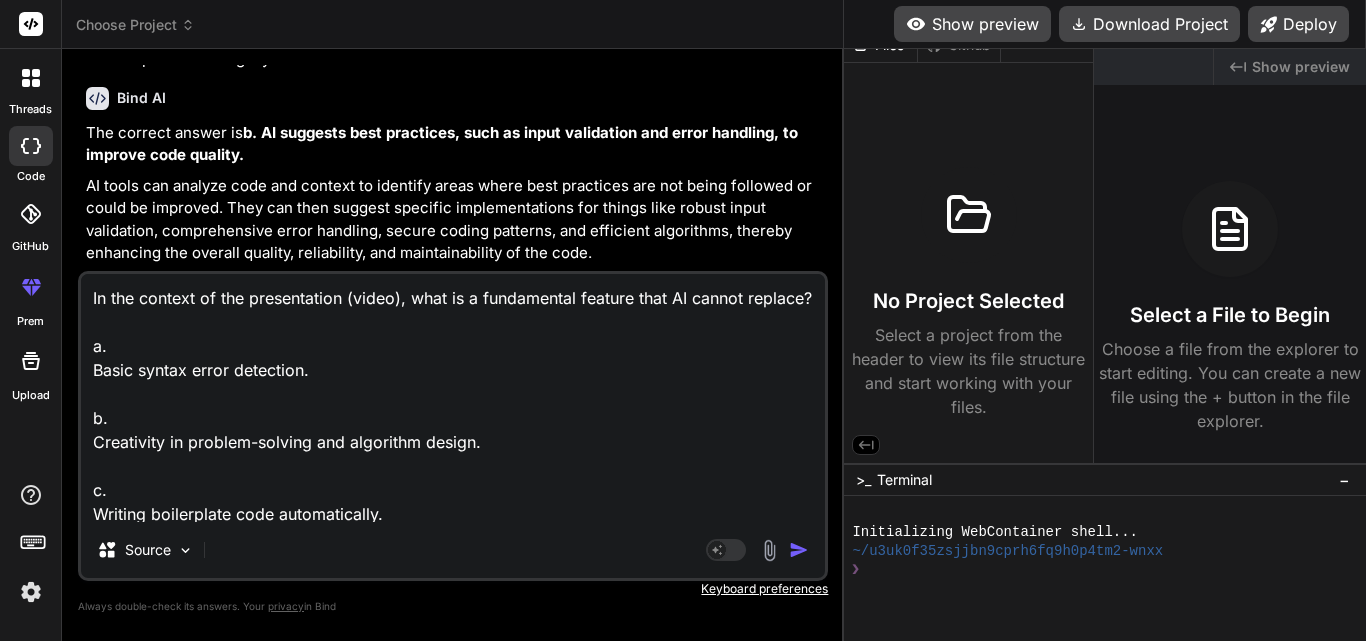 scroll, scrollTop: 98, scrollLeft: 0, axis: vertical 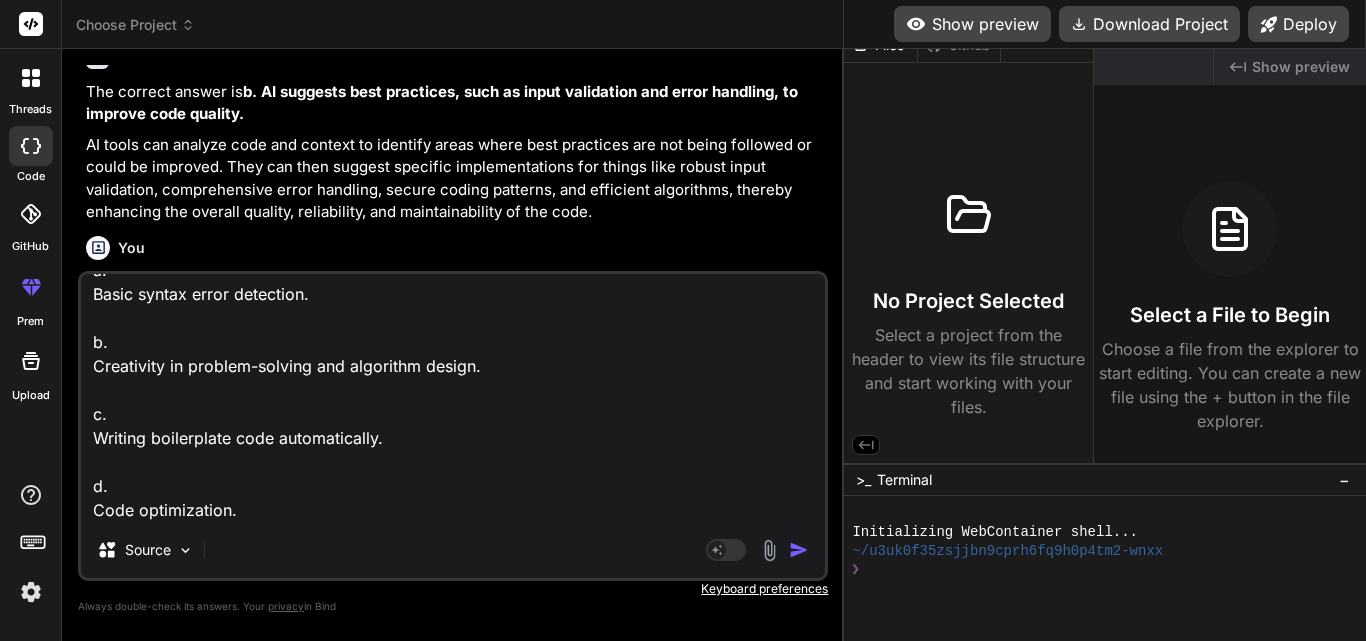 click at bounding box center [799, 550] 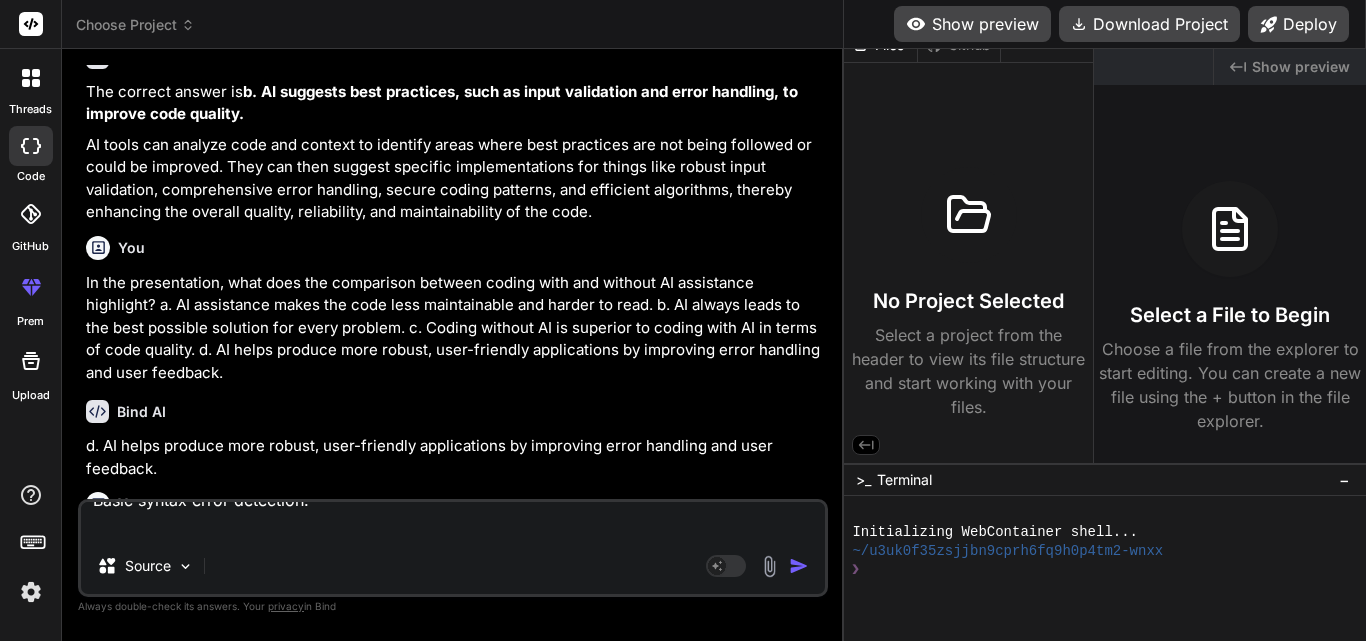 scroll, scrollTop: 0, scrollLeft: 0, axis: both 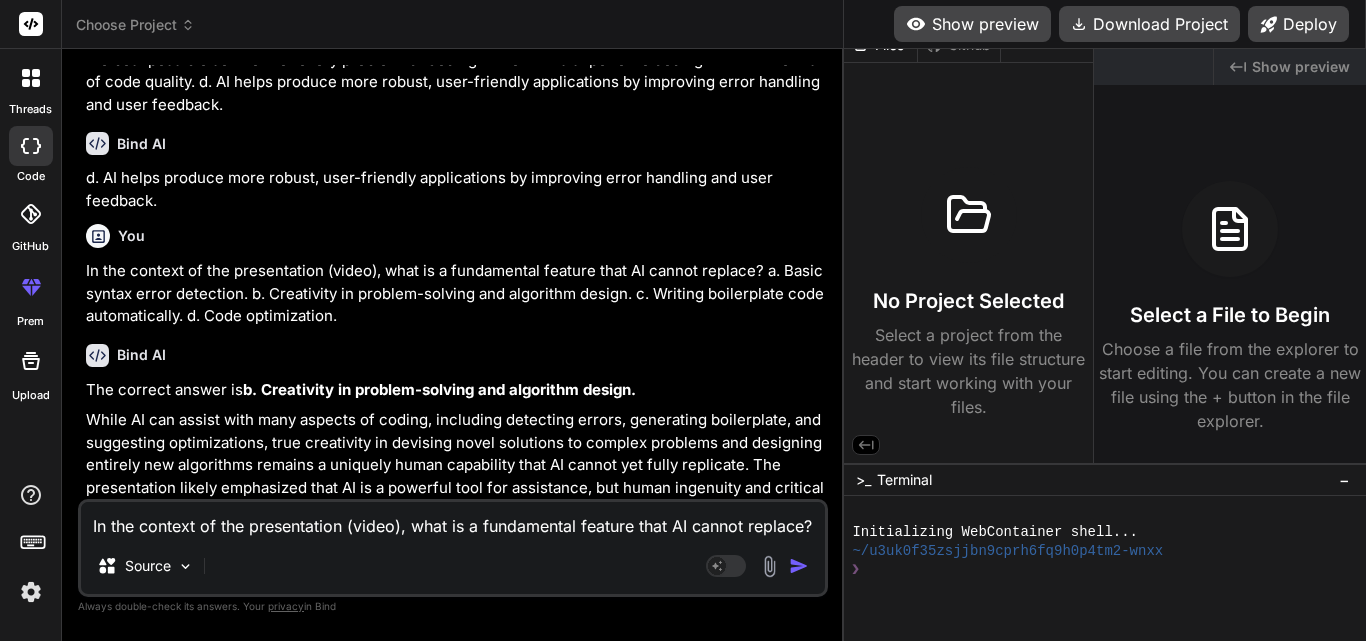 click on "In the context of the presentation (video), what is a fundamental feature that AI cannot replace?
a.
Basic syntax error detection.
b.
Creativity in problem-solving and algorithm design.
c.
Writing boilerplate code automatically.
d.
Code optimization." at bounding box center [453, 520] 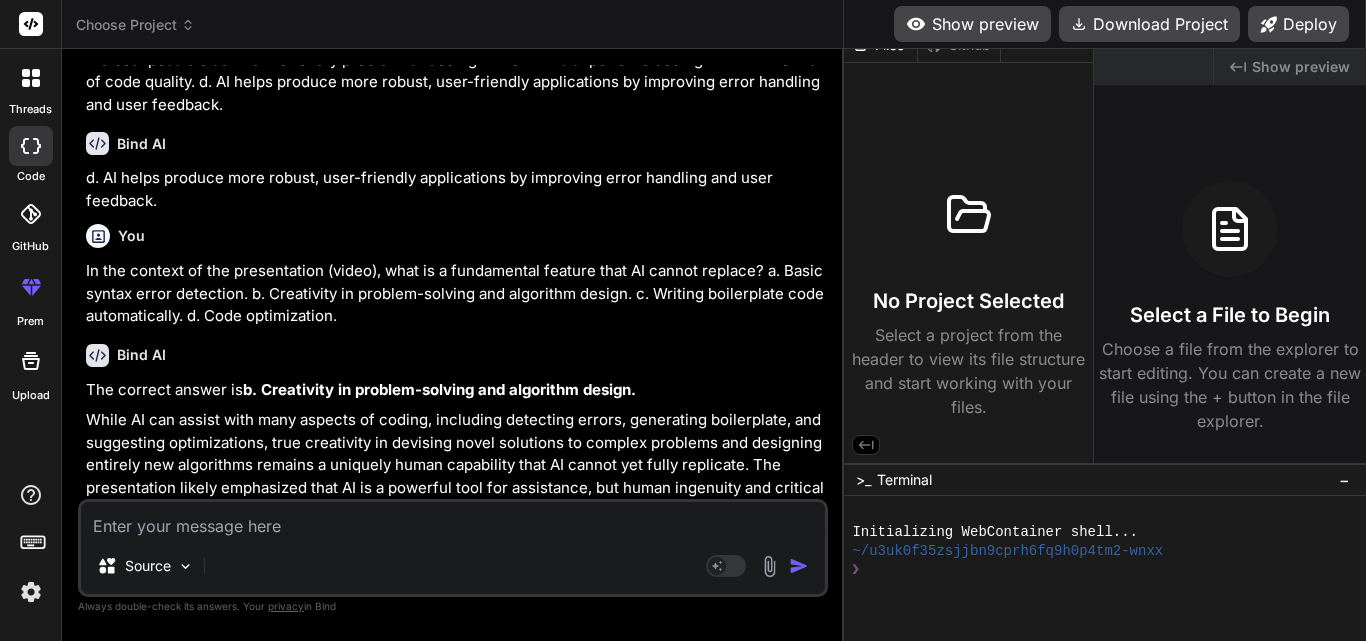 paste on "What is the primary benefit of using AI for test case generation?
a.
Automates the creation of meaningful test cases
b.
Eliminates the need for source code
c.
Enables real-time deployment
d.
Reduces code execution time" 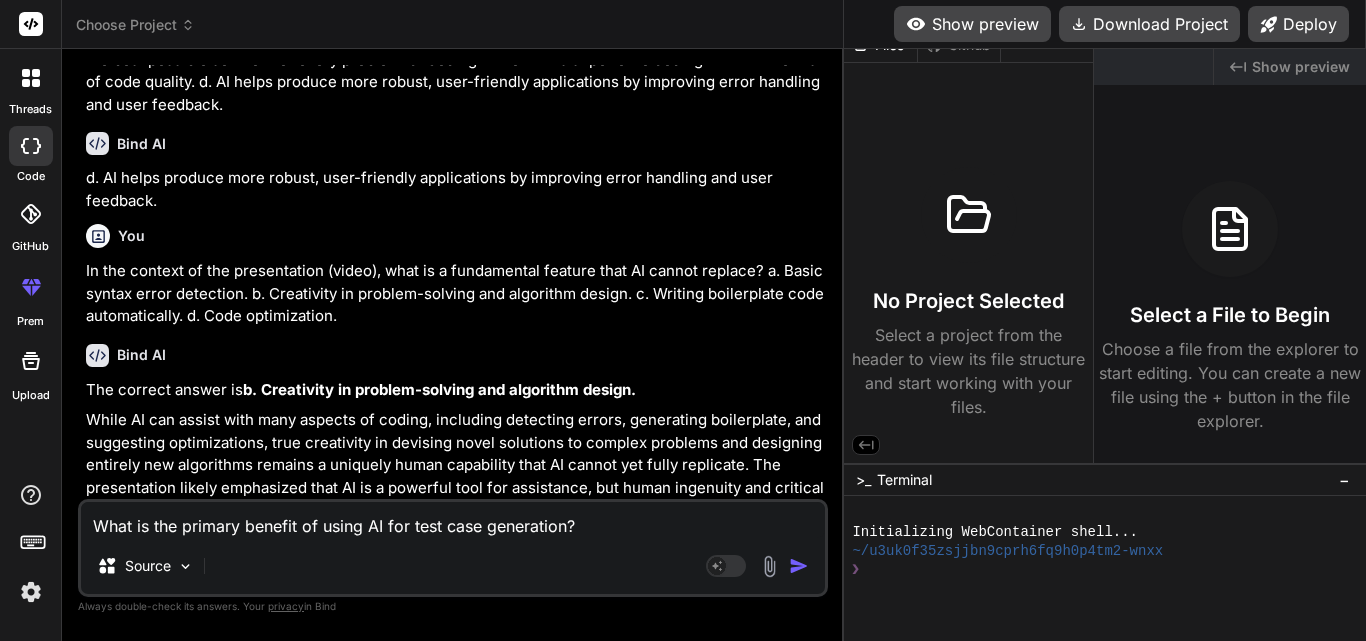 scroll, scrollTop: 74, scrollLeft: 0, axis: vertical 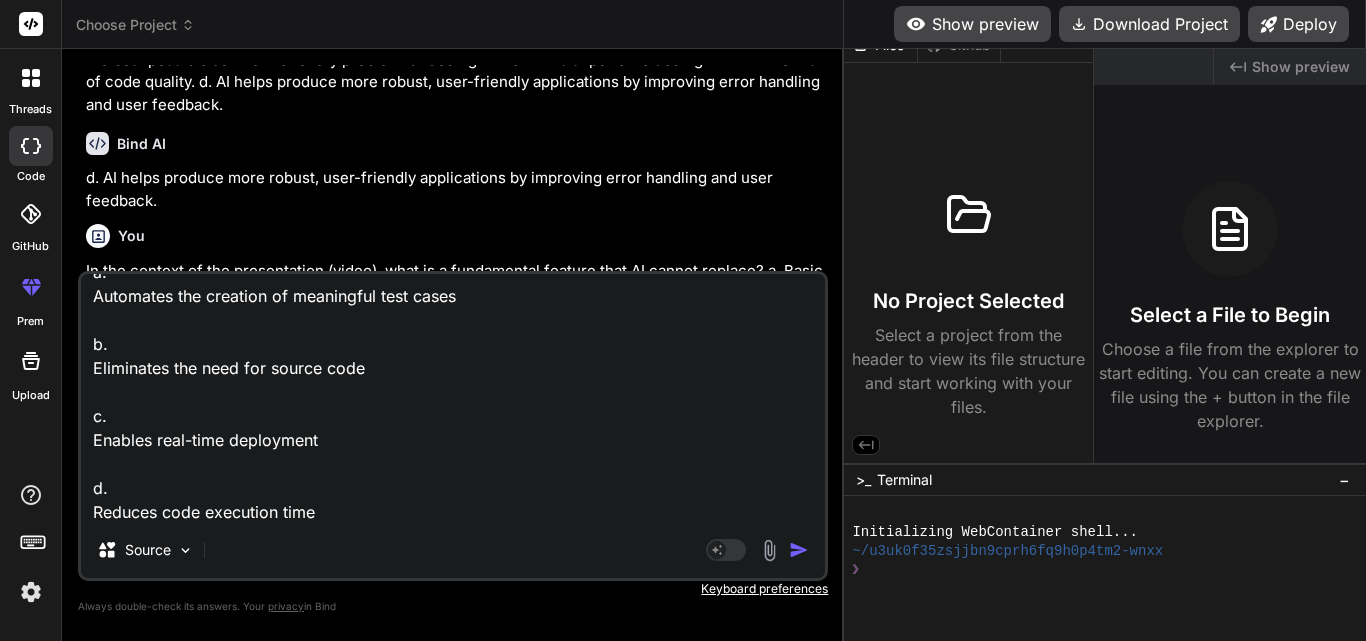 click at bounding box center [799, 550] 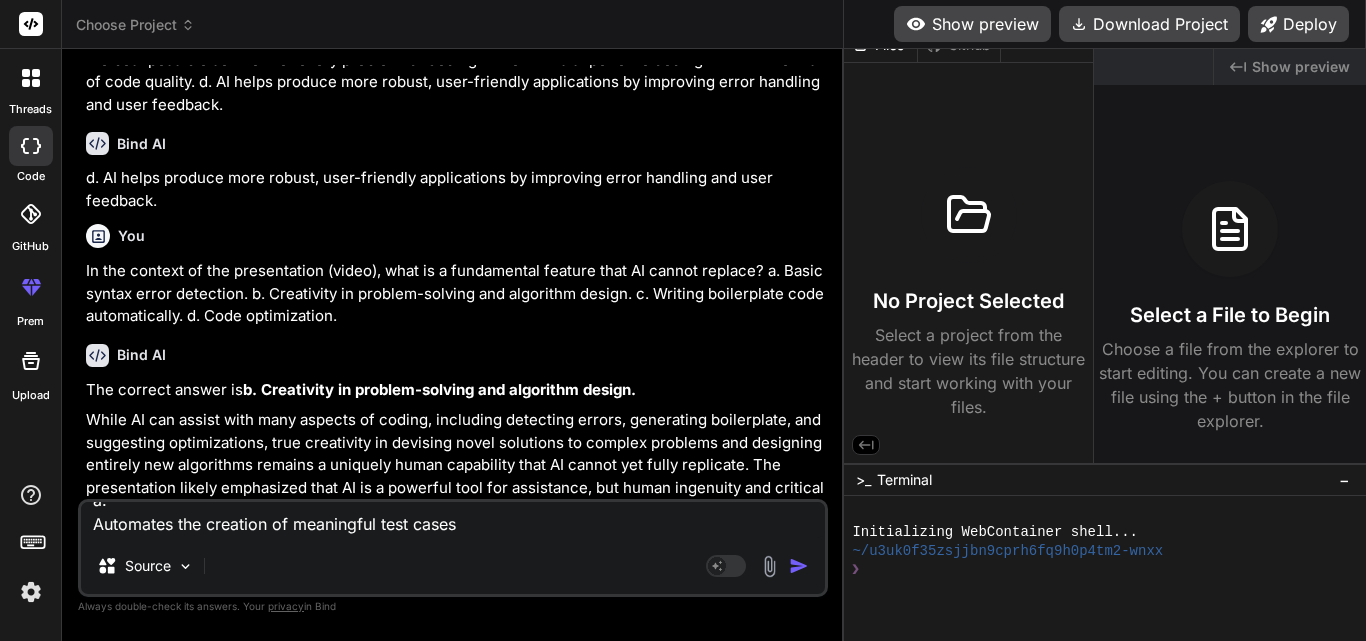 scroll, scrollTop: 0, scrollLeft: 0, axis: both 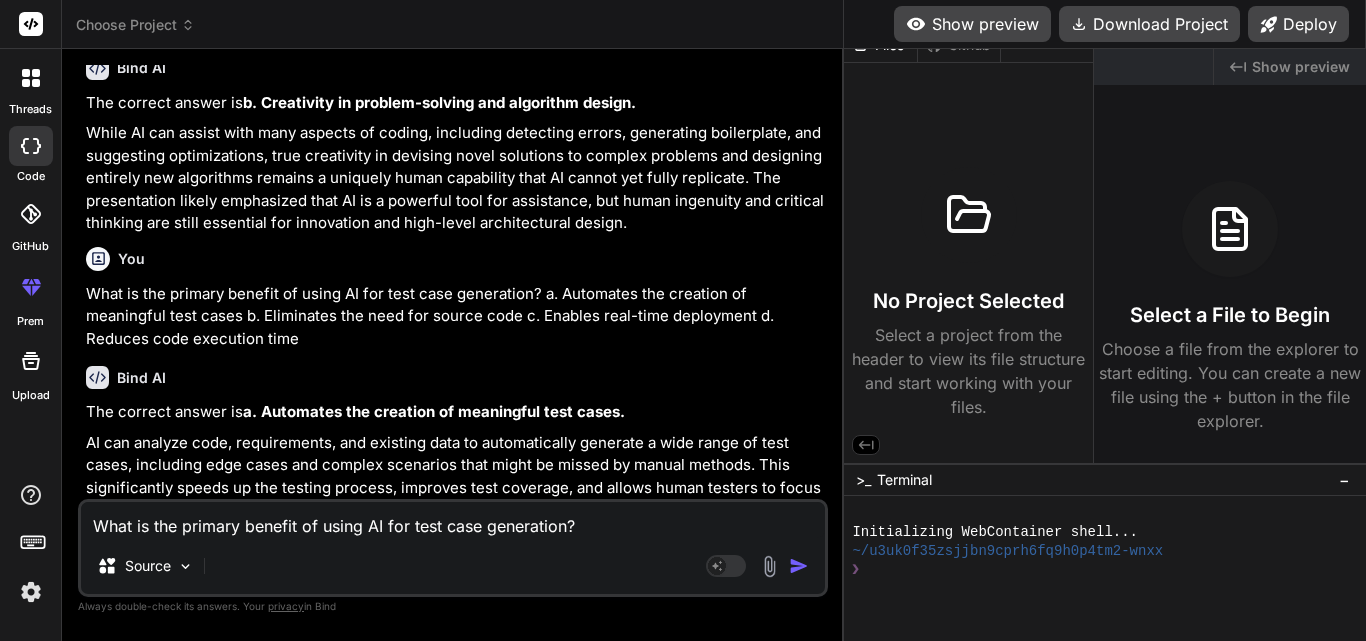 click on "What is the primary benefit of using AI for test case generation?
a.
Automates the creation of meaningful test cases
b.
Eliminates the need for source code
c.
Enables real-time deployment
d.
Reduces code execution time" at bounding box center (453, 520) 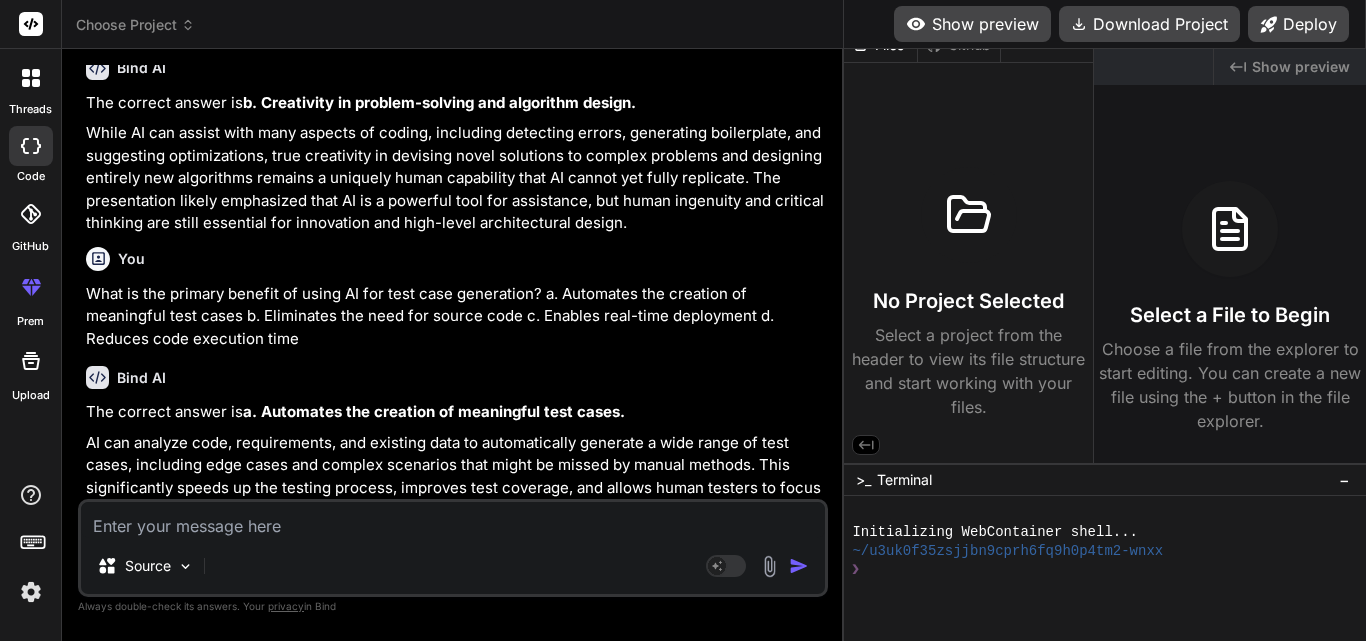 paste on "Which Visual Studio Code extension is used to connect with a locally running LLaMA 3 70B model?
a.
IntelliCode
b.
PyLance
c.
AI Toolkit
d.
CodeGPT or LocalAI" 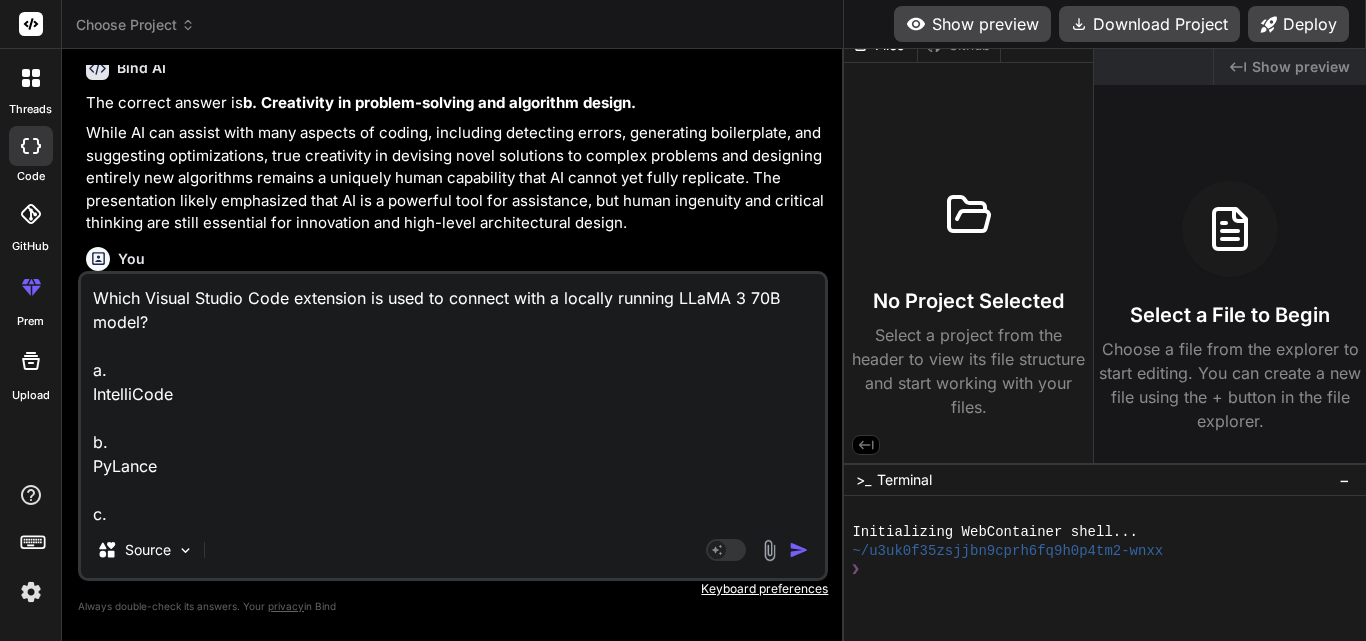 scroll, scrollTop: 98, scrollLeft: 0, axis: vertical 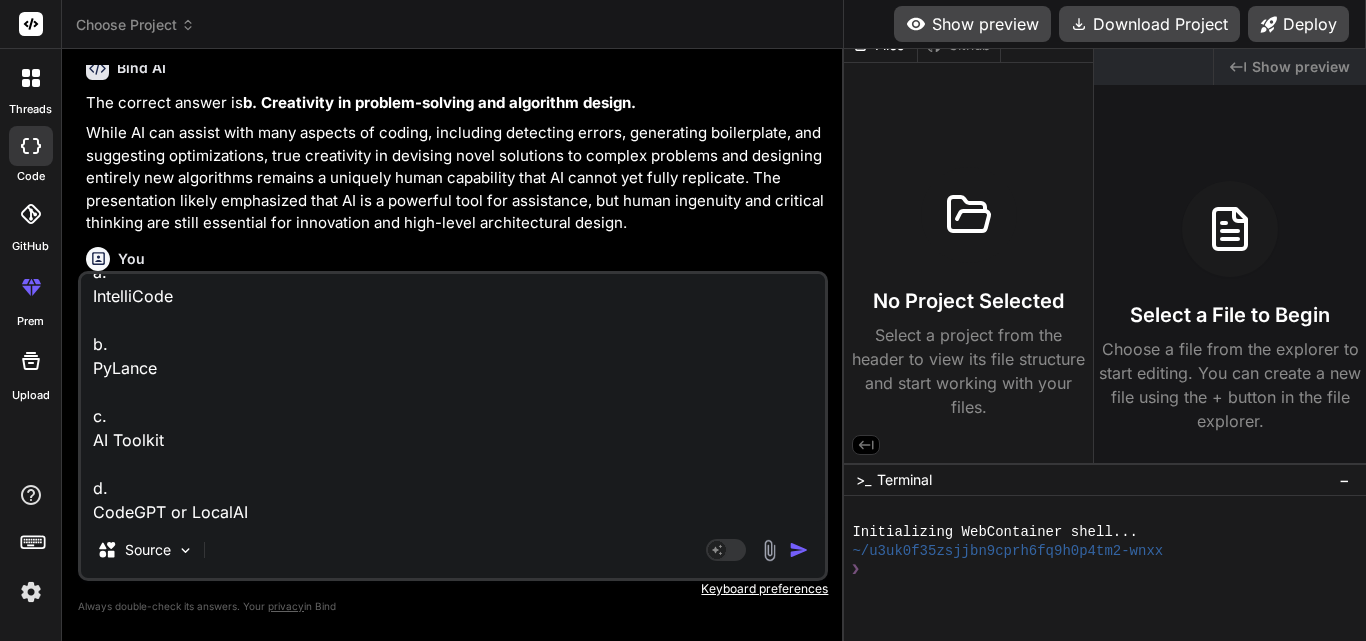 click on "Agent Mode. When this toggle is activated, AI automatically makes decisions, reasons, creates files, and runs terminal commands. Almost full autopilot." at bounding box center [759, 550] 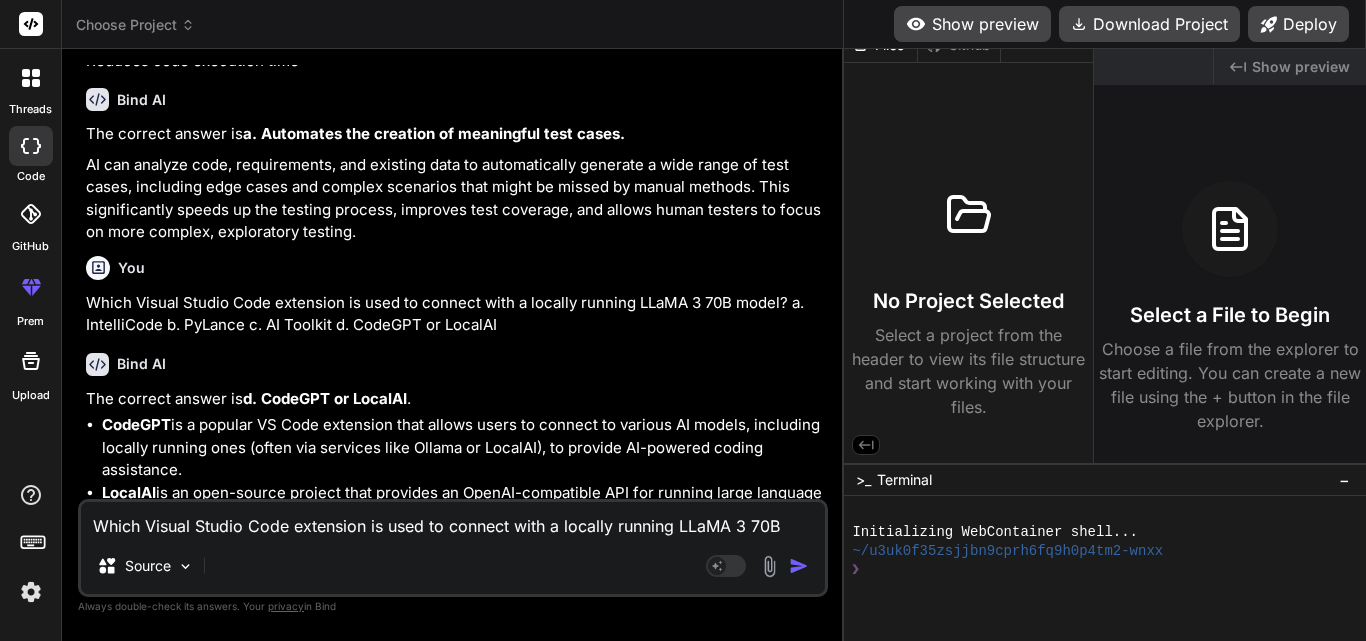 scroll, scrollTop: 11490, scrollLeft: 0, axis: vertical 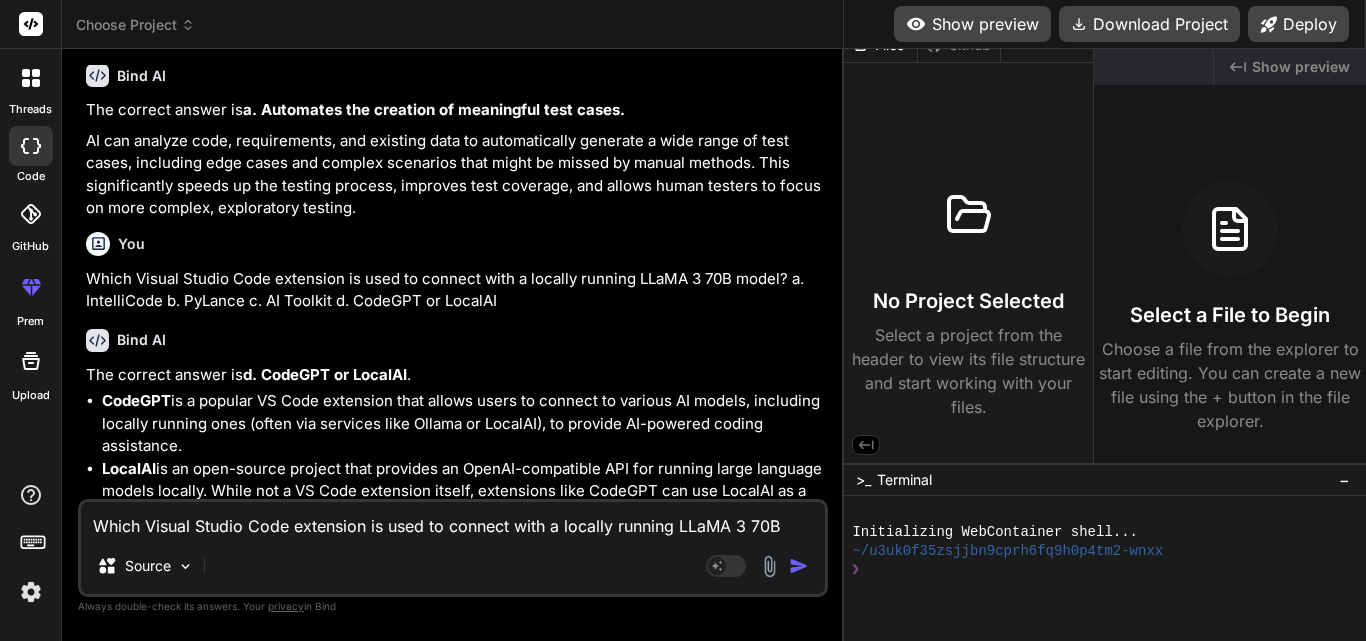 click on "Which Visual Studio Code extension is used to connect with a locally running LLaMA 3 70B model?
a.
IntelliCode
b.
PyLance
c.
AI Toolkit
d.
CodeGPT or LocalAI" at bounding box center [453, 520] 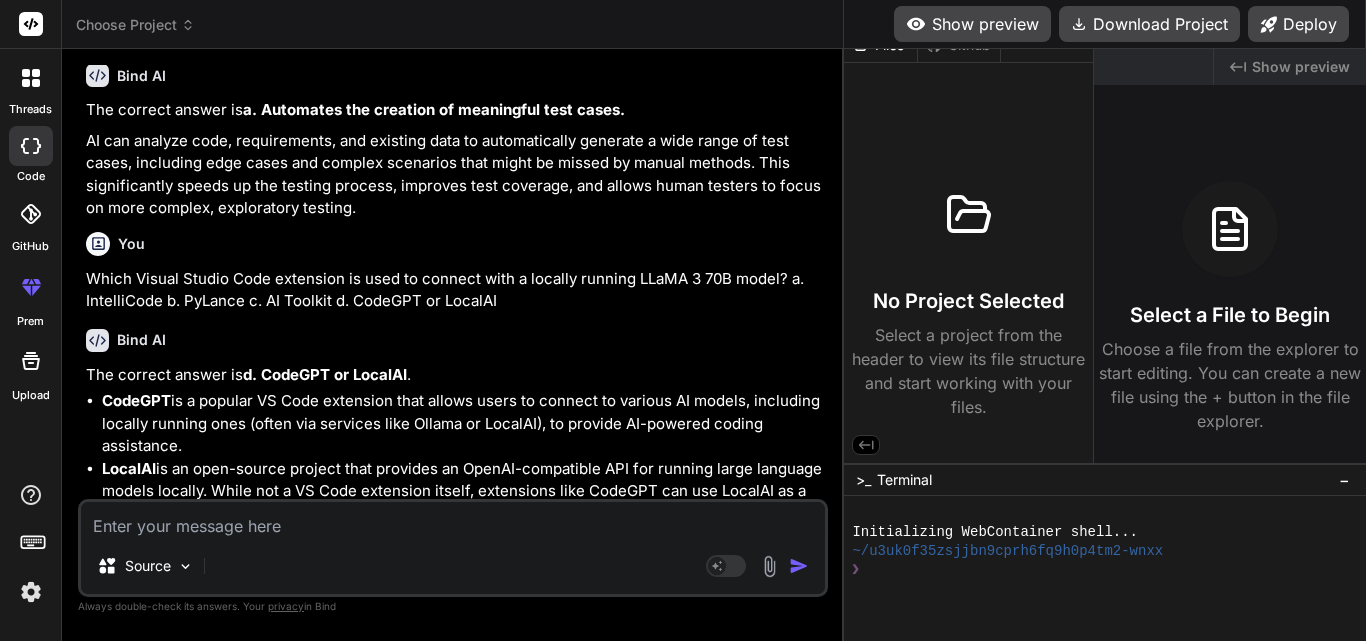 paste on "What is one of the key roles of AI in software testing?
a.
Debugging live production errors
b.
Writing documentation
c.
Minifying source code
d.
Identifying logical branches and edge cases" 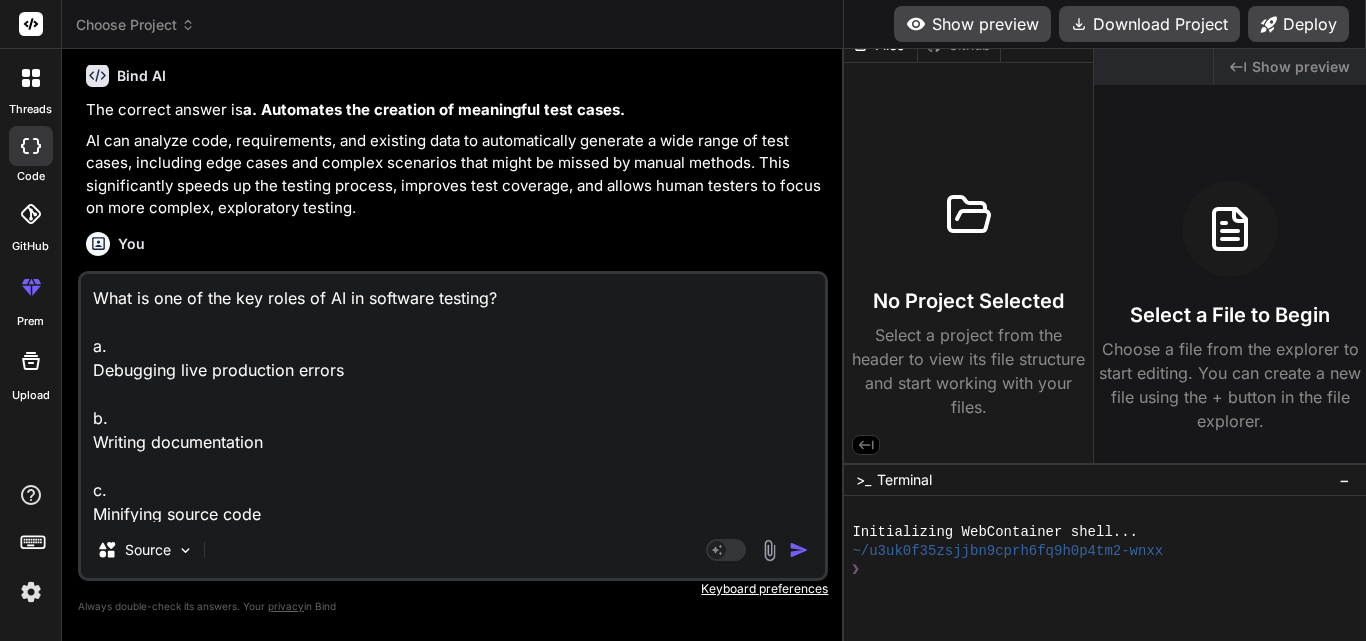 scroll, scrollTop: 74, scrollLeft: 0, axis: vertical 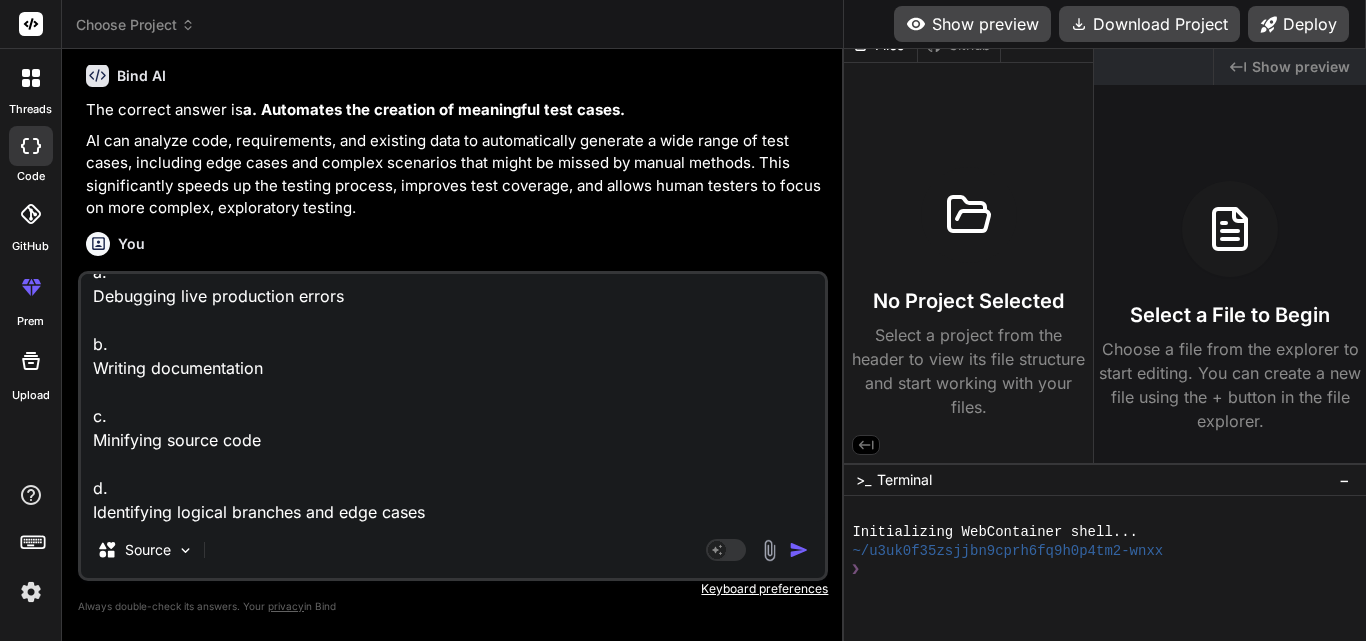 click at bounding box center [769, 550] 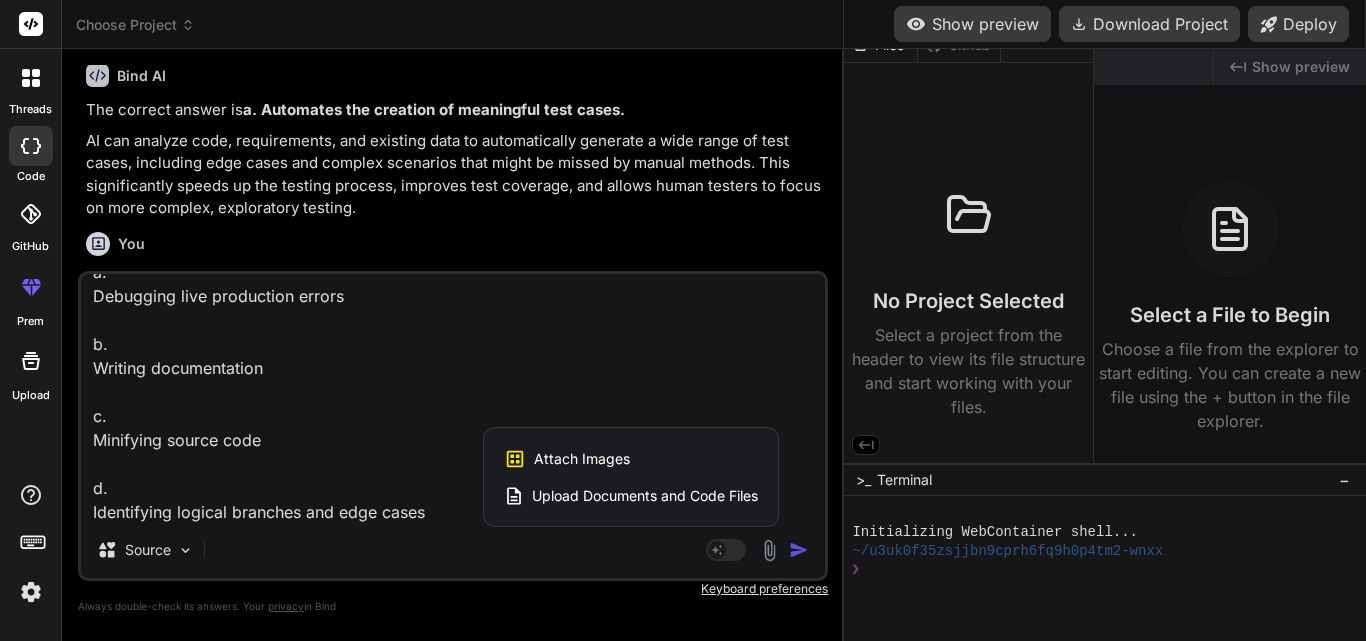 click at bounding box center (683, 320) 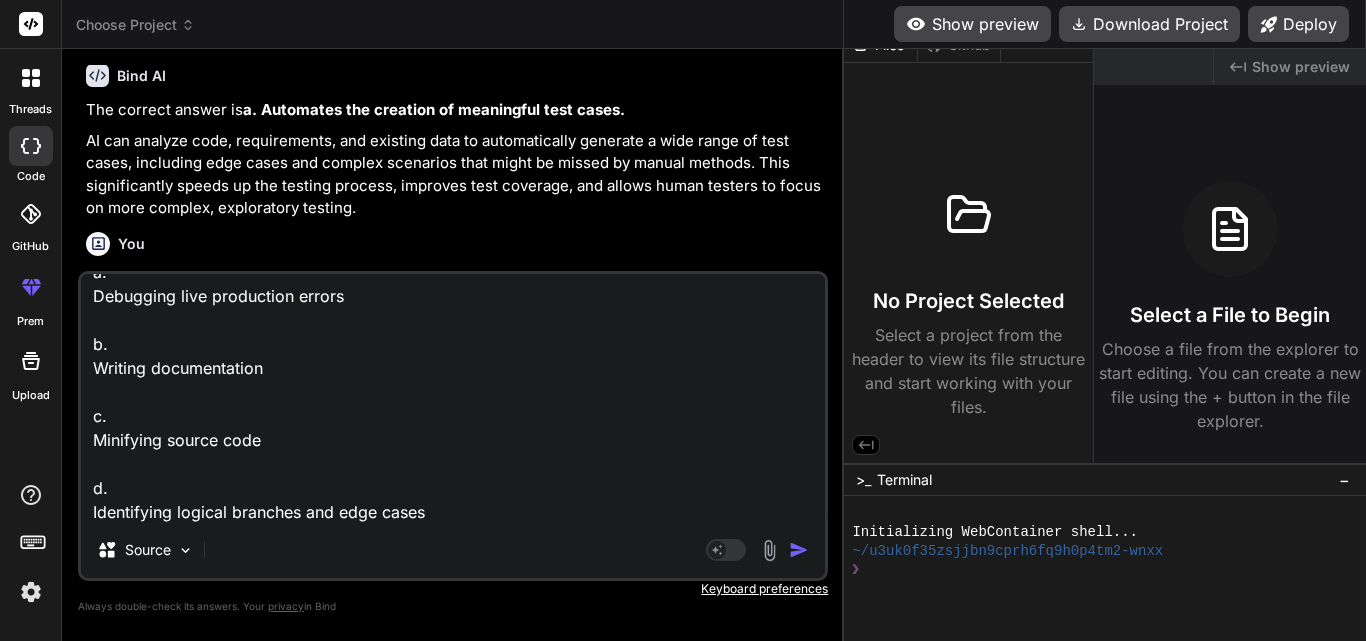 click on "Agent Mode. When this toggle is activated, AI automatically makes decisions, reasons, creates files, and runs terminal commands. Almost full autopilot." at bounding box center [759, 550] 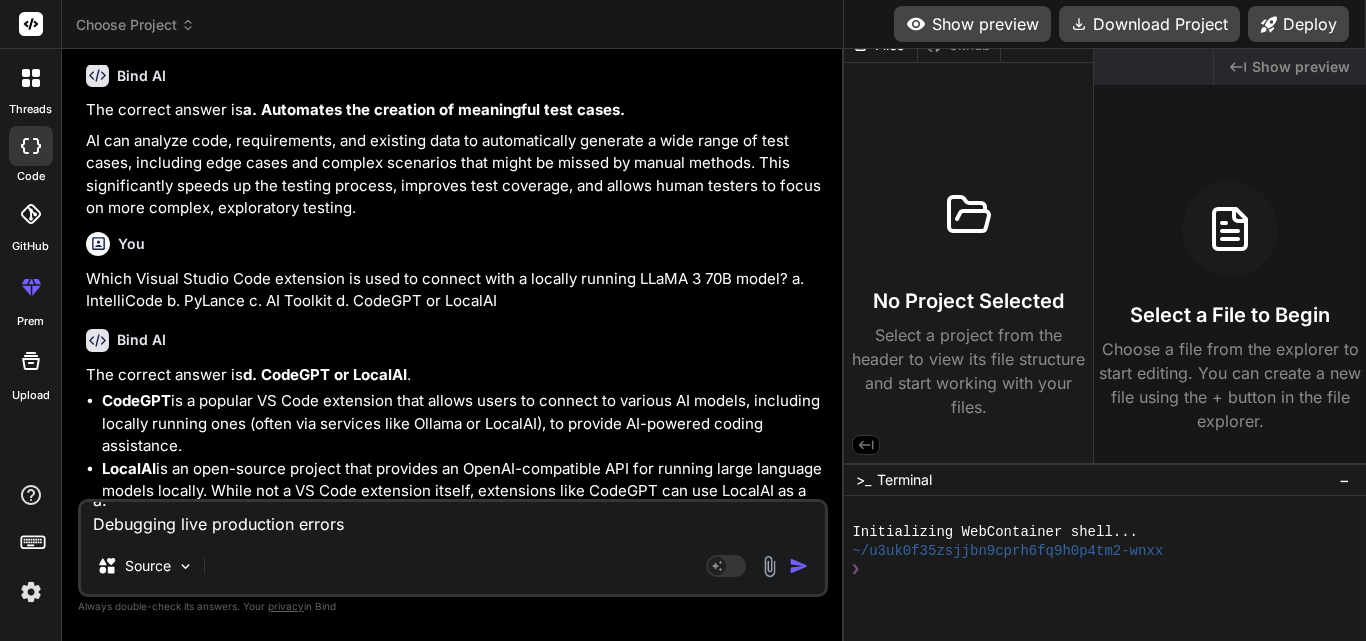 scroll, scrollTop: 0, scrollLeft: 0, axis: both 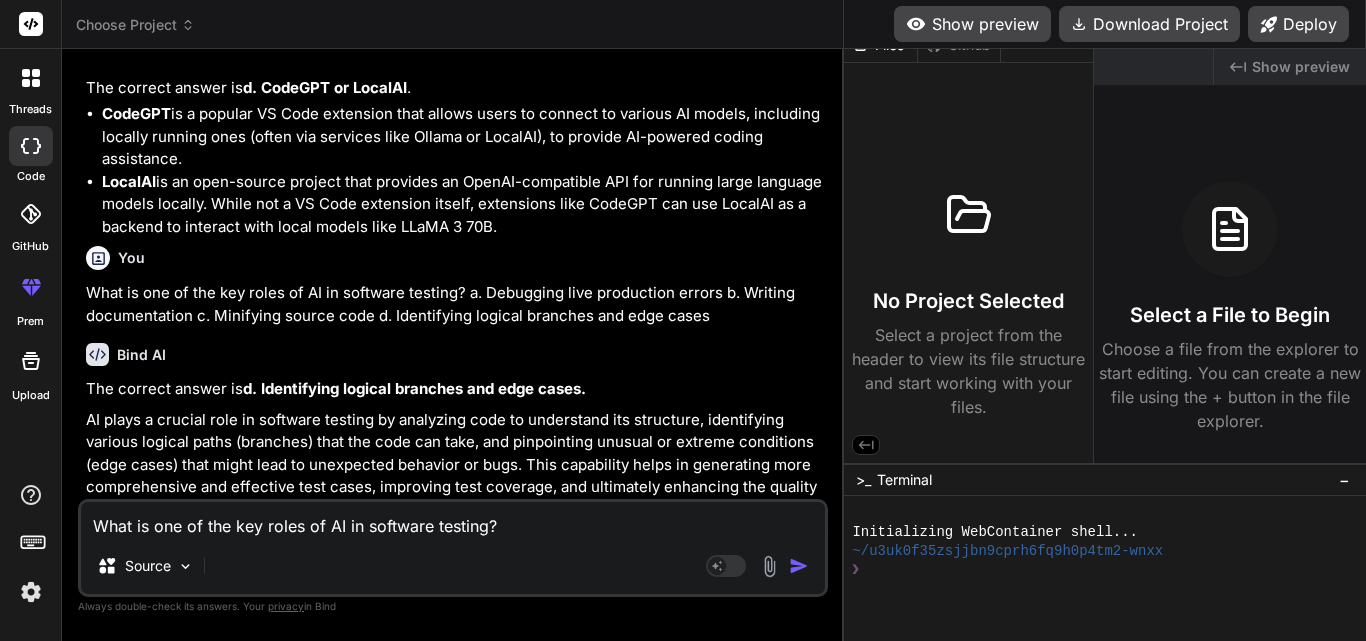 click on "What is one of the key roles of AI in software testing?
a.
Debugging live production errors
b.
Writing documentation
c.
Minifying source code
d.
Identifying logical branches and edge cases" at bounding box center [453, 520] 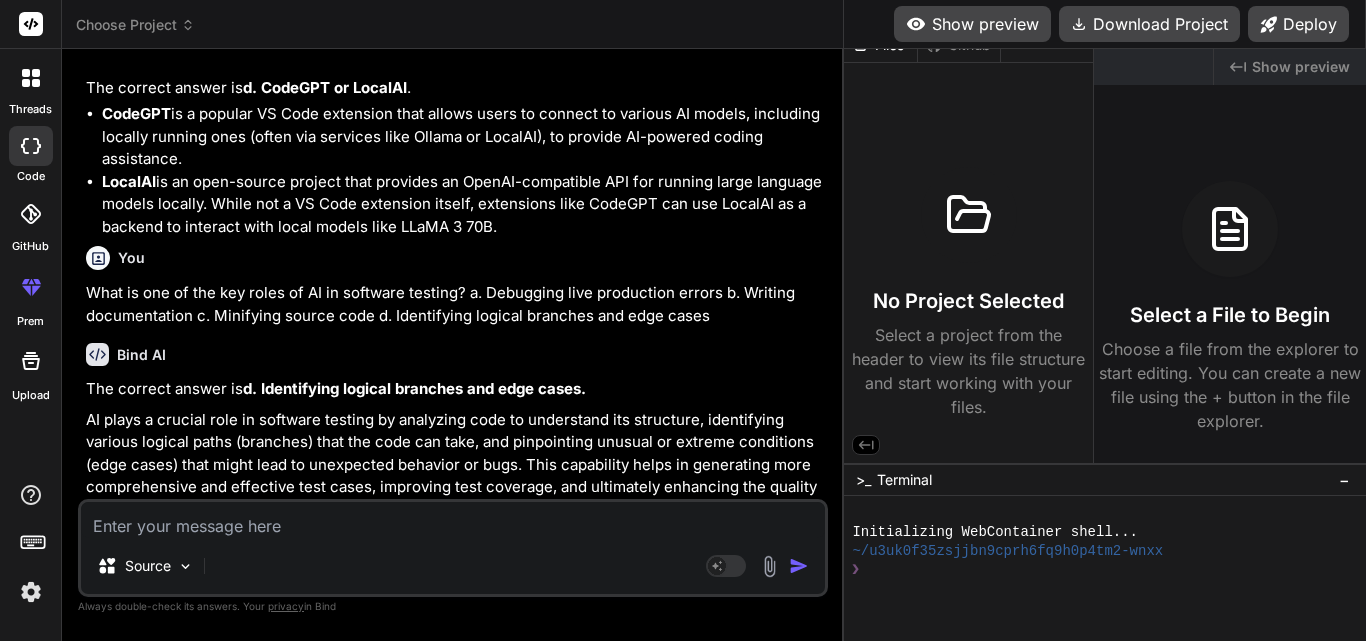 paste on "Which library is typically used by LLaMA 3 70B to create mocks for functions that interact with APIs or databases?
a.
testdouble.js
b.
unittest.mock or pytest-mock
c.
mockito
d.
mock-server" 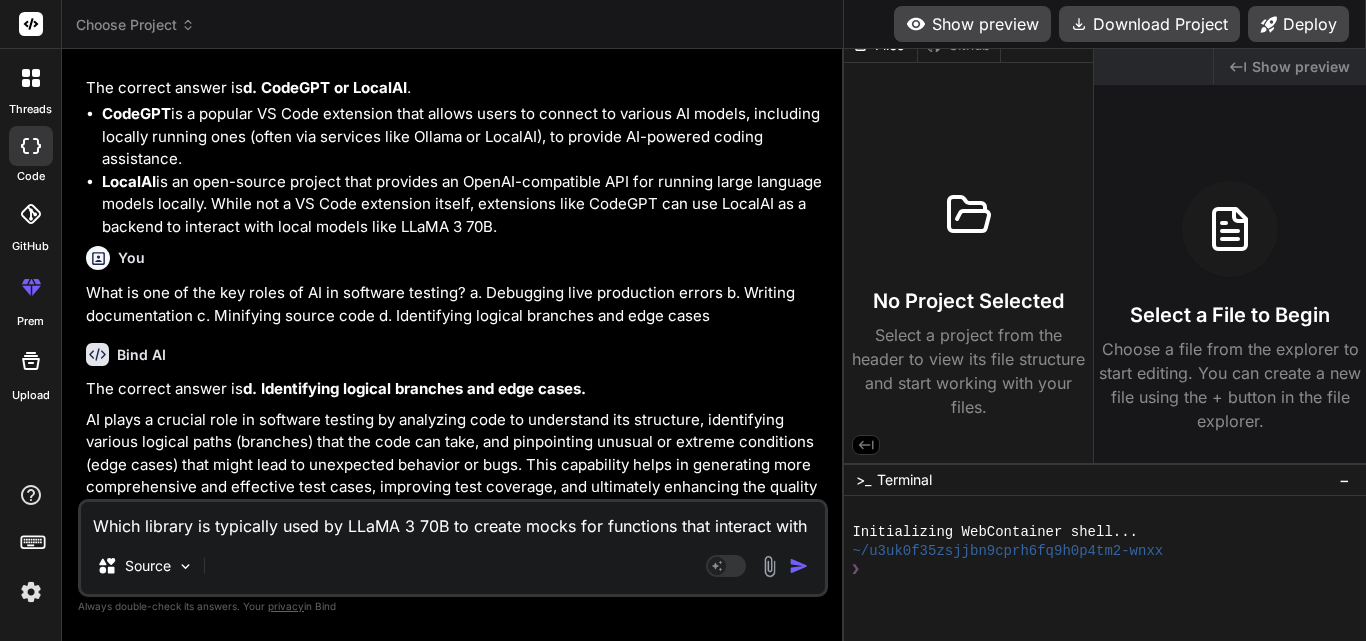 scroll, scrollTop: 98, scrollLeft: 0, axis: vertical 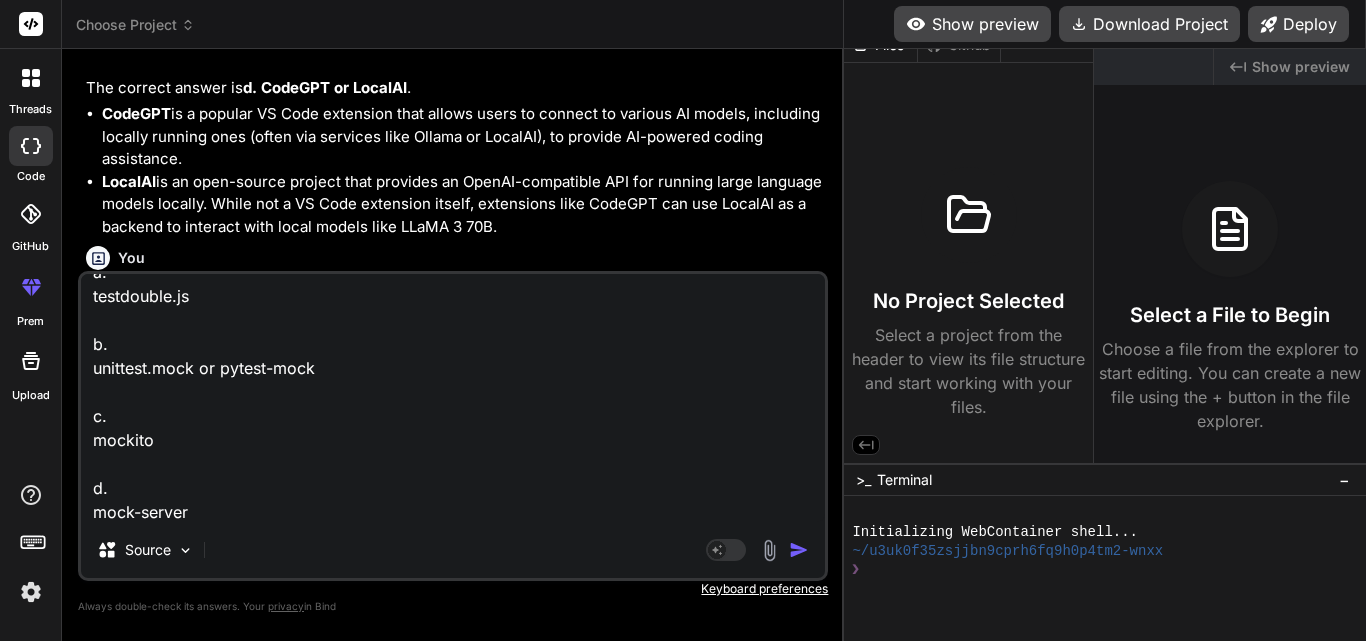 click on "Agent Mode. When this toggle is activated, AI automatically makes decisions, reasons, creates files, and runs terminal commands. Almost full autopilot." at bounding box center [759, 550] 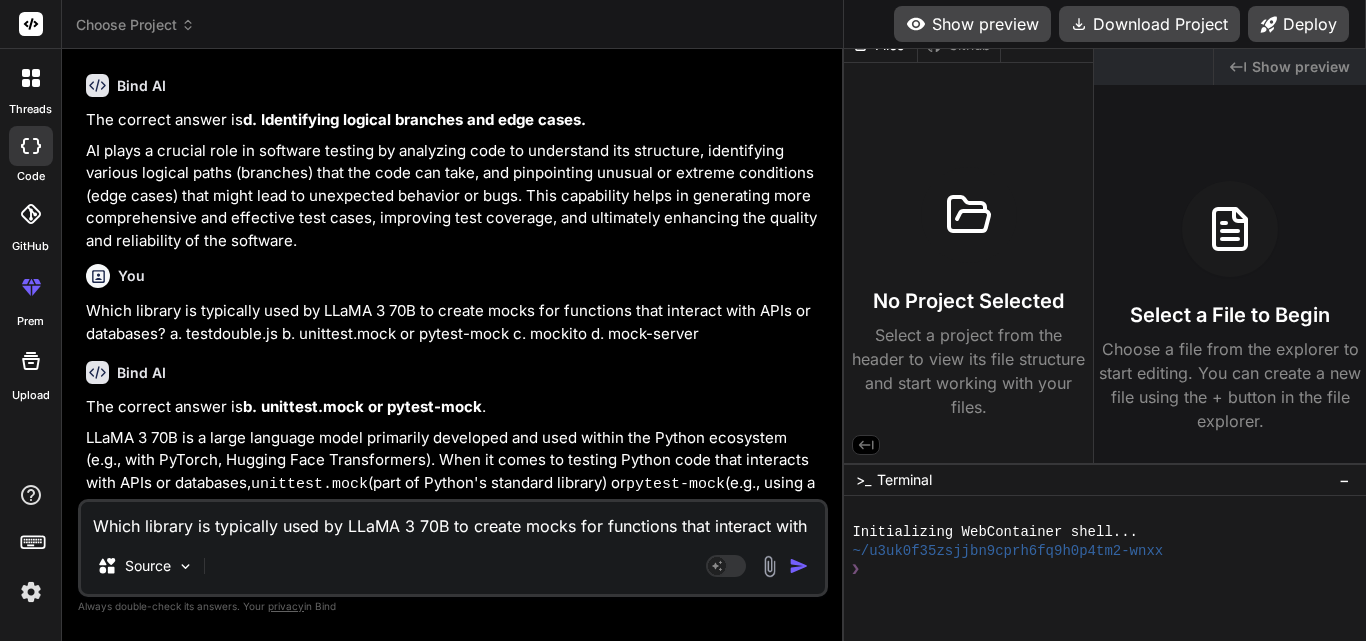 scroll, scrollTop: 12064, scrollLeft: 0, axis: vertical 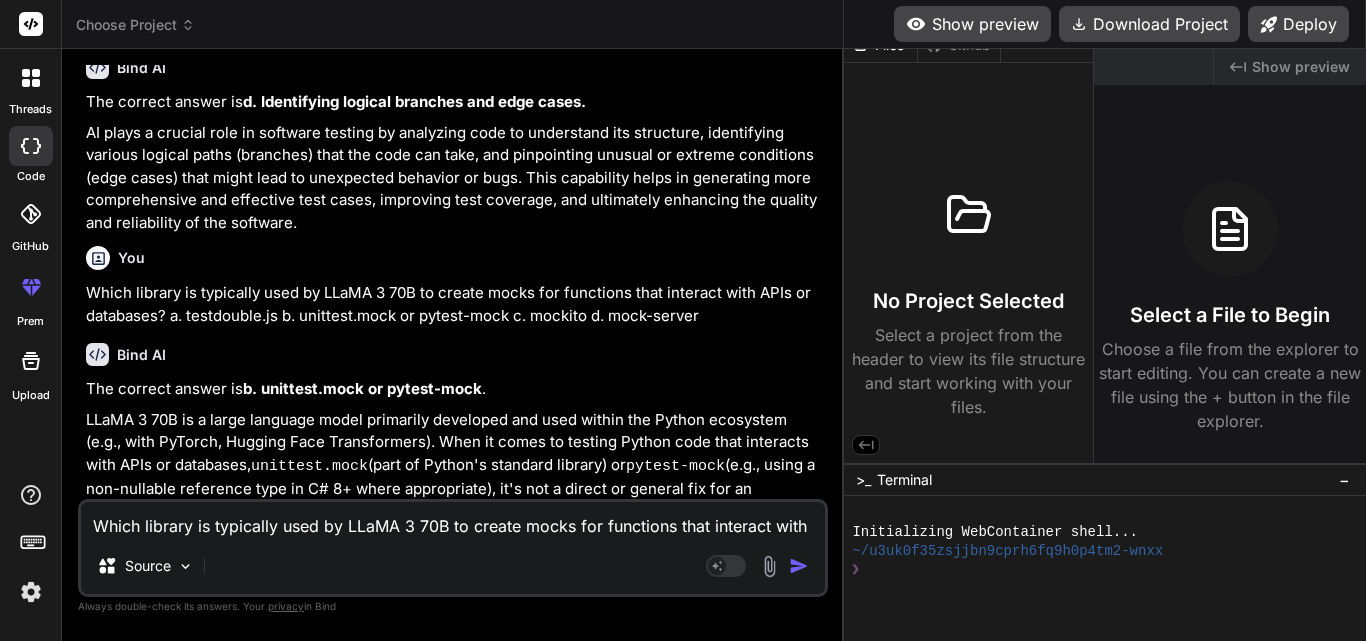 click on "Which library is typically used by LLaMA 3 70B to create mocks for functions that interact with APIs or databases?
a.
testdouble.js
b.
unittest.mock or pytest-mock
c.
mockito
d.
mock-server Source Agent Mode. When this toggle is activated, AI automatically makes decisions, reasons, creates files, and runs terminal commands. Almost full autopilot." at bounding box center (453, 548) 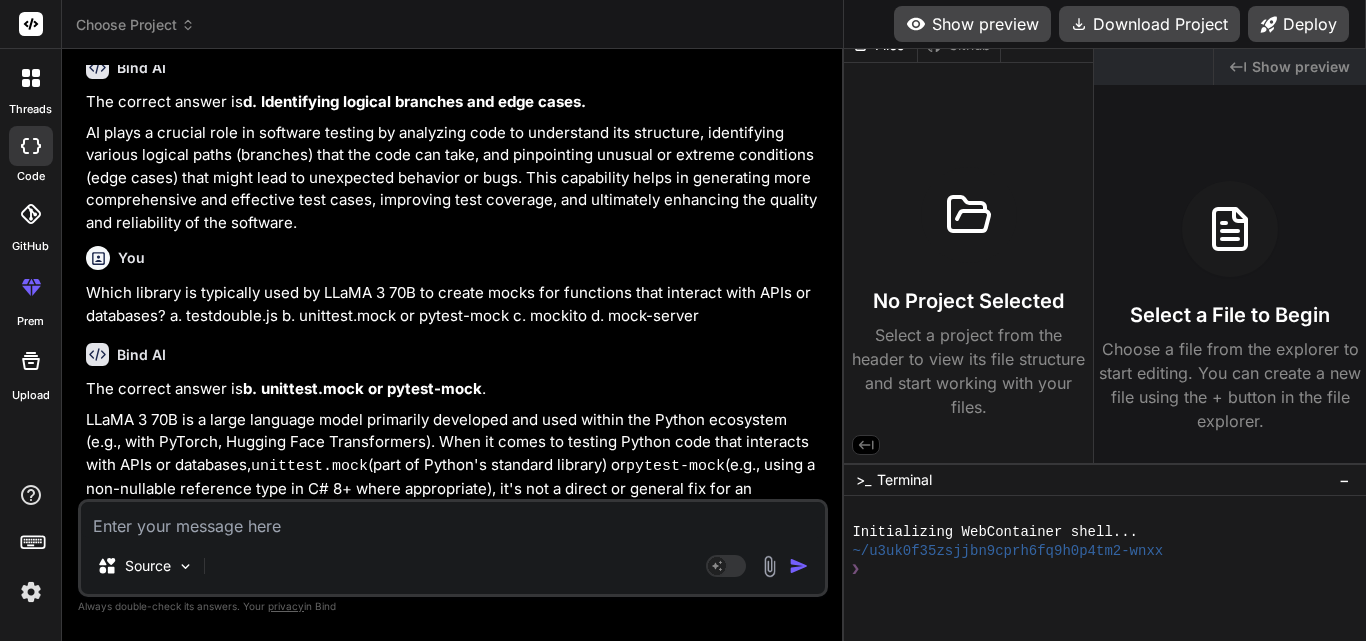 paste on "What does the AI model LLaMA 3 70B require to function within VS Code?
a.
An internet connection at all times
b.
Direct access to production databases
c.
Integration with GitHub Copilot
d.
Local setup with an exposed API endpoint" 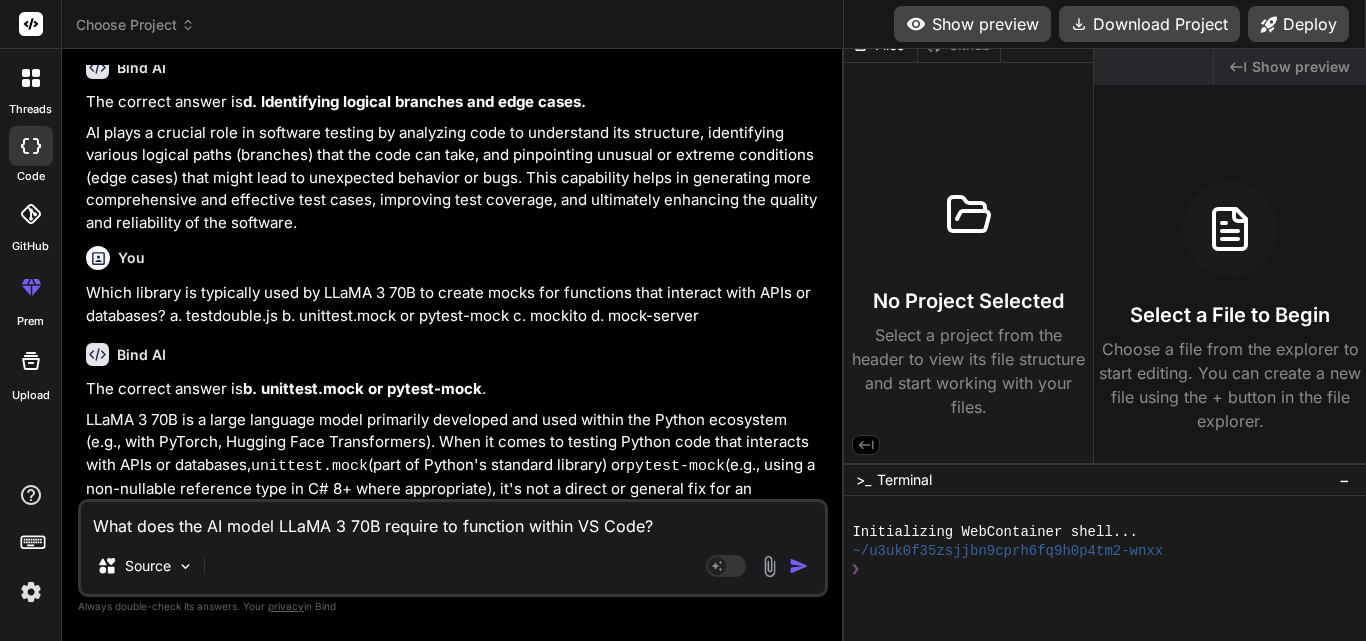 scroll, scrollTop: 74, scrollLeft: 0, axis: vertical 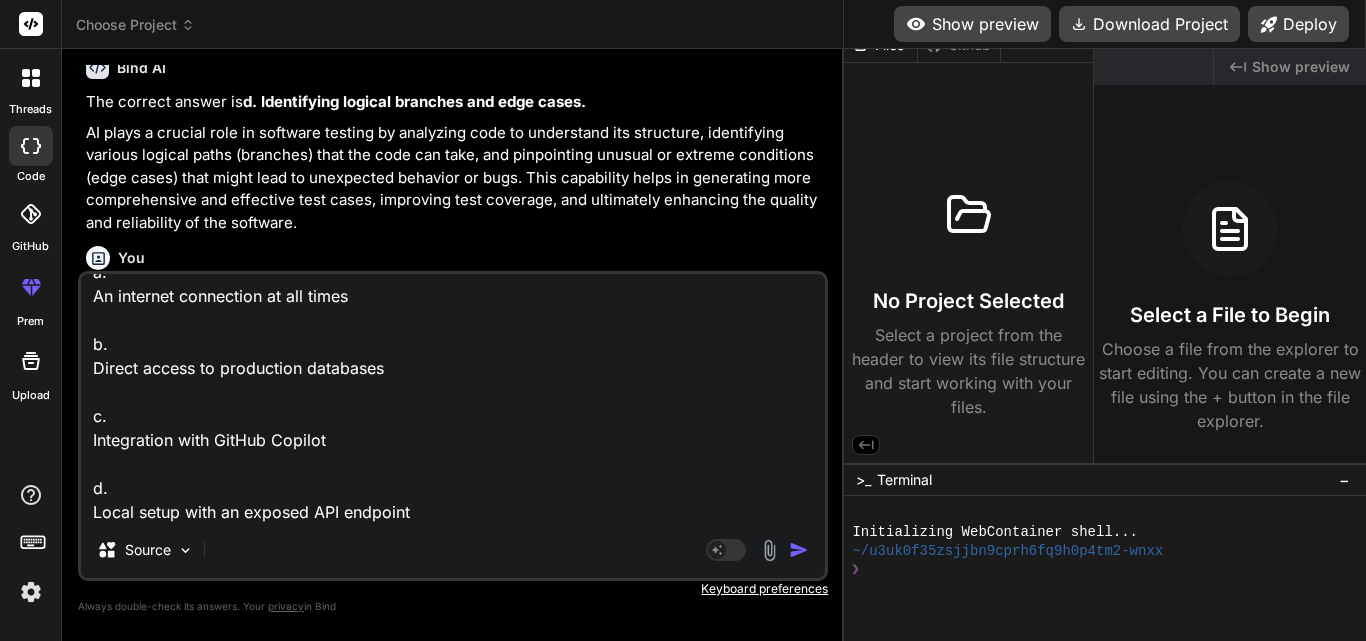 click at bounding box center (799, 550) 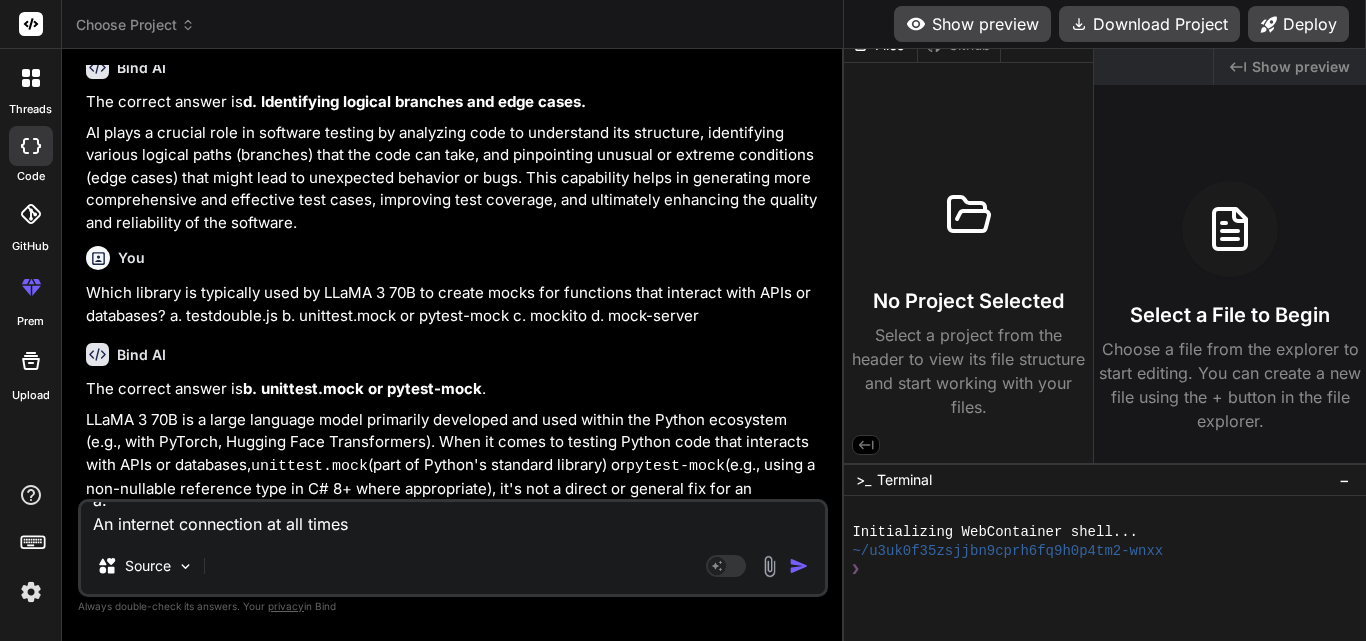 scroll, scrollTop: 0, scrollLeft: 0, axis: both 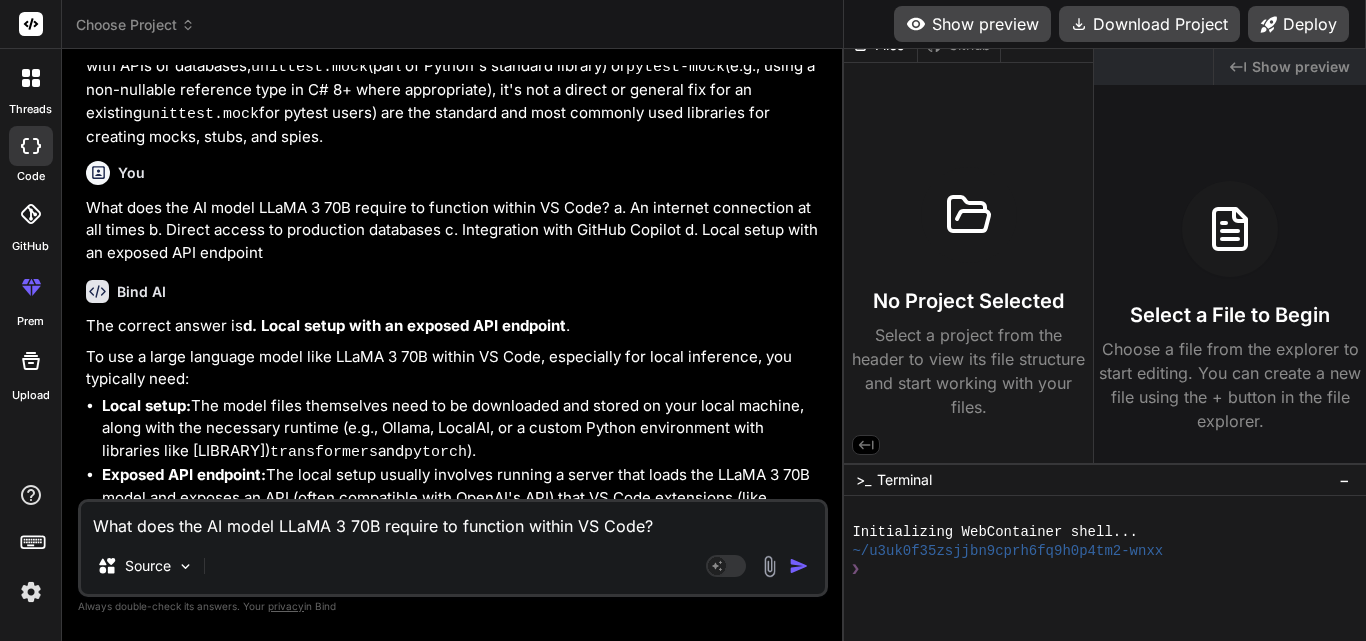 click on "What does the AI model LLaMA 3 70B require to function within VS Code?
a.
An internet connection at all times
b.
Direct access to production databases
c.
Integration with GitHub Copilot
d.
Local setup with an exposed API endpoint" at bounding box center (453, 520) 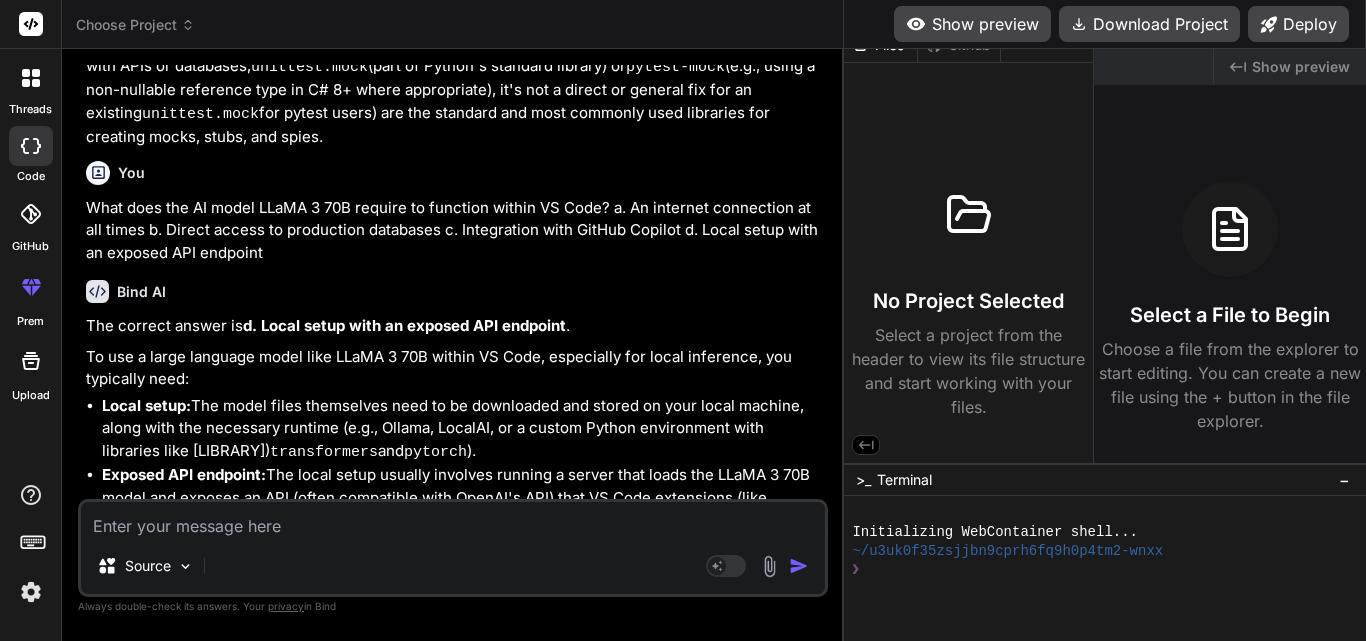 paste on "What is a key limitation of using AI for test generation as mentioned in the document?
a.
High computational cost
b.
Inability to generate any valid tests
c.
Poor performance on small functions
d.
May miss domain-specific edge cases" 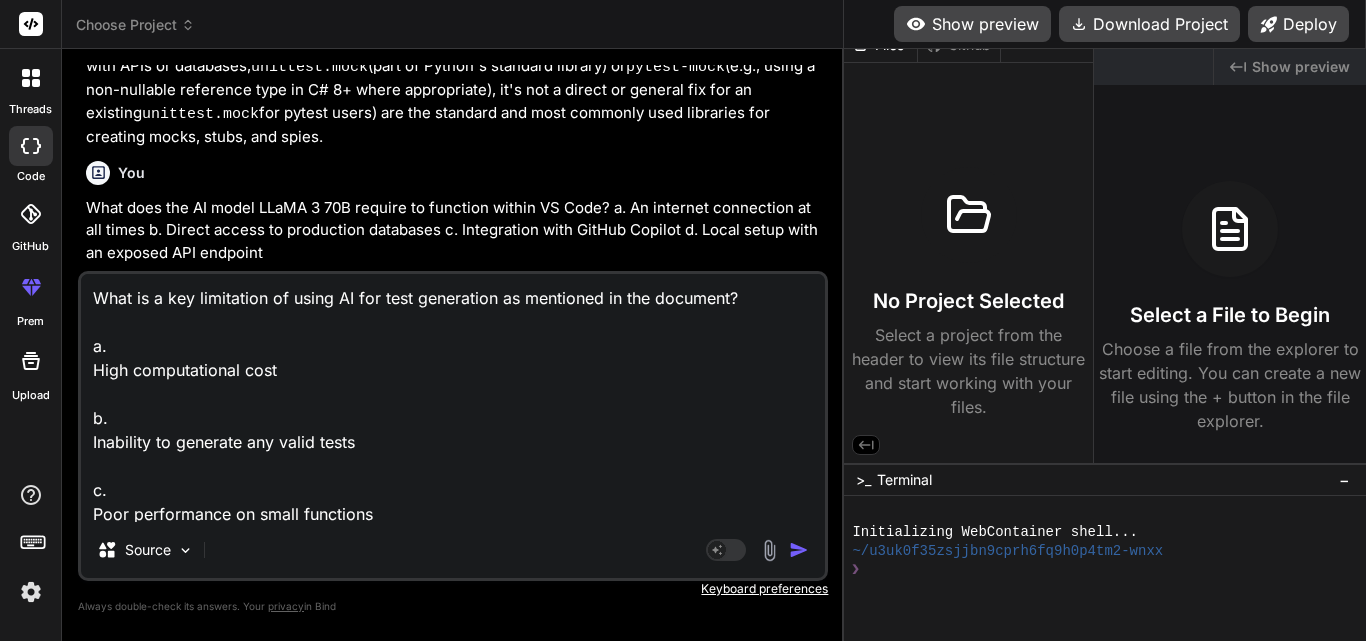 scroll, scrollTop: 74, scrollLeft: 0, axis: vertical 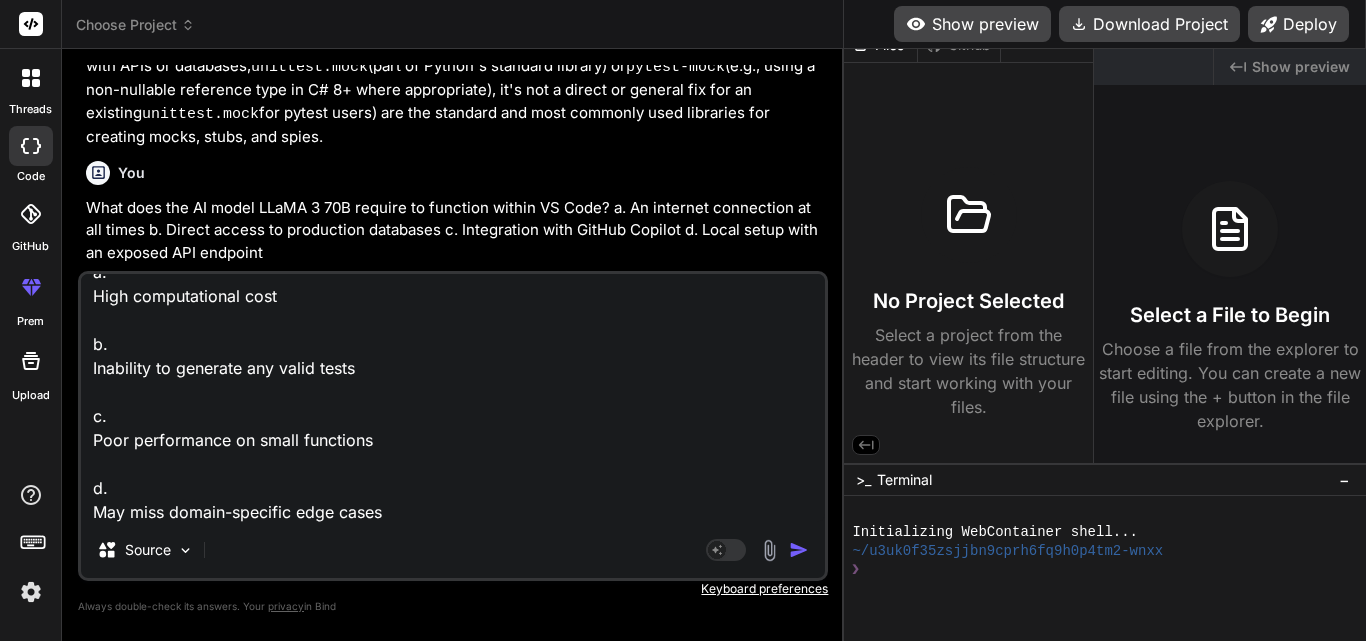 click at bounding box center [799, 550] 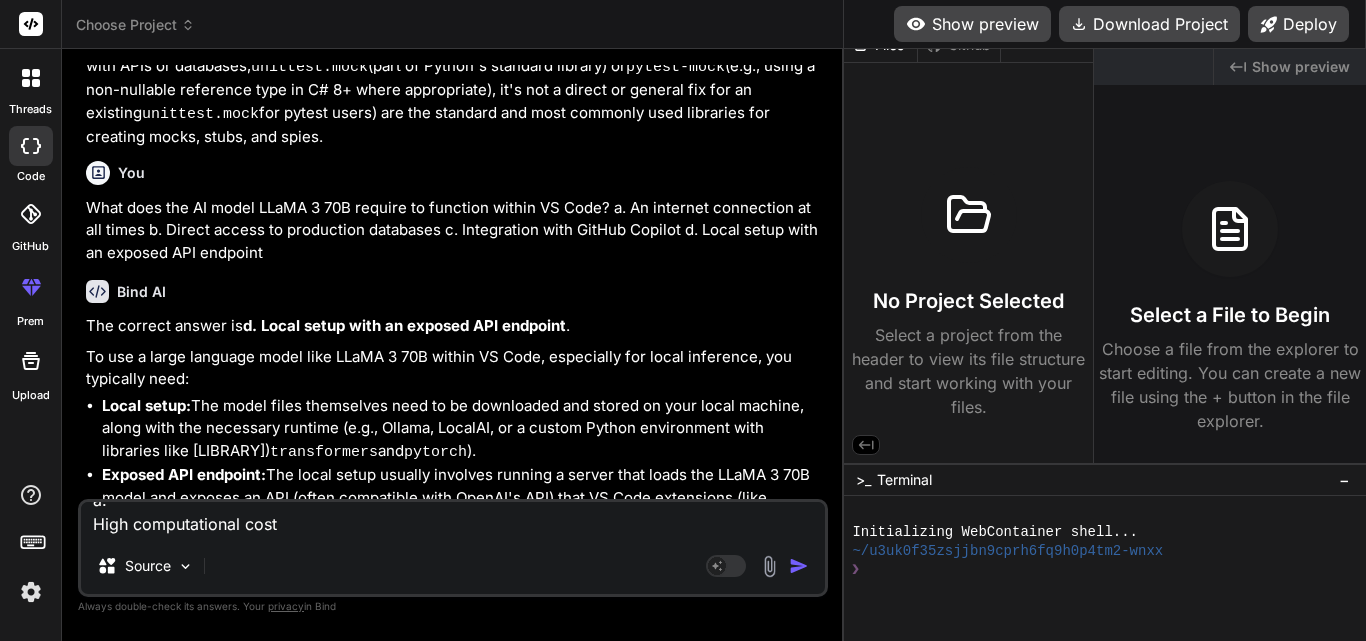 scroll, scrollTop: 0, scrollLeft: 0, axis: both 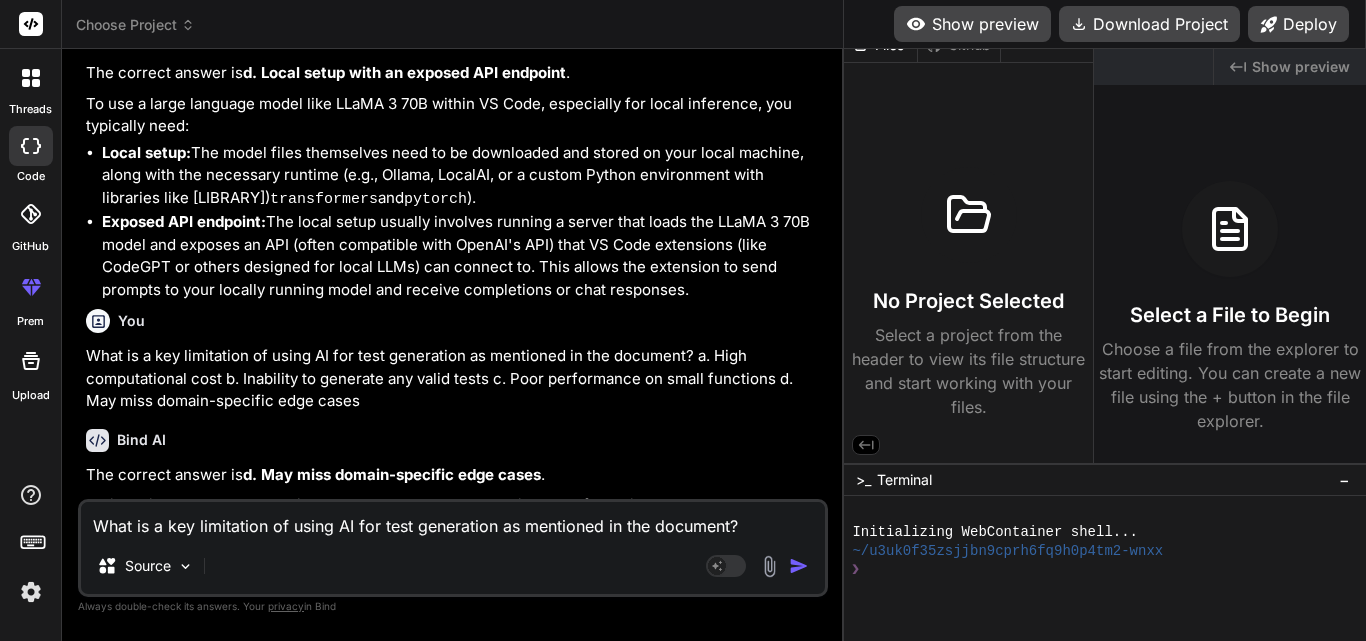 click on "What is a key limitation of using AI for test generation as mentioned in the document?
a.
High computational cost
b.
Inability to generate any valid tests
c.
Poor performance on small functions
d.
May miss domain-specific edge cases" at bounding box center [453, 520] 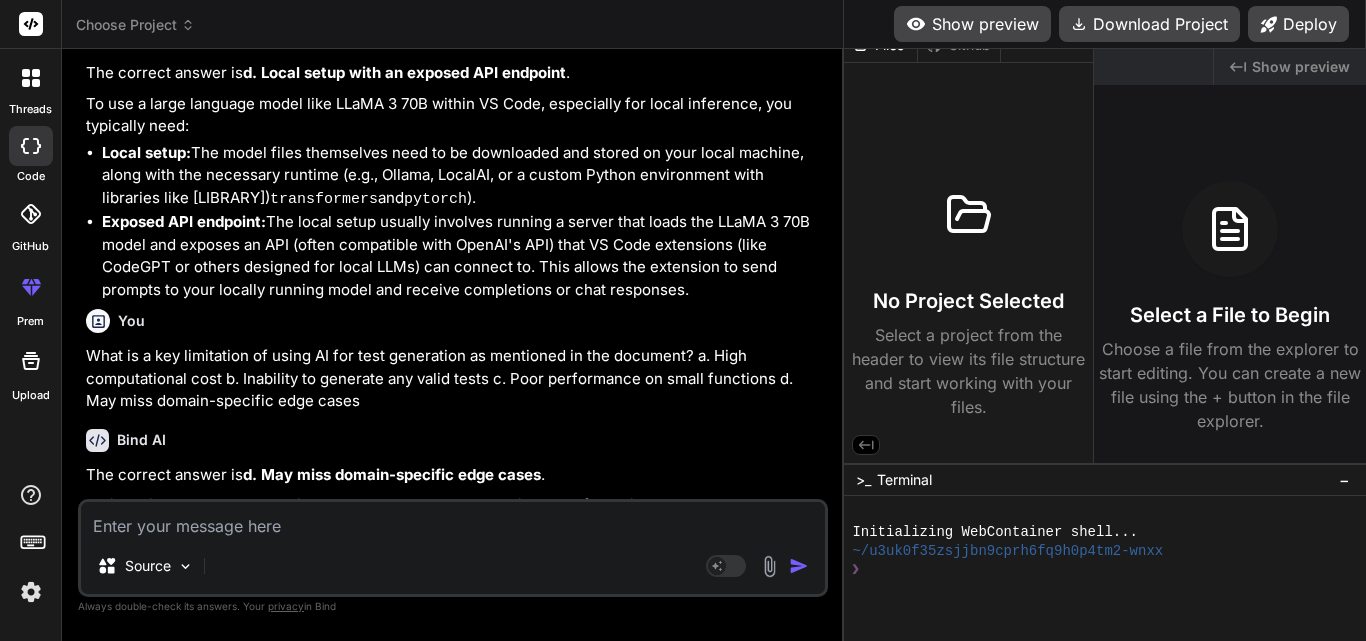 paste on "What is a suggested best practice when using AI-generated test cases?
a.
Avoid reviewing AI-generated output
b.
Replace all manual tests with AI tests
c.
Only use AI for performance testing
d.
Manually validate all test cases" 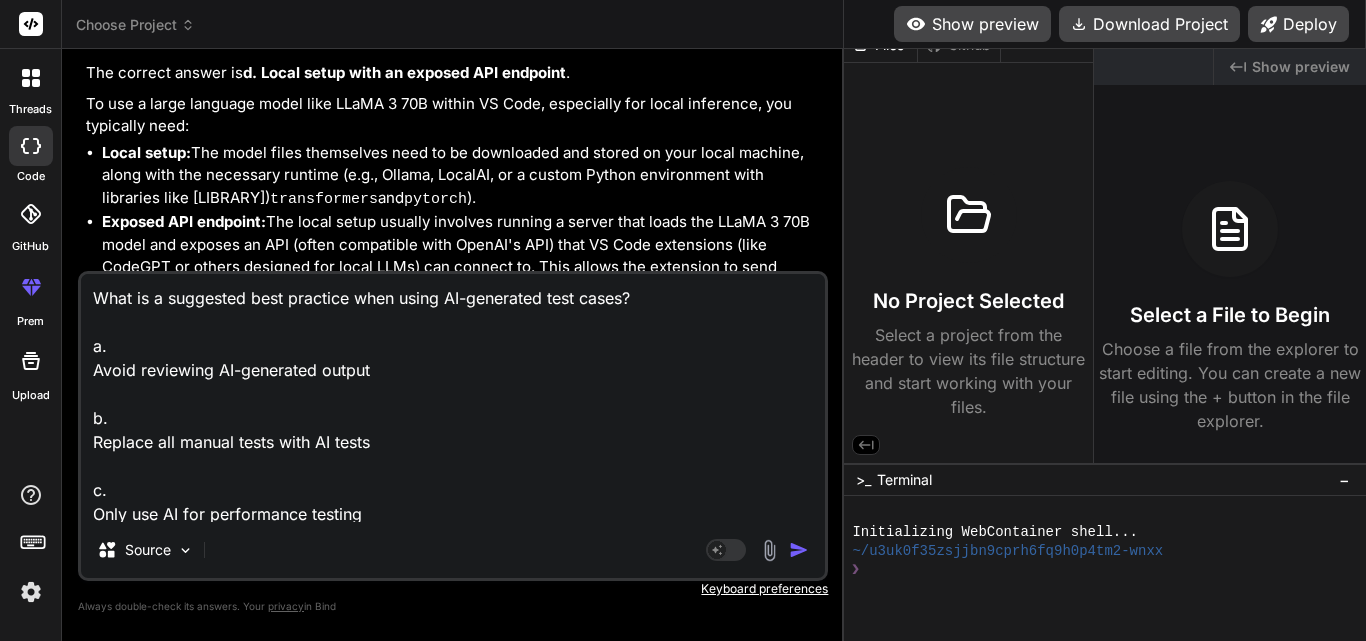 scroll, scrollTop: 74, scrollLeft: 0, axis: vertical 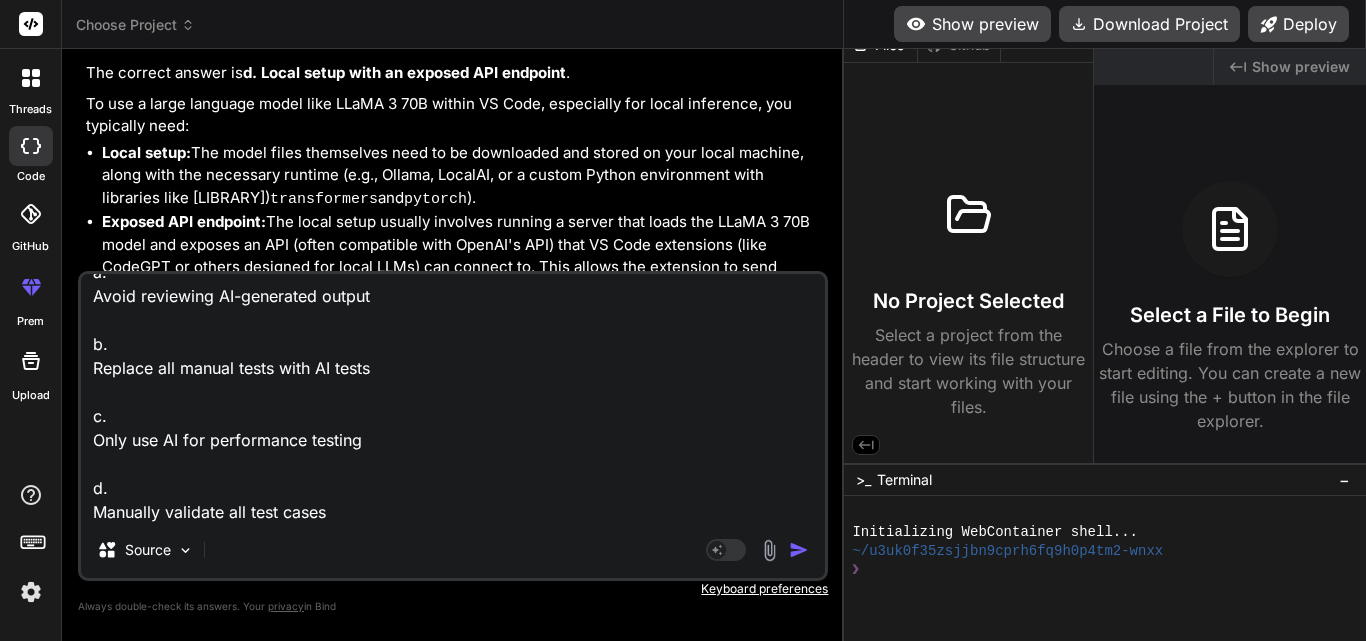 click at bounding box center (799, 550) 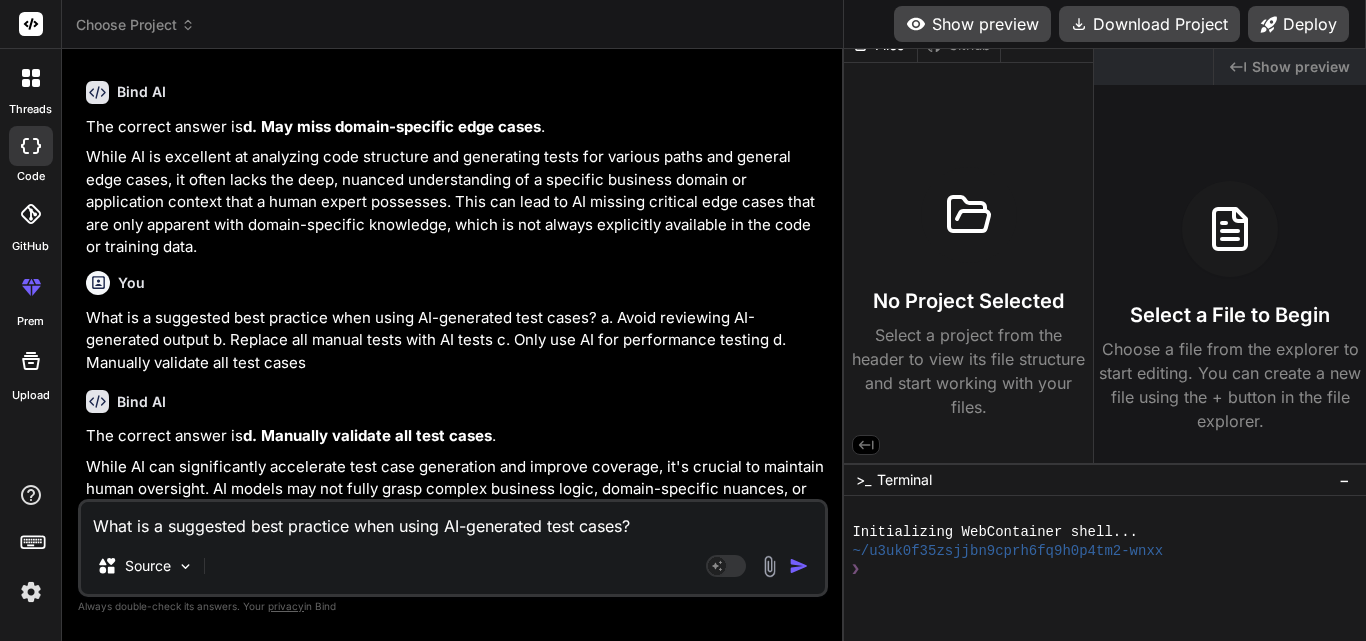 scroll, scrollTop: 13082, scrollLeft: 0, axis: vertical 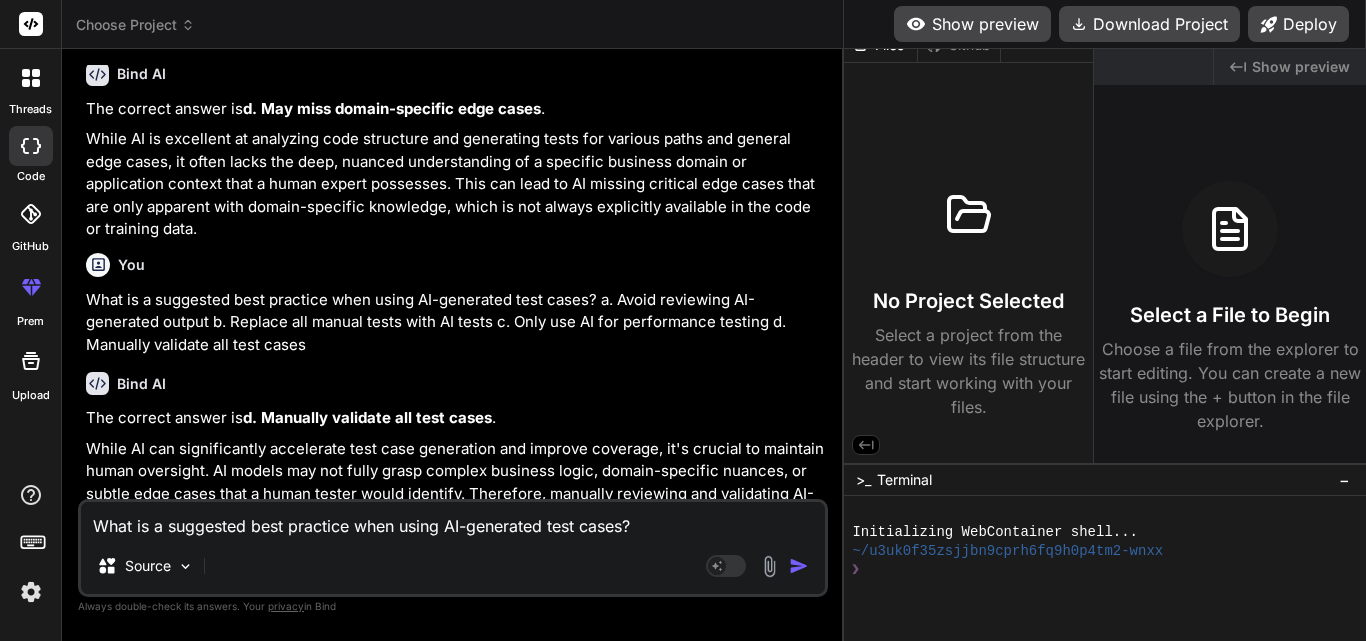 click on "What is a suggested best practice when using AI-generated test cases?
a.
Avoid reviewing AI-generated output
b.
Replace all manual tests with AI tests
c.
Only use AI for performance testing
d.
Manually validate all test cases" at bounding box center (453, 520) 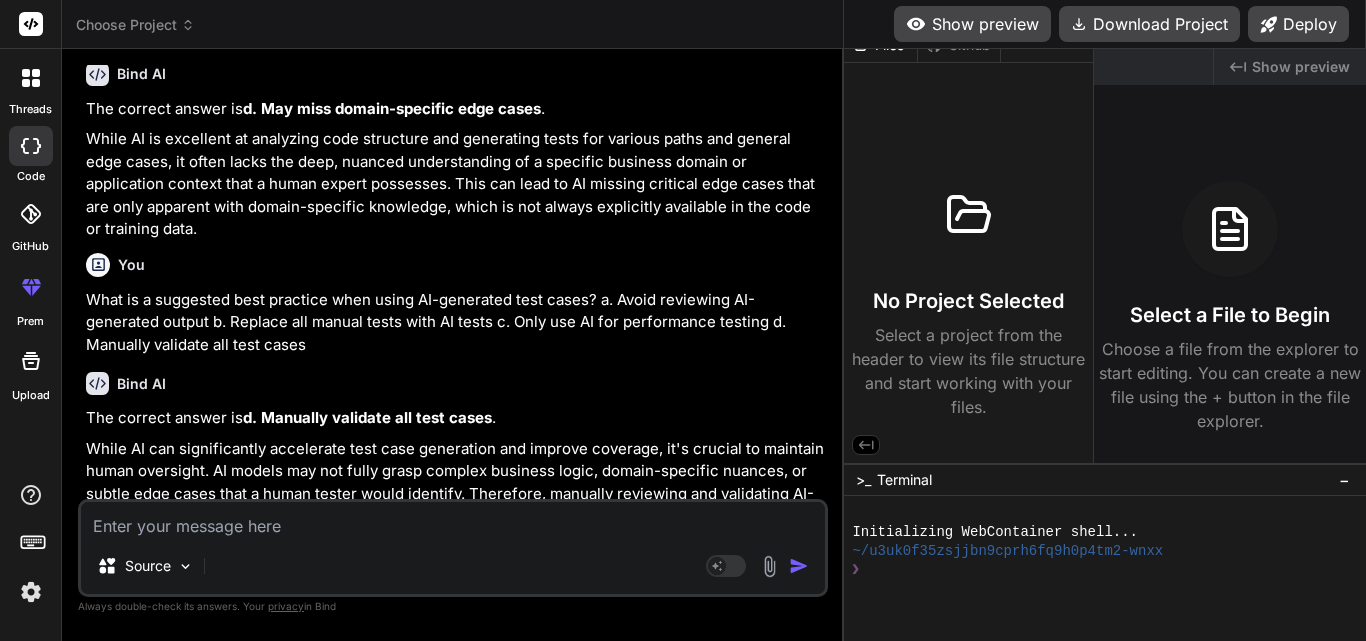 paste on "In a hands-on exercise, which function is used to demonstrate AI test generation?
a.
Factorial
b.
Fibonacci
c.
Login handler
d.
Discount calculator" 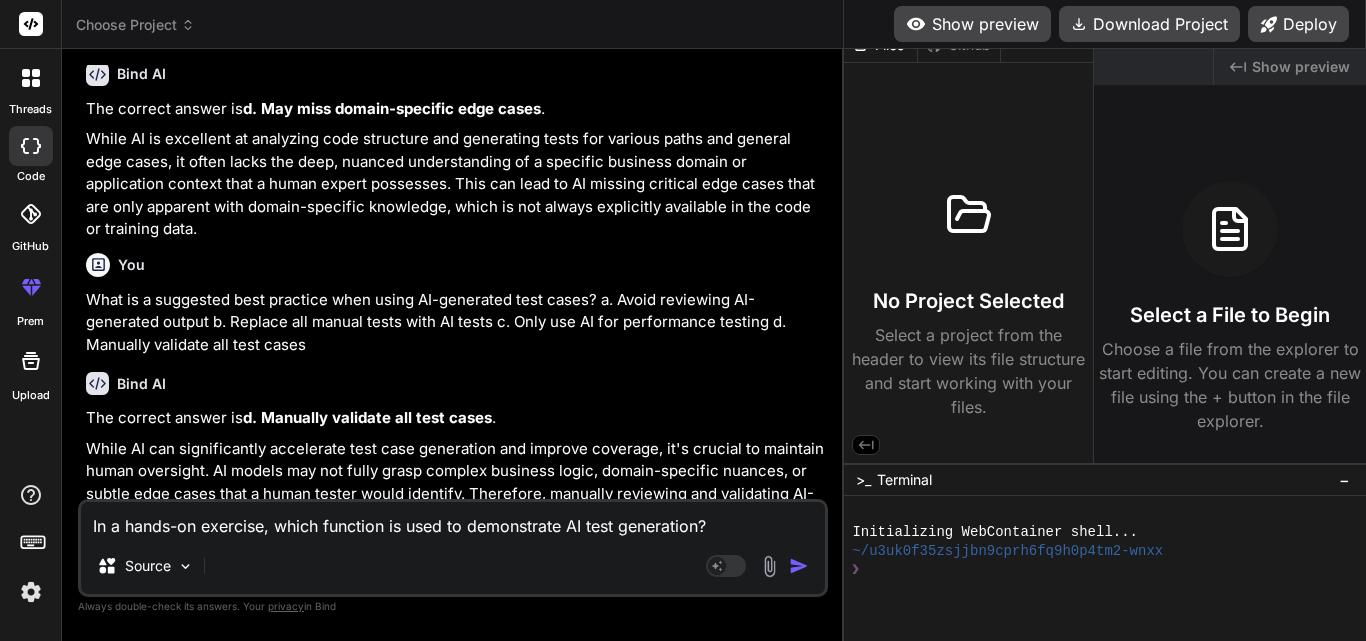 scroll, scrollTop: 74, scrollLeft: 0, axis: vertical 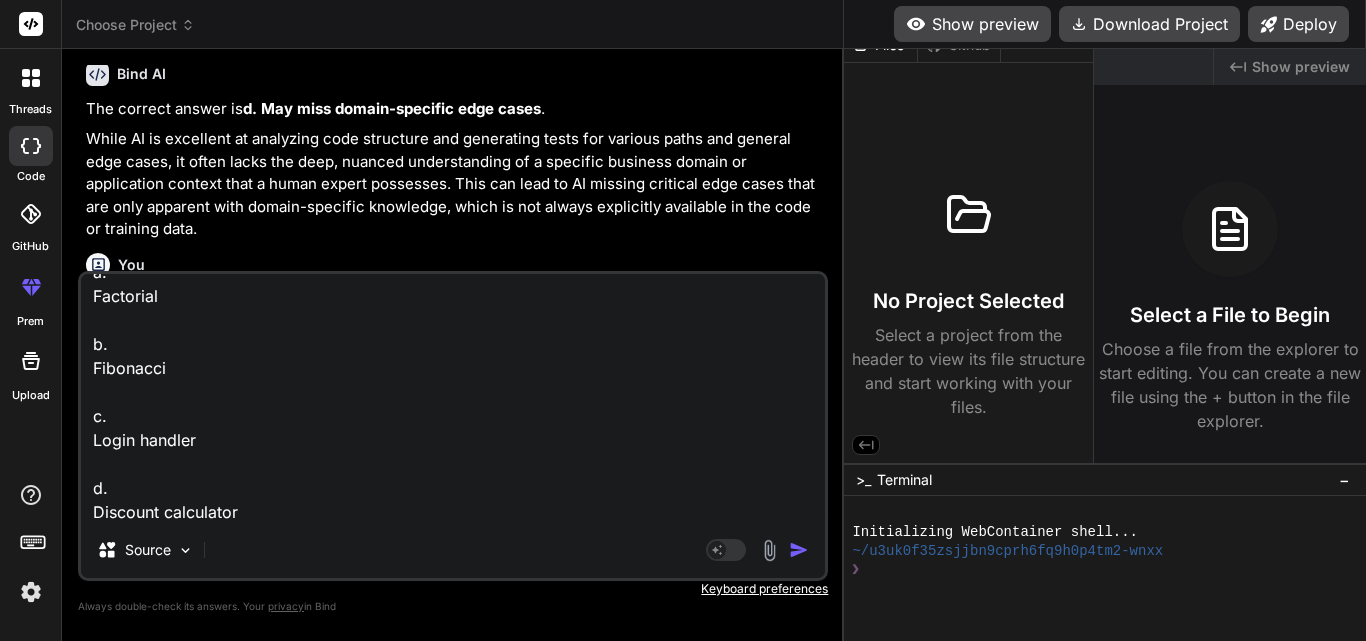 click at bounding box center (799, 550) 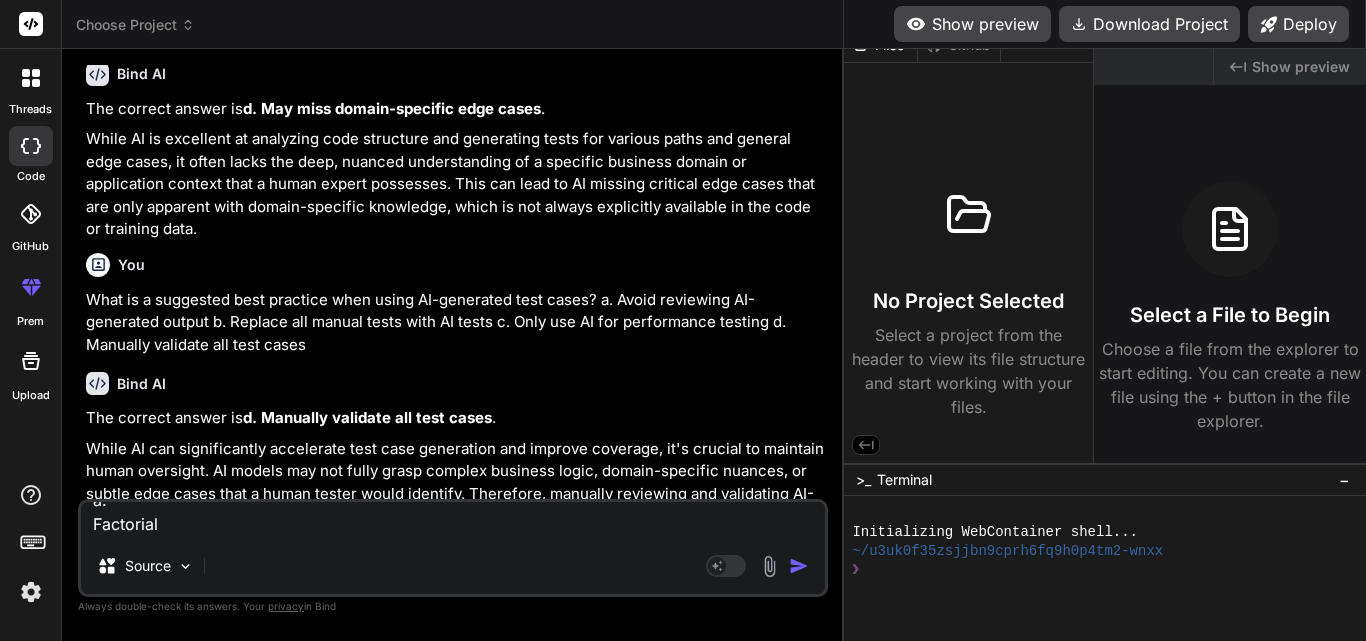 scroll, scrollTop: 0, scrollLeft: 0, axis: both 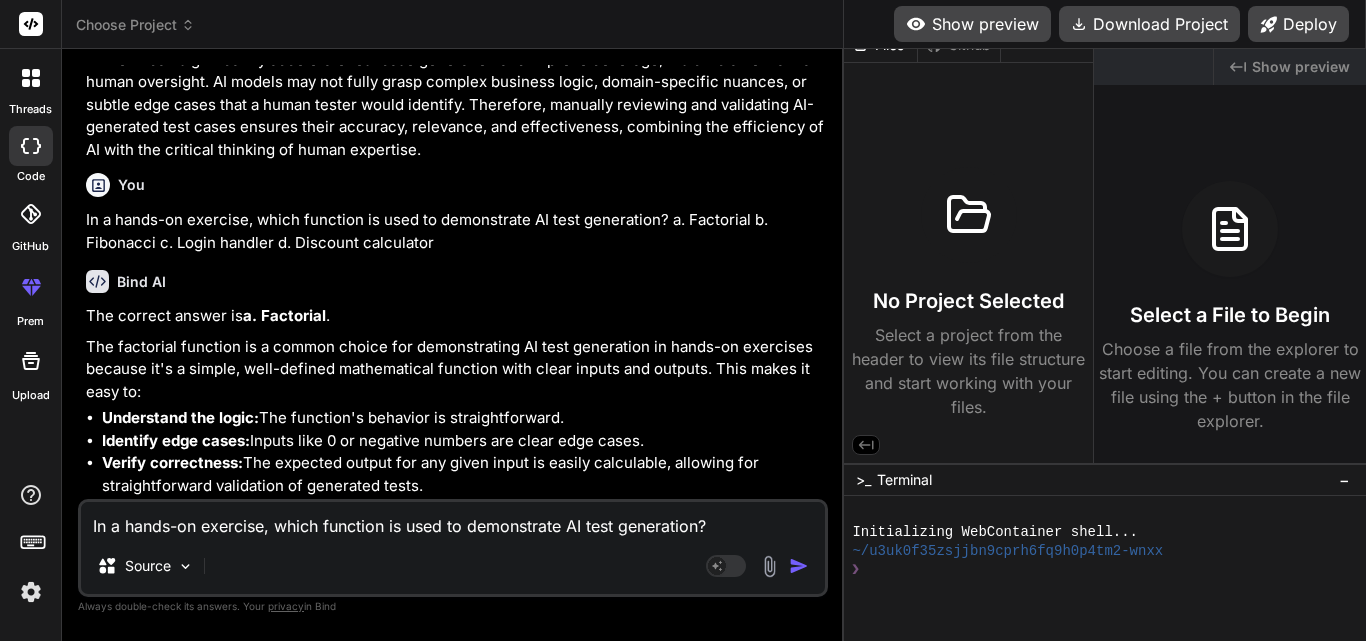 click on "In a hands-on exercise, which function is used to demonstrate AI test generation?
a.
Factorial
b.
Fibonacci
c.
Login handler
d.
Discount calculator" at bounding box center (453, 520) 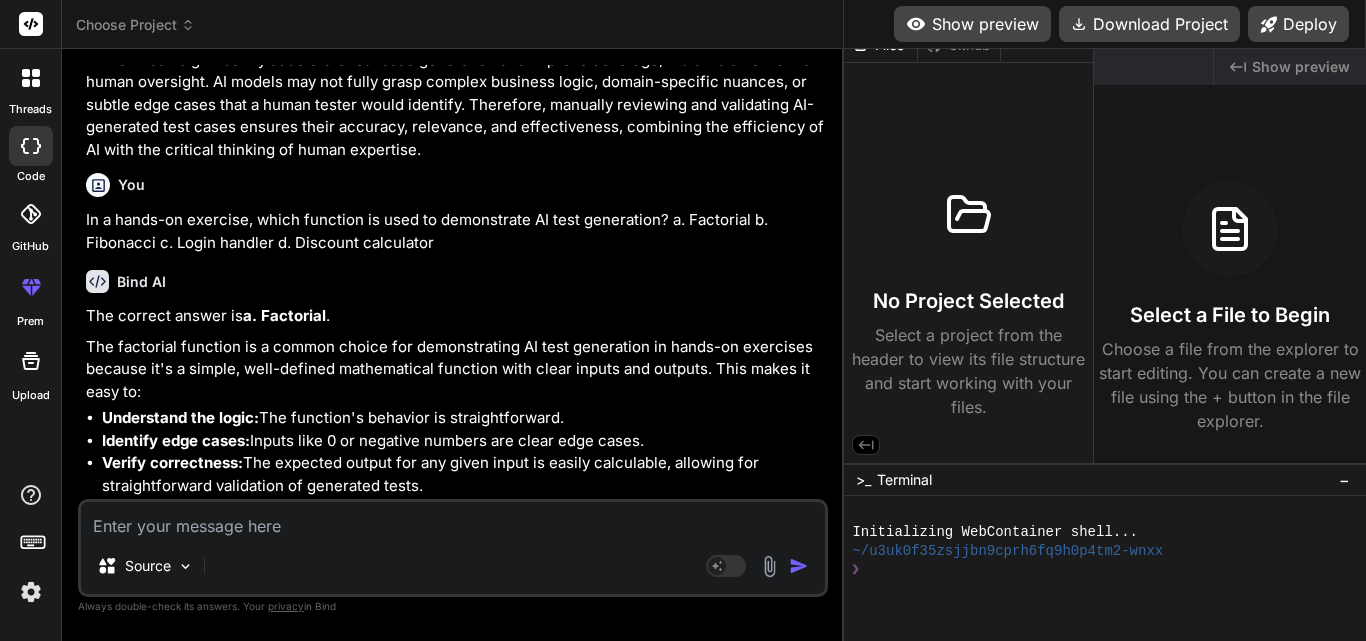 paste on "How does AI-generated test case speed compare with manual test case writing according to the document?
a.
Takes twice the time
b.
10% faster
c.
Slightly slower
d.
~70–80% time savings" 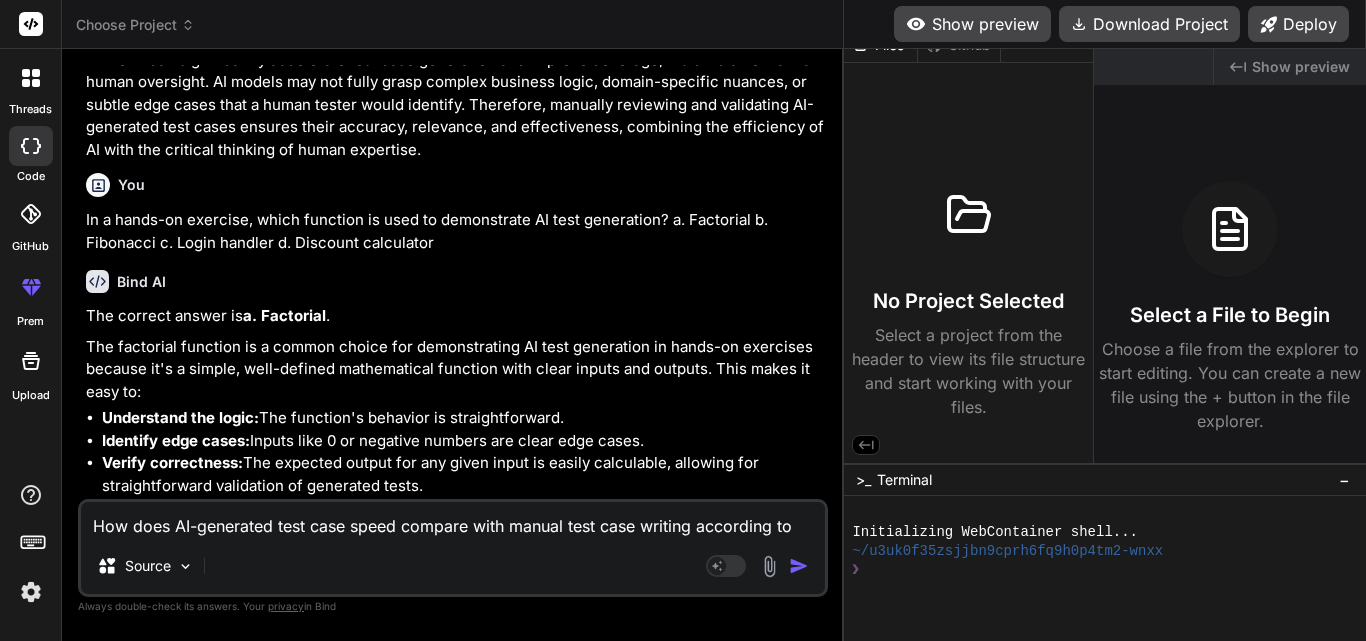 scroll, scrollTop: 98, scrollLeft: 0, axis: vertical 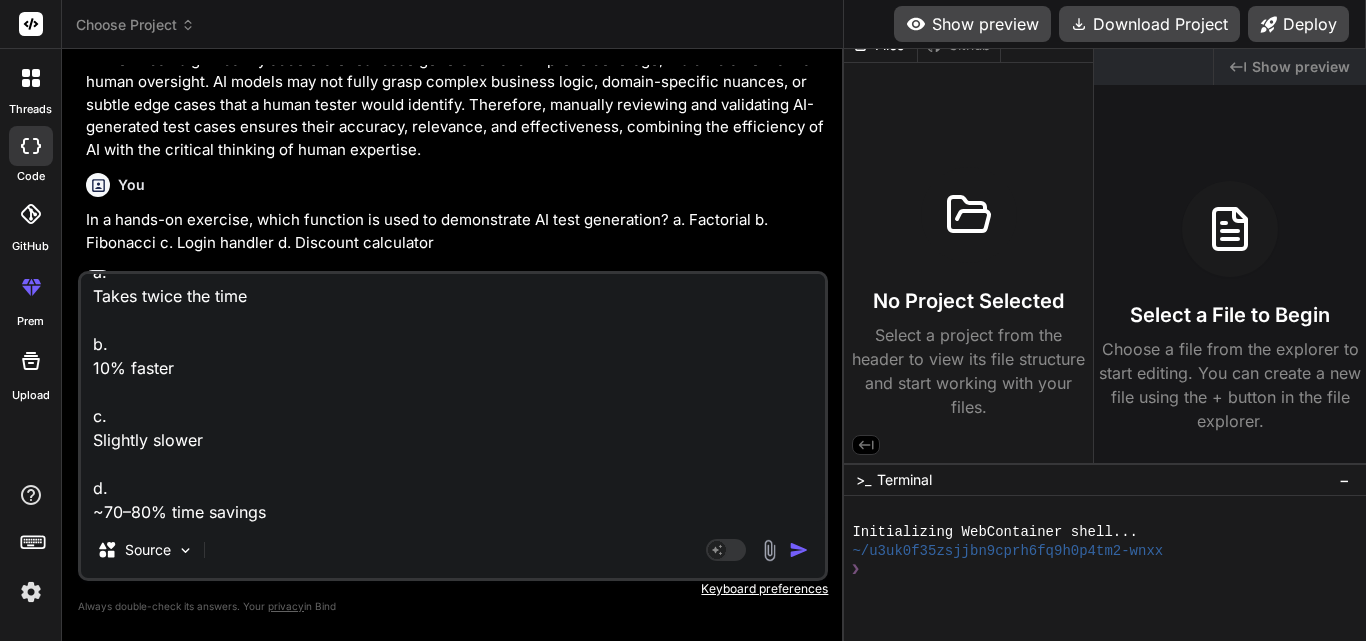 click on "Agent Mode. When this toggle is activated, AI automatically makes decisions, reasons, creates files, and runs terminal commands. Almost full autopilot." at bounding box center [759, 550] 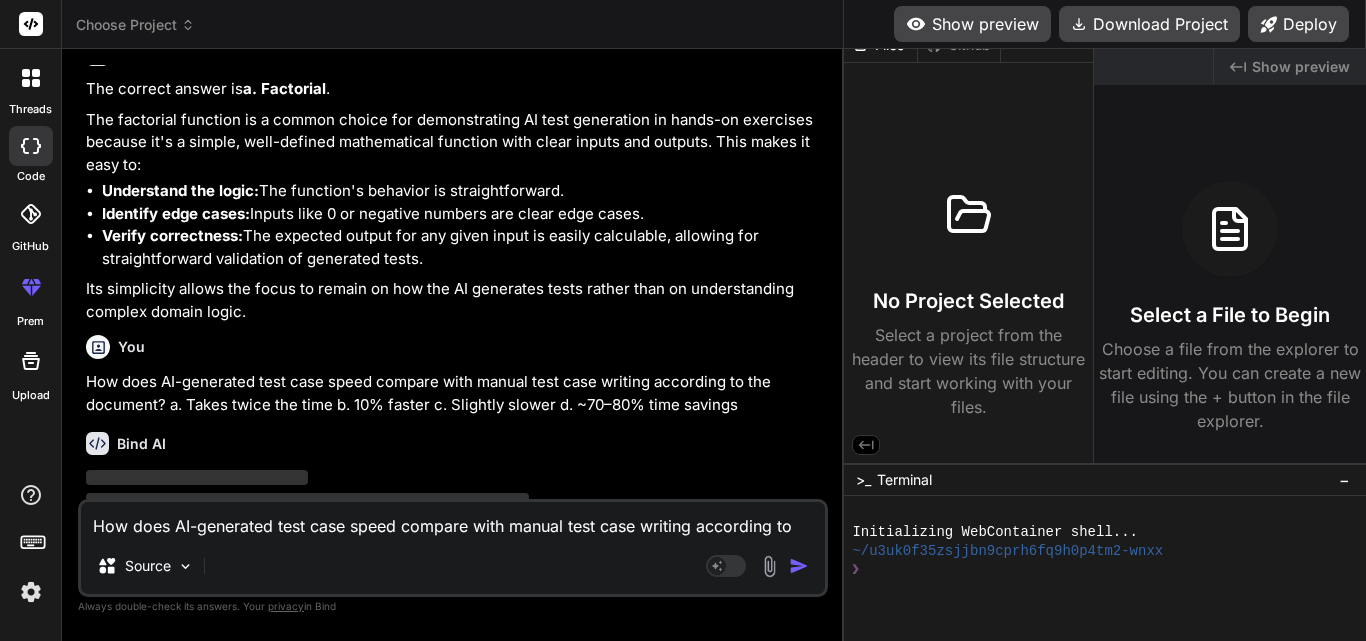 scroll, scrollTop: 13701, scrollLeft: 0, axis: vertical 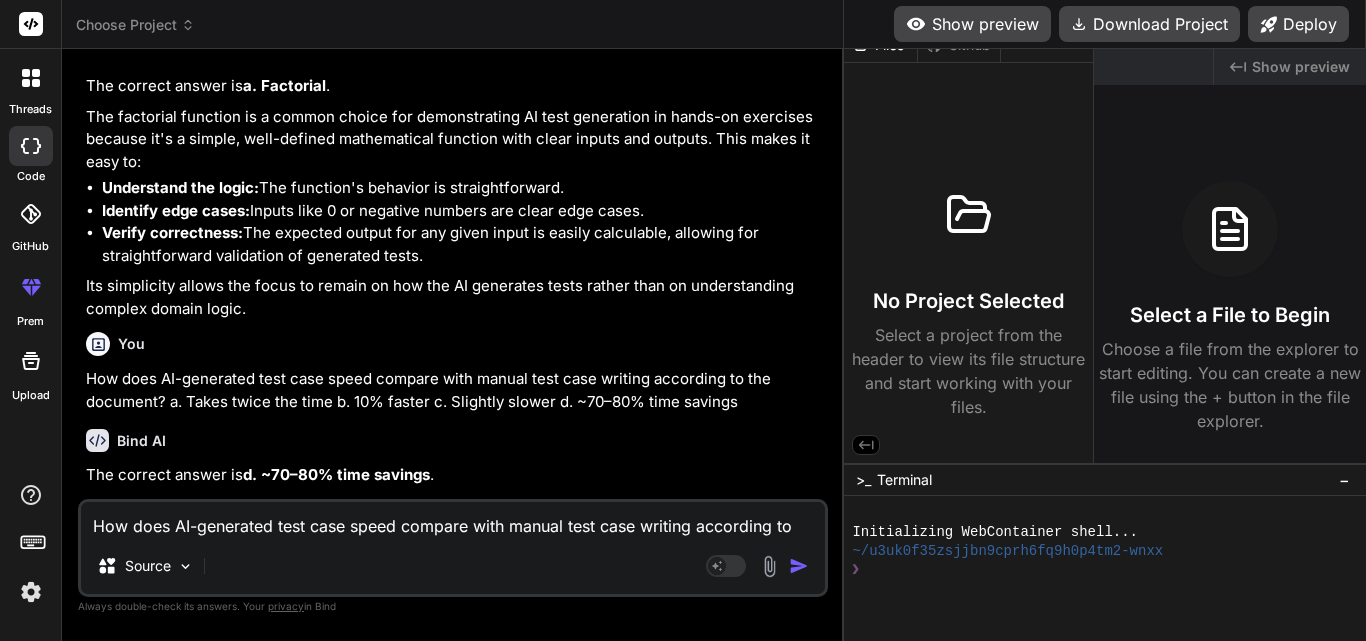 click on "How does AI-generated test case speed compare with manual test case writing according to the document?
a.
Takes twice the time
b.
10% faster
c.
Slightly slower
d.
~70–80% time savings" at bounding box center (453, 520) 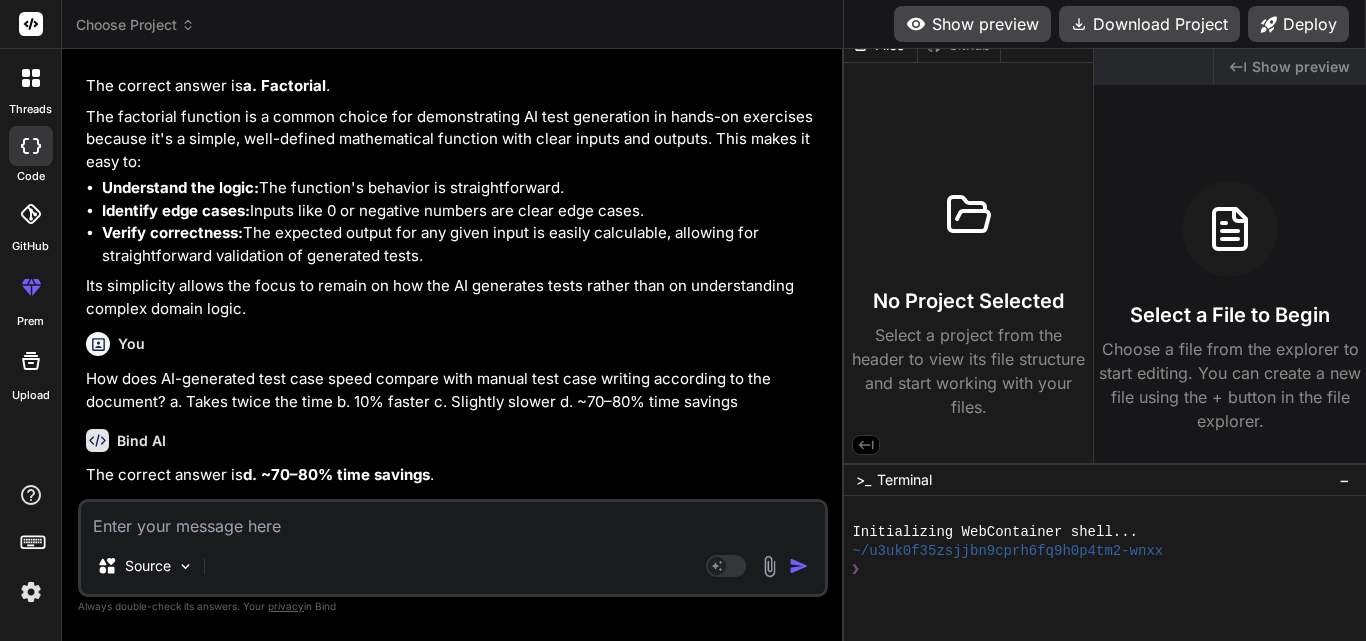 paste on "Which of the following is NOT listed as a benefit of using LLaMA 3 70B for test generation?
a.
Replaces all debugging tools
b.
Encourages Test-Driven Development
c.
Works offline for privacy
d.
Boosts developer productivity" 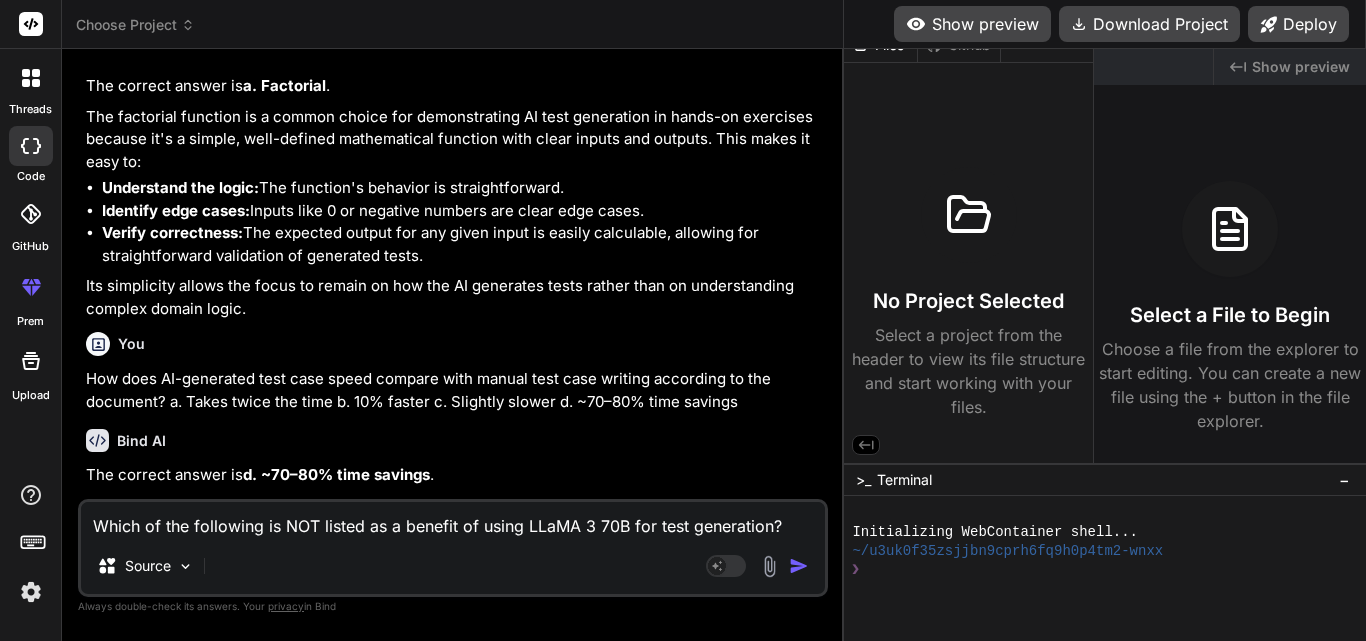 scroll, scrollTop: 74, scrollLeft: 0, axis: vertical 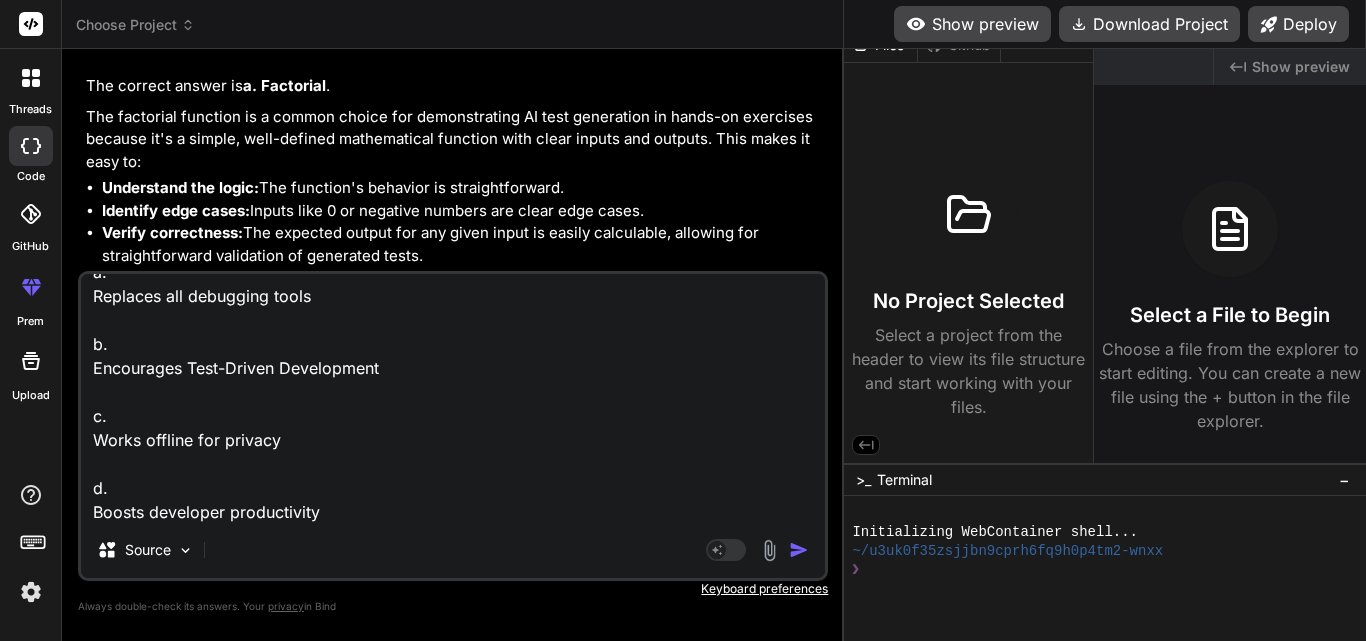 click at bounding box center [799, 550] 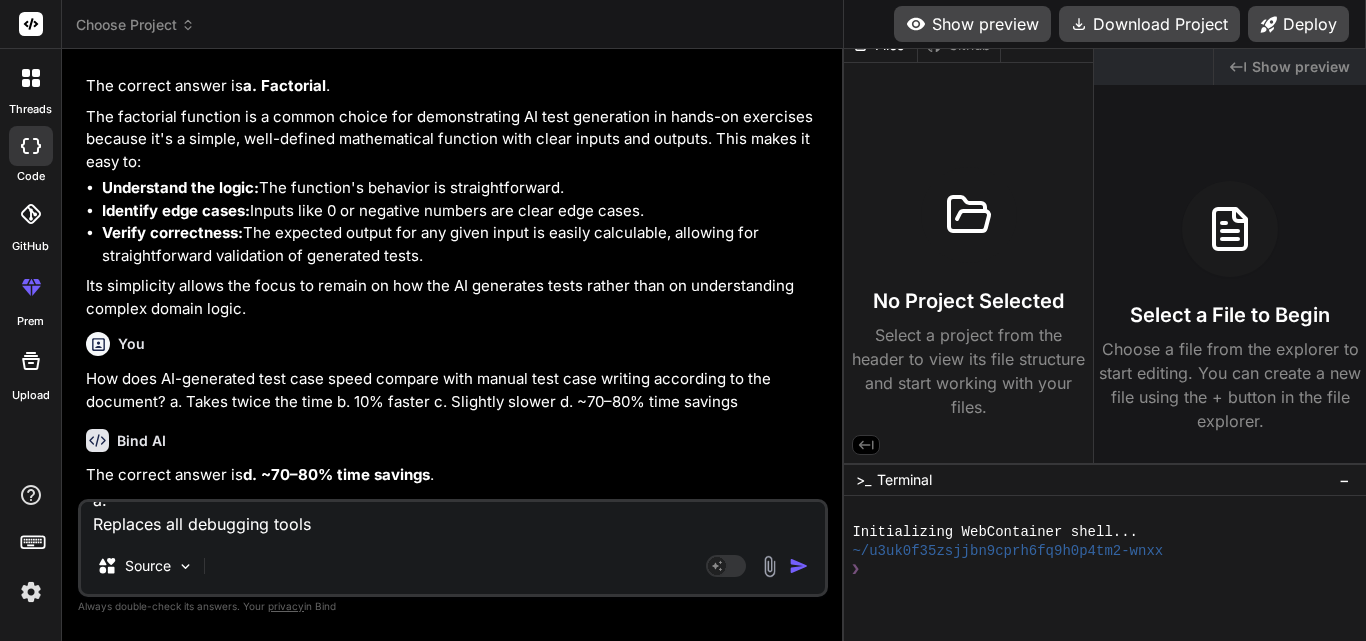 scroll, scrollTop: 0, scrollLeft: 0, axis: both 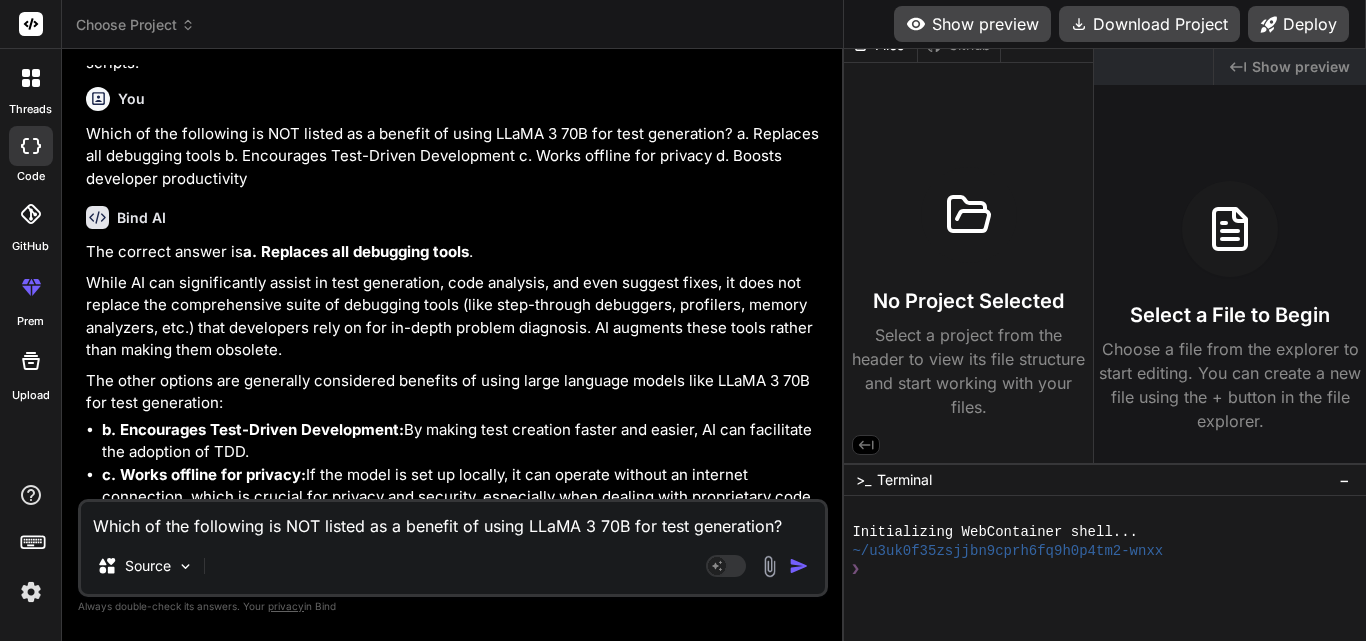 click on "Which of the following is NOT listed as a benefit of using LLaMA 3 70B for test generation?
a.
Replaces all debugging tools
b.
Encourages Test-Driven Development
c.
Works offline for privacy
d.
Boosts developer productivity" at bounding box center [453, 520] 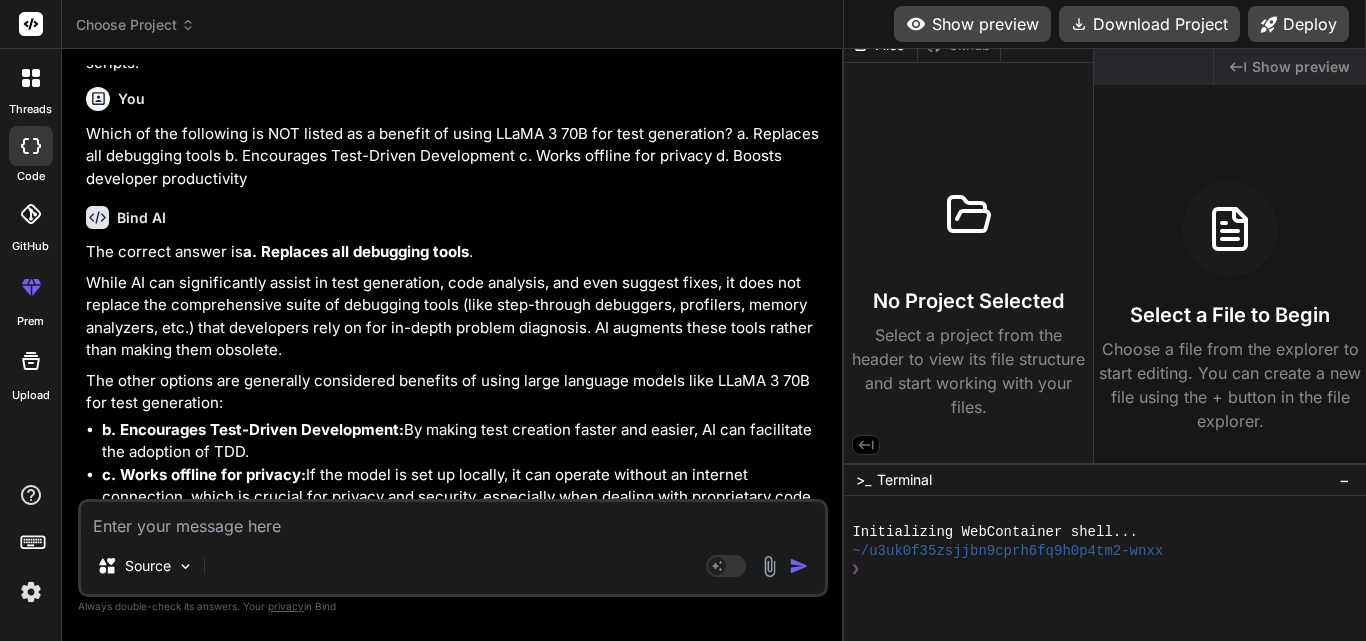 paste on "What is the primary importance of debugging in software development?
a.
To reduce software licensing costs
b.
To enhance user interface design
c.
To ensure applications run smoothly and meet user expectations
d.
To increase the number of features" 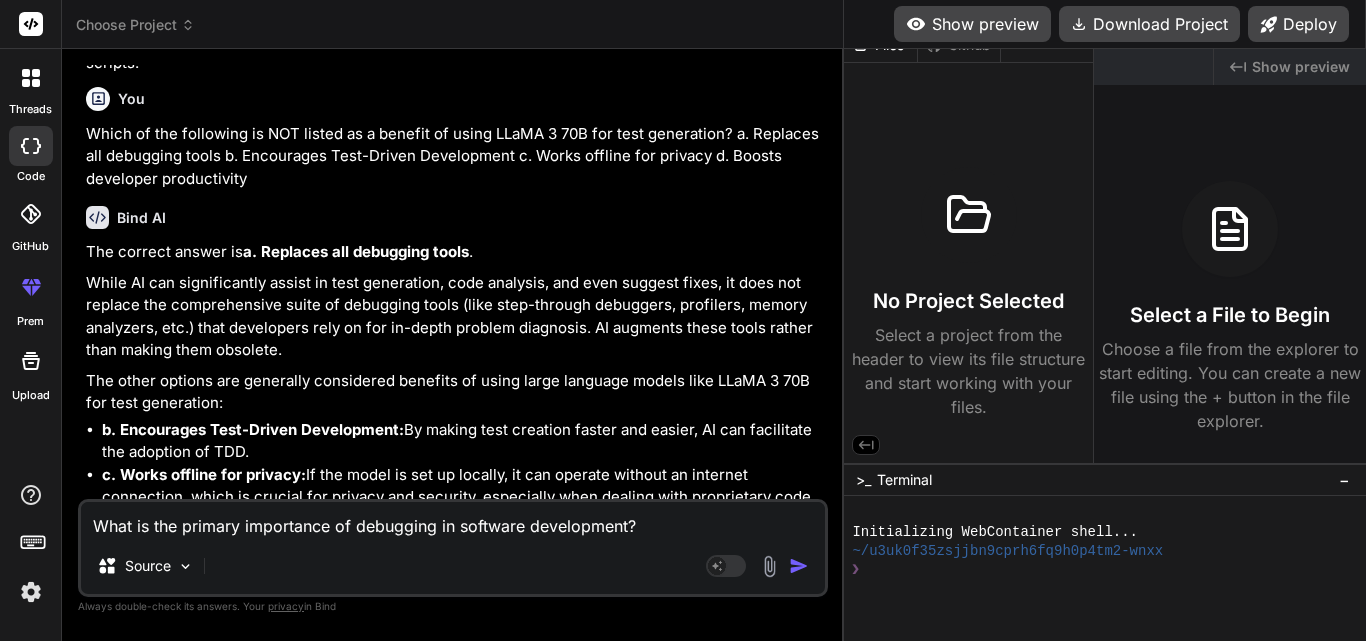 scroll, scrollTop: 74, scrollLeft: 0, axis: vertical 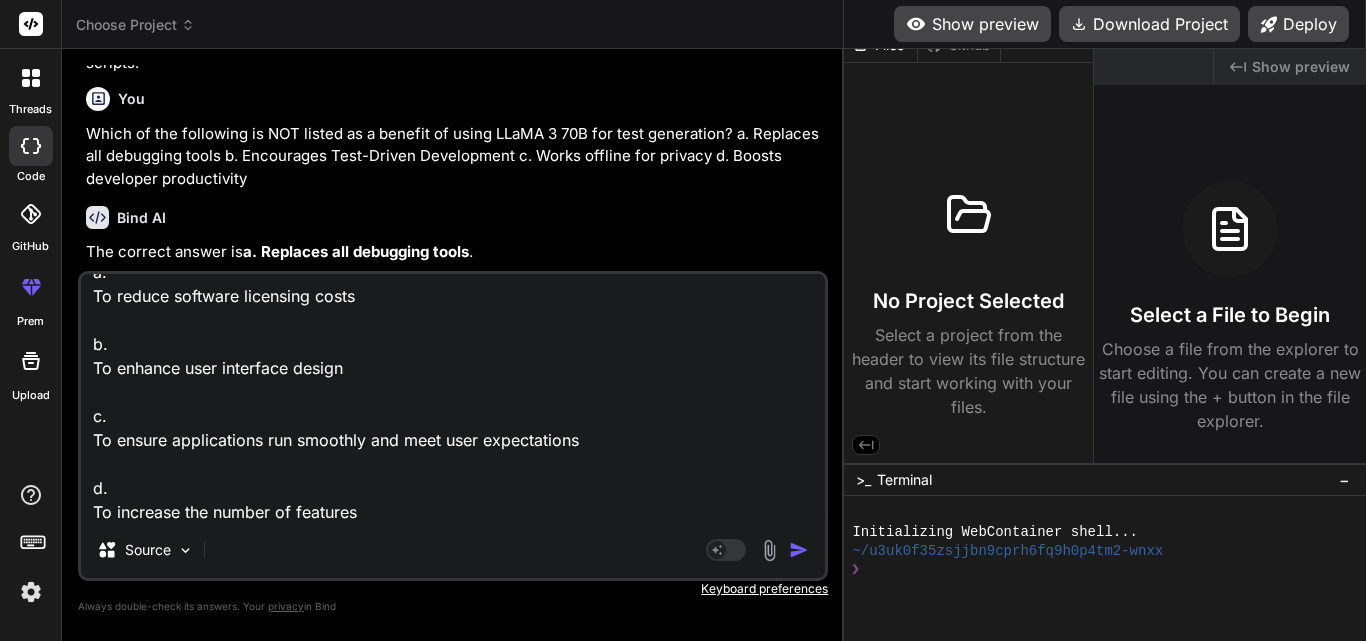 click at bounding box center [799, 550] 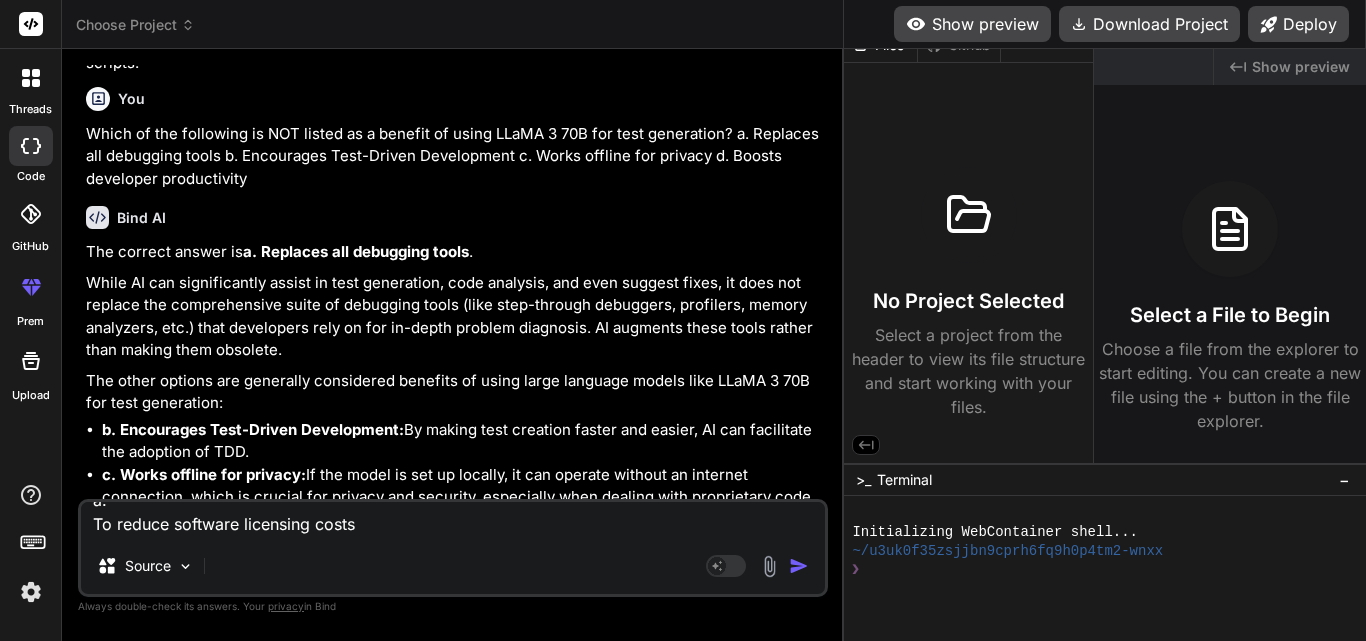 scroll, scrollTop: 0, scrollLeft: 0, axis: both 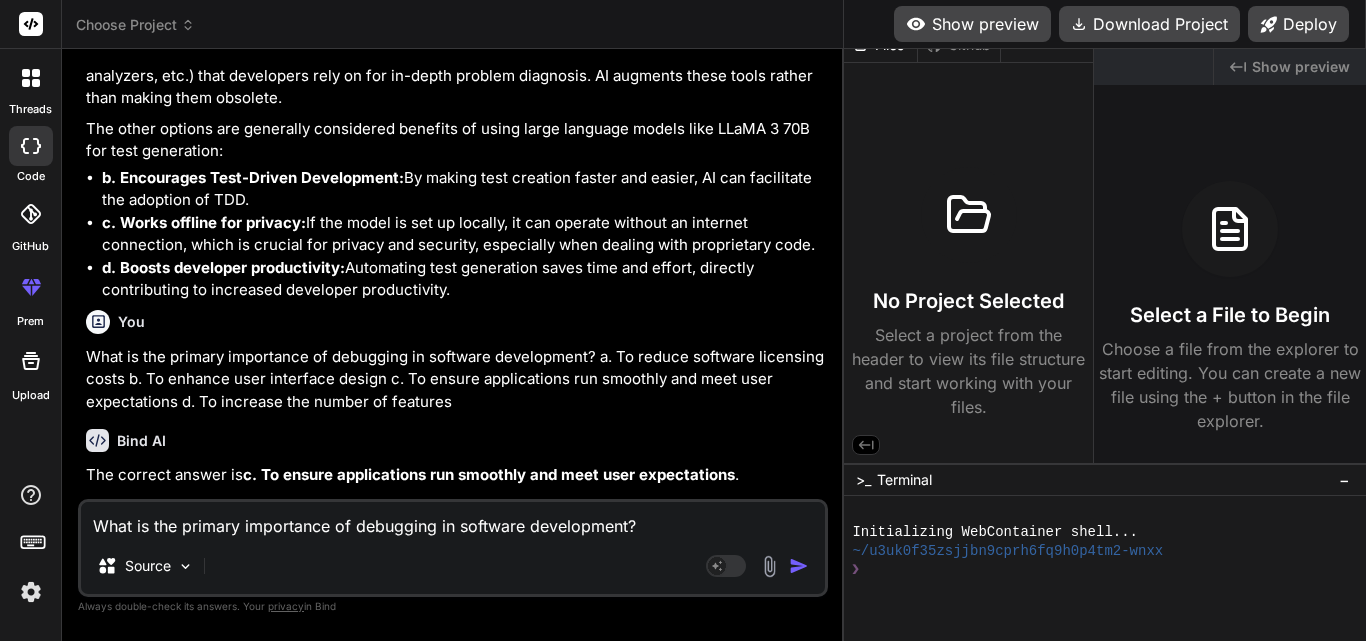 click on "What is the primary importance of debugging in software development?
a.
To reduce software licensing costs
b.
To enhance user interface design
c.
To ensure applications run smoothly and meet user expectations
d.
To increase the number of features" at bounding box center (453, 520) 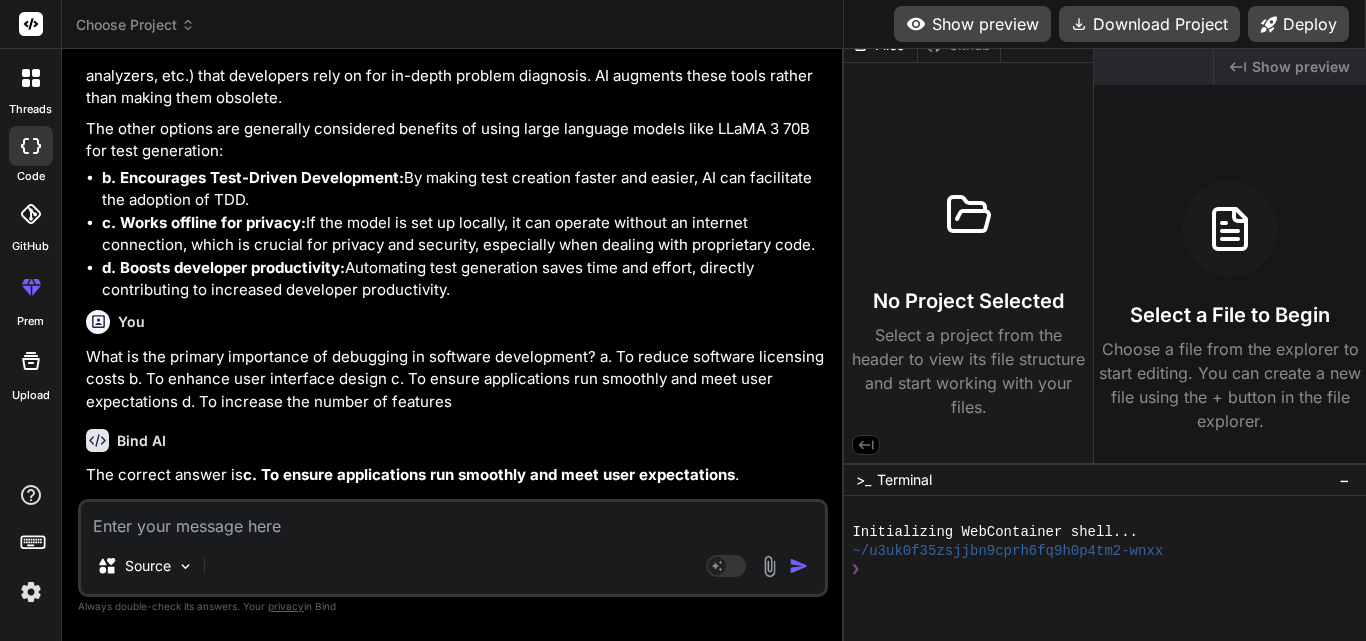 paste on "What does debugging involve?
a.
Writing new code from scratch
b.
Compiling the code without errors
c.
Designing the user interface
d.
Identifying, isolating, and fixing problems within a program" 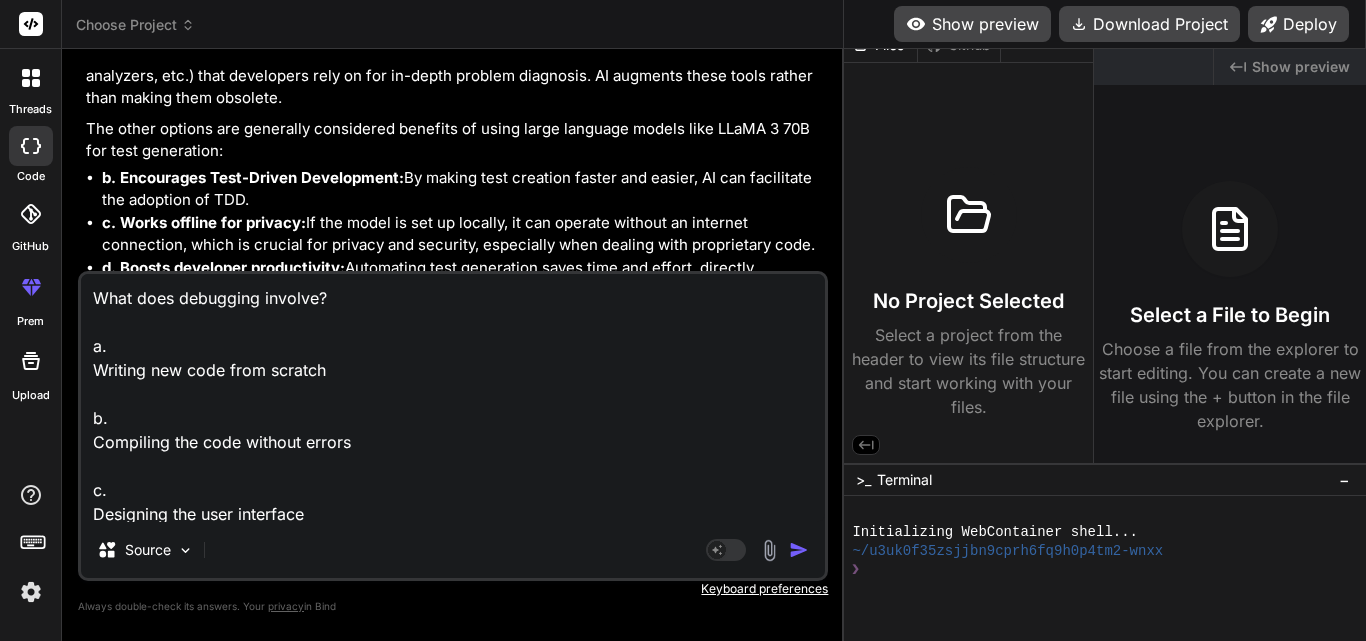 scroll, scrollTop: 74, scrollLeft: 0, axis: vertical 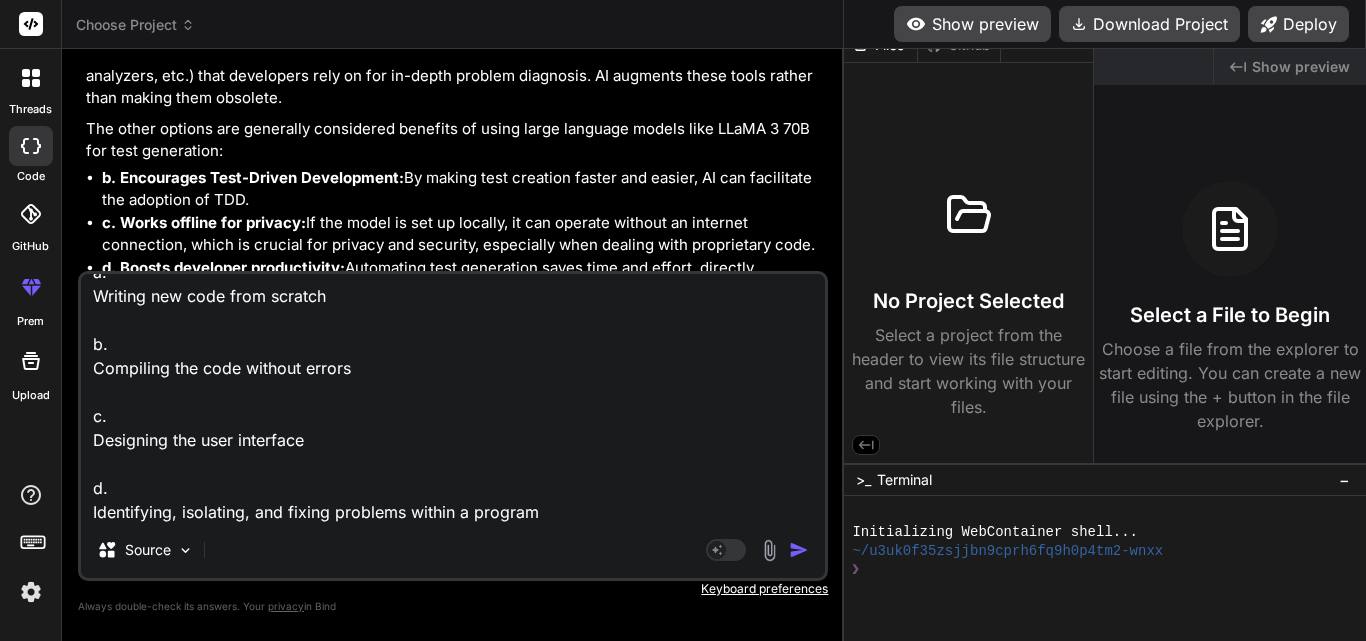 click on "Agent Mode. When this toggle is activated, AI automatically makes decisions, reasons, creates files, and runs terminal commands. Almost full autopilot." at bounding box center [759, 550] 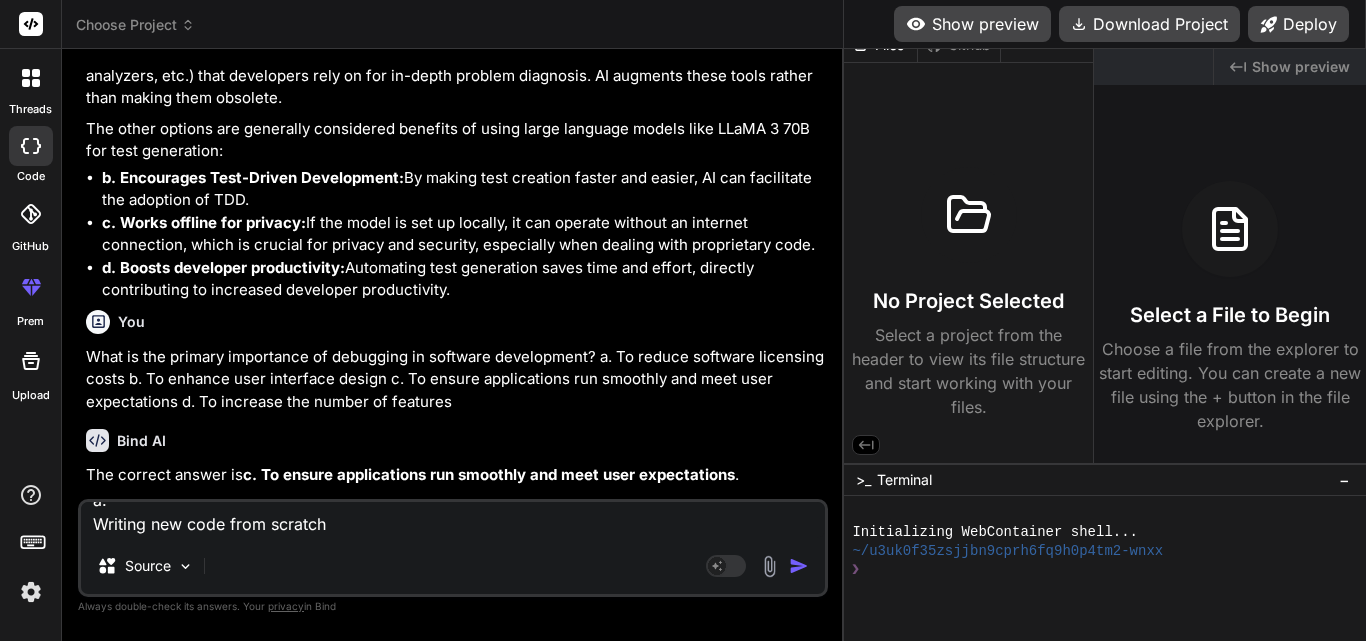 scroll, scrollTop: 0, scrollLeft: 0, axis: both 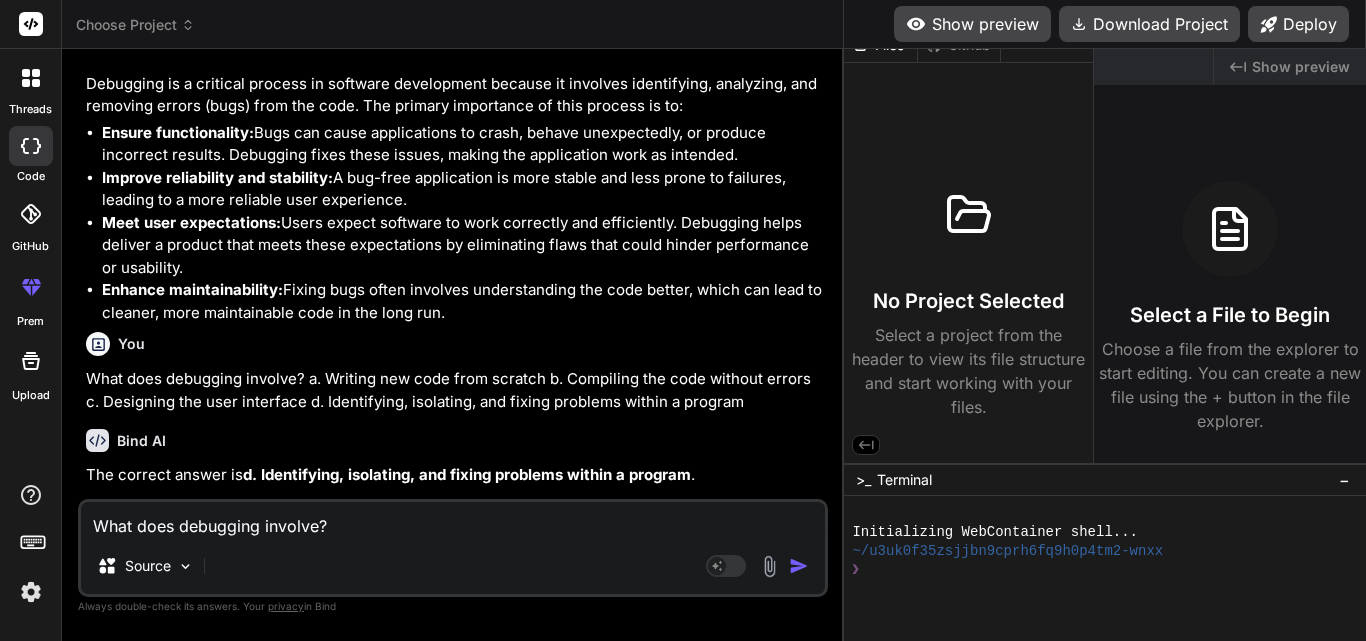 click on "What does debugging involve?
a.
Writing new code from scratch
b.
Compiling the code without errors
c.
Designing the user interface
d.
Identifying, isolating, and fixing problems within a program" at bounding box center [453, 520] 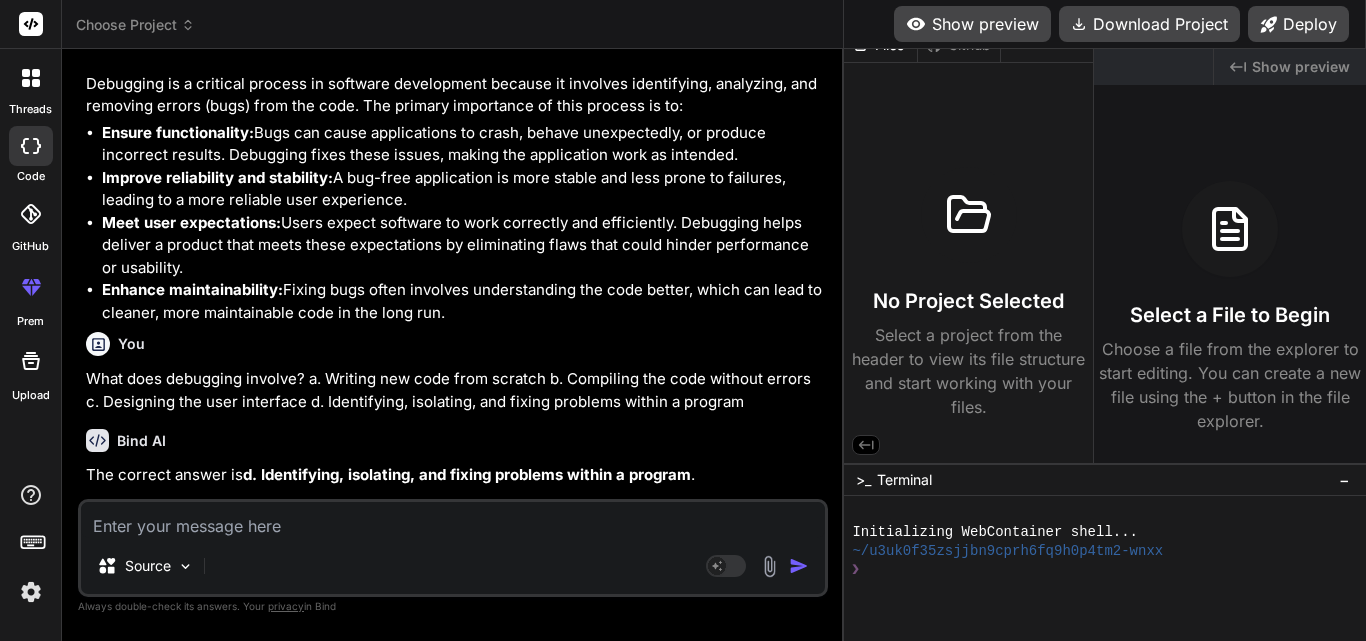 paste on "Which of the following is a common challenge faced during debugging?
a.
Software deployment
b.
Large and intricate codebases
c.
User experience design
d.
Code optimization" 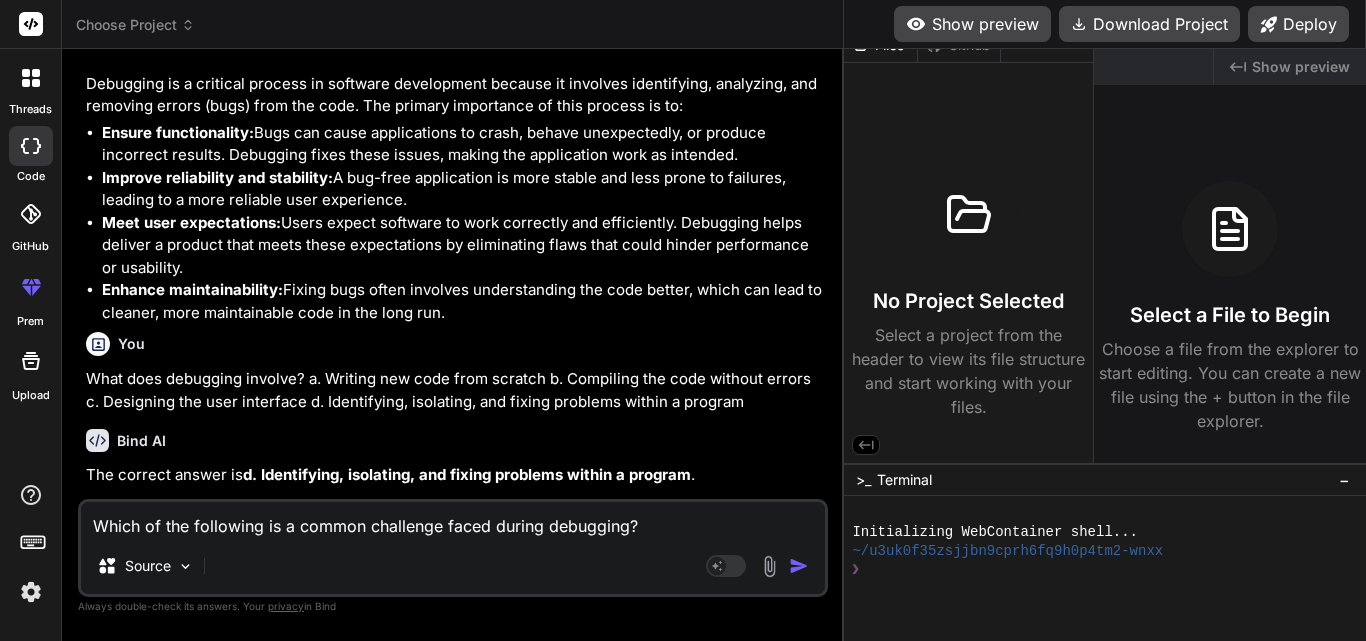 scroll, scrollTop: 74, scrollLeft: 0, axis: vertical 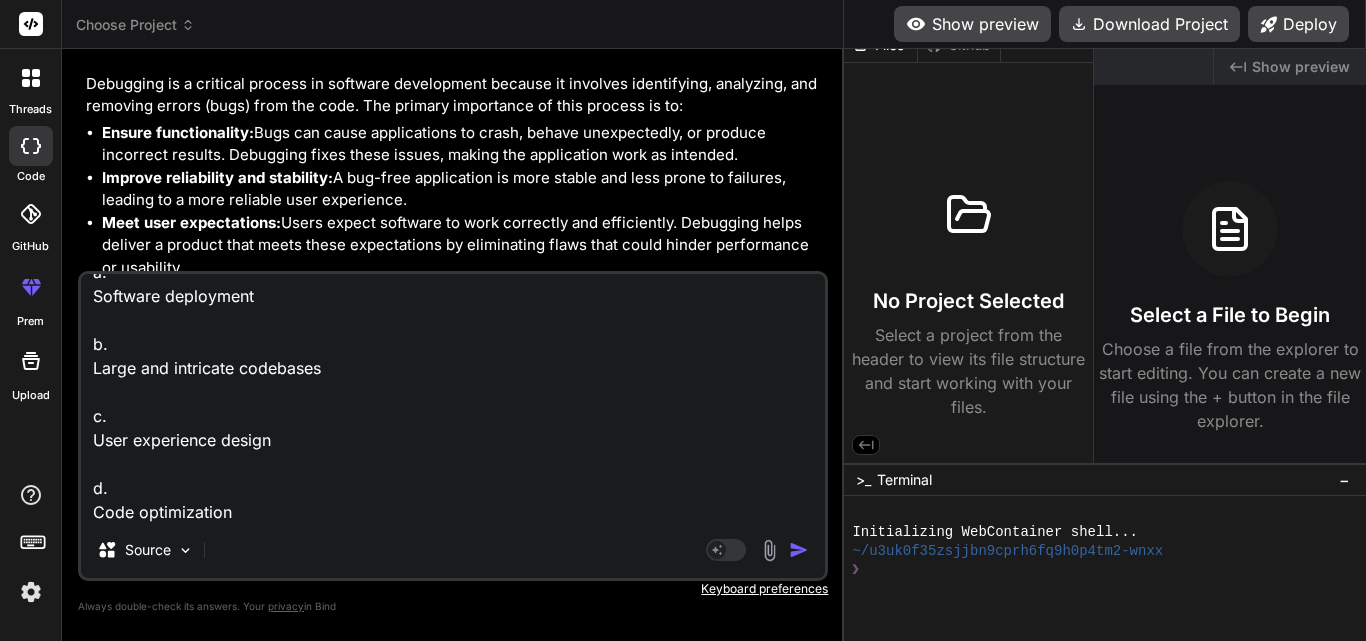 click at bounding box center (799, 550) 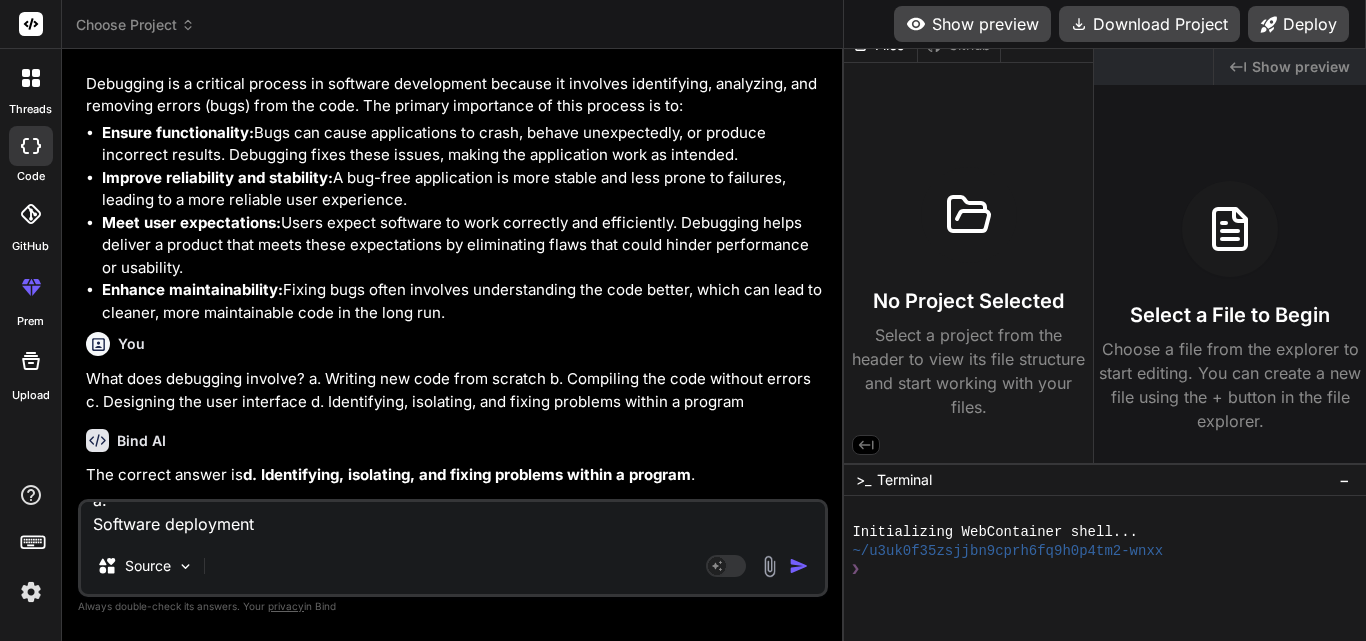 scroll, scrollTop: 0, scrollLeft: 0, axis: both 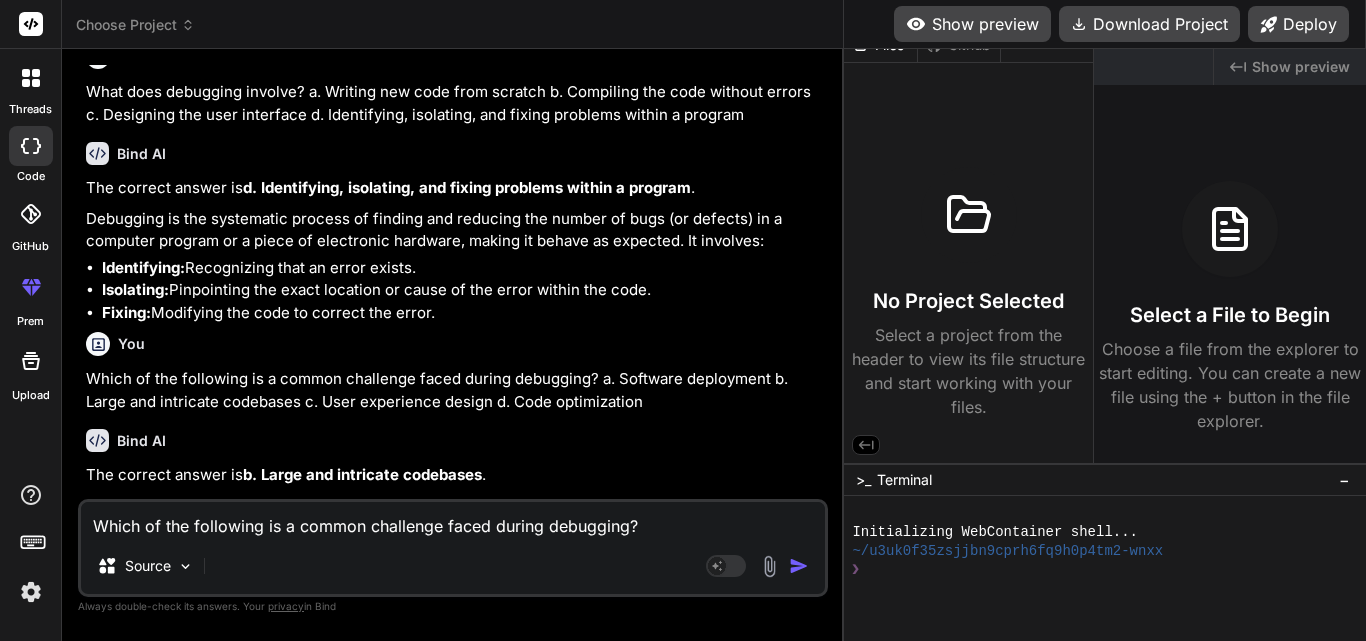 click on "Which of the following is a common challenge faced during debugging?
a.
Software deployment
b.
Large and intricate codebases
c.
User experience design
d.
Code optimization" at bounding box center [453, 520] 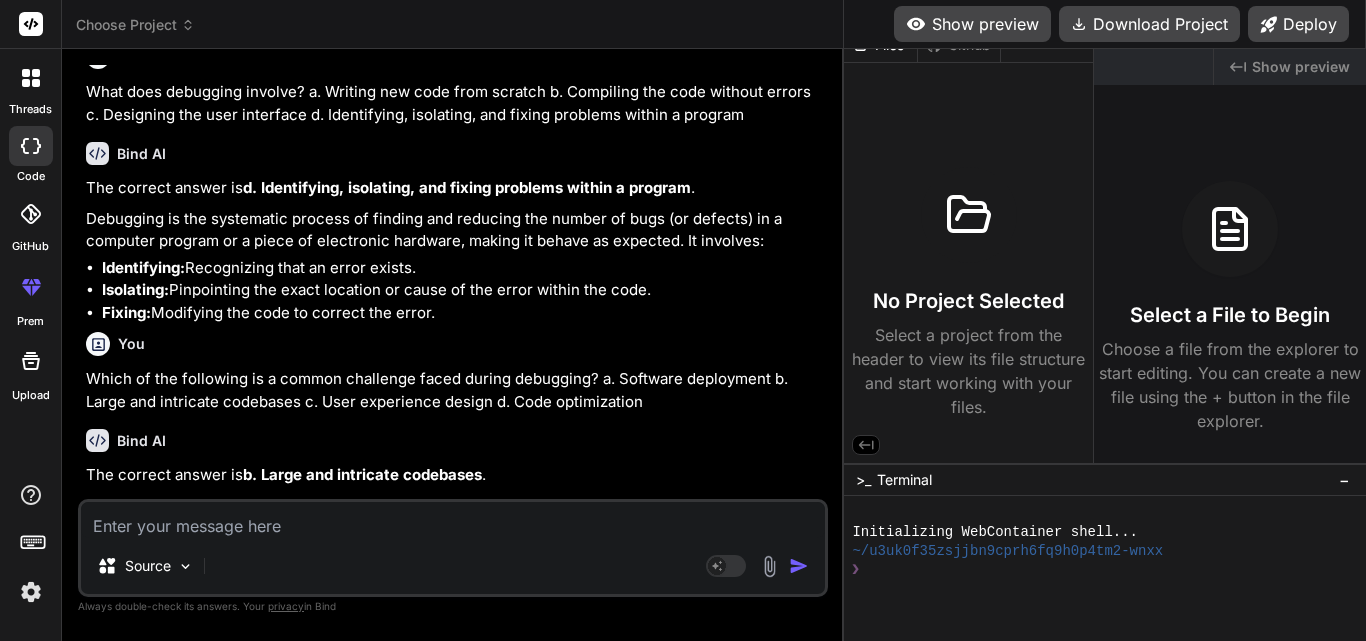 paste on "How does AI assist in the debugging process?
a.
By writing code automatically
b.
By compiling code faster
c.
By testing user interfaces
d.
By quickly analysing large volumes of code to spot discrepancies" 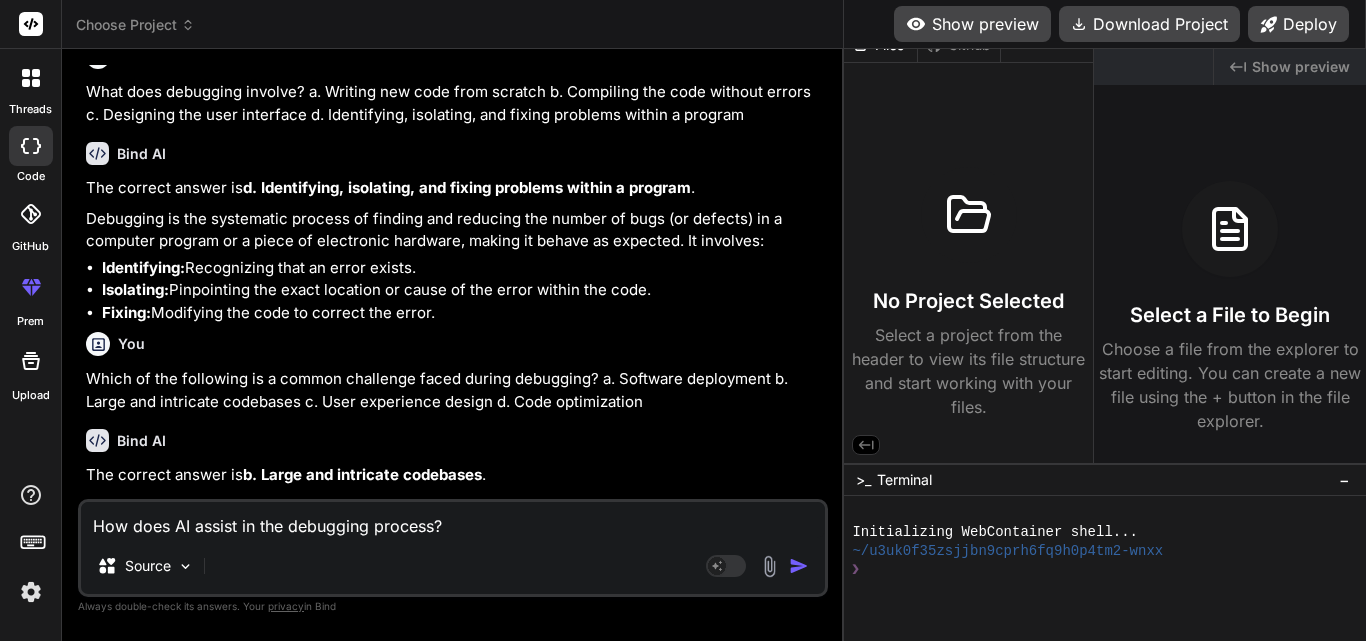 scroll, scrollTop: 74, scrollLeft: 0, axis: vertical 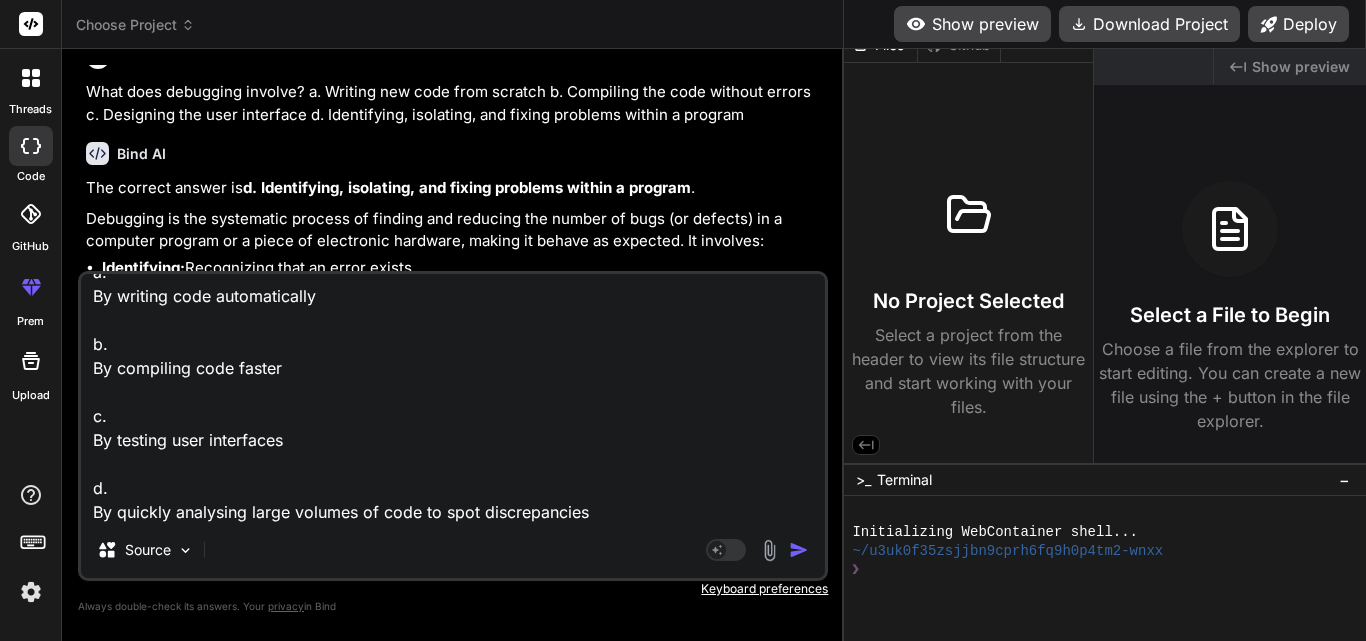 click at bounding box center [799, 550] 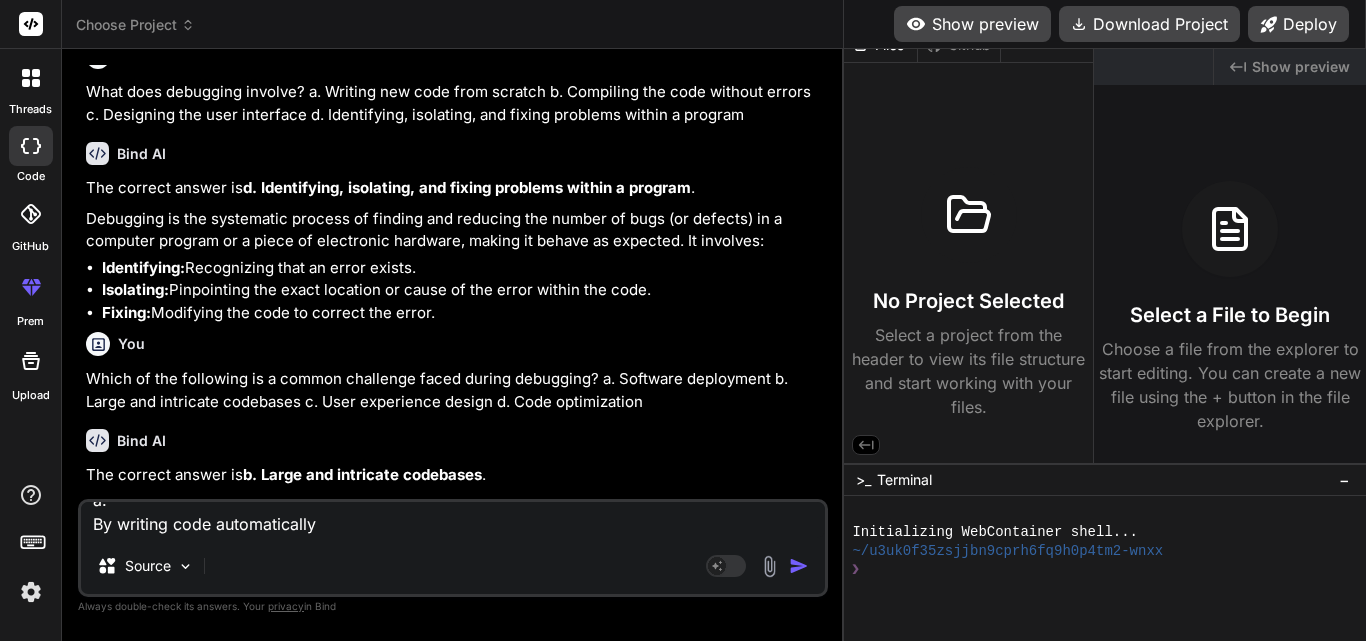 scroll, scrollTop: 0, scrollLeft: 0, axis: both 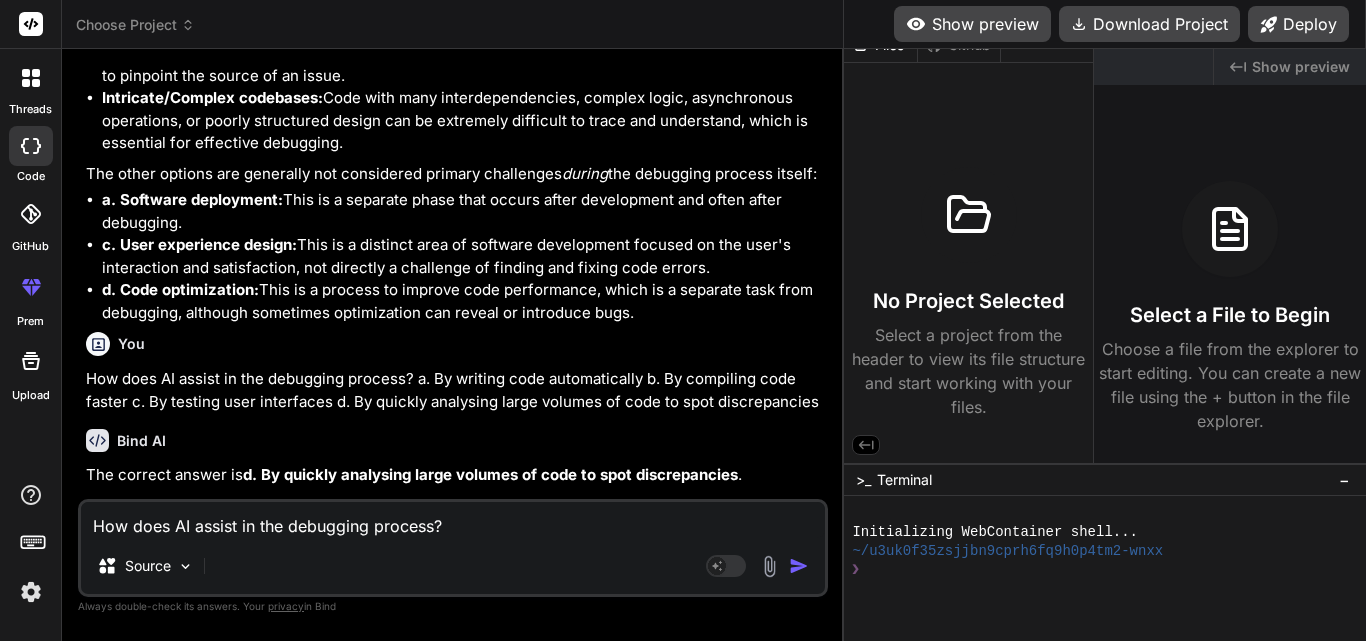 click on "How does AI assist in the debugging process?
a.
By writing code automatically
b.
By compiling code faster
c.
By testing user interfaces
d.
By quickly analysing large volumes of code to spot discrepancies" at bounding box center [453, 520] 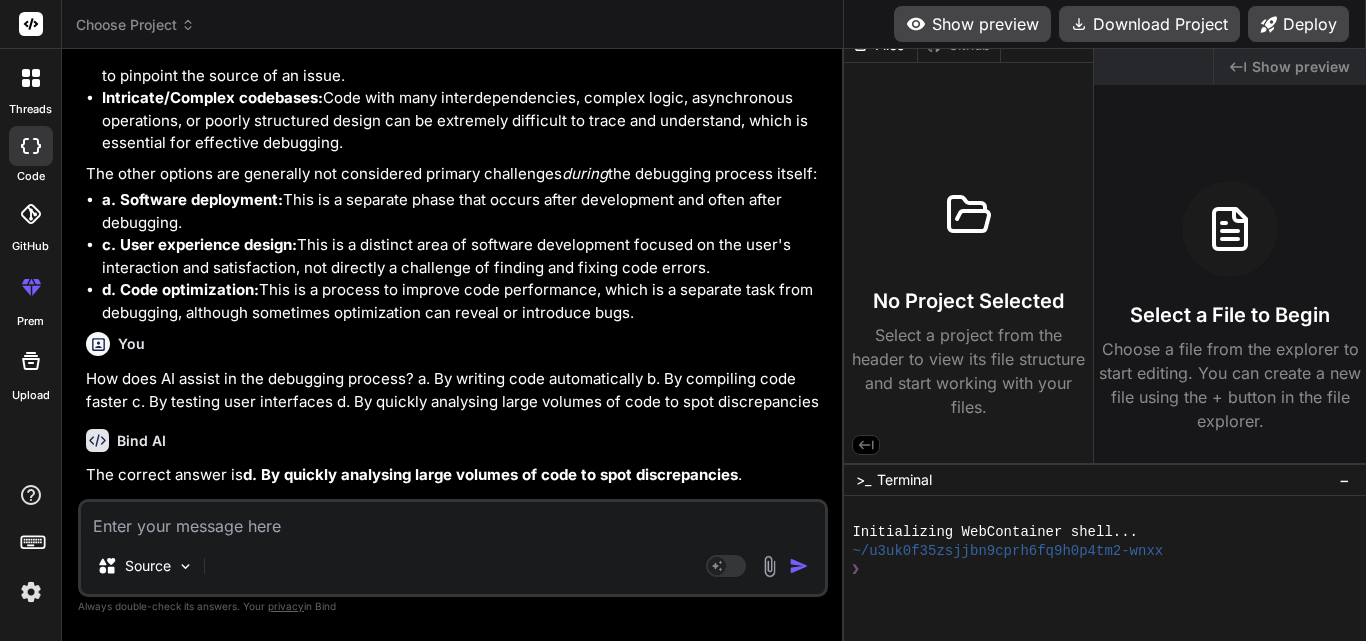 paste on "In the provided scenario, what exception is thrown by the .NET application?
a.
ArgumentNullException
b.
IndexOutOfRangeException
c.
FileNotFoundException
d.
NullReferenceException" 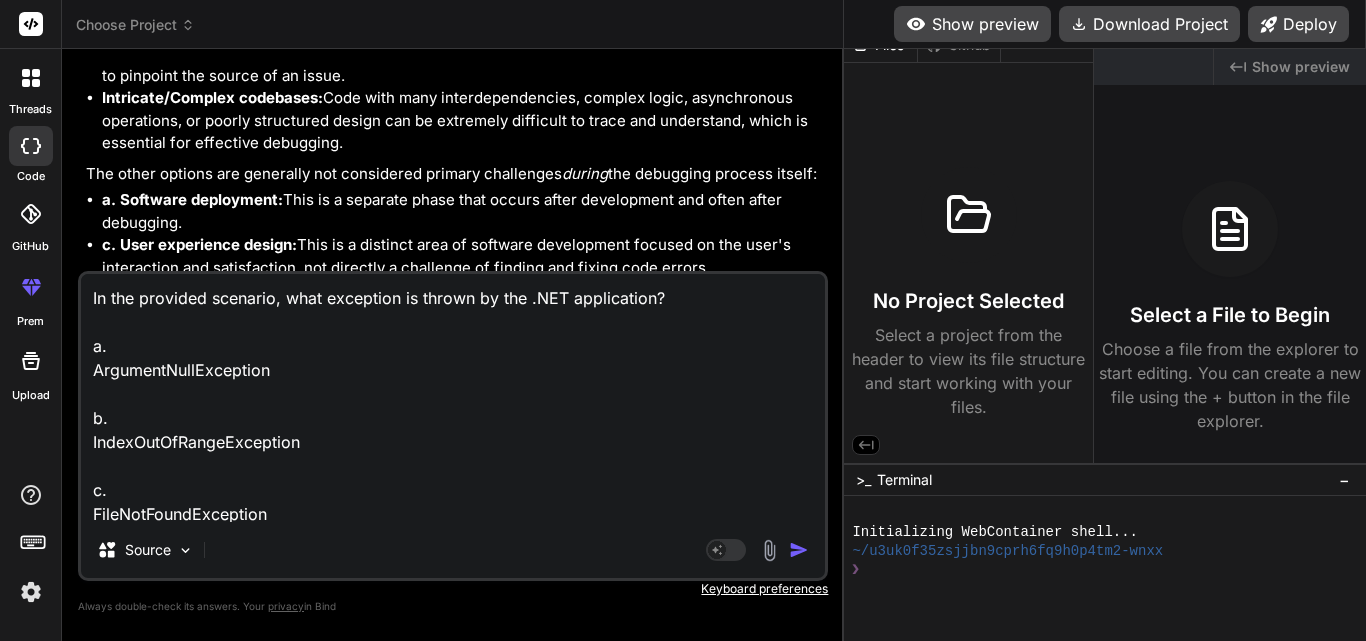 scroll, scrollTop: 74, scrollLeft: 0, axis: vertical 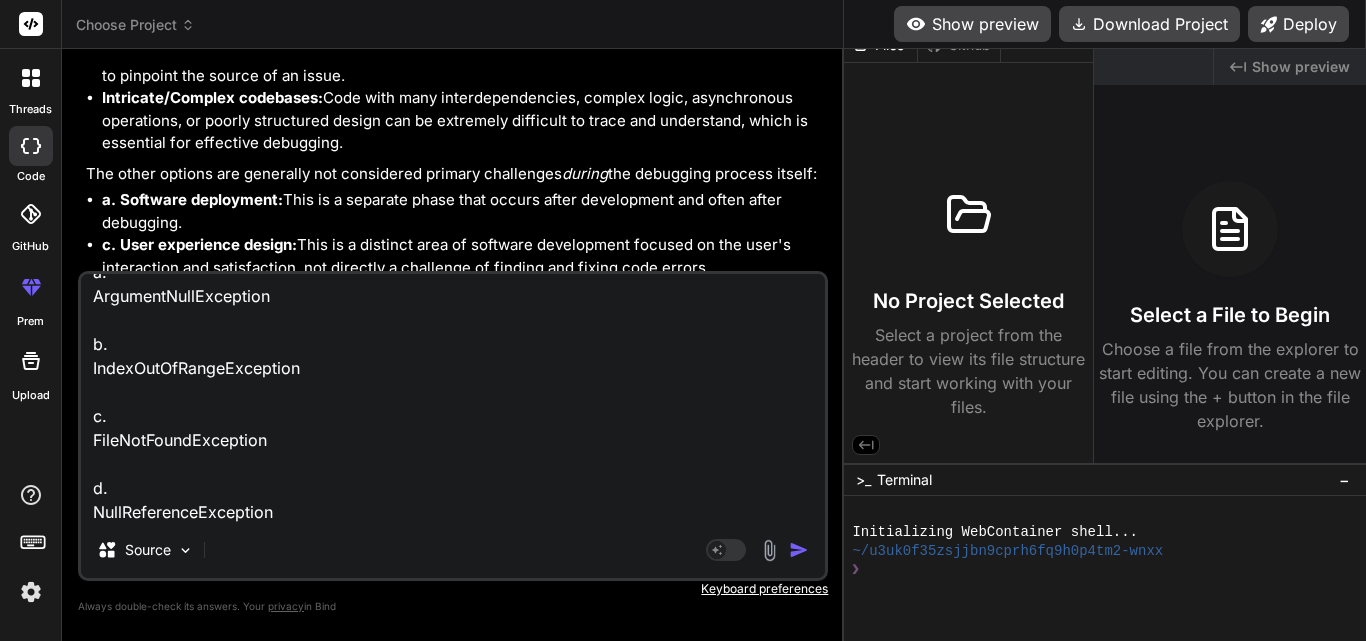 click at bounding box center (799, 550) 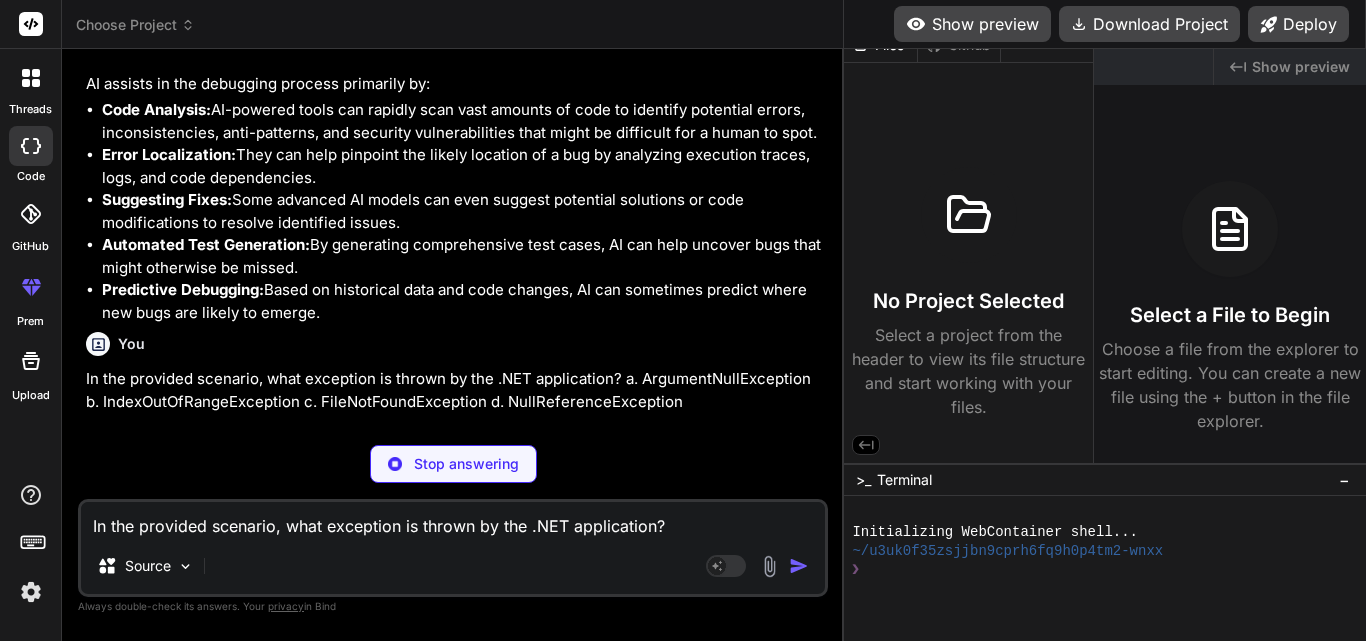scroll, scrollTop: 16063, scrollLeft: 0, axis: vertical 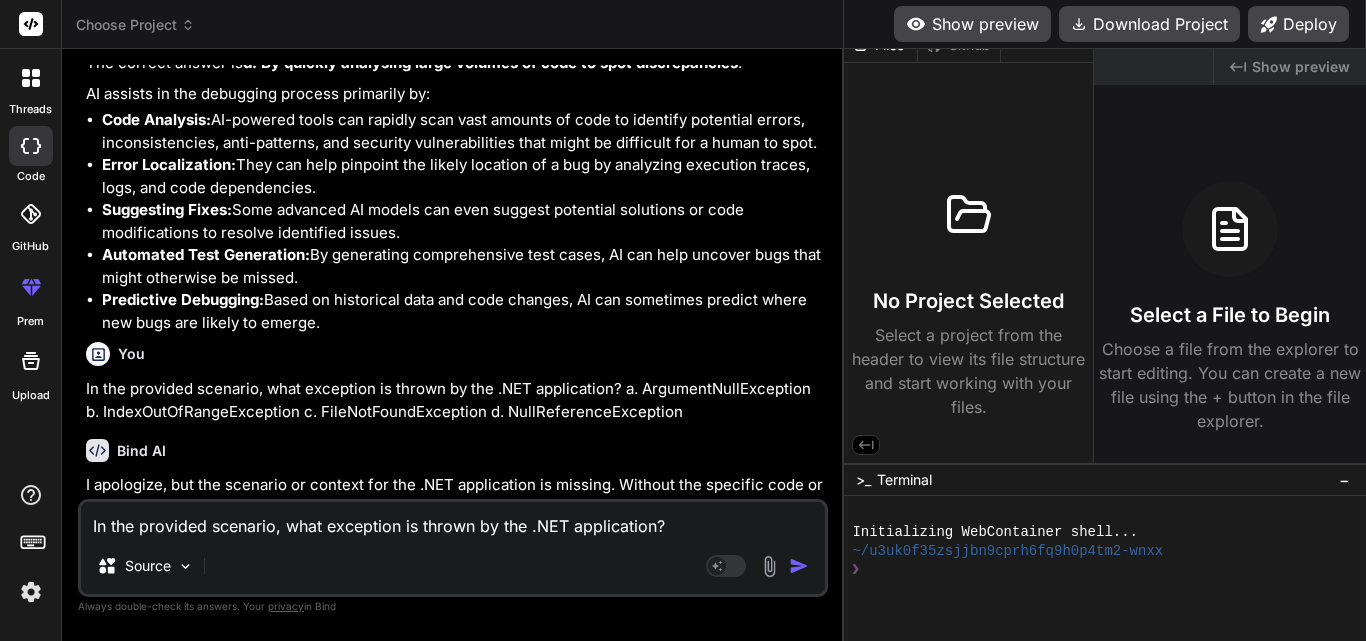 click on "In the provided scenario, what exception is thrown by the .NET application?
a.
ArgumentNullException
b.
IndexOutOfRangeException
c.
FileNotFoundException
d.
NullReferenceException" at bounding box center [453, 520] 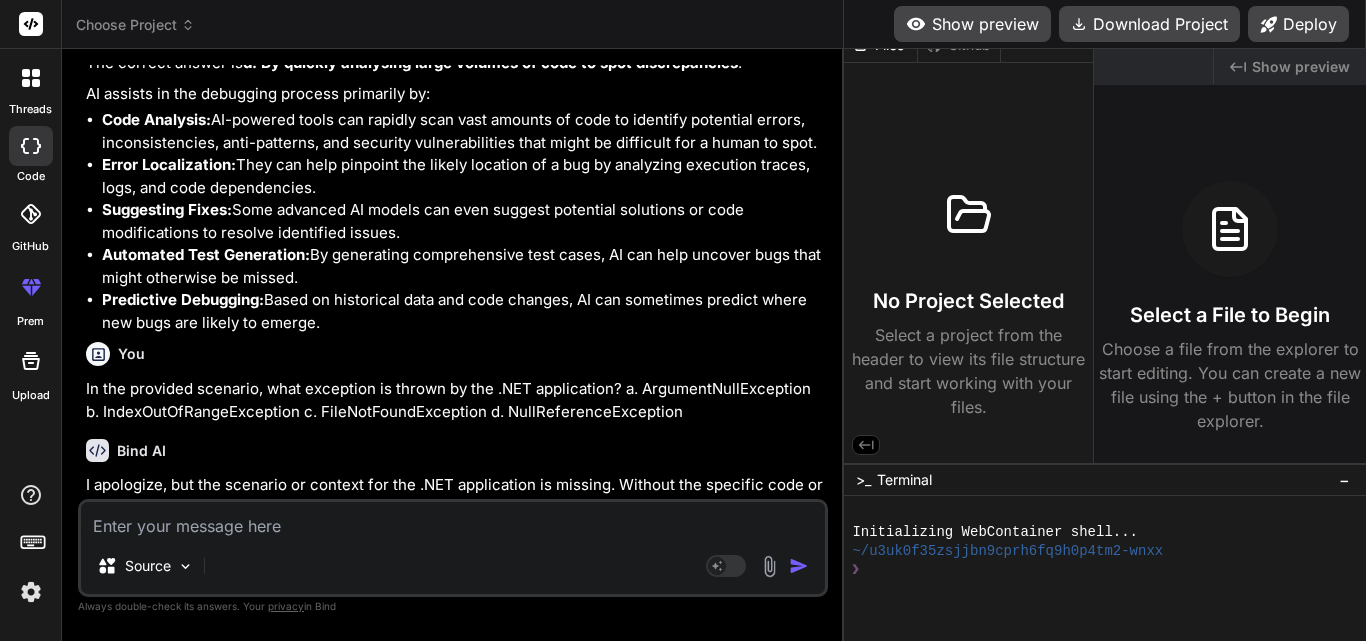 paste on "In the provided scenario, what exception is thrown by the .NET application?
a.
ArgumentNullException
b.
IndexOutOfRangeException
c.
FileNotFoundException
d.
NullReferenceException" 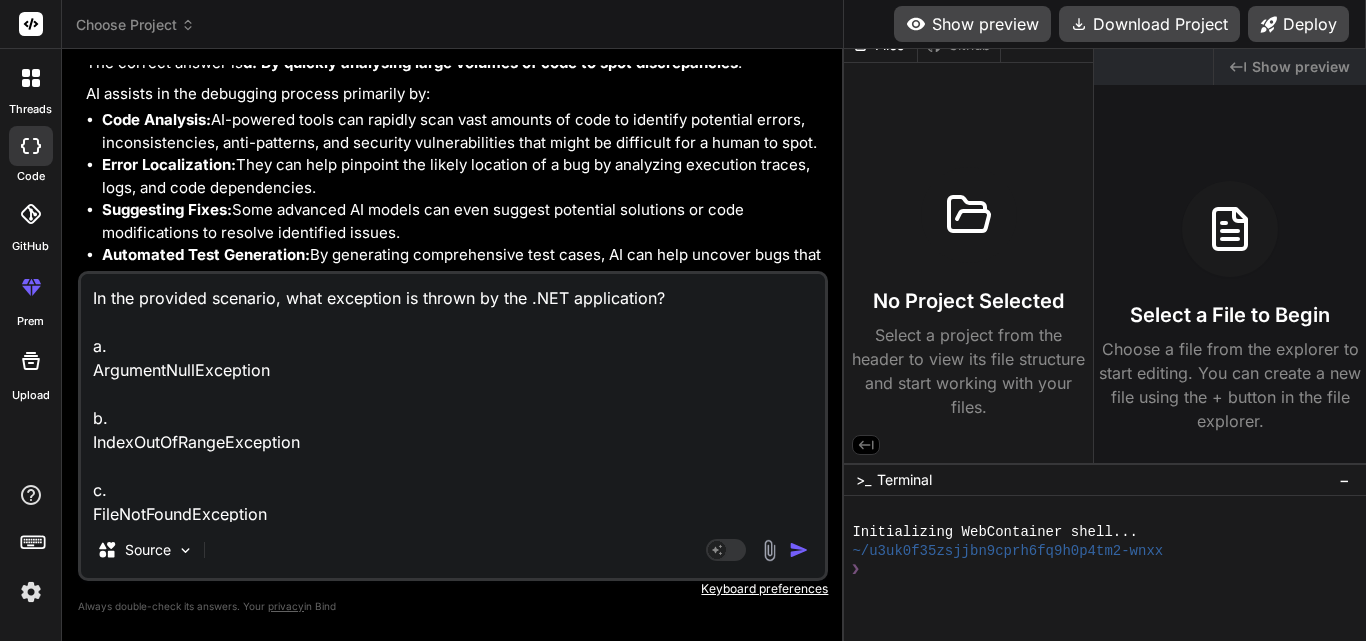 scroll, scrollTop: 74, scrollLeft: 0, axis: vertical 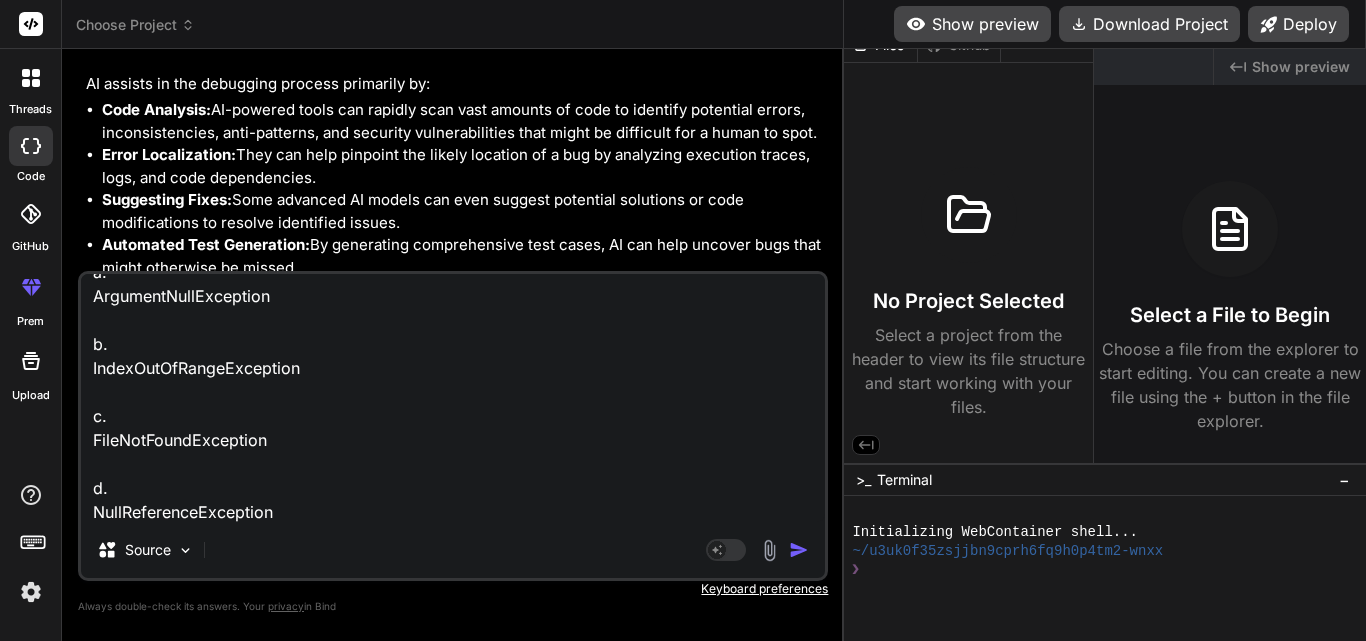 click at bounding box center (799, 550) 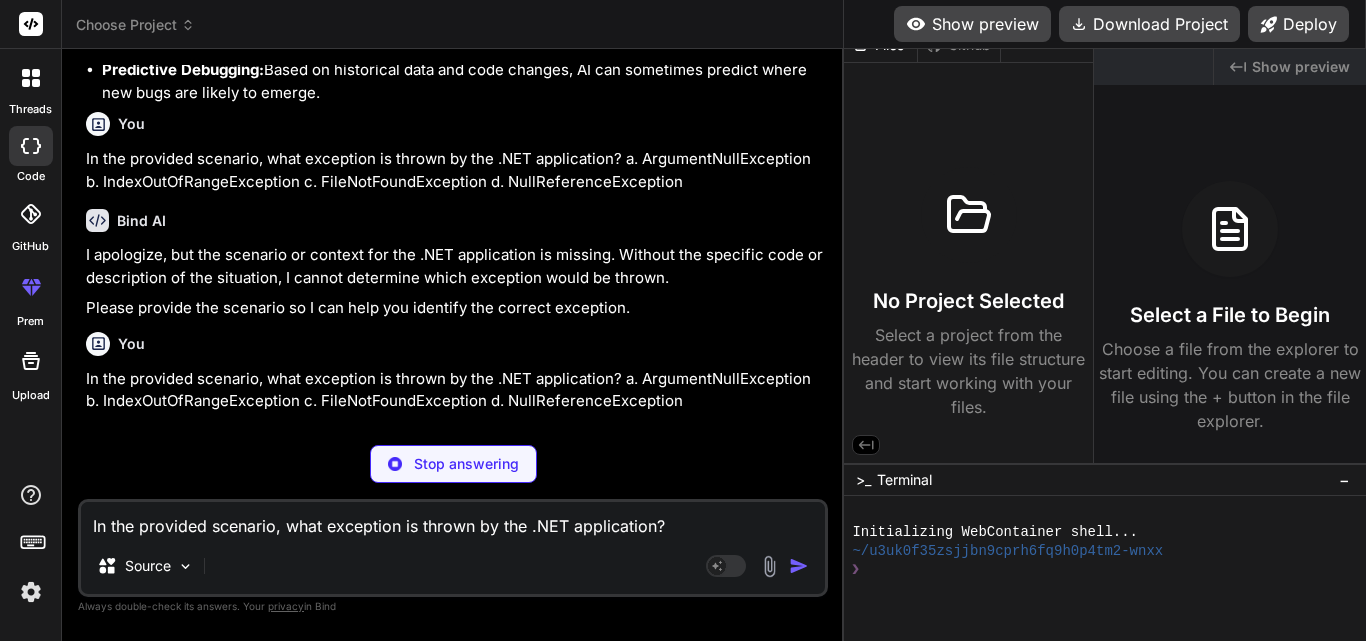 scroll, scrollTop: 16282, scrollLeft: 0, axis: vertical 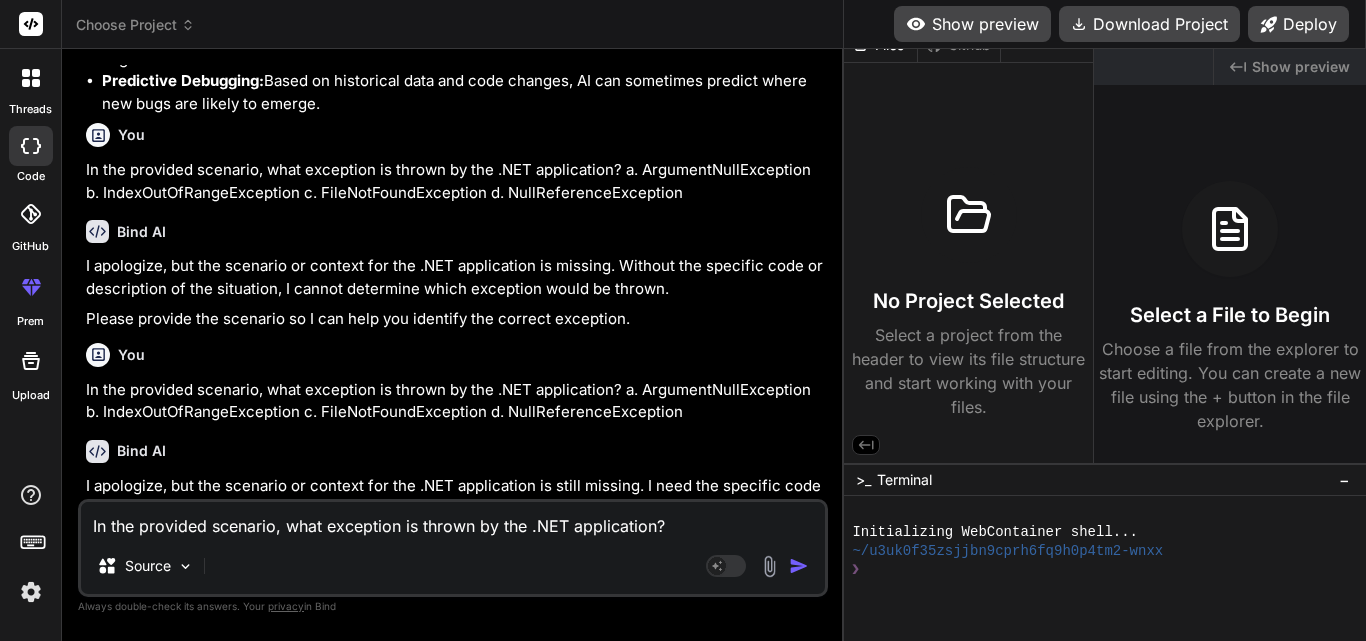 click on "In the provided scenario, what exception is thrown by the .NET application?
a.
ArgumentNullException
b.
IndexOutOfRangeException
c.
FileNotFoundException
d.
NullReferenceException" at bounding box center [453, 520] 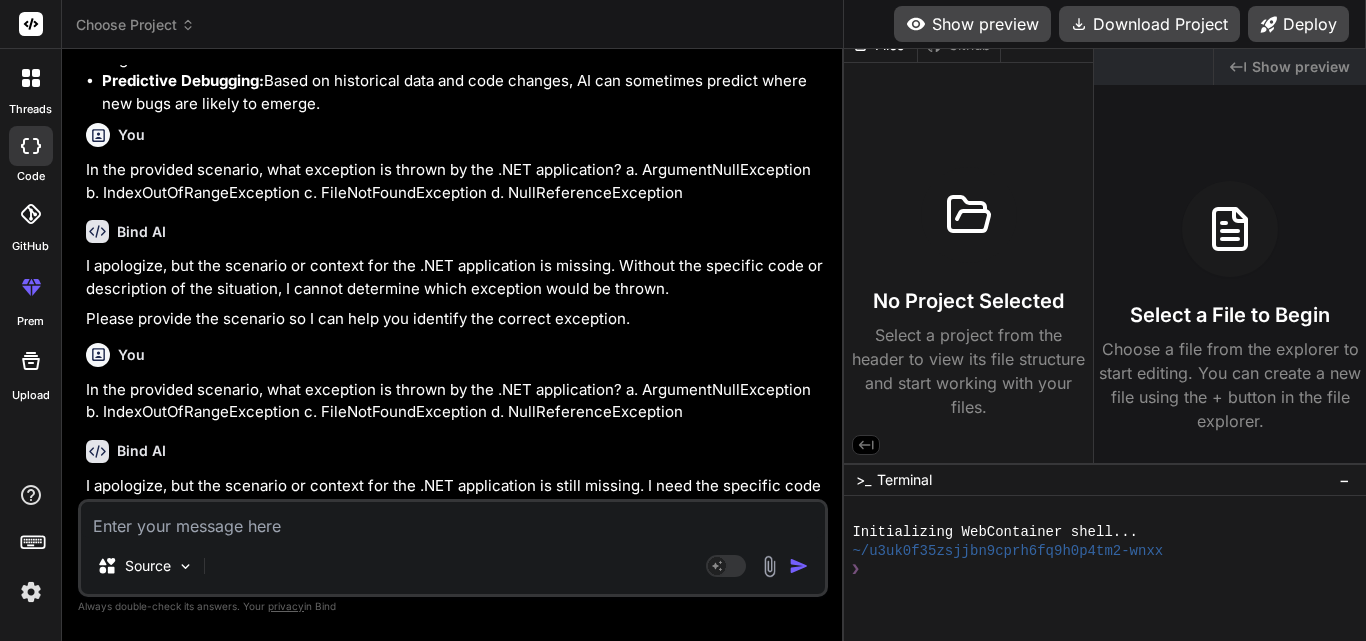 paste on "In the provided scenario, what exception is thrown by the .NET application?
a.
ArgumentNullException
b.
IndexOutOfRangeException
c.
FileNotFoundException
d.
NullReferenceException" 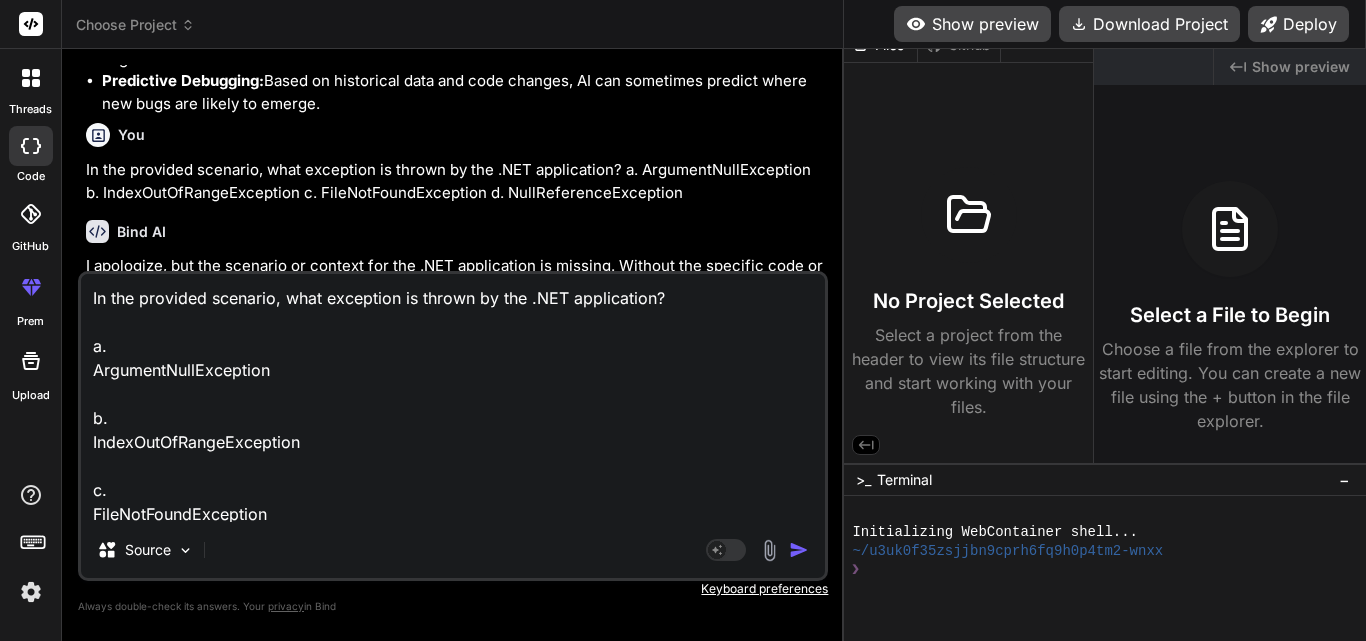 scroll, scrollTop: 74, scrollLeft: 0, axis: vertical 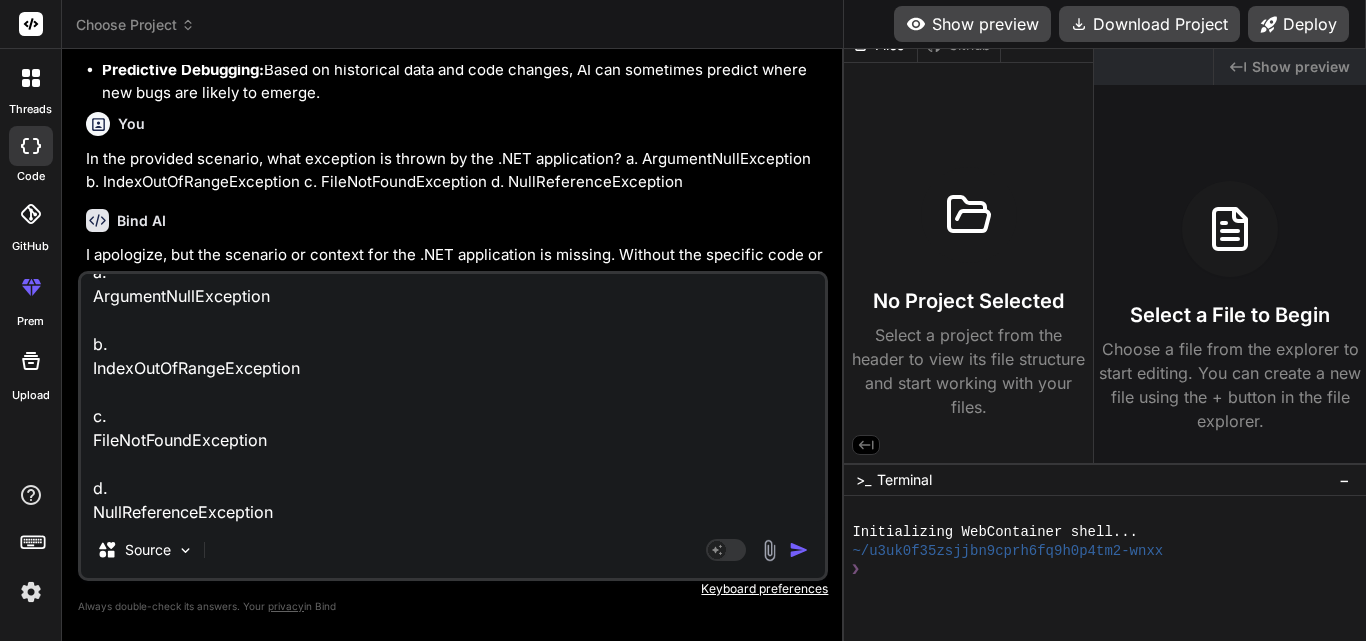 click at bounding box center [799, 550] 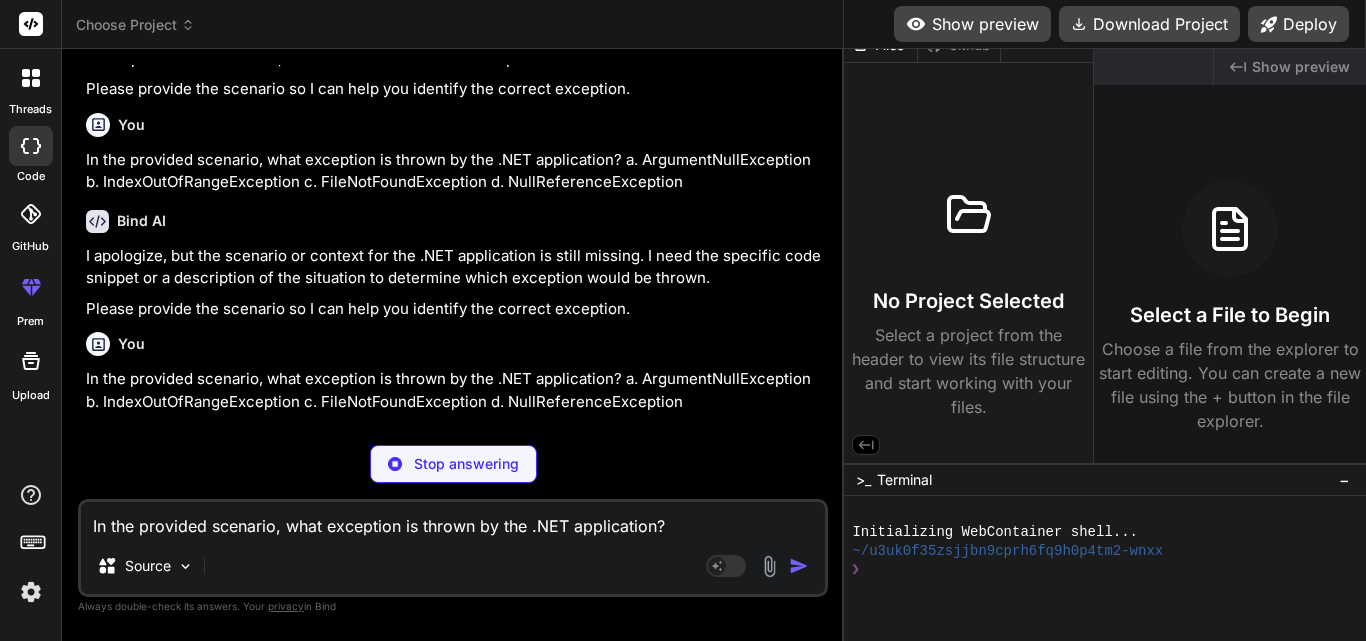 scroll, scrollTop: 16502, scrollLeft: 0, axis: vertical 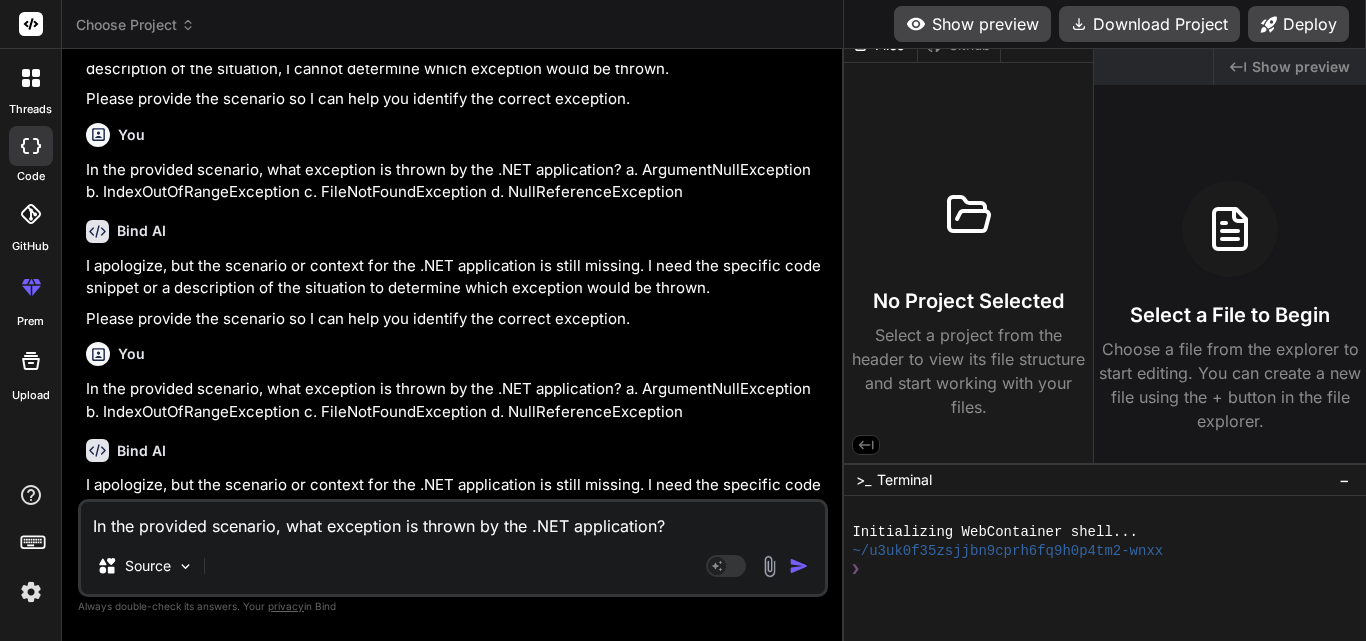 click on "In the provided scenario, what exception is thrown by the .NET application?
a.
ArgumentNullException
b.
IndexOutOfRangeException
c.
FileNotFoundException
d.
NullReferenceException" at bounding box center [453, 520] 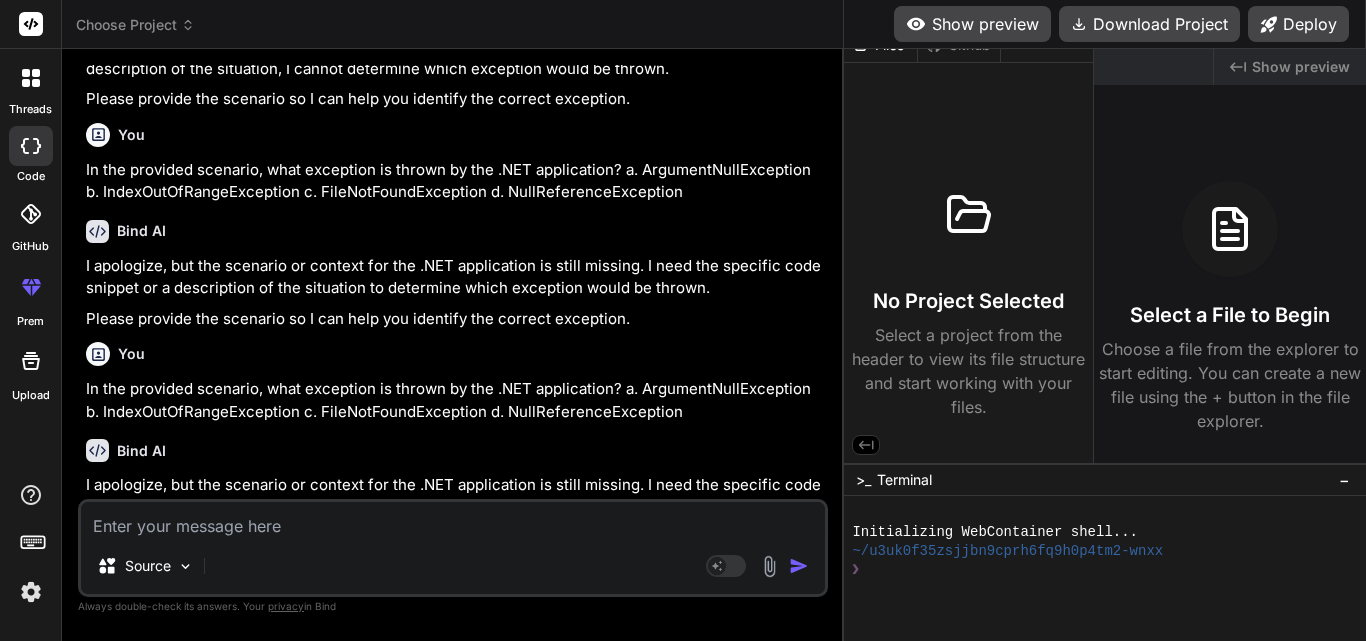paste on "What is one of the suggested fixes for the NullReferenceException in the code example?
a.
Add a null check before accessing properties
b.
Ignore the exception
c.
Change the variable type
d.
Remove the variable entirely" 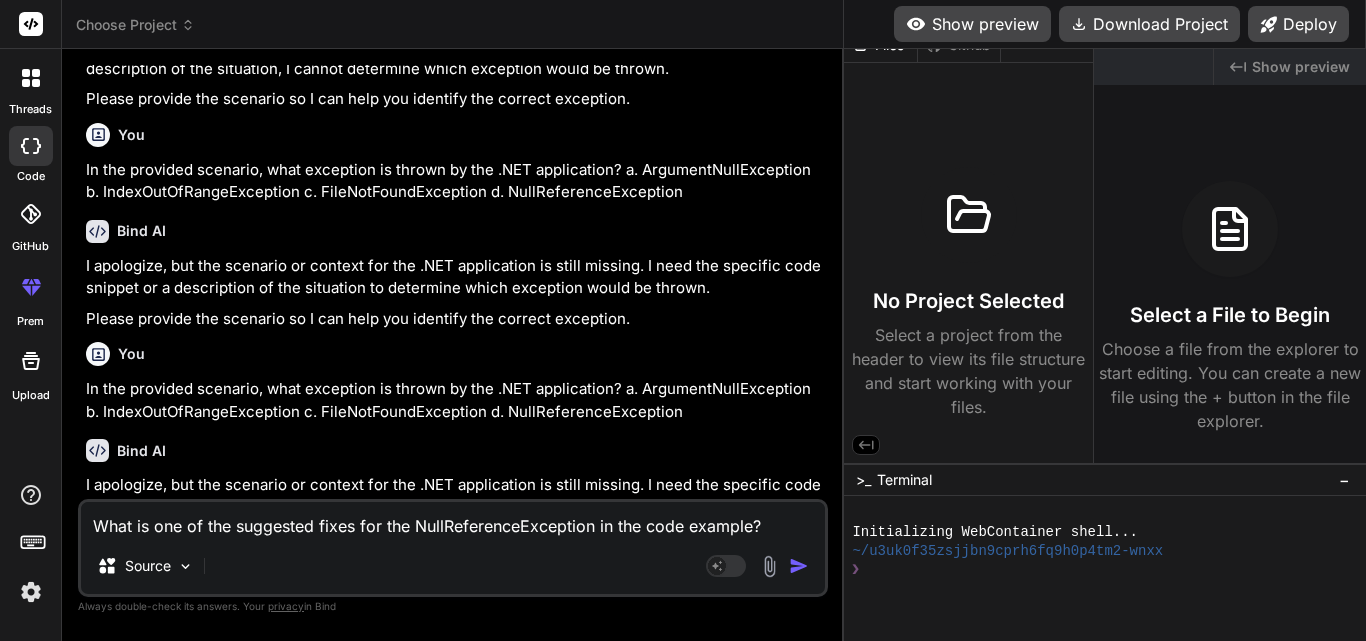 scroll, scrollTop: 74, scrollLeft: 0, axis: vertical 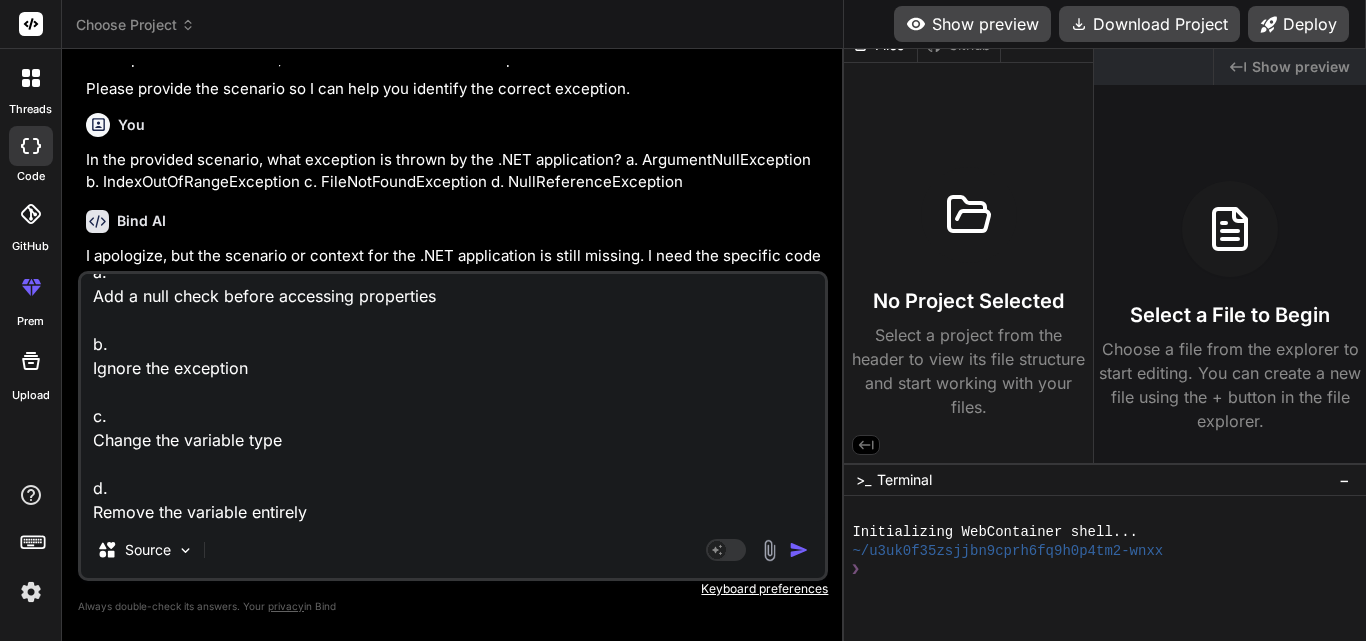 click at bounding box center (799, 550) 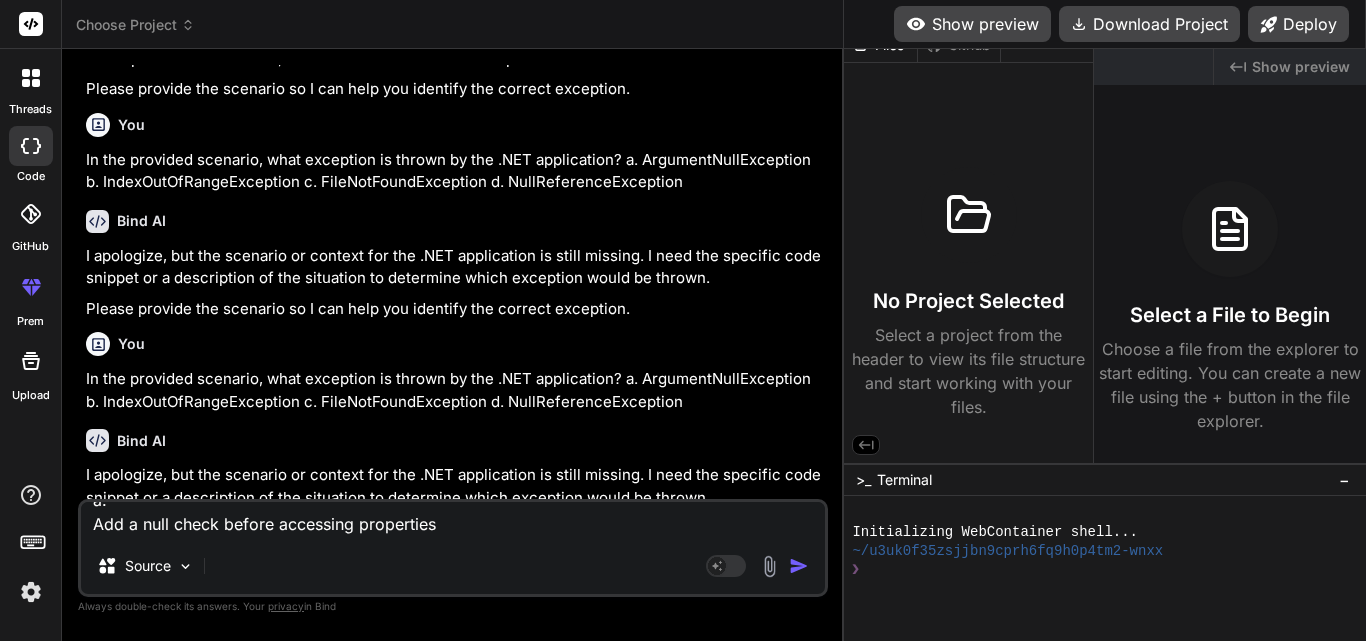 scroll, scrollTop: 0, scrollLeft: 0, axis: both 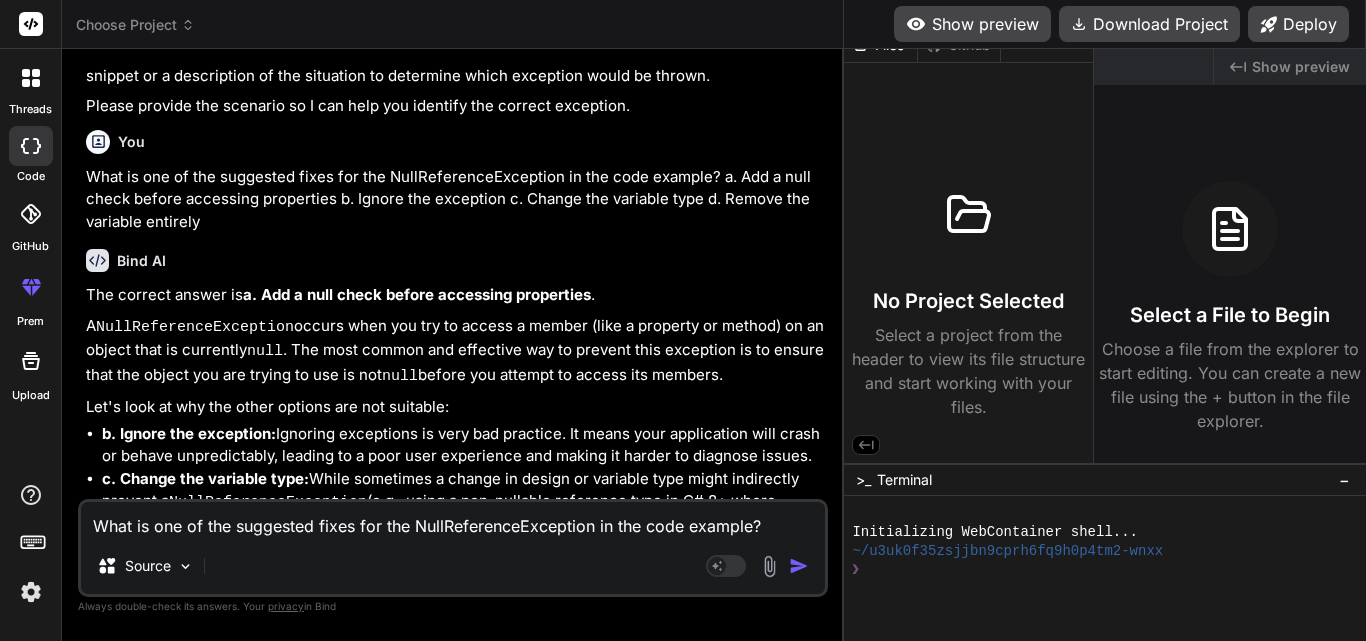 click on "c. Change the variable type: While sometimes a change in design or variable type might indirectly prevent a NullReferenceException (e.g., using a non-nullable reference type in C# 8+ where appropriate), it's not a direct or general fix for an existing NullReferenceException where an object unexpectedly becomes null at runtime. The core issue is the null value, not necessarily the type itself." at bounding box center (463, 527) 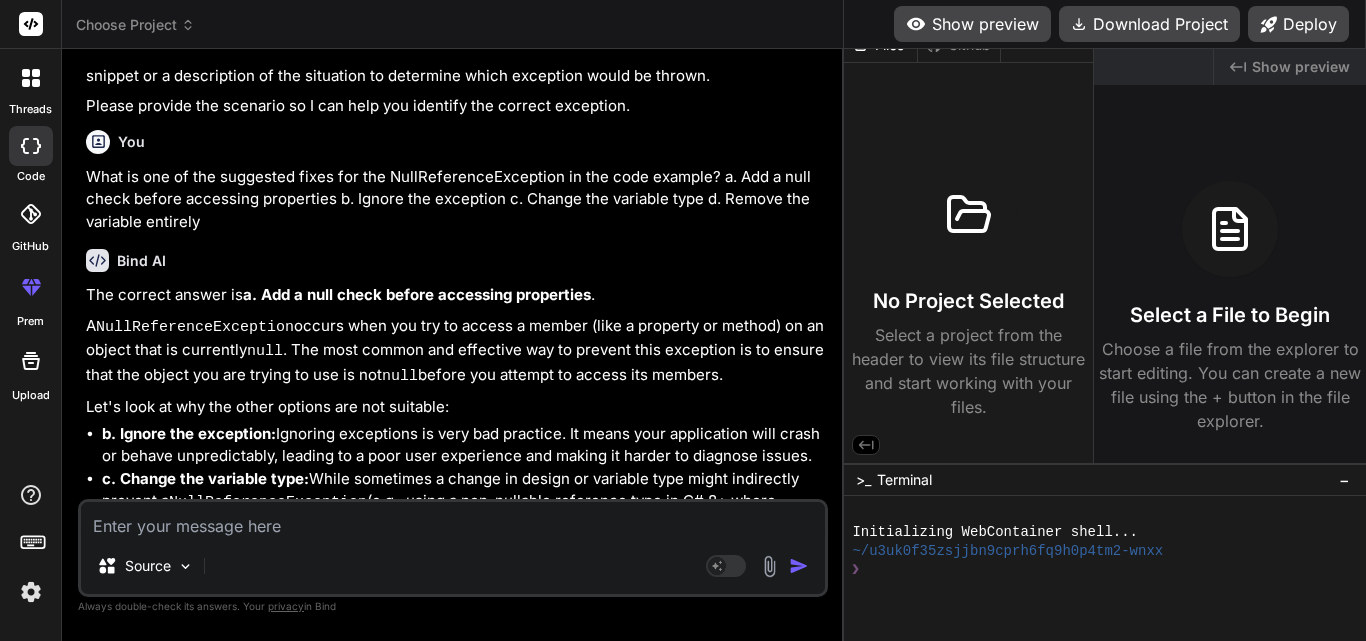 click at bounding box center [453, 520] 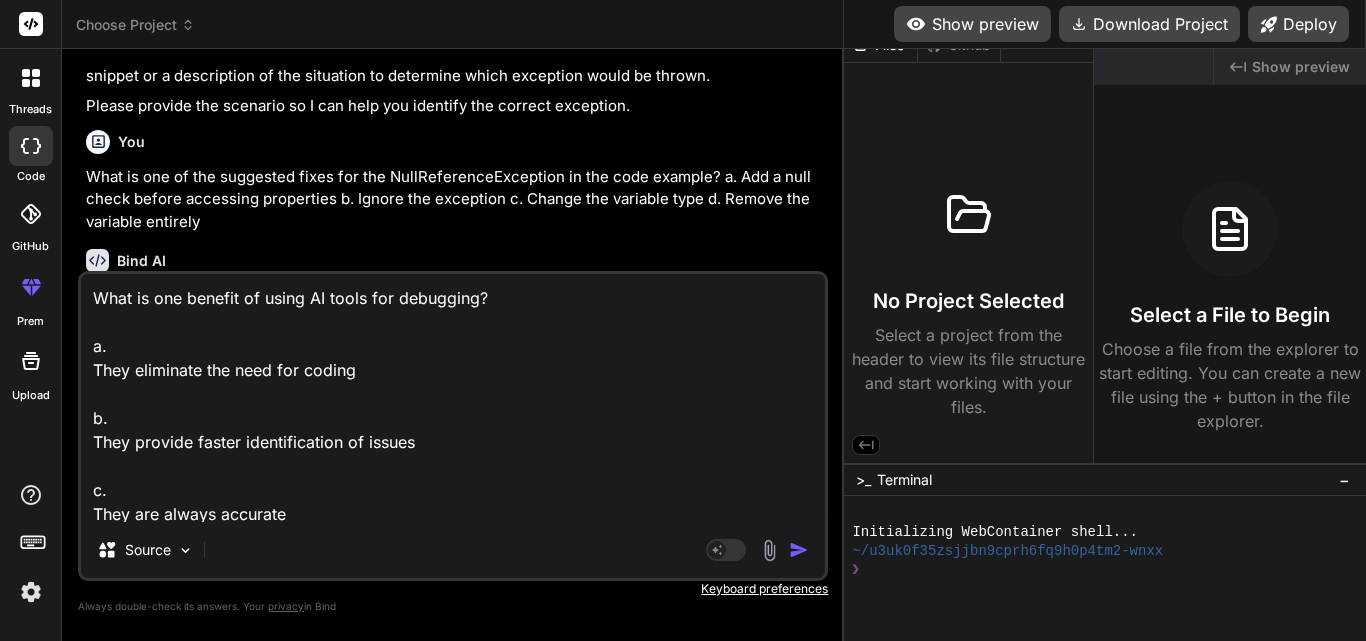 scroll, scrollTop: 74, scrollLeft: 0, axis: vertical 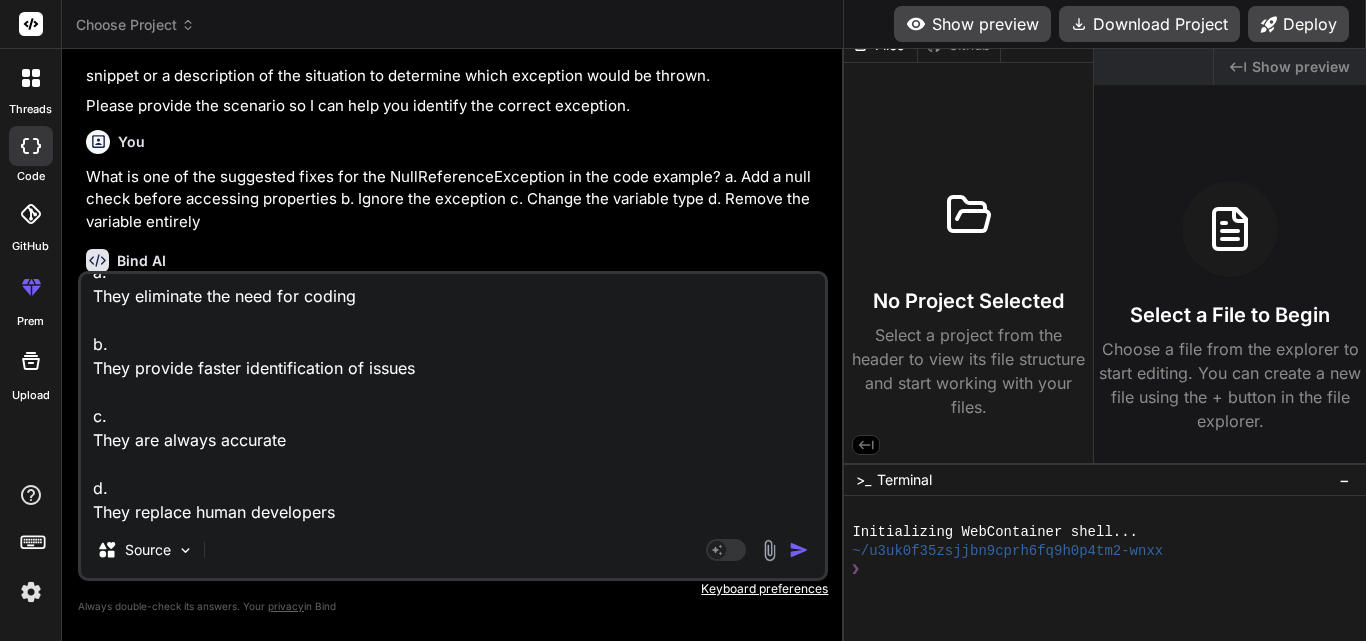 click at bounding box center (799, 550) 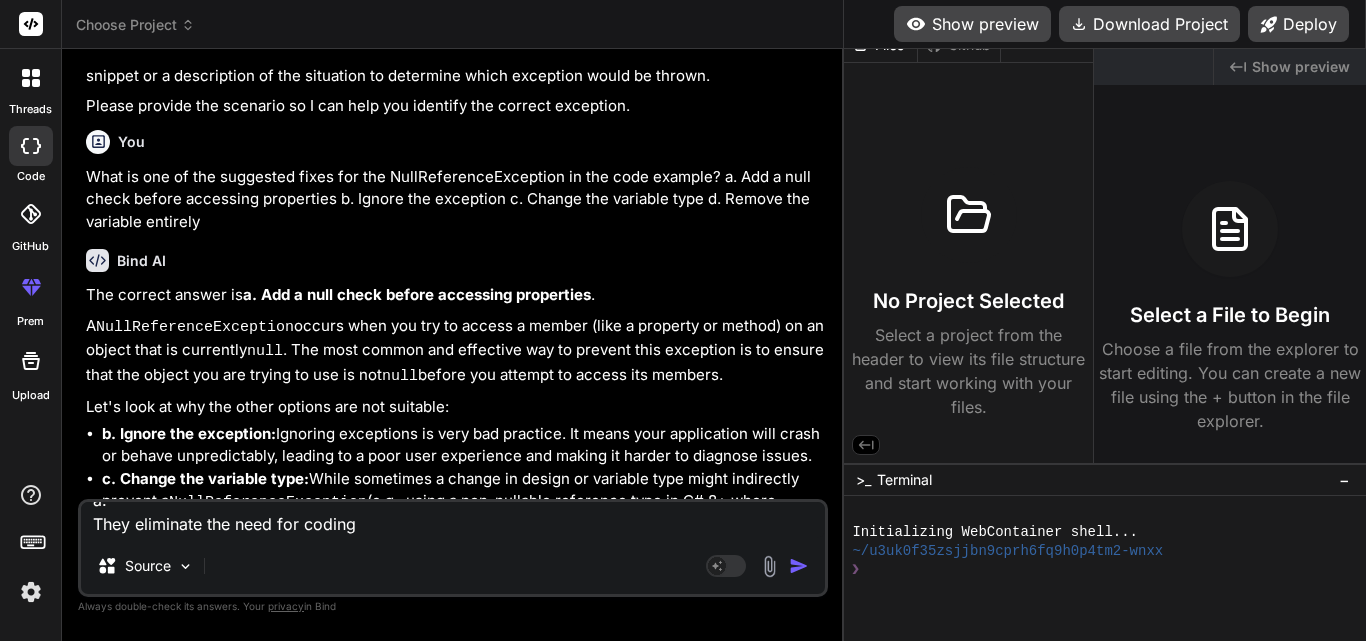 scroll, scrollTop: 0, scrollLeft: 0, axis: both 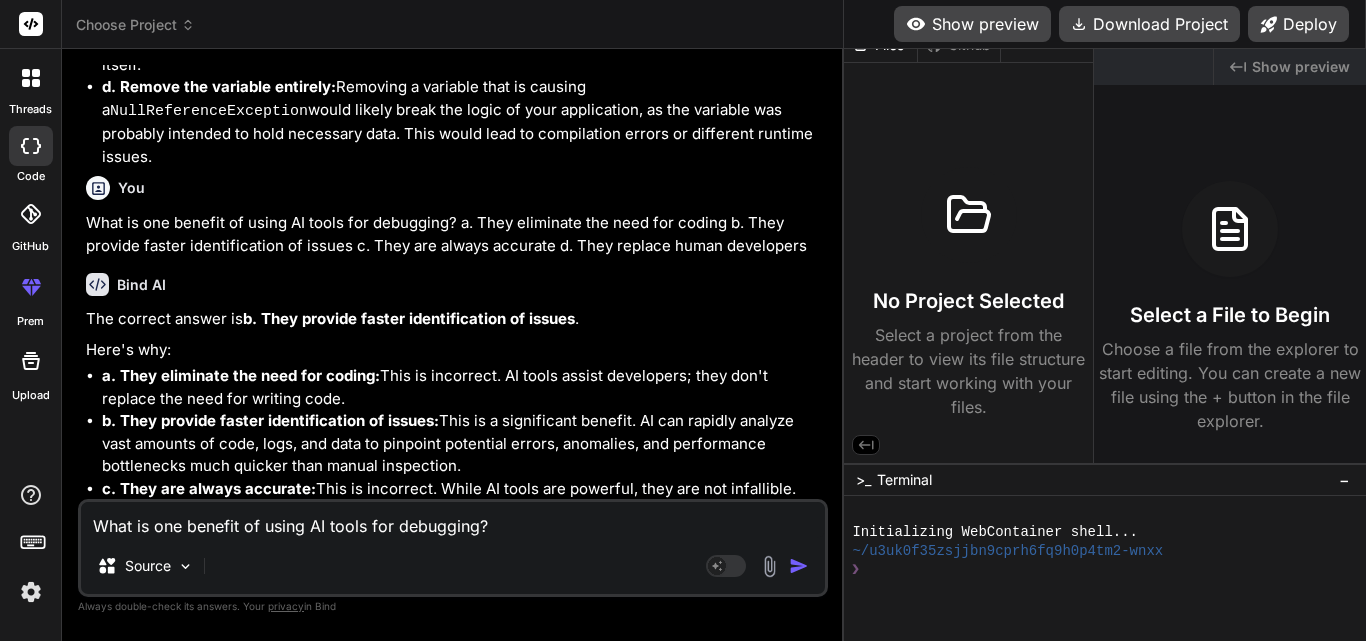 click on "What is one benefit of using AI tools for debugging?
a.
They eliminate the need for coding
b.
They provide faster identification of issues
c.
They are always accurate
d.
They replace human developers" at bounding box center [453, 520] 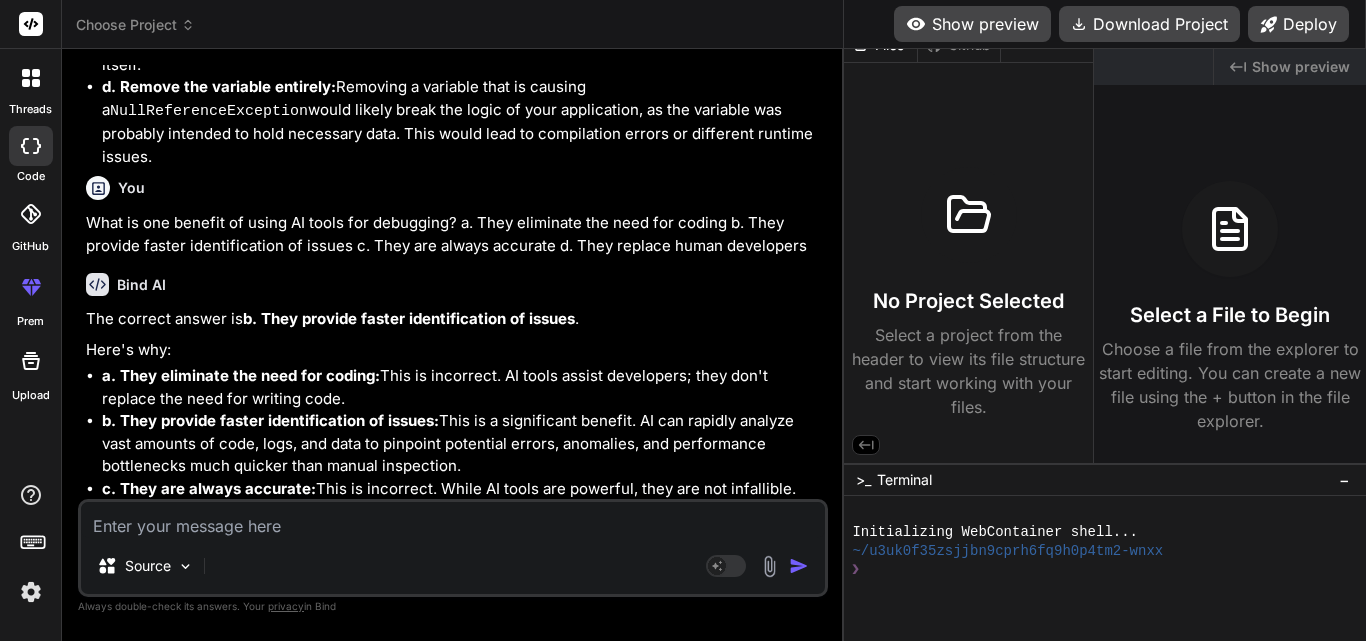 paste on "What is a limitation of AI in debugging as mentioned in the slides?
a.
AI tools can provide incorrect or irrelevant suggestions
b.
AI tools are always free to use
c.
AI tools require no human oversight
d.
AI can debug code without any input" 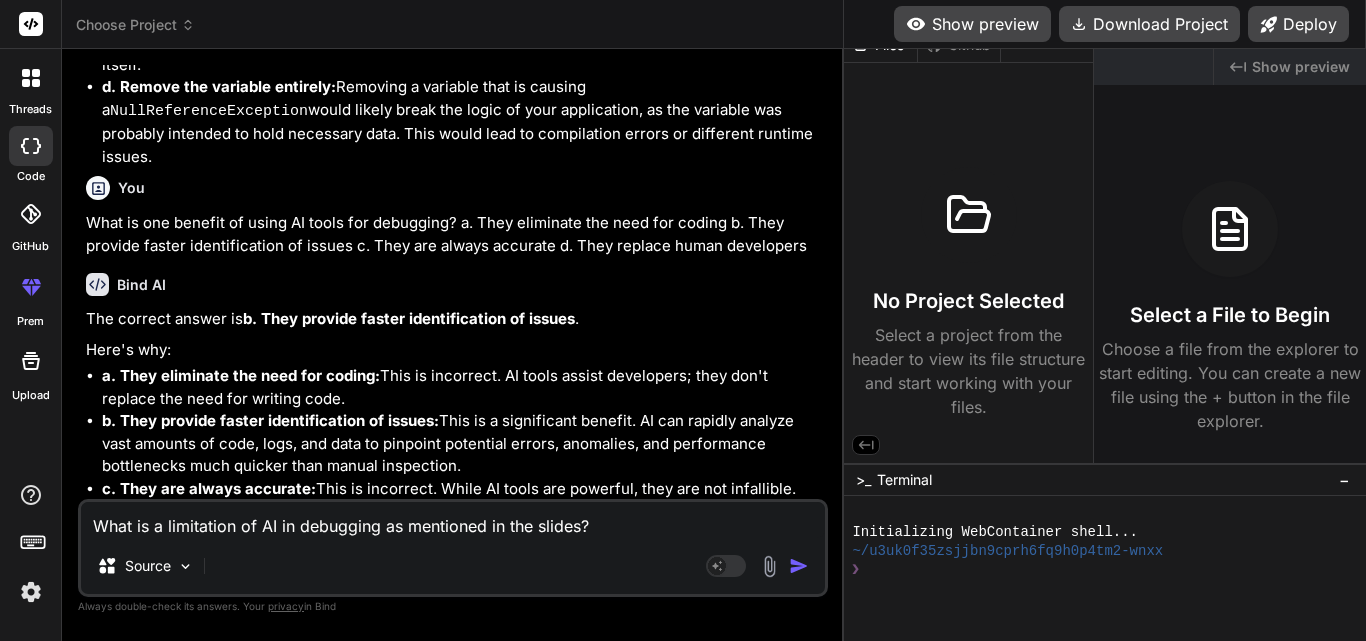 scroll, scrollTop: 74, scrollLeft: 0, axis: vertical 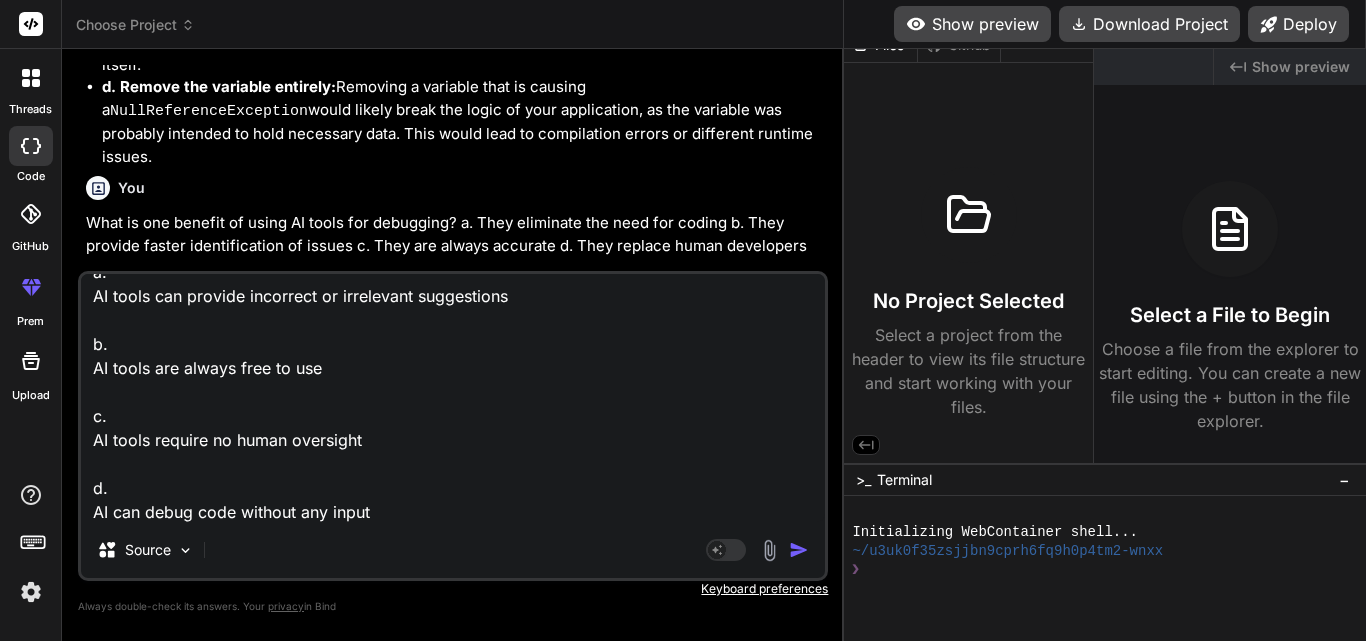 click at bounding box center [799, 550] 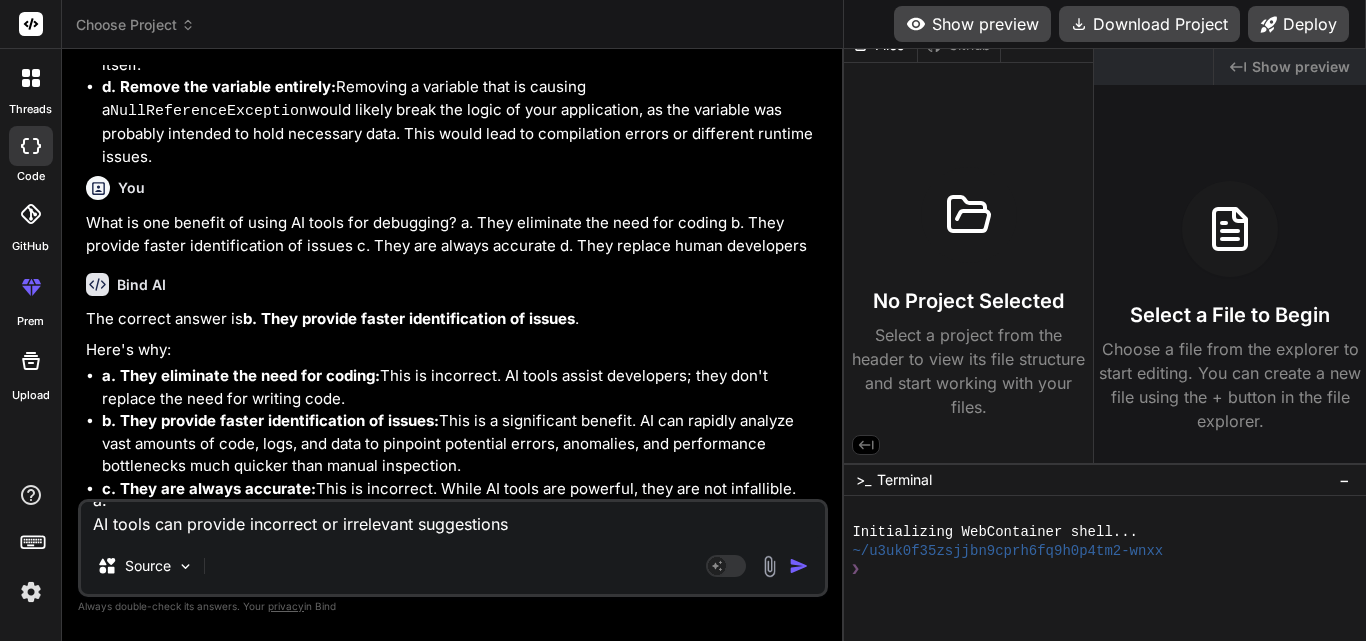 scroll, scrollTop: 0, scrollLeft: 0, axis: both 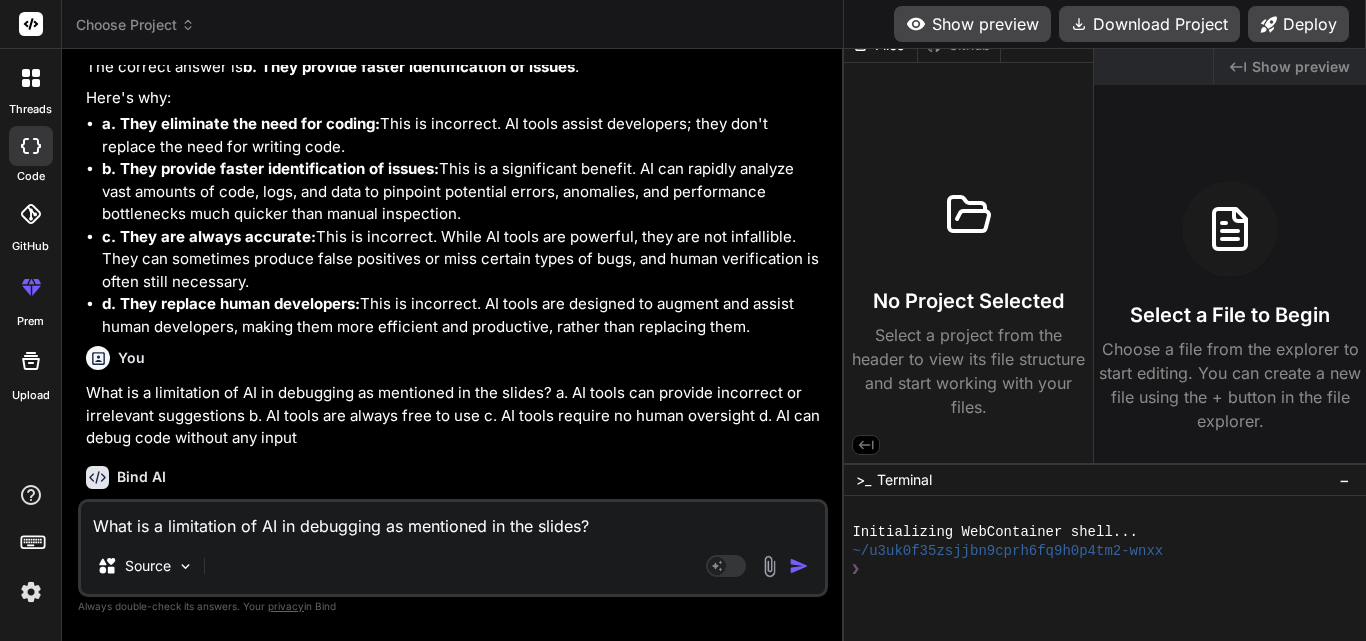 click on "What is a limitation of AI in debugging as mentioned in the slides?
a.
AI tools can provide incorrect or irrelevant suggestions
b.
AI tools are always free to use
c.
AI tools require no human oversight
d.
AI can debug code without any input" at bounding box center (453, 520) 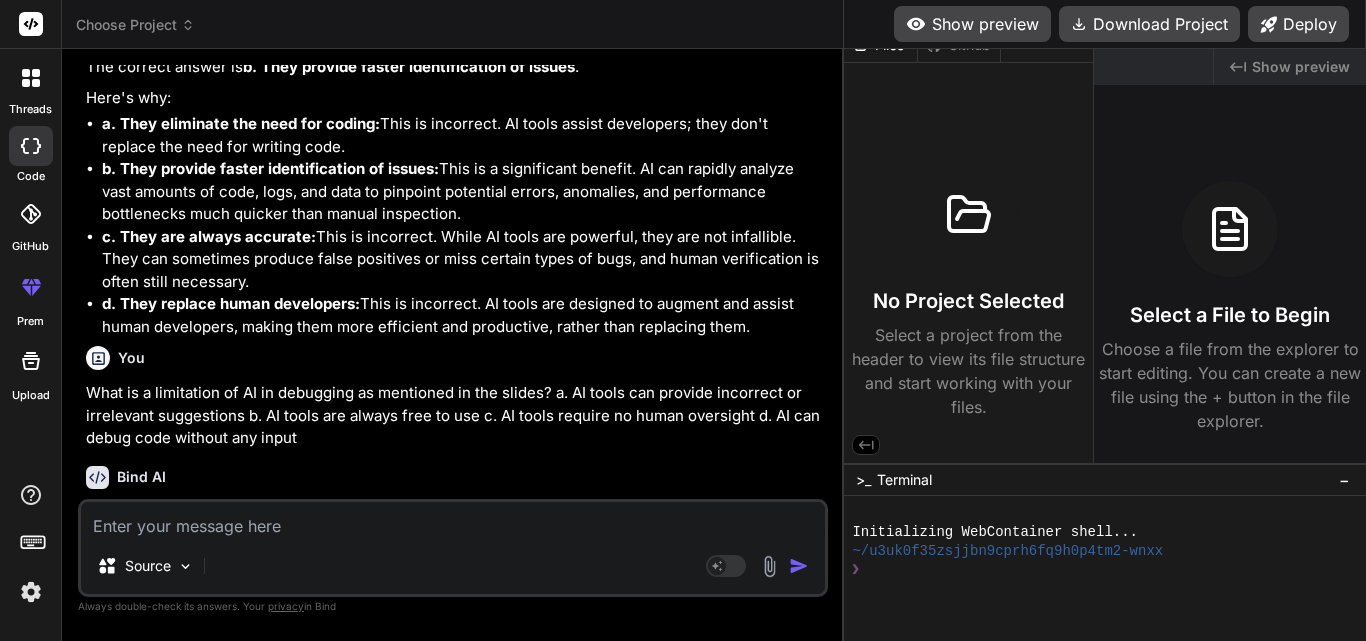 paste on "What should developers do to ensure effective debugging despite using AI tools?
a.
Maintain human oversight and judgment
b.
Avoid using AI tools altogether
c.
Ignore AI suggestions
d.
Rely solely on AI for all debugging tasks" 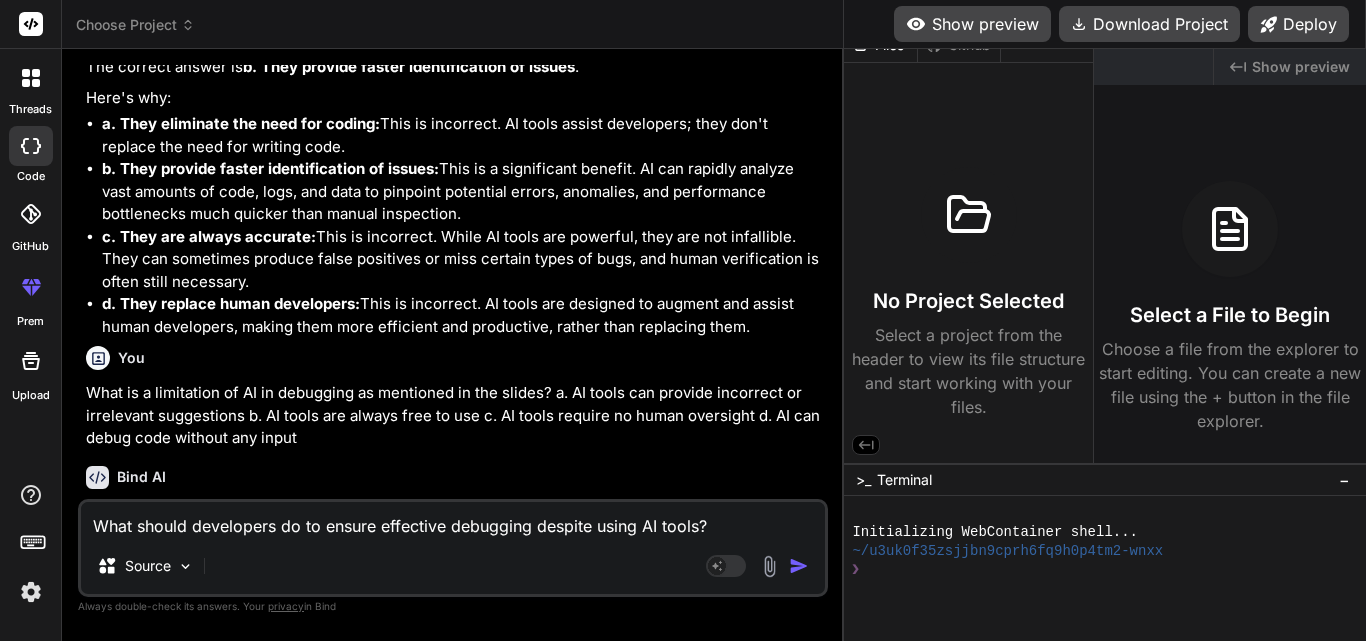 scroll, scrollTop: 74, scrollLeft: 0, axis: vertical 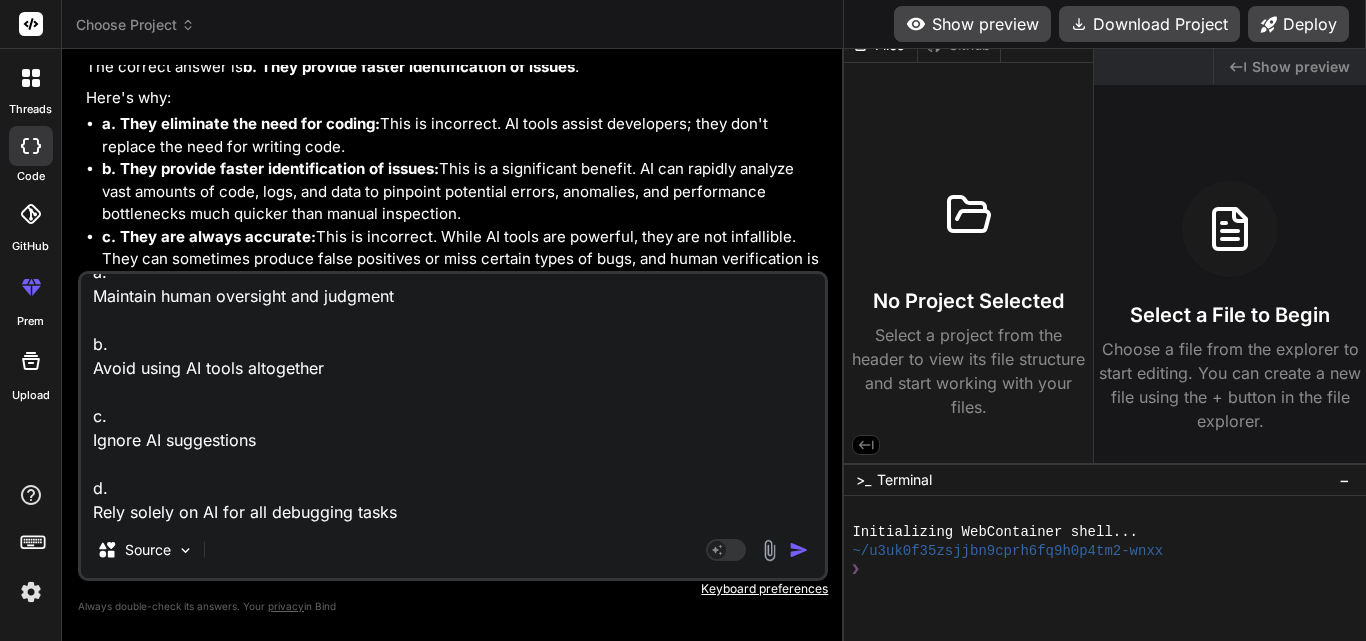 click on "Agent Mode. When this toggle is activated, AI automatically makes decisions, reasons, creates files, and runs terminal commands. Almost full autopilot." at bounding box center (759, 550) 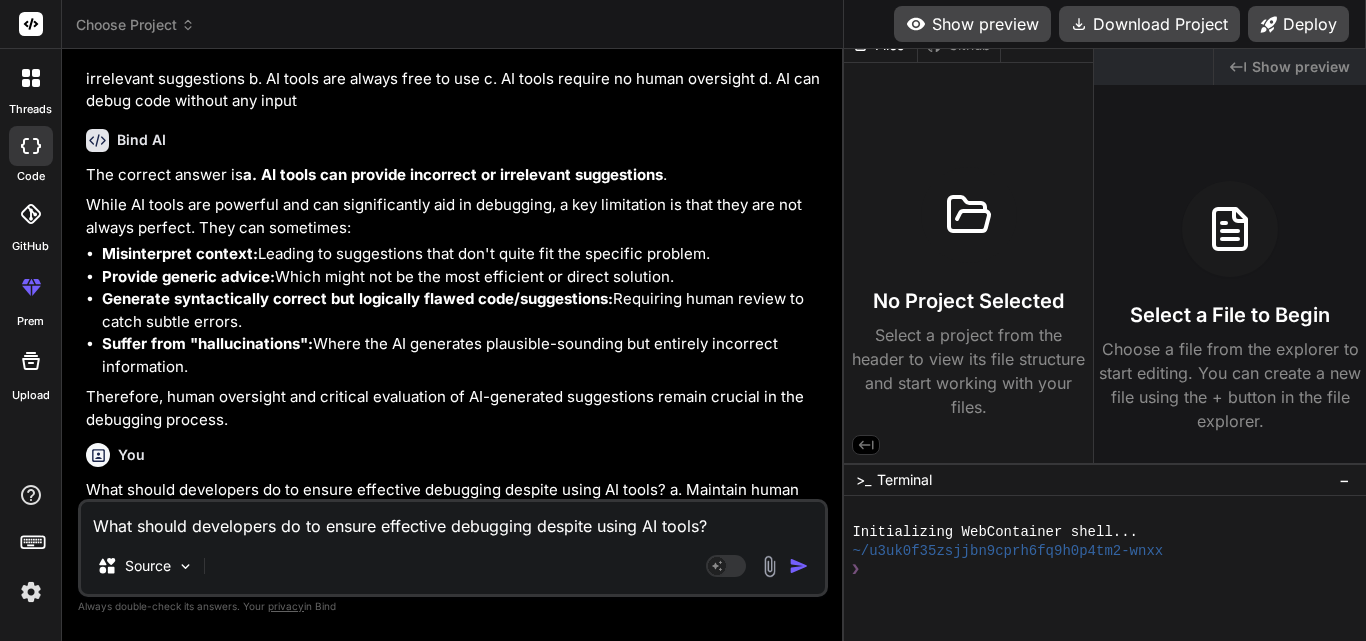 scroll, scrollTop: 18130, scrollLeft: 0, axis: vertical 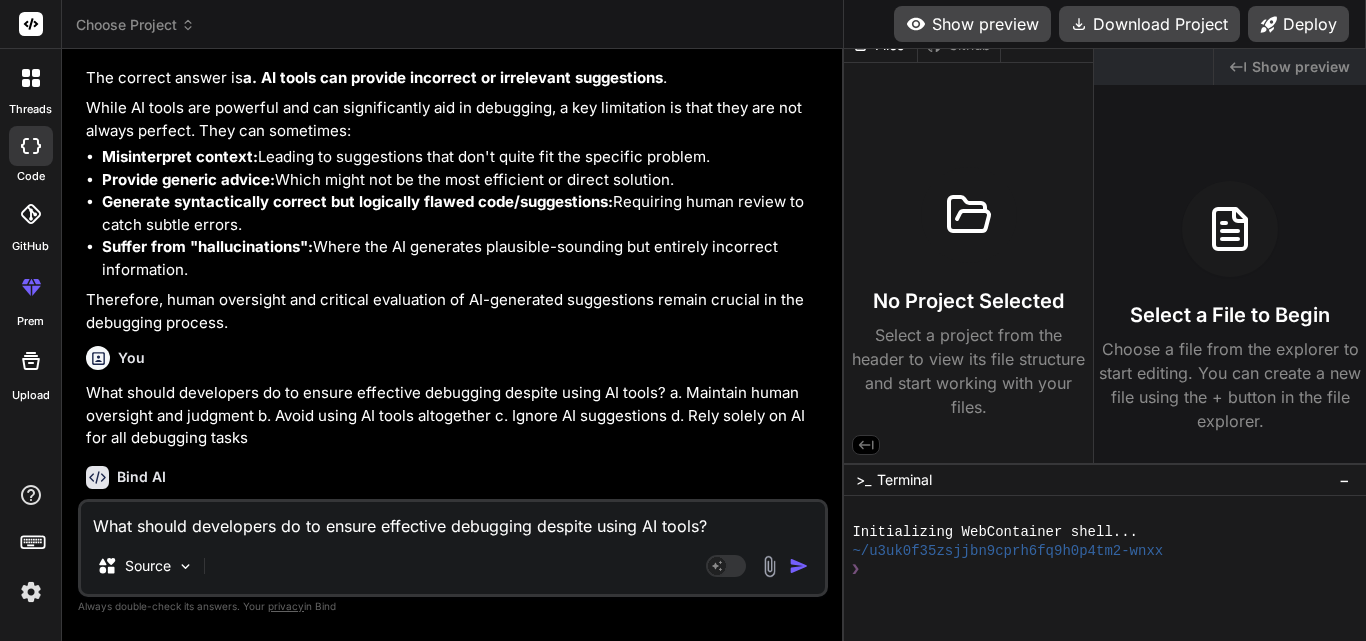 click on "What should developers do to ensure effective debugging despite using AI tools?
a.
Maintain human oversight and judgment
b.
Avoid using AI tools altogether
c.
Ignore AI suggestions
d.
Rely solely on AI for all debugging tasks" at bounding box center (453, 520) 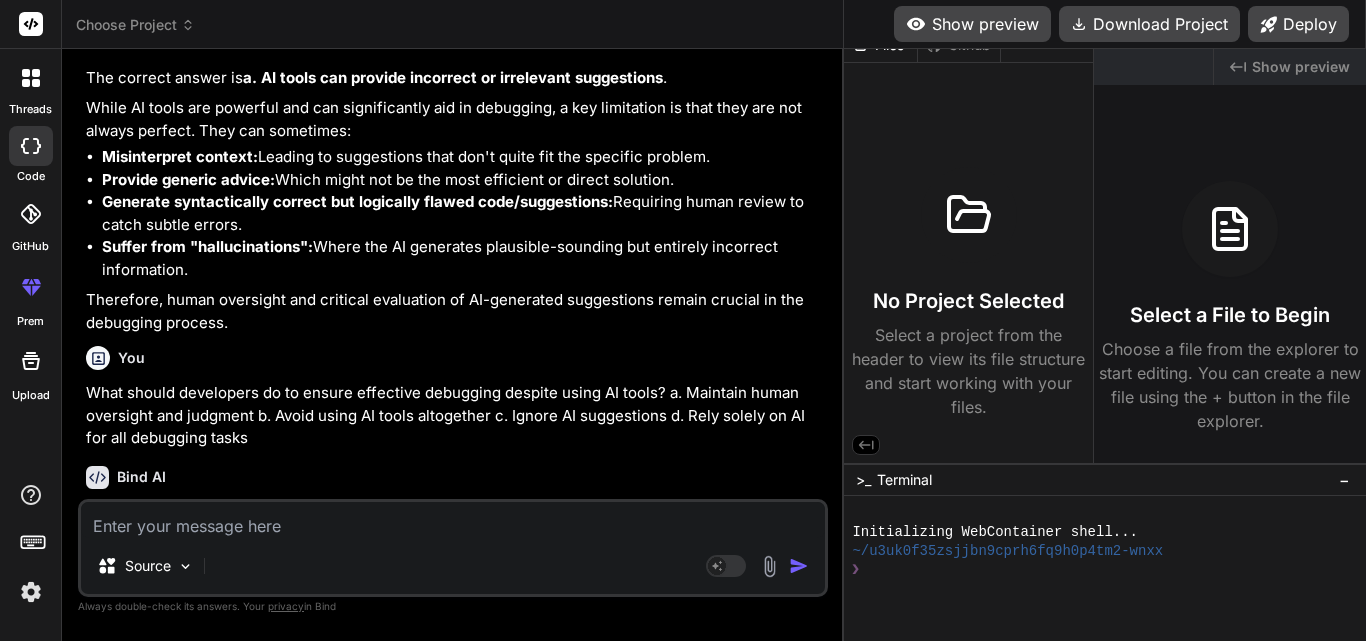 paste on "What is the main purpose of AI-driven refactoring suggestions?
a.
To help identify and apply improvements to code quality
b.
To write new features automatically
c.
To test code for bugs
d.
To replace developers in coding tasks" 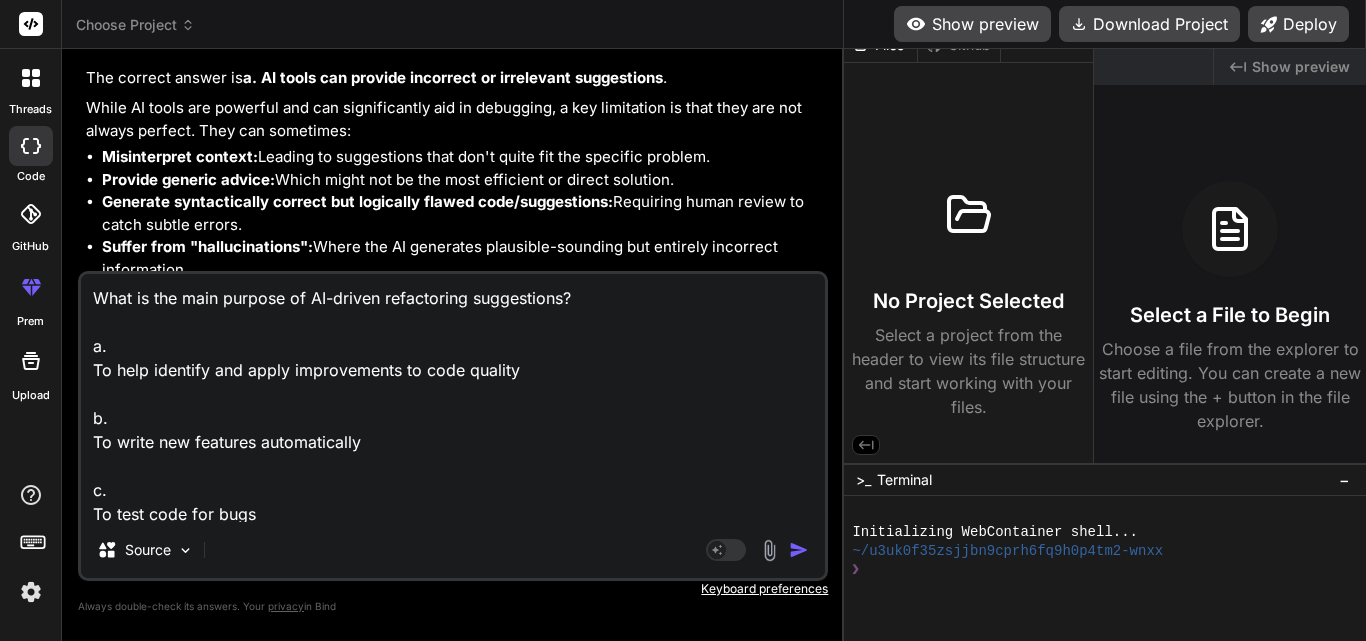 scroll, scrollTop: 74, scrollLeft: 0, axis: vertical 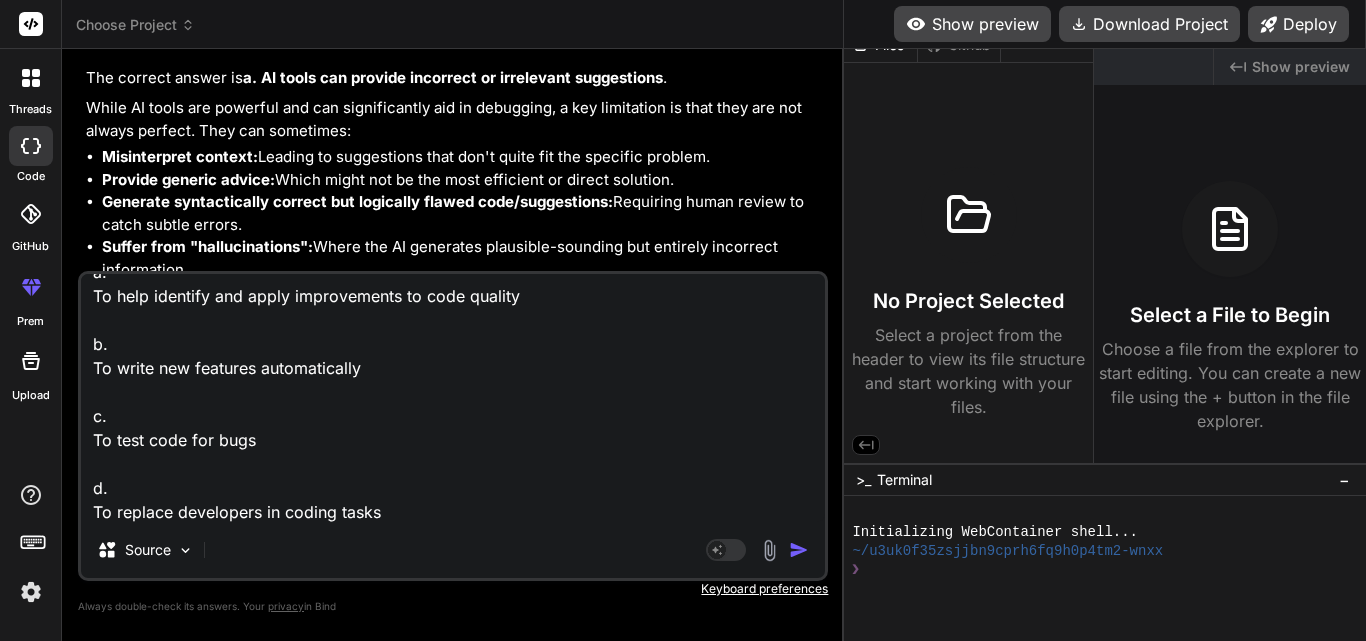 click at bounding box center (799, 550) 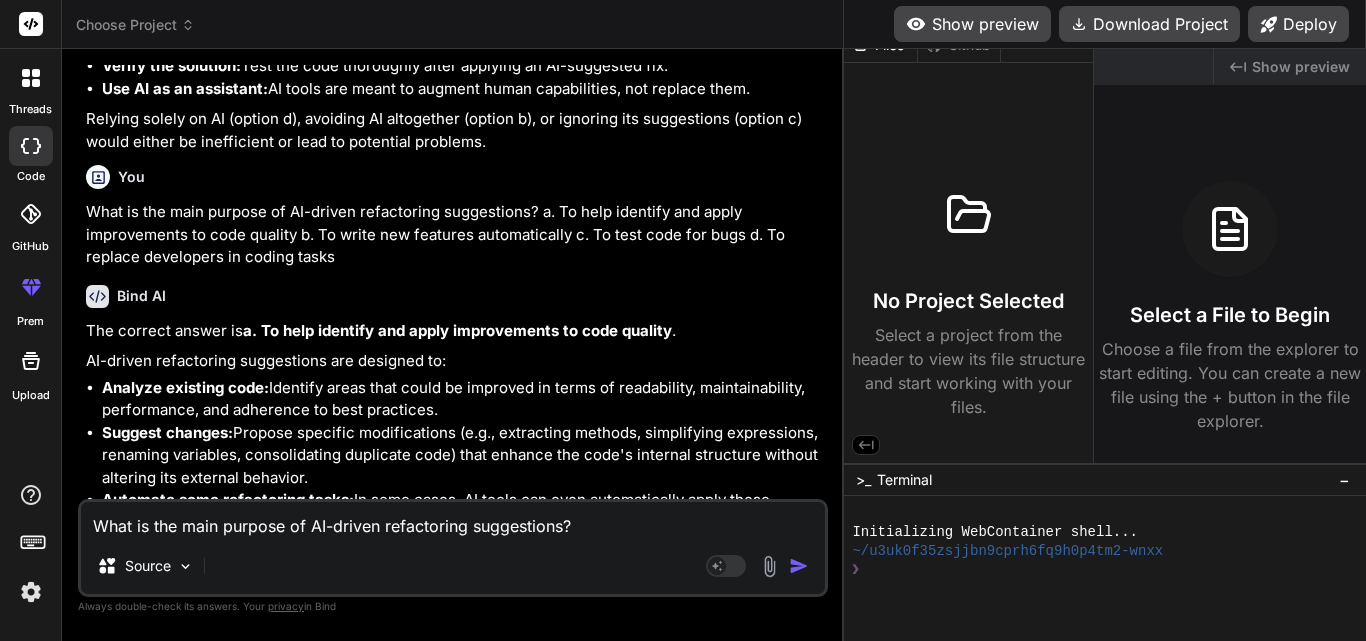 scroll, scrollTop: 18701, scrollLeft: 0, axis: vertical 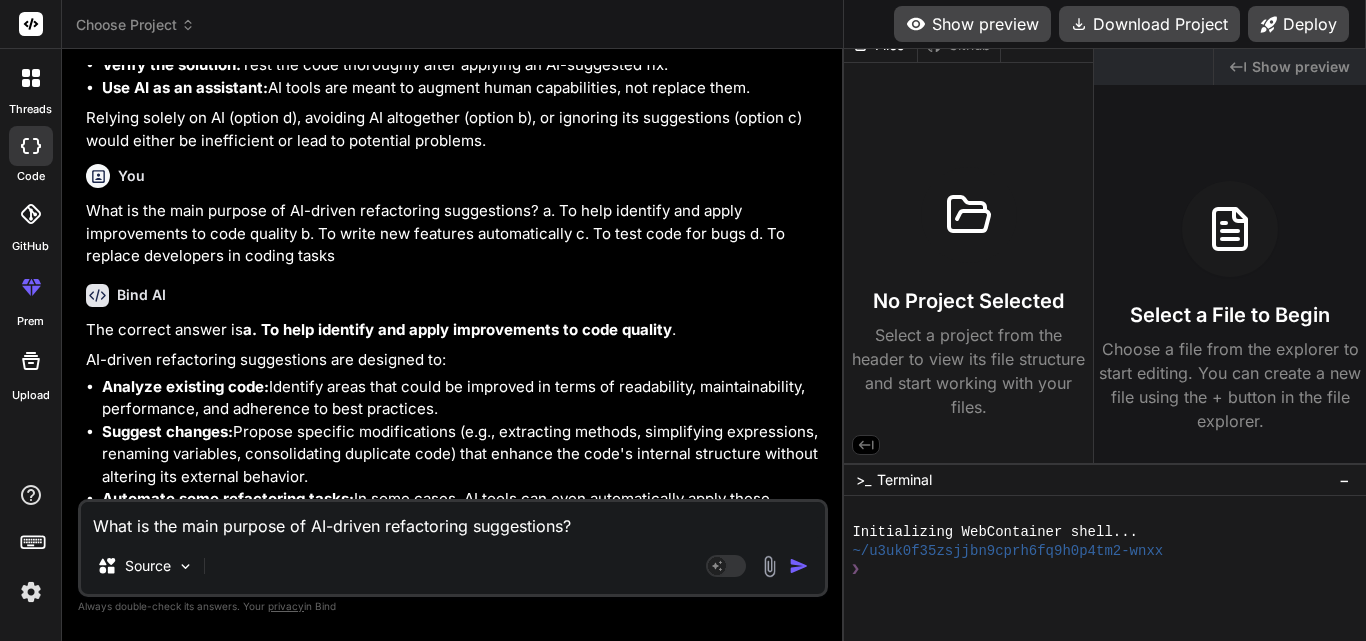 click on "What is the main purpose of AI-driven refactoring suggestions?
a.
To help identify and apply improvements to code quality
b.
To write new features automatically
c.
To test code for bugs
d.
To replace developers in coding tasks" at bounding box center [453, 520] 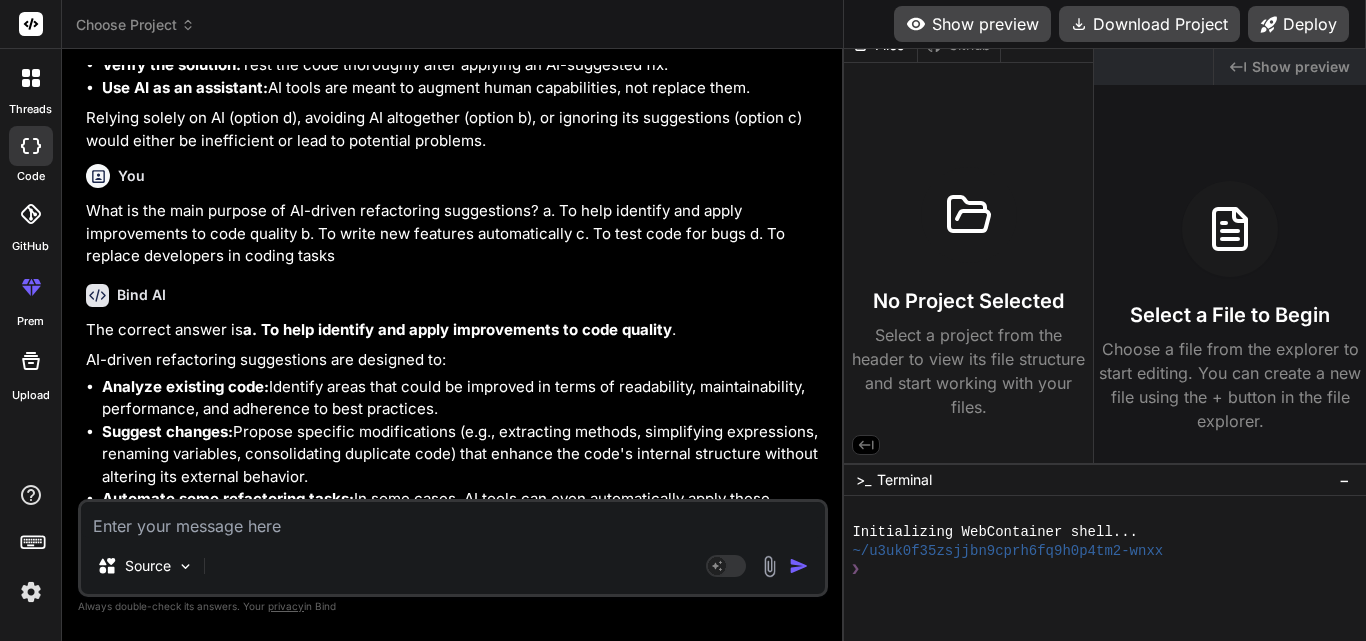 paste on "According to the presentation, which of the following is not a key benefit of refactoring?
a.
Fewer bugs
b.
Slower execution
c.
Improved readability
d.
Easier maintenance" 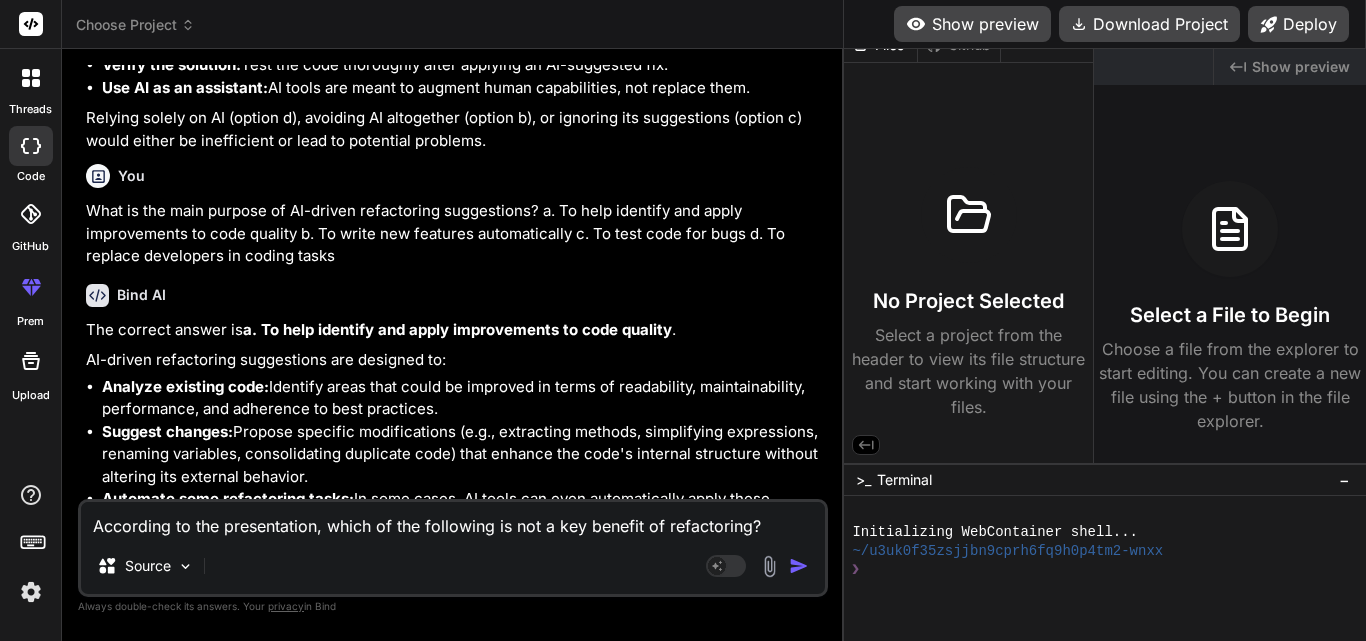 scroll, scrollTop: 74, scrollLeft: 0, axis: vertical 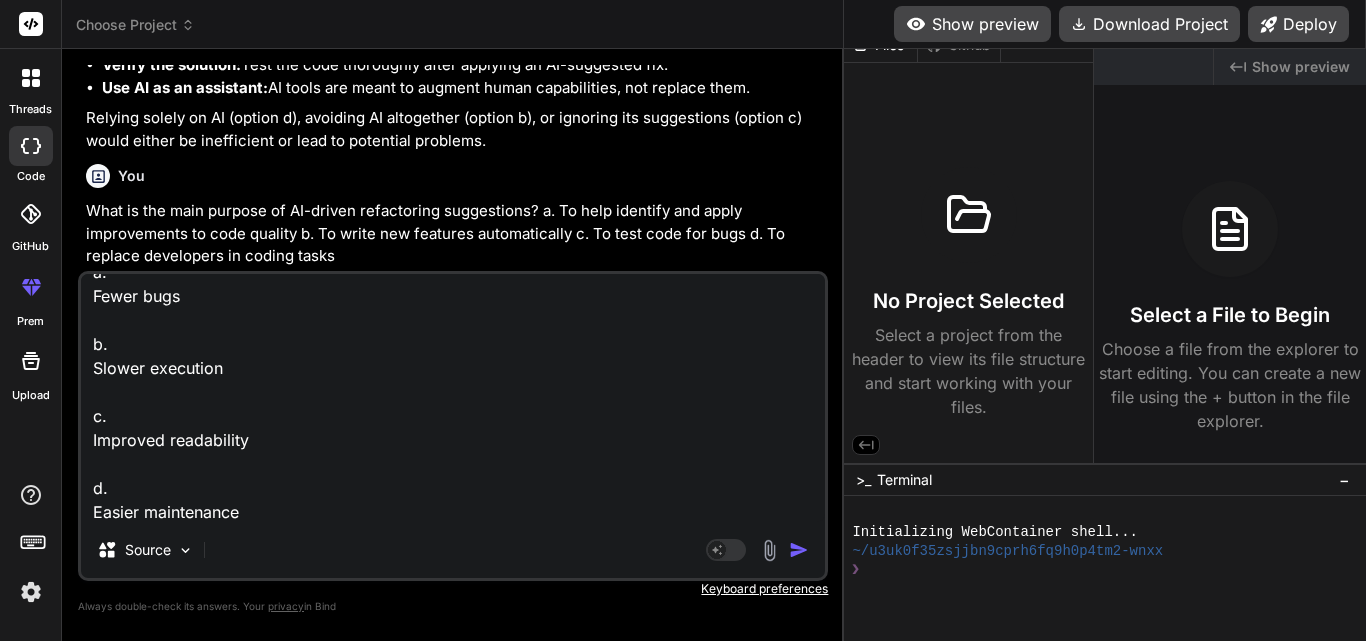 click at bounding box center (799, 550) 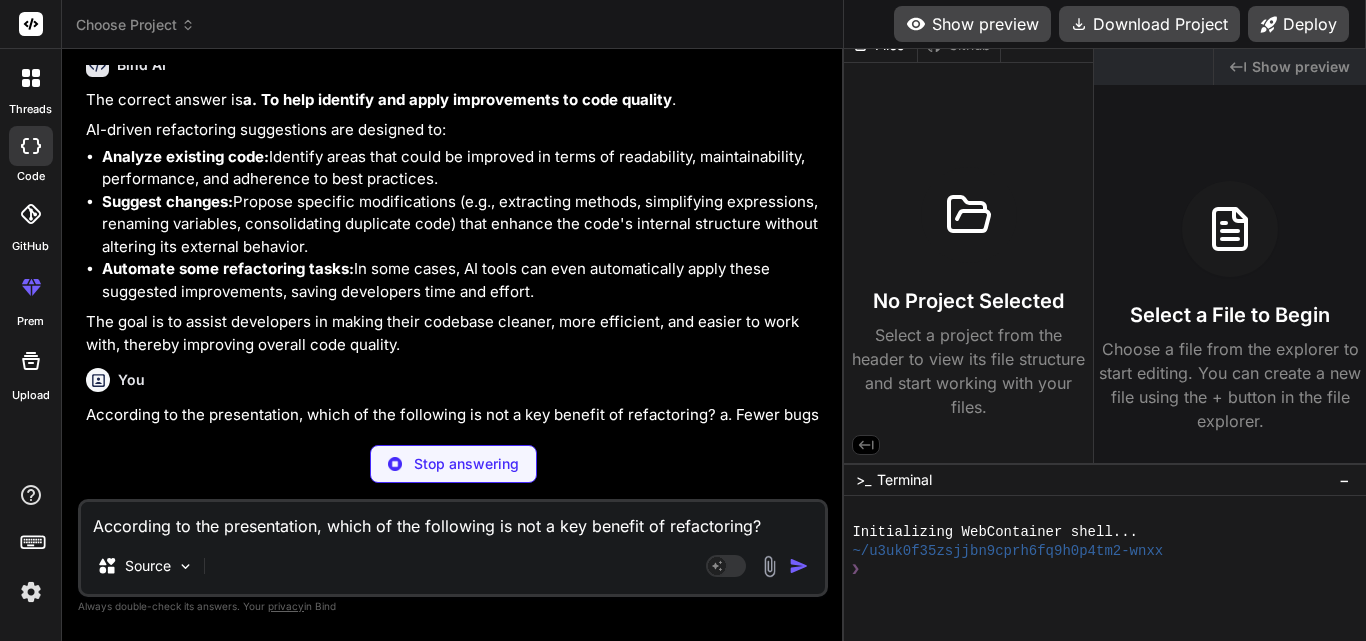 scroll, scrollTop: 18931, scrollLeft: 0, axis: vertical 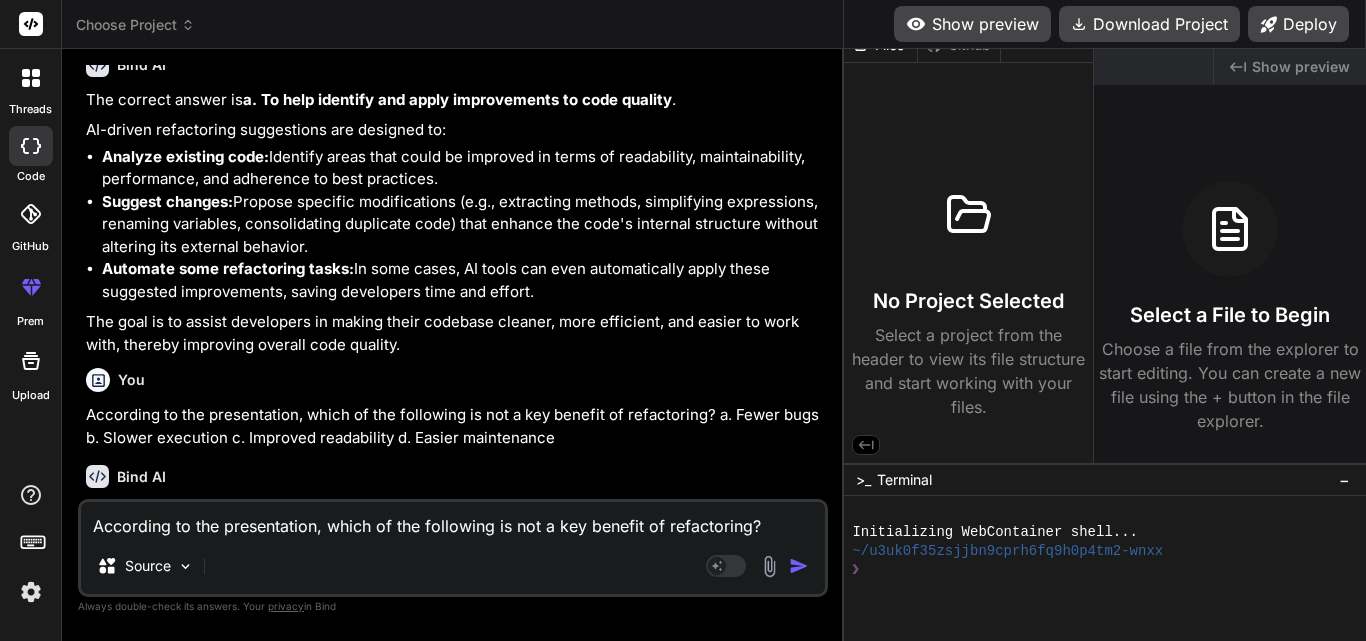 click on "According to the presentation, which of the following is not a key benefit of refactoring?
a.
Fewer bugs
b.
Slower execution
c.
Improved readability
d.
Easier maintenance" at bounding box center [453, 520] 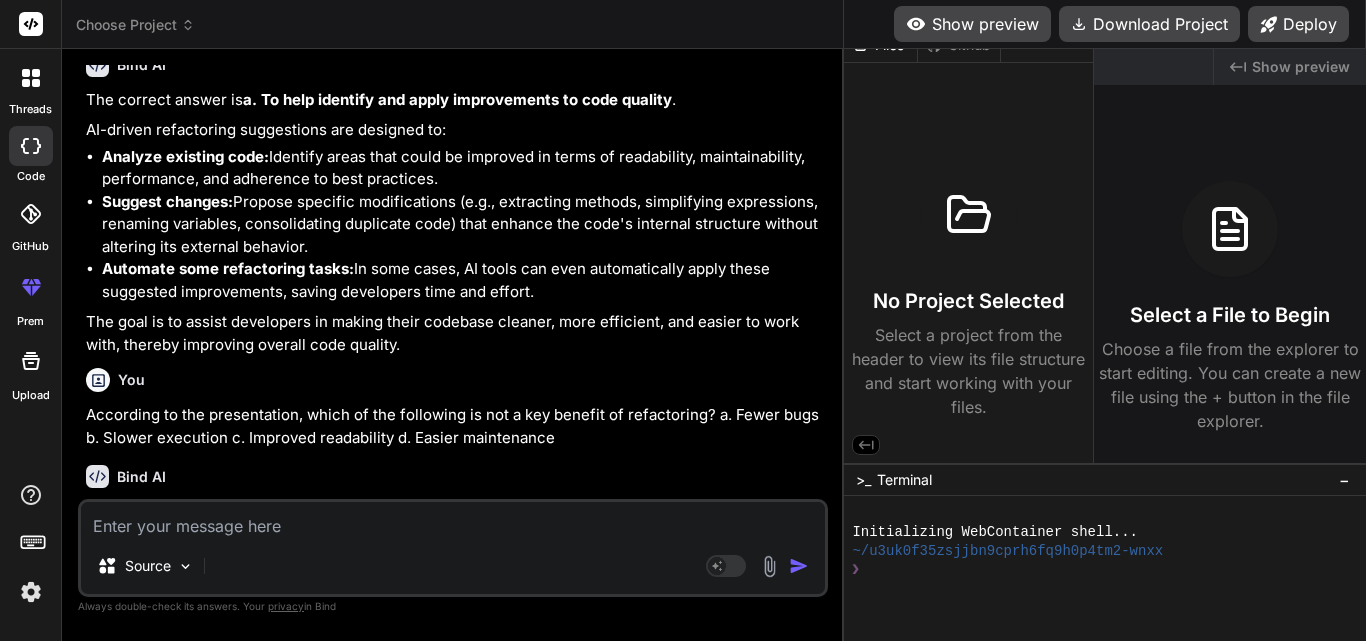 paste on "Which of these is a good way to interact effectively with AI for refactoring suggestions?
a.
Request AI to write unrelated features
b.
Be specific about the problem and goals
c.
Ask broad questions with no context
d.
Paste your entire codebase with no explanation" 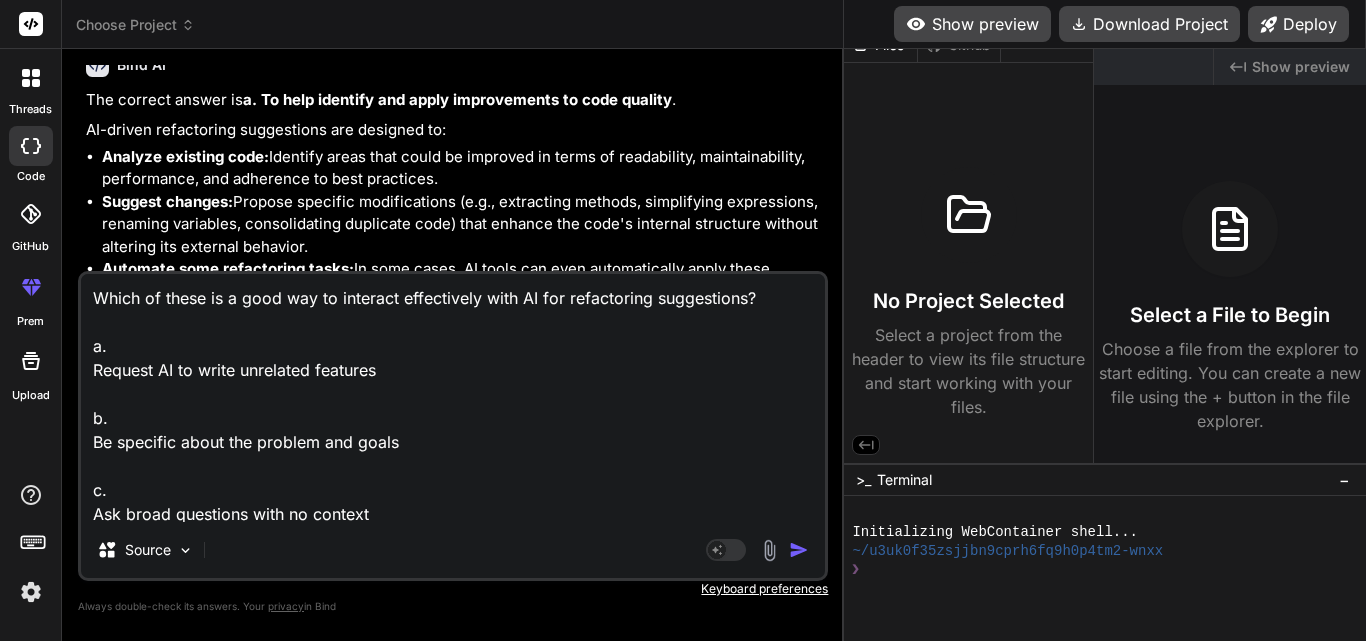 scroll, scrollTop: 74, scrollLeft: 0, axis: vertical 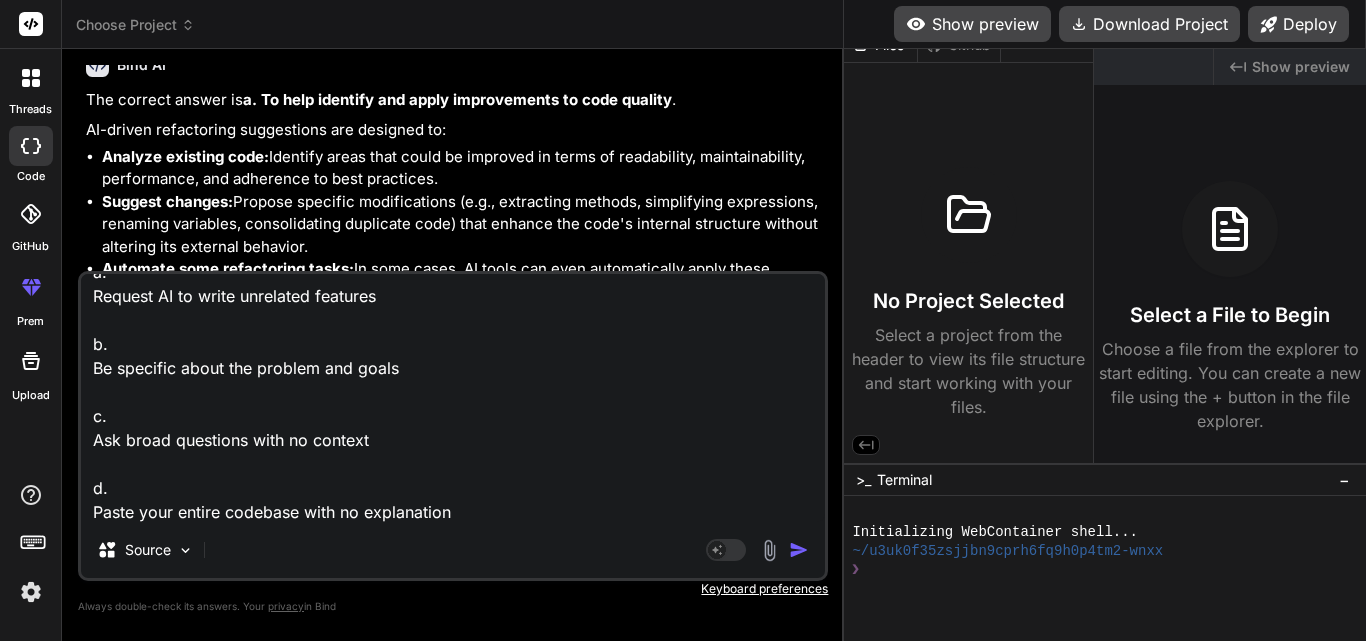 click at bounding box center (799, 550) 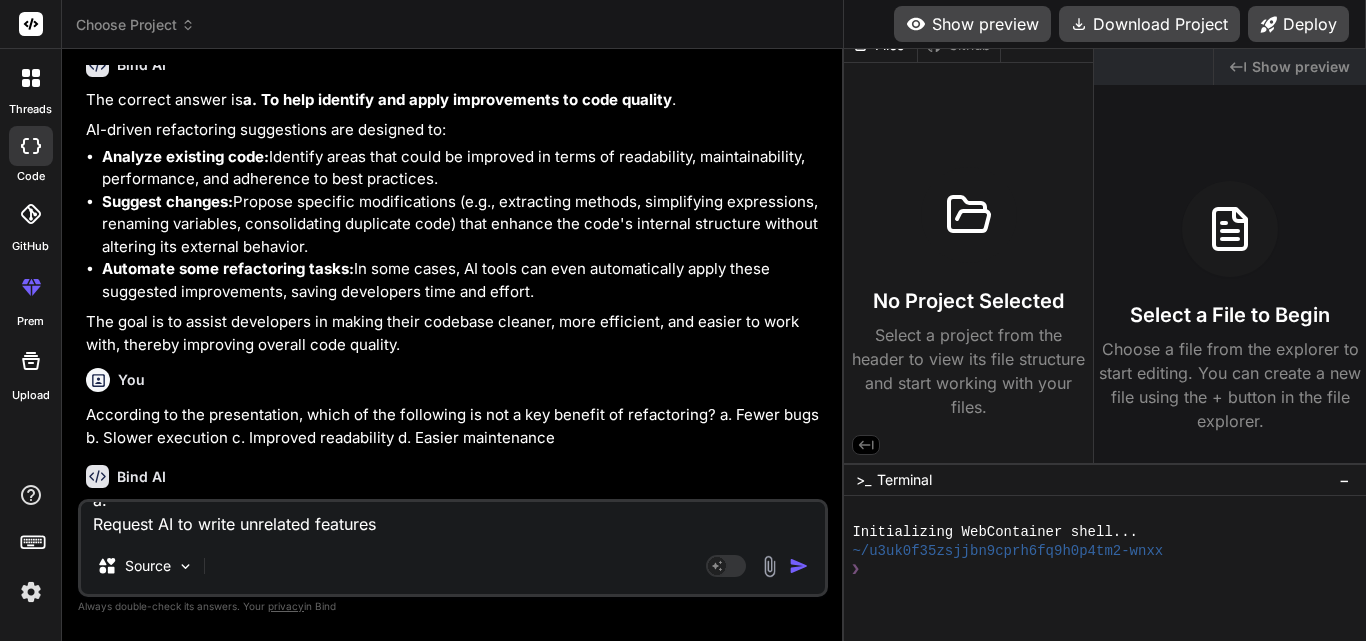 scroll, scrollTop: 0, scrollLeft: 0, axis: both 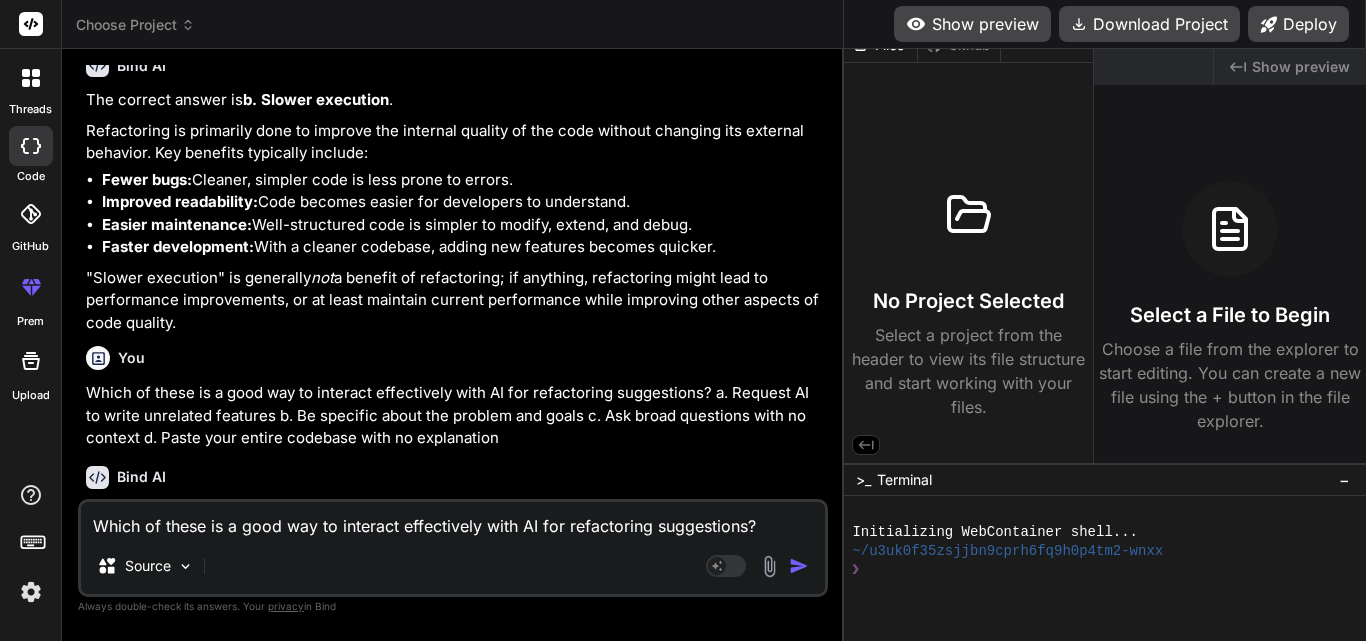 click on "Which of these is a good way to interact effectively with AI for refactoring suggestions?
a.
Request AI to write unrelated features
b.
Be specific about the problem and goals
c.
Ask broad questions with no context
d.
Paste your entire codebase with no explanation" at bounding box center [453, 520] 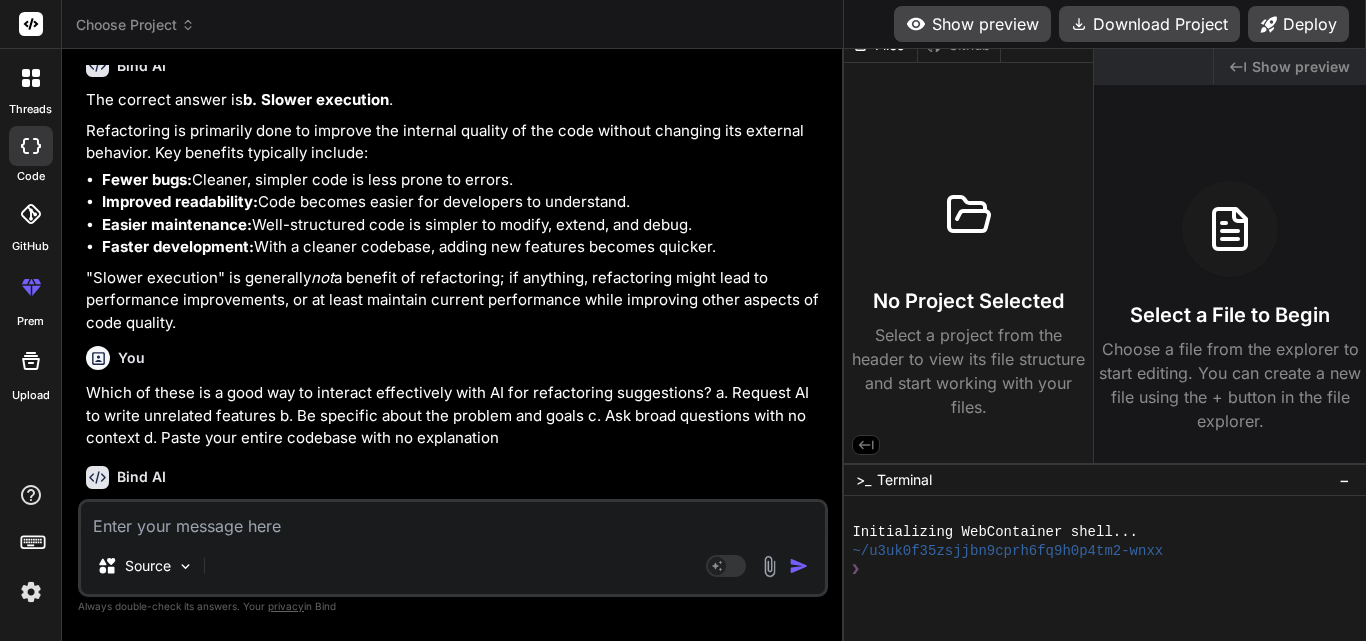 paste on "Which of the following is a valid prompt for asking AI to refactor for better readability?
a.
"Just fix it."
b.
"Can you make this code harder to read?"
c.
"Write a test case for this function."
d.
"This function is hard to follow. Can you refactor it to make it more readable?"" 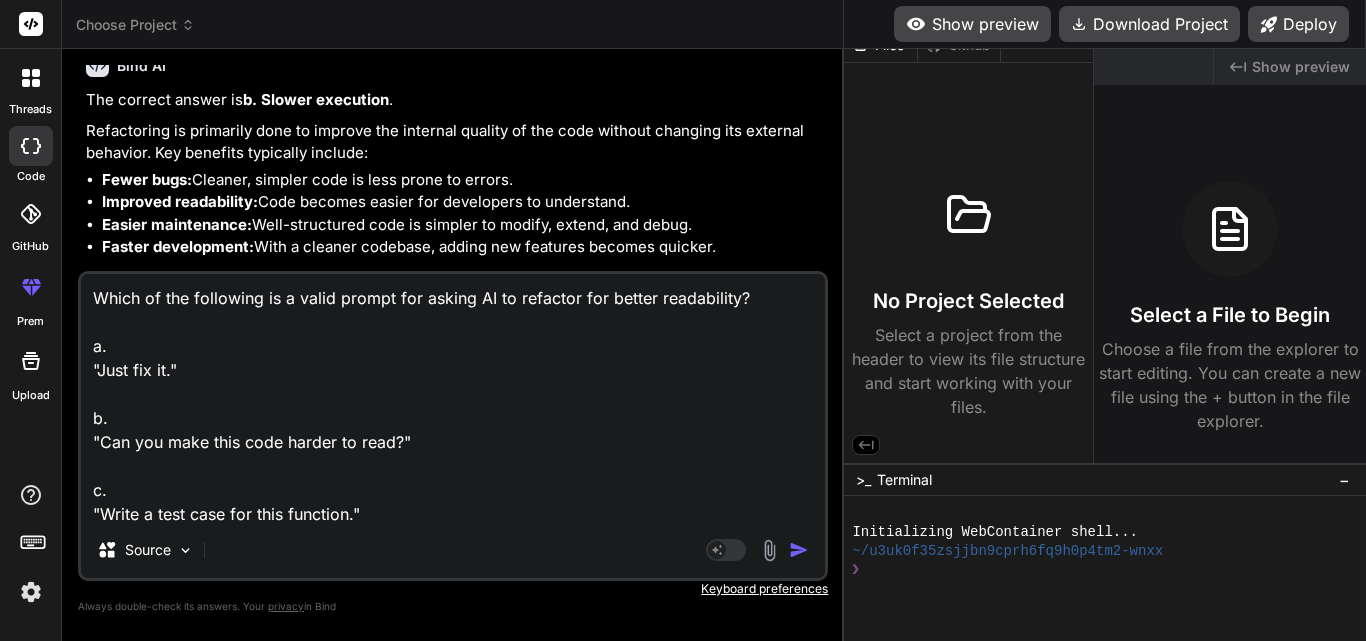 scroll, scrollTop: 74, scrollLeft: 0, axis: vertical 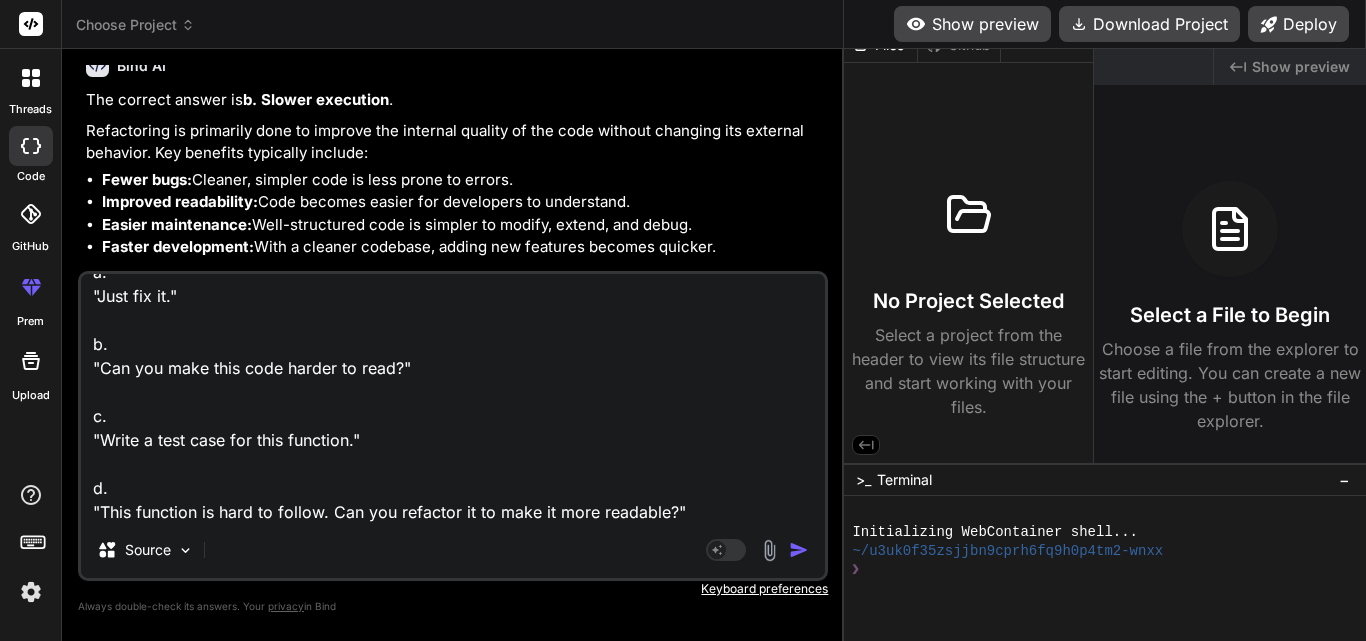 click at bounding box center (799, 550) 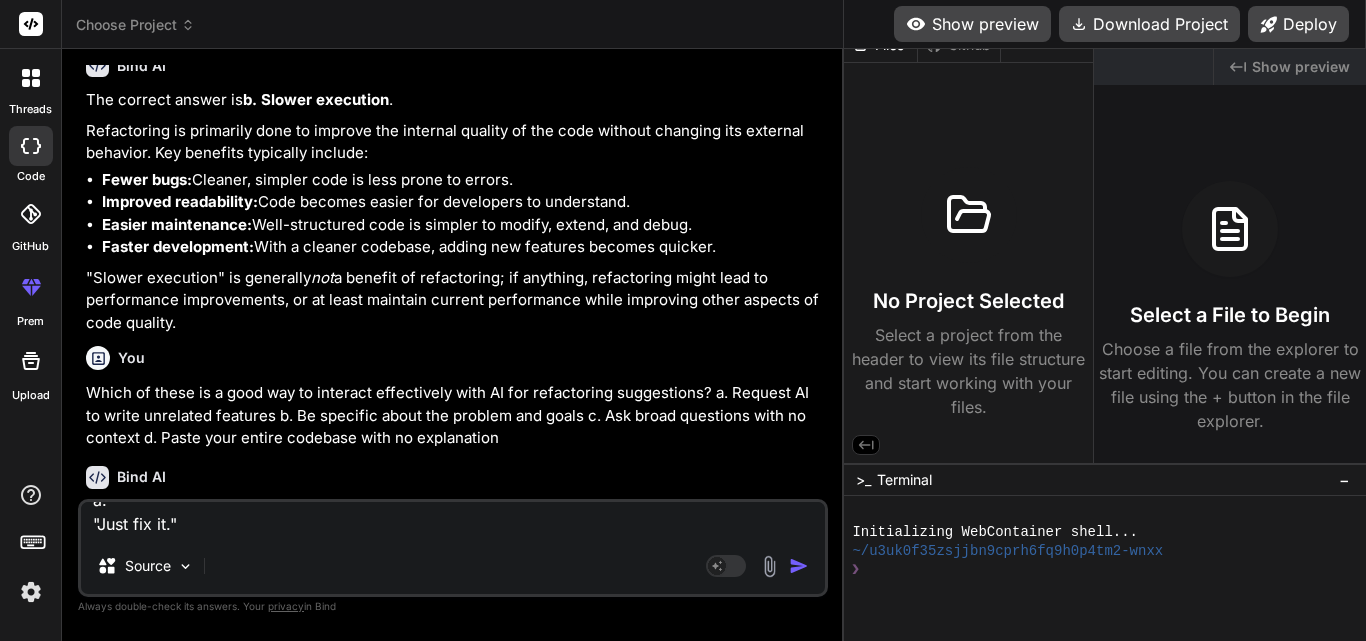 scroll, scrollTop: 0, scrollLeft: 0, axis: both 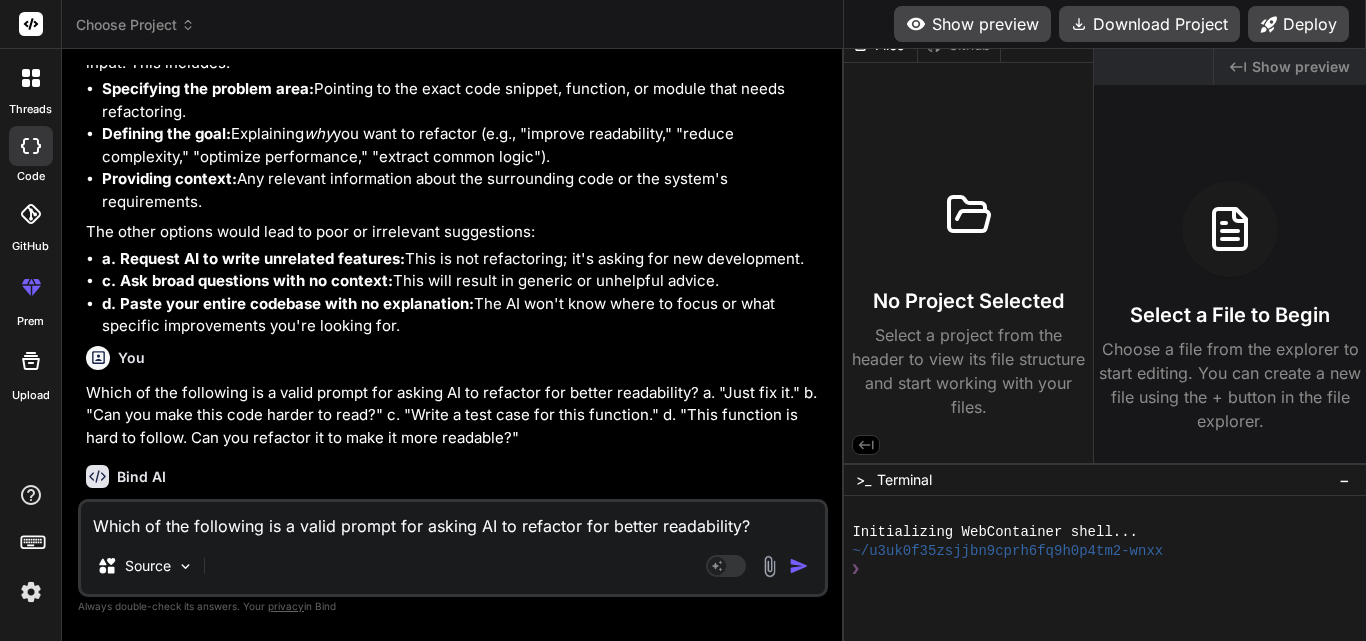 click on "Which of the following is a valid prompt for asking AI to refactor for better readability?
a.
"Just fix it."
b.
"Can you make this code harder to read?"
c.
"Write a test case for this function."
d.
"This function is hard to follow. Can you refactor it to make it more readable?"" at bounding box center (453, 520) 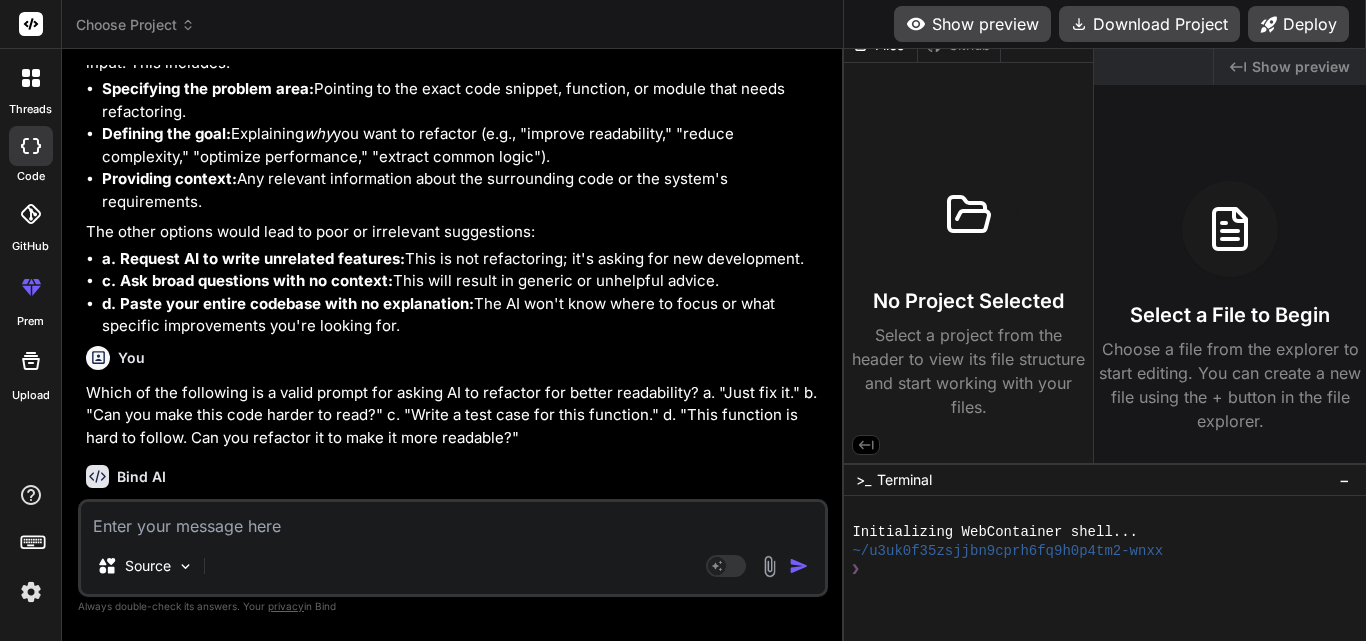 paste on "What does the acronym SOLID relate to in the context of AI refactoring prompts?
a.
Performance metrics
b.
Software licensing
c.
Data storage
d.
Design principles" 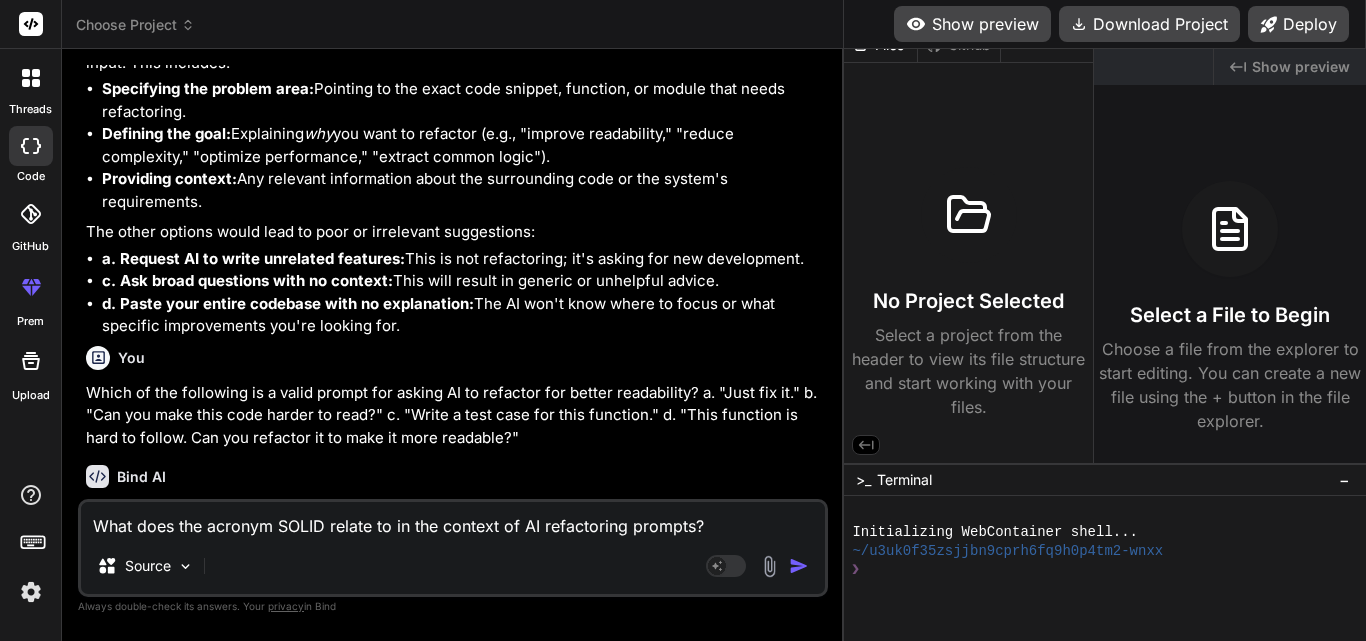 scroll, scrollTop: 74, scrollLeft: 0, axis: vertical 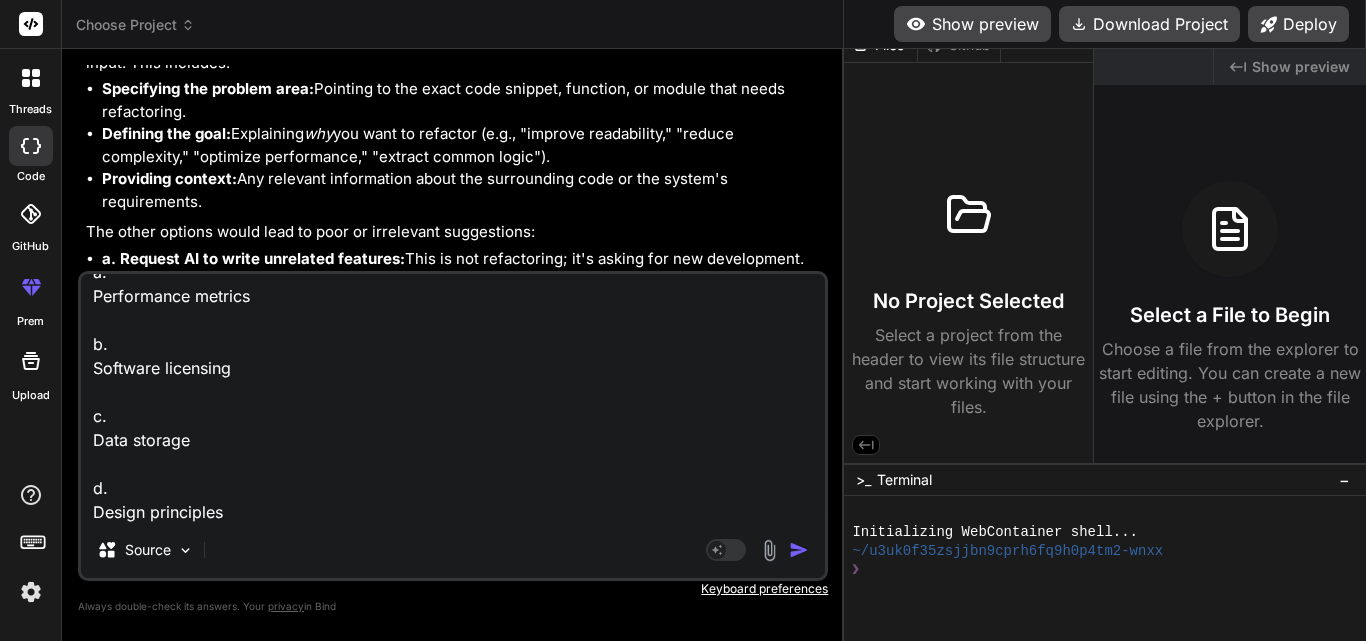 click at bounding box center [799, 550] 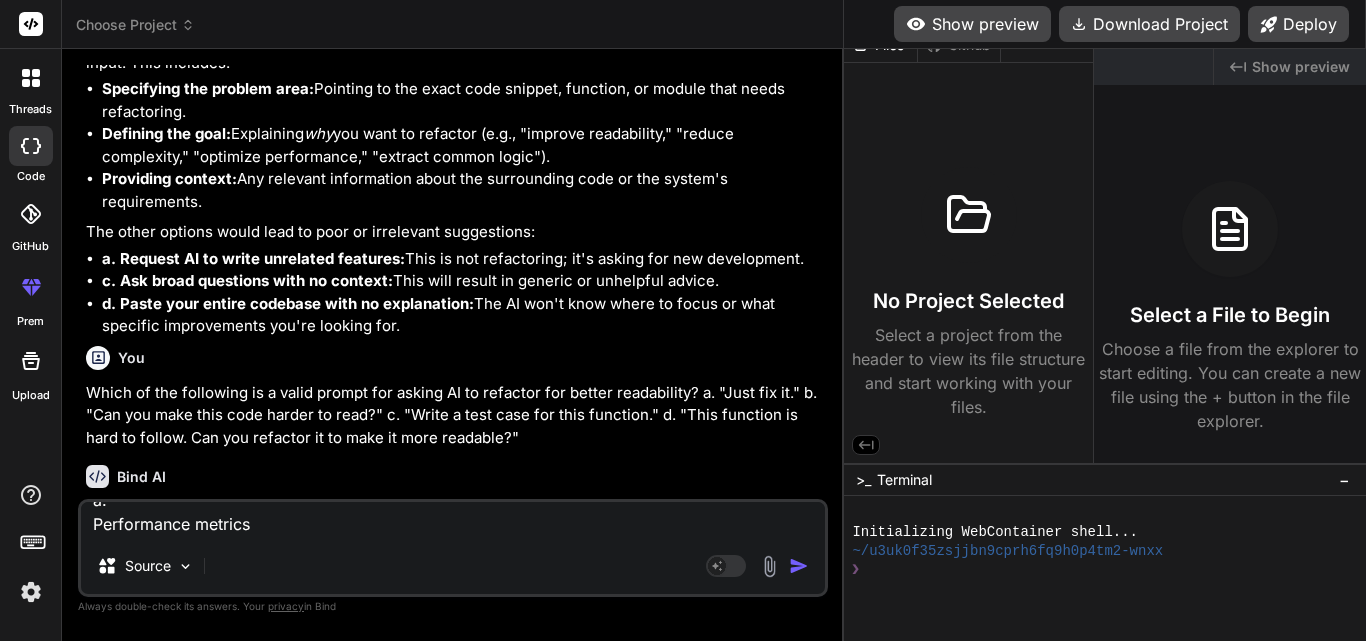 scroll, scrollTop: 0, scrollLeft: 0, axis: both 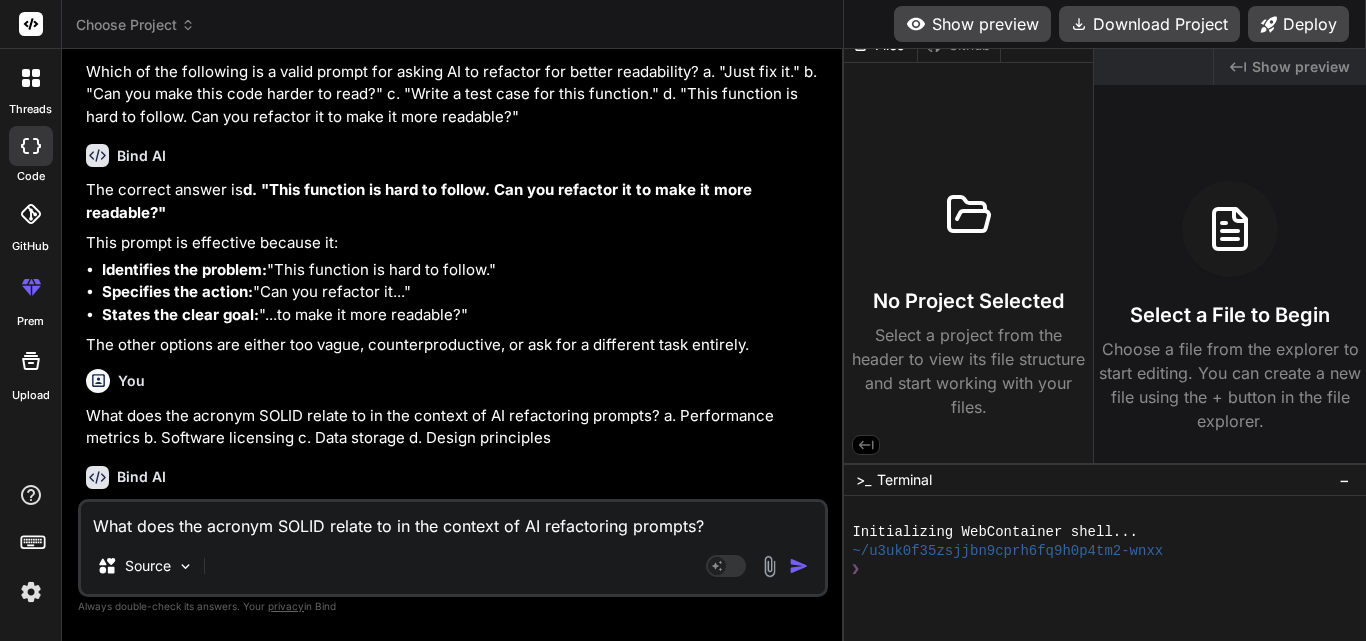 click on "What does the acronym SOLID relate to in the context of AI refactoring prompts?
a.
Performance metrics
b.
Software licensing
c.
Data storage
d.
Design principles" at bounding box center (453, 520) 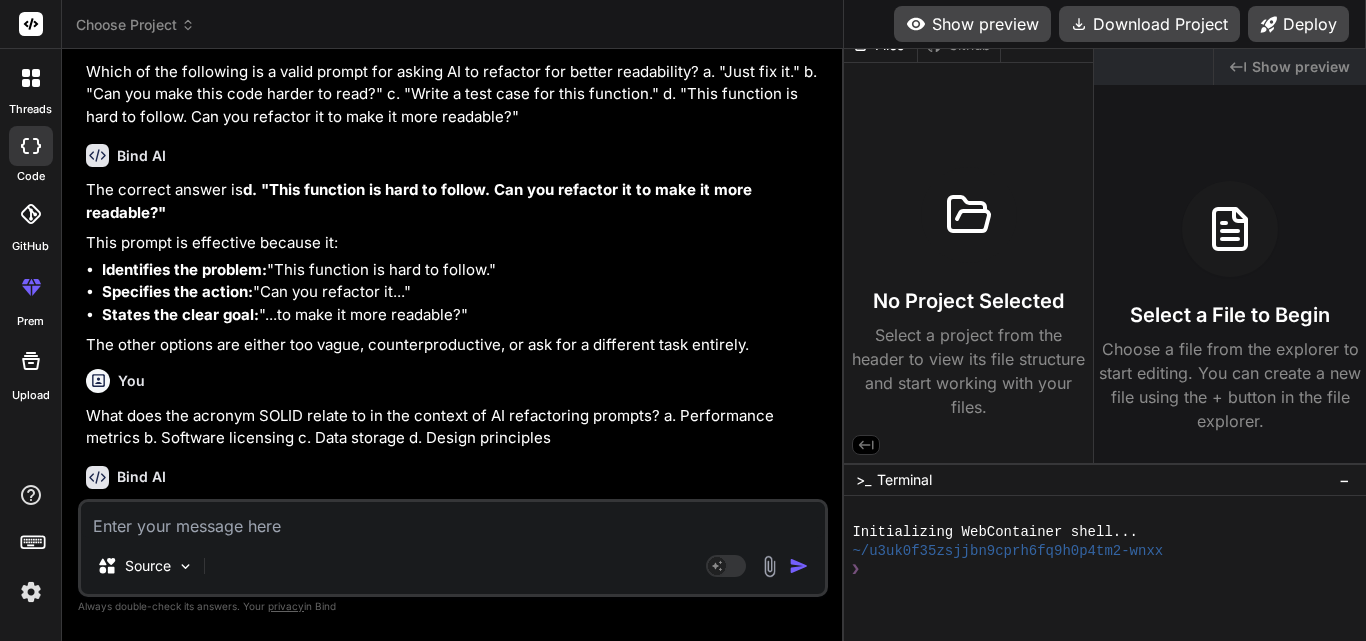 paste on "Why is it important to give constraints or coding standards to the AI during refactoring?
a.
To teach AI new programming languages
b.
To ensure changes align with your project requirements
c.
To simplify AI's processing power
d.
To confuse the model" 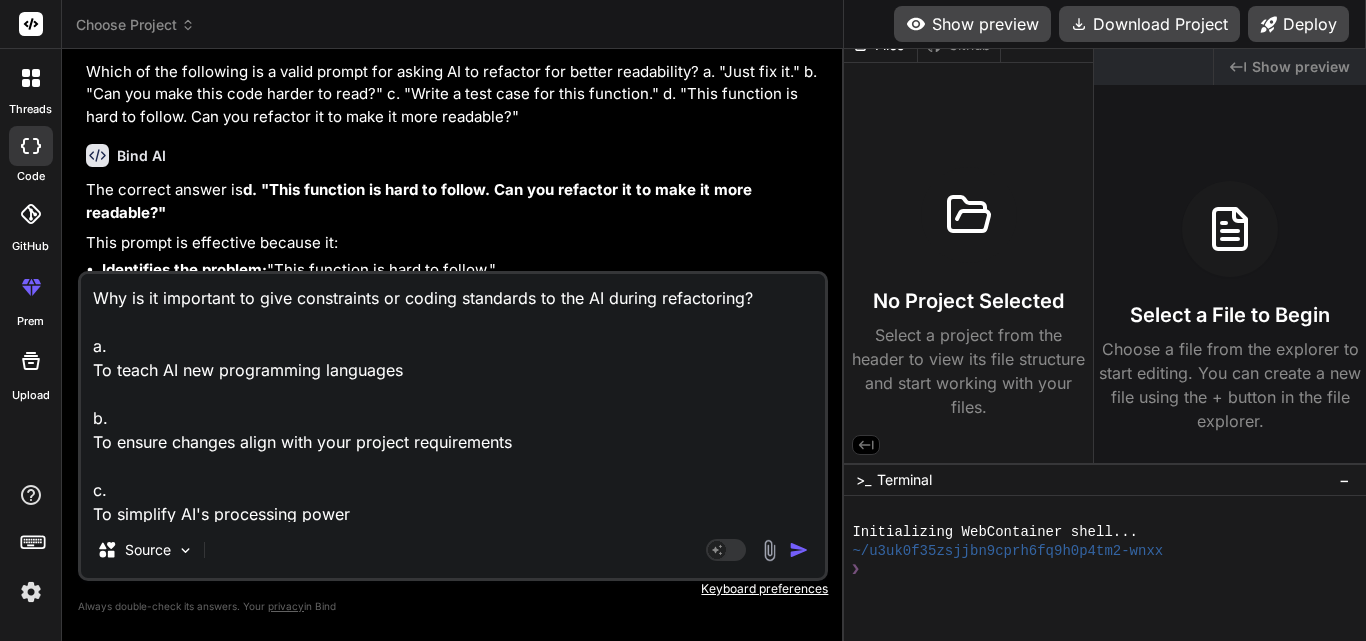 scroll, scrollTop: 74, scrollLeft: 0, axis: vertical 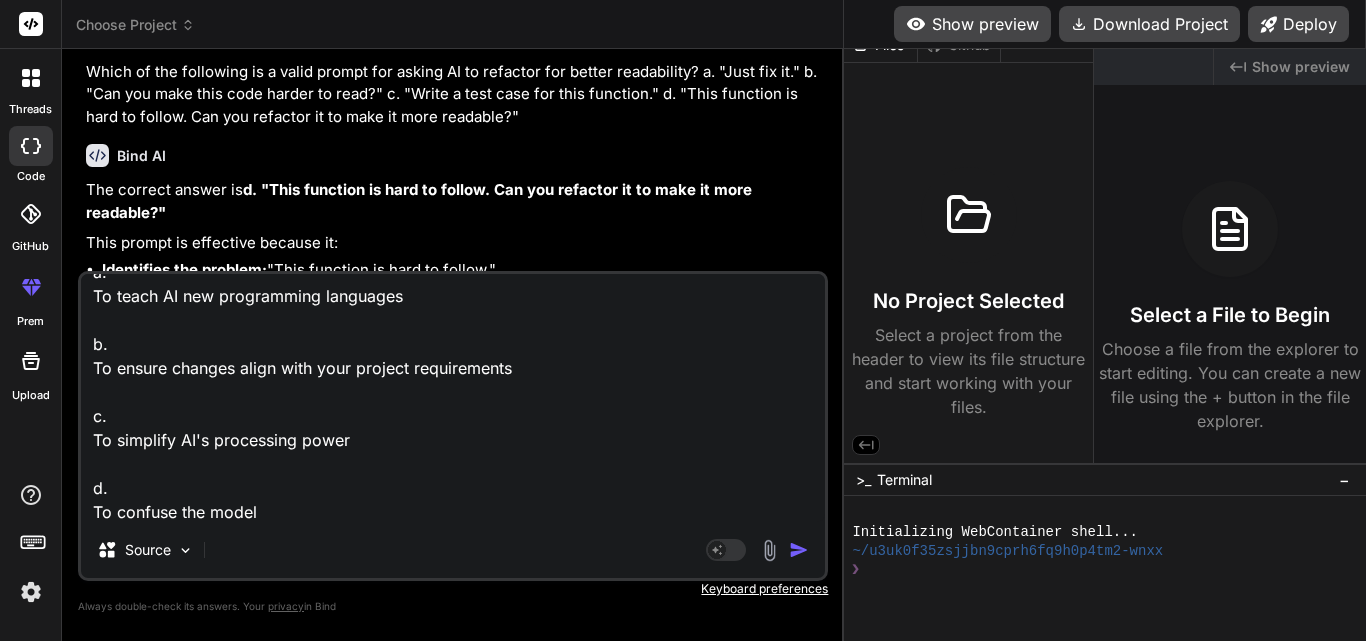 click at bounding box center [799, 550] 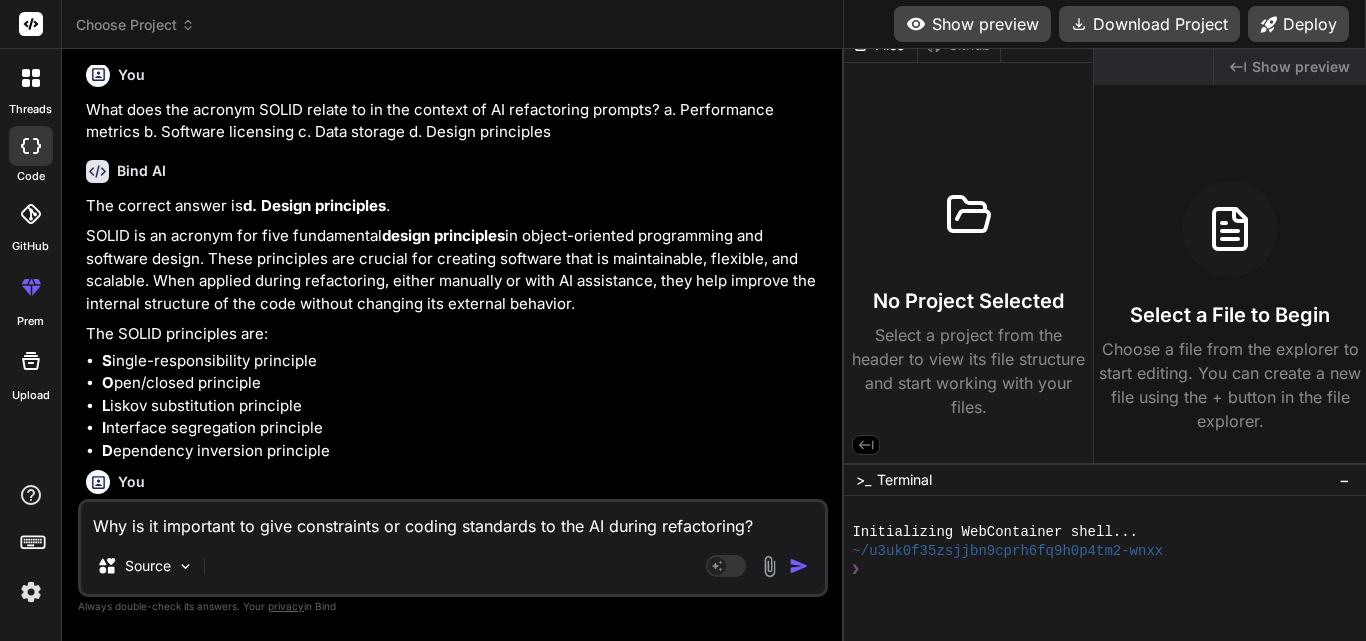 scroll, scrollTop: 20595, scrollLeft: 0, axis: vertical 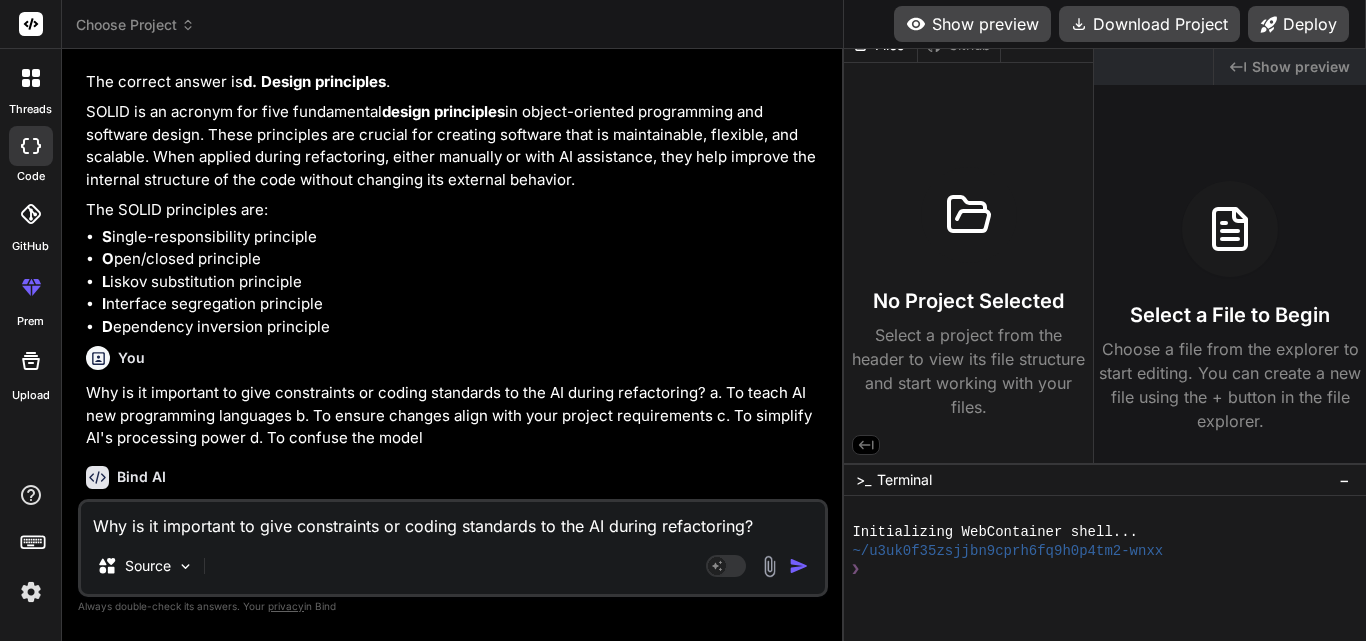 click on "Why is it important to give constraints or coding standards to the AI during refactoring?
a.
To teach AI new programming languages
b.
To ensure changes align with your project requirements
c.
To simplify AI's processing power
d.
To confuse the model" at bounding box center [453, 520] 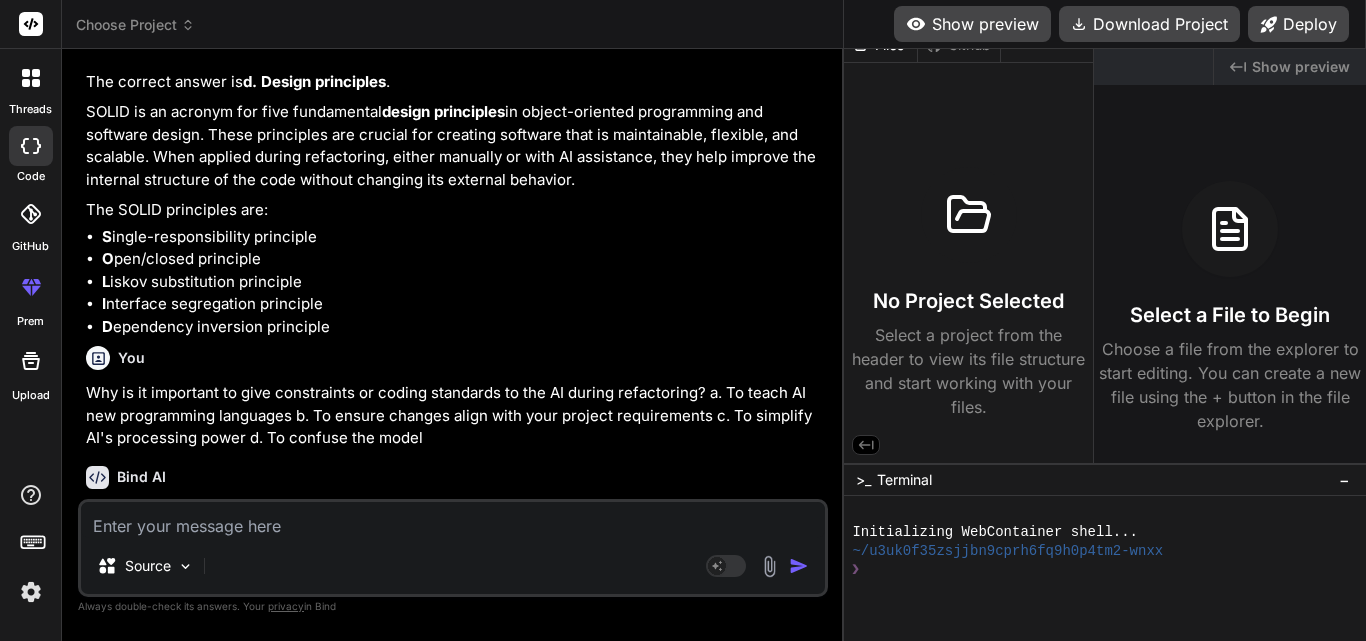 paste on "What is the presenter’s final message about using AI in code refactoring?
a.
Avoid AI in software development
b.
AI should replace developers
c.
Only senior engineers should use AI tools
d.
AI can improve code quality and productivity if used correctly" 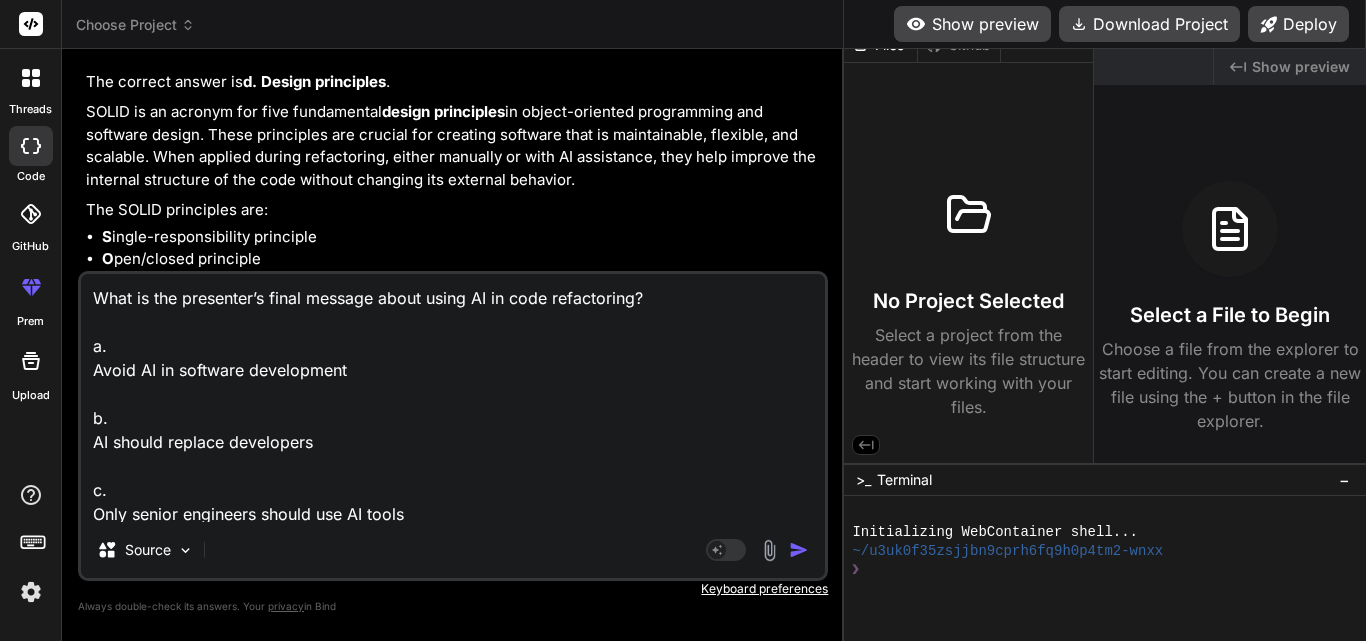 scroll, scrollTop: 74, scrollLeft: 0, axis: vertical 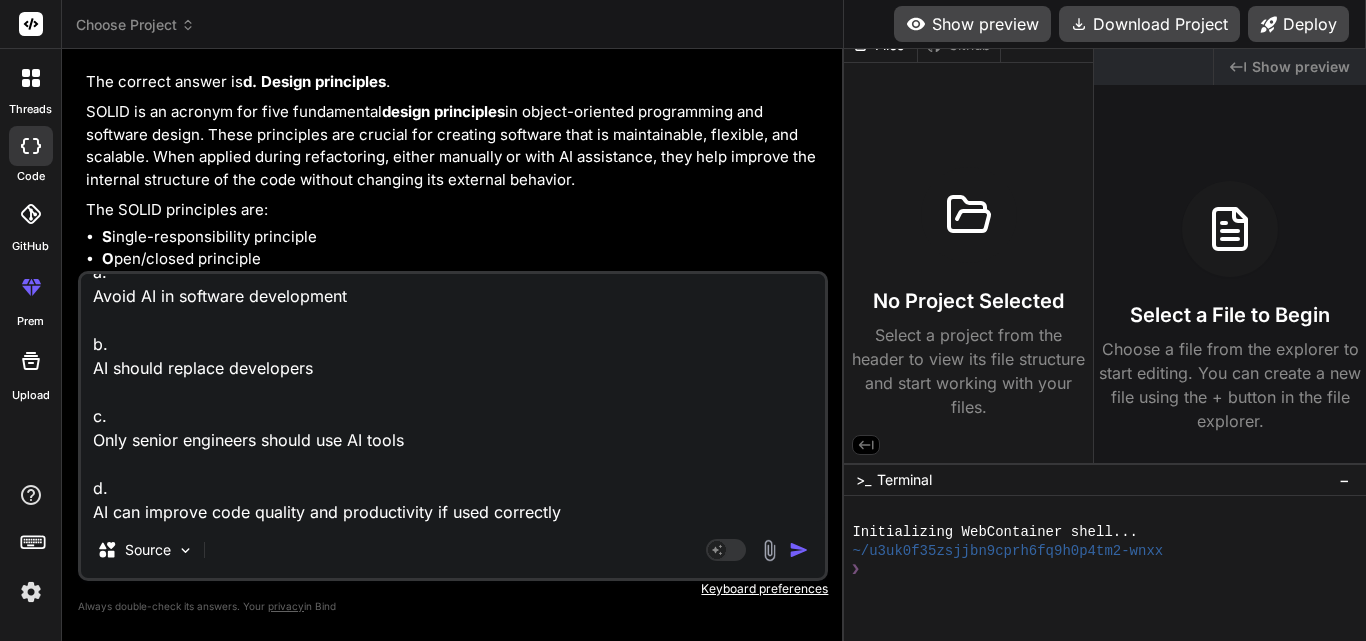 click on "Agent Mode. When this toggle is activated, AI automatically makes decisions, reasons, creates files, and runs terminal commands. Almost full autopilot." at bounding box center [759, 550] 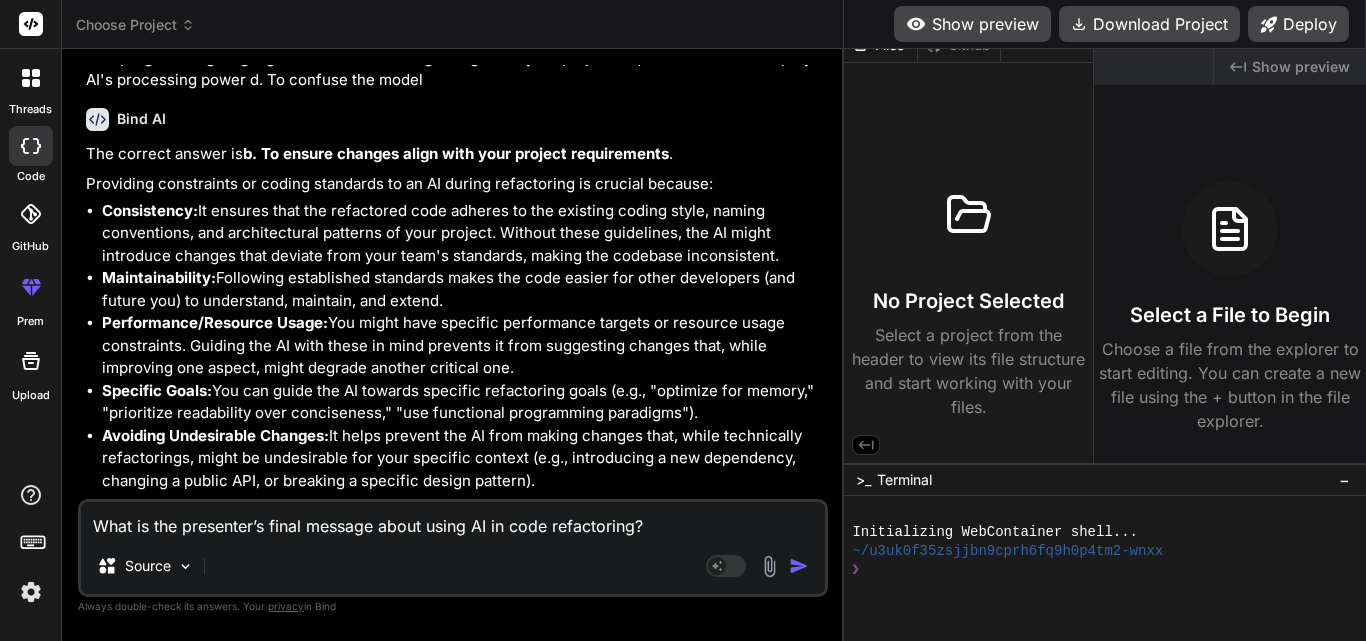 scroll, scrollTop: 21107, scrollLeft: 0, axis: vertical 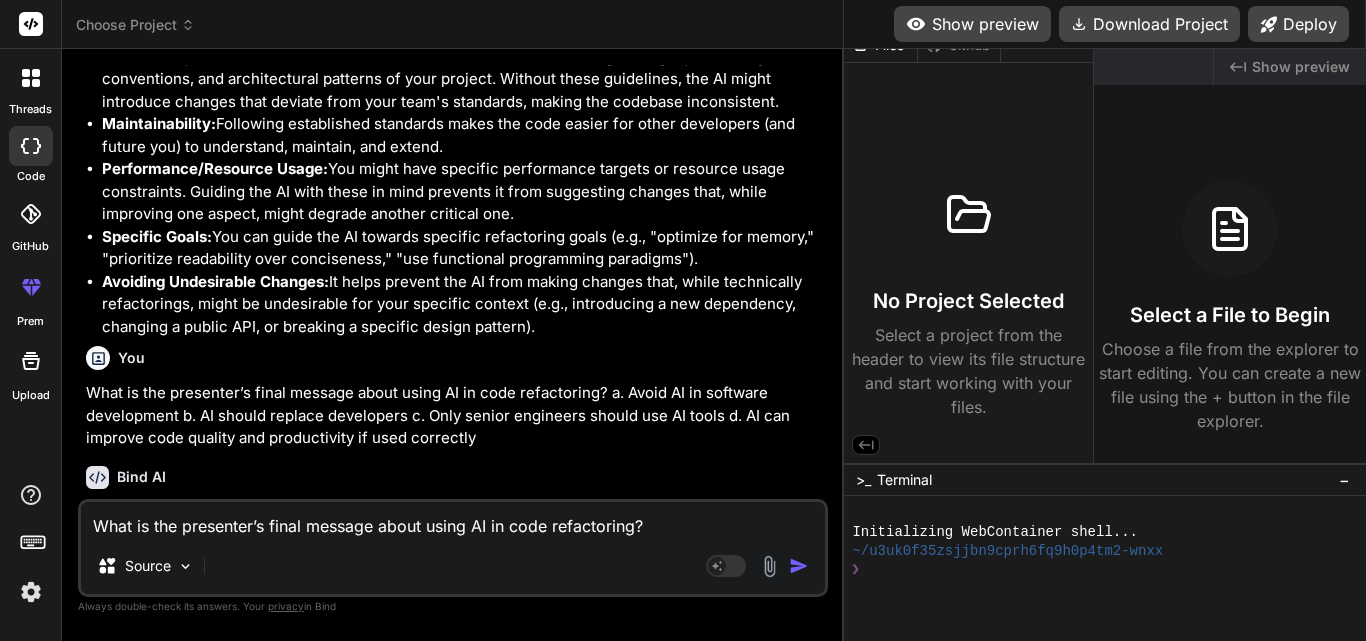 click on "What is the presenter’s final message about using AI in code refactoring?
a.
Avoid AI in software development
b.
AI should replace developers
c.
Only senior engineers should use AI tools
d.
AI can improve code quality and productivity if used correctly" at bounding box center [453, 520] 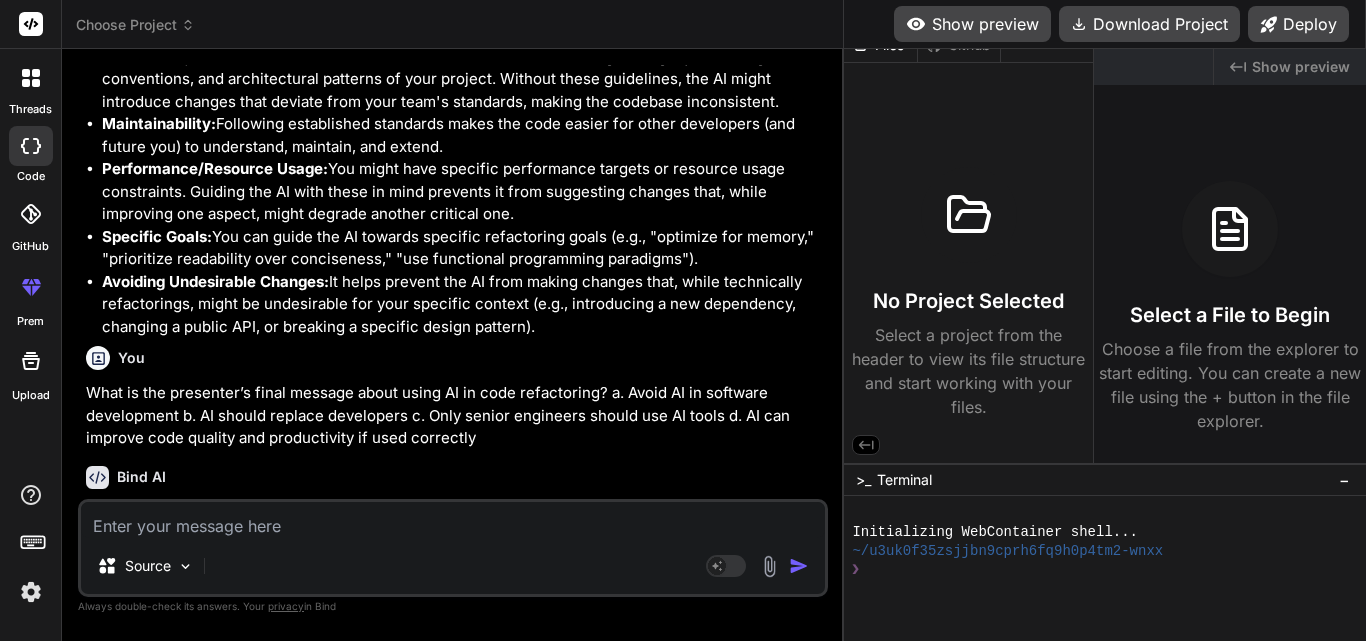 paste on "Which benefit of refactoring helps new developers understand code faster?
a.
Improved readability
b.
Complex logic
c.
Removing comments
d.
Higher CPU usage" 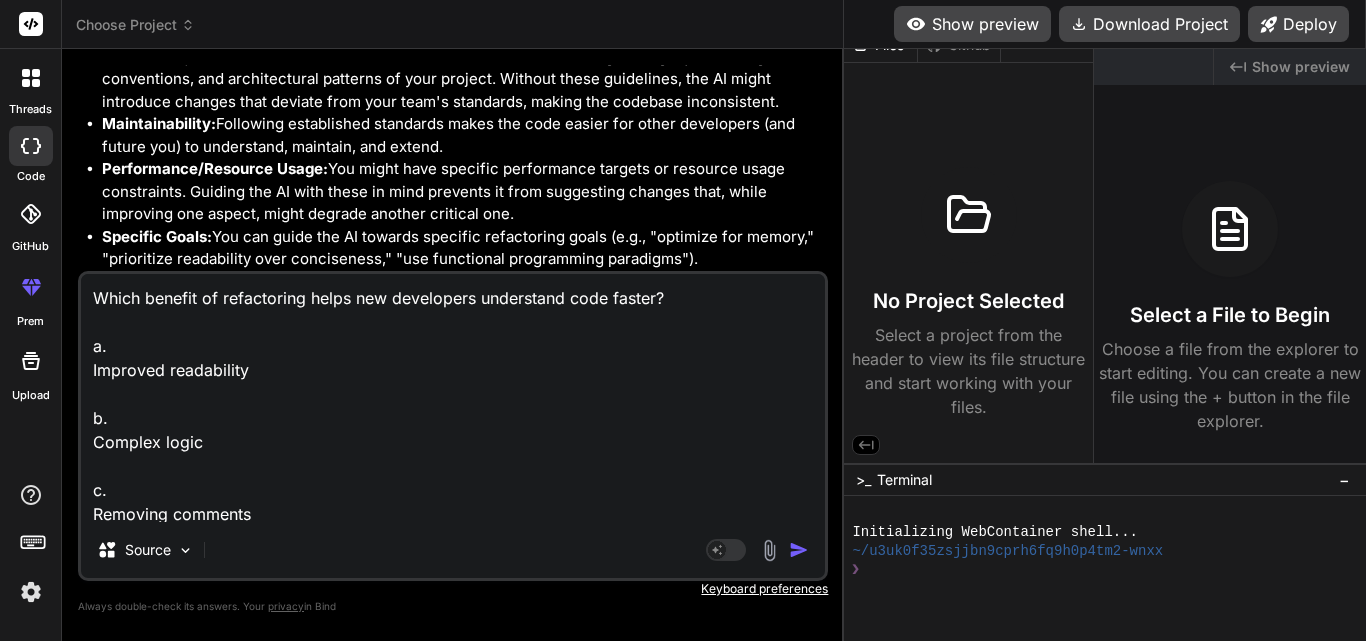 scroll, scrollTop: 74, scrollLeft: 0, axis: vertical 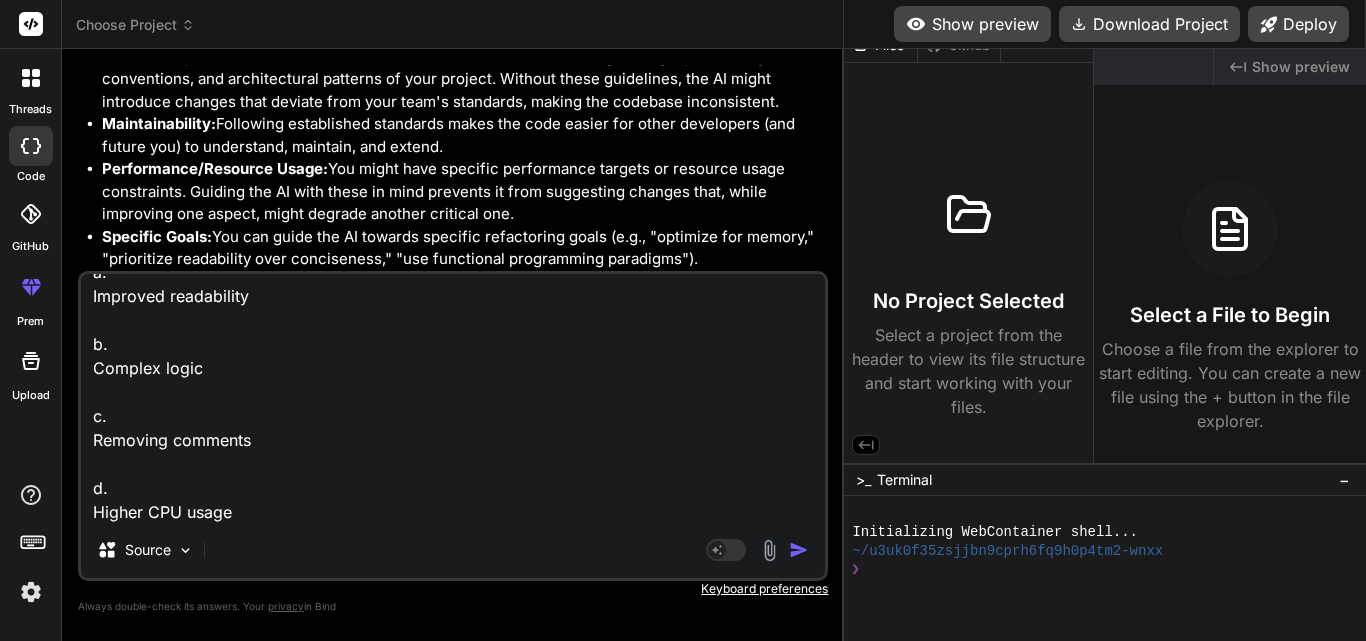 click at bounding box center [799, 550] 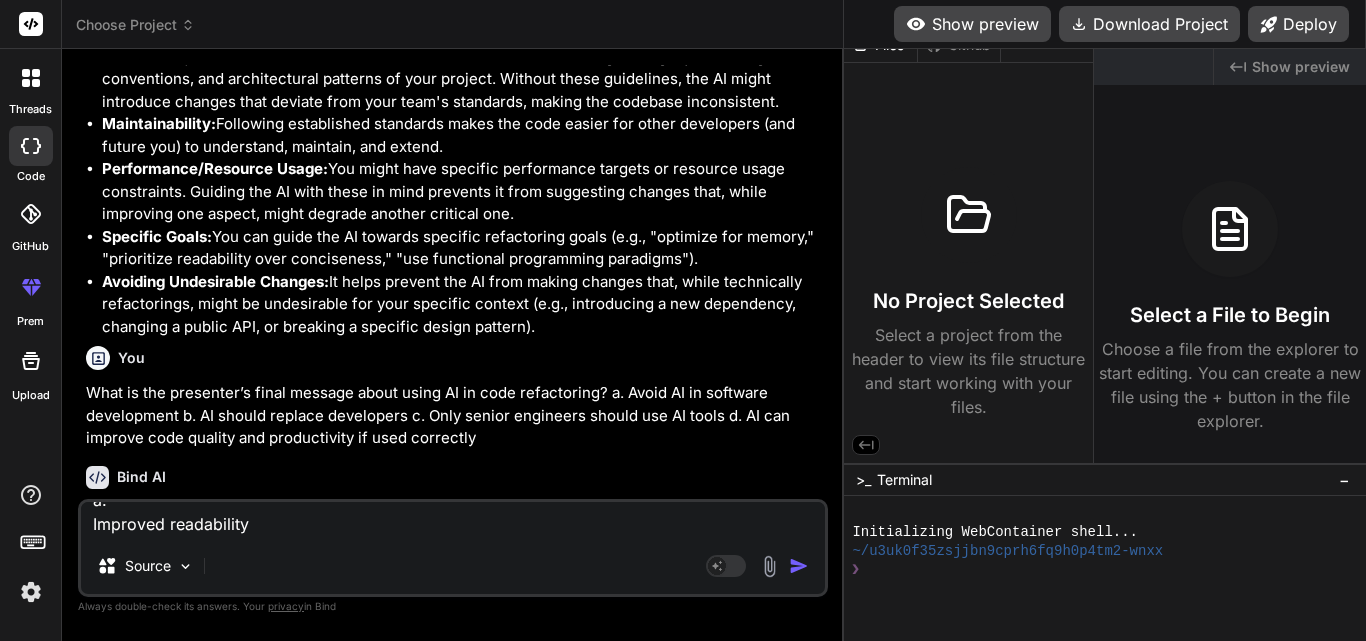 scroll, scrollTop: 0, scrollLeft: 0, axis: both 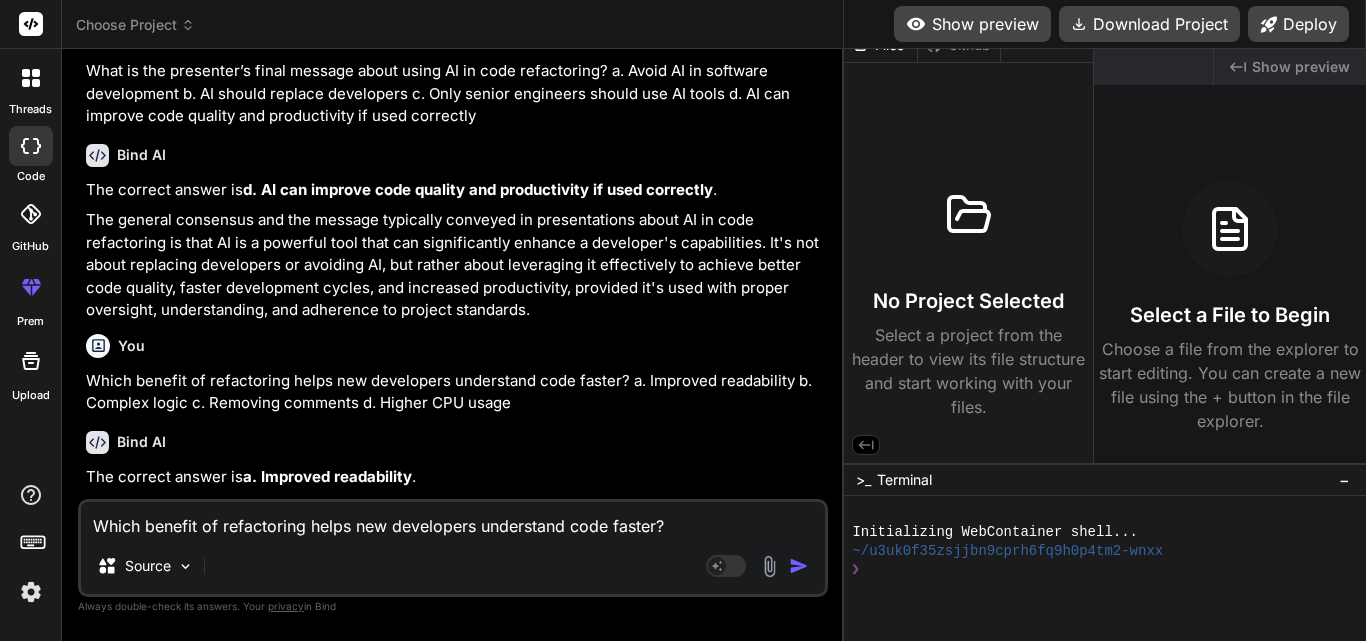 click on "Which benefit of refactoring helps new developers understand code faster?
a.
Improved readability
b.
Complex logic
c.
Removing comments
d.
Higher CPU usage" at bounding box center (453, 520) 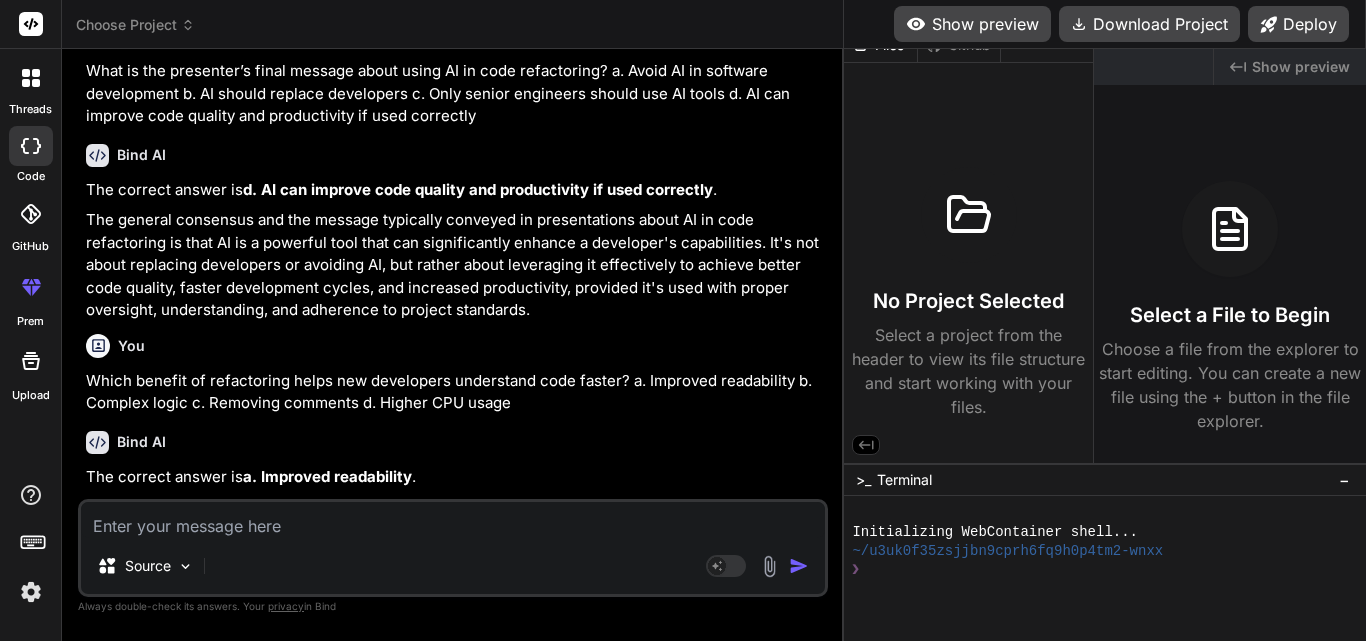 paste on "Which of the following is an example of asking AI to apply a design pattern?
a.
"List all functions in the code."
b.
"Make this code shorter."
c.
"Translate this code to another language."
d.
"Can you refactor this code using the Strategy design pattern?"" 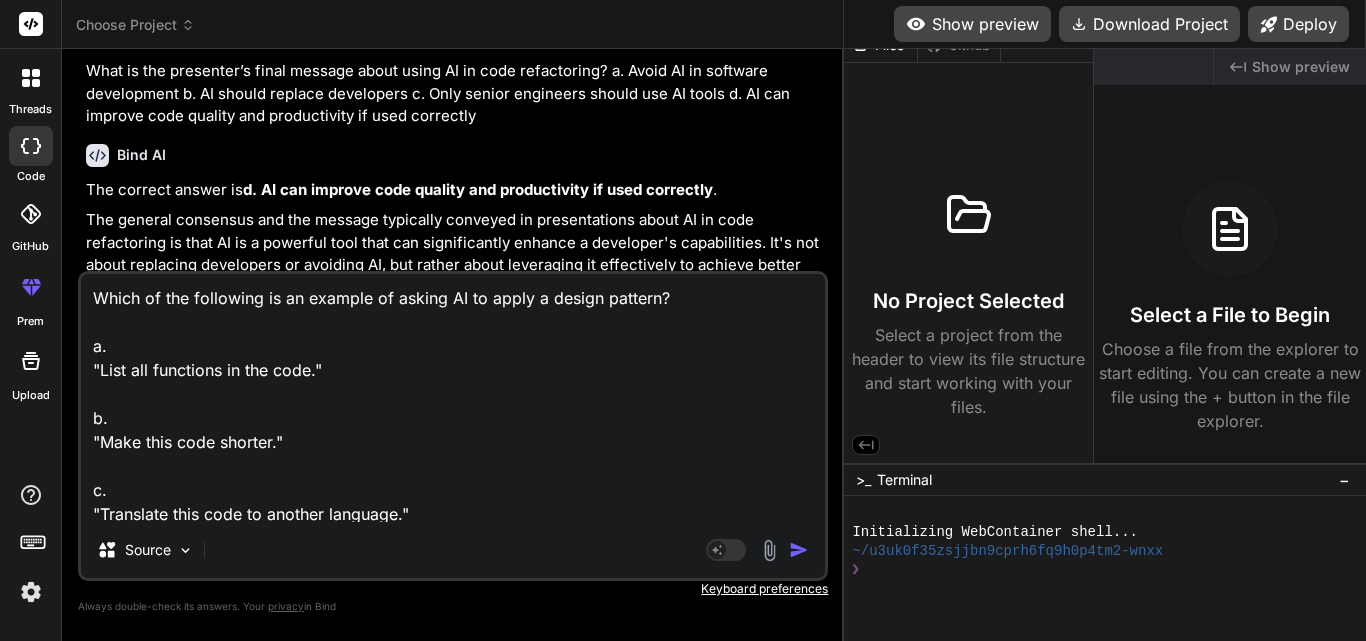 scroll, scrollTop: 74, scrollLeft: 0, axis: vertical 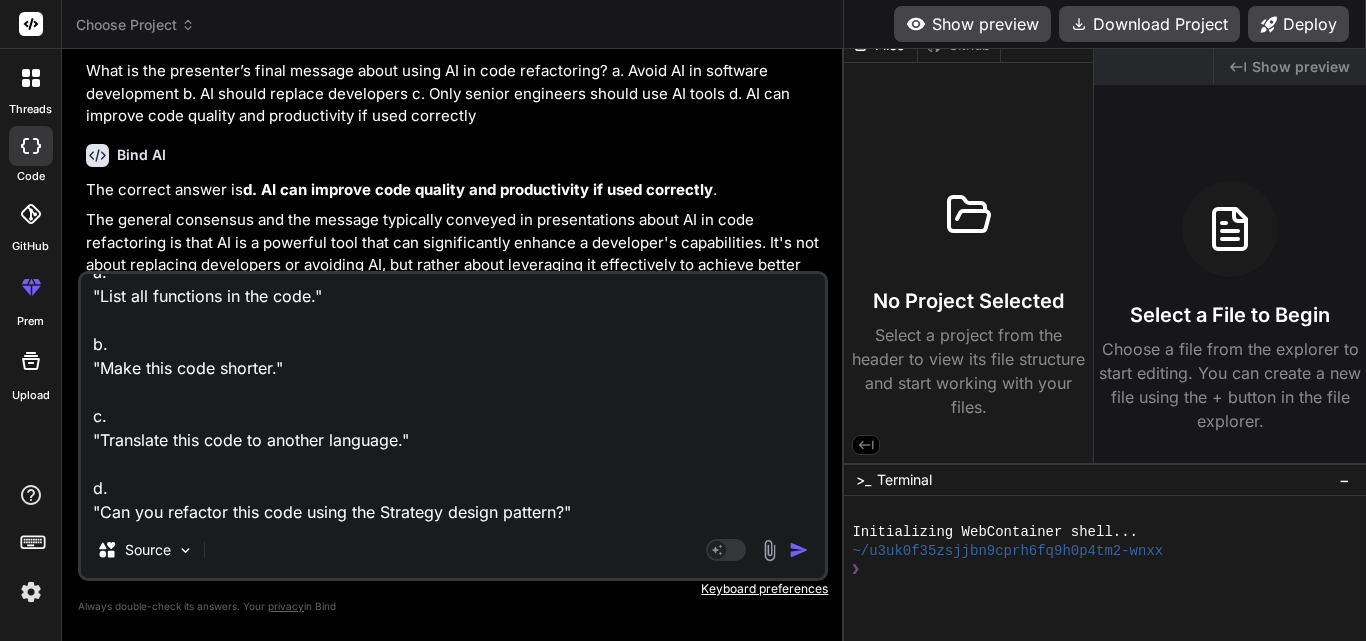 click at bounding box center (799, 550) 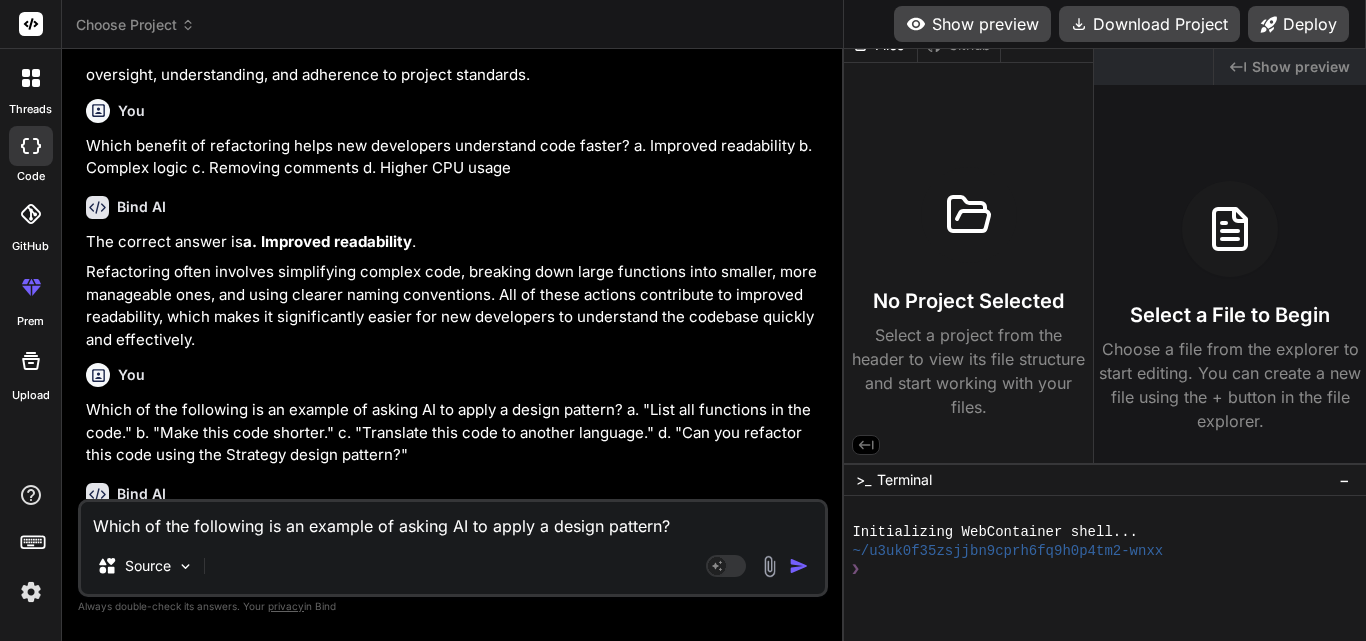 scroll, scrollTop: 21681, scrollLeft: 0, axis: vertical 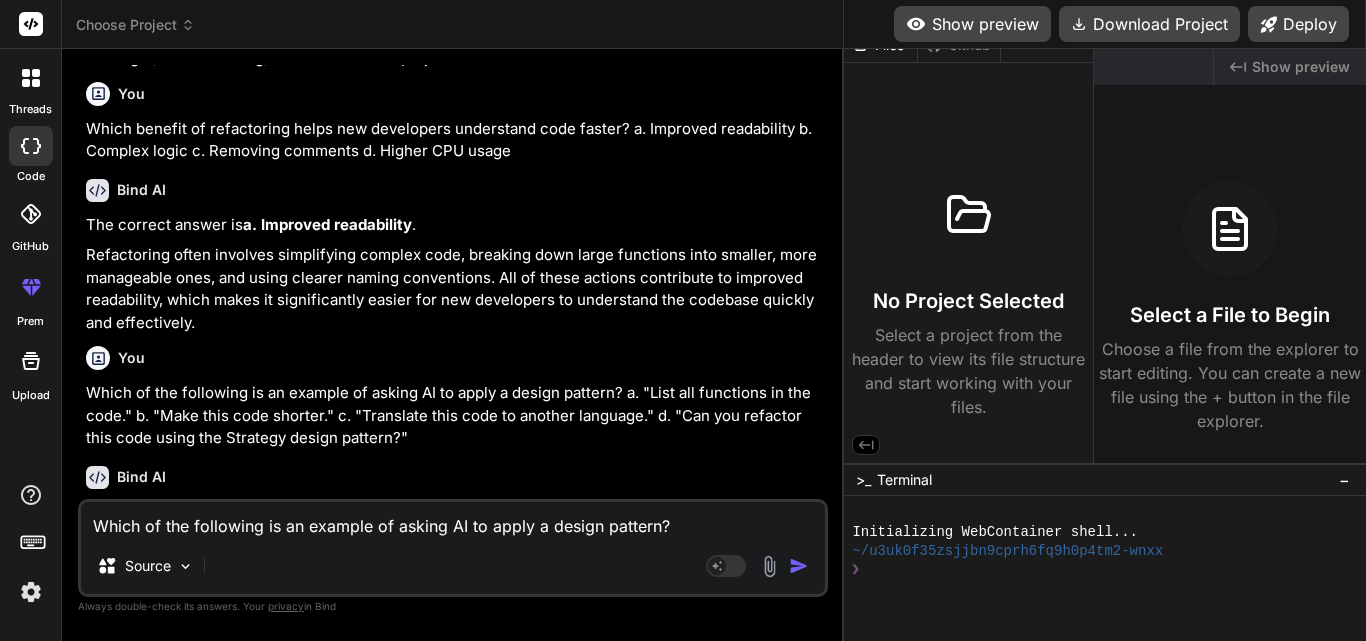 click on "Which of the following is an example of asking AI to apply a design pattern?
a.
"List all functions in the code."
b.
"Make this code shorter."
c.
"Translate this code to another language."
d.
"Can you refactor this code using the Strategy design pattern?"" at bounding box center [453, 520] 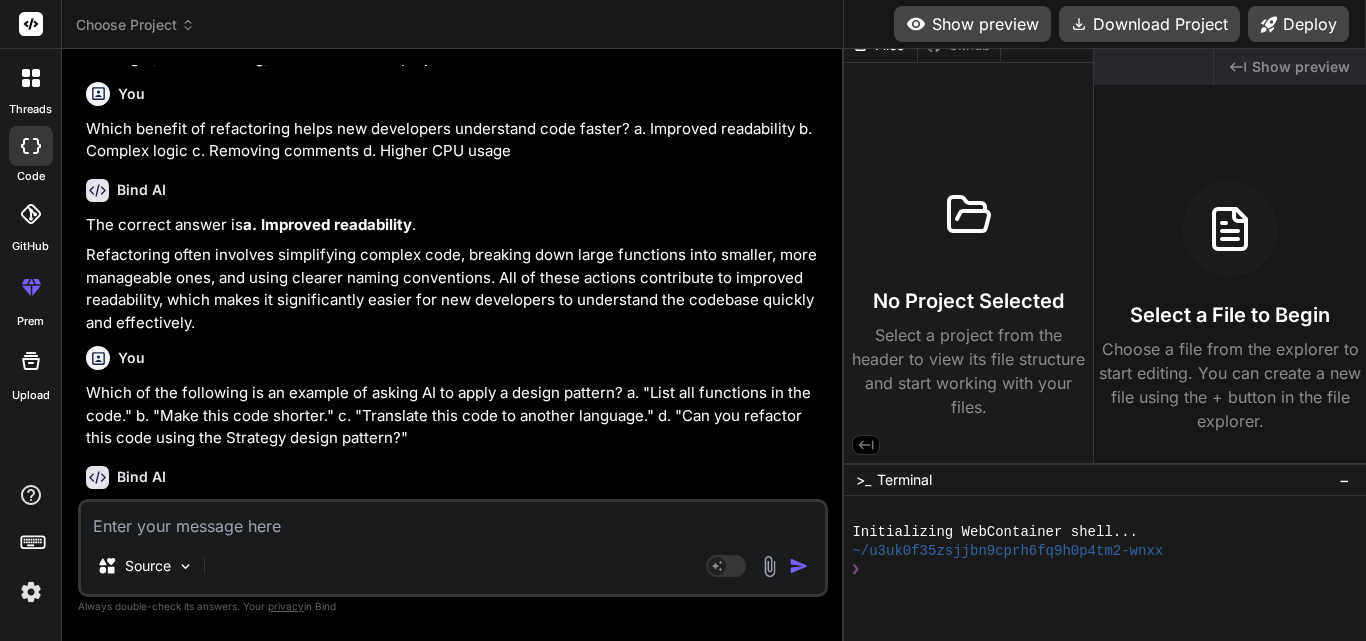 paste on "Which of these is not recommended when prompting AI for refactoring?
a.
Giving vague commands
b.
Defining goals
c.
Stating constraints
d.
Explaining the code context" 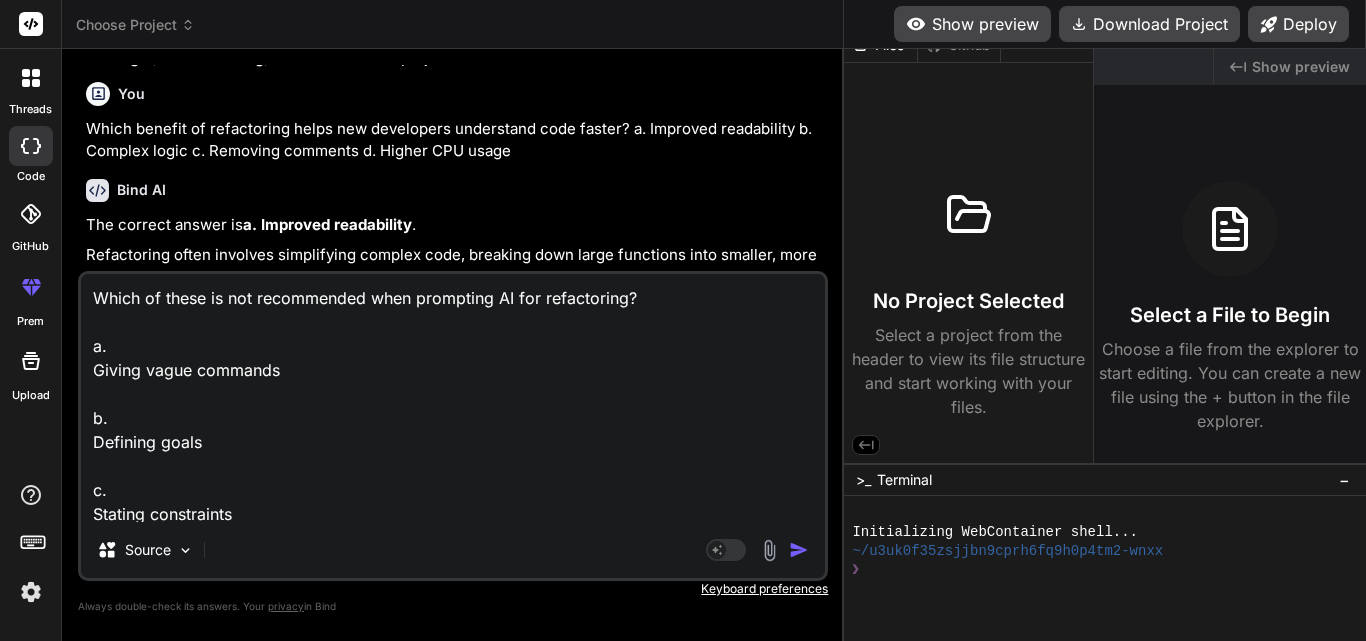 scroll, scrollTop: 74, scrollLeft: 0, axis: vertical 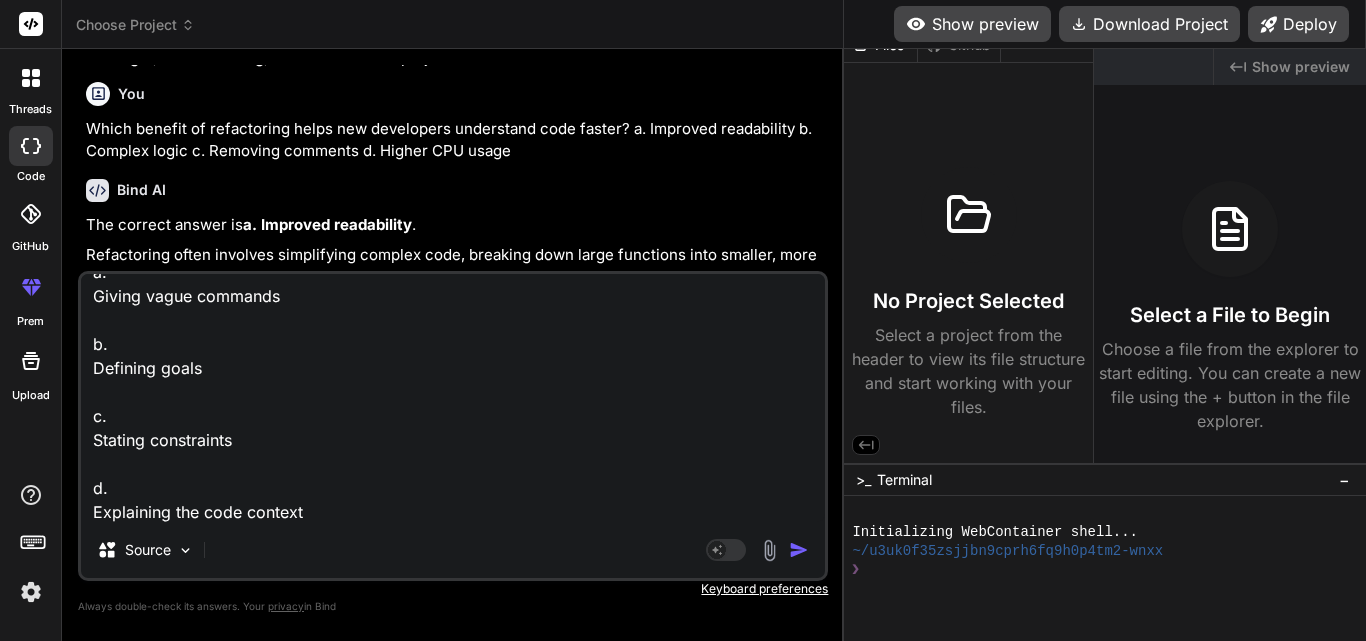 click at bounding box center (799, 550) 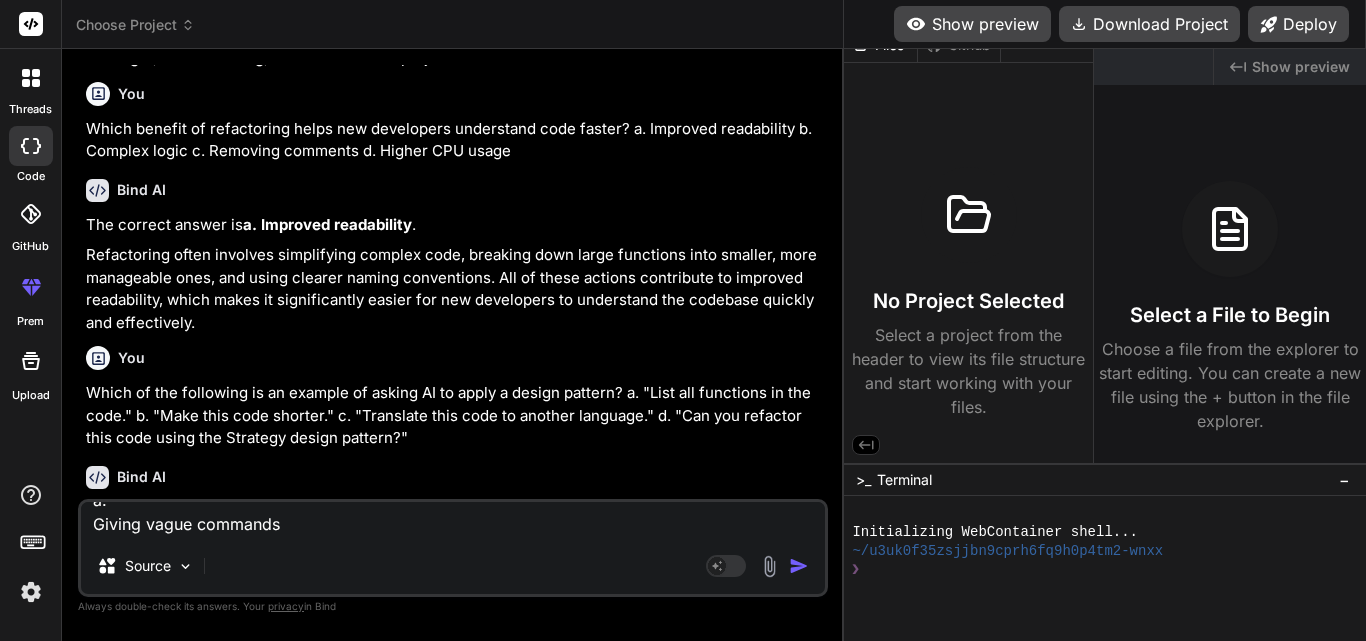 scroll, scrollTop: 0, scrollLeft: 0, axis: both 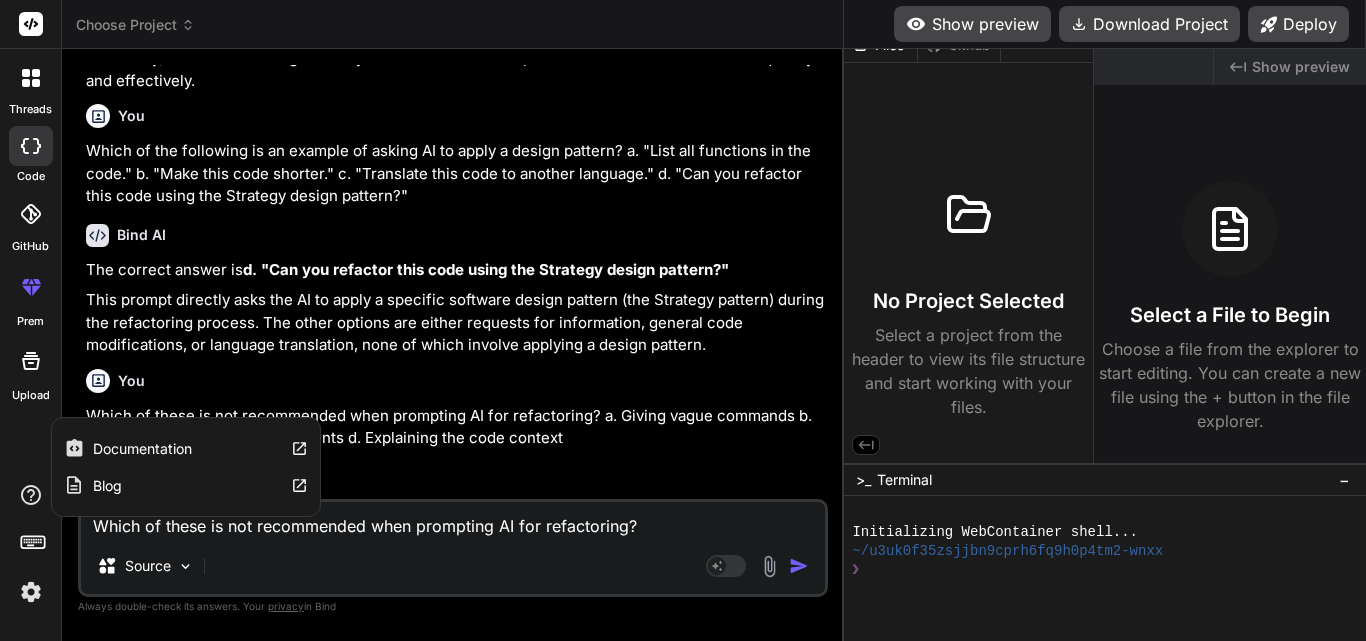 click on "Documentation Blog" at bounding box center [186, 467] 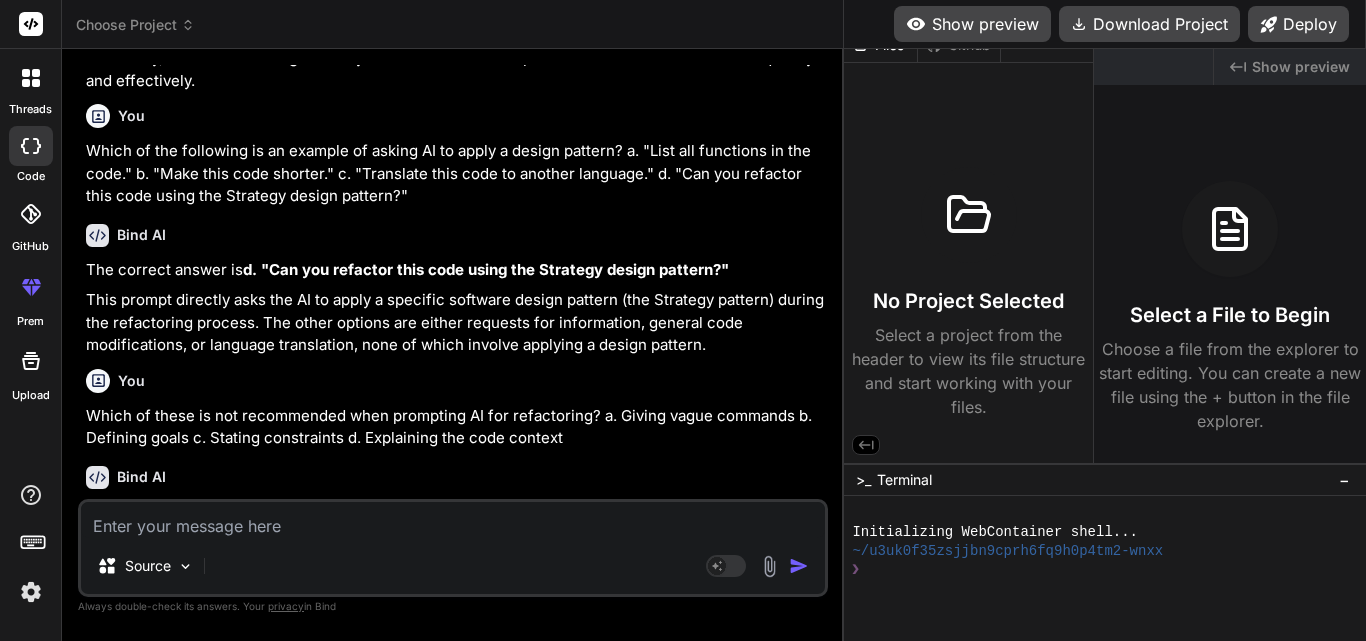 paste on "What is the recommended way to handle complex queries in AI Extension?
a.
Avoid asking performance-related questions
b.
Use only high-level questions
c.
Submit the full project at once
d.
Break it down into smaller logical parts" 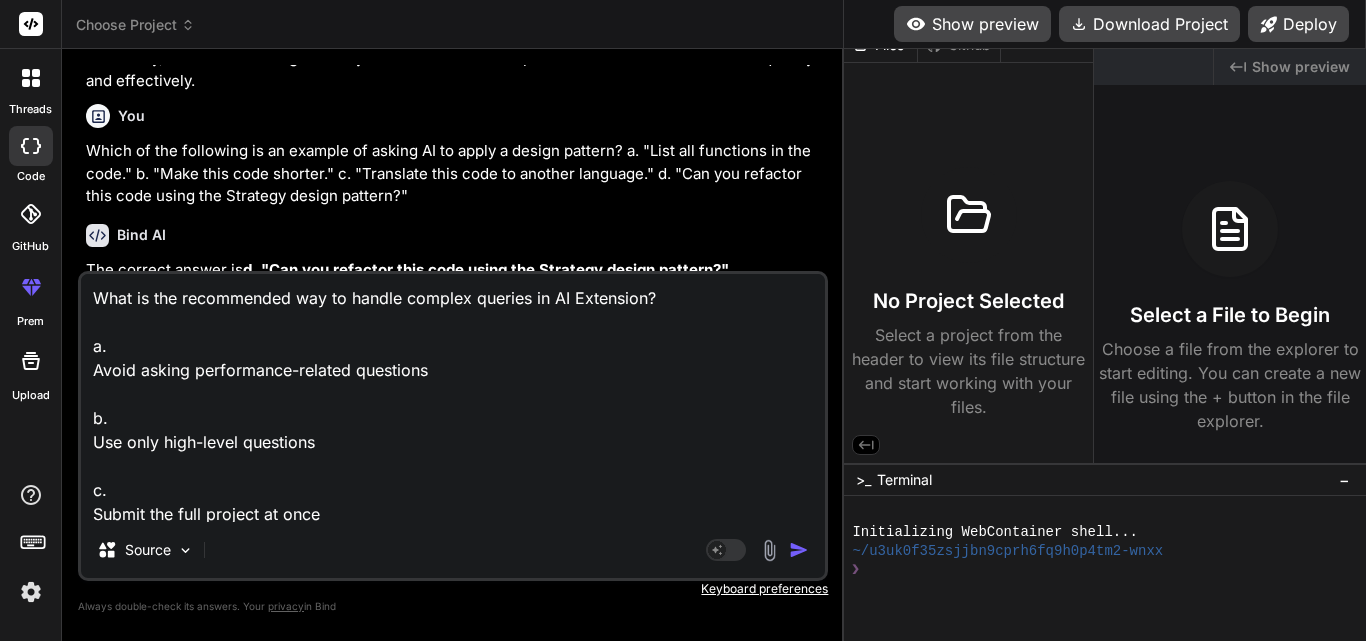scroll, scrollTop: 74, scrollLeft: 0, axis: vertical 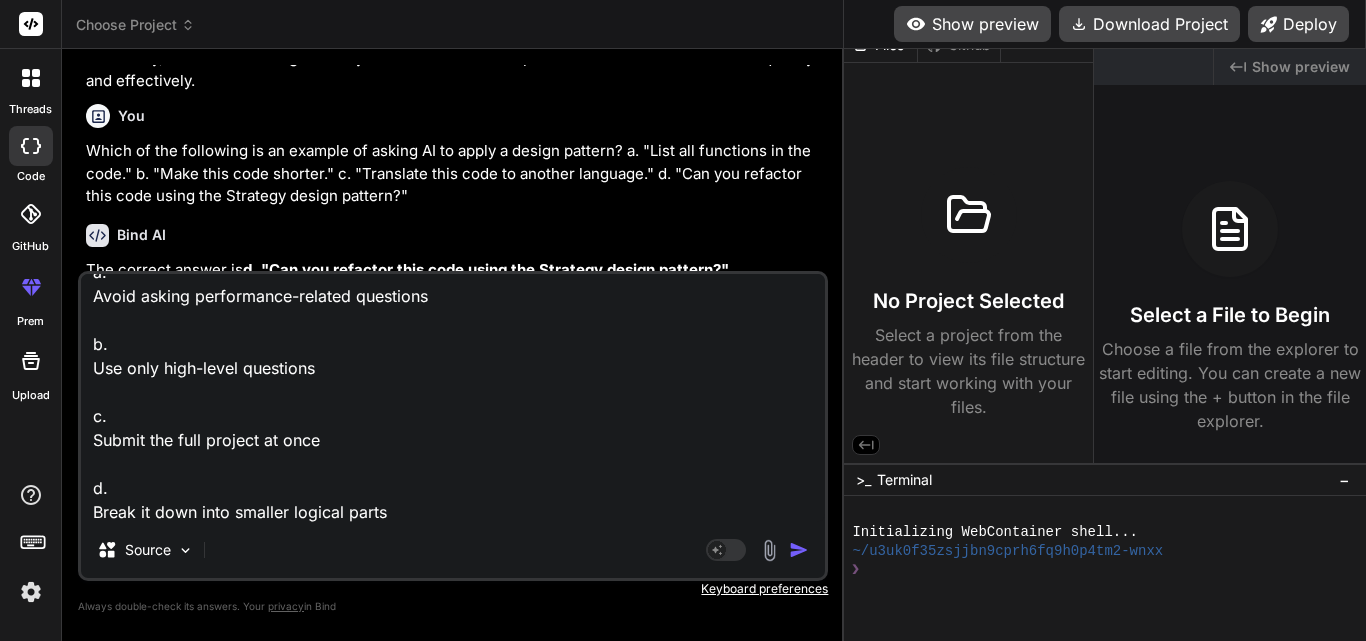 click at bounding box center [799, 550] 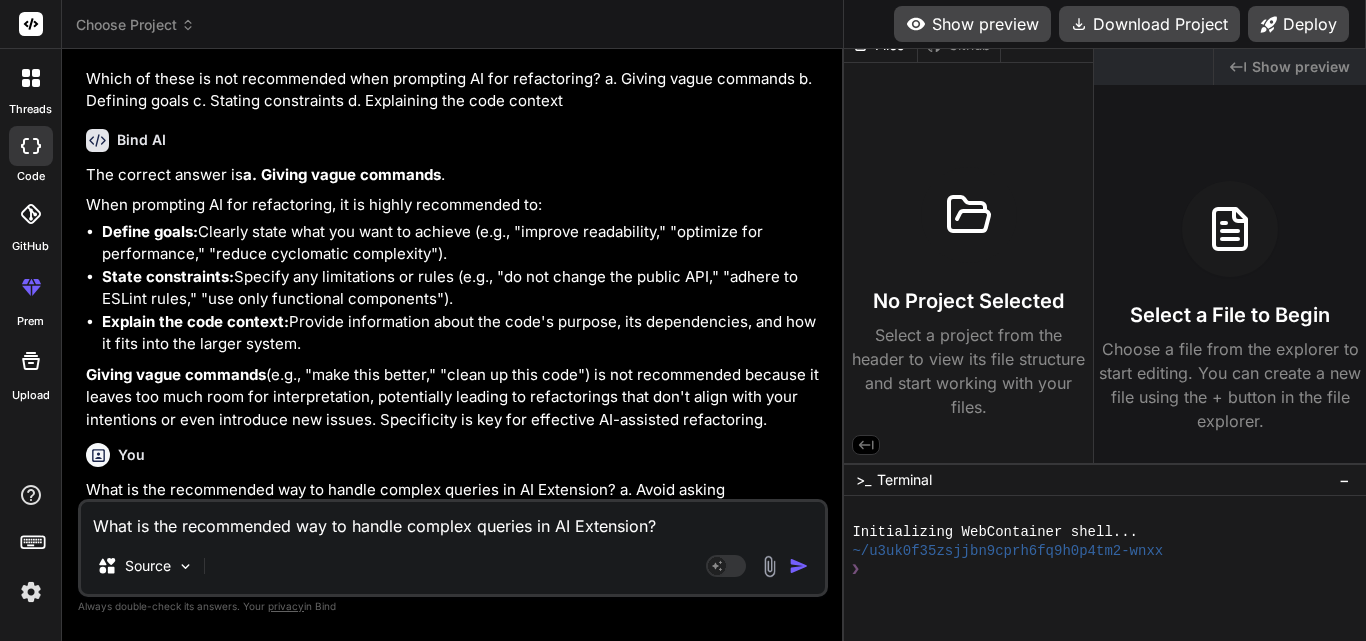 scroll, scrollTop: 22357, scrollLeft: 0, axis: vertical 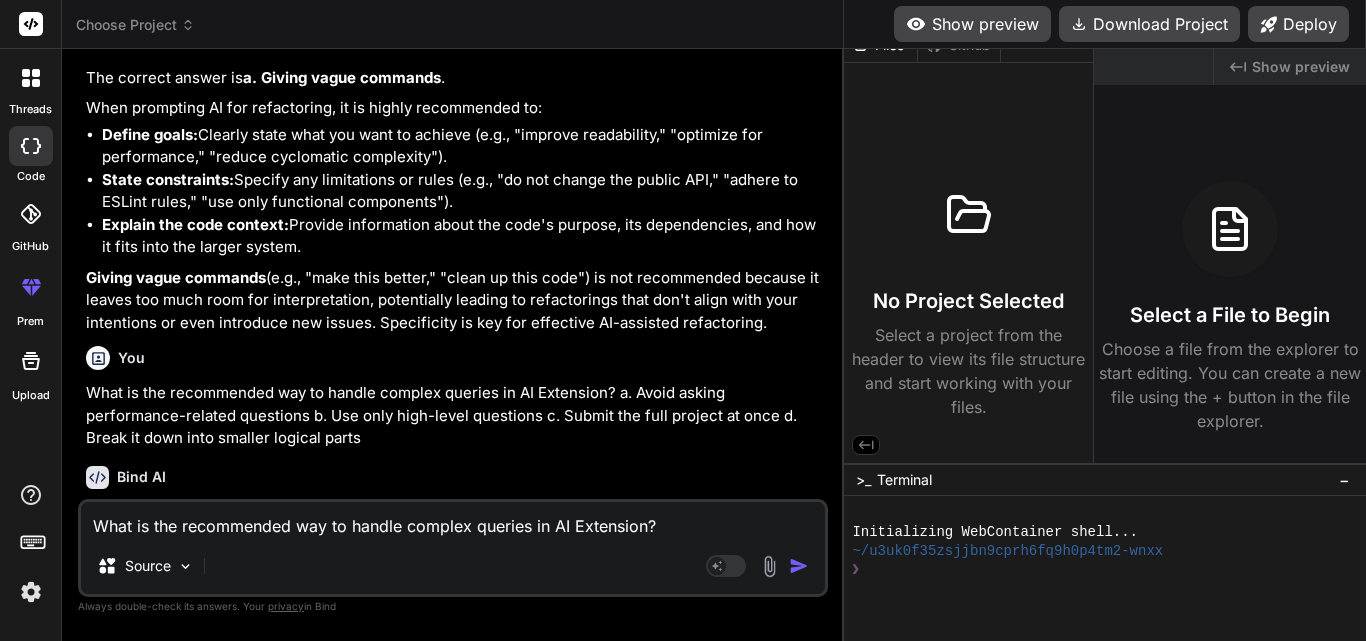 click on "What is the recommended way to handle complex queries in AI Extension?
a.
Avoid asking performance-related questions
b.
Use only high-level questions
c.
Submit the full project at once
d.
Break it down into smaller logical parts" at bounding box center [453, 520] 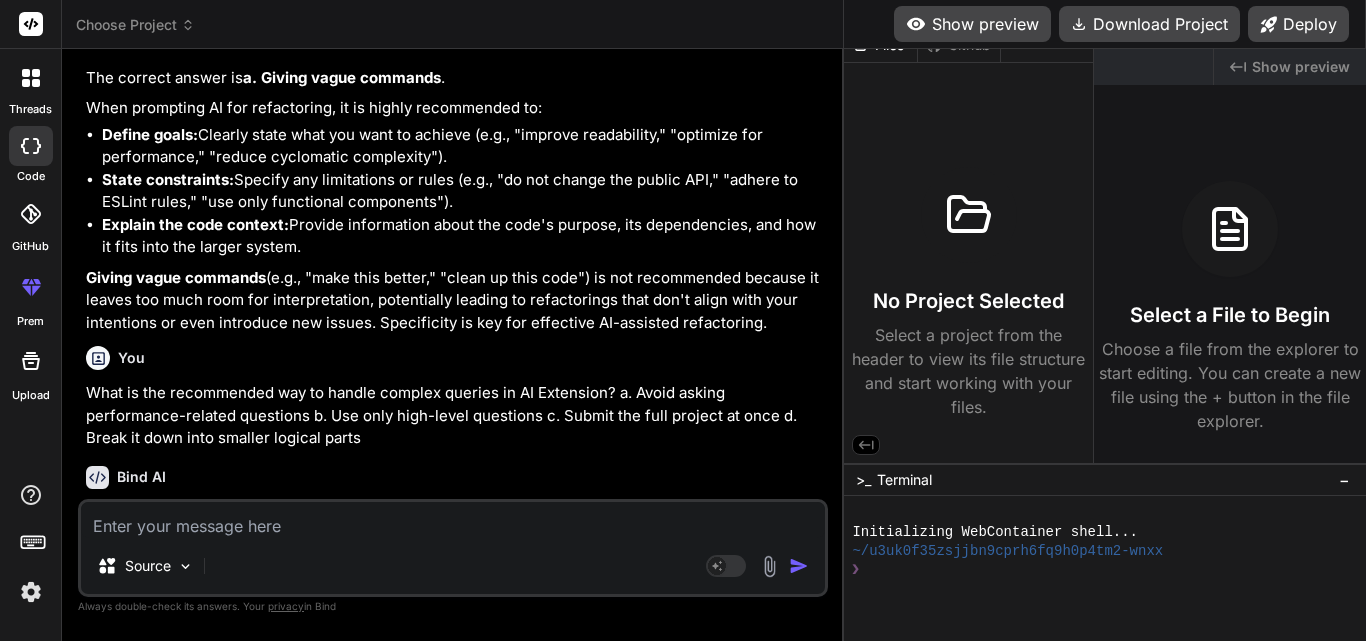 paste on "Why should questions be short and focused when using AI Extension?
a.
To reduce memory usage in the system
b.
To make the code easier to compile
c.
To avoid confusing the developers
d.
To improve response speed and accuracy" 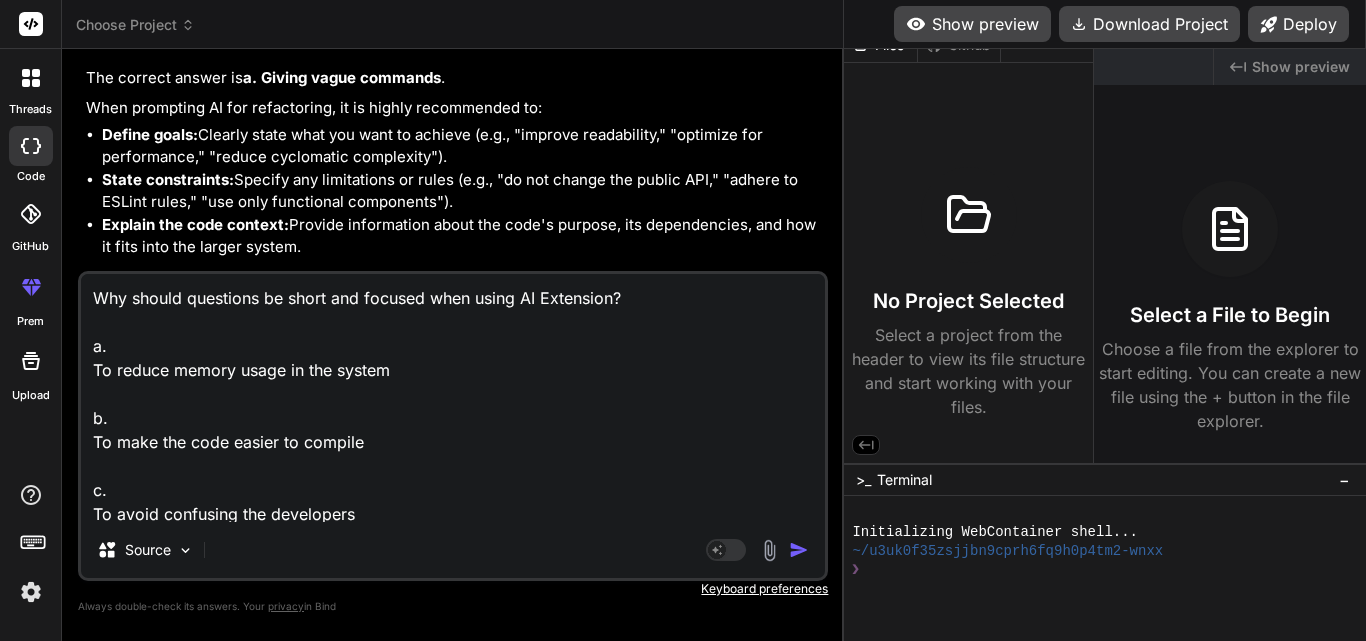 scroll, scrollTop: 74, scrollLeft: 0, axis: vertical 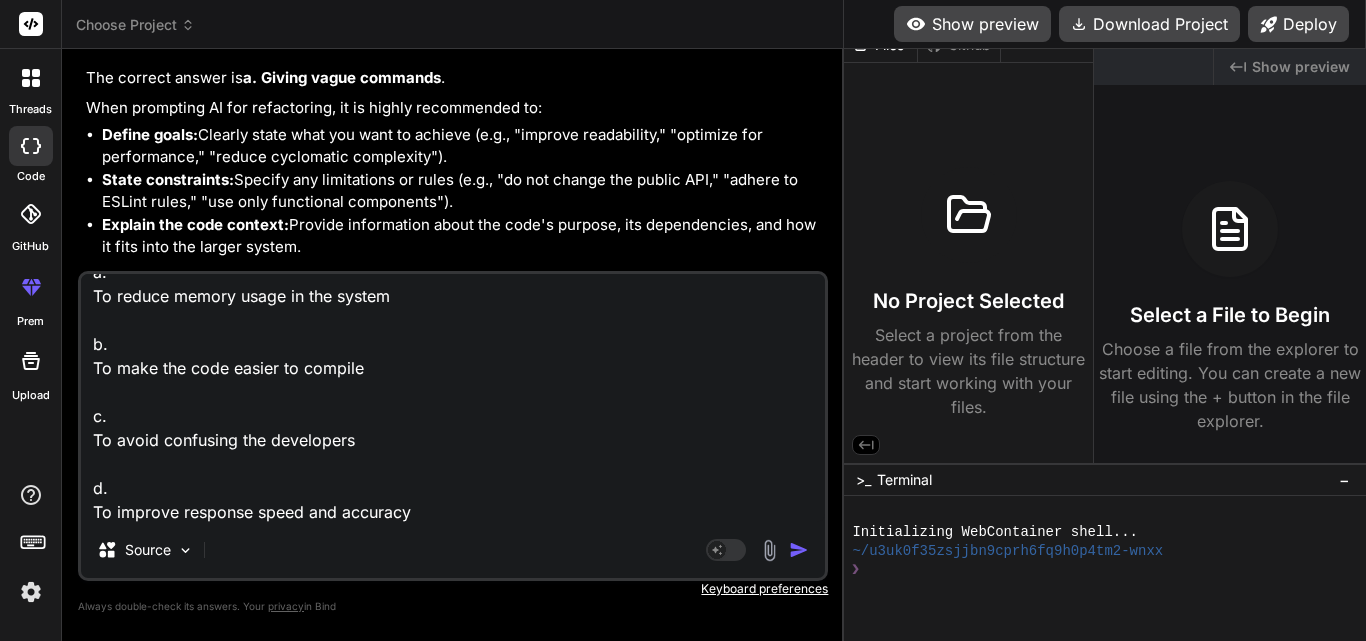 click at bounding box center (799, 550) 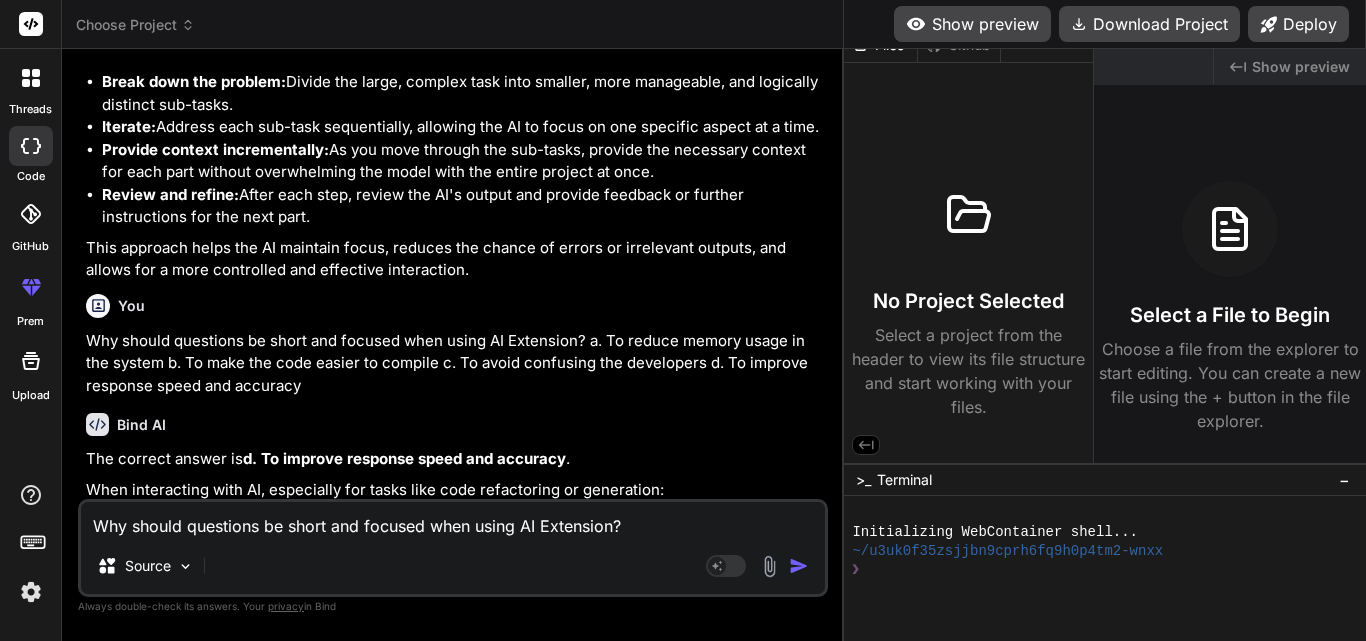 scroll, scrollTop: 22893, scrollLeft: 0, axis: vertical 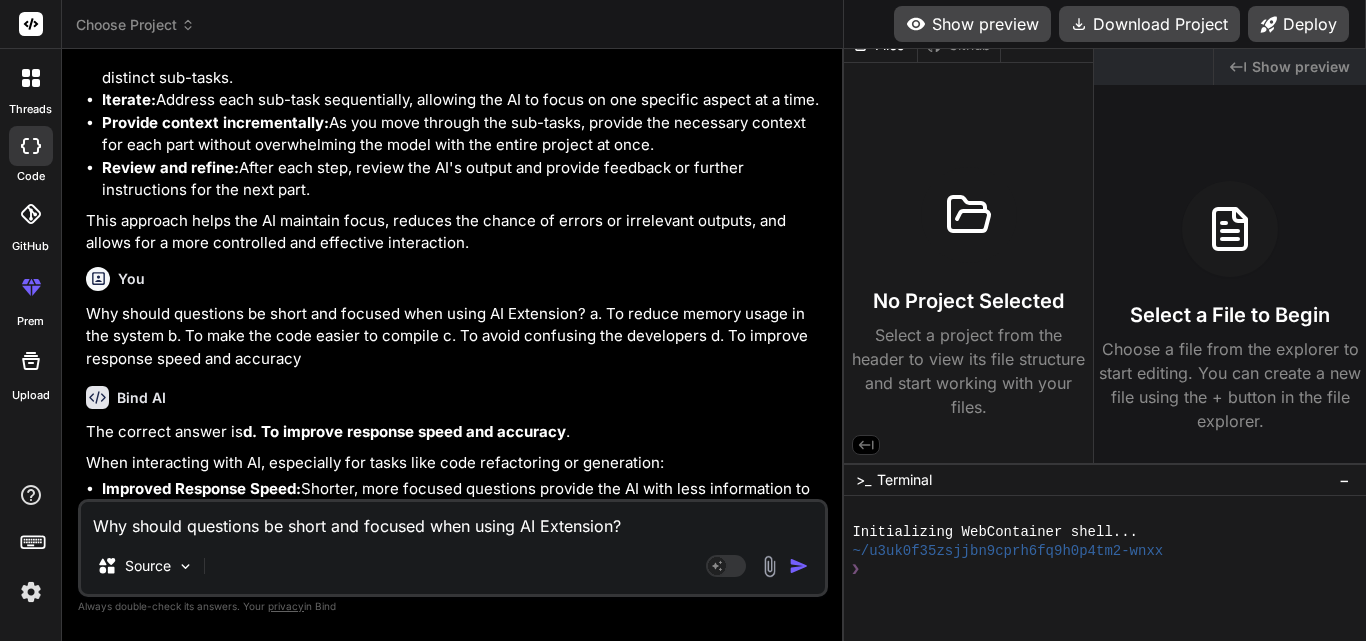 click on "You hello Bind AI Hello! I'm Bind AI, your expert development assistant. I'm here to help you build amazing projects, debug code, or tackle any programming challenges you have.
What would you like to create today? I can help with:
Web applications (React, Next.js, or vanilla HTML/CSS/JS)
Node.js scripts and APIs
Python applications
UI components and designs
Games and interactive projects
And much more!
Just let me know what you'd like to build, and I'll walk you through it step by step! 🚀 You What is the primary purpose of the AI Toolkit extension for Visual Studio Code?
a.
To easily build AI apps through developing and testing with generative AI models locally or in the cloud
b.
To build and deploy traditional machine learning models
c.
To develop and test non-AI applications
d.
To integrate only OpenAI models into applications Bind AI The correct answer is  a. To easily build AI apps through developing and testing with generative AI models locally or in the cloud ." at bounding box center [453, 352] 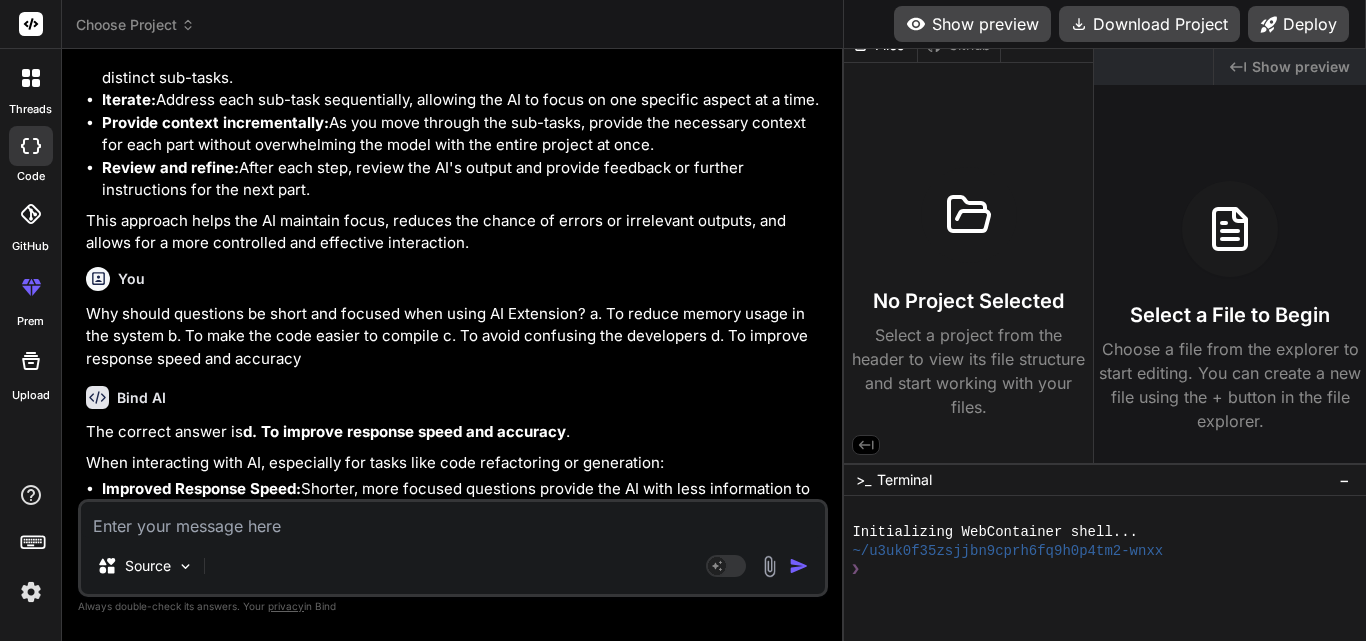paste on "How do inline comments help AI Extension?
a.
They increase response length
b.
They guide the AI with additional context
c.
They act as error checks
d.
They replace the need for queries" 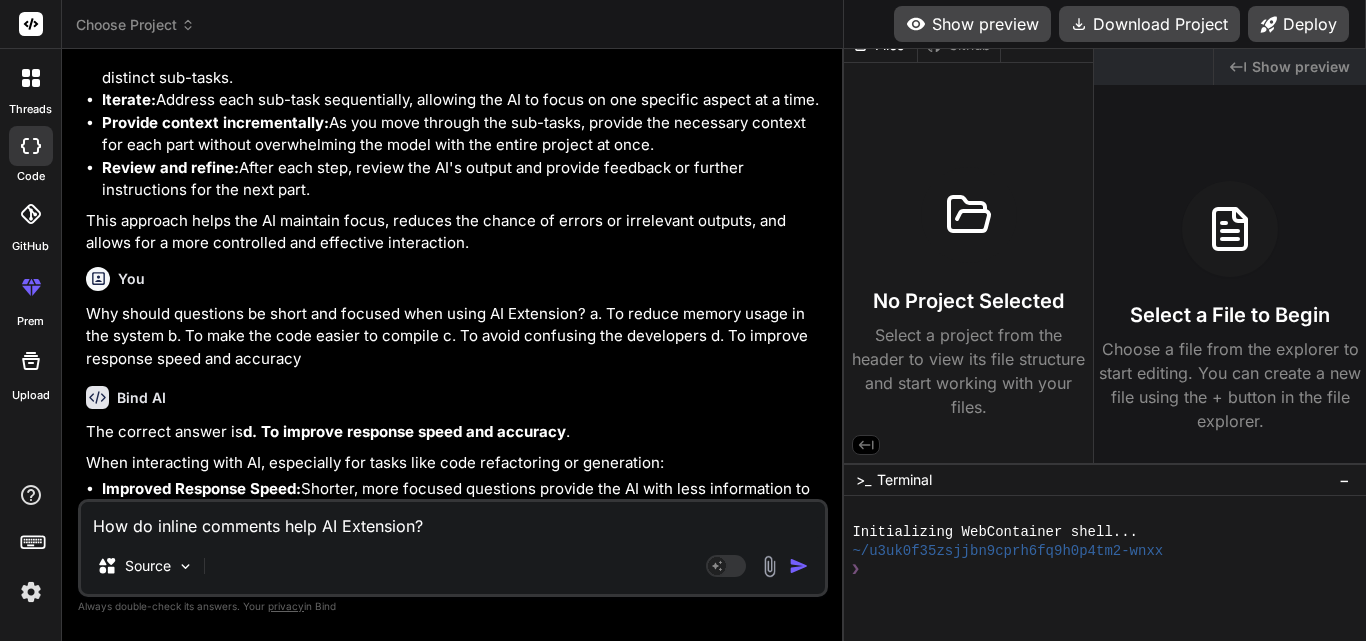 scroll, scrollTop: 74, scrollLeft: 0, axis: vertical 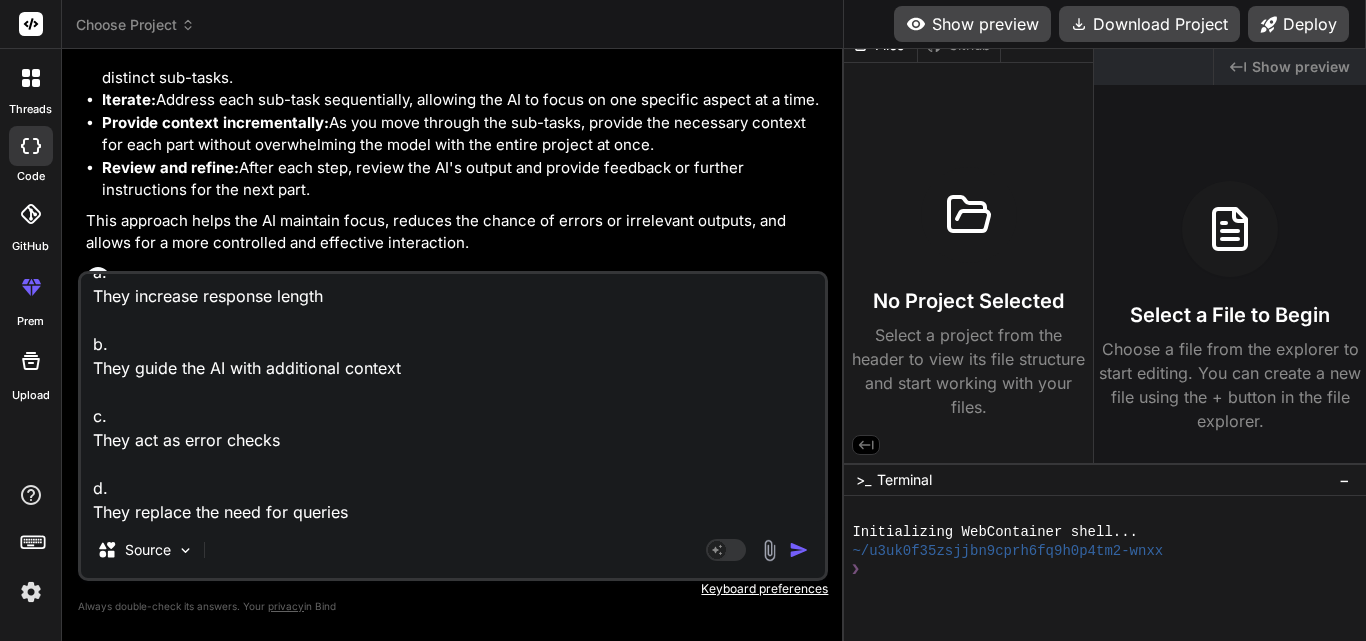 click at bounding box center (799, 550) 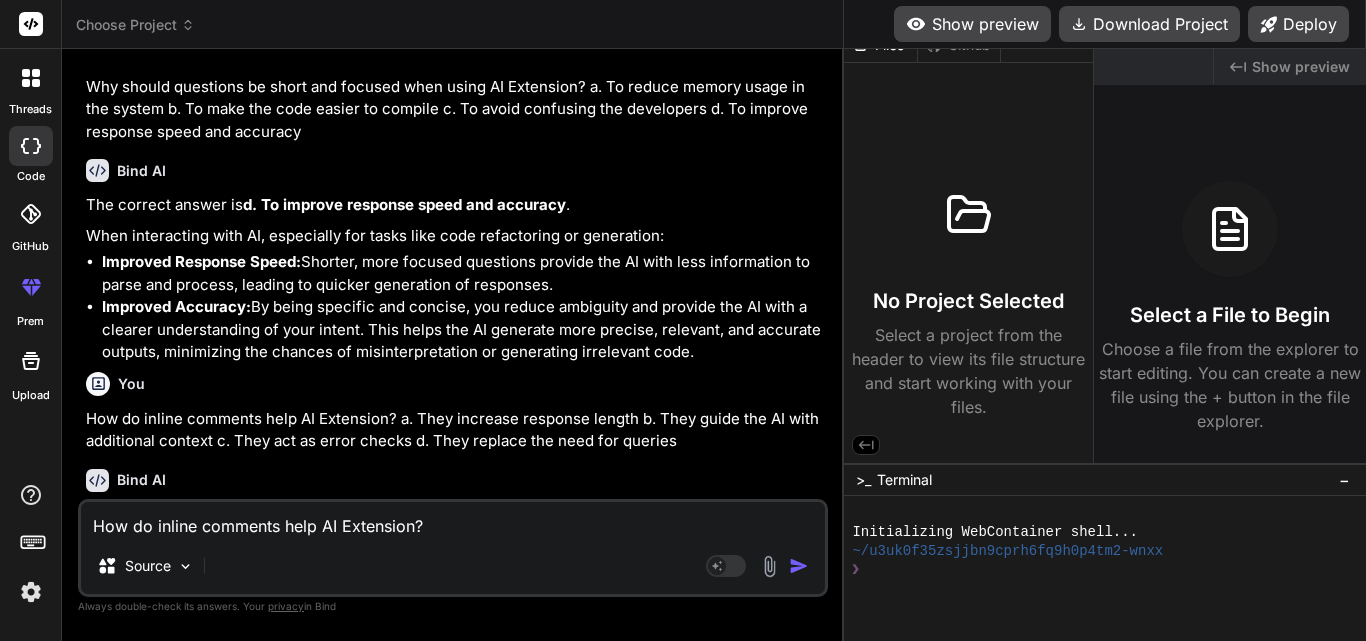 scroll, scrollTop: 23123, scrollLeft: 0, axis: vertical 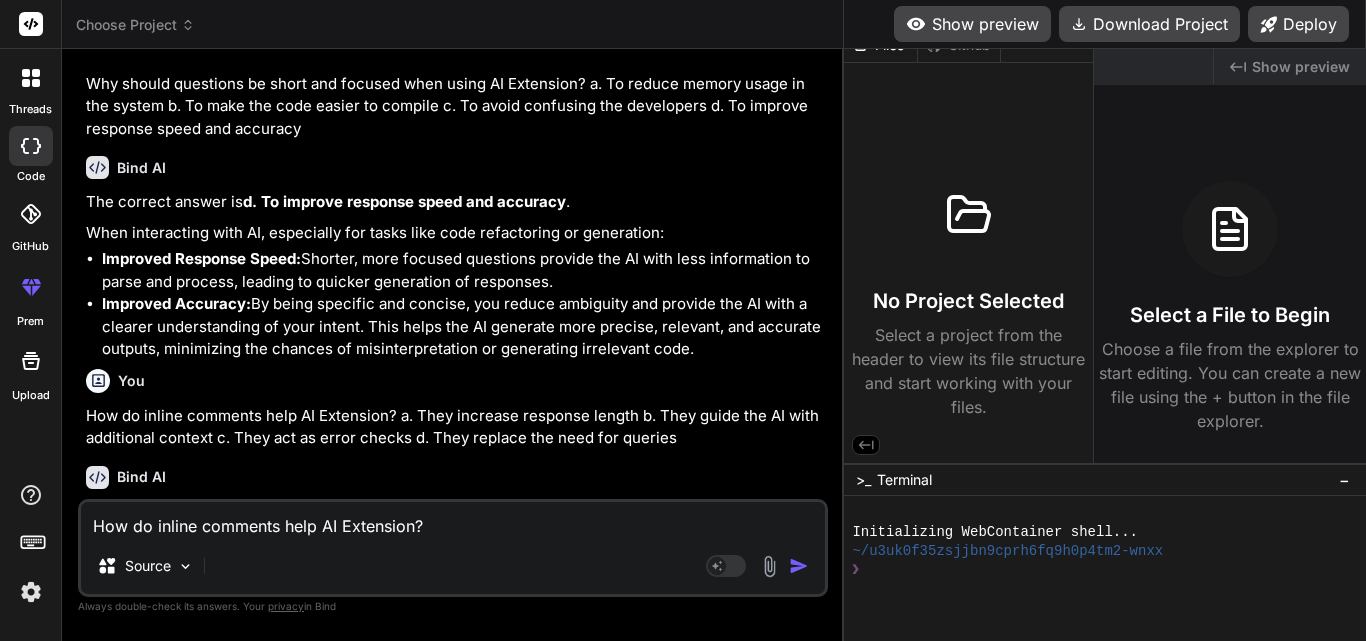 click on "How do inline comments help AI Extension?
a.
They increase response length
b.
They guide the AI with additional context
c.
They act as error checks
d.
They replace the need for queries" at bounding box center [453, 520] 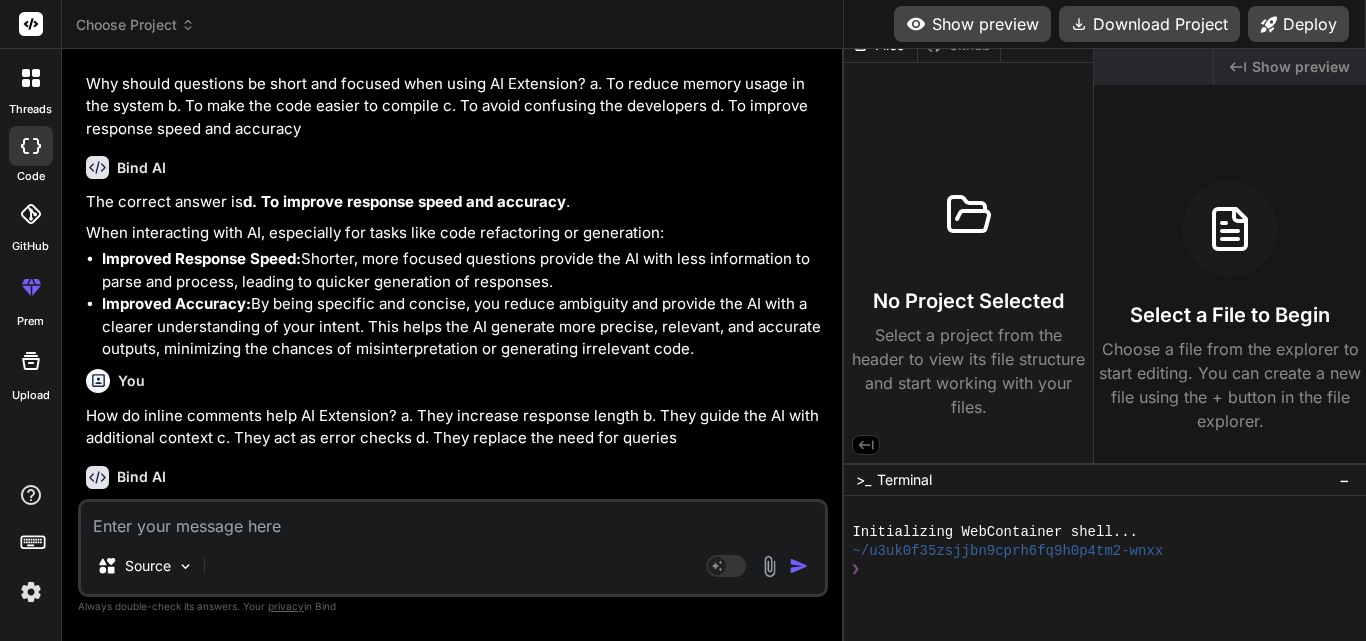 paste on "What should be avoided when submitting code to the AI Extension?
a.
Submitting entire projects at once
b.
Submitting optimized code
c.
Writing in C#
d.
Using prompt templates" 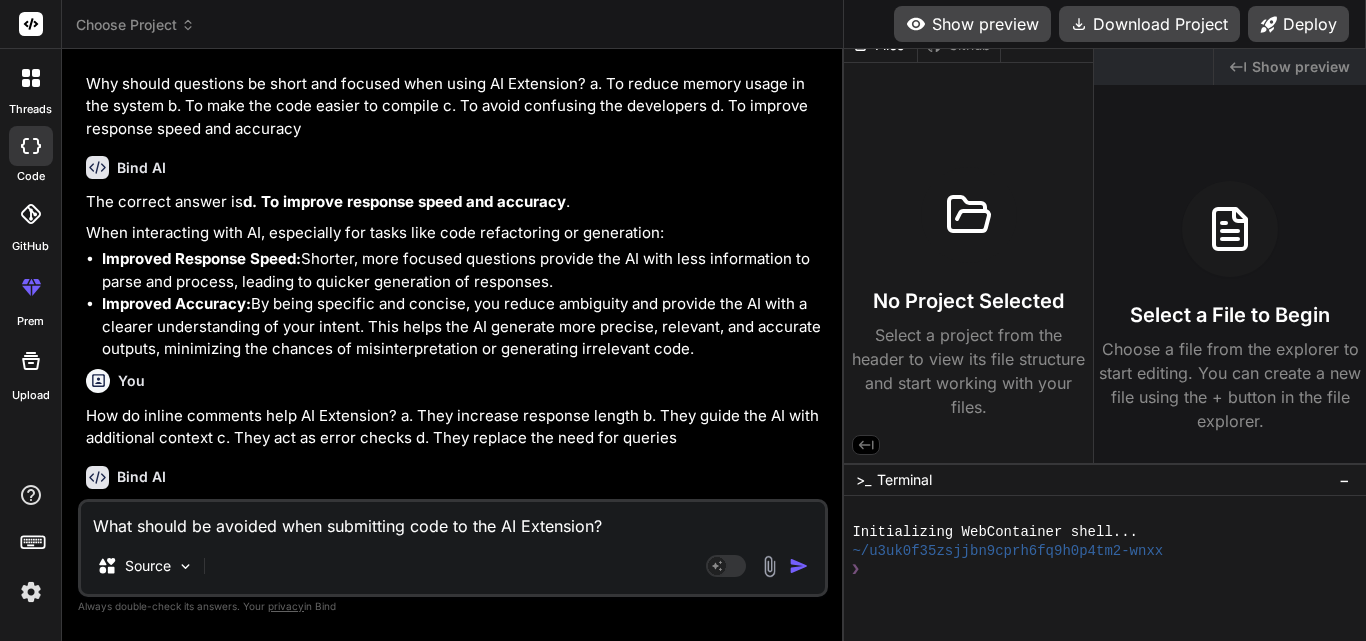 scroll, scrollTop: 74, scrollLeft: 0, axis: vertical 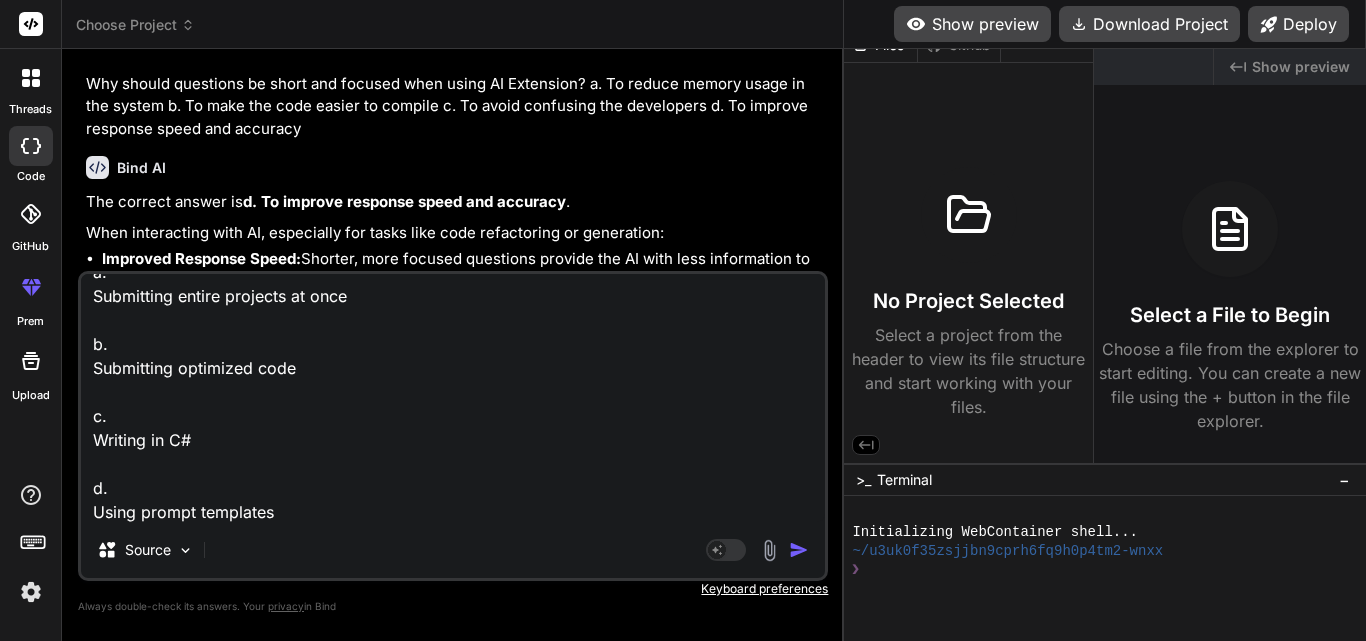 click at bounding box center (799, 550) 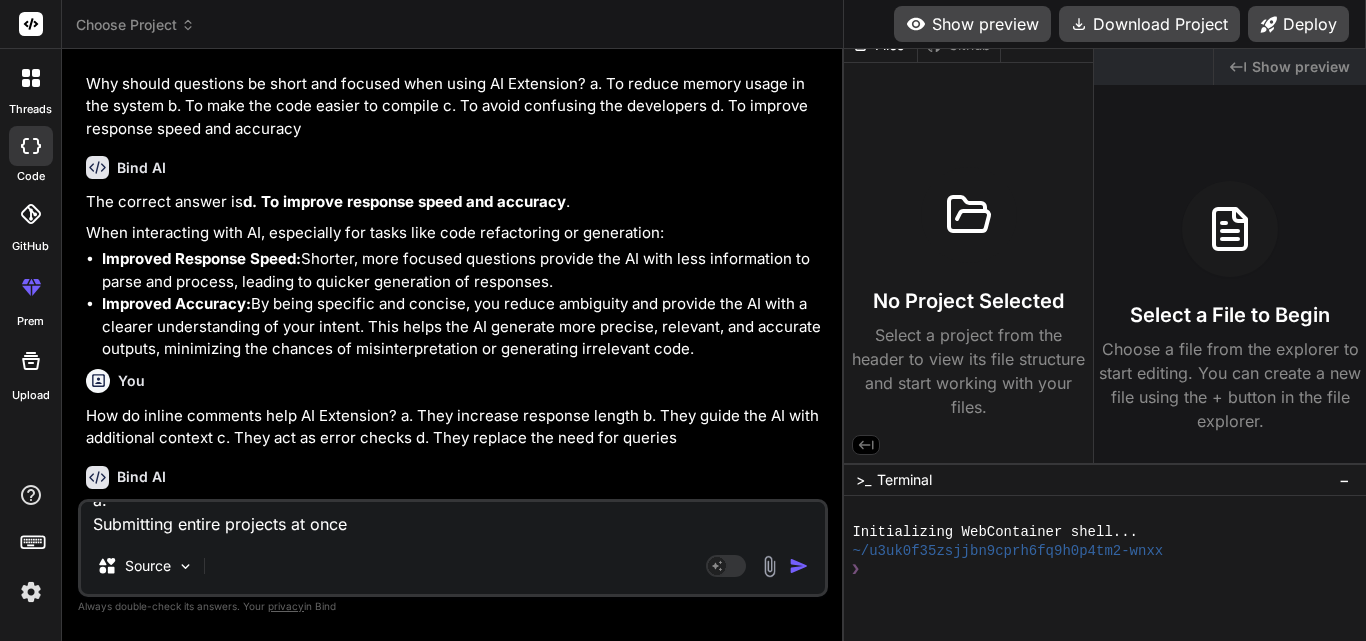 scroll, scrollTop: 0, scrollLeft: 0, axis: both 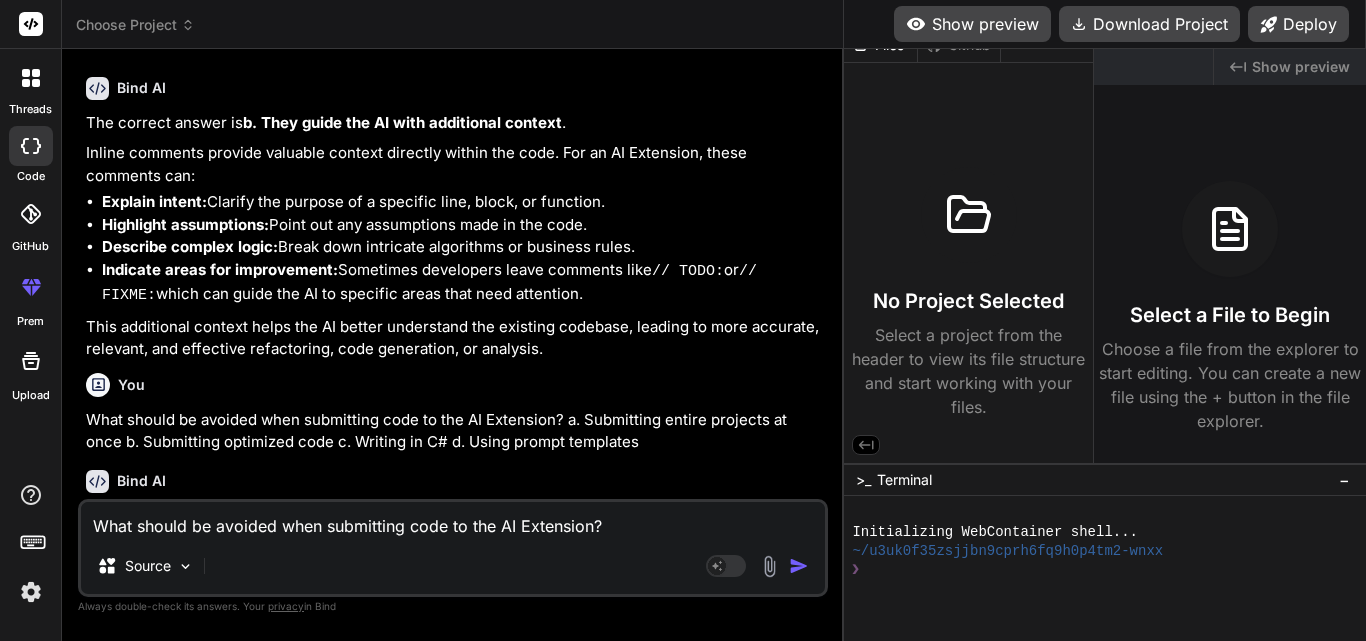 click on "What should be avoided when submitting code to the AI Extension?
a.
Submitting entire projects at once
b.
Submitting optimized code
c.
Writing in C#
d.
Using prompt templates" at bounding box center [453, 520] 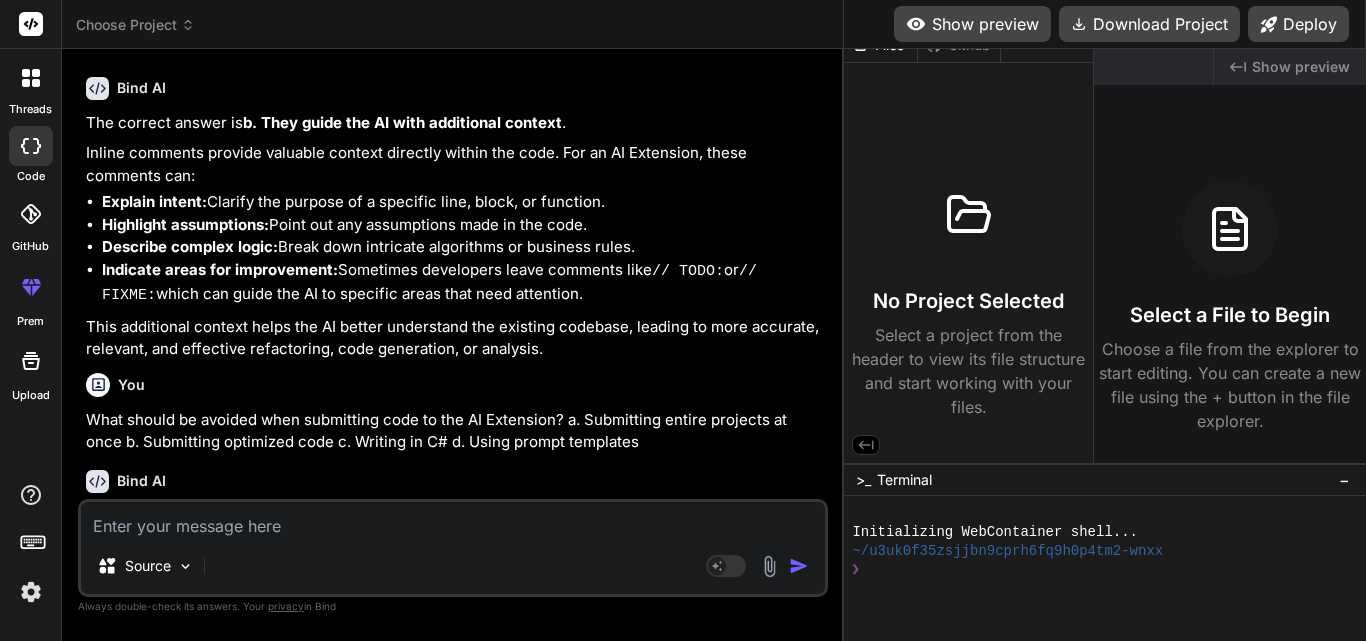 paste on "What is the benefit of starting with high-level queries first?
a.
It creates complex workflows
b.
It allows for faster compilation
c.
It reduces initial processing time
d.
It delays detailed analysis" 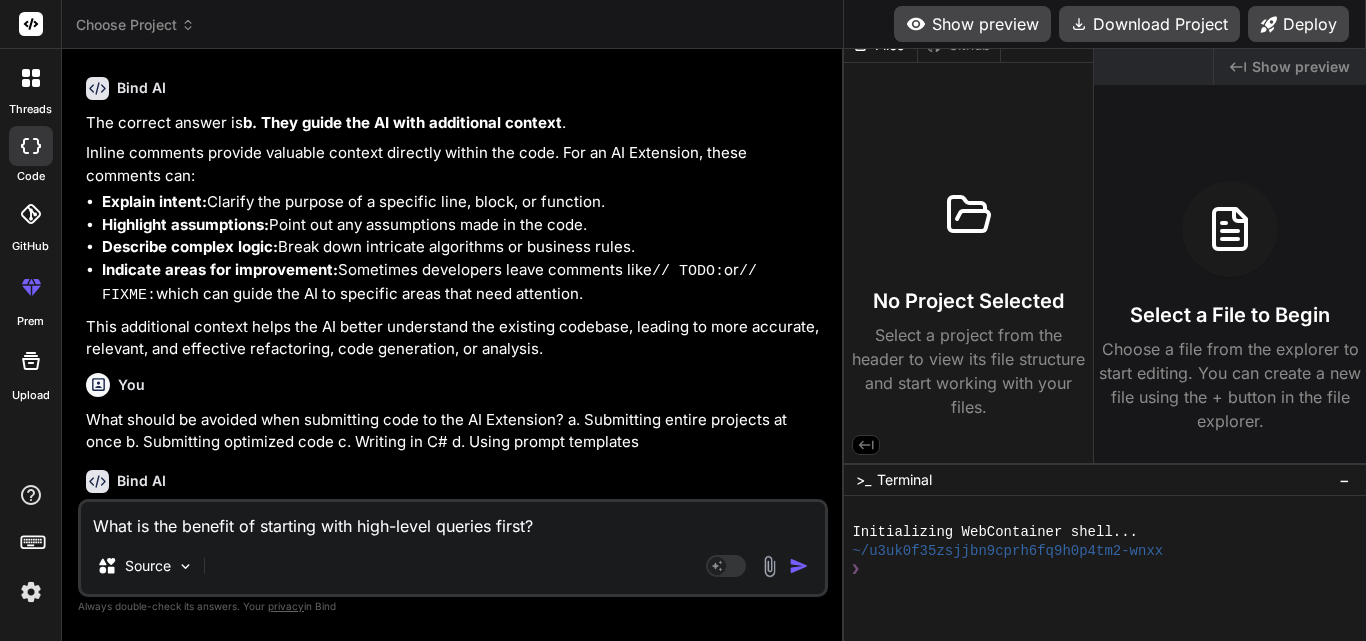scroll, scrollTop: 74, scrollLeft: 0, axis: vertical 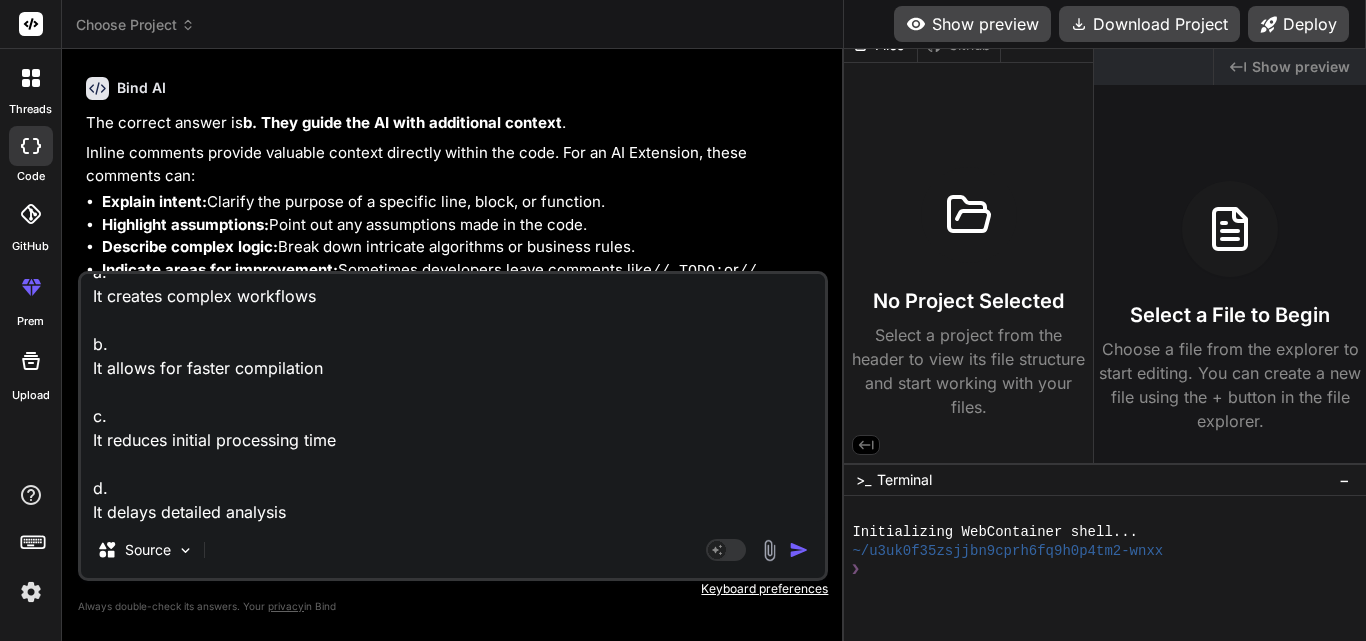 click on "Agent Mode. When this toggle is activated, AI automatically makes decisions, reasons, creates files, and runs terminal commands. Almost full autopilot." at bounding box center [759, 550] 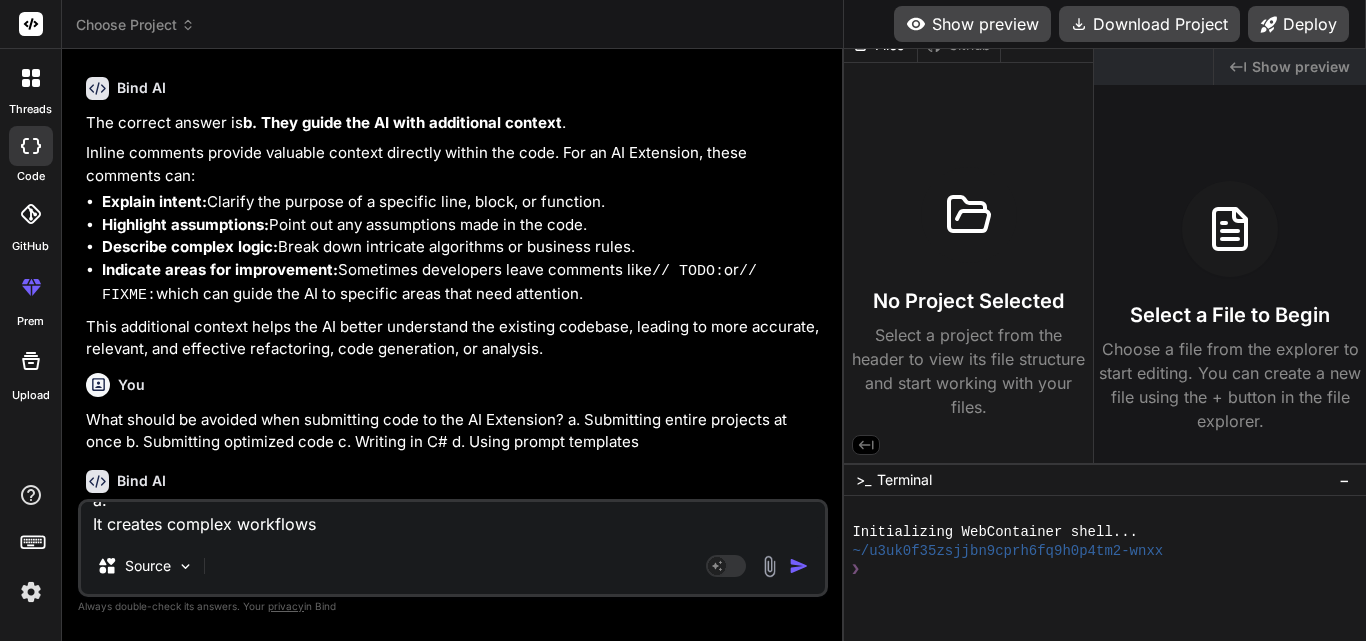 scroll, scrollTop: 0, scrollLeft: 0, axis: both 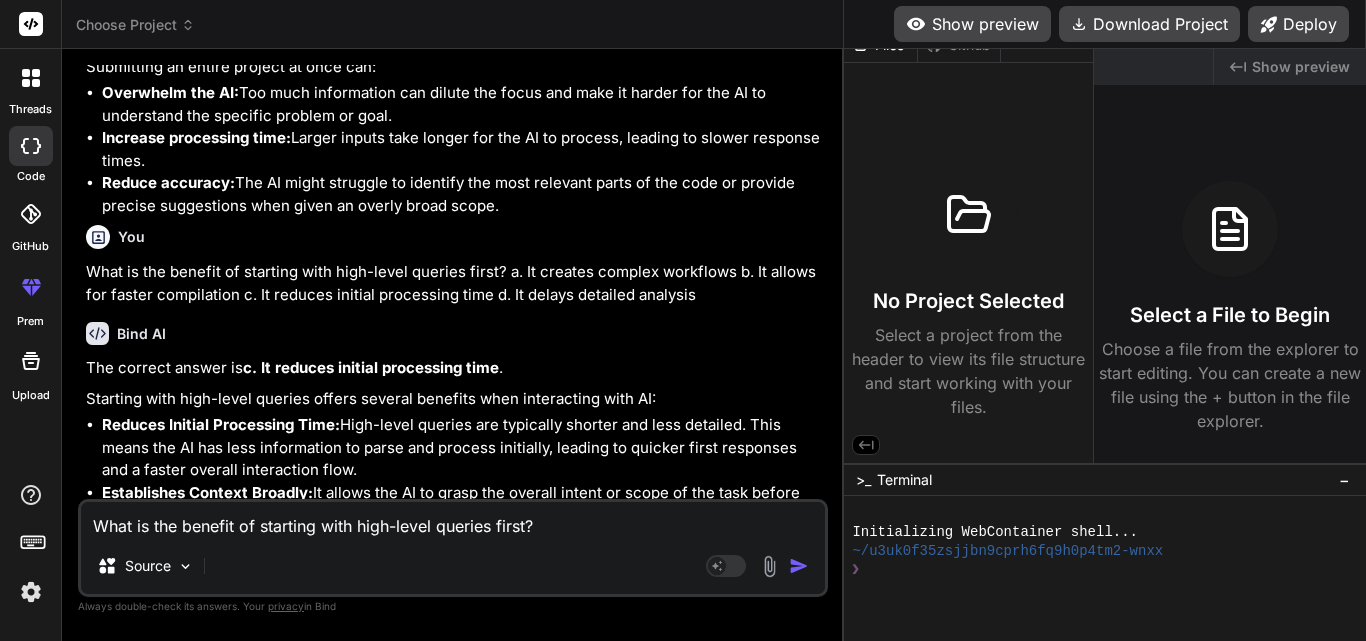 click on "What is the benefit of starting with high-level queries first?
a.
It creates complex workflows
b.
It allows for faster compilation
c.
It reduces initial processing time
d.
It delays detailed analysis" at bounding box center (453, 520) 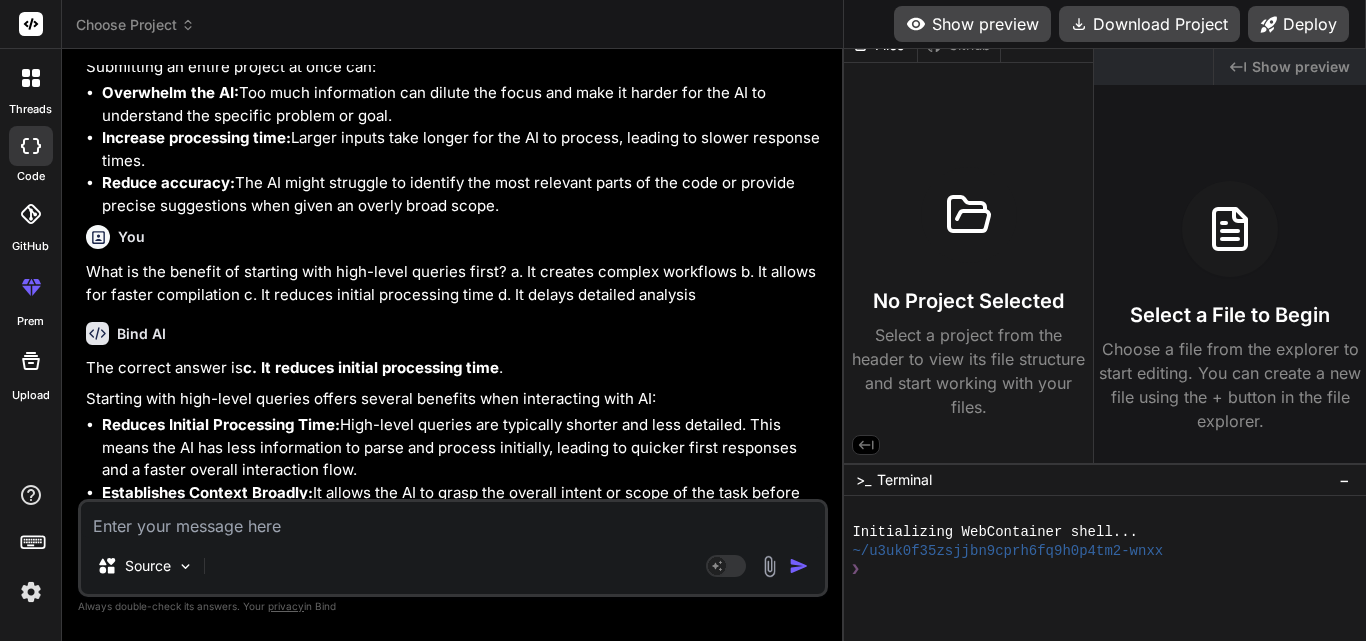 paste on "What is a “Prompt Template” used for?
a.
Reusing structured questions for repeated tasks
b.
Submitting large classes
c.
Uploading images to AI Extension
d.
Creating user documentation" 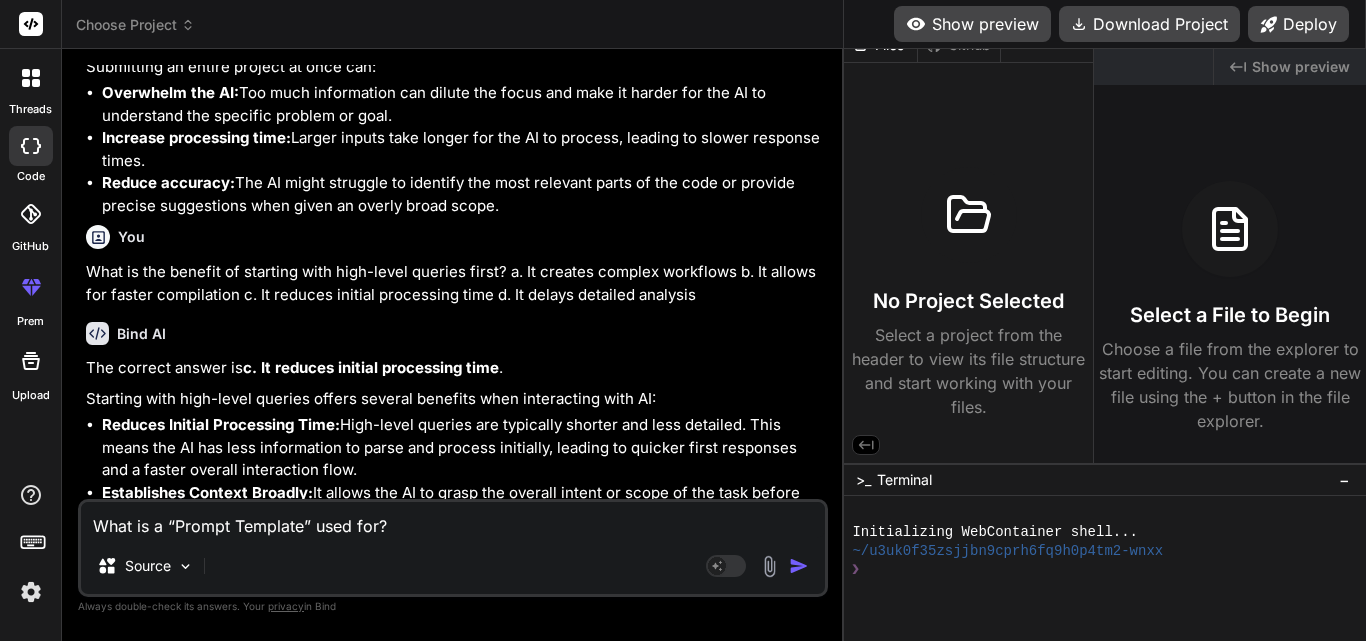 scroll, scrollTop: 74, scrollLeft: 0, axis: vertical 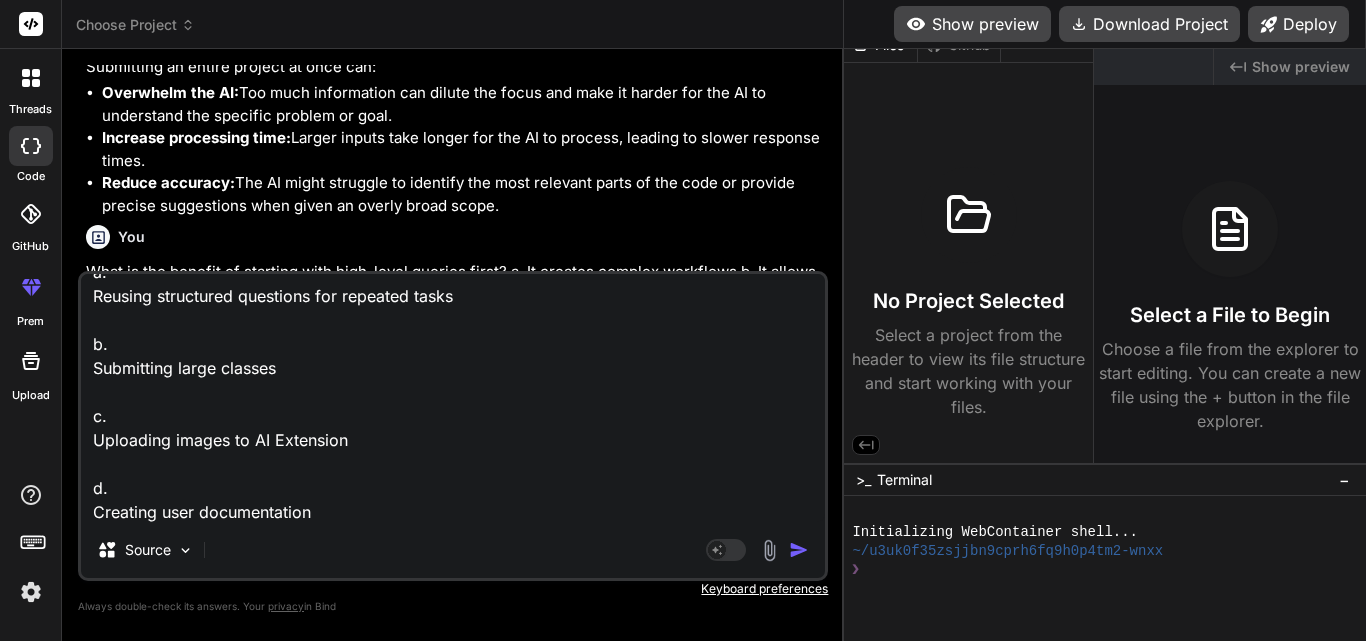 click at bounding box center (799, 550) 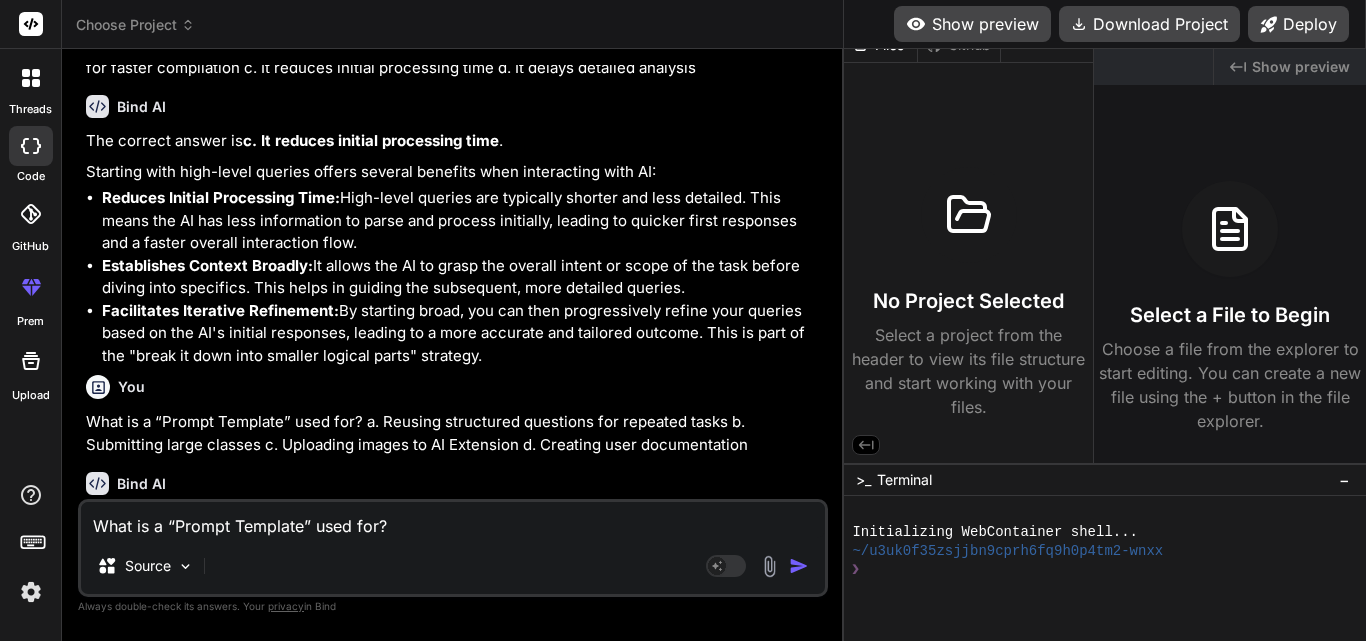 scroll, scrollTop: 24346, scrollLeft: 0, axis: vertical 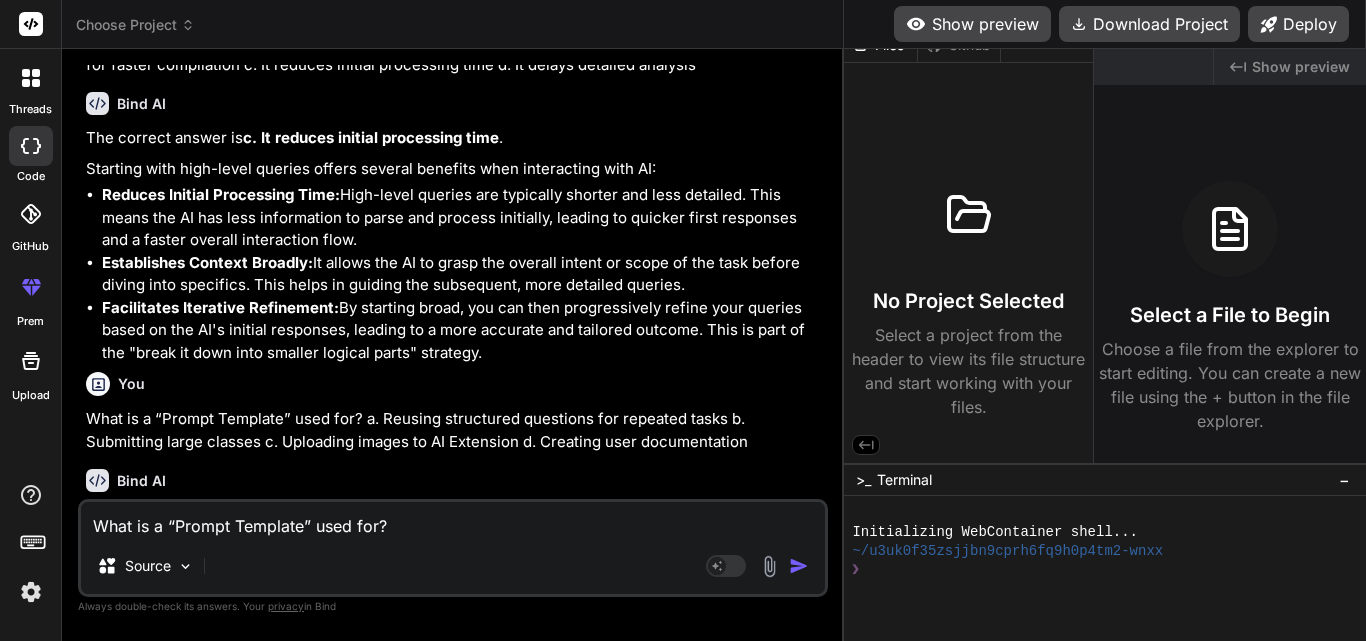 click on "What is a “Prompt Template” used for?
a.
Reusing structured questions for repeated tasks
b.
Submitting large classes
c.
Uploading images to AI Extension
d.
Creating user documentation" at bounding box center (453, 520) 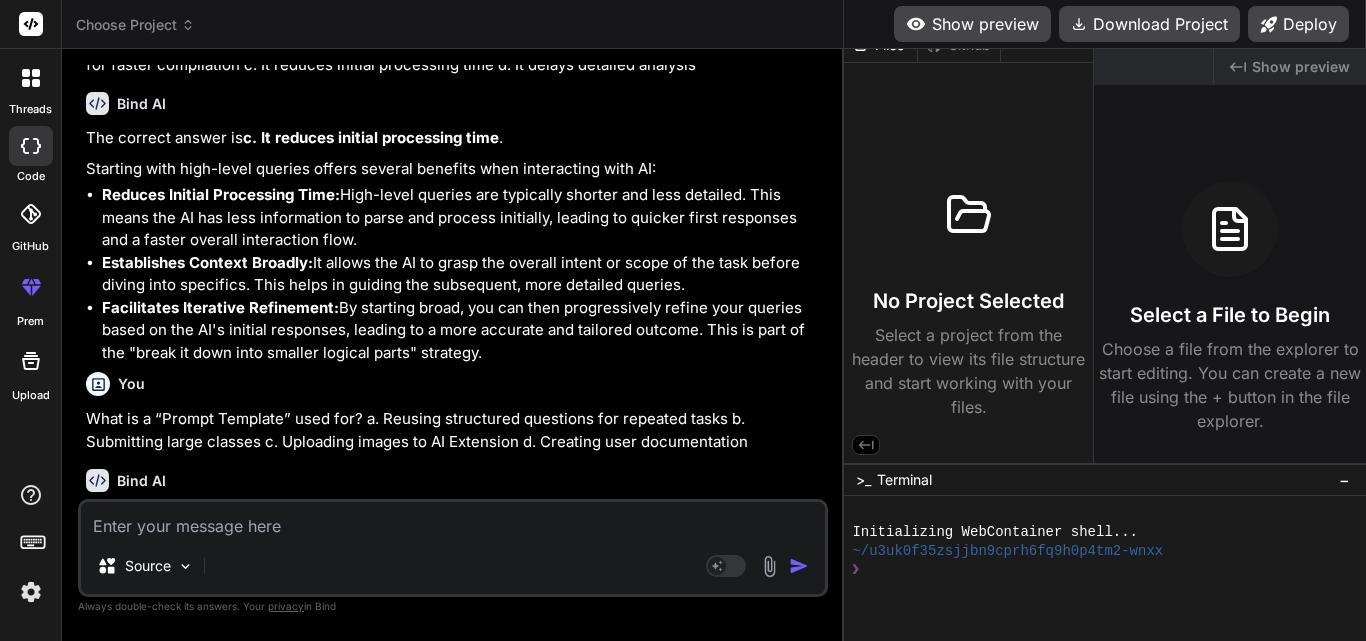 paste on "What is a good prompt to identify architectural issues in code?
a.
“Should I add more comments?”
b.
“How do I connect this to a database?”
c.
“Does this service violate separation of concerns or layering principles?”
d.
“Does this code use SOLID principles?”" 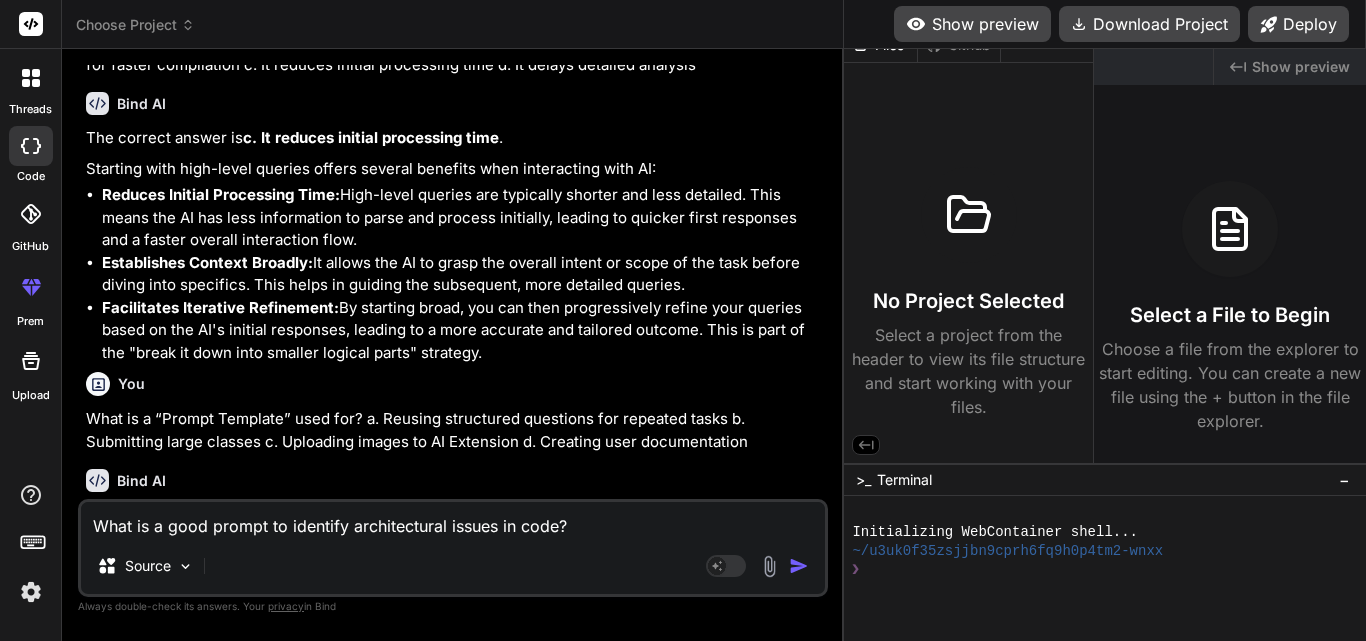 scroll, scrollTop: 74, scrollLeft: 0, axis: vertical 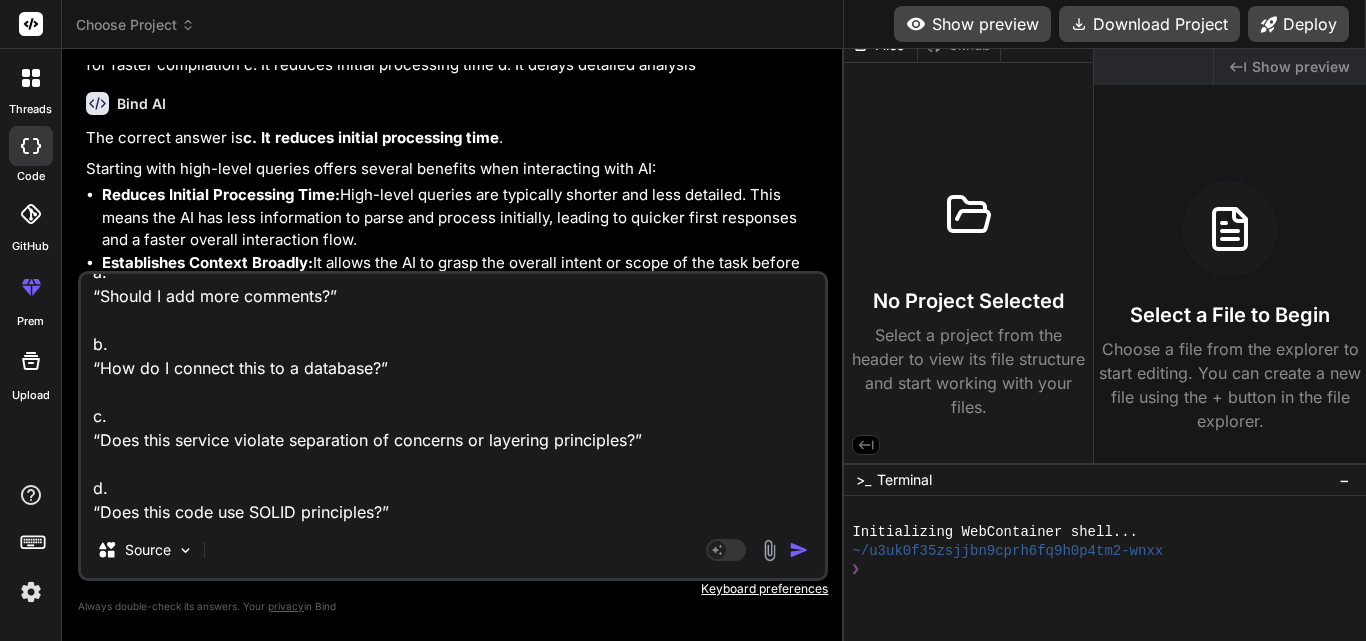 click at bounding box center [799, 550] 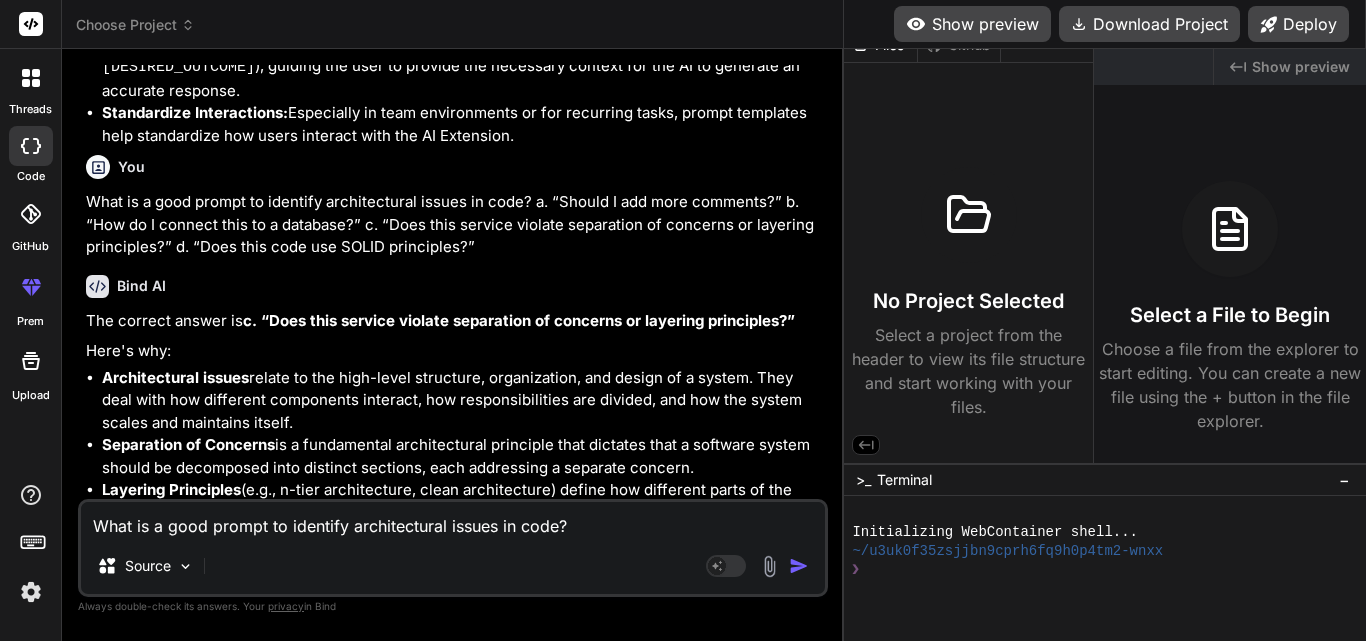 scroll, scrollTop: 24982, scrollLeft: 0, axis: vertical 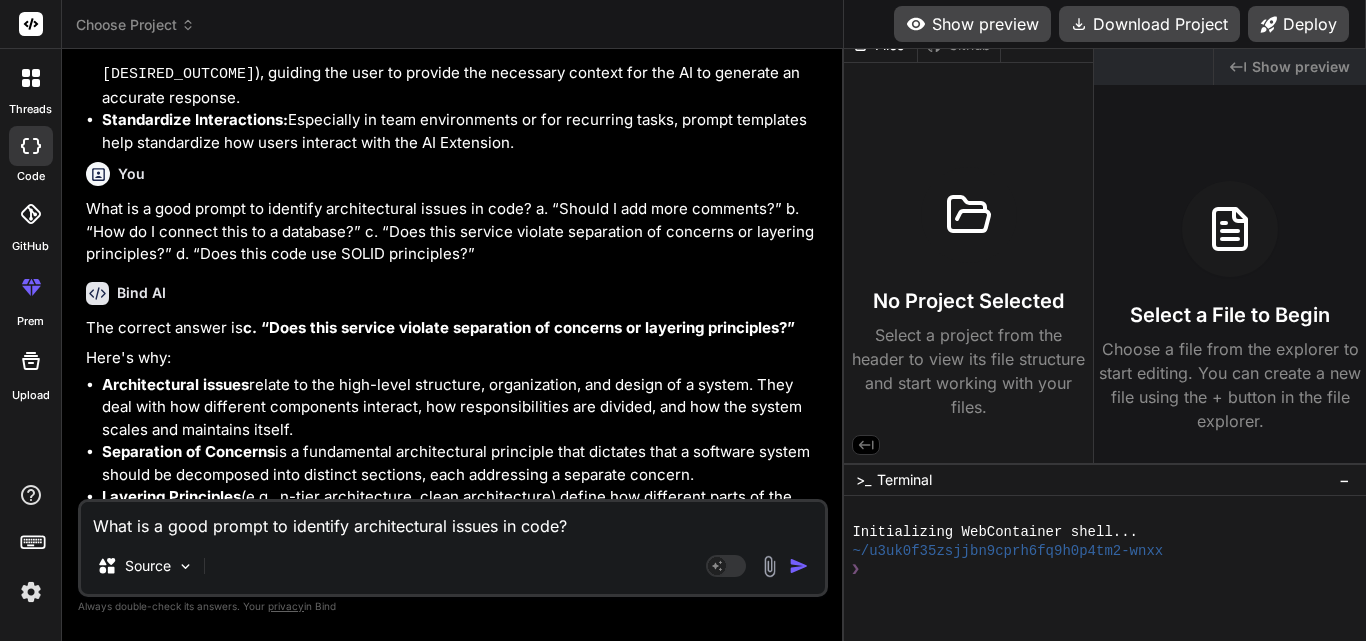 click on "What is a good prompt to identify architectural issues in code?
a.
“Should I add more comments?”
b.
“How do I connect this to a database?”
c.
“Does this service violate separation of concerns or layering principles?”
d.
“Does this code use SOLID principles?”" at bounding box center (453, 520) 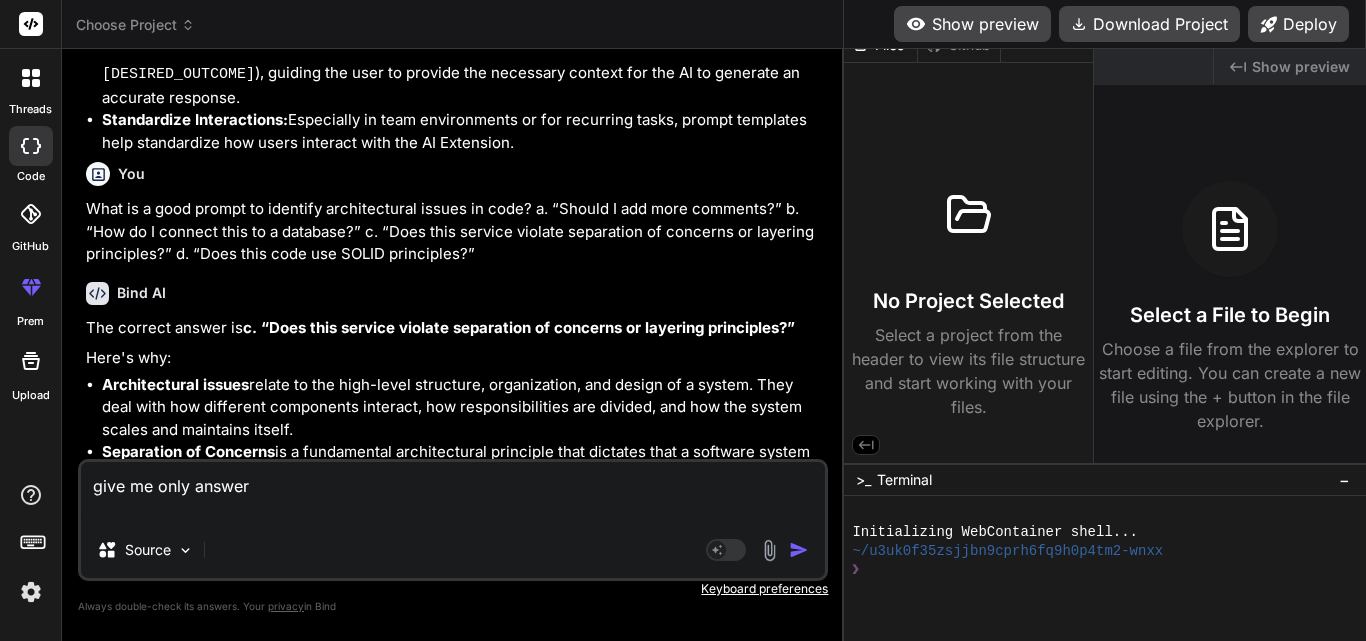 paste on "What is the purpose of using short summaries before code submission?
a.
To provide quick context for better understanding
b.
To limit the length of AI's response
c.
To increase memory usage
d.
To reduce internet bandwidth" 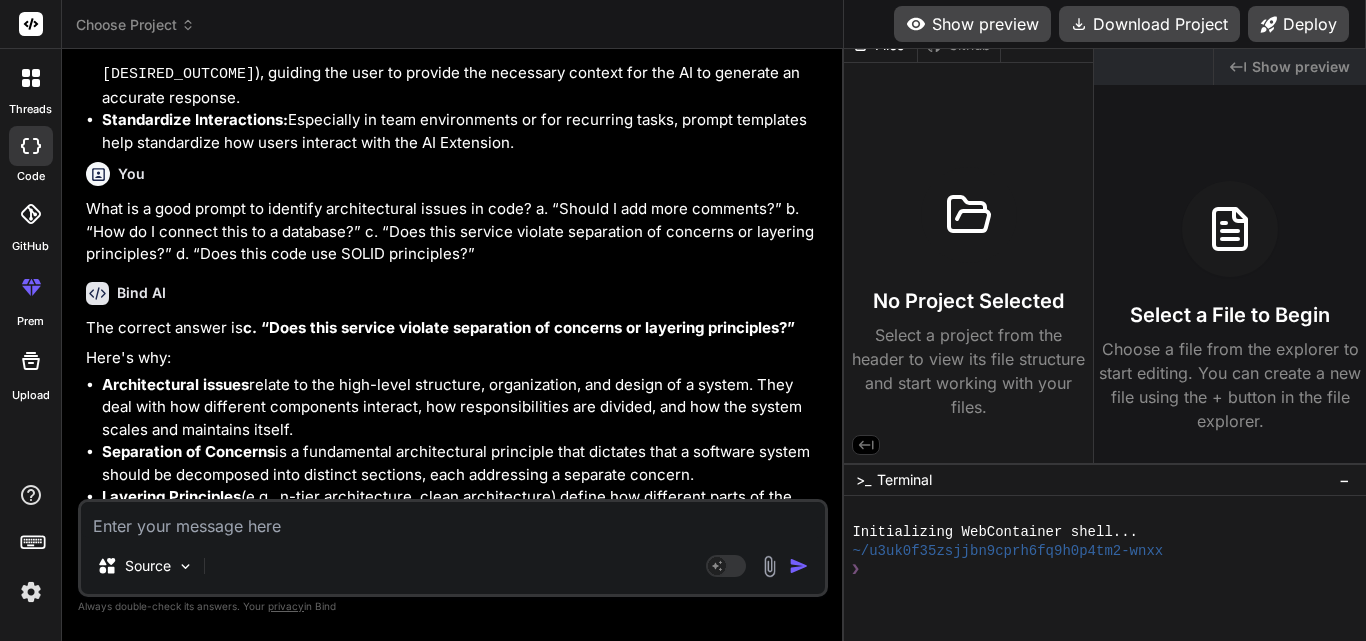 scroll, scrollTop: 0, scrollLeft: 0, axis: both 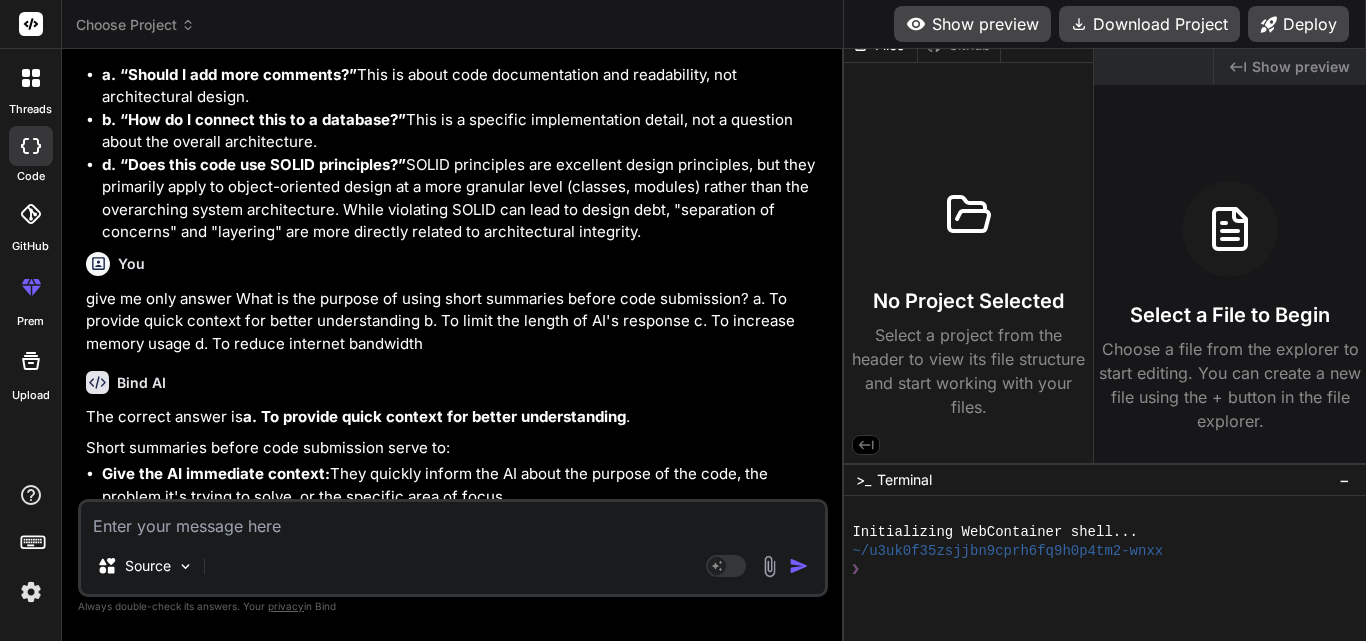 click at bounding box center (453, 520) 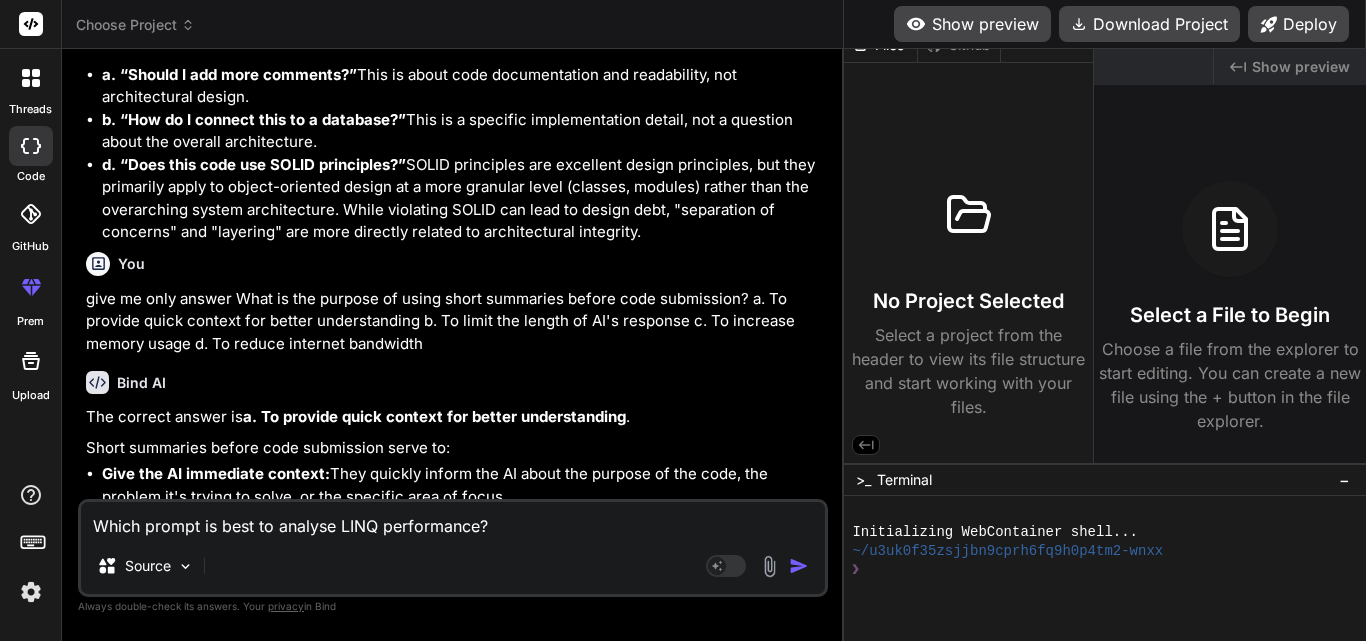 scroll, scrollTop: 74, scrollLeft: 0, axis: vertical 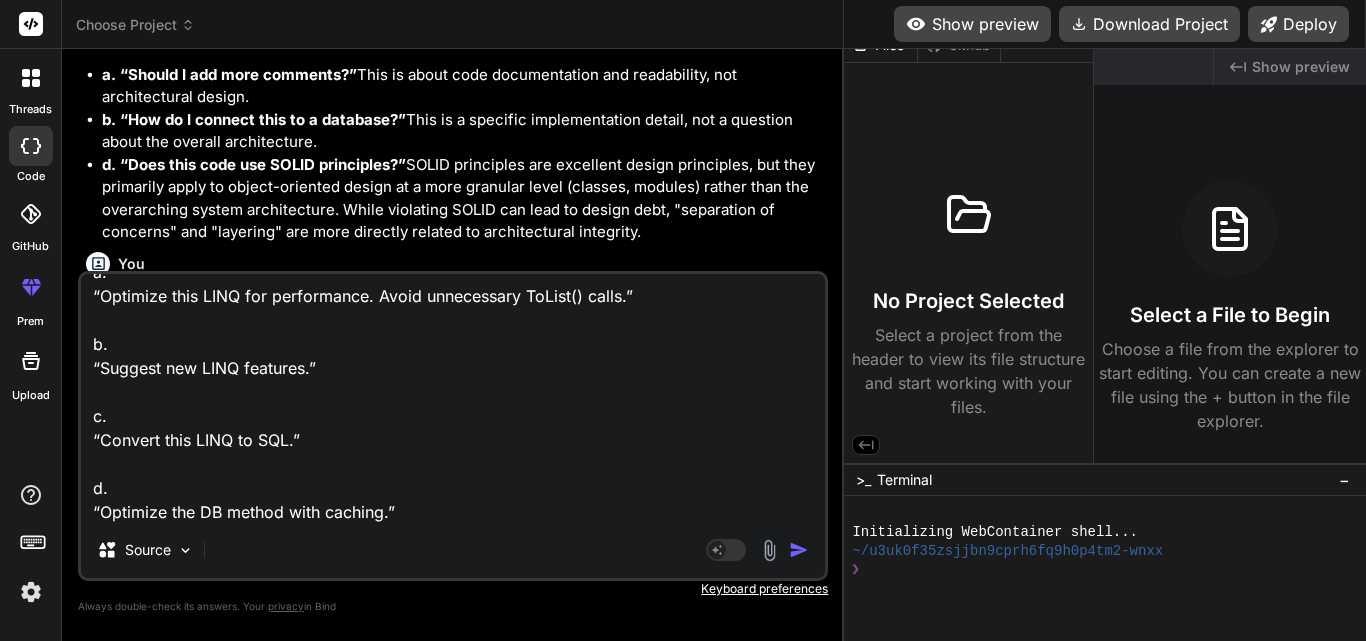 click at bounding box center (799, 550) 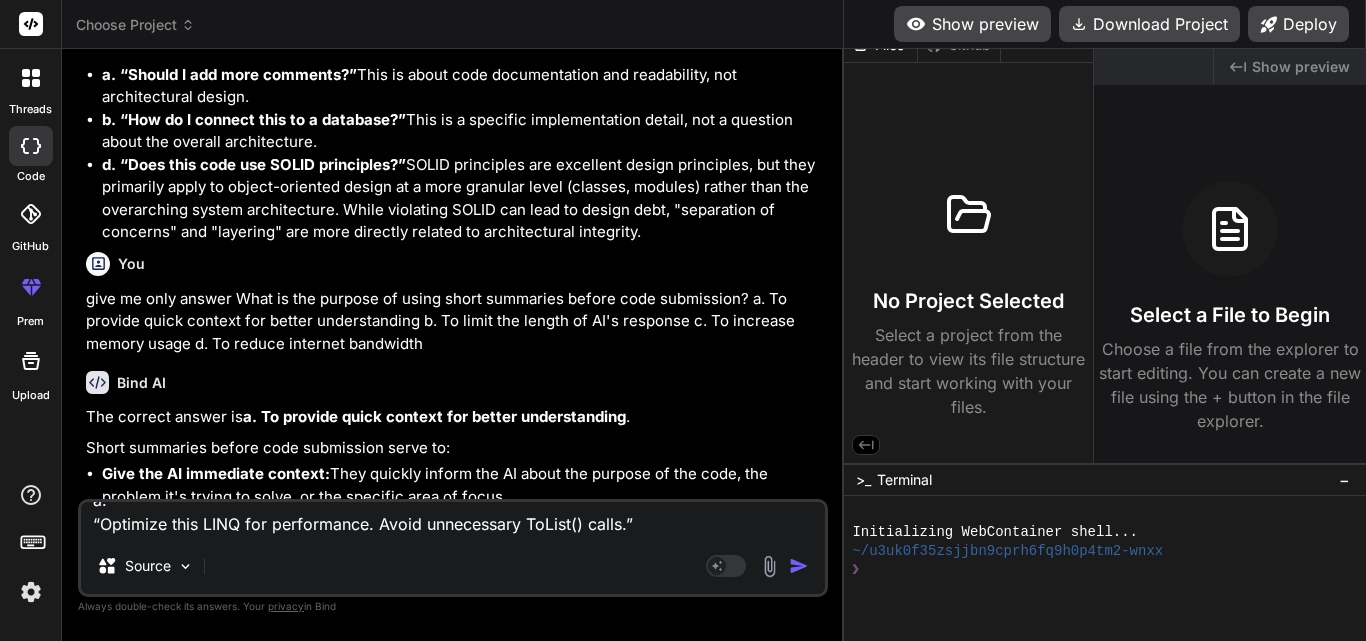 scroll, scrollTop: 0, scrollLeft: 0, axis: both 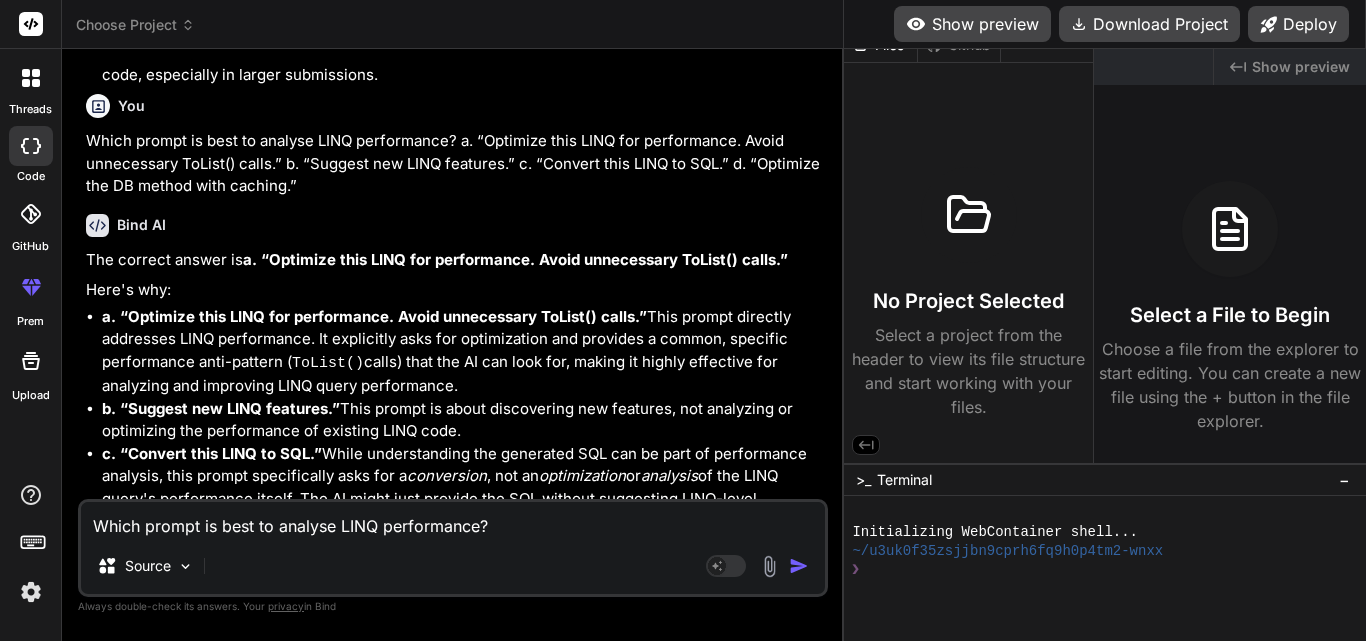 click on "Which prompt is best to analyse LINQ performance?
a.
“Optimize this LINQ for performance. Avoid unnecessary ToList() calls.”
b.
“Suggest new LINQ features.”
c.
“Convert this LINQ to SQL.”
d.
“Optimize the DB method with caching.”" at bounding box center (453, 520) 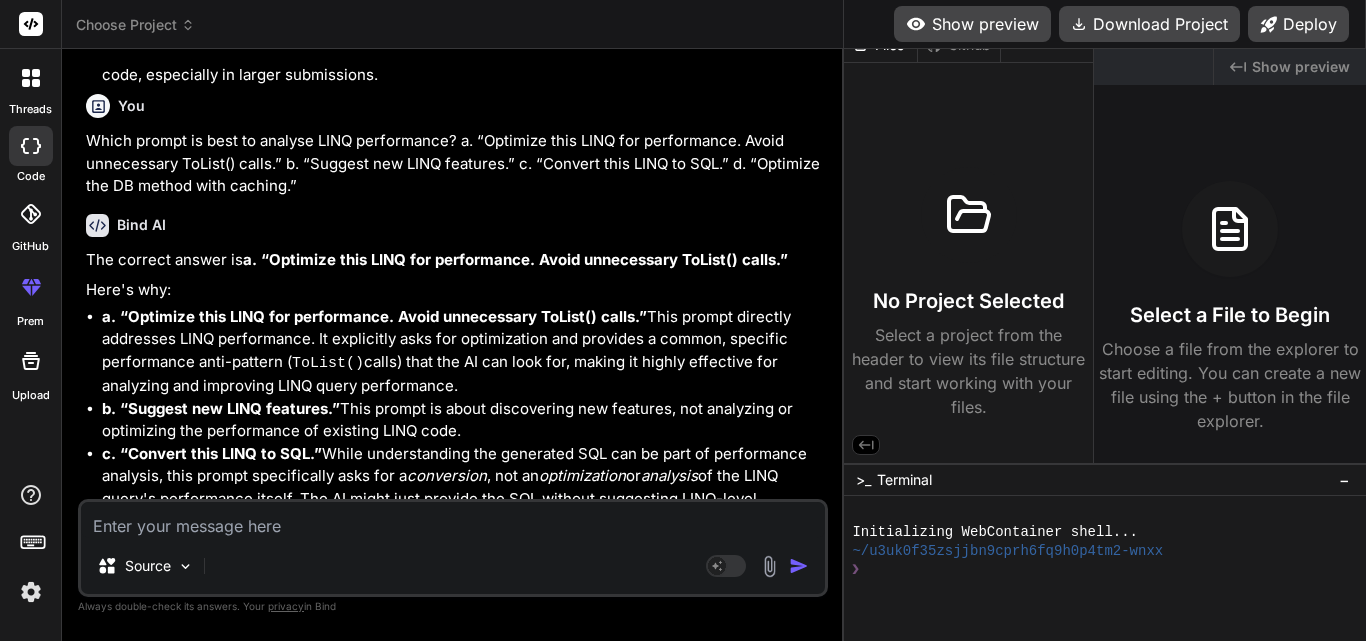 paste on "Why should unused methods and commented code be removed before submission?
a.
To reduce file size for upload
b.
To hide implementation details
c.
To avoid plagiarism
d.
To make the AI's job easier and faster" 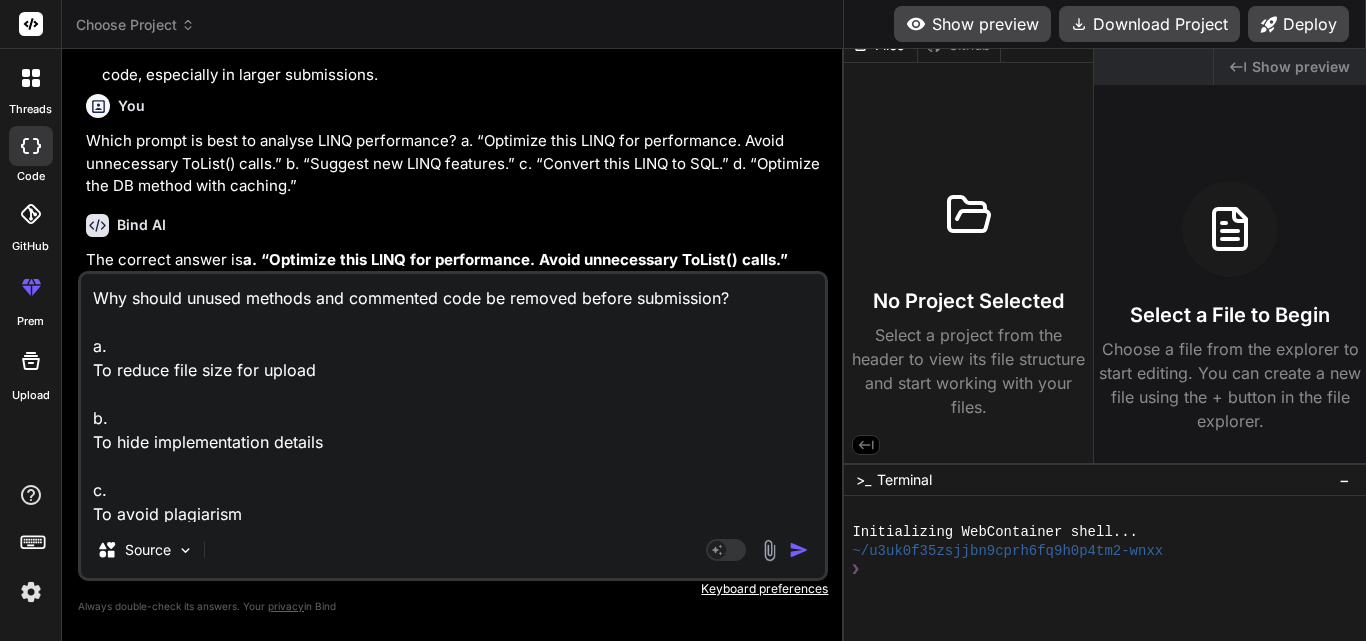 scroll, scrollTop: 74, scrollLeft: 0, axis: vertical 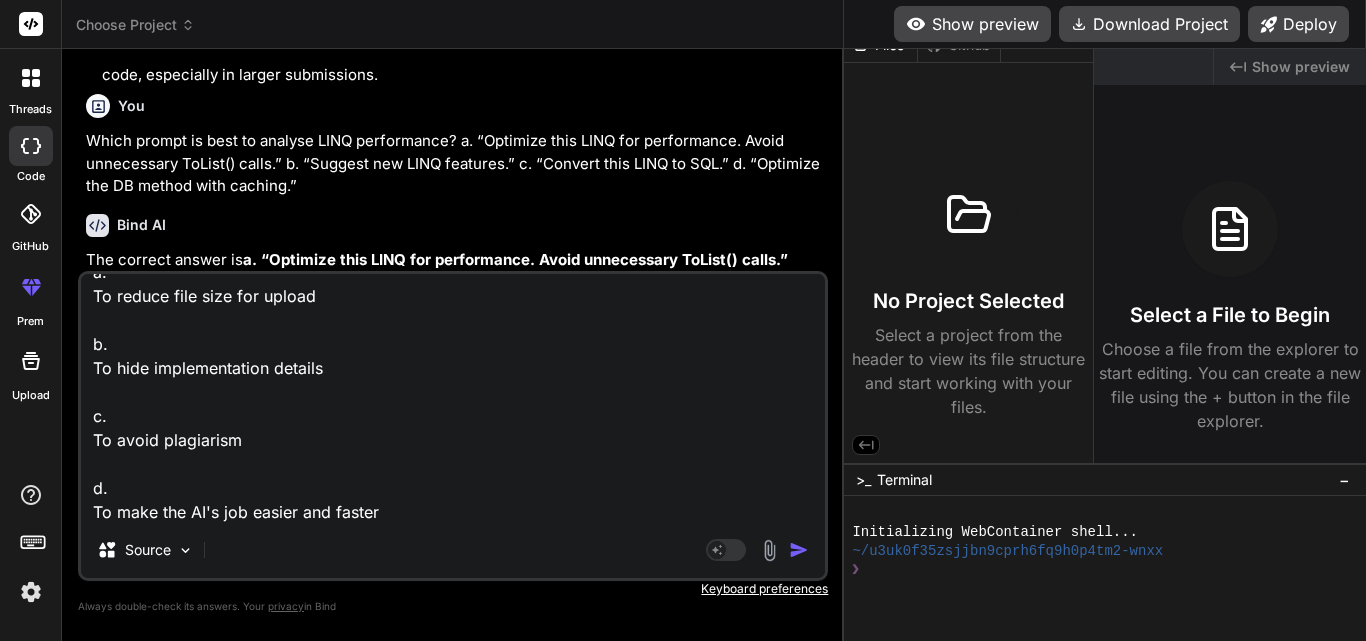 click at bounding box center (799, 550) 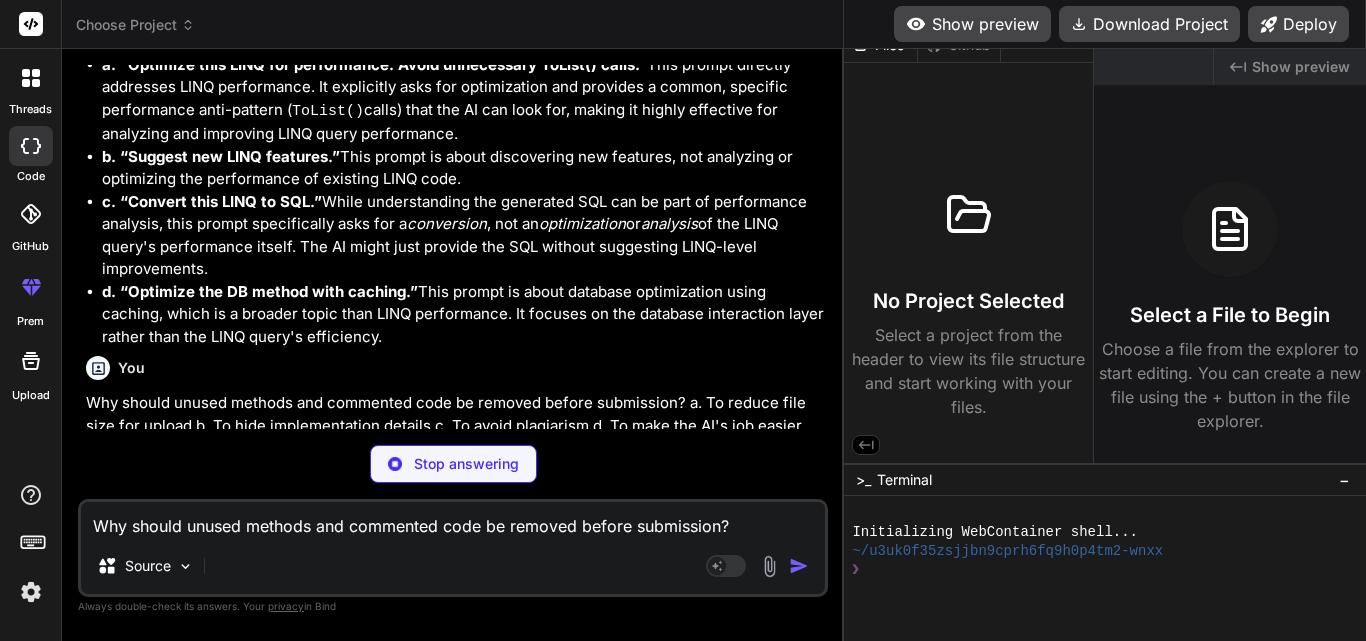 scroll, scrollTop: 26301, scrollLeft: 0, axis: vertical 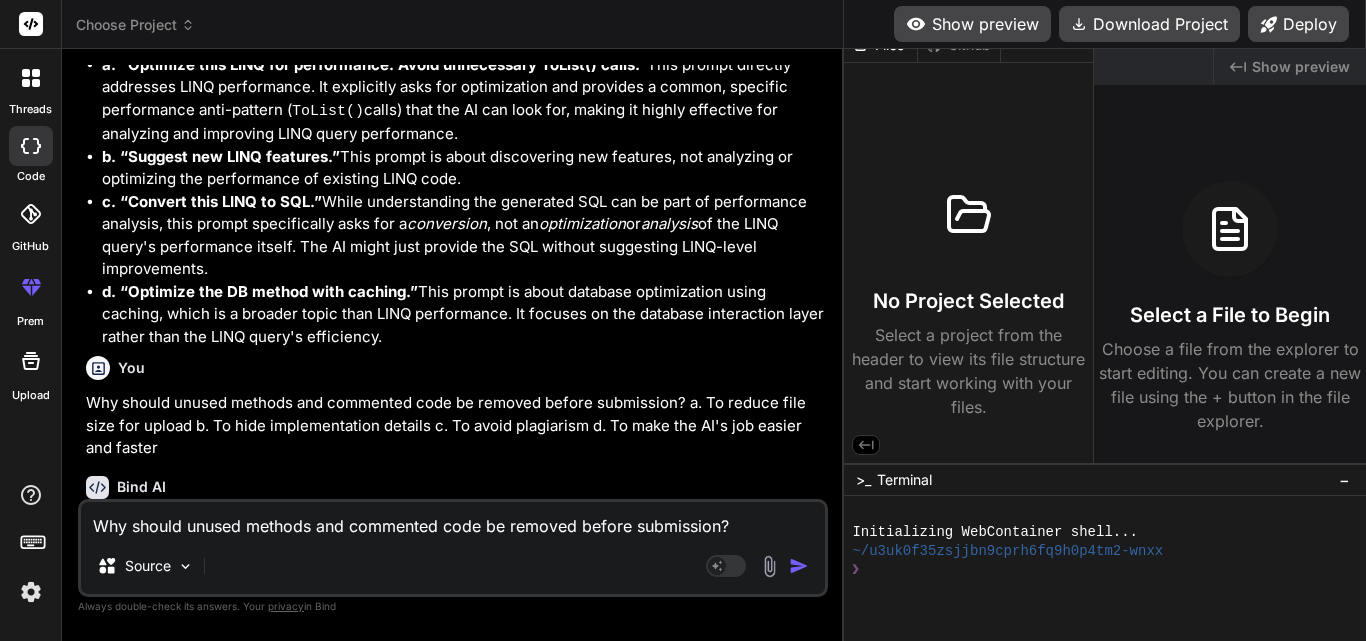 click on "Why should unused methods and commented code be removed before submission?
a.
To reduce file size for upload
b.
To hide implementation details
c.
To avoid plagiarism
d.
To make the AI's job easier and faster" at bounding box center [453, 520] 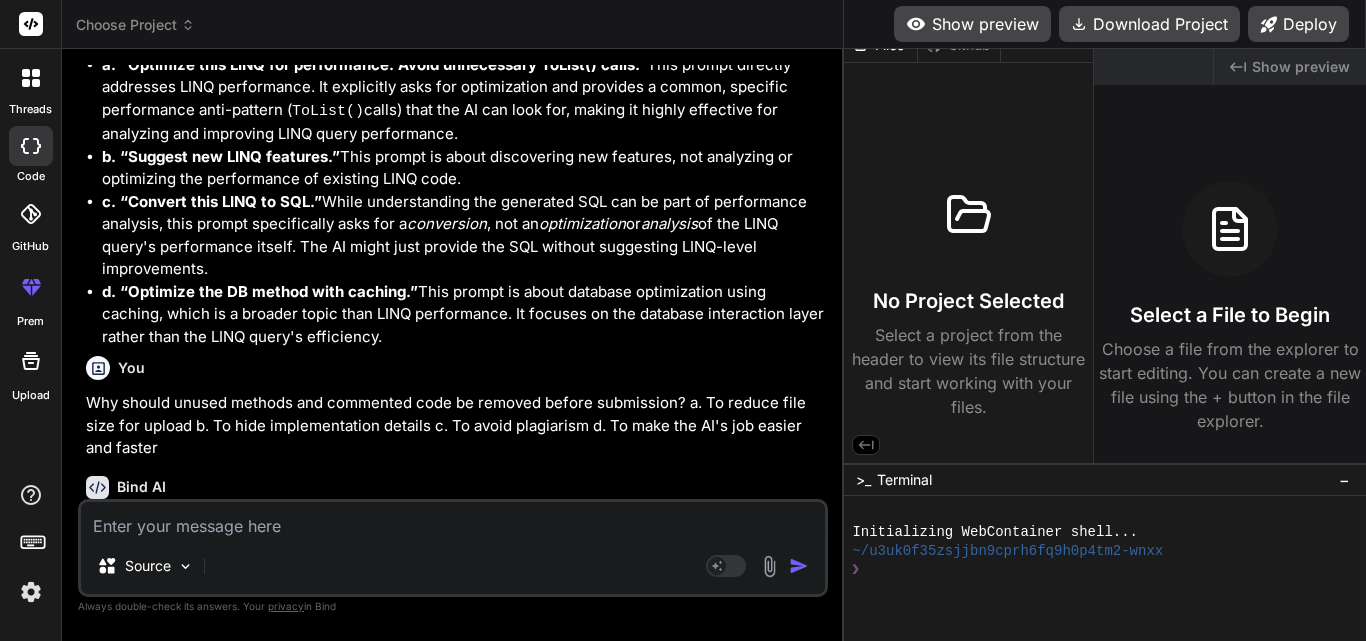 paste on "How can AI help improve code quality during development?
a.
By auto-deploying to production
b.
By suggesting real-time improvements and detecting errors
c.
By writing full documentation
d.
By executing code faster" 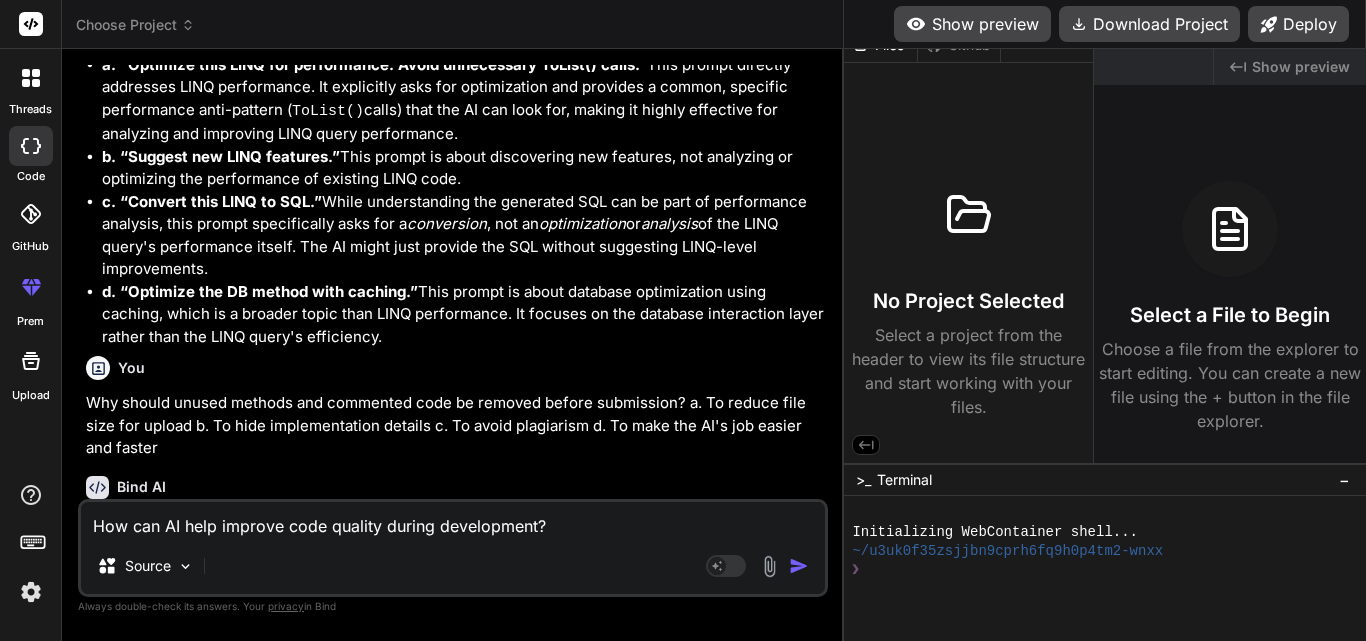scroll, scrollTop: 74, scrollLeft: 0, axis: vertical 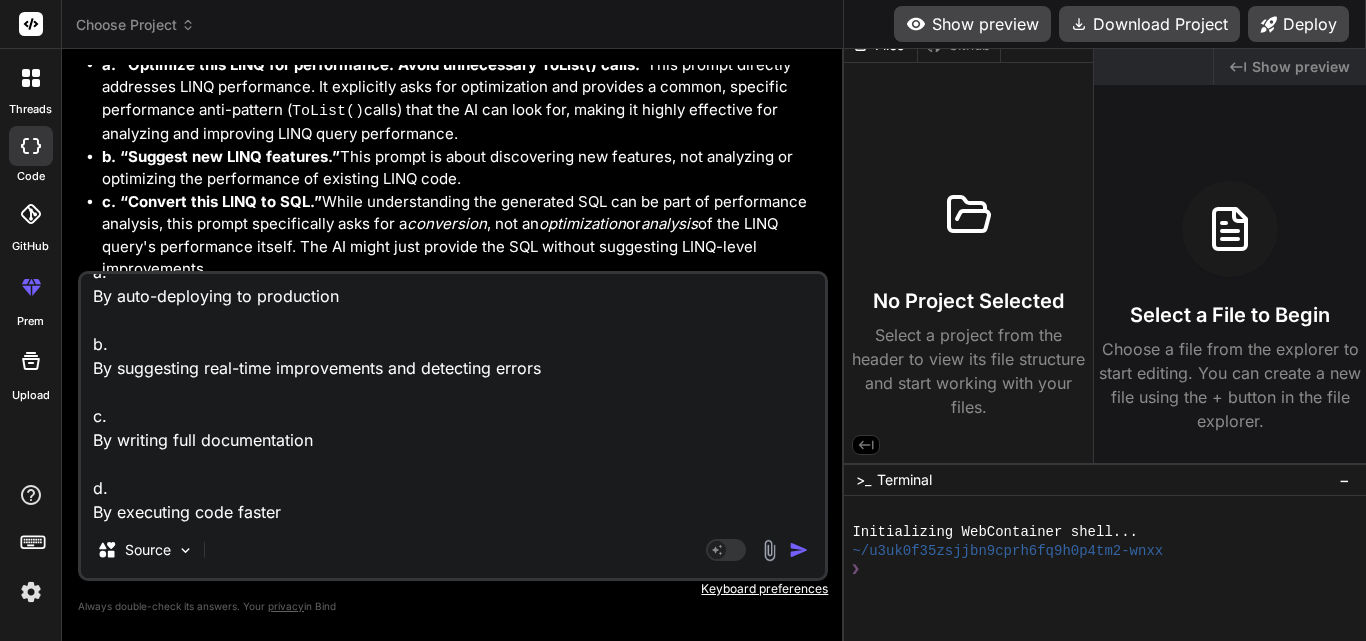 click at bounding box center [799, 550] 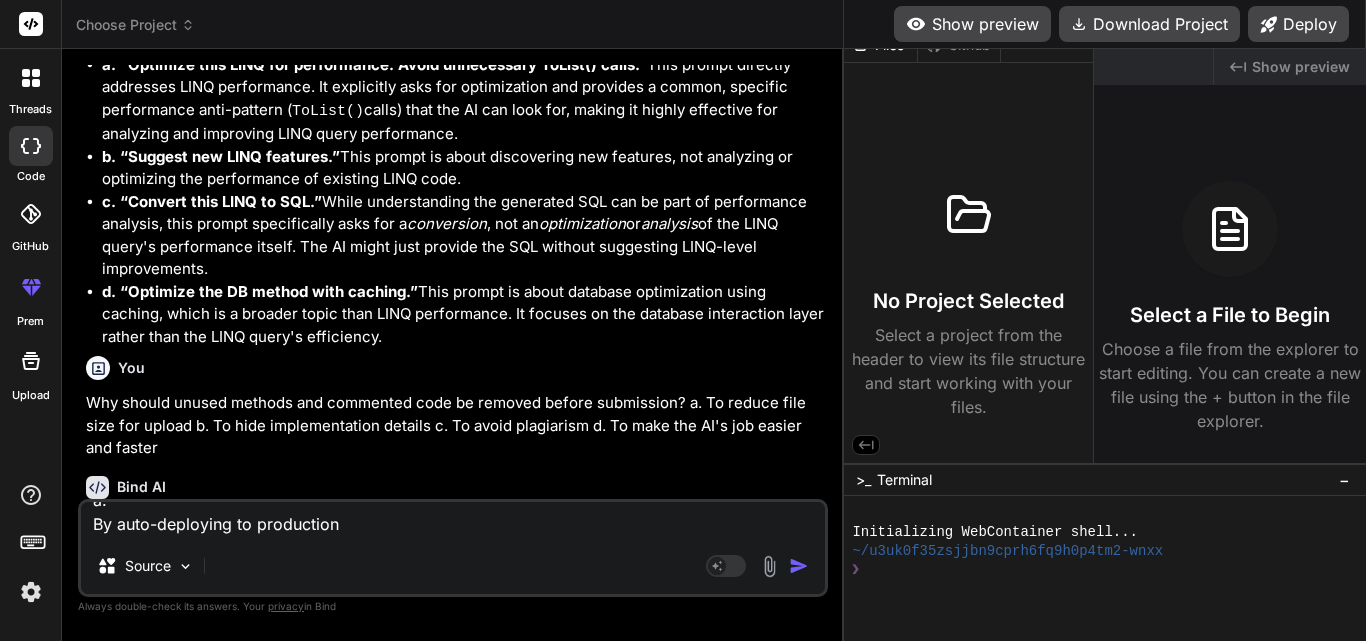 scroll, scrollTop: 0, scrollLeft: 0, axis: both 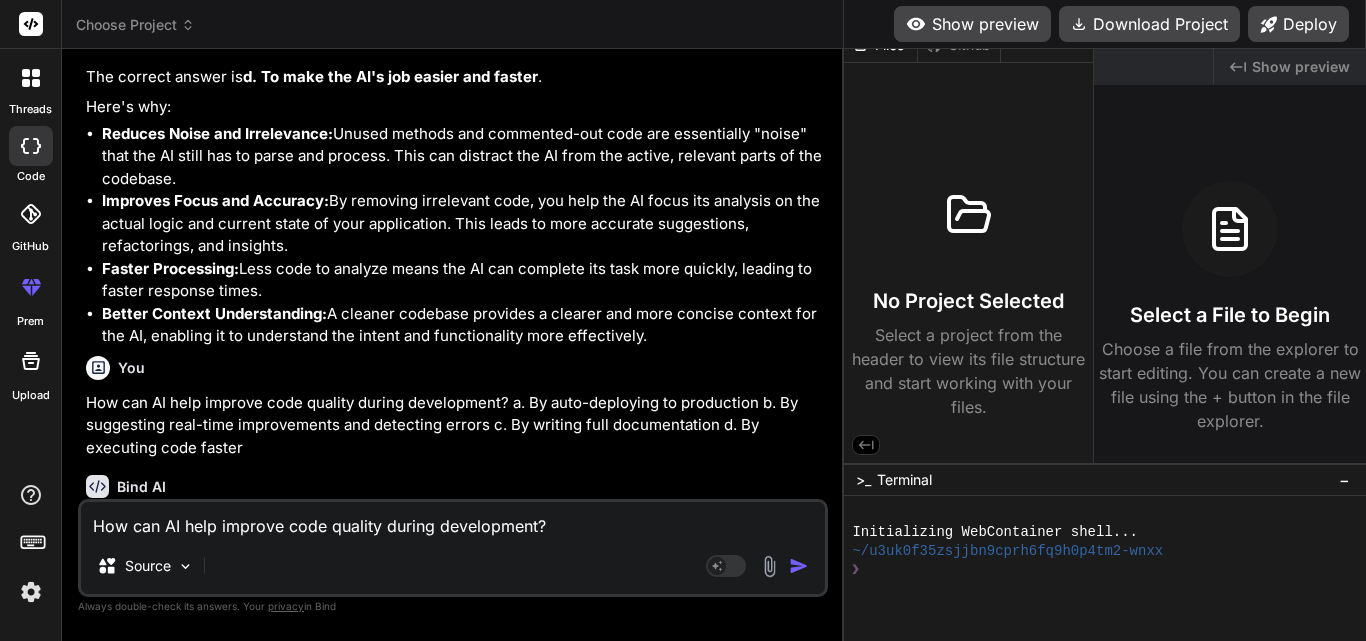 click on "How can AI help improve code quality during development?
a.
By auto-deploying to production
b.
By suggesting real-time improvements and detecting errors
c.
By writing full documentation
d.
By executing code faster" at bounding box center [453, 520] 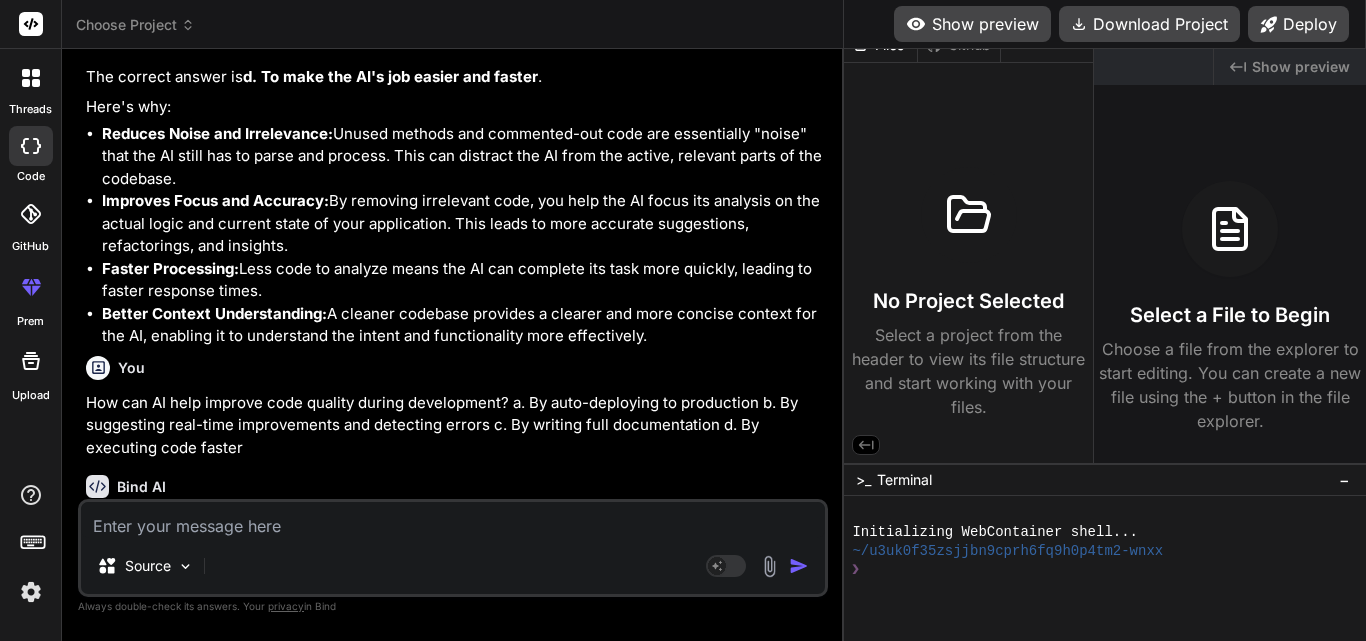 paste on "Which of the following best describes the time complexity of the AI-generated loop-based number summation?
a.
O(log n)
b.
ONo
c.
O(1)
d.
O(n²)" 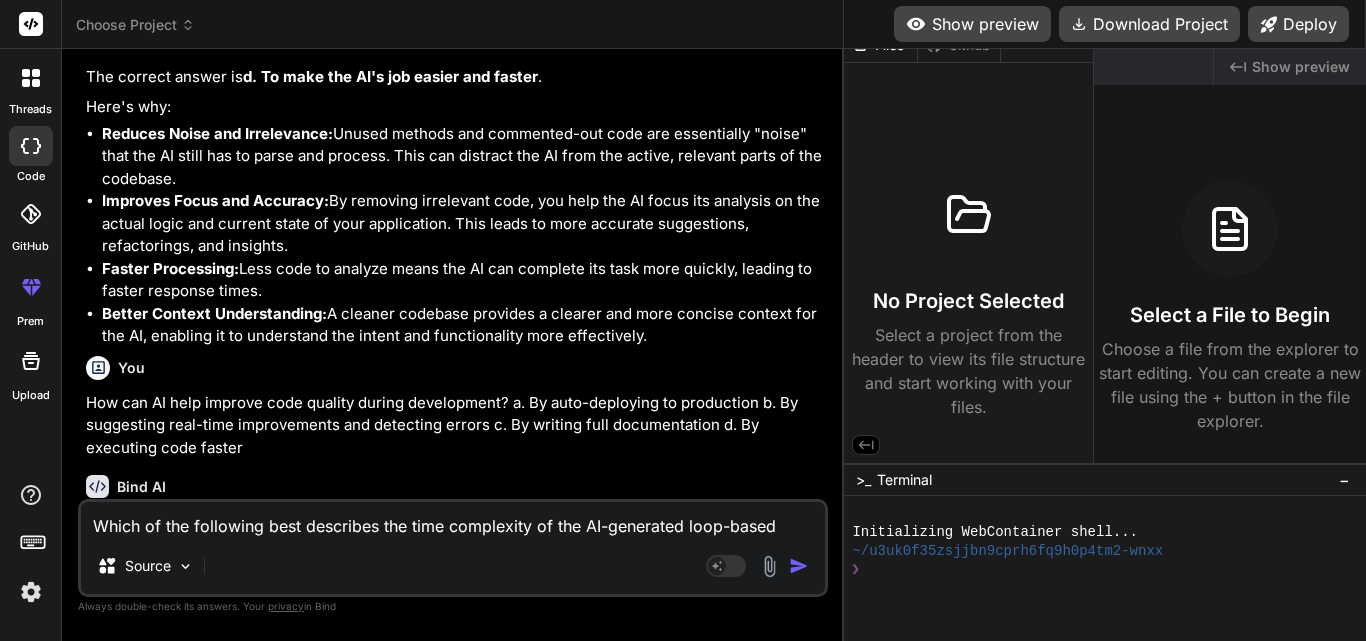 scroll, scrollTop: 98, scrollLeft: 0, axis: vertical 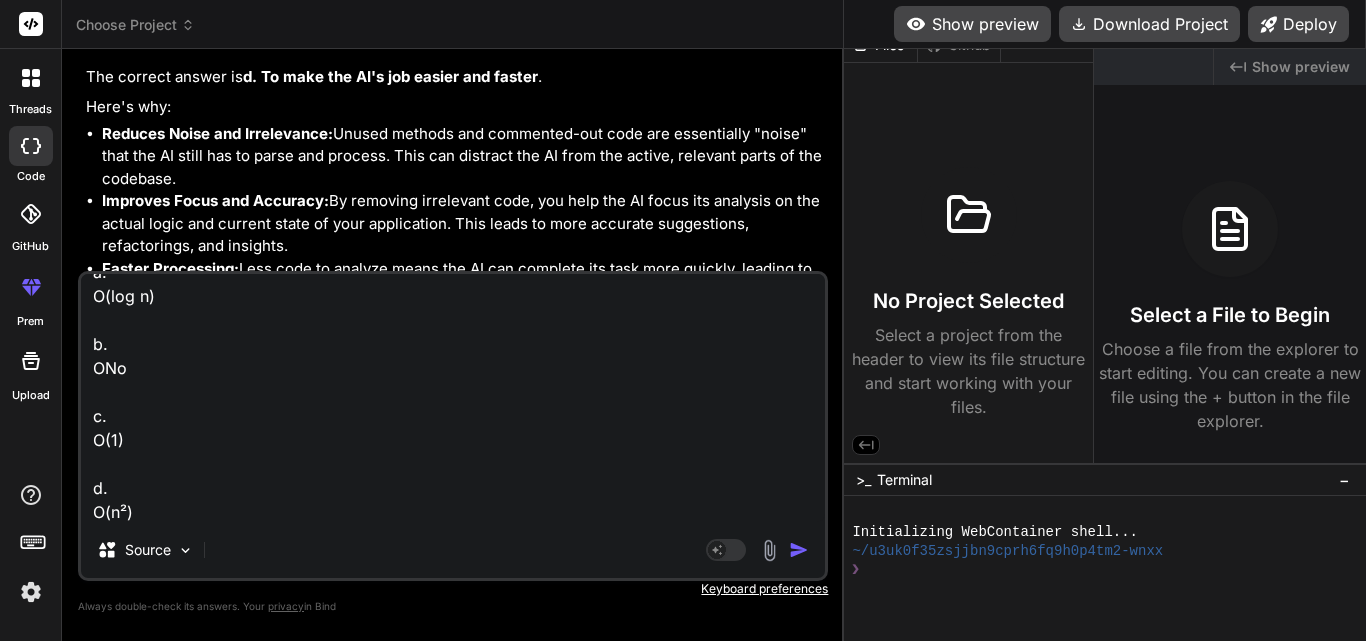 click at bounding box center [799, 550] 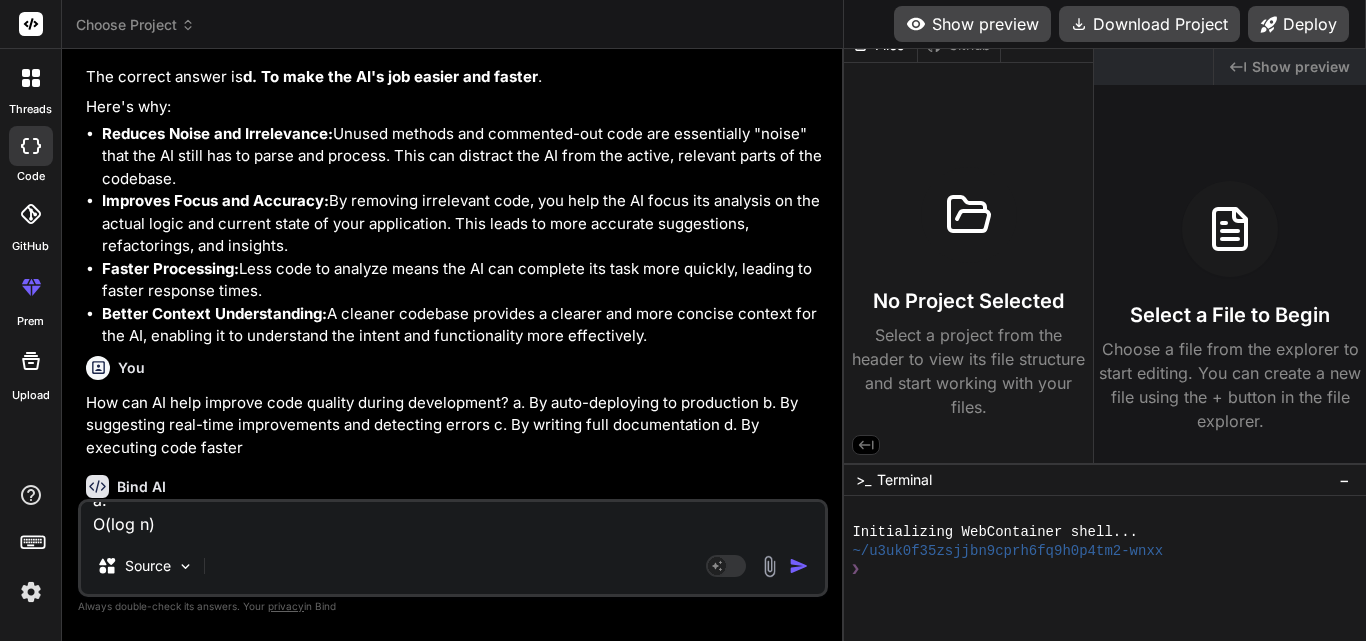 scroll, scrollTop: 0, scrollLeft: 0, axis: both 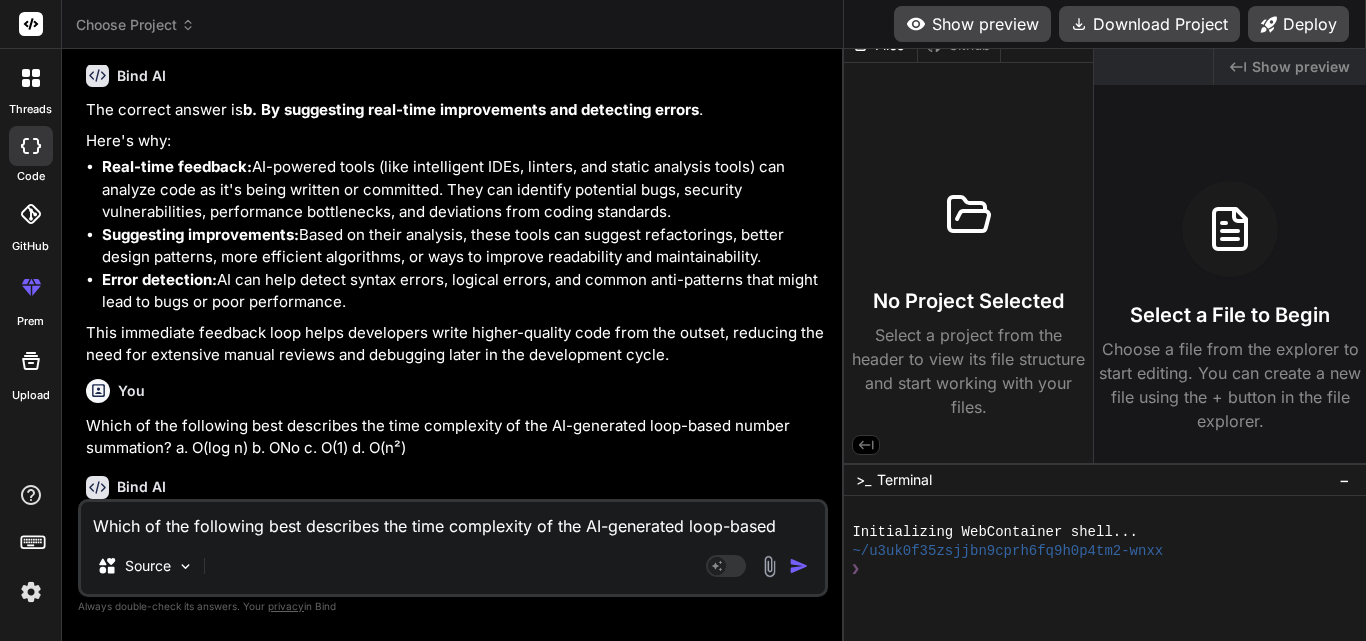 click on "Which of the following best describes the time complexity of the AI-generated loop-based number summation?
a.
O(log n)
b.
ONo
c.
O(1)
d.
O(n²) Source Agent Mode. When this toggle is activated, AI automatically makes decisions, reasons, creates files, and runs terminal commands. Almost full autopilot." at bounding box center (453, 548) 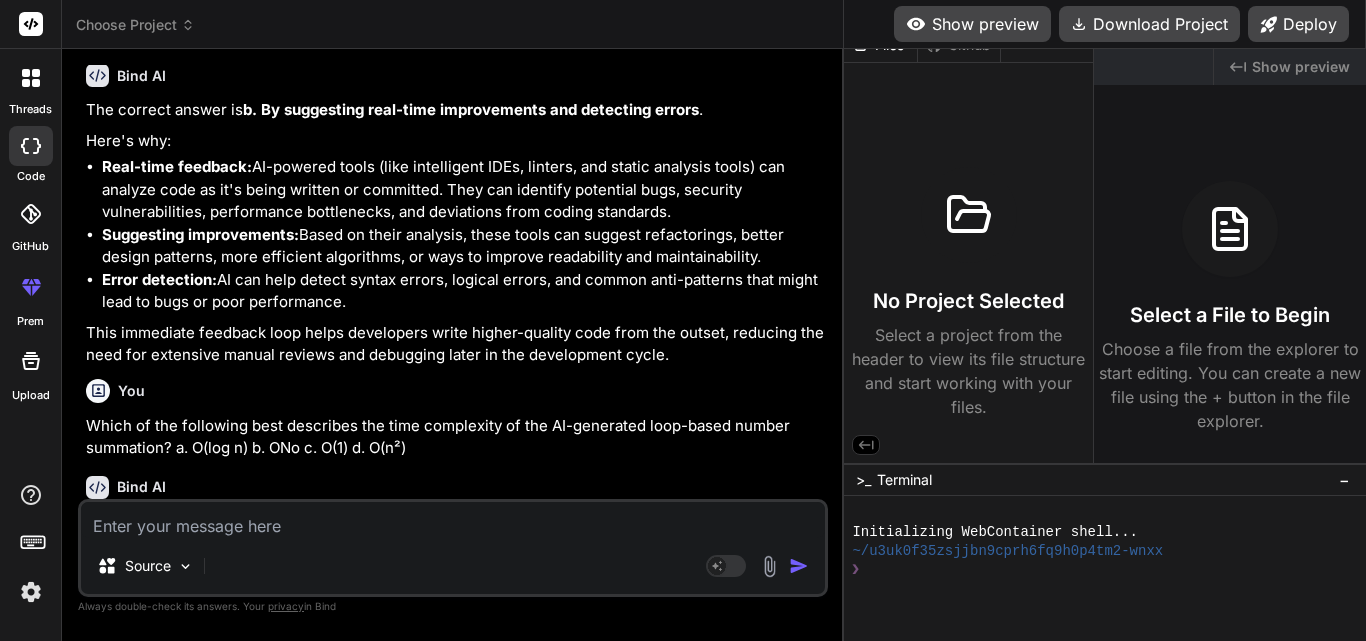 click at bounding box center [453, 520] 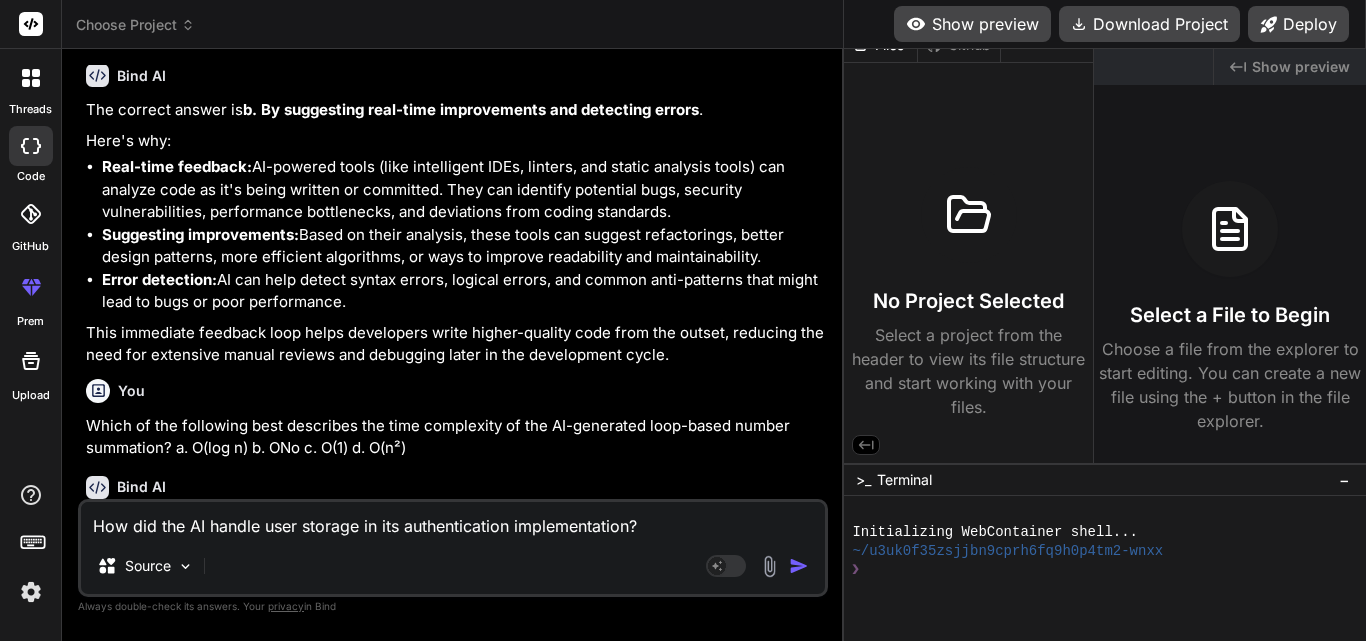 scroll, scrollTop: 74, scrollLeft: 0, axis: vertical 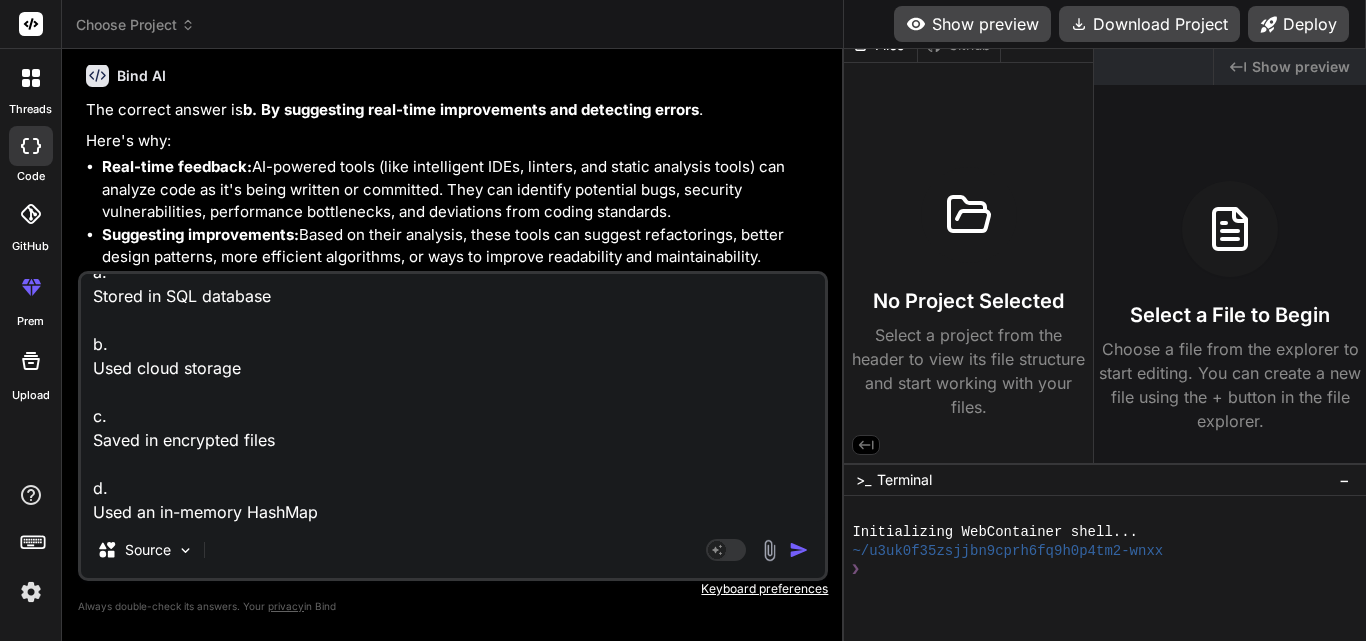 click at bounding box center [799, 550] 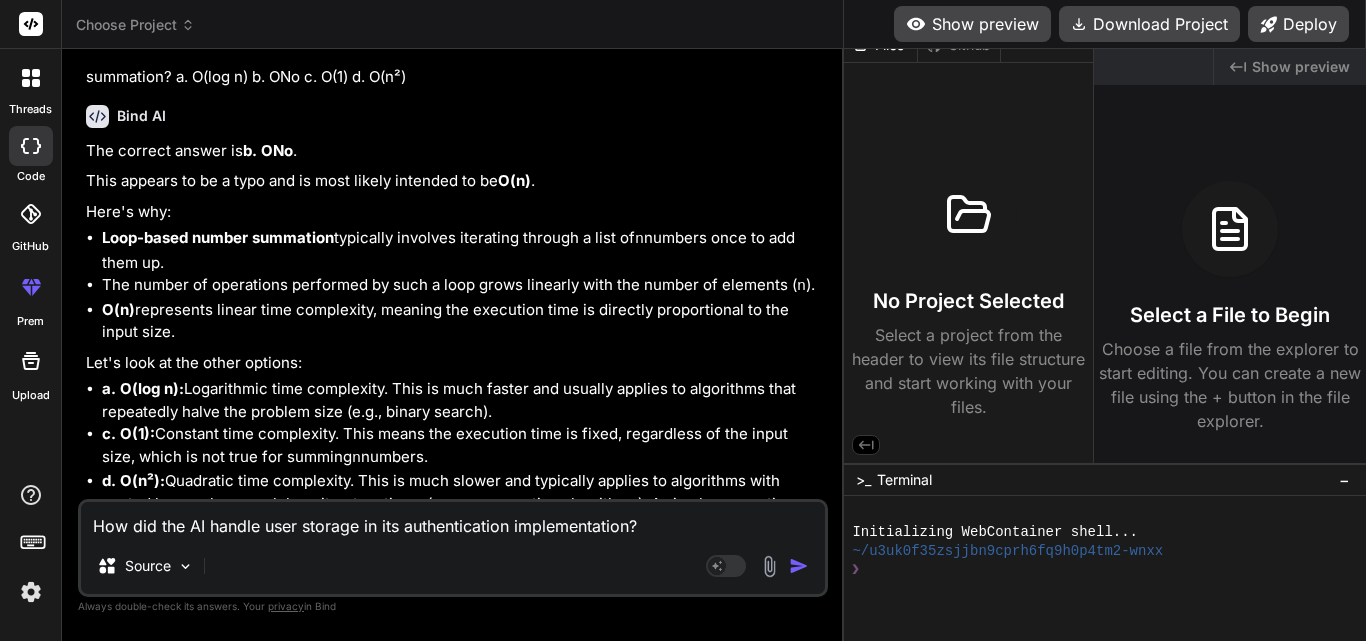 scroll, scrollTop: 27746, scrollLeft: 0, axis: vertical 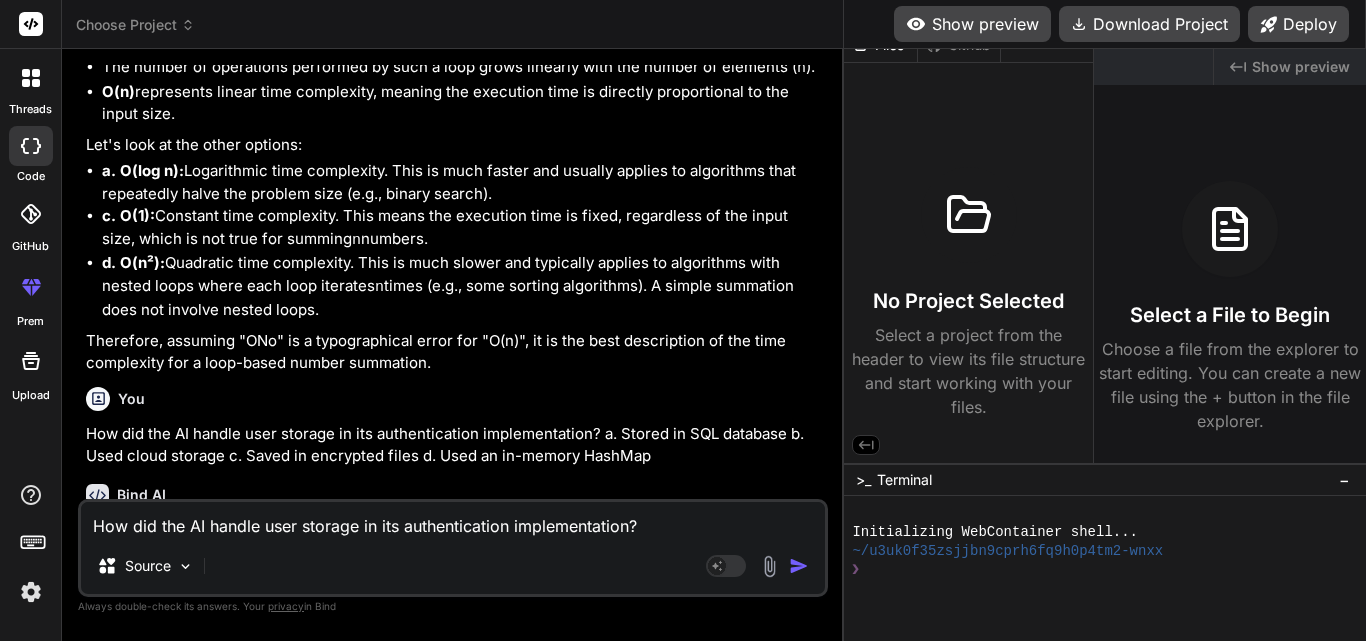 click on "How did the AI handle user storage in its authentication implementation?
a.
Stored in SQL database
b.
Used cloud storage
c.
Saved in encrypted files
d.
Used an in-memory HashMap" at bounding box center [453, 520] 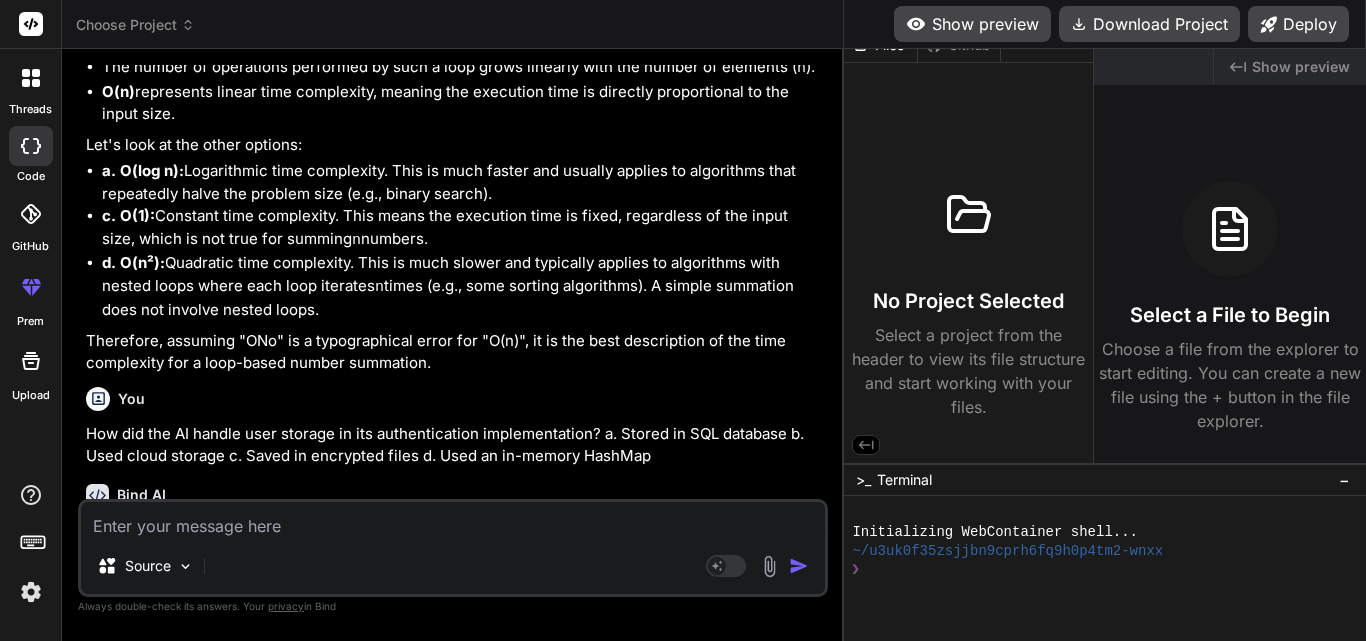 paste on "According to the document, what is crucial for generating high-quality AI code?
a.
Multi-language support
b.
Clear and specific prompts
c.
Use of latest AI models
d.
Randomized inputs" 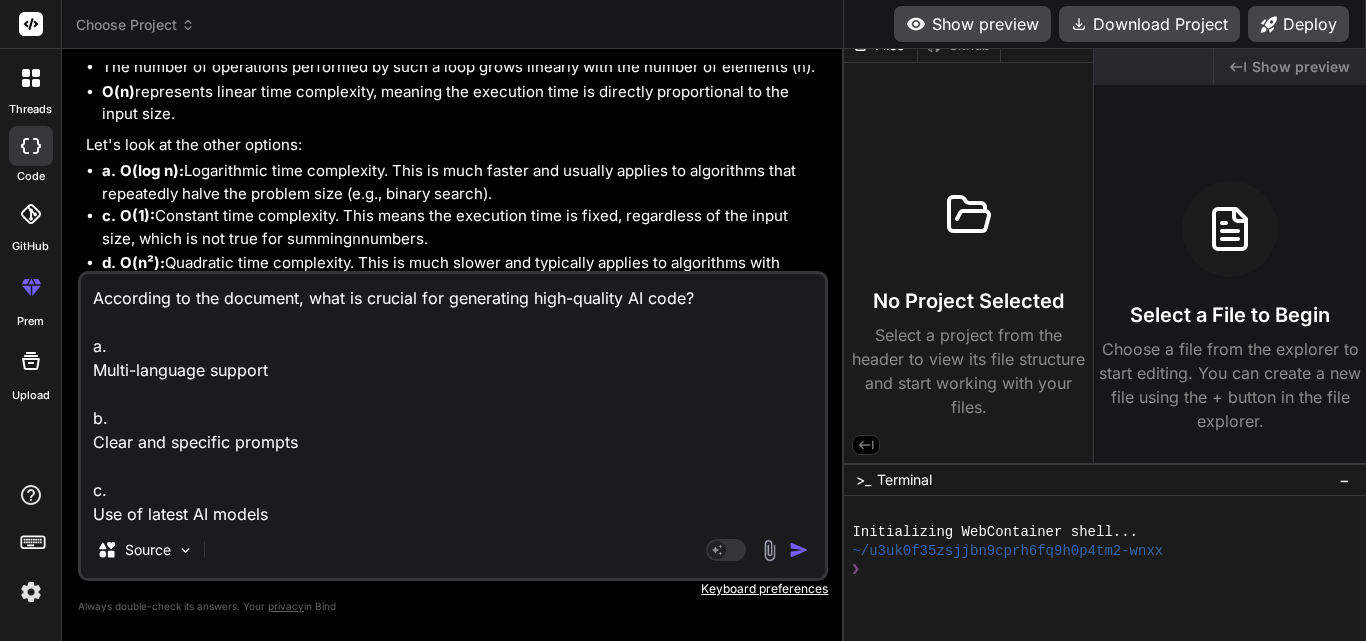 scroll, scrollTop: 74, scrollLeft: 0, axis: vertical 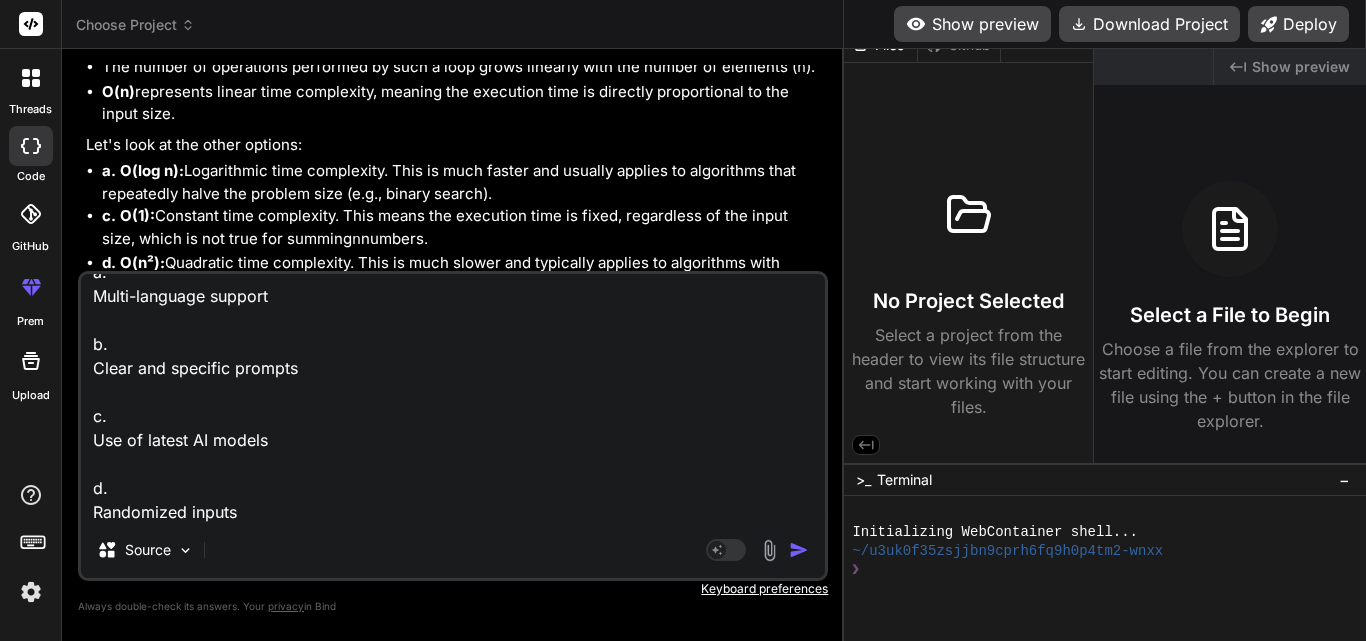 click at bounding box center [799, 550] 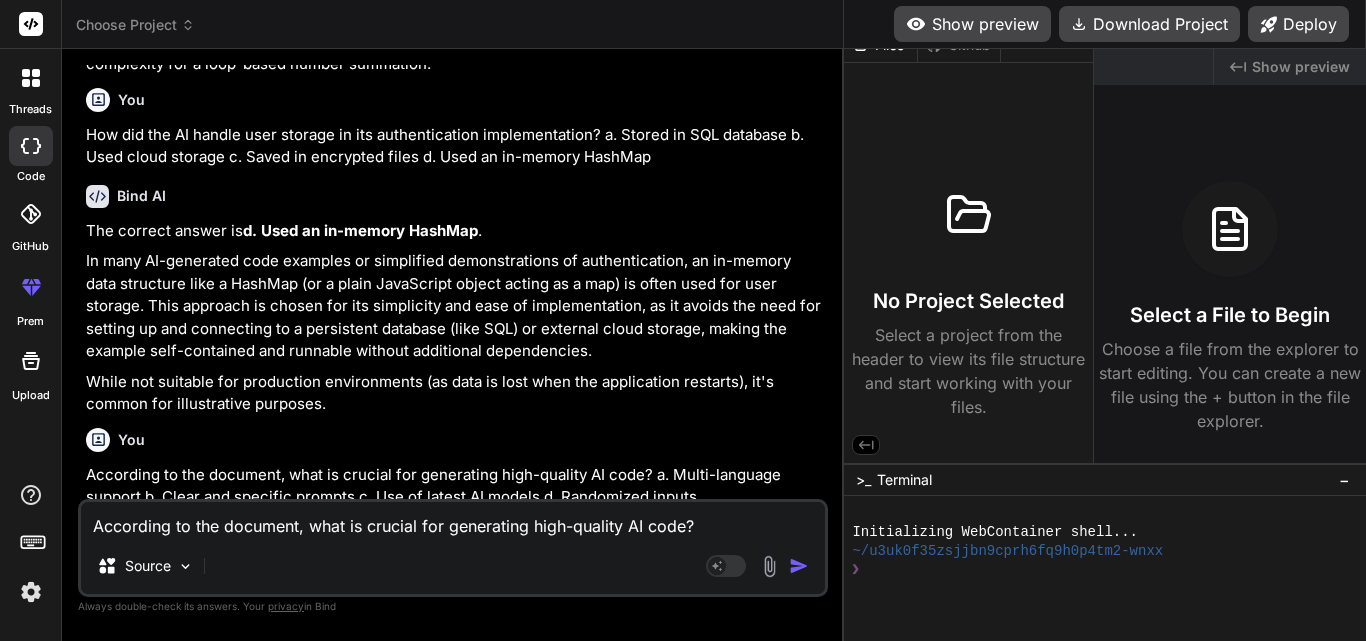 scroll, scrollTop: 28086, scrollLeft: 0, axis: vertical 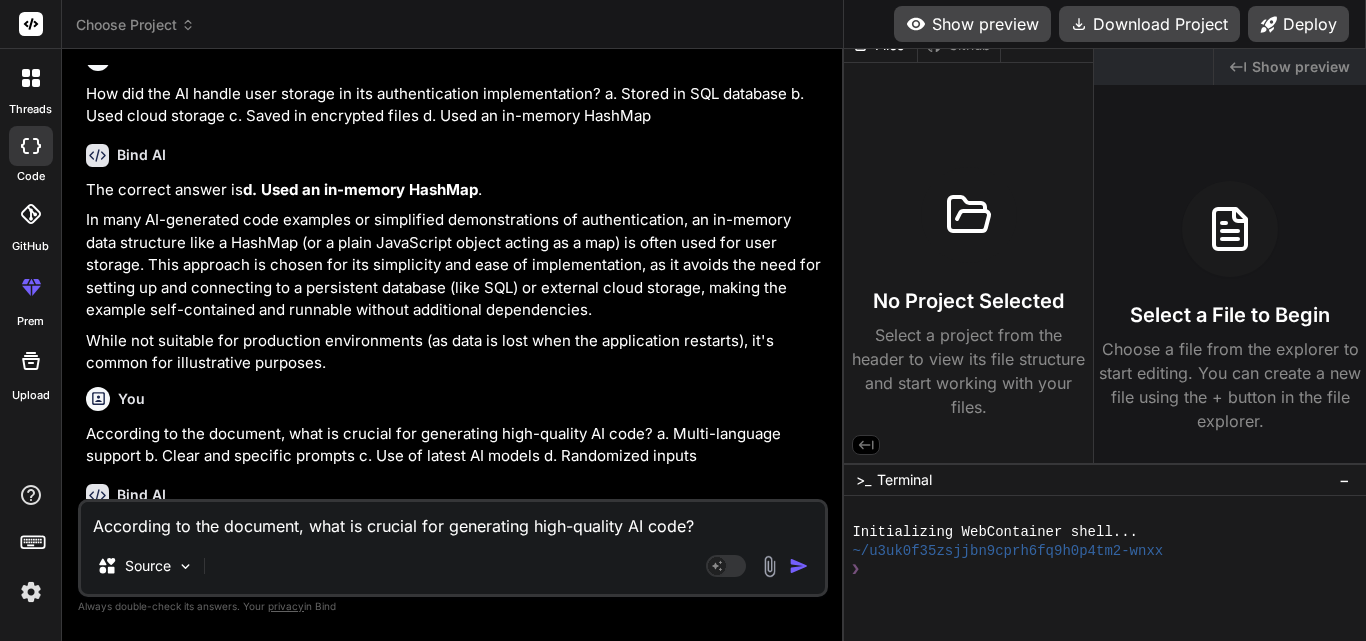 click on "According to the document, what is crucial for generating high-quality AI code?
a.
Multi-language support
b.
Clear and specific prompts
c.
Use of latest AI models
d.
Randomized inputs" at bounding box center [453, 520] 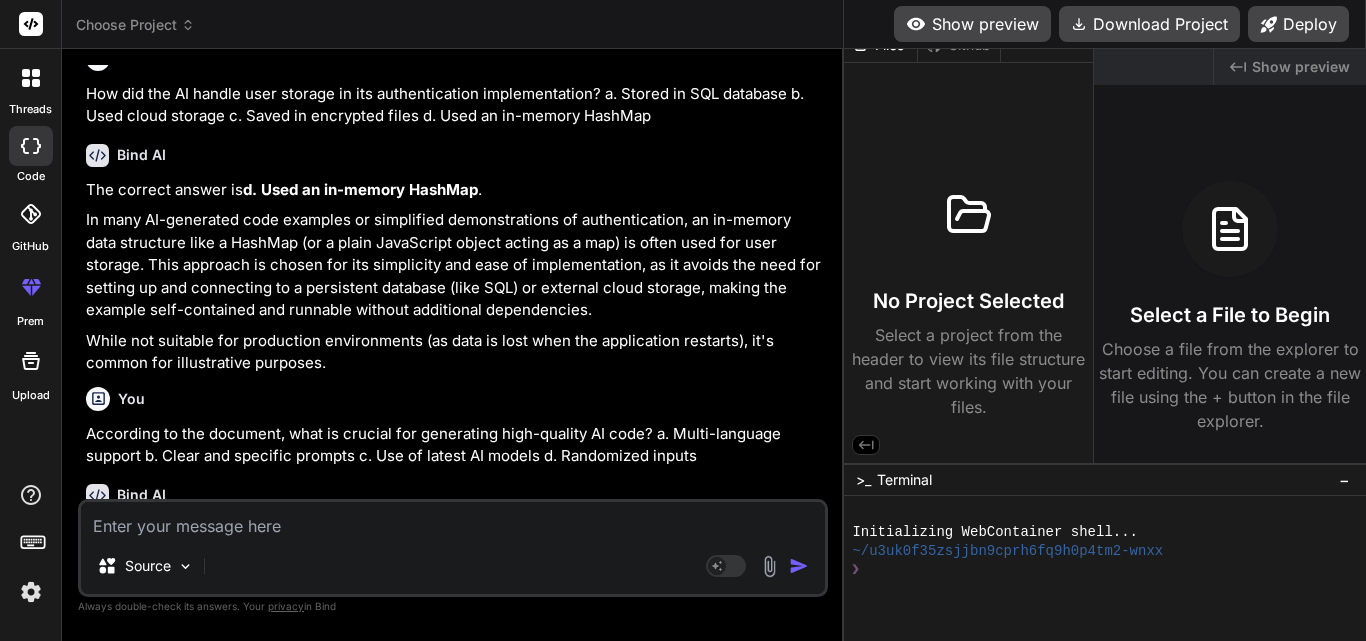 paste on "What coding improvement can developers achieve by refining AI prompts iteratively?
a.
Stronger data encryption
b.
Reduced disk usage
c.
Avoidance of loops
d.
Enhanced output relevance and completeness" 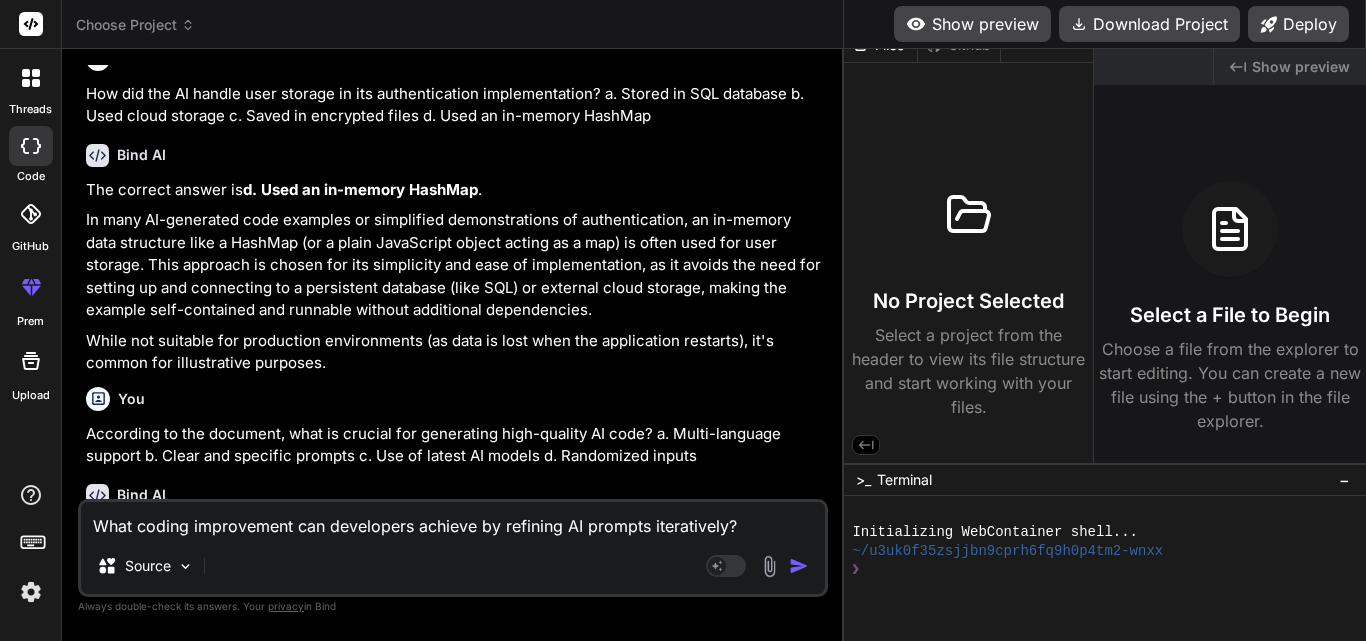 scroll, scrollTop: 74, scrollLeft: 0, axis: vertical 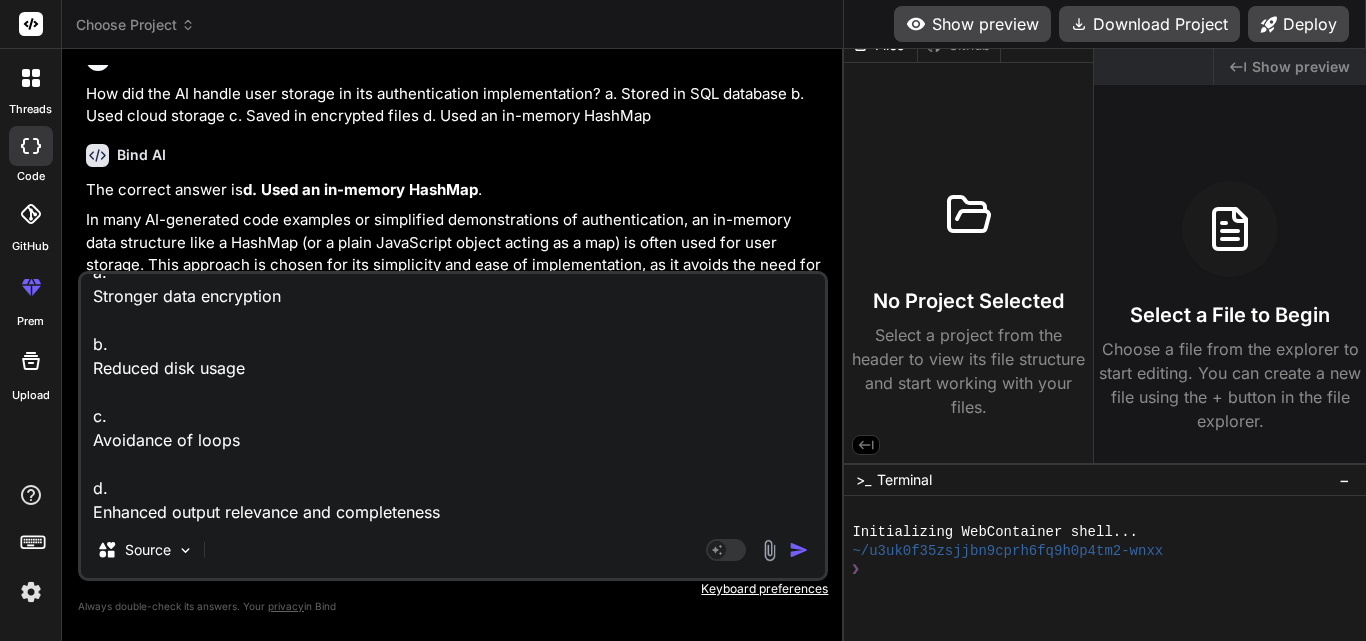 click at bounding box center [799, 550] 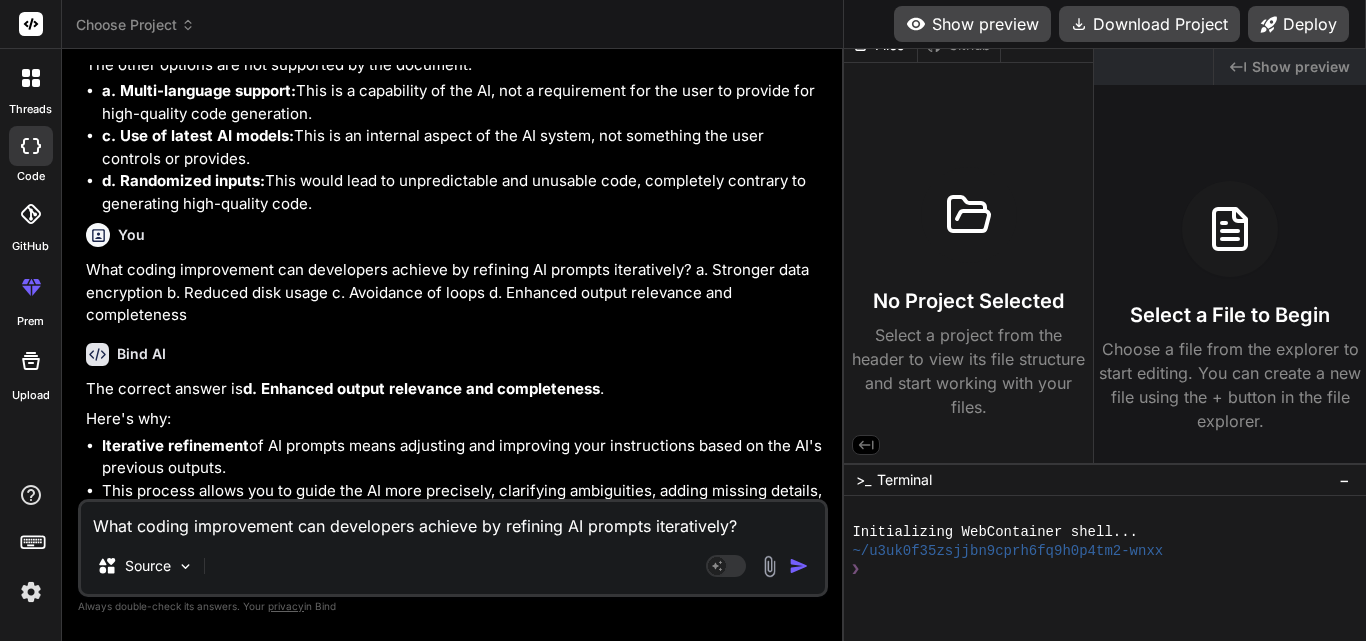 scroll, scrollTop: 28847, scrollLeft: 0, axis: vertical 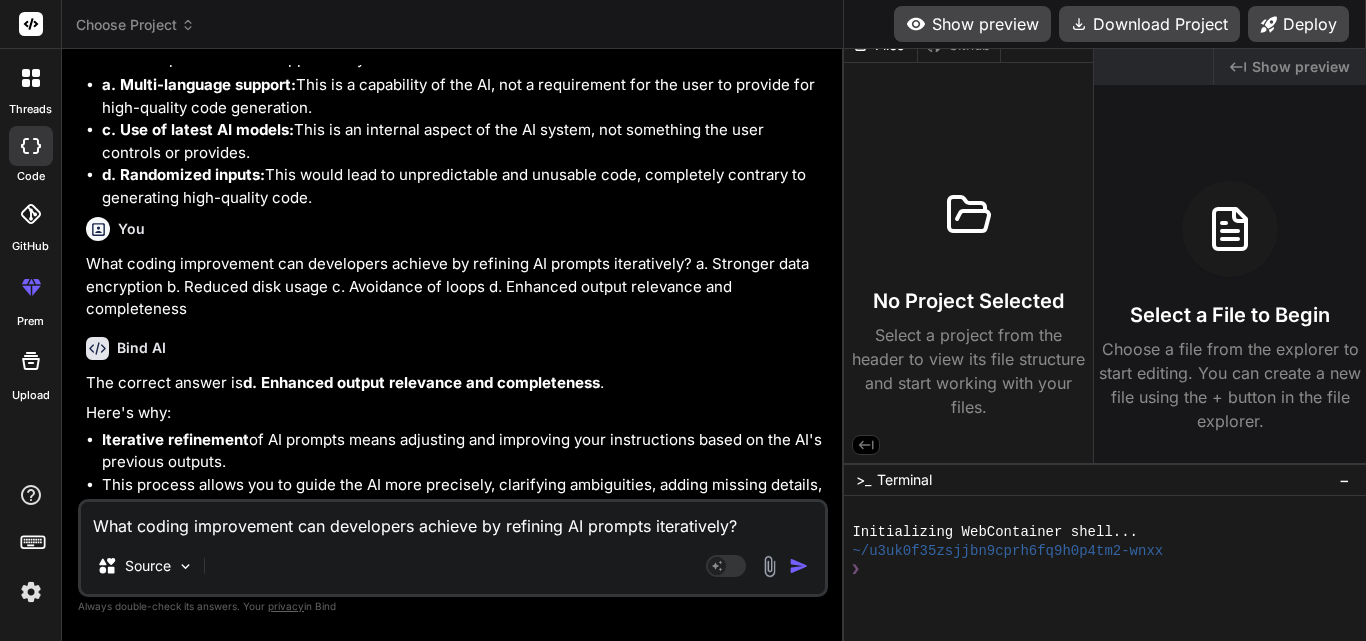 click on "What coding improvement can developers achieve by refining AI prompts iteratively?
a.
Stronger data encryption
b.
Reduced disk usage
c.
Avoidance of loops
d.
Enhanced output relevance and completeness" at bounding box center [453, 520] 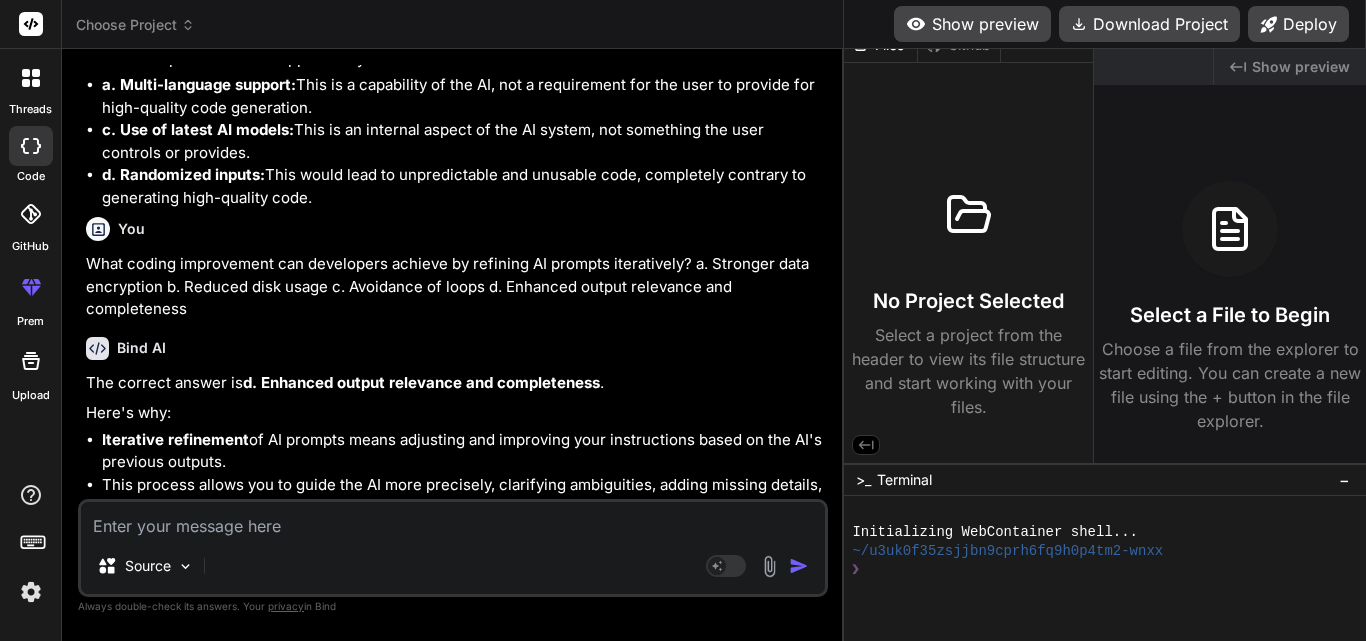 paste on "What does the document identify as a primary benefit of using AI for repetitive coding tasks?
a.
Less documentation required
b.
Elimination of runtime errors
c.
Increases memory efficiency
d.
Automates boilerplate code like CRUD operations" 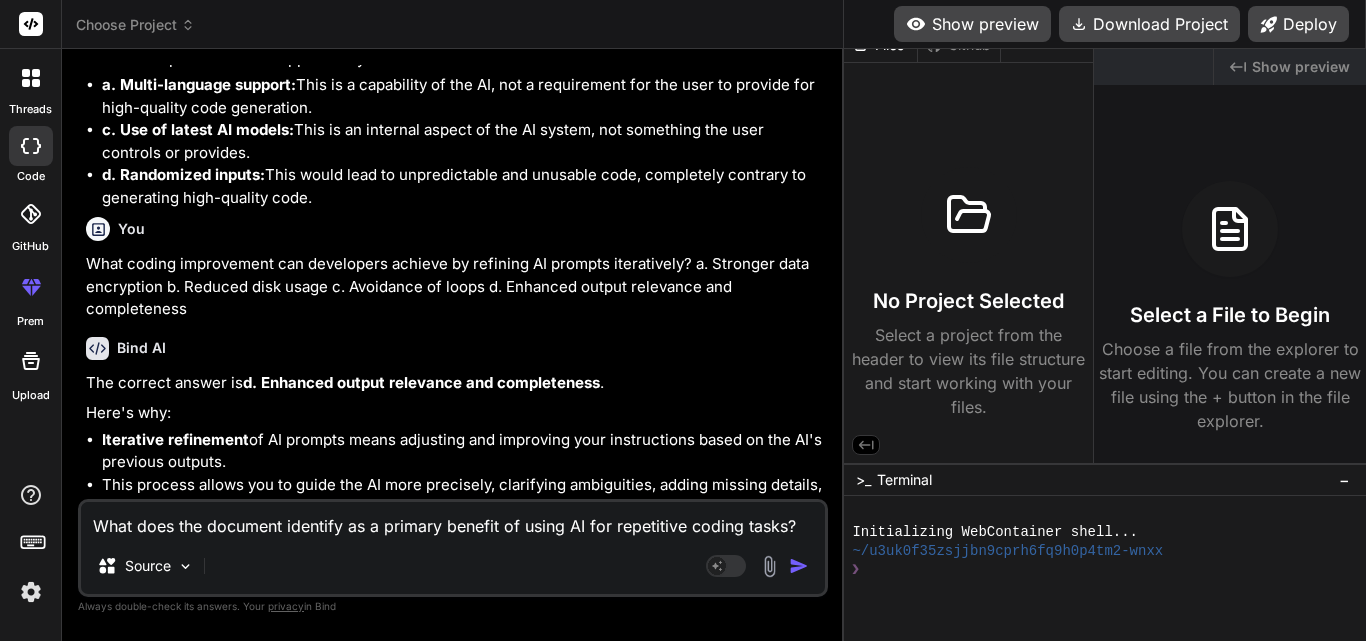 scroll, scrollTop: 74, scrollLeft: 0, axis: vertical 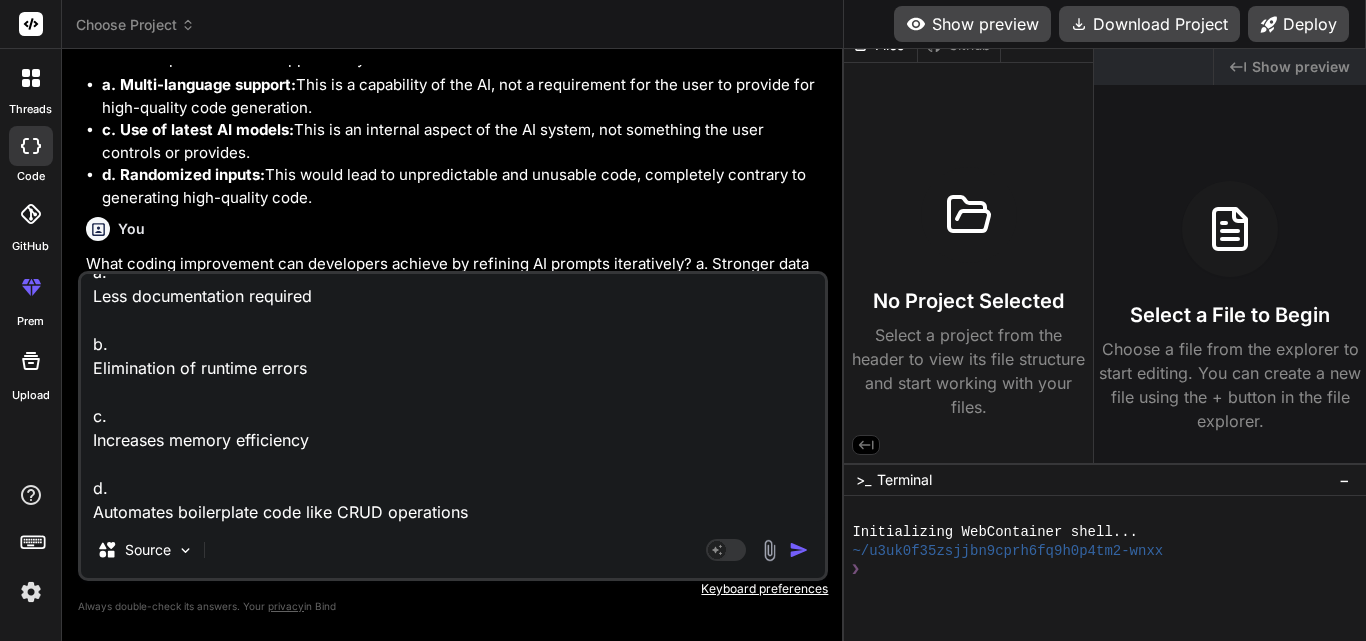 click at bounding box center [799, 550] 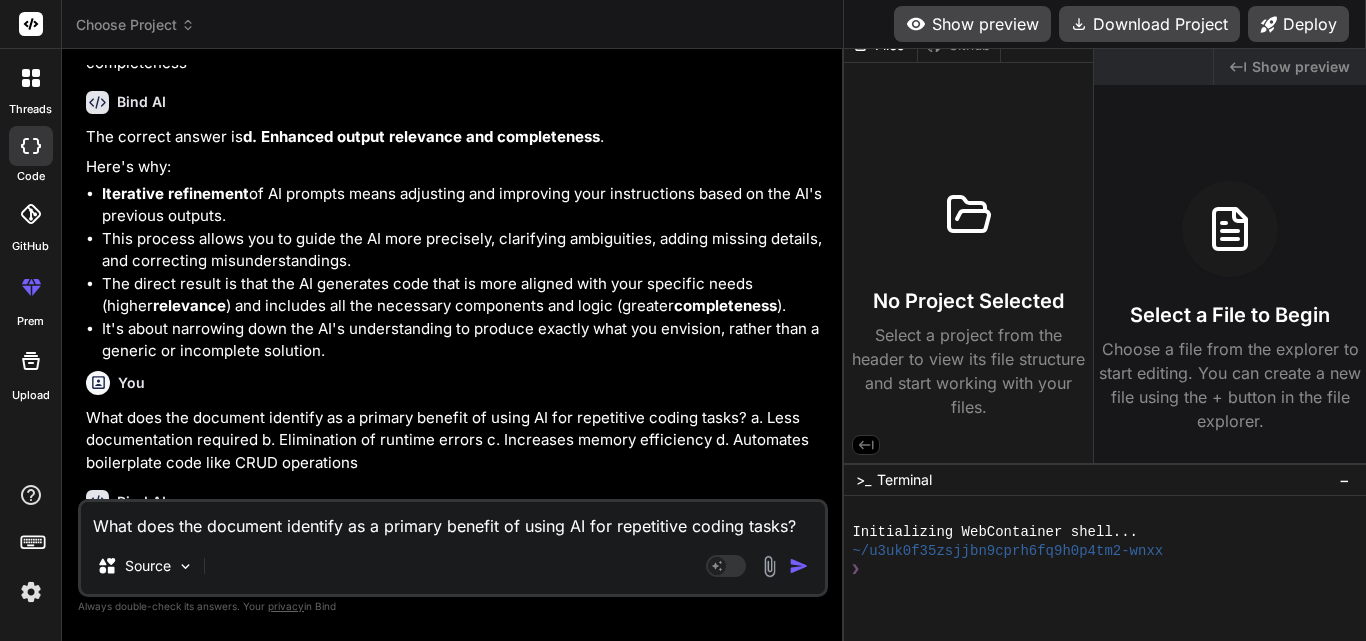 scroll, scrollTop: 29100, scrollLeft: 0, axis: vertical 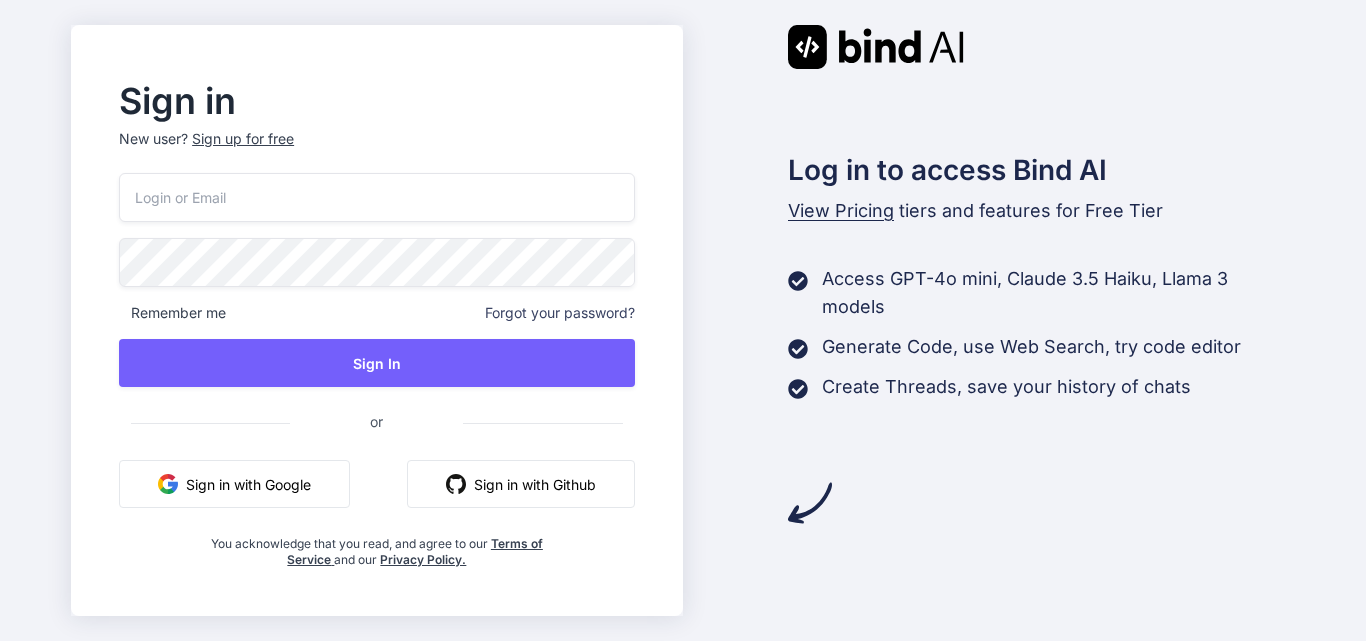 click at bounding box center [376, 197] 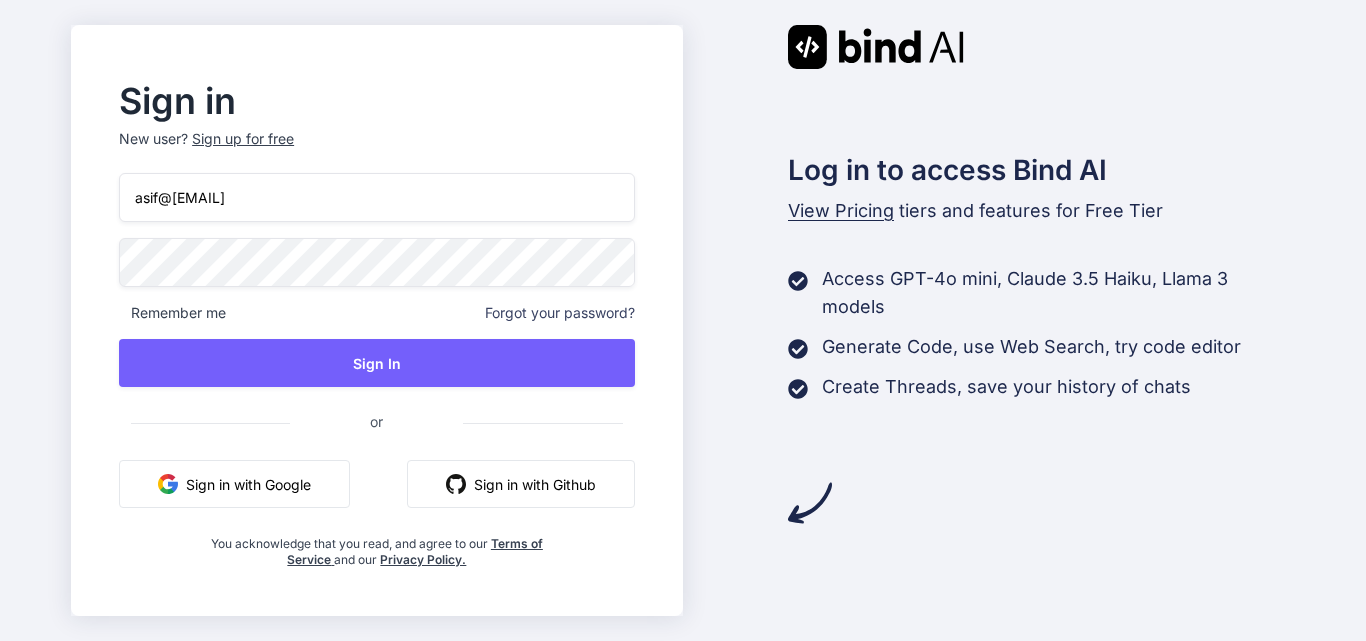 click on "asif@[EMAIL]" at bounding box center (376, 197) 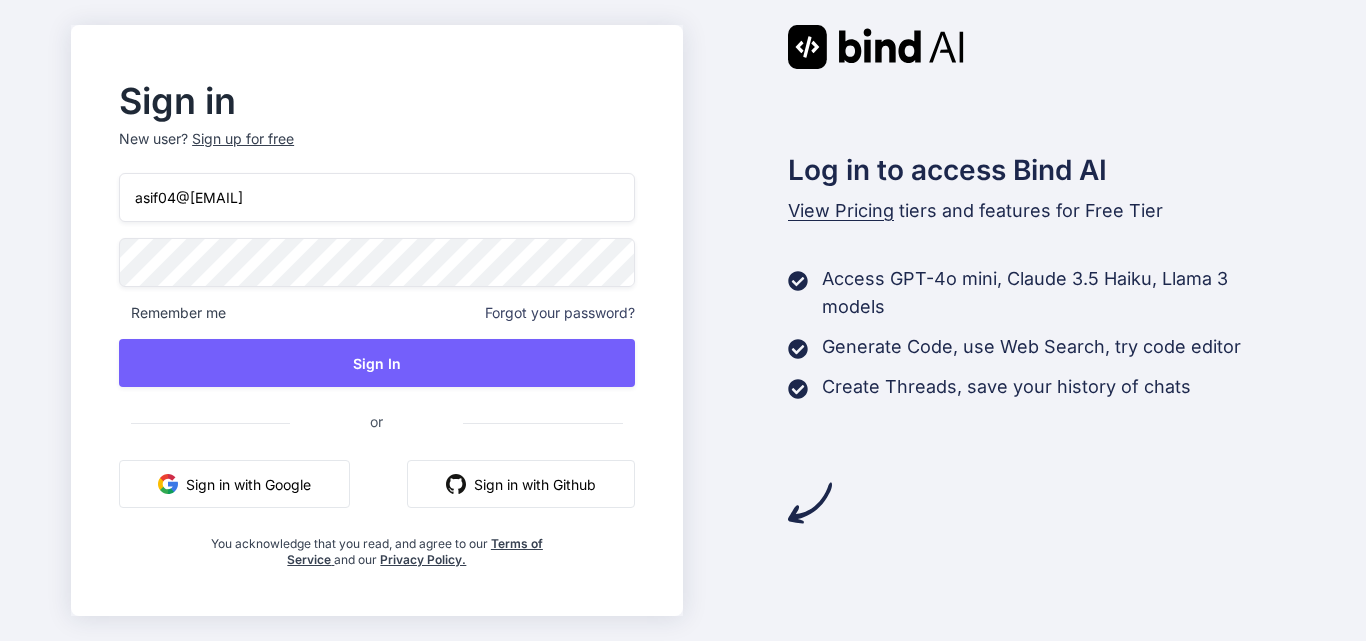 type on "asif04@[EMAIL]" 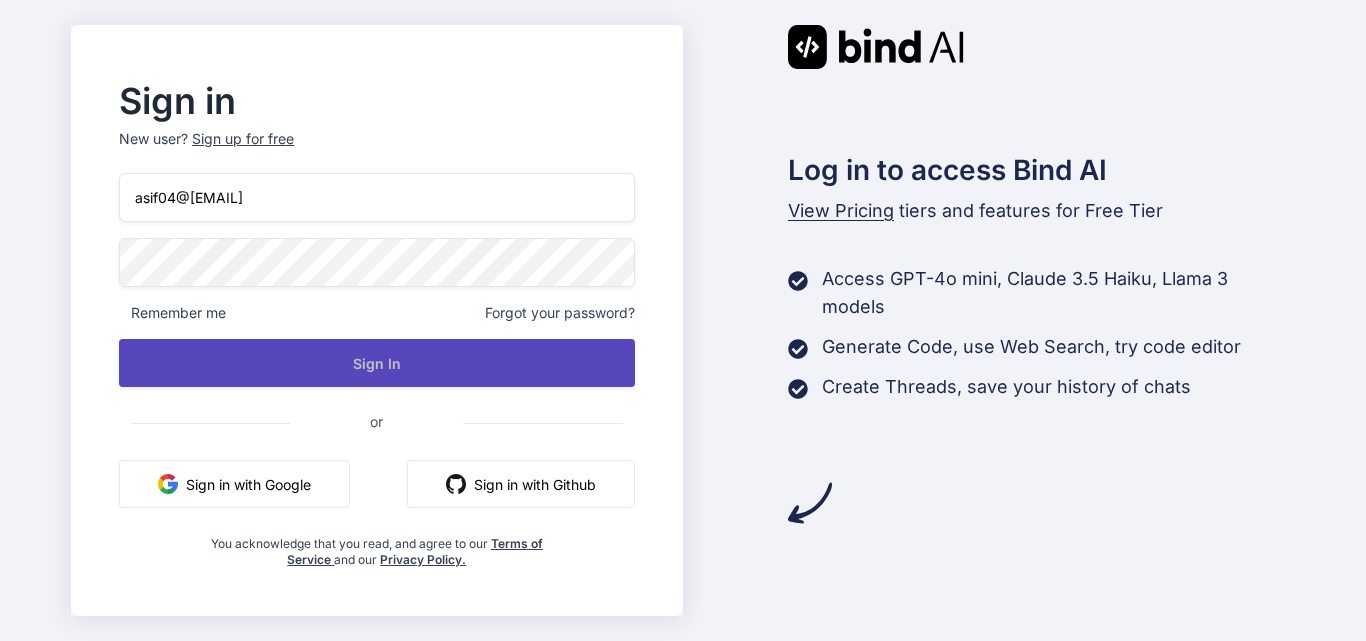 click on "Sign In" at bounding box center [376, 363] 